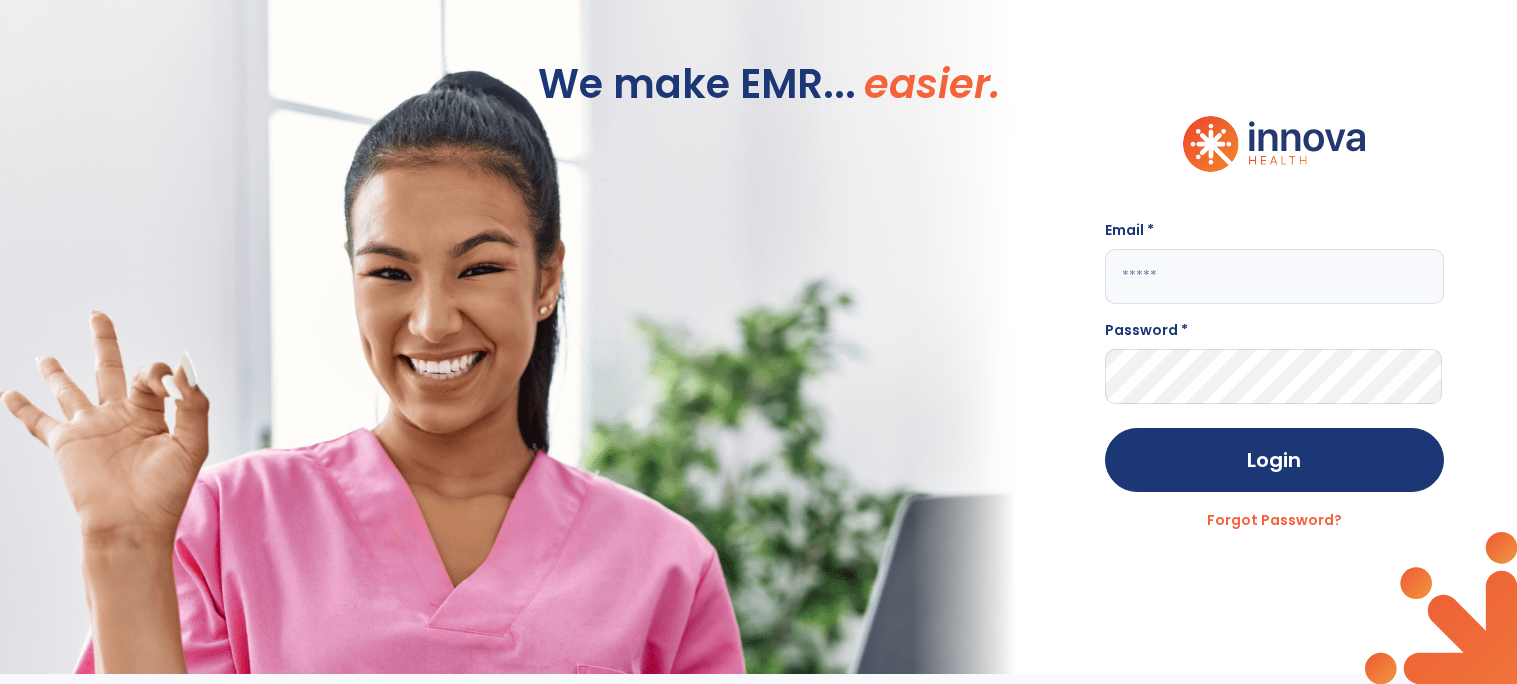 scroll, scrollTop: 0, scrollLeft: 0, axis: both 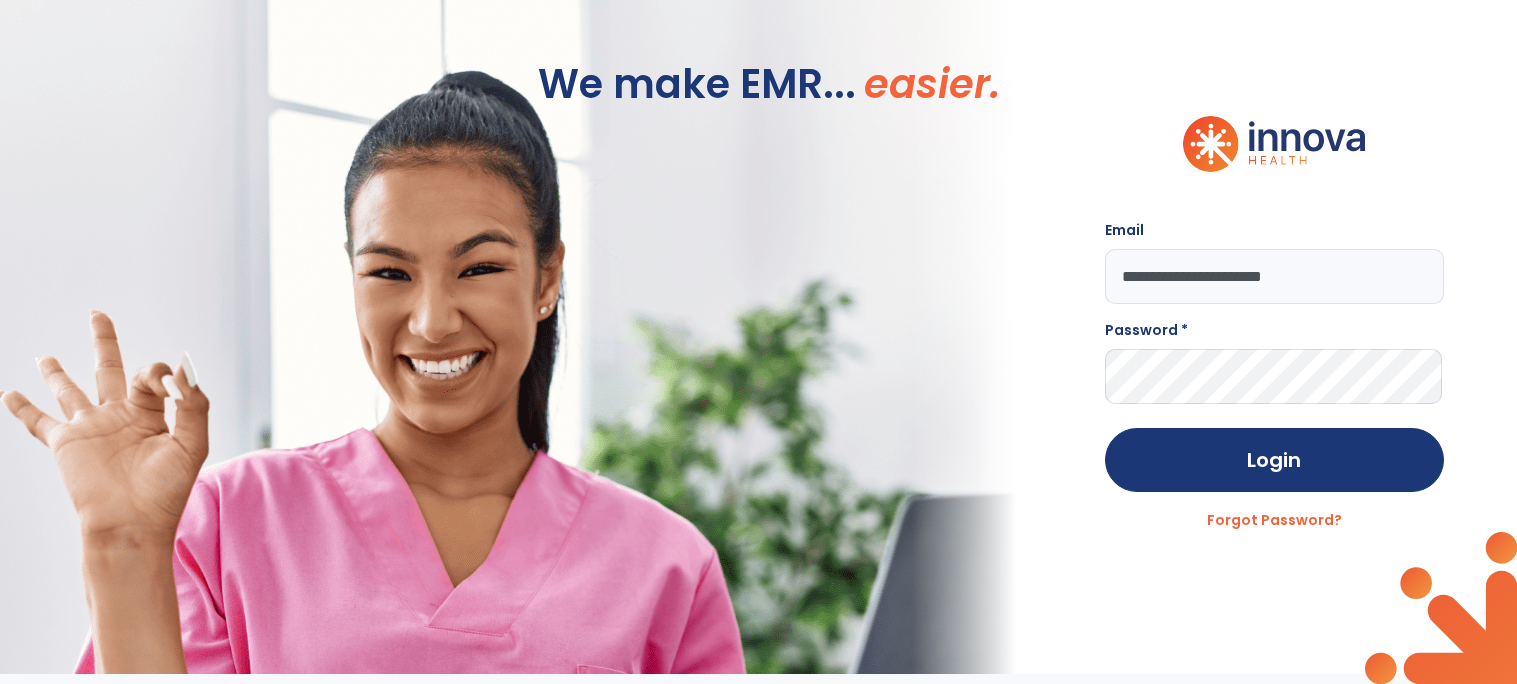 type on "**********" 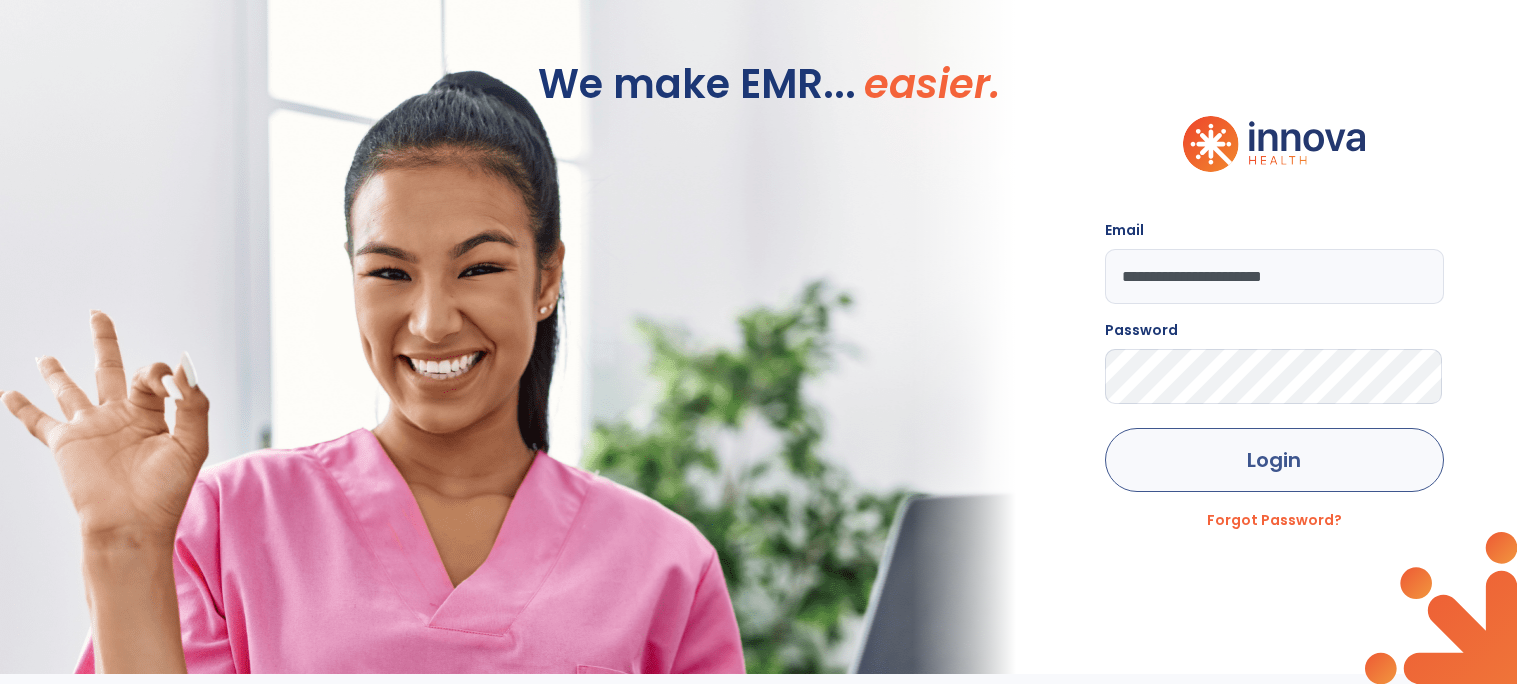 click on "Login" 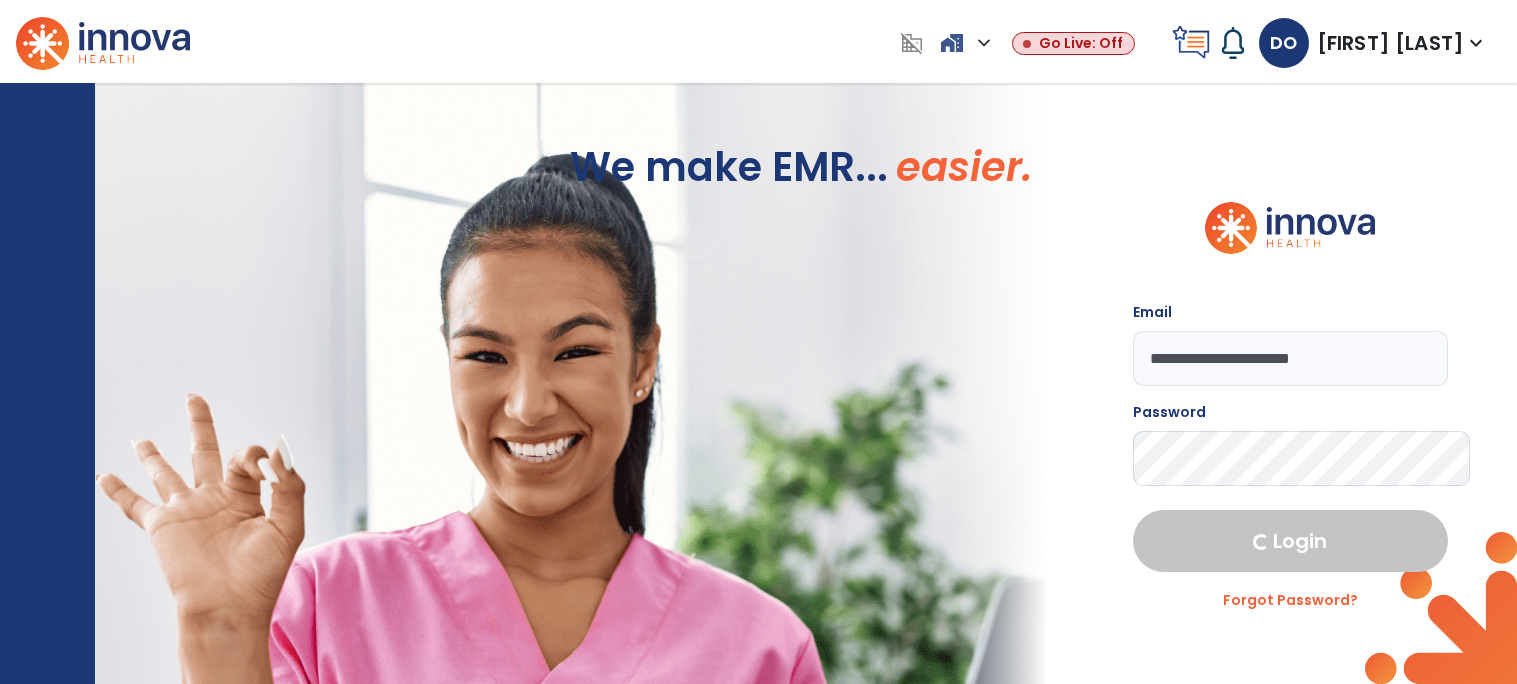 select on "****" 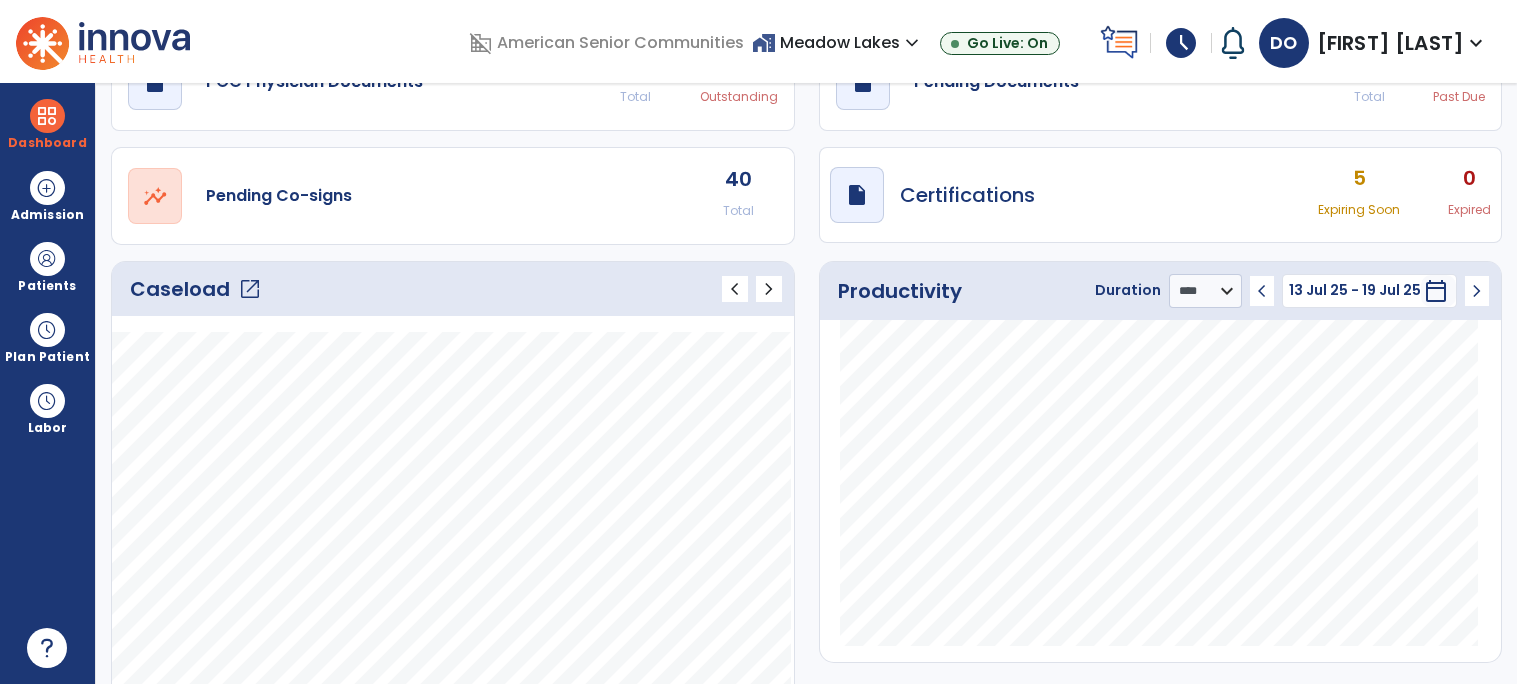 scroll, scrollTop: 104, scrollLeft: 0, axis: vertical 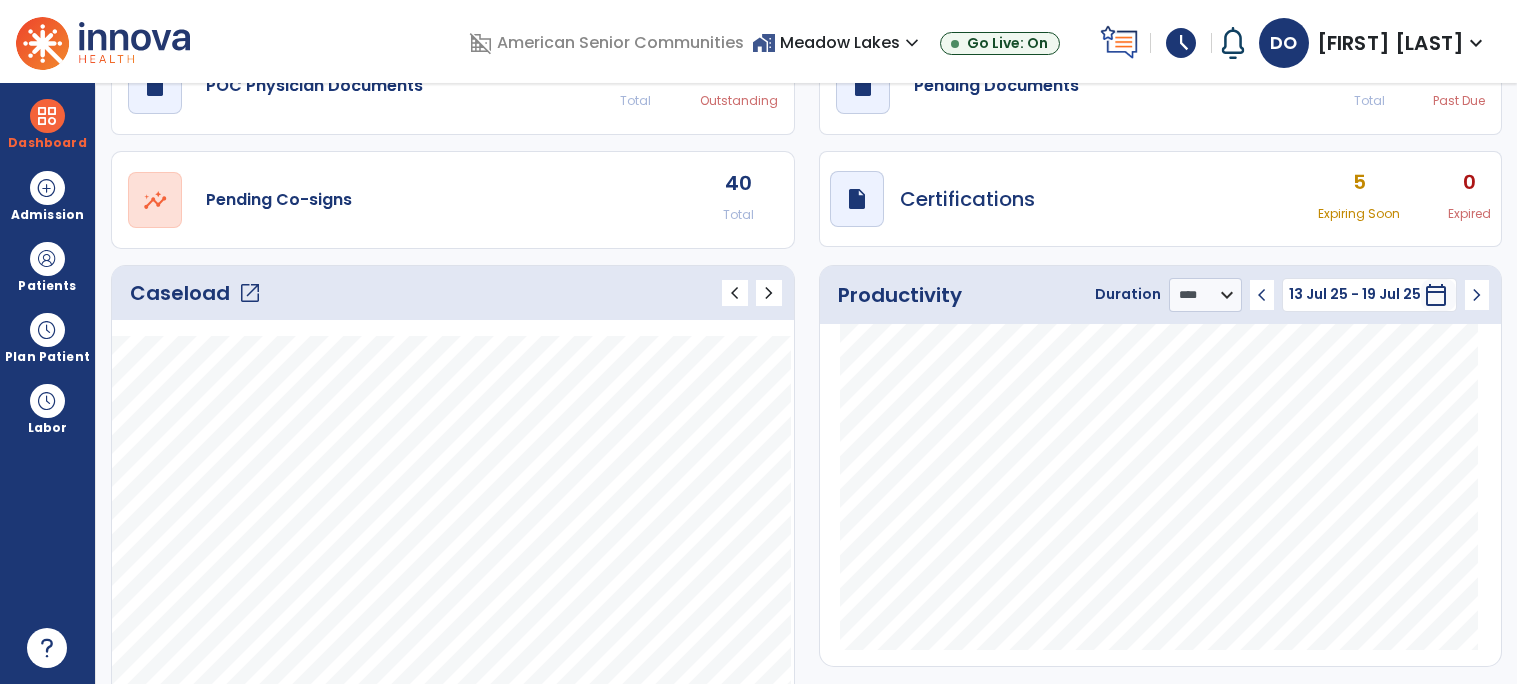 click on "Caseload   open_in_new" 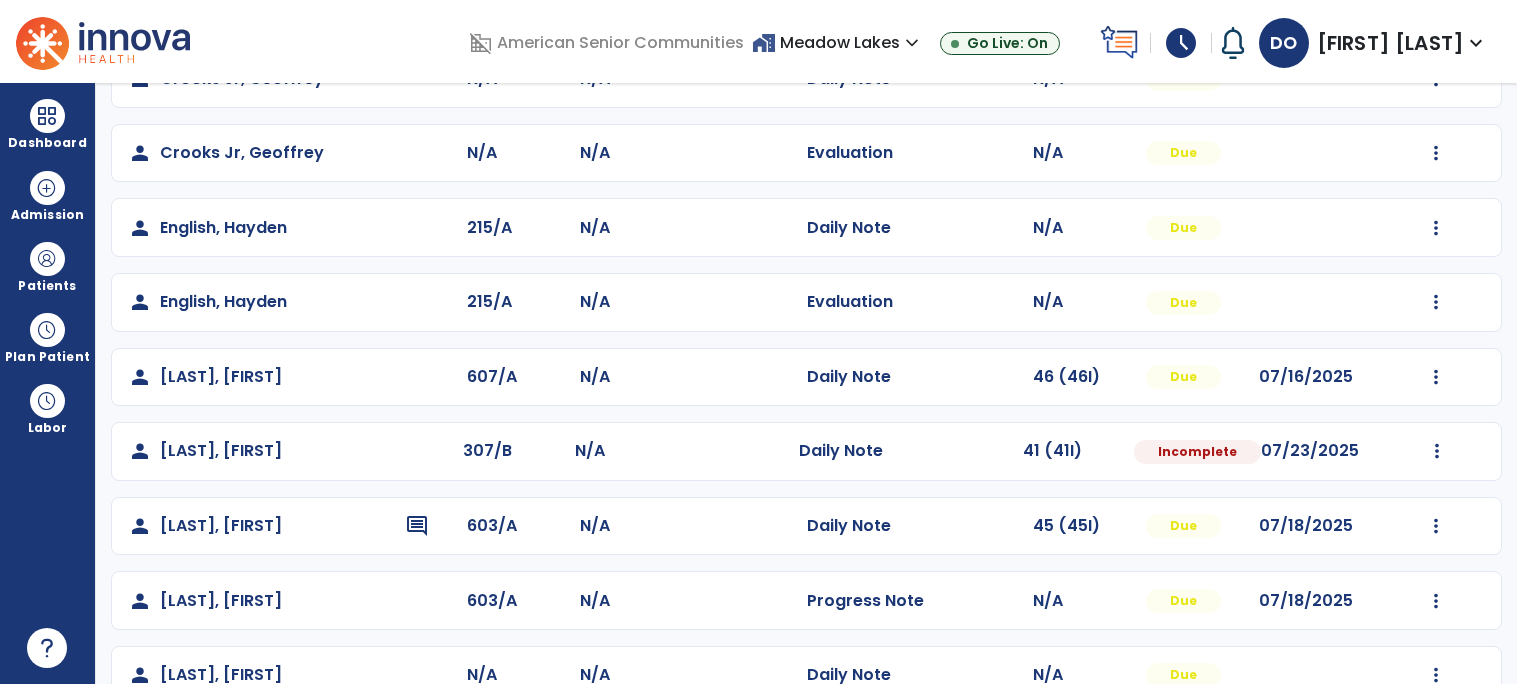 scroll, scrollTop: 526, scrollLeft: 0, axis: vertical 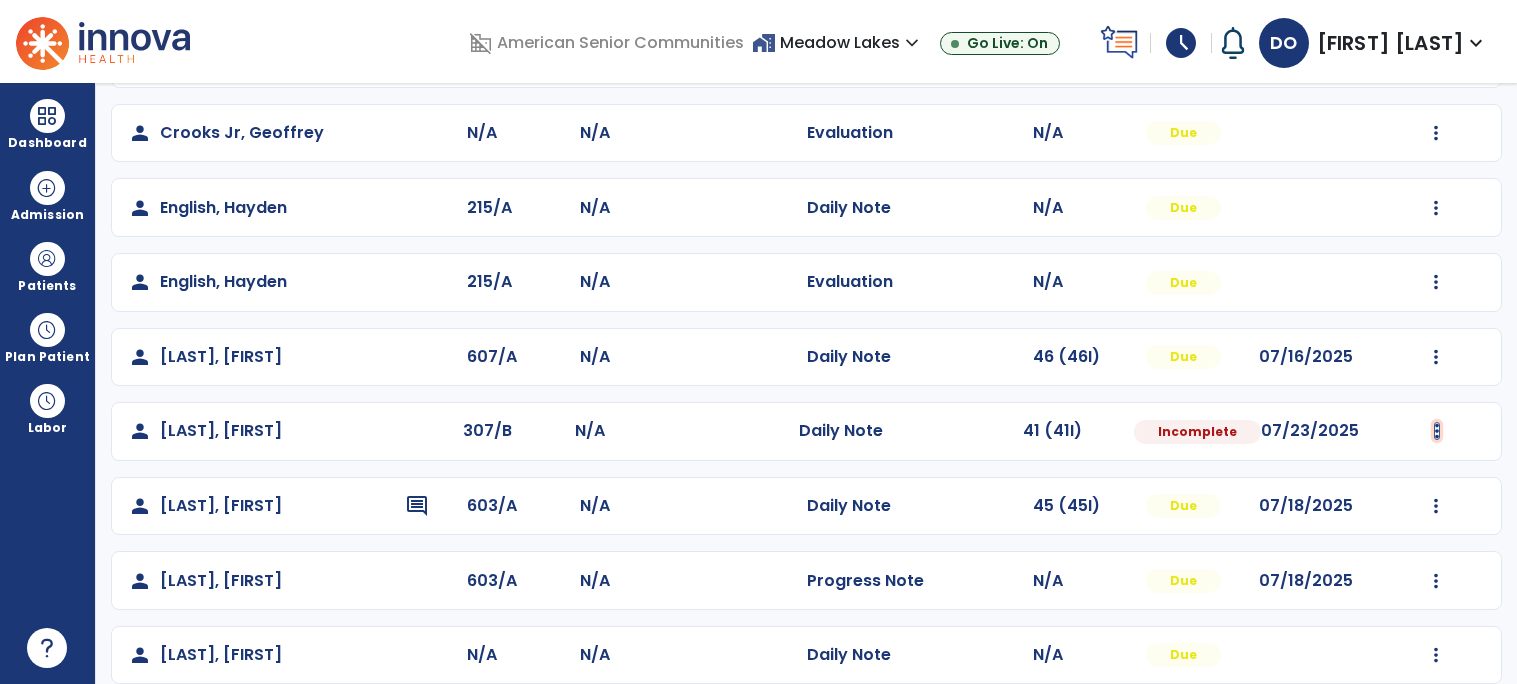 click at bounding box center (1436, -16) 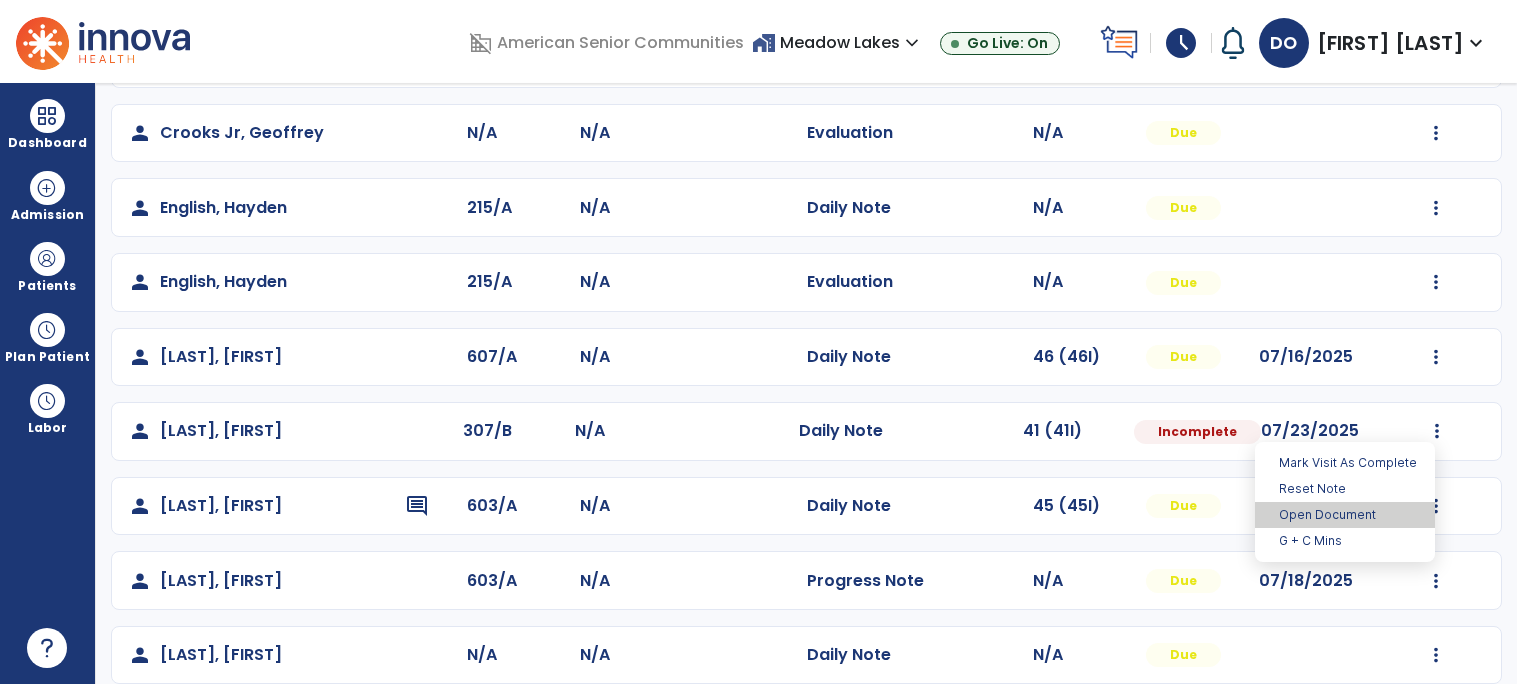 click on "Open Document" at bounding box center [1345, 515] 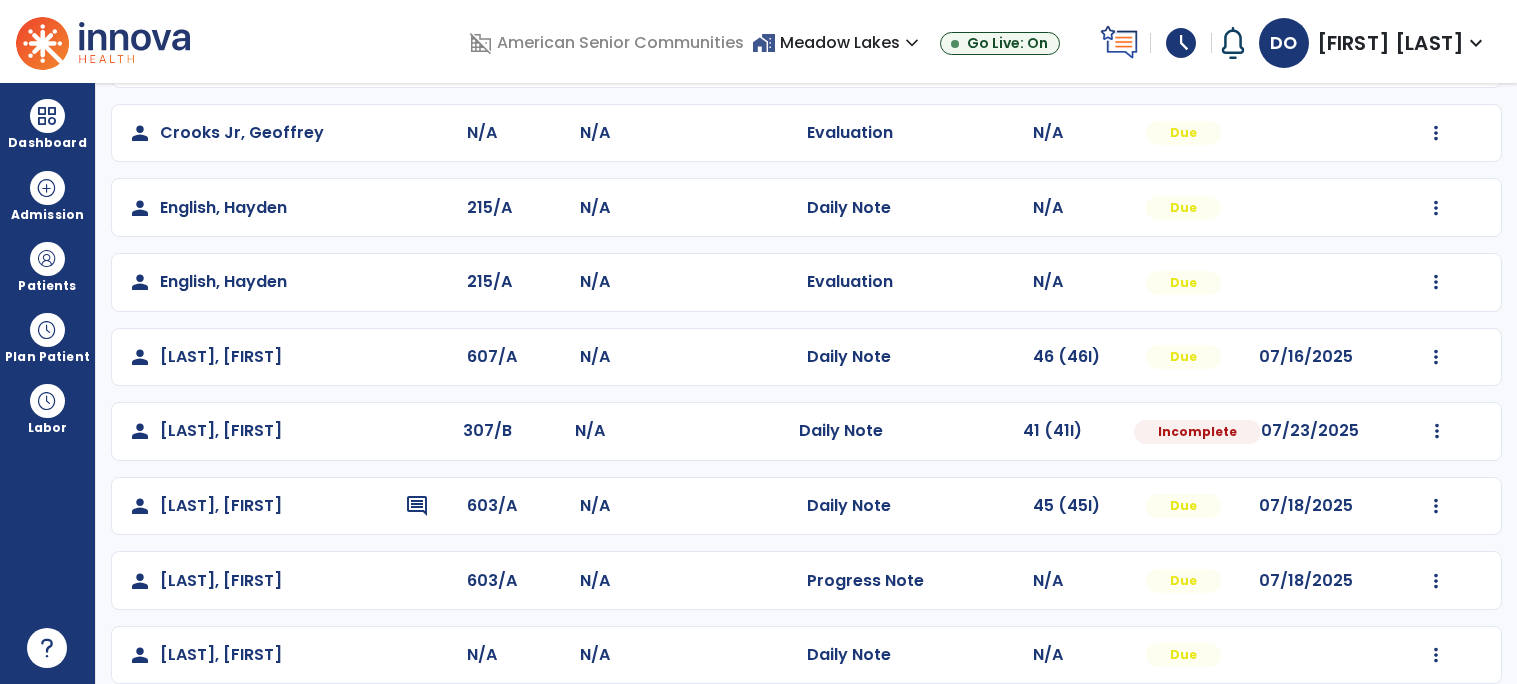 select on "*" 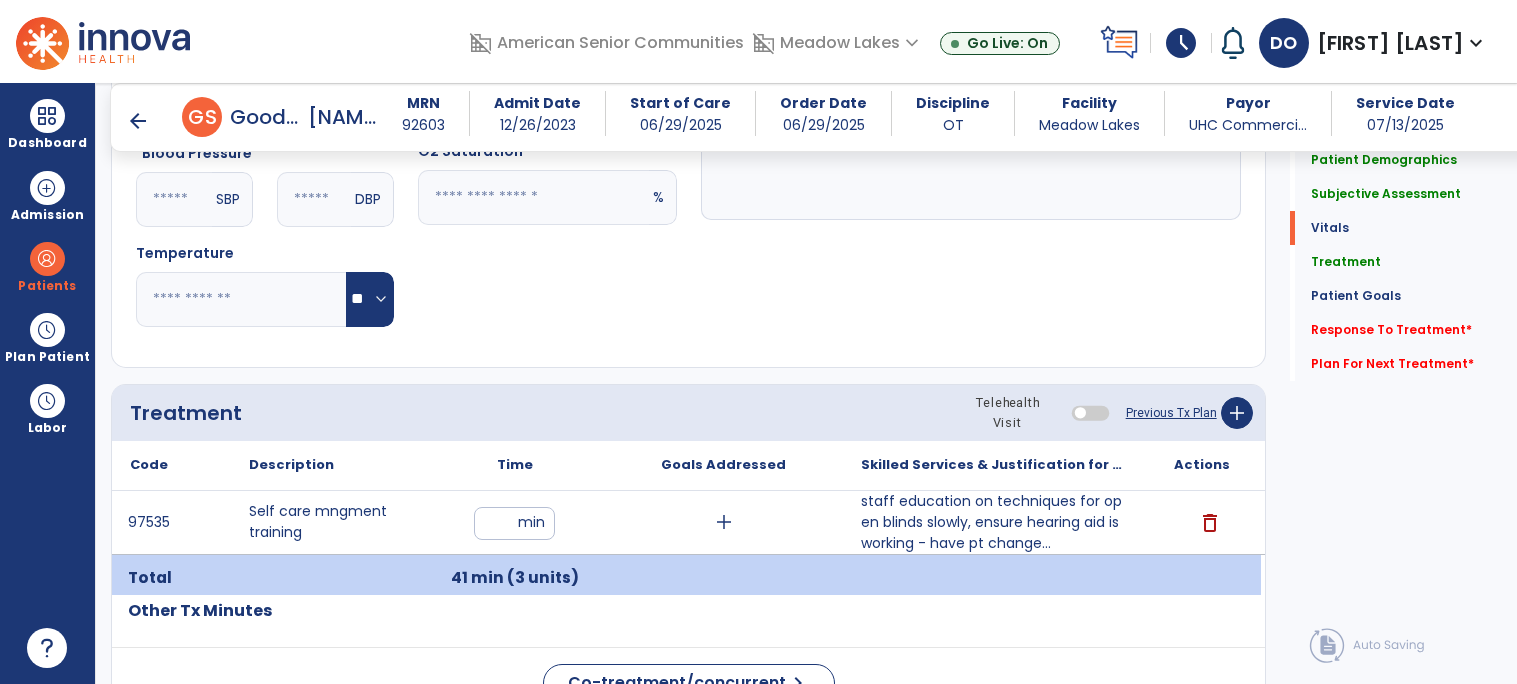 scroll, scrollTop: 970, scrollLeft: 0, axis: vertical 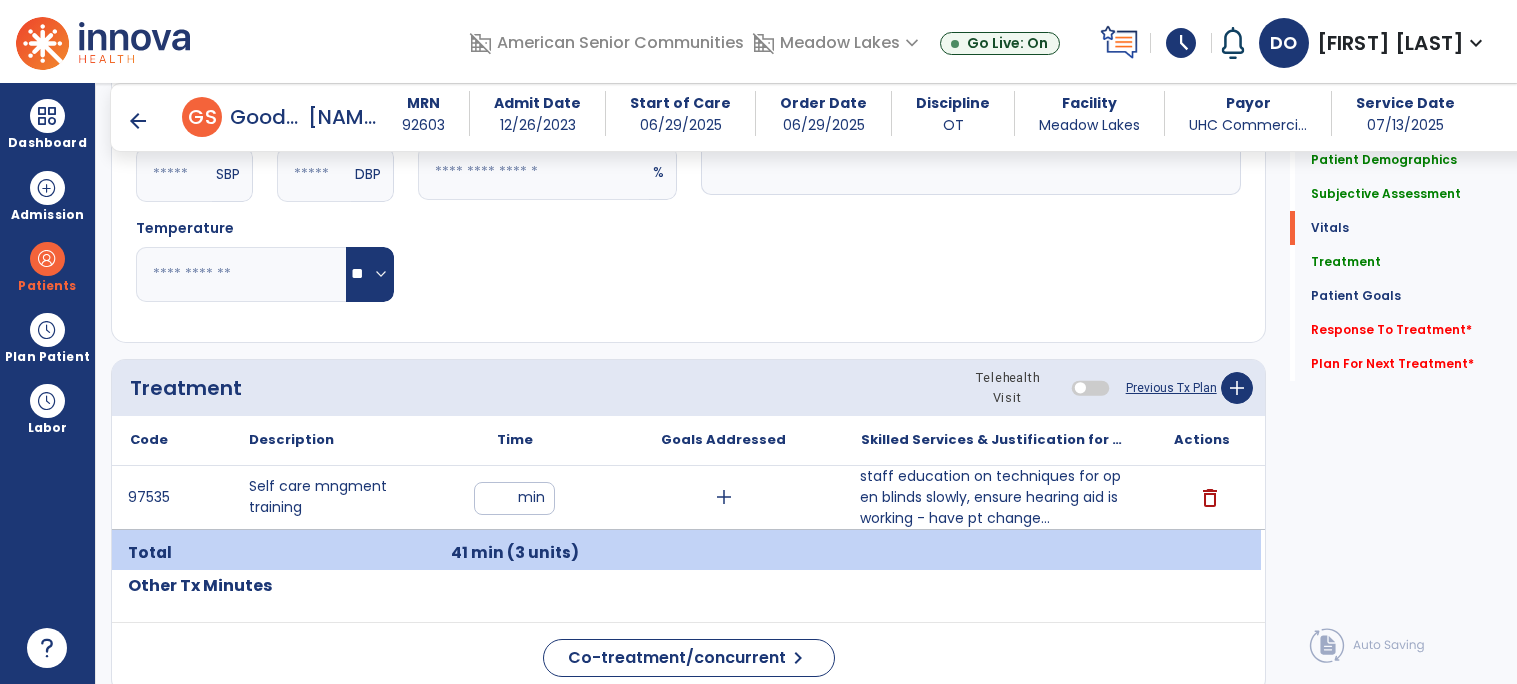 click on "staff education on techniques for open blinds slowly, ensure hearing aid is working - have pt change..." at bounding box center [992, 497] 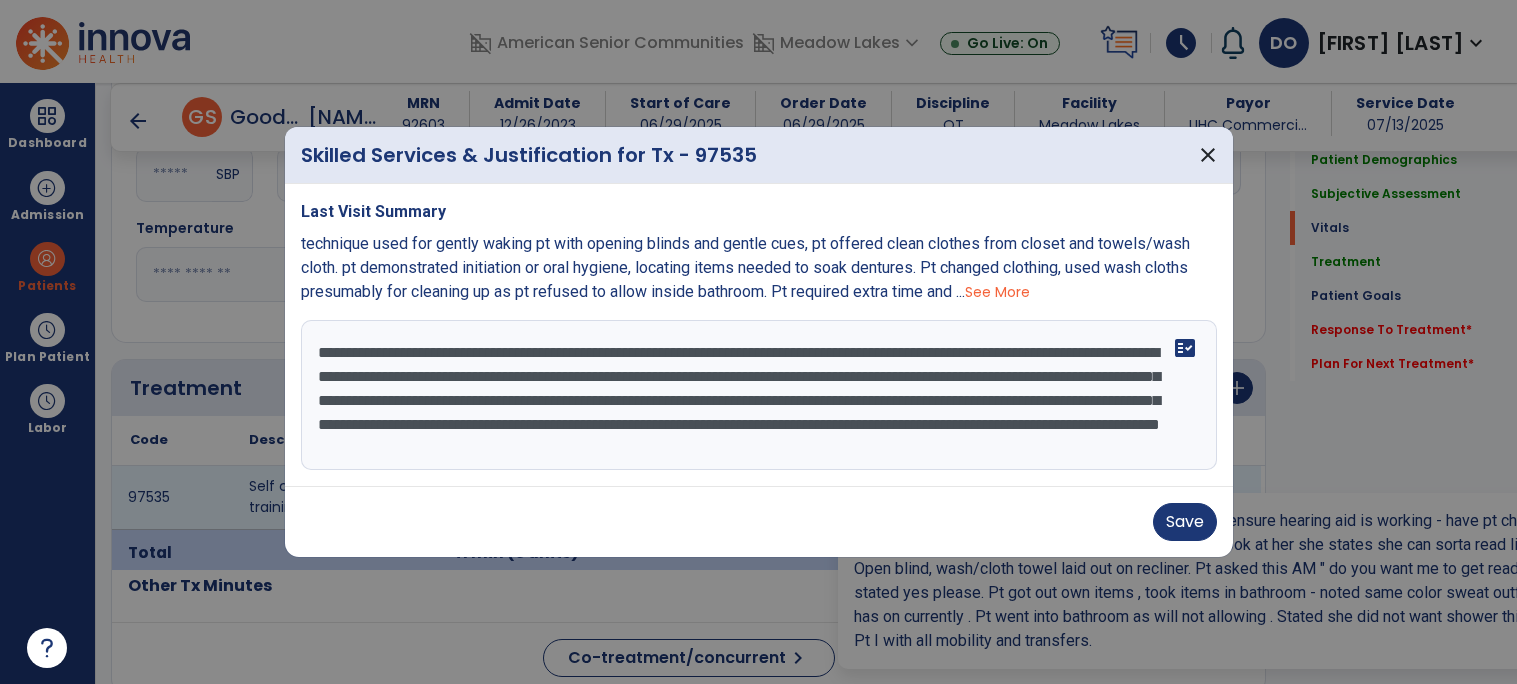scroll, scrollTop: 24, scrollLeft: 0, axis: vertical 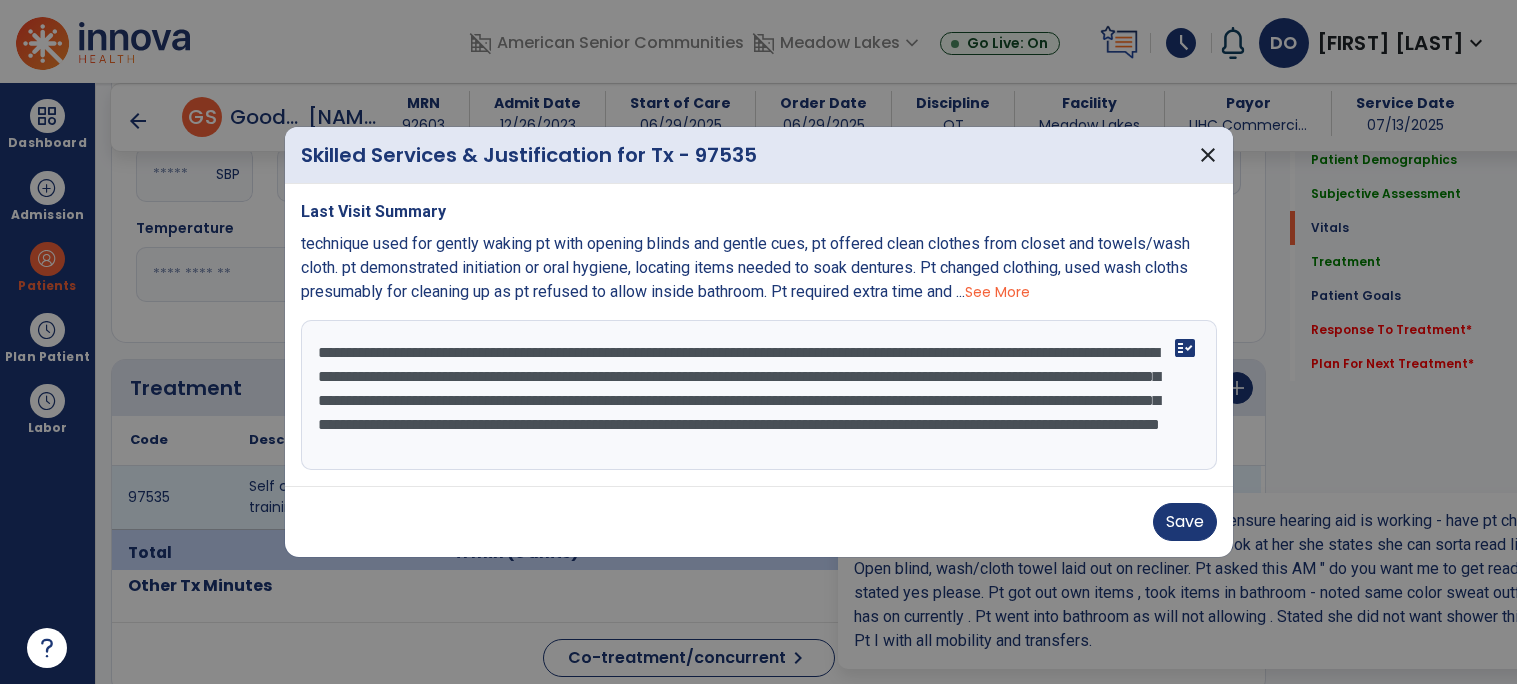 click on "**********" at bounding box center [759, 395] 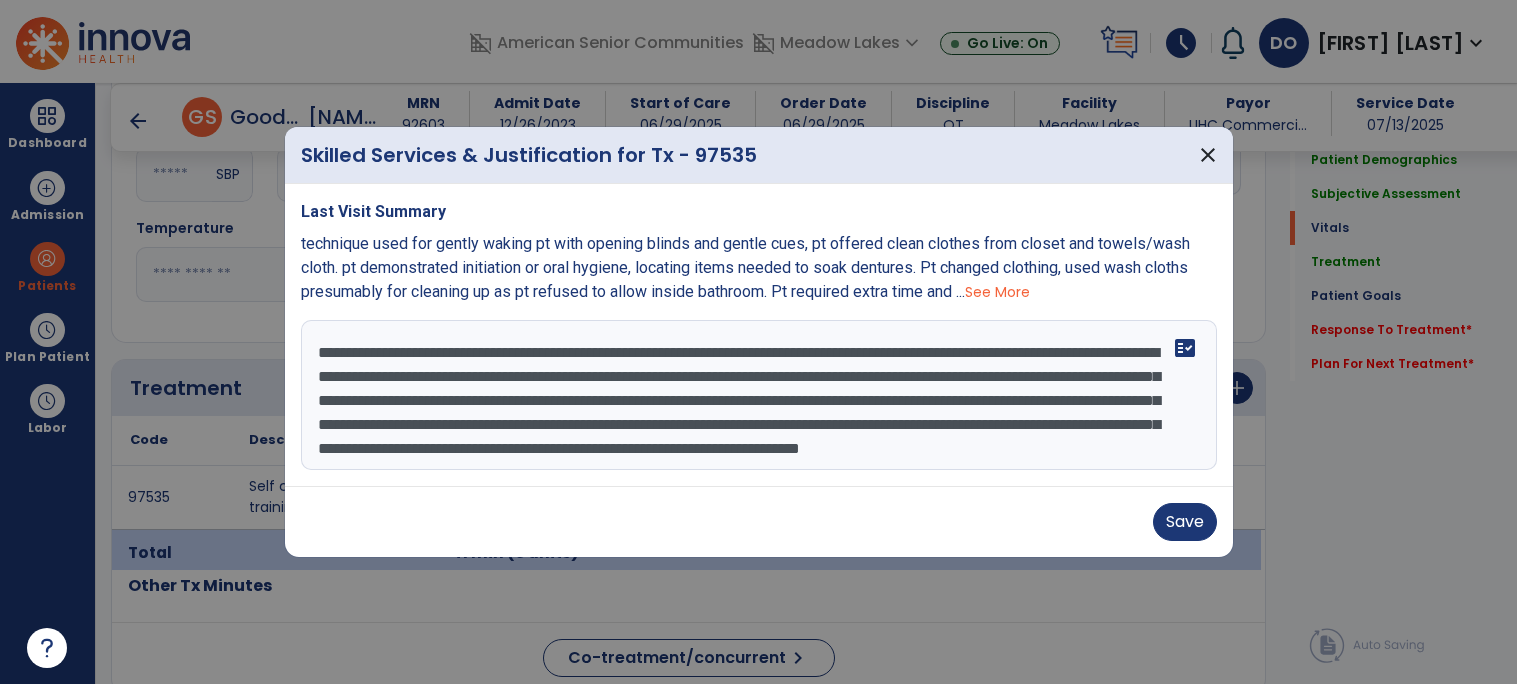 scroll, scrollTop: 38, scrollLeft: 0, axis: vertical 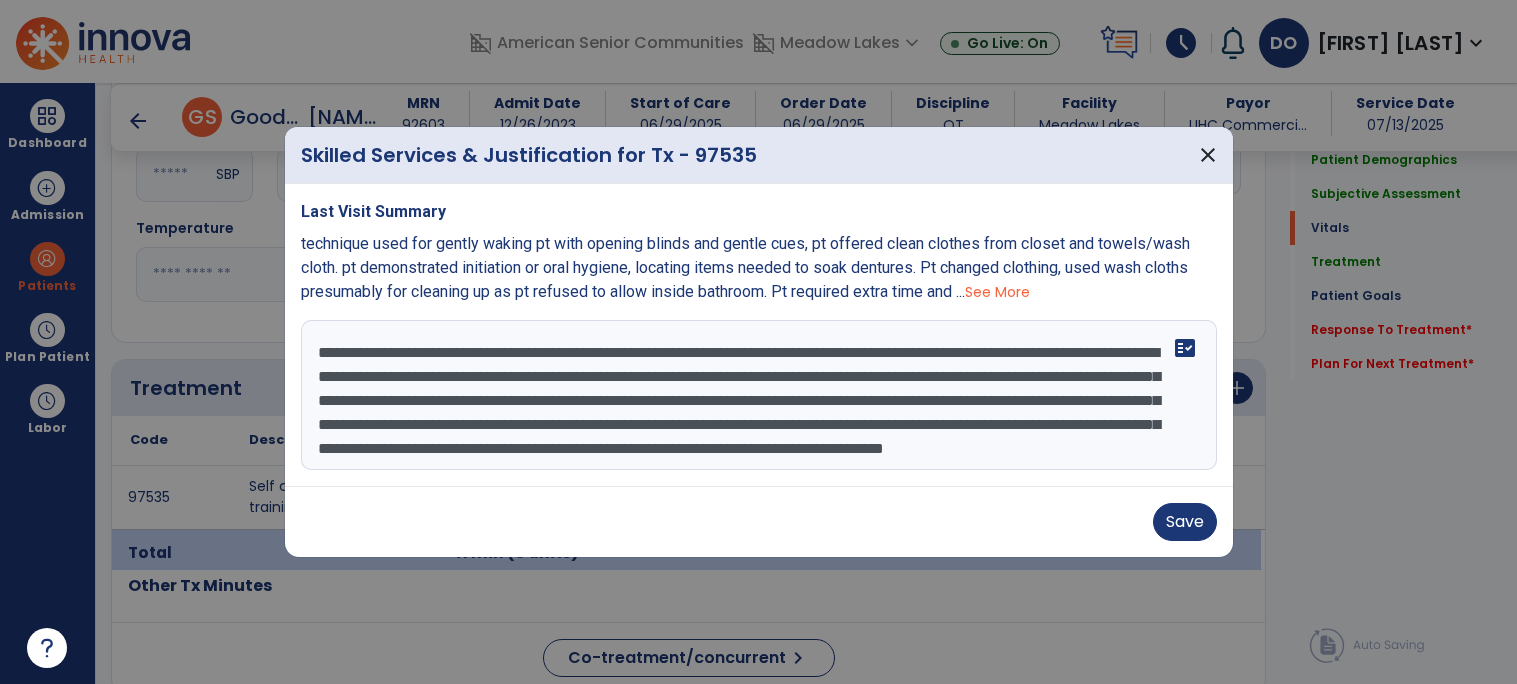 type on "**********" 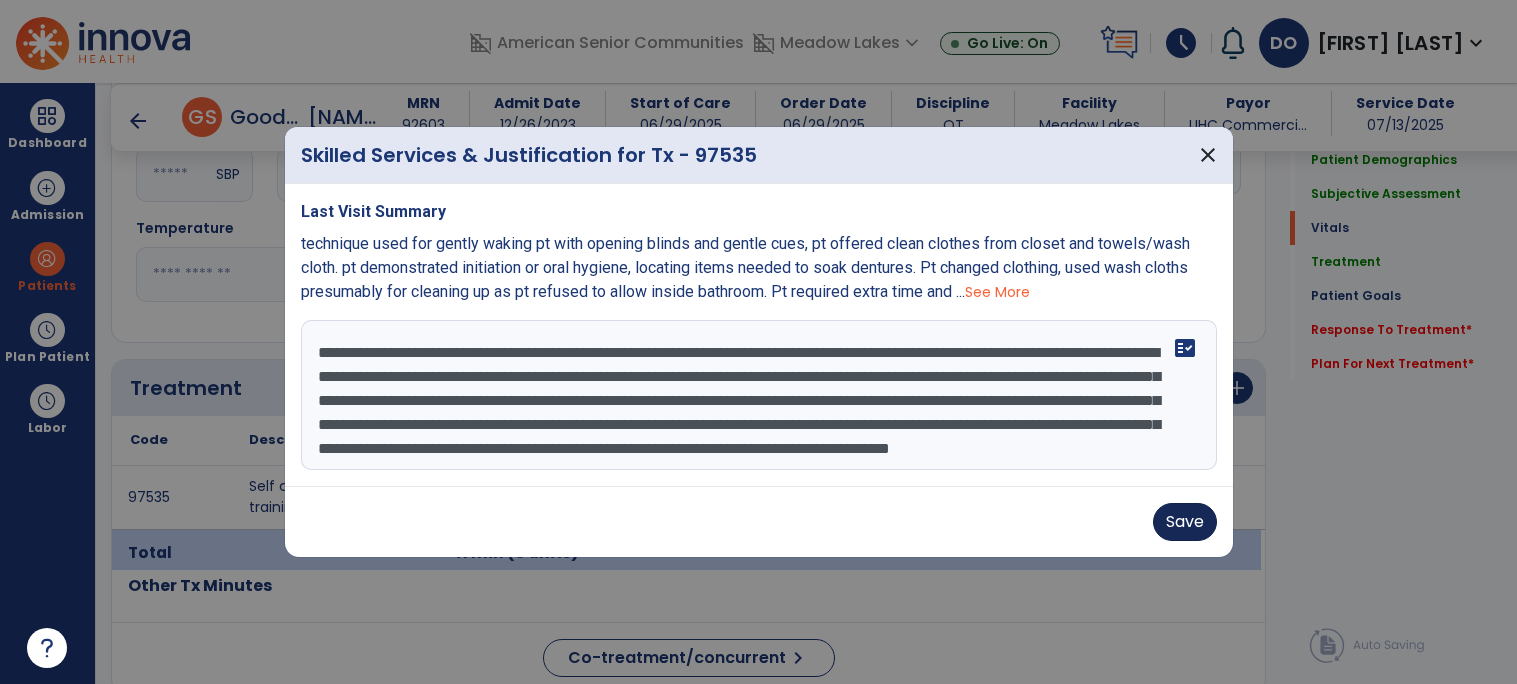 click on "Save" at bounding box center (1185, 522) 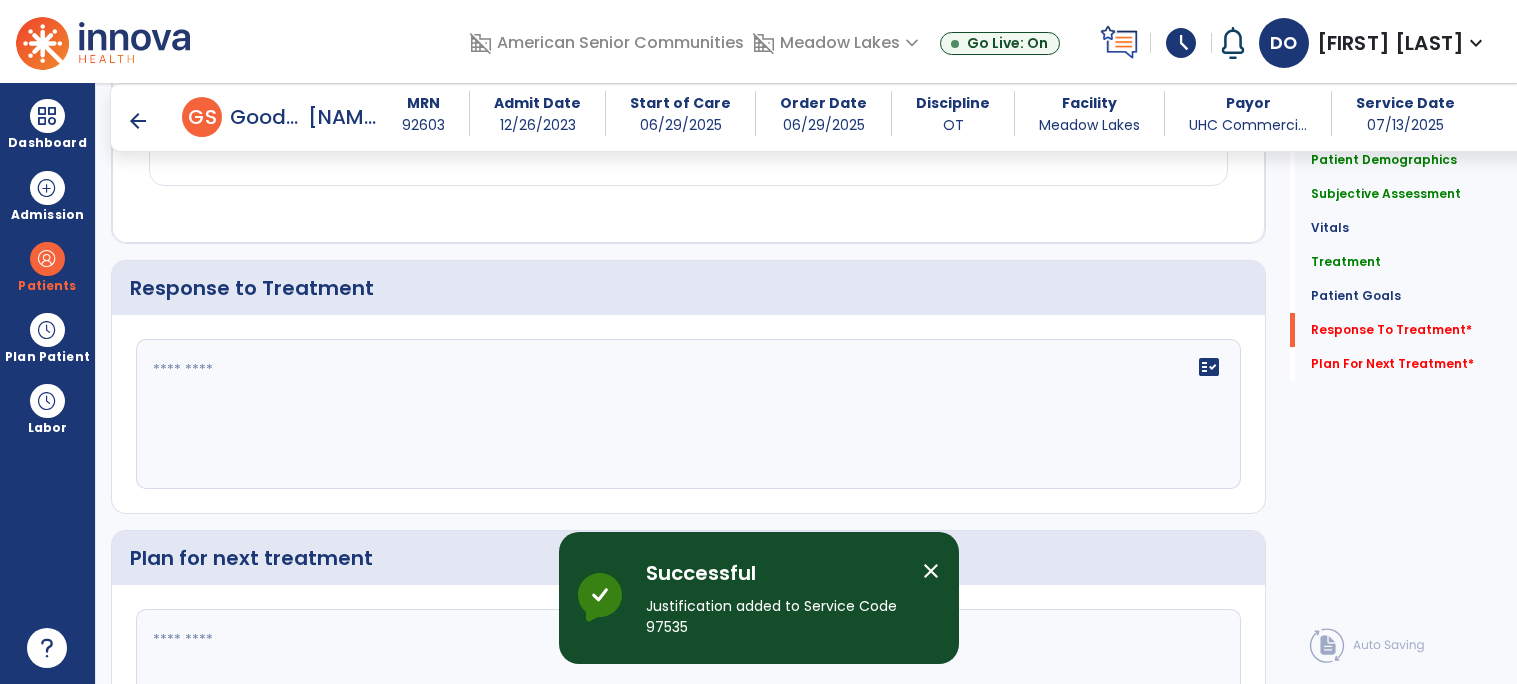 scroll, scrollTop: 2813, scrollLeft: 0, axis: vertical 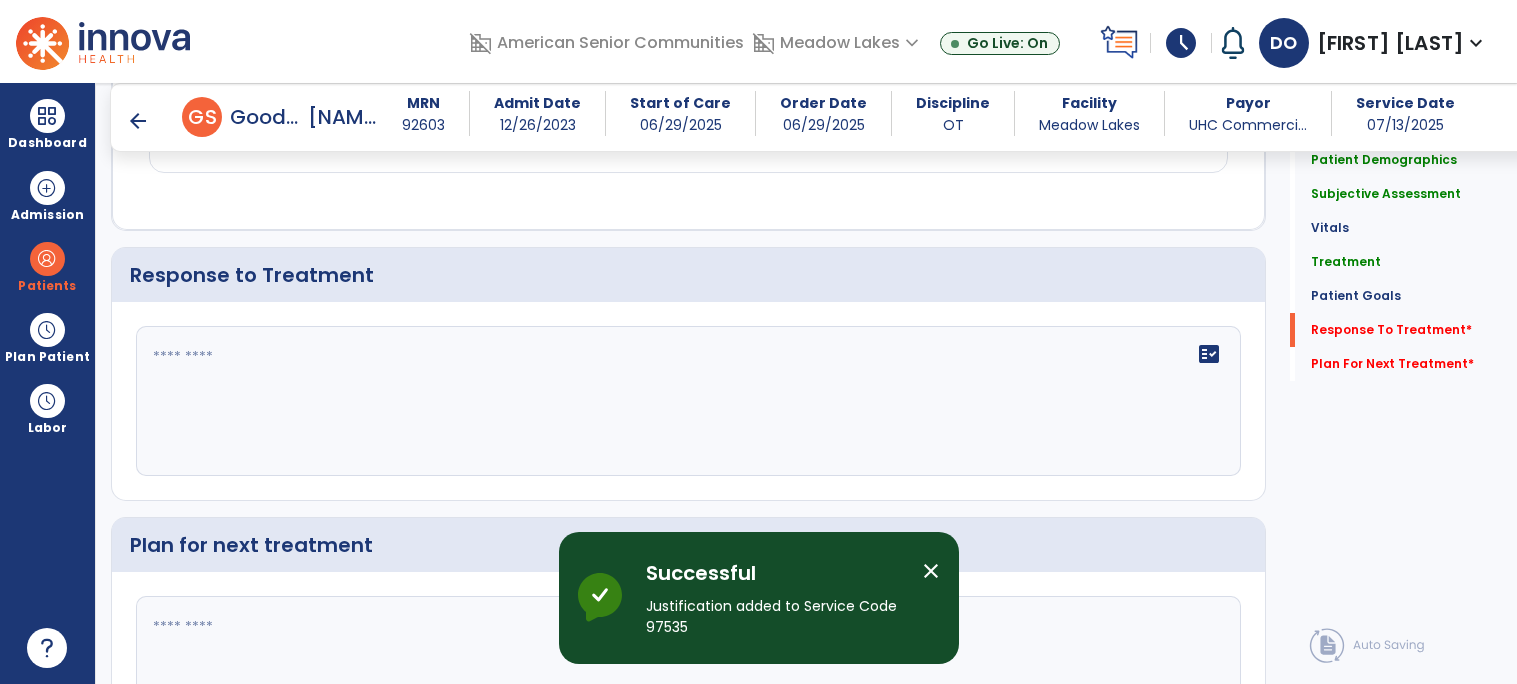 click on "fact_check" 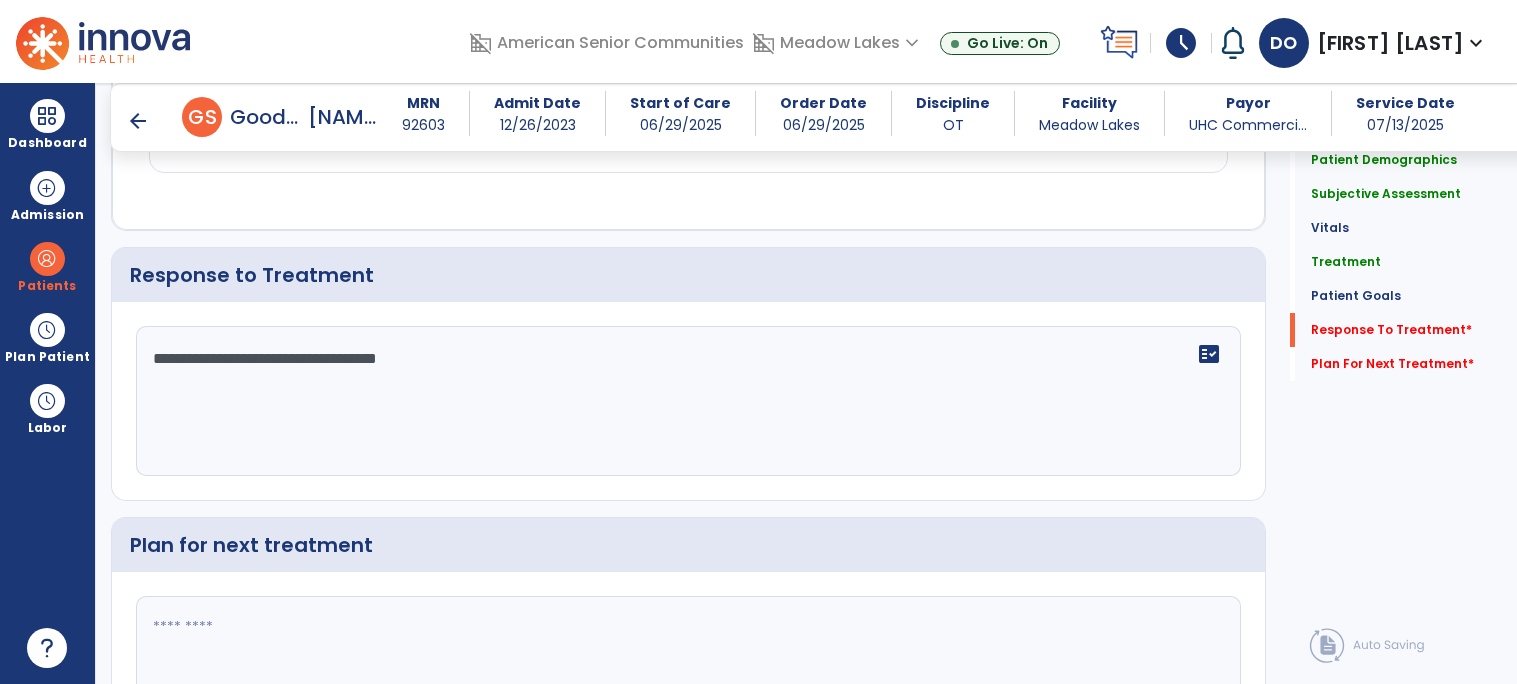 type on "**********" 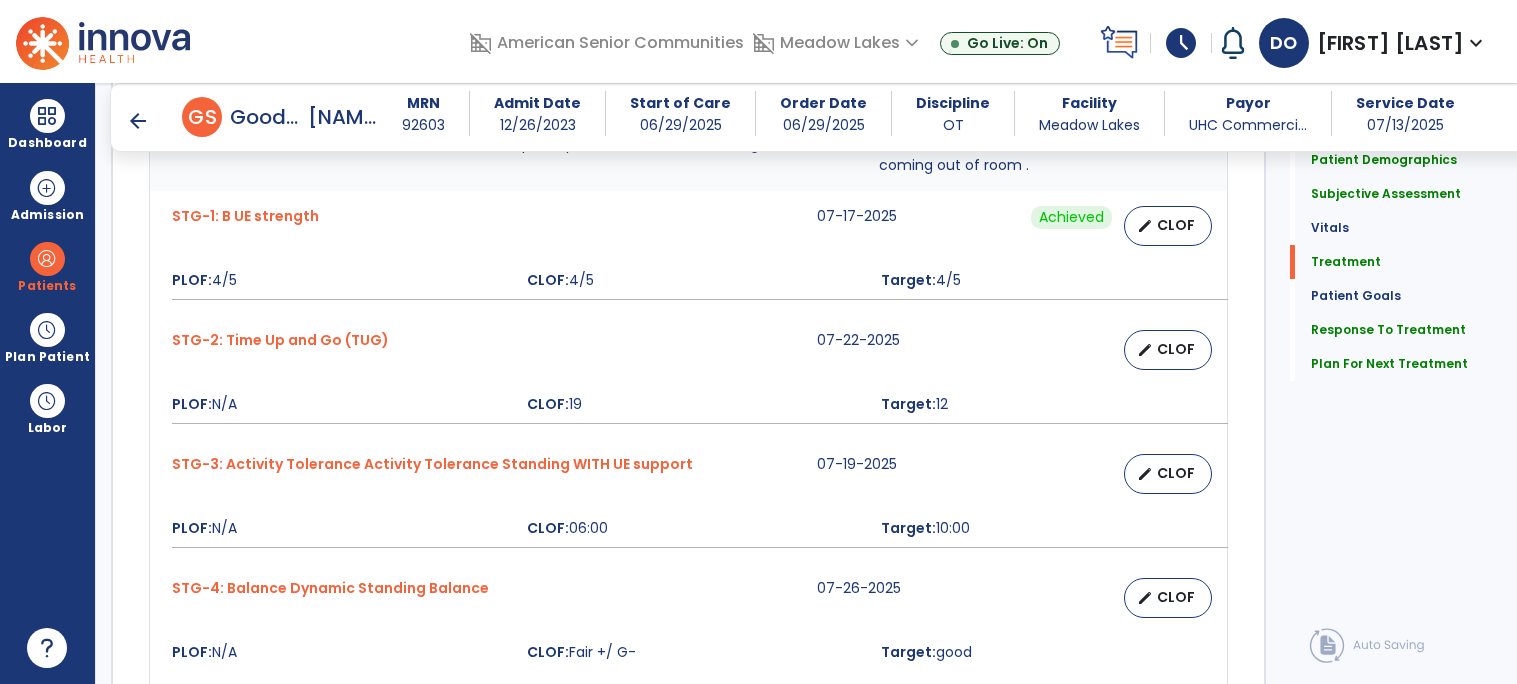 scroll, scrollTop: 963, scrollLeft: 0, axis: vertical 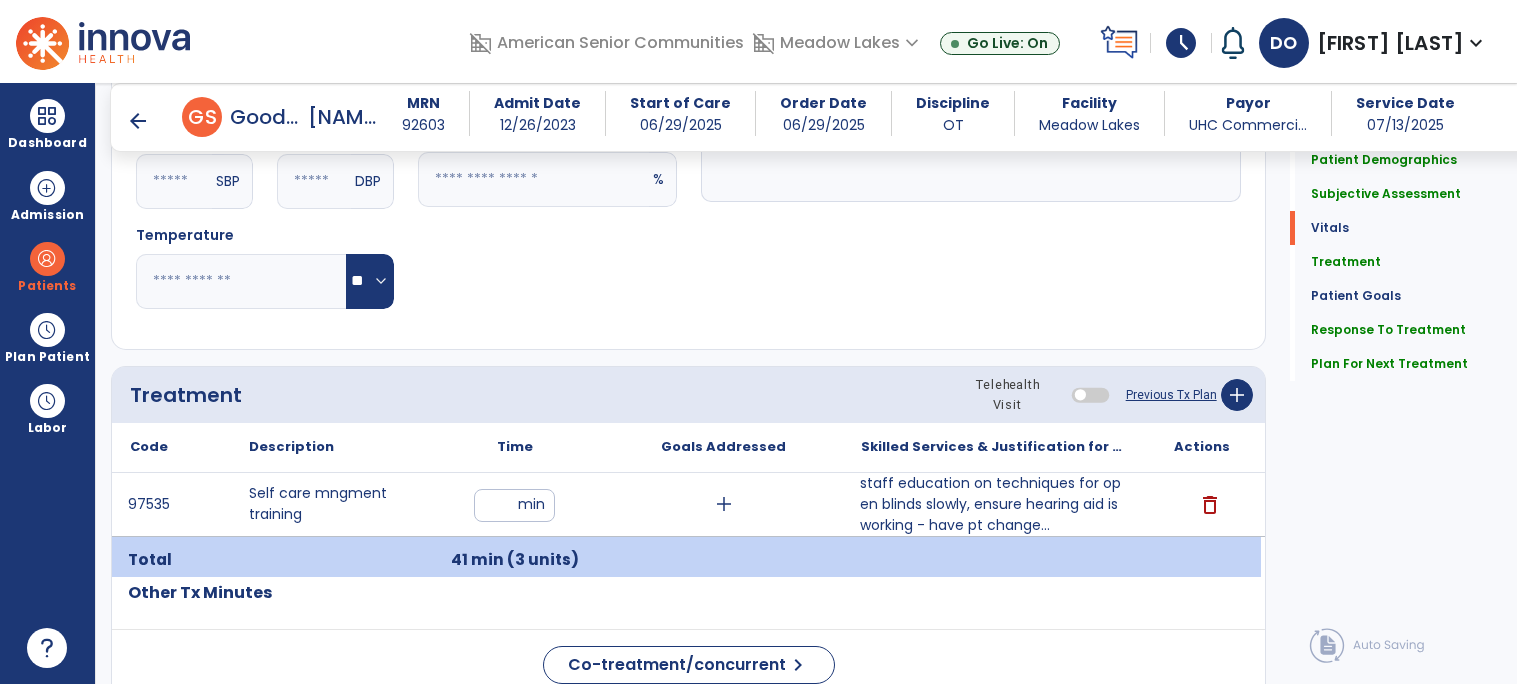 type on "**********" 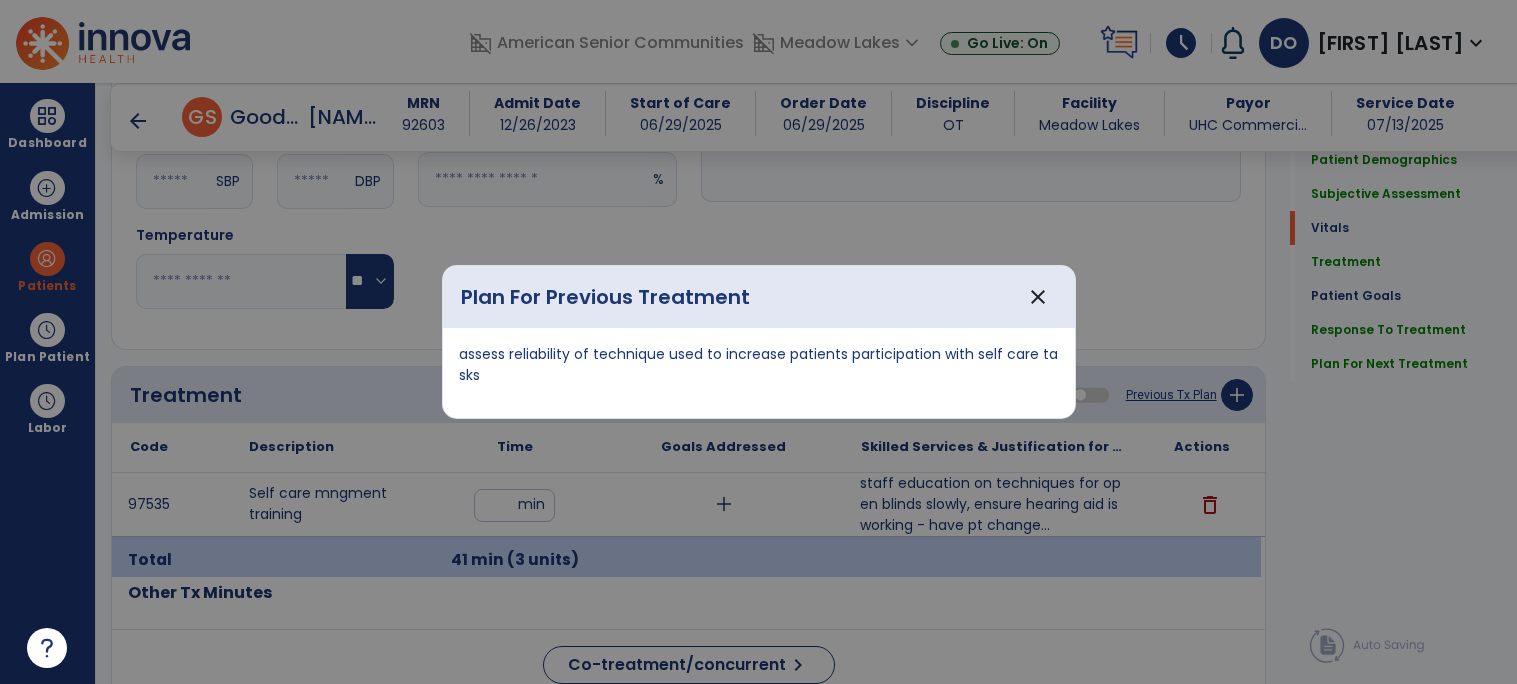 click at bounding box center (758, 342) 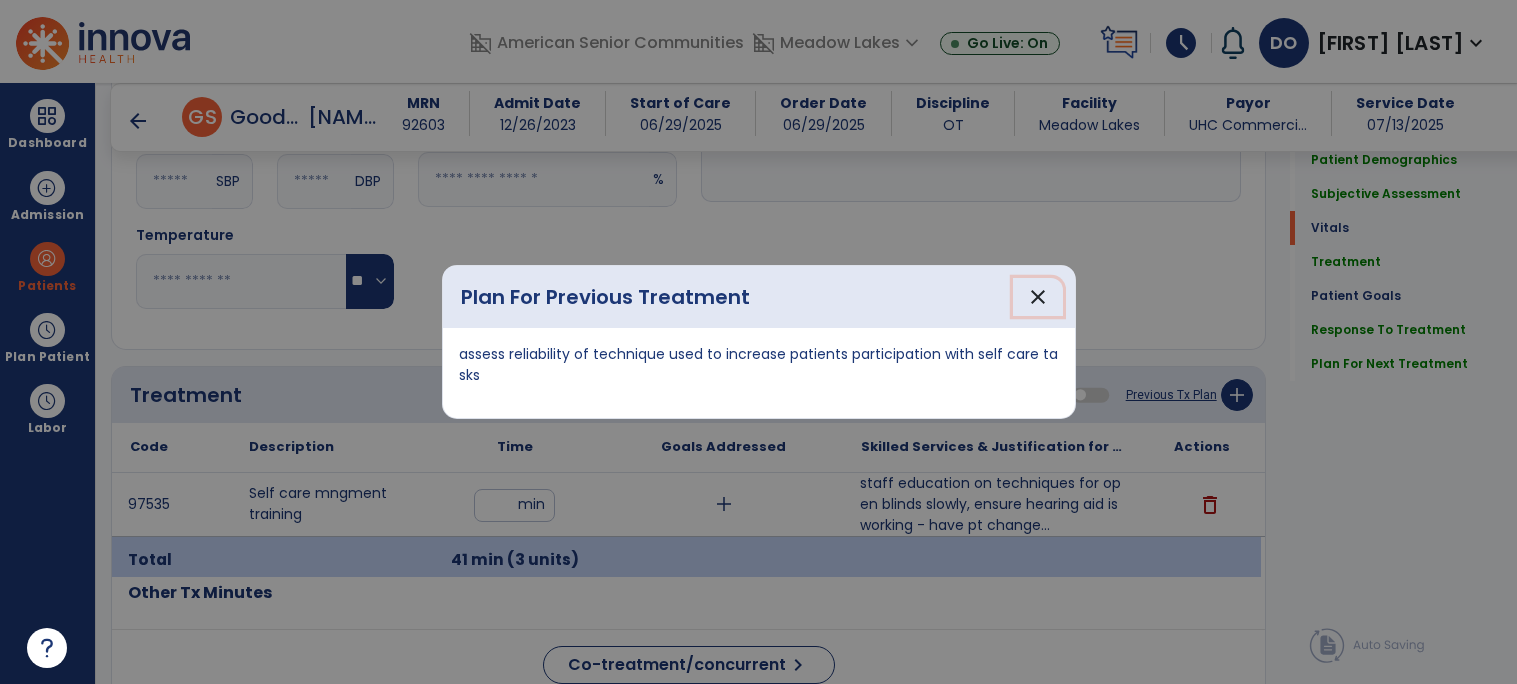 click on "close" at bounding box center (1038, 297) 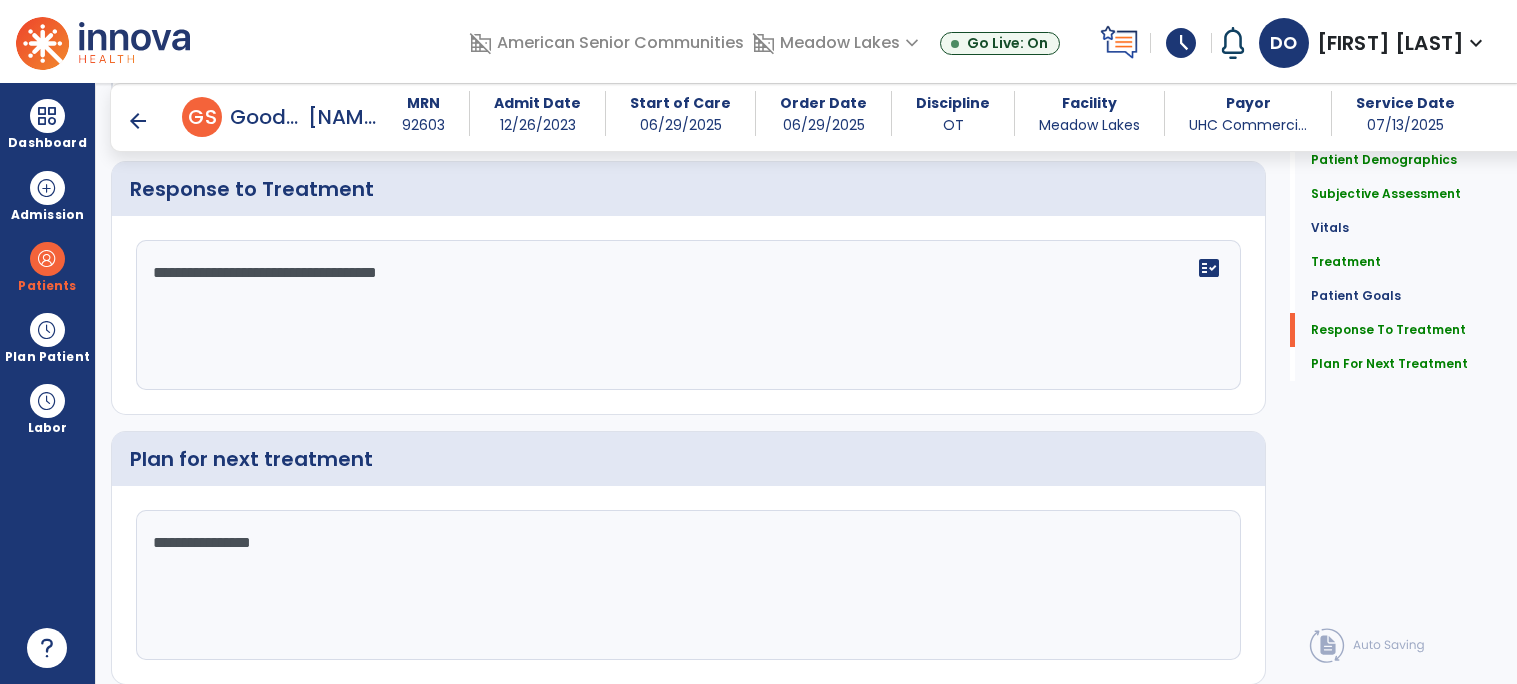scroll, scrollTop: 2969, scrollLeft: 0, axis: vertical 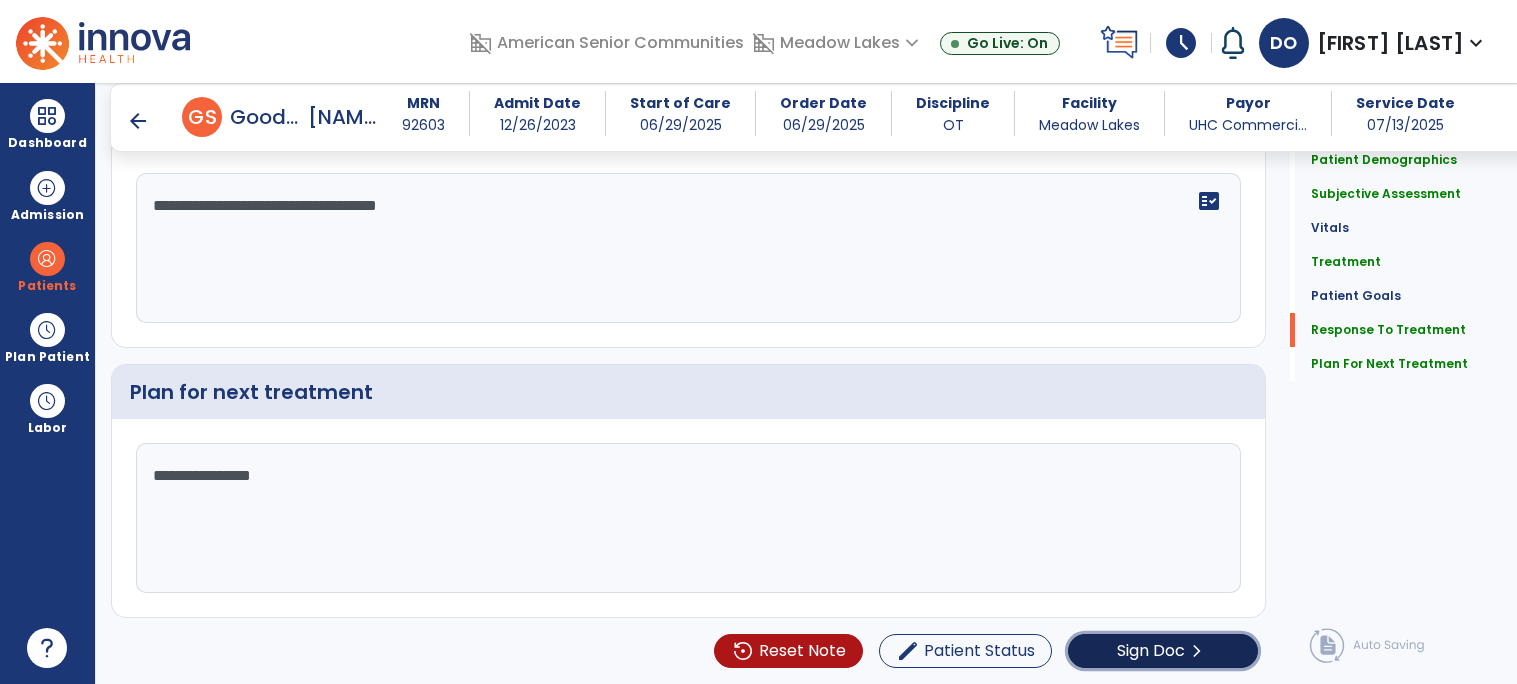 click on "chevron_right" 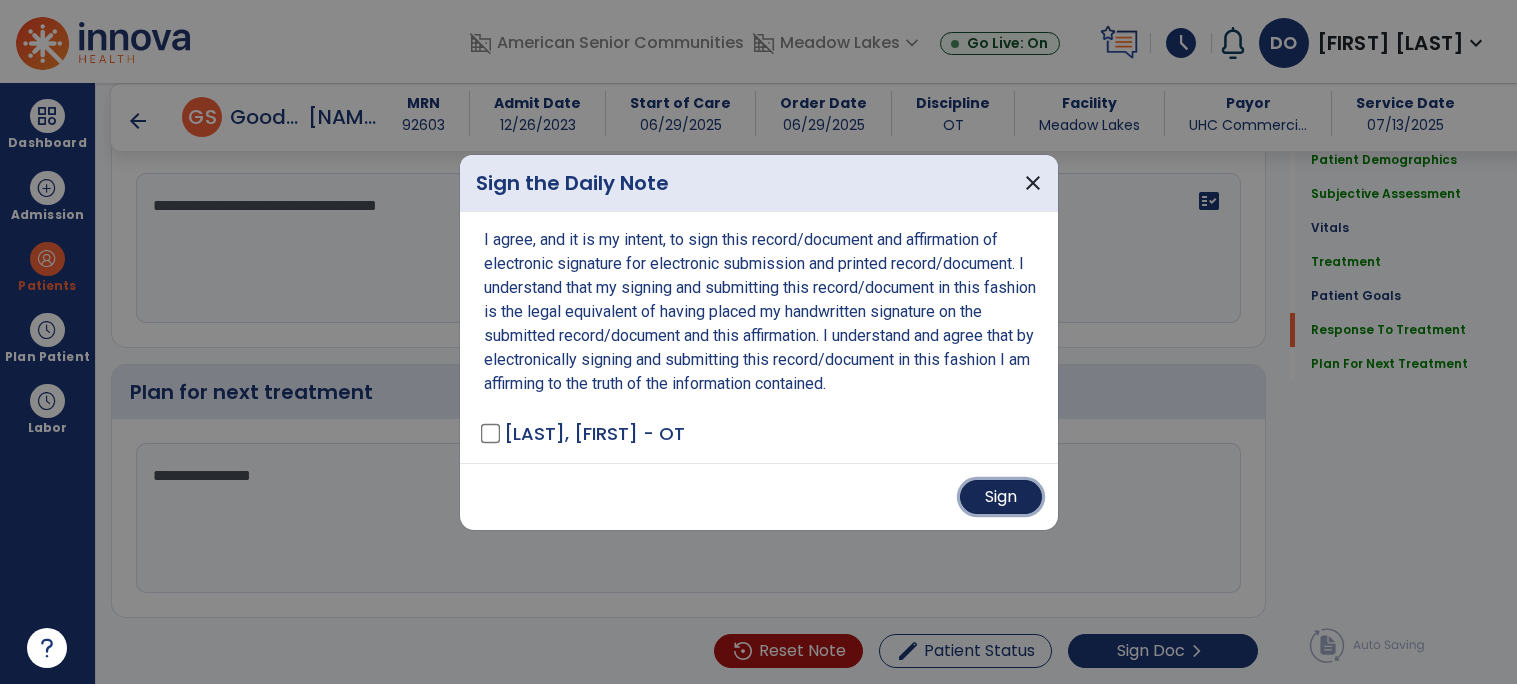 click on "Sign" at bounding box center [1001, 497] 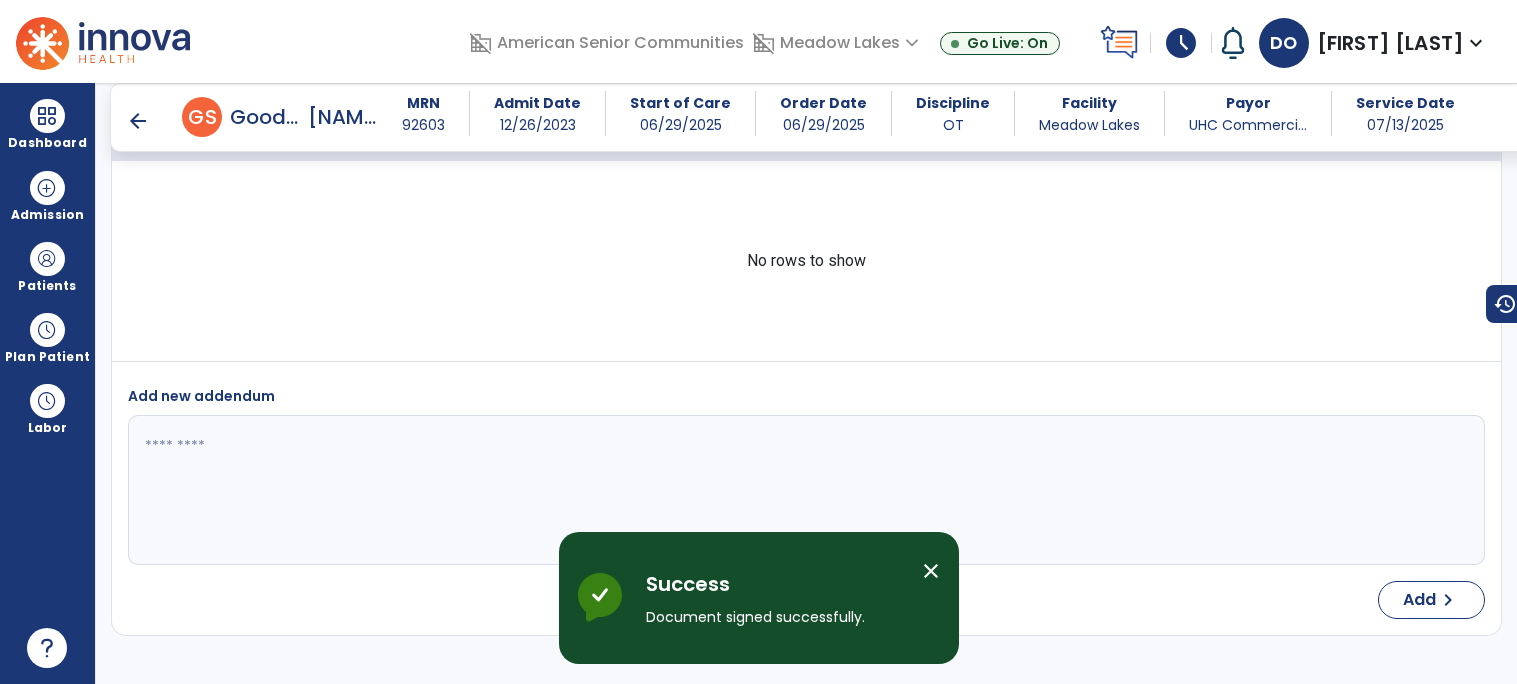 scroll, scrollTop: 4635, scrollLeft: 0, axis: vertical 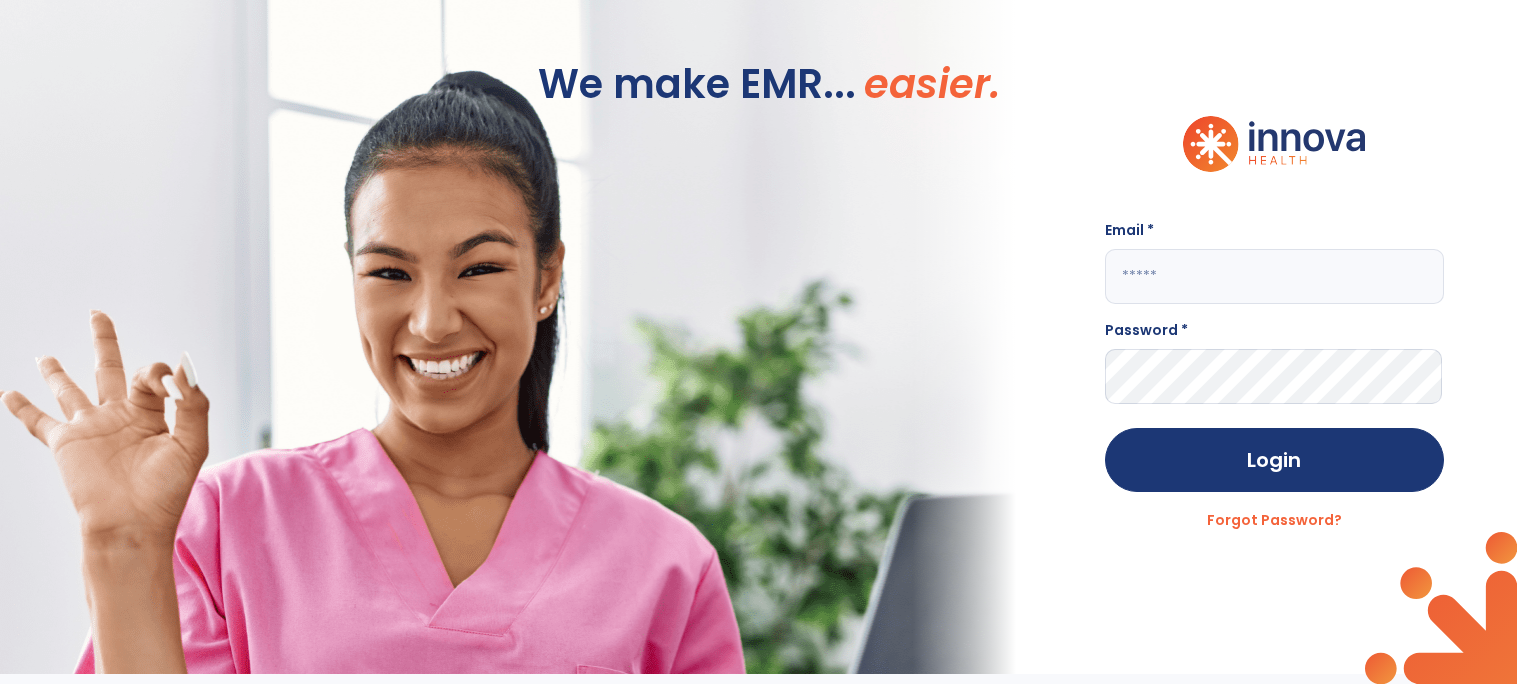 click 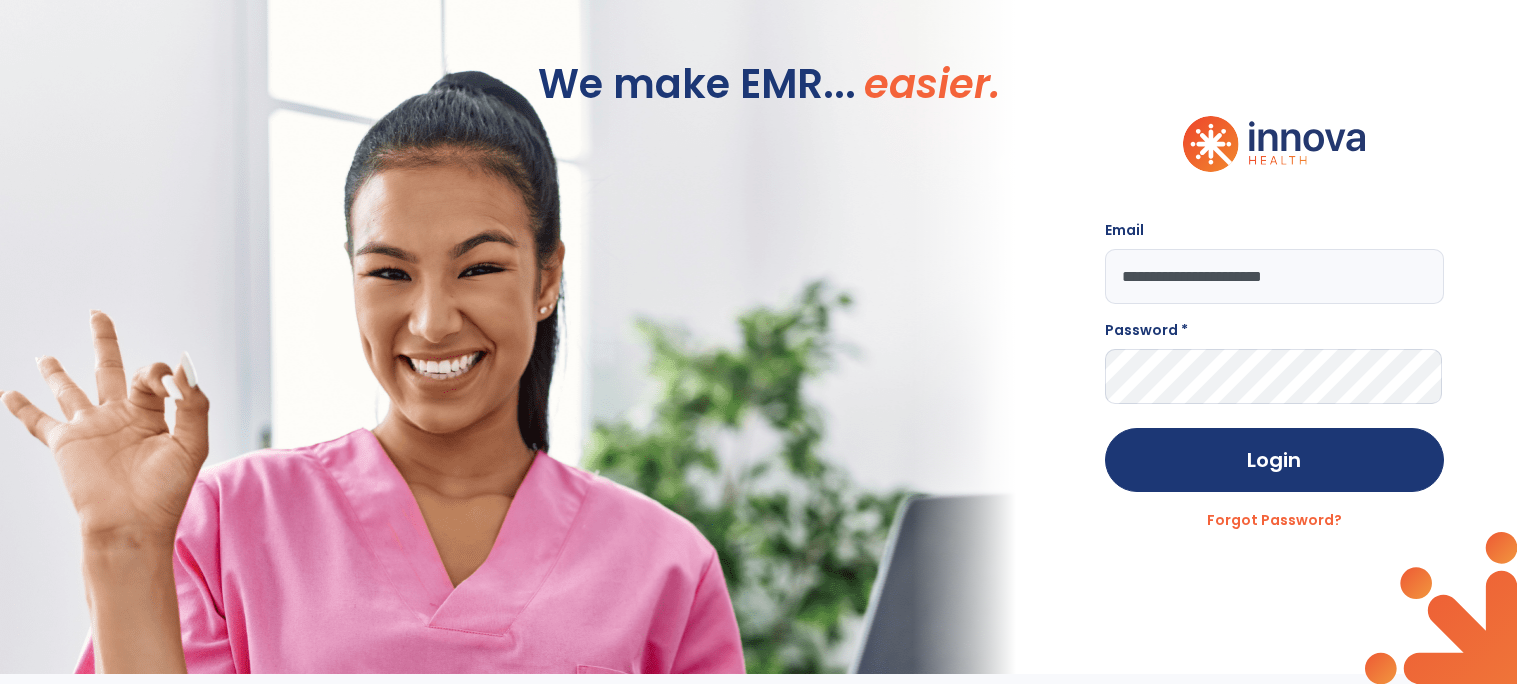 type on "**********" 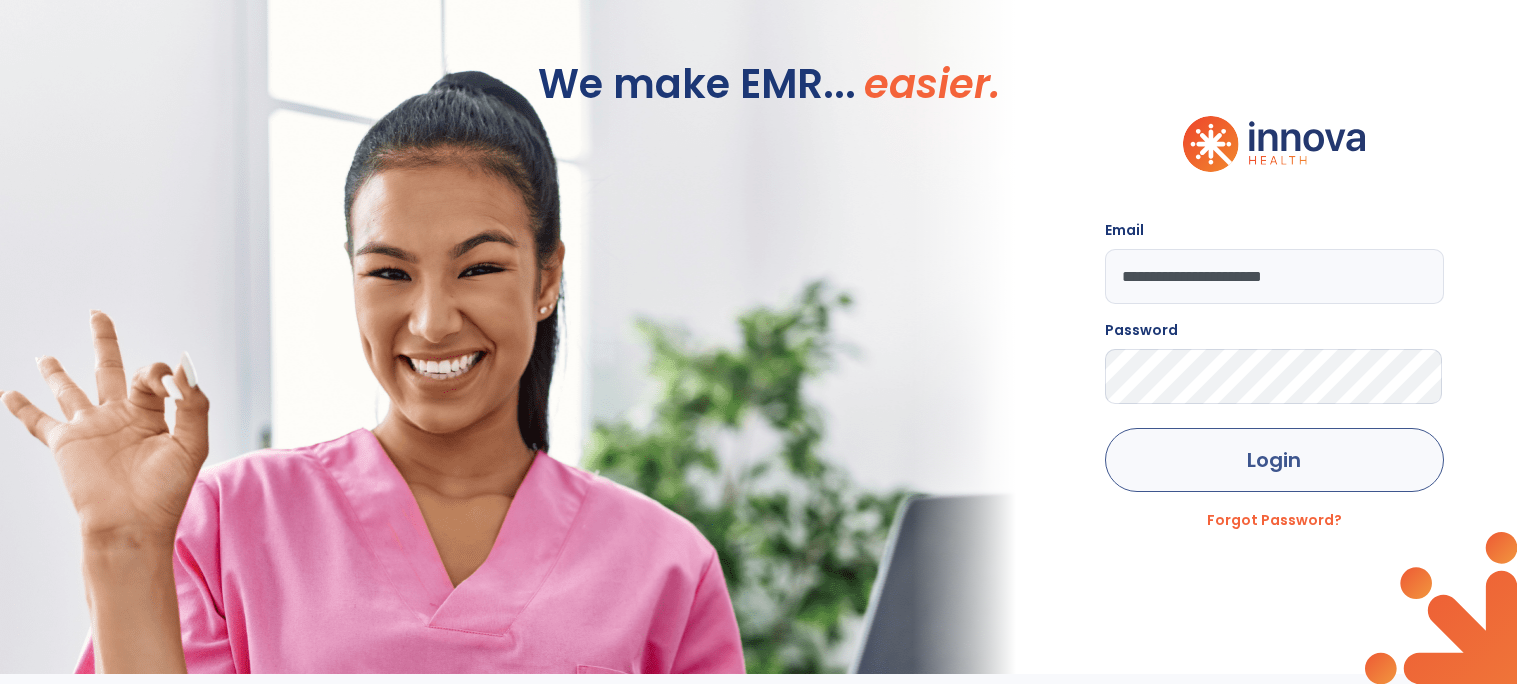 click on "Login" 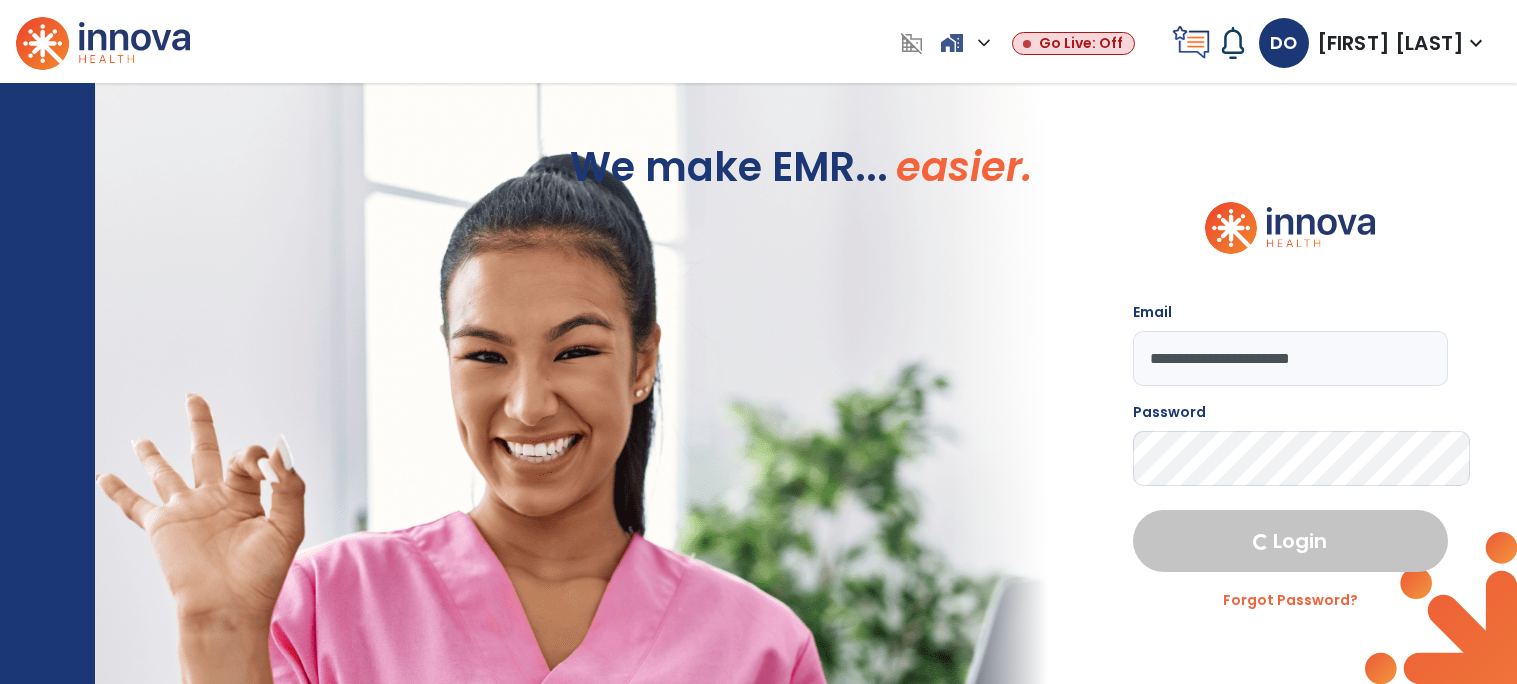 select on "****" 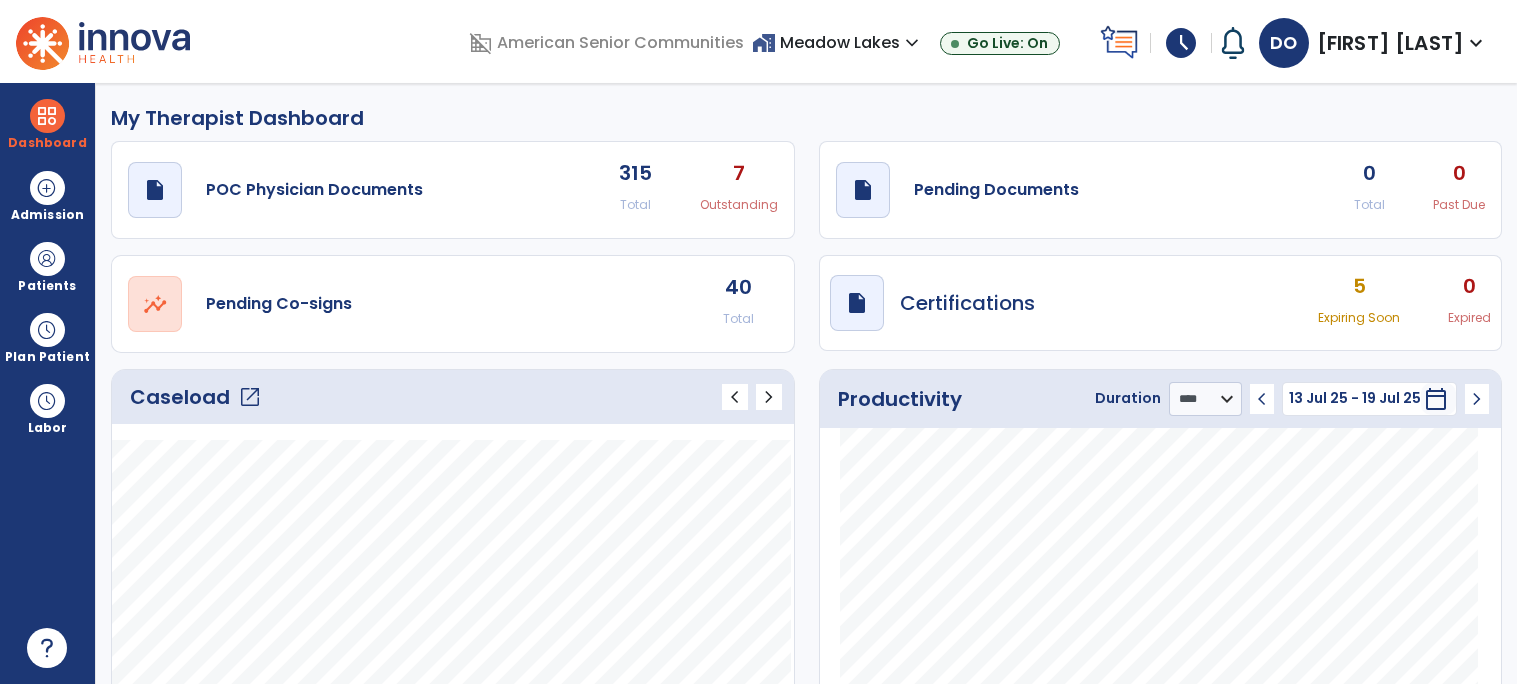 click on "Caseload   open_in_new" 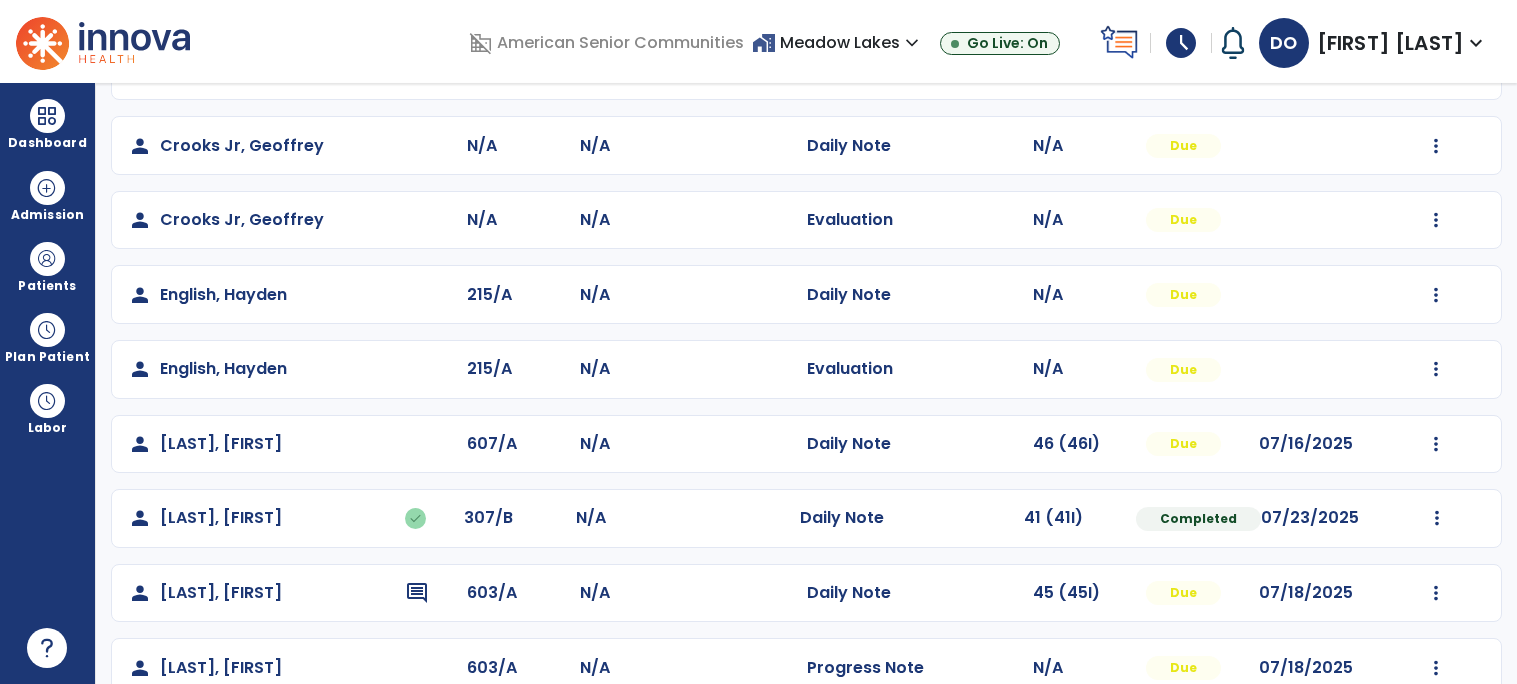 scroll, scrollTop: 477, scrollLeft: 0, axis: vertical 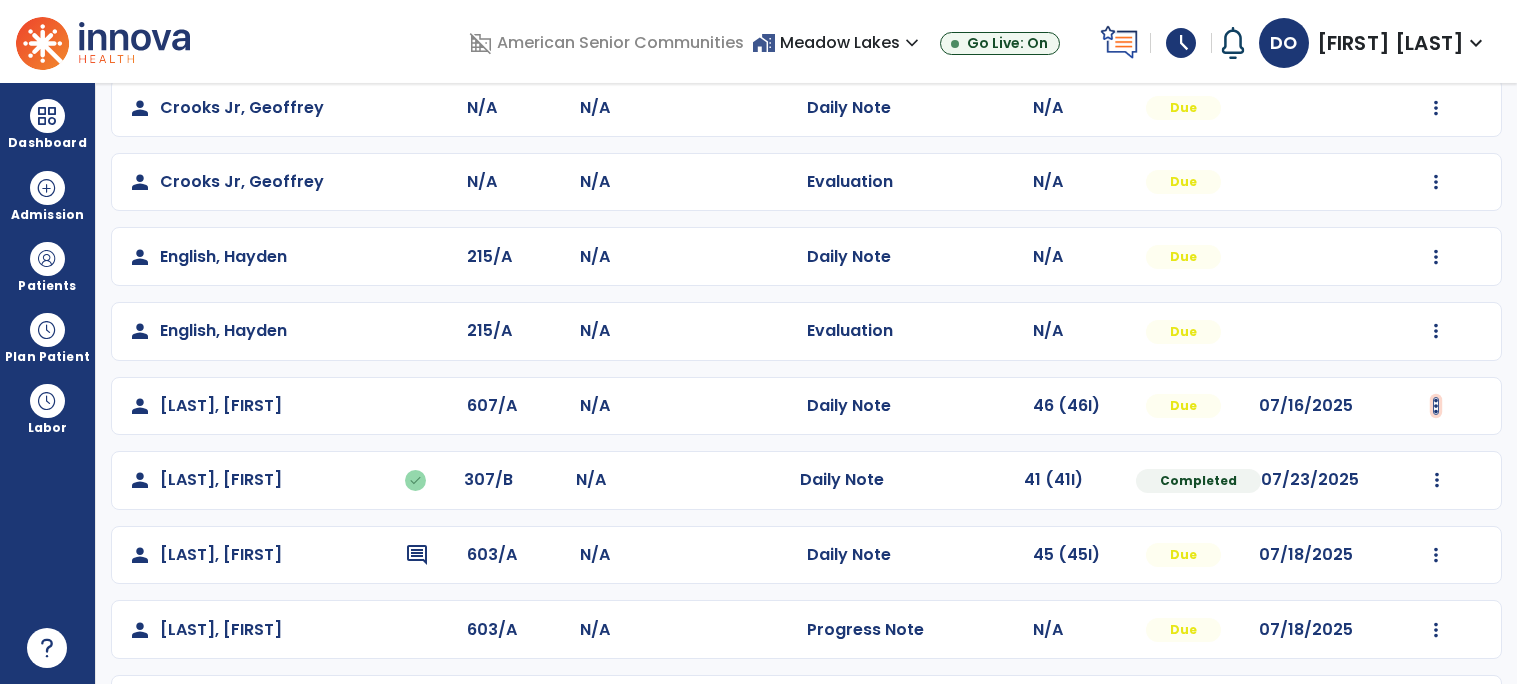 click at bounding box center (1436, 33) 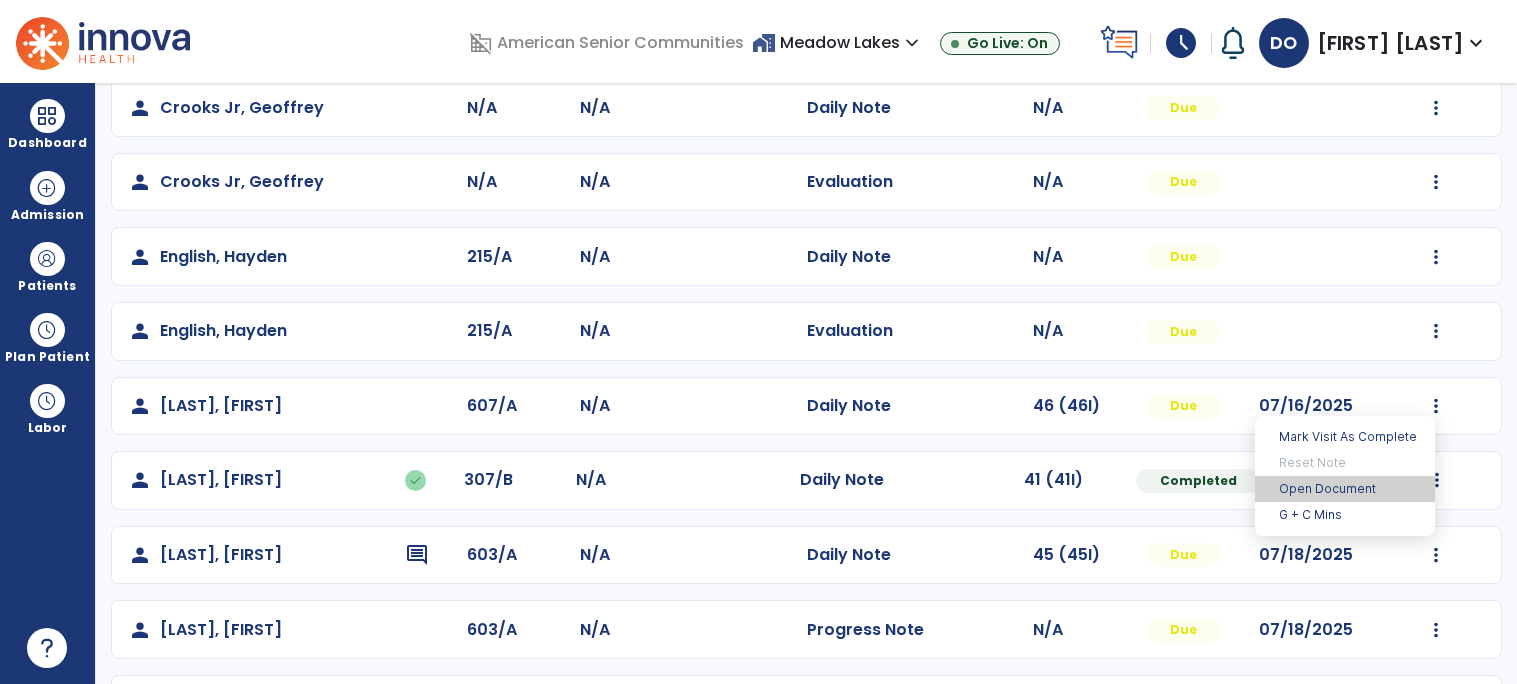 click on "Open Document" at bounding box center [1345, 489] 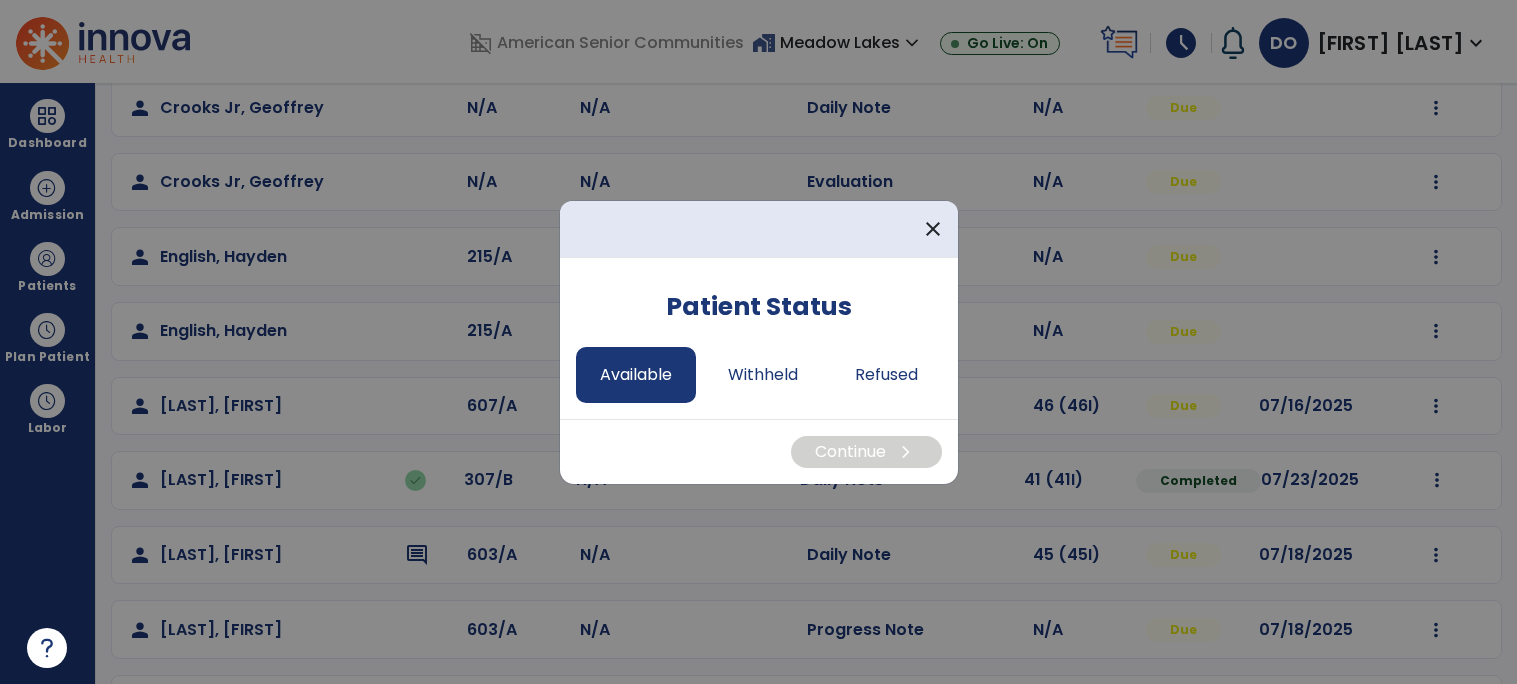 click on "Available" at bounding box center (636, 375) 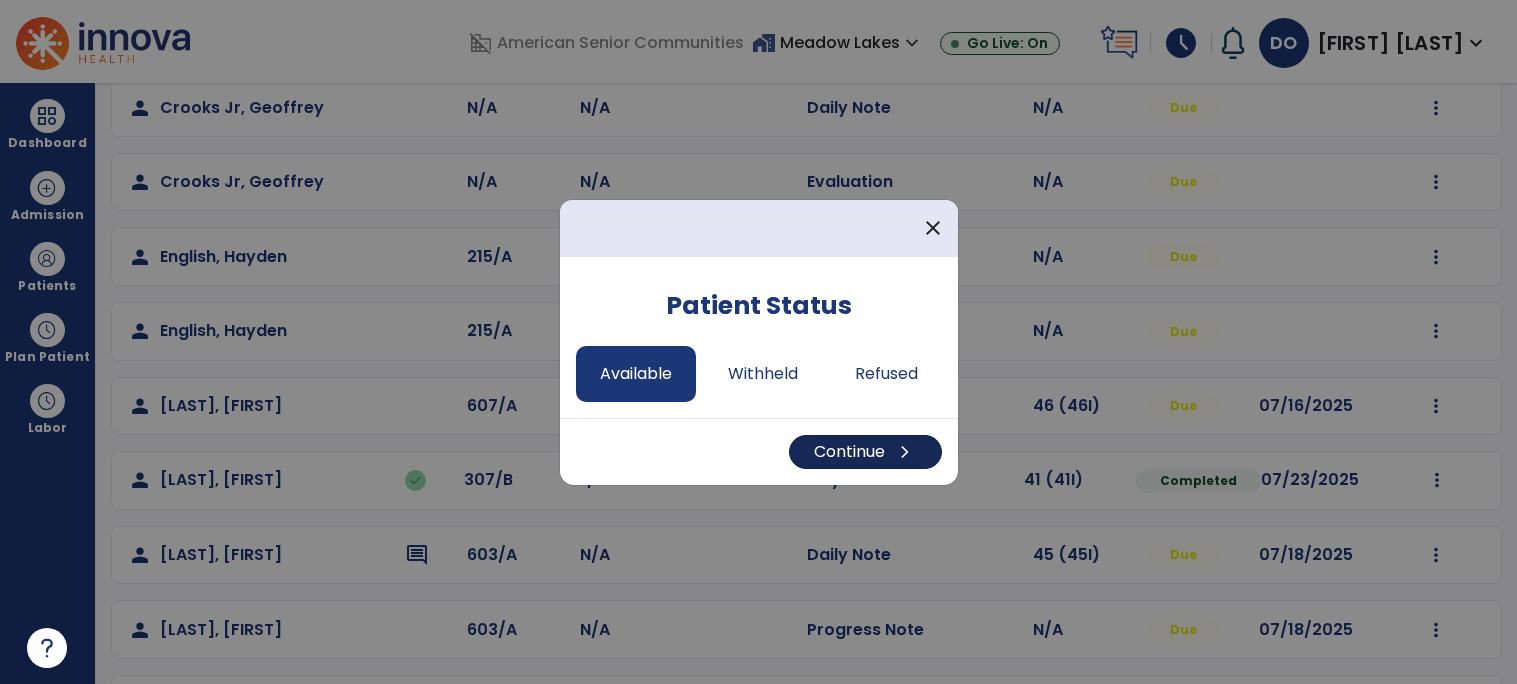click on "Continue   chevron_right" at bounding box center [865, 452] 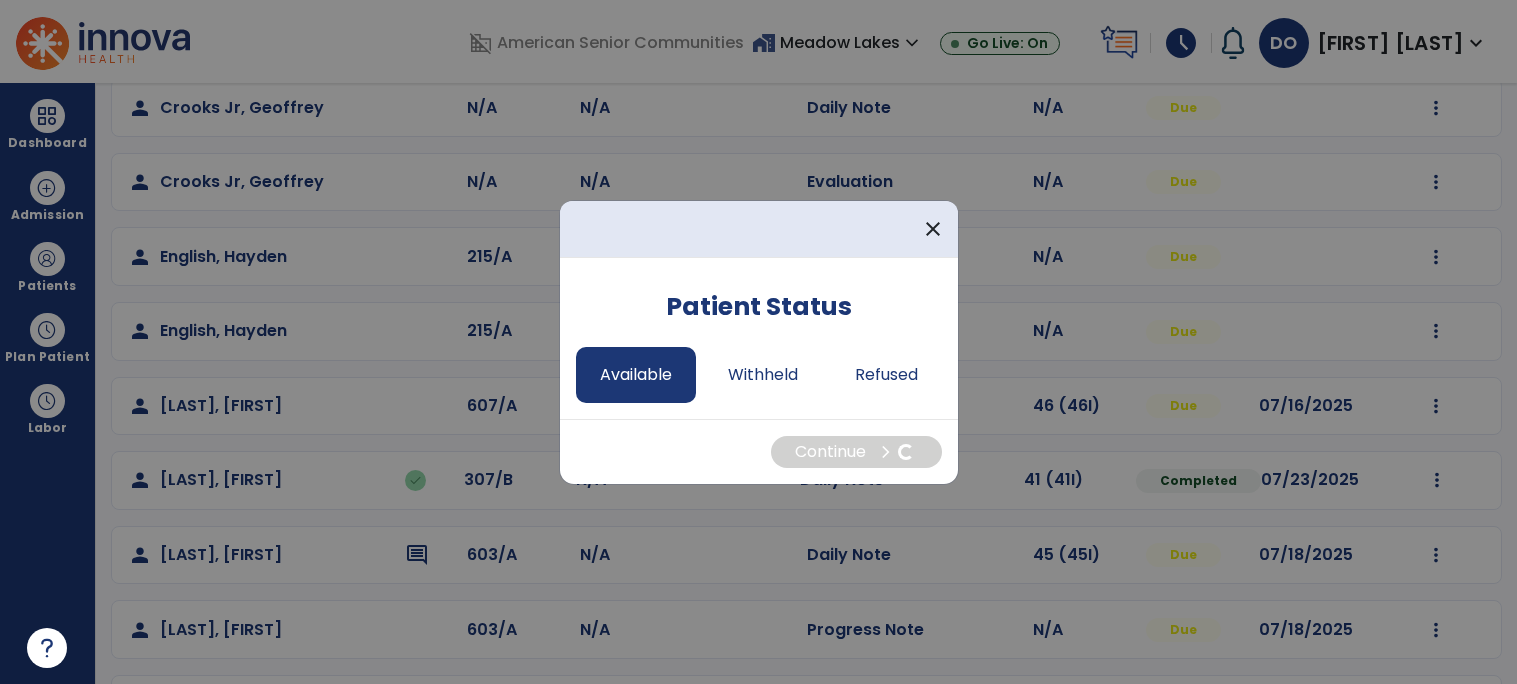 select on "*" 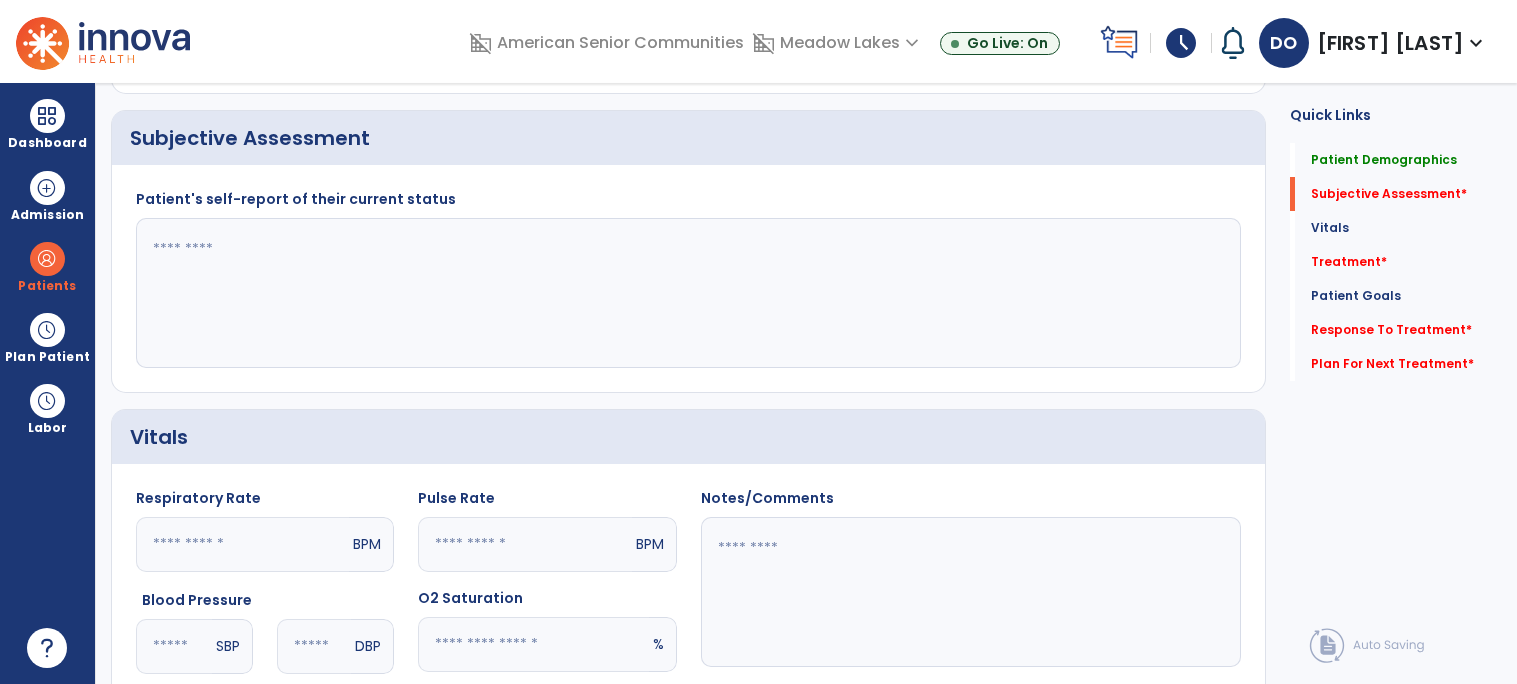 click 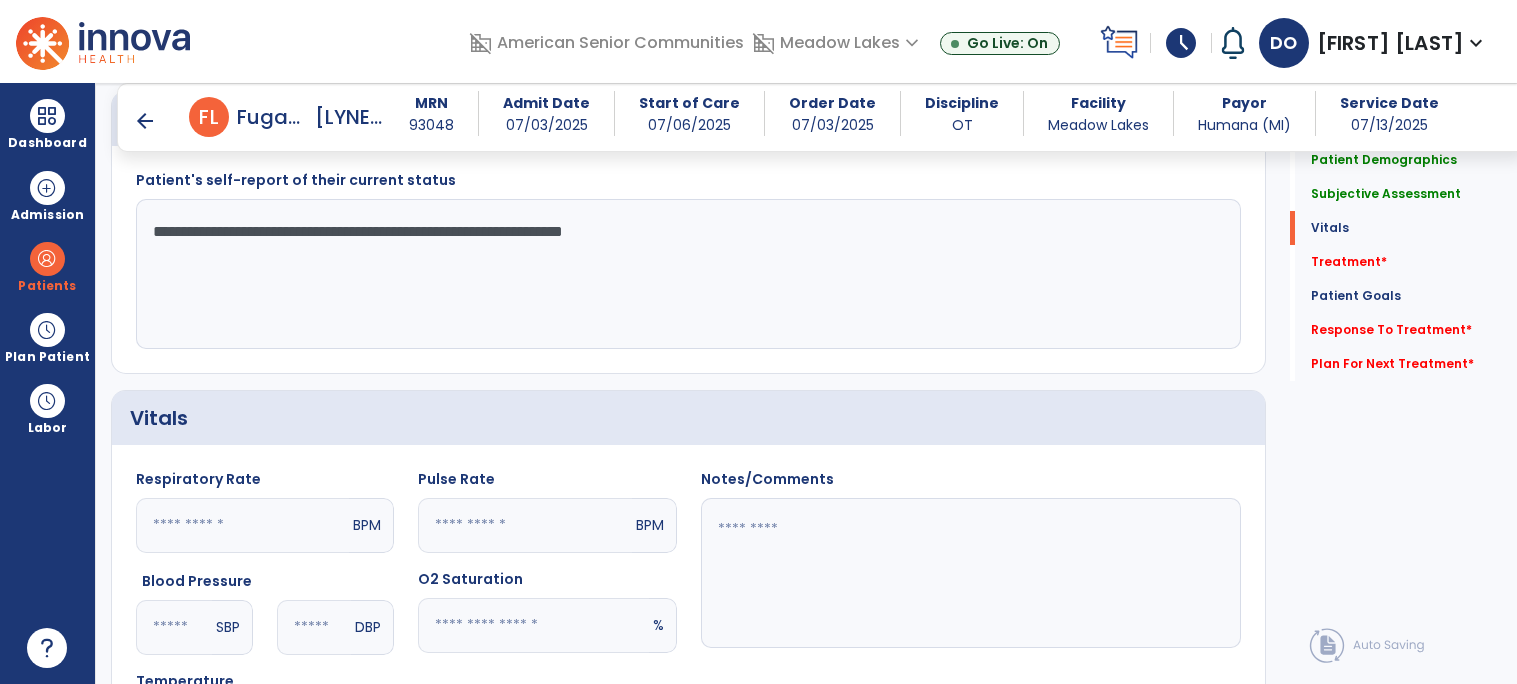 scroll, scrollTop: 835, scrollLeft: 0, axis: vertical 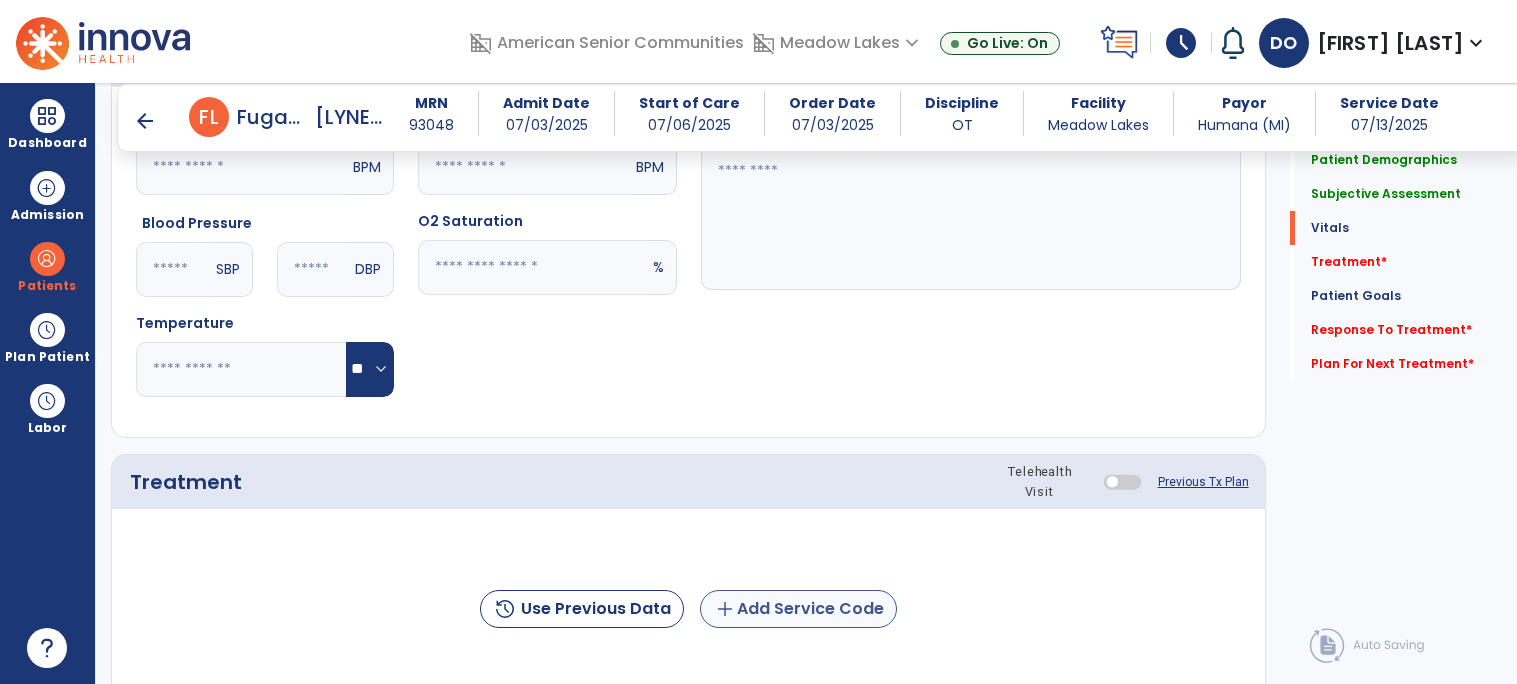 type on "**********" 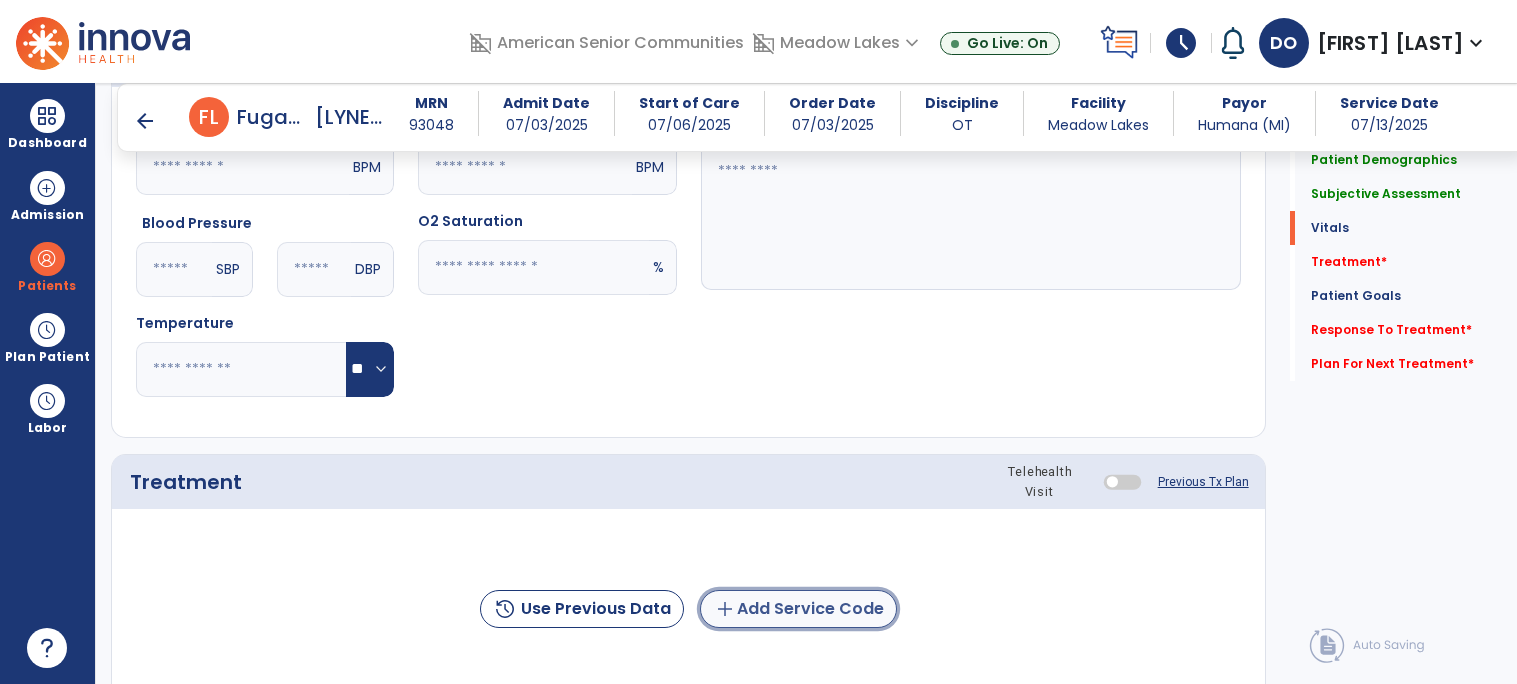 click on "add  Add Service Code" 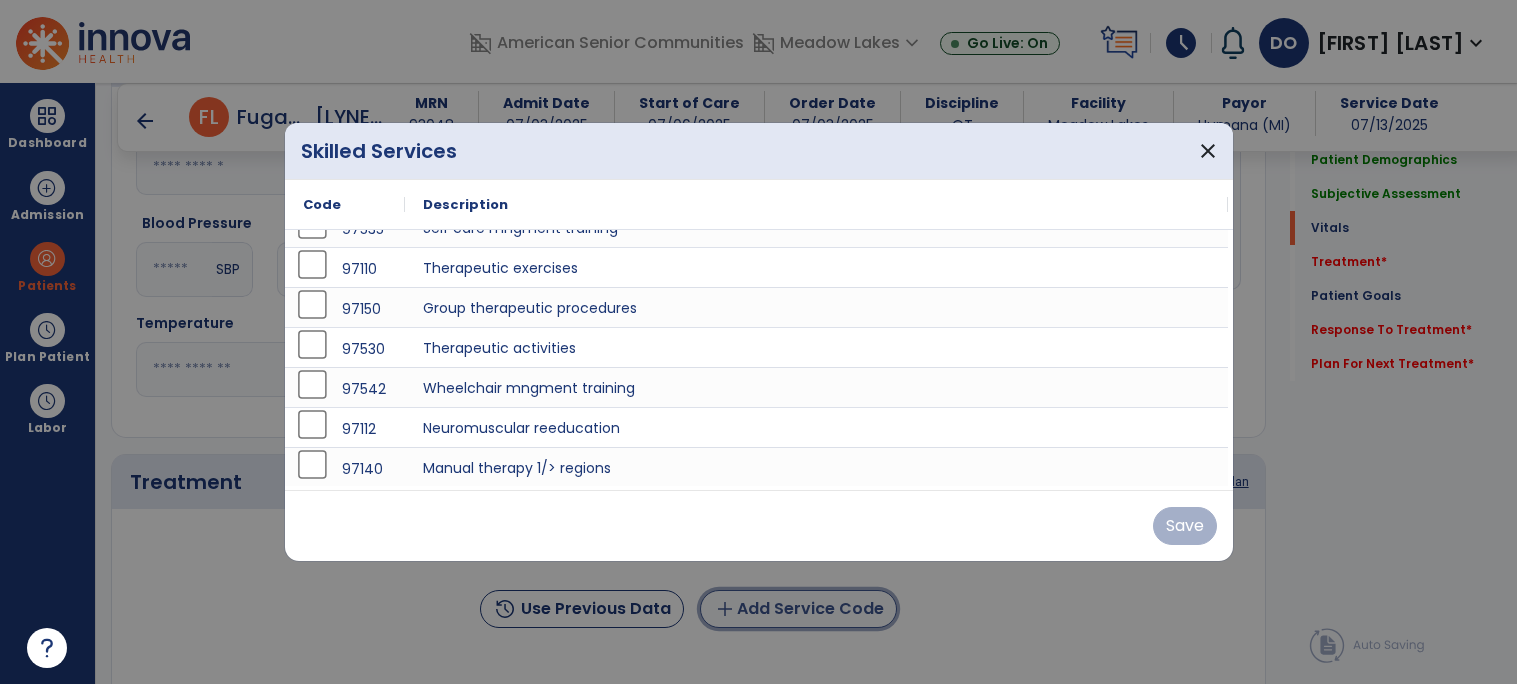 scroll, scrollTop: 0, scrollLeft: 0, axis: both 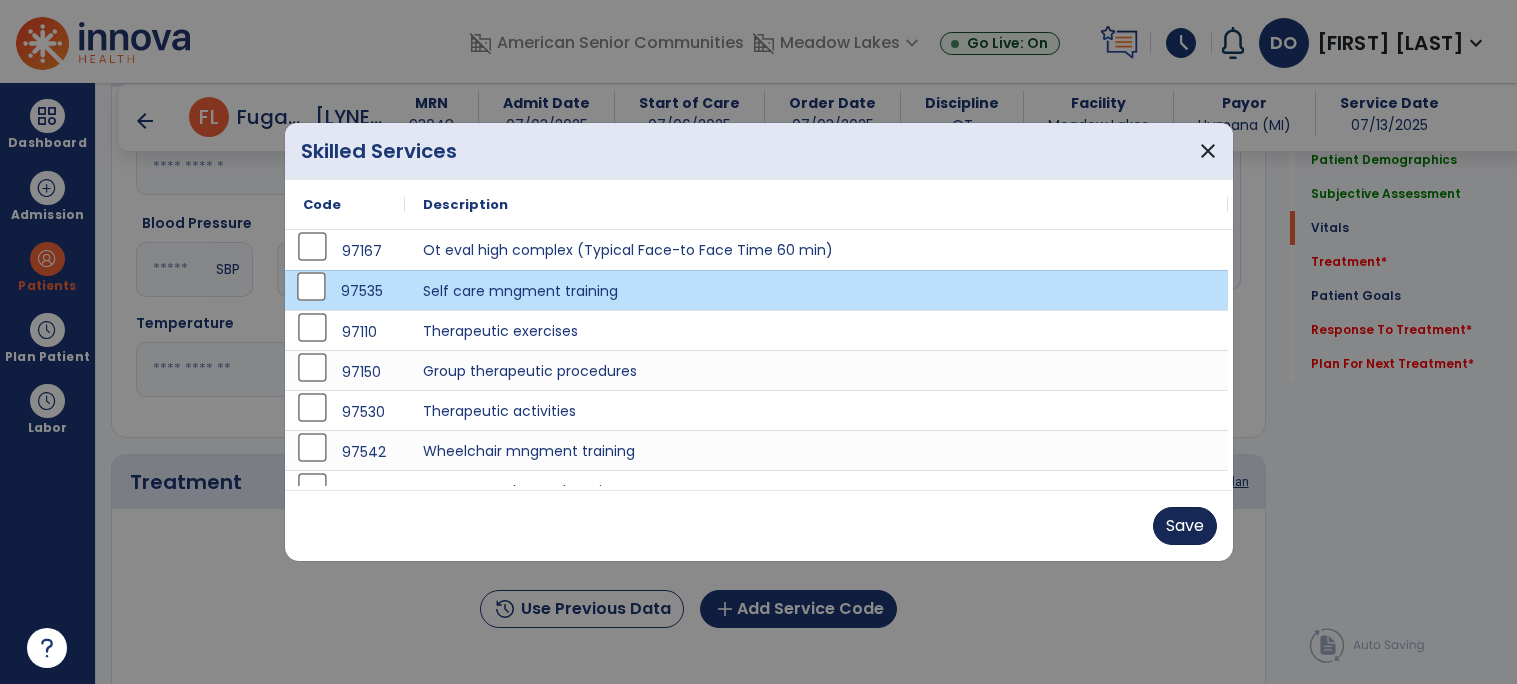 click on "Save" at bounding box center [1185, 526] 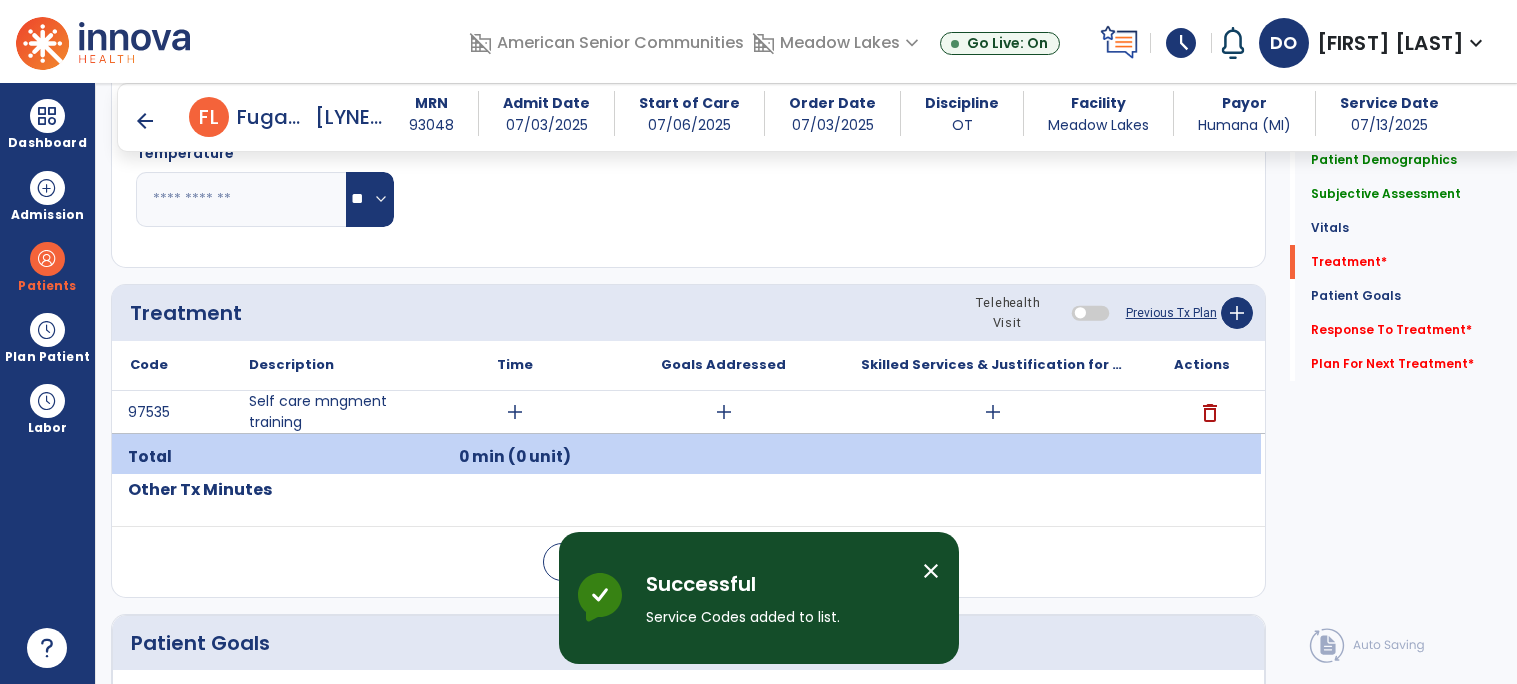scroll, scrollTop: 1006, scrollLeft: 0, axis: vertical 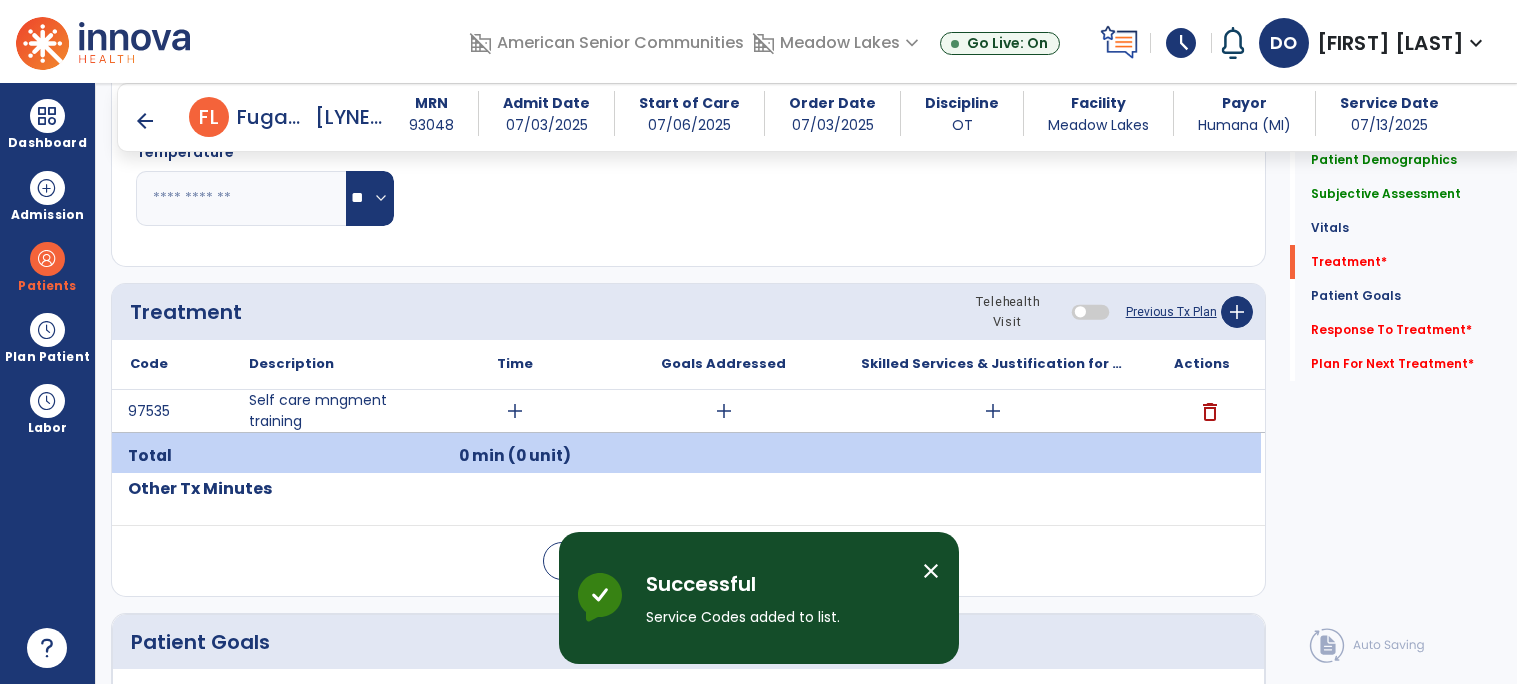 click on "add" at bounding box center [515, 411] 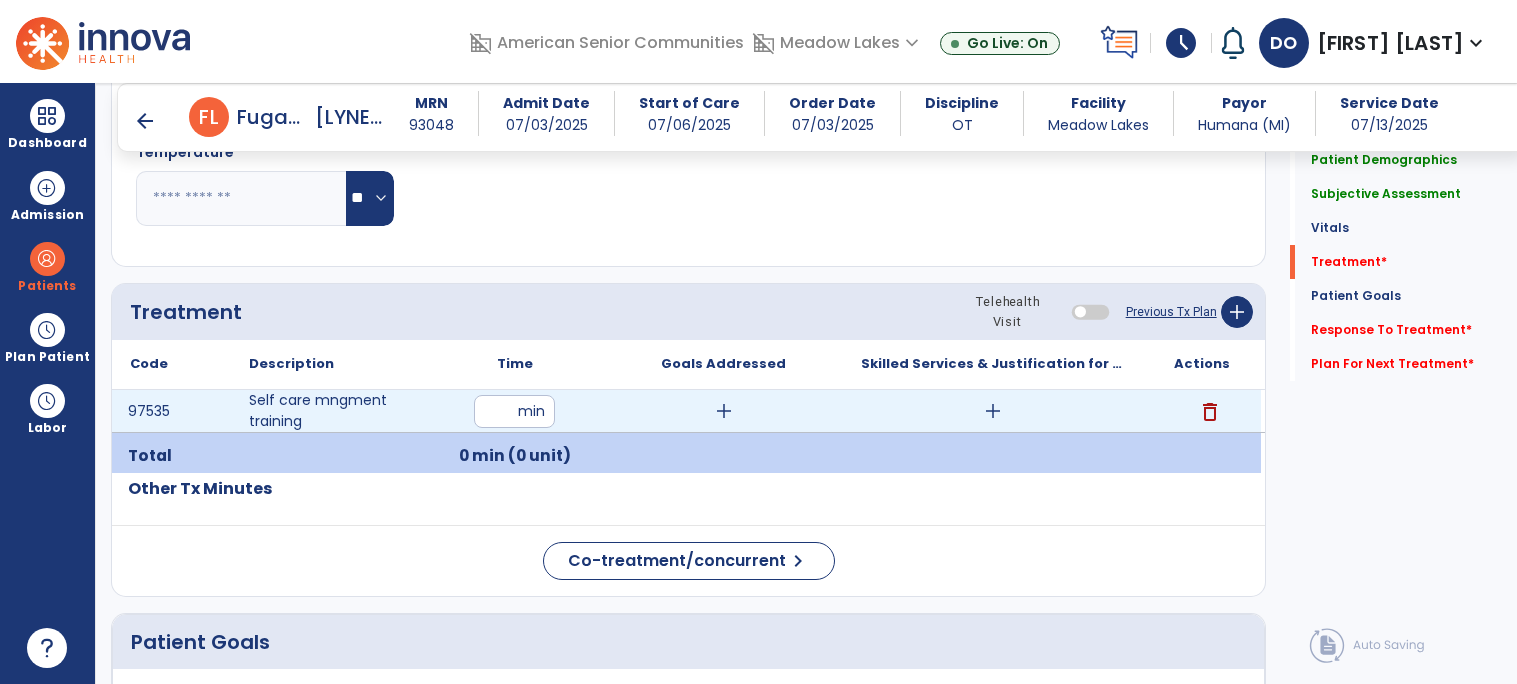type on "**" 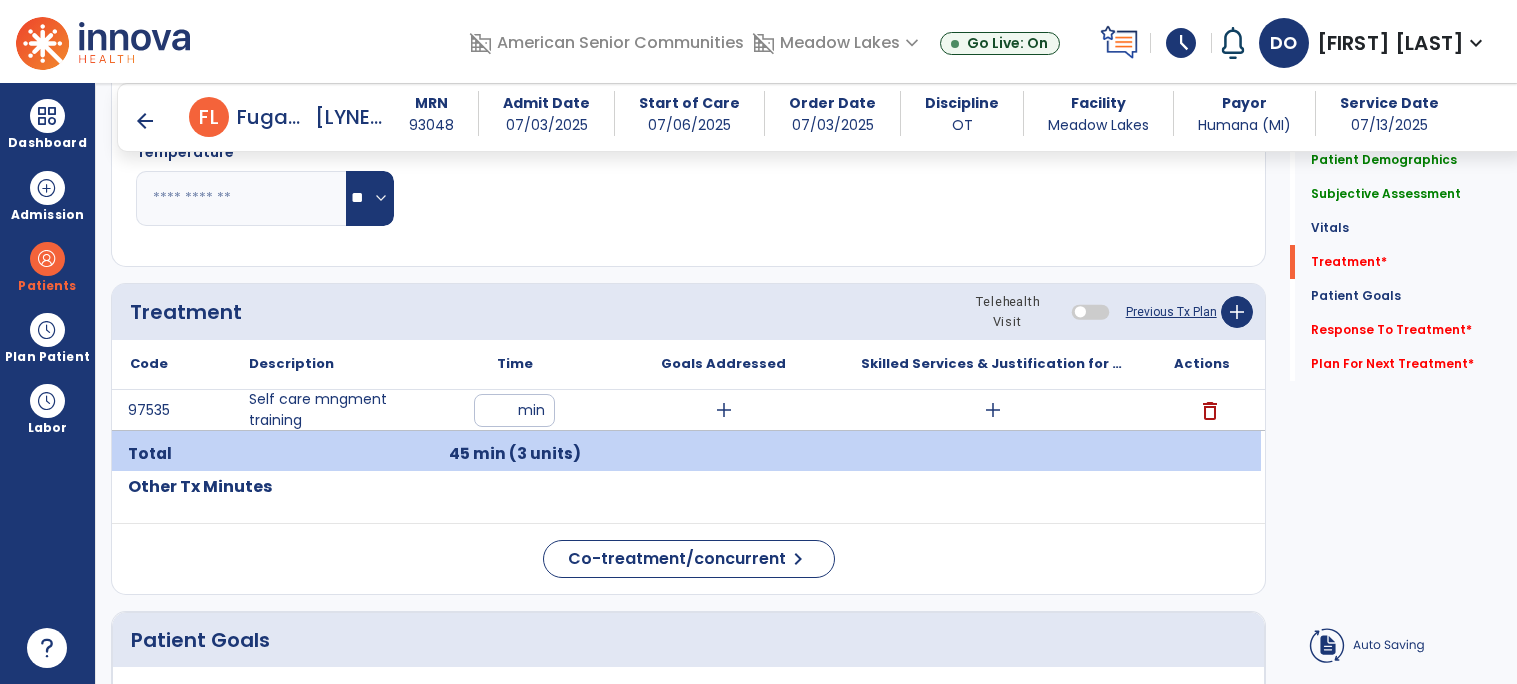 click on "add" at bounding box center (992, 410) 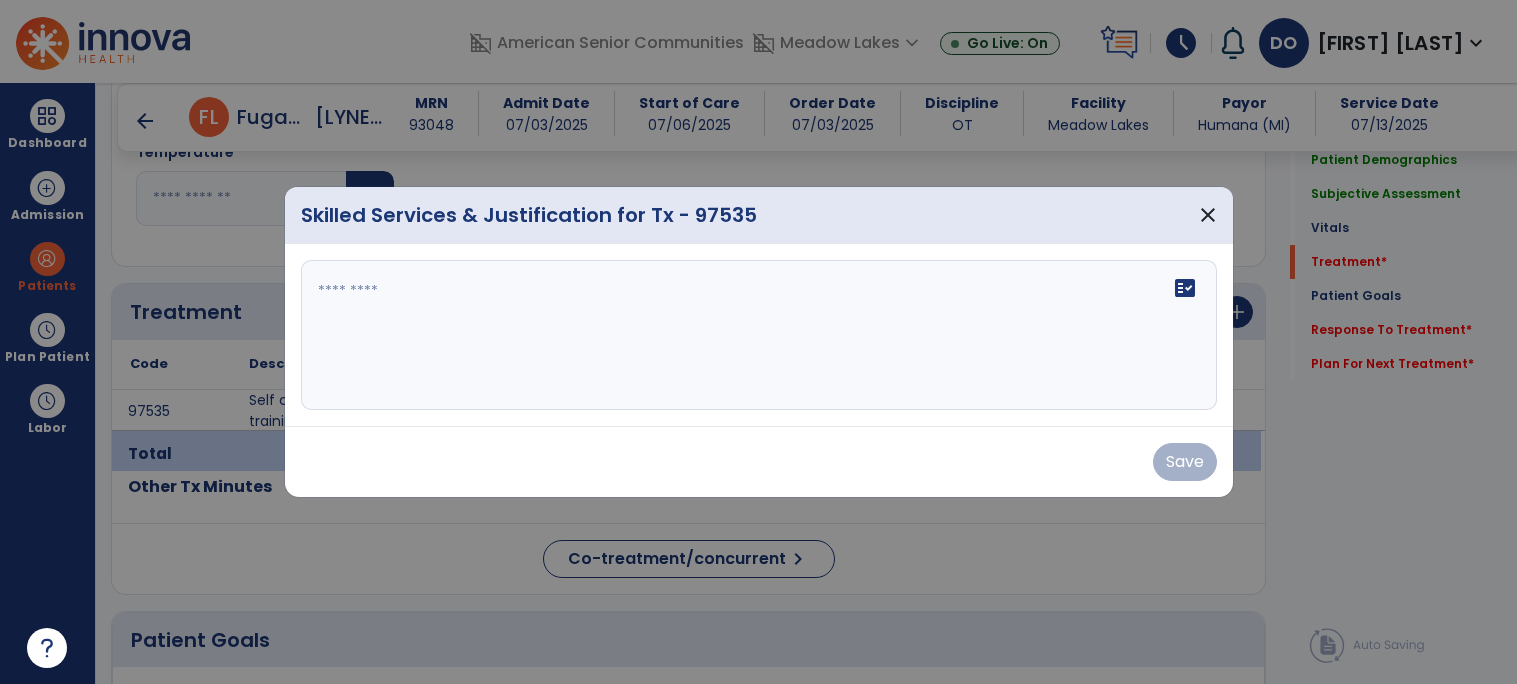 click on "fact_check" at bounding box center [759, 335] 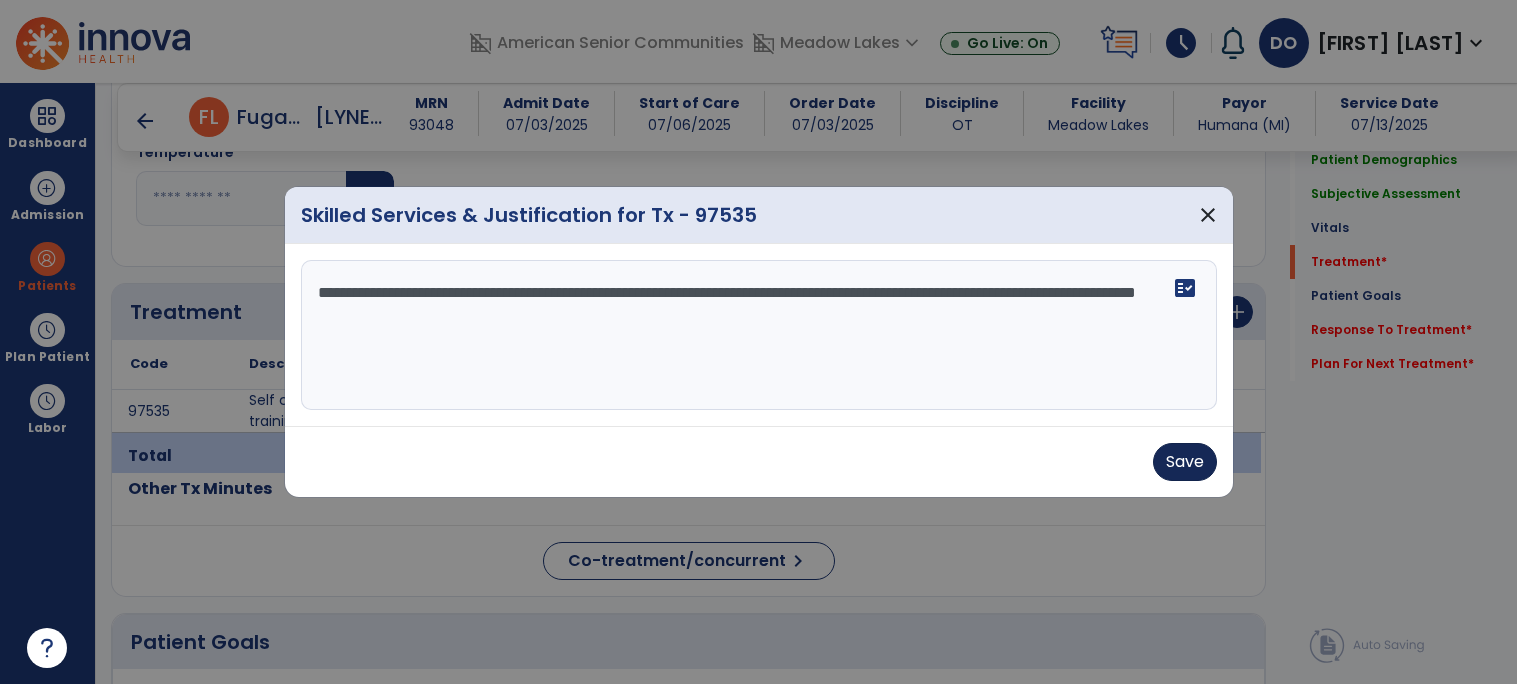 type on "**********" 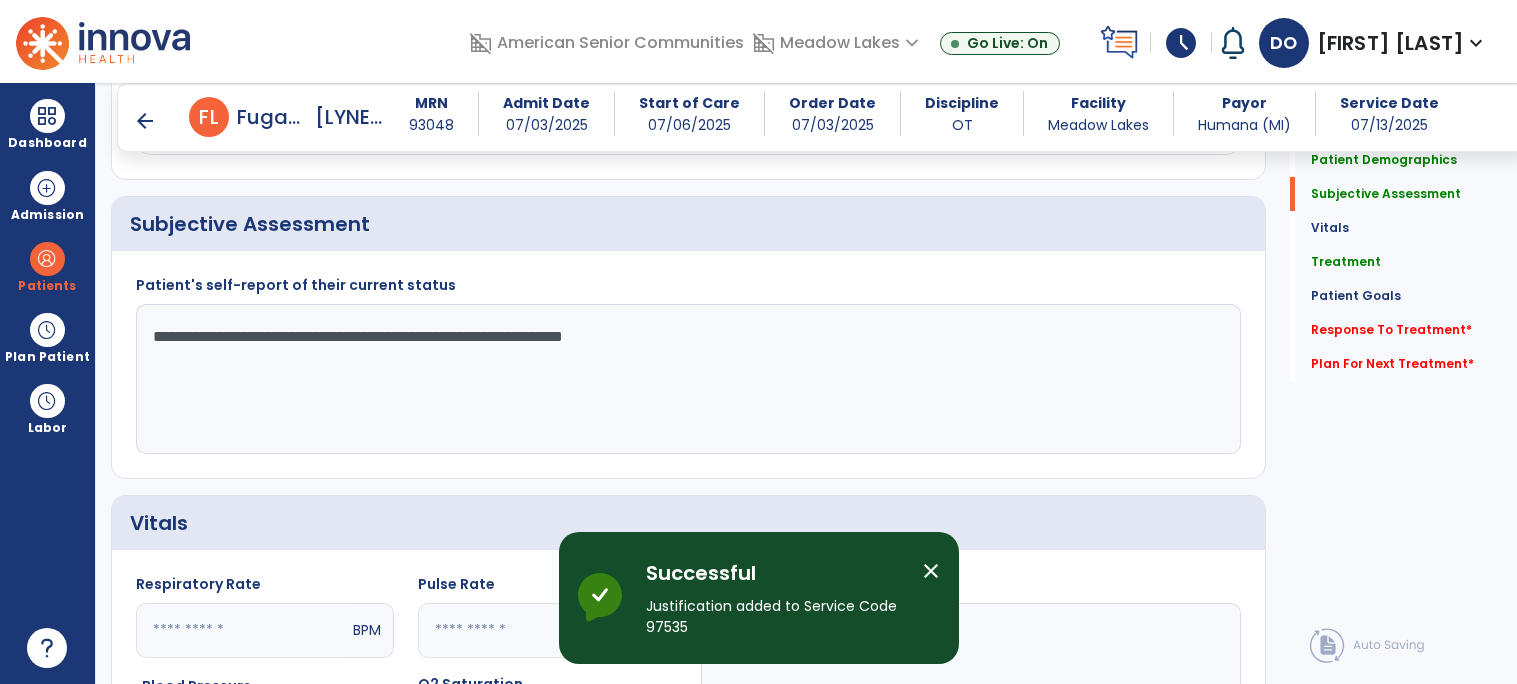 scroll, scrollTop: 360, scrollLeft: 0, axis: vertical 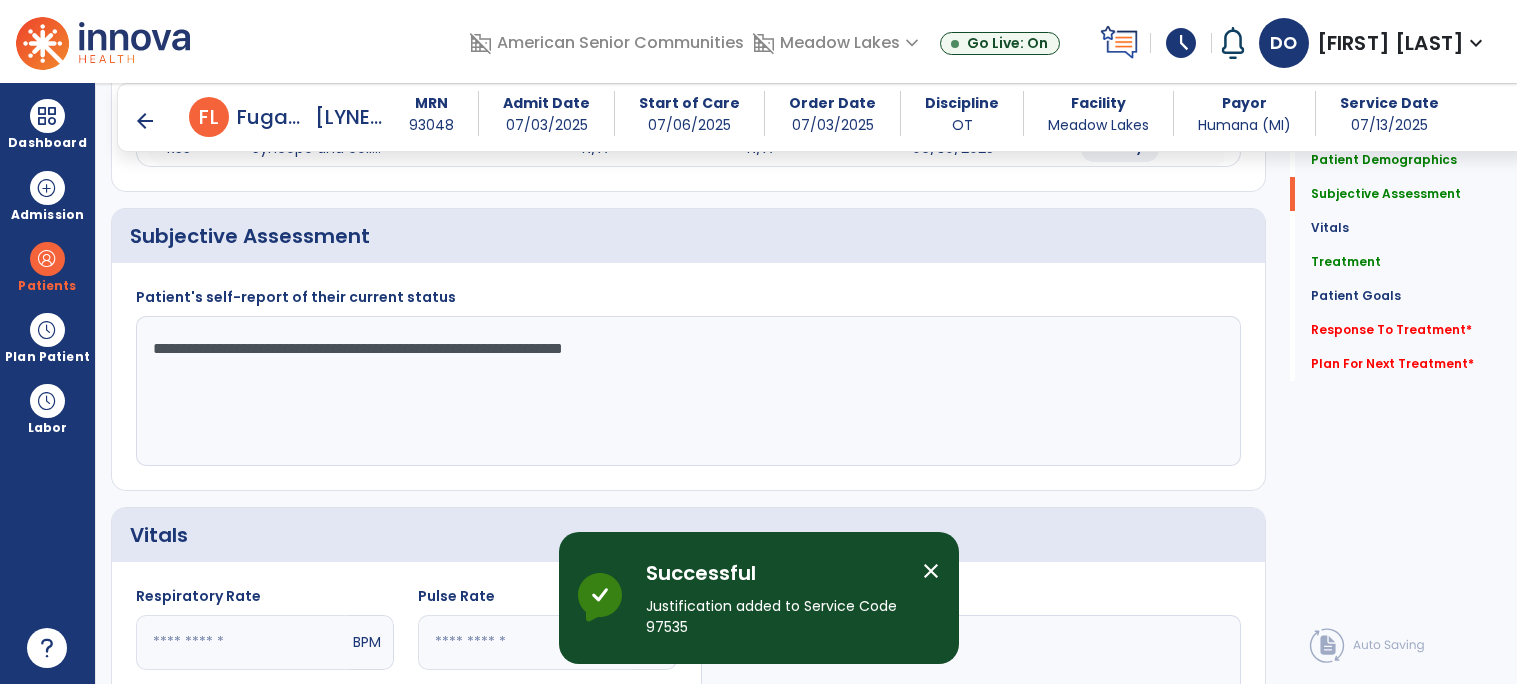 click on "**********" 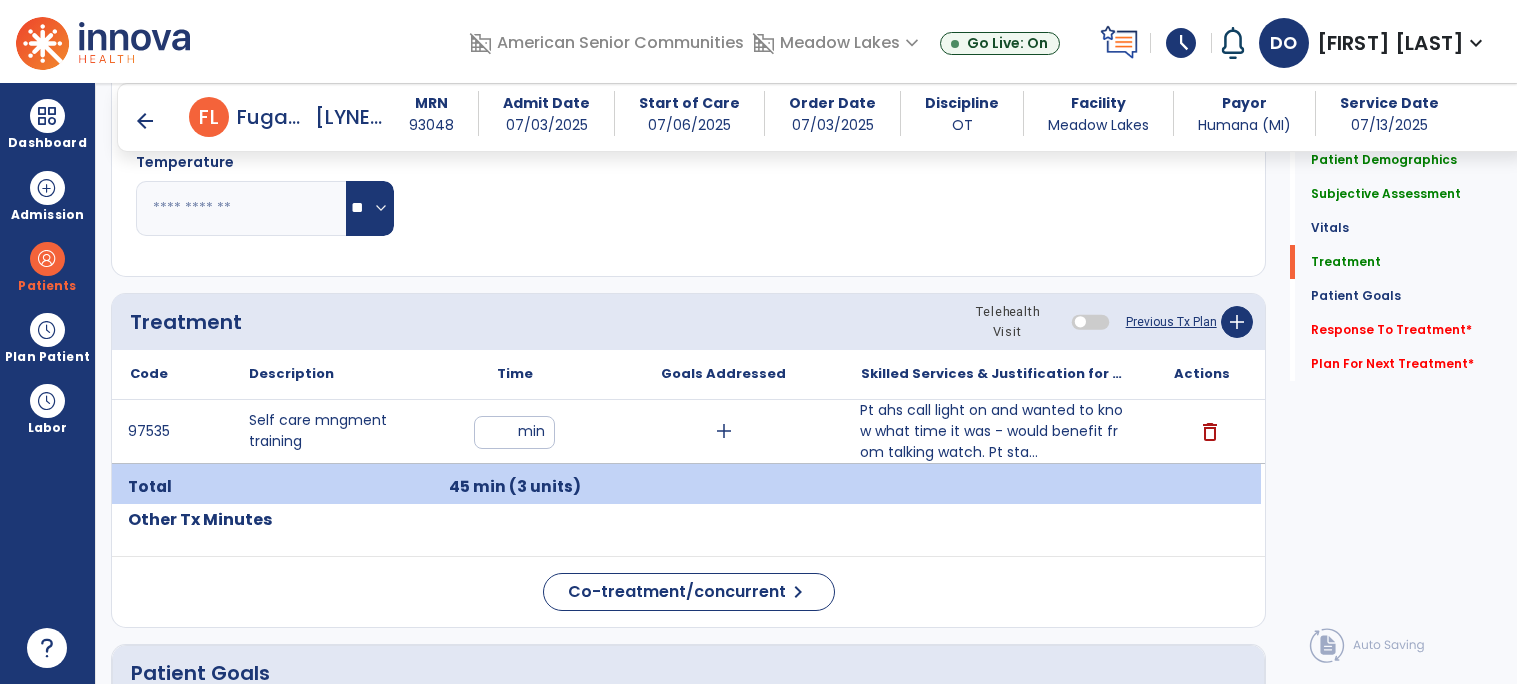 scroll, scrollTop: 995, scrollLeft: 0, axis: vertical 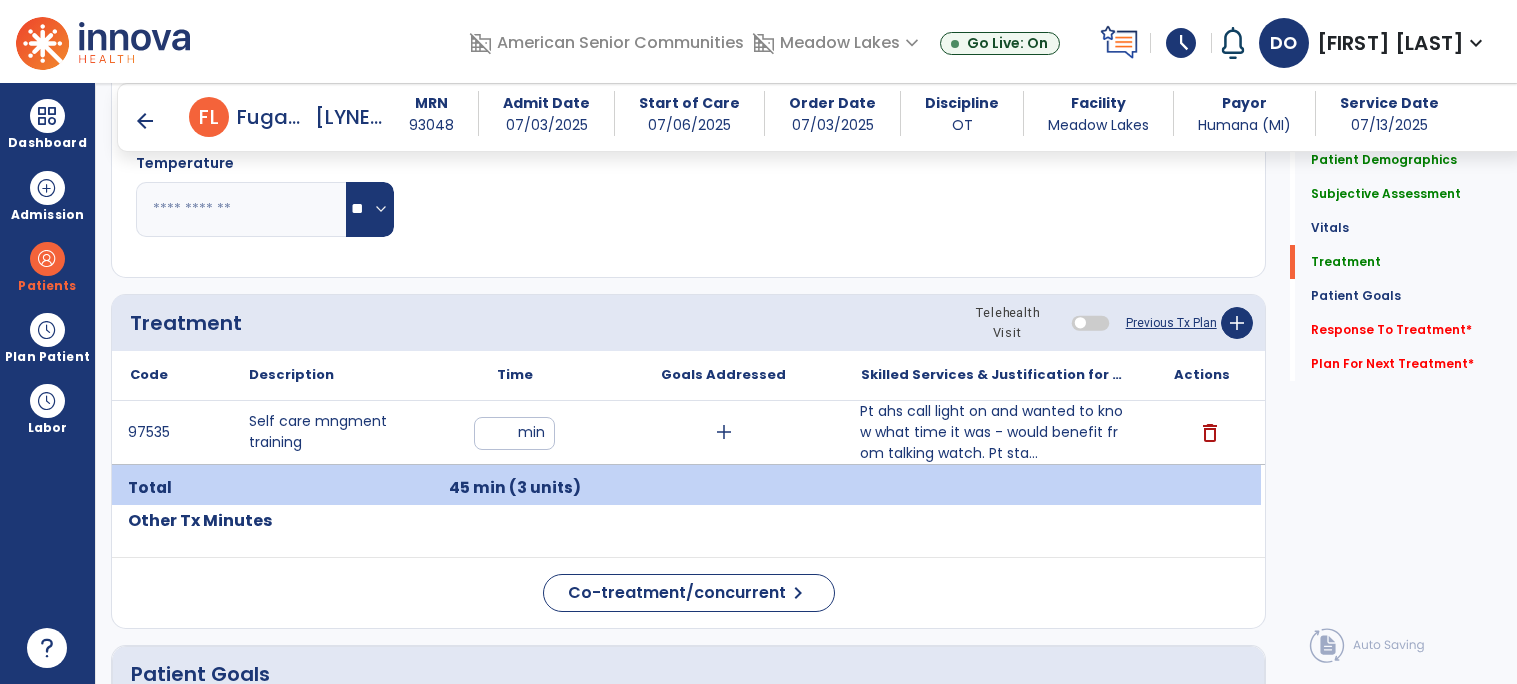 type on "**********" 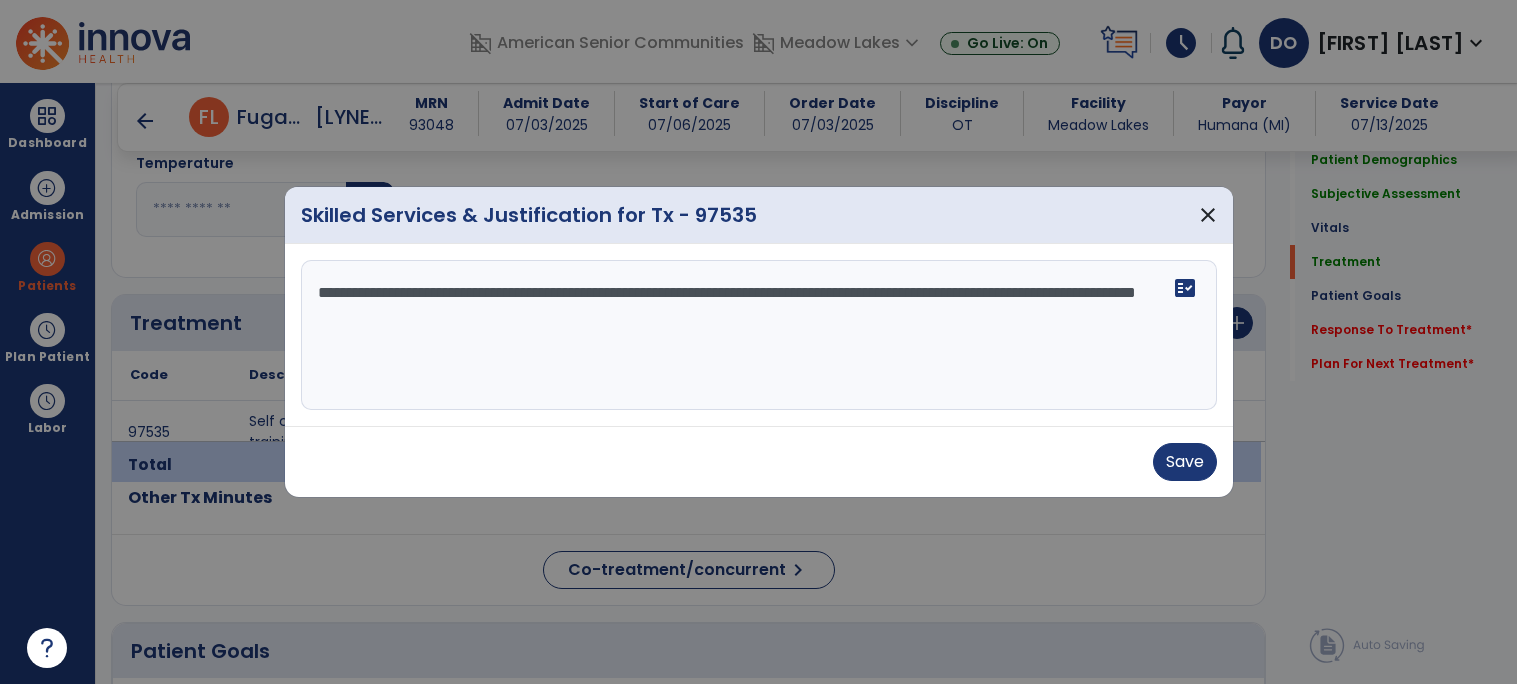 click on "**********" at bounding box center (759, 335) 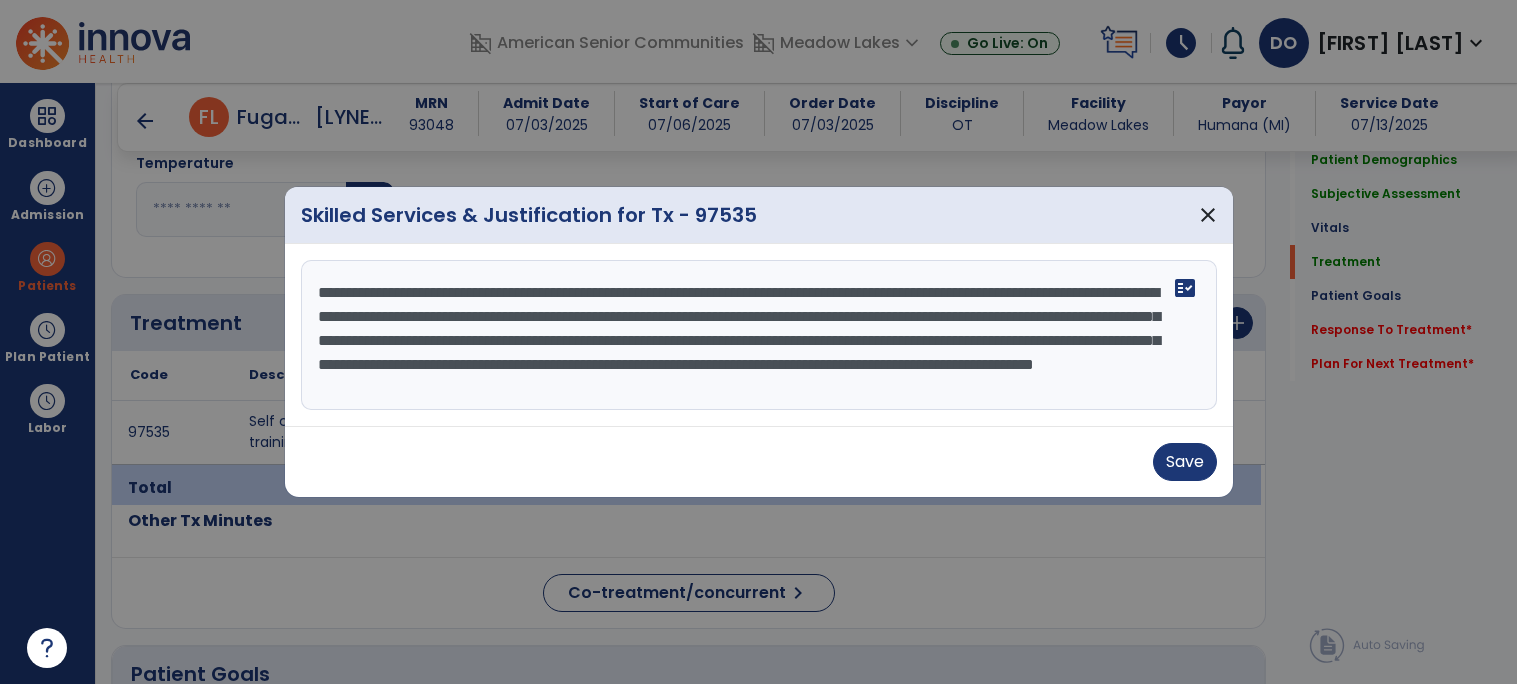 scroll, scrollTop: 14, scrollLeft: 0, axis: vertical 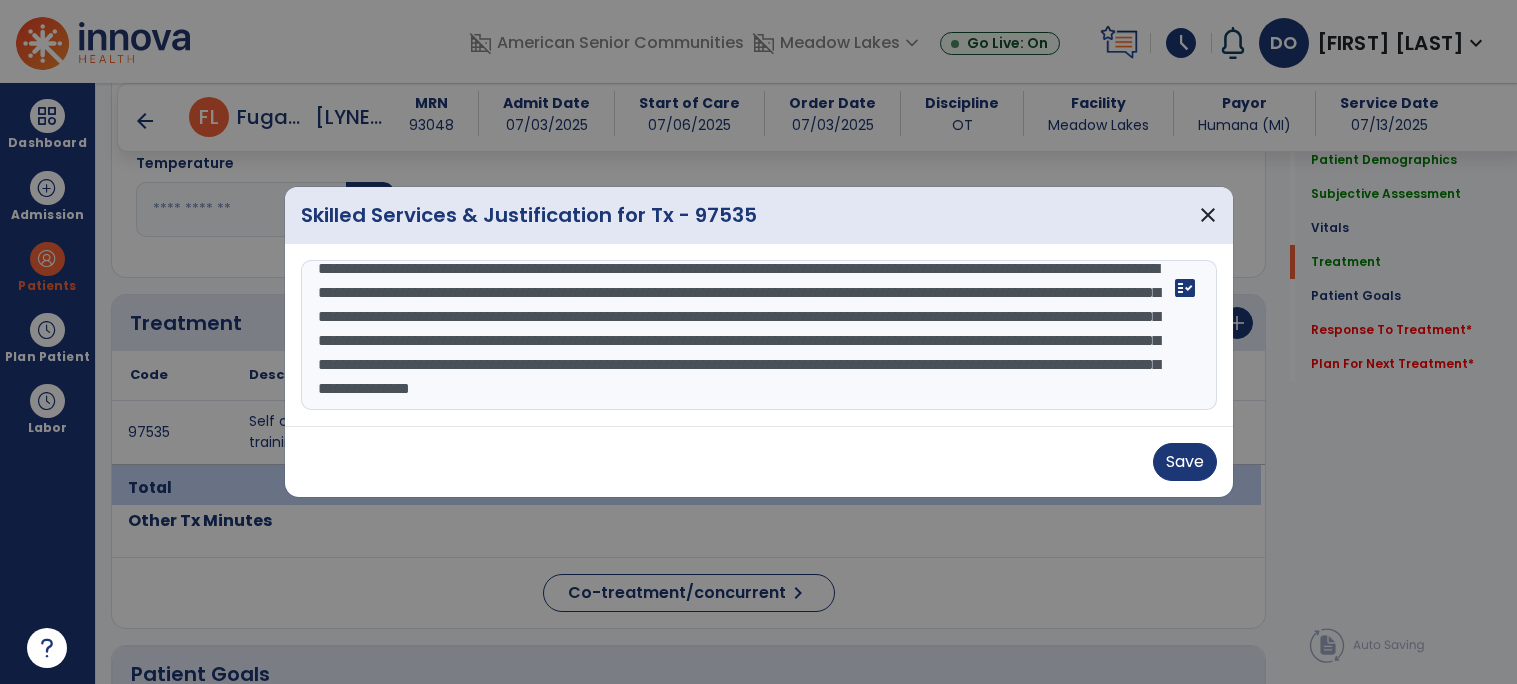 click on "**********" at bounding box center [759, 335] 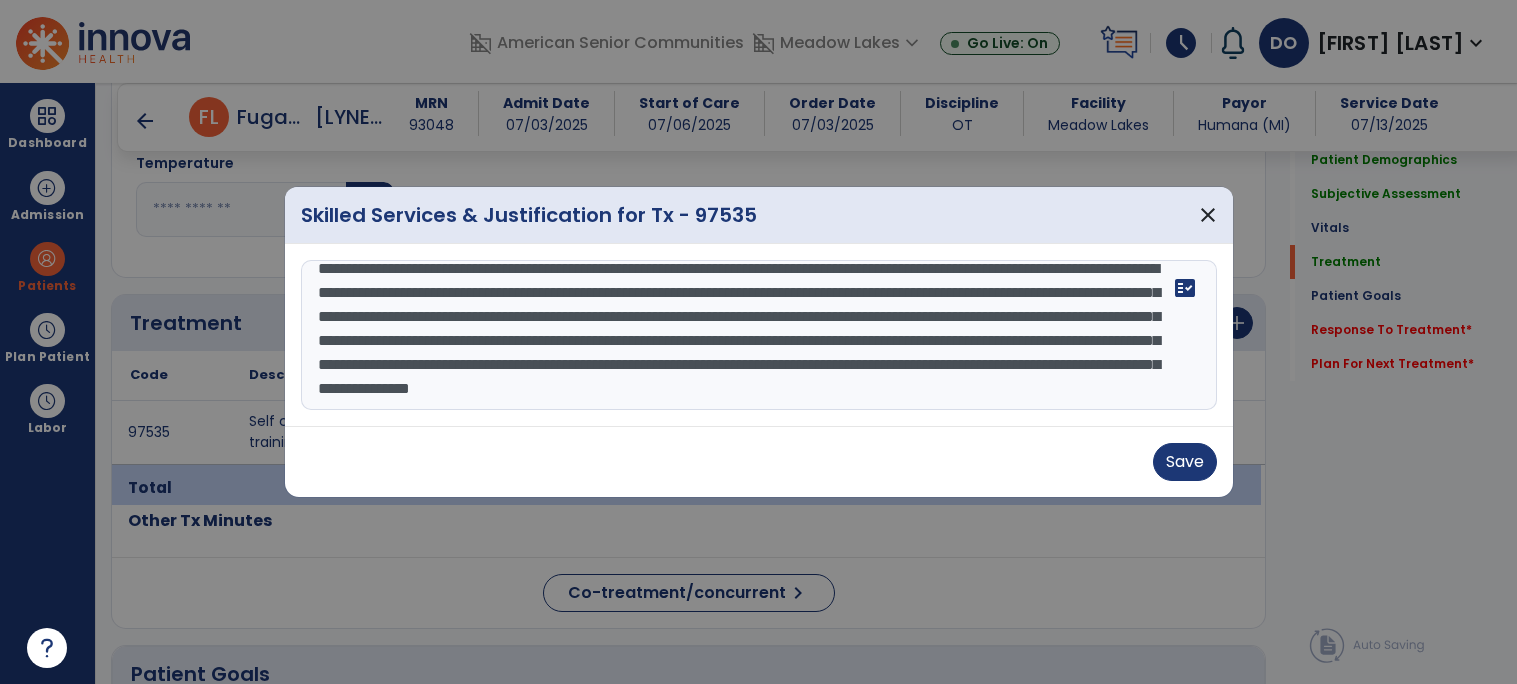 click on "**********" at bounding box center (759, 335) 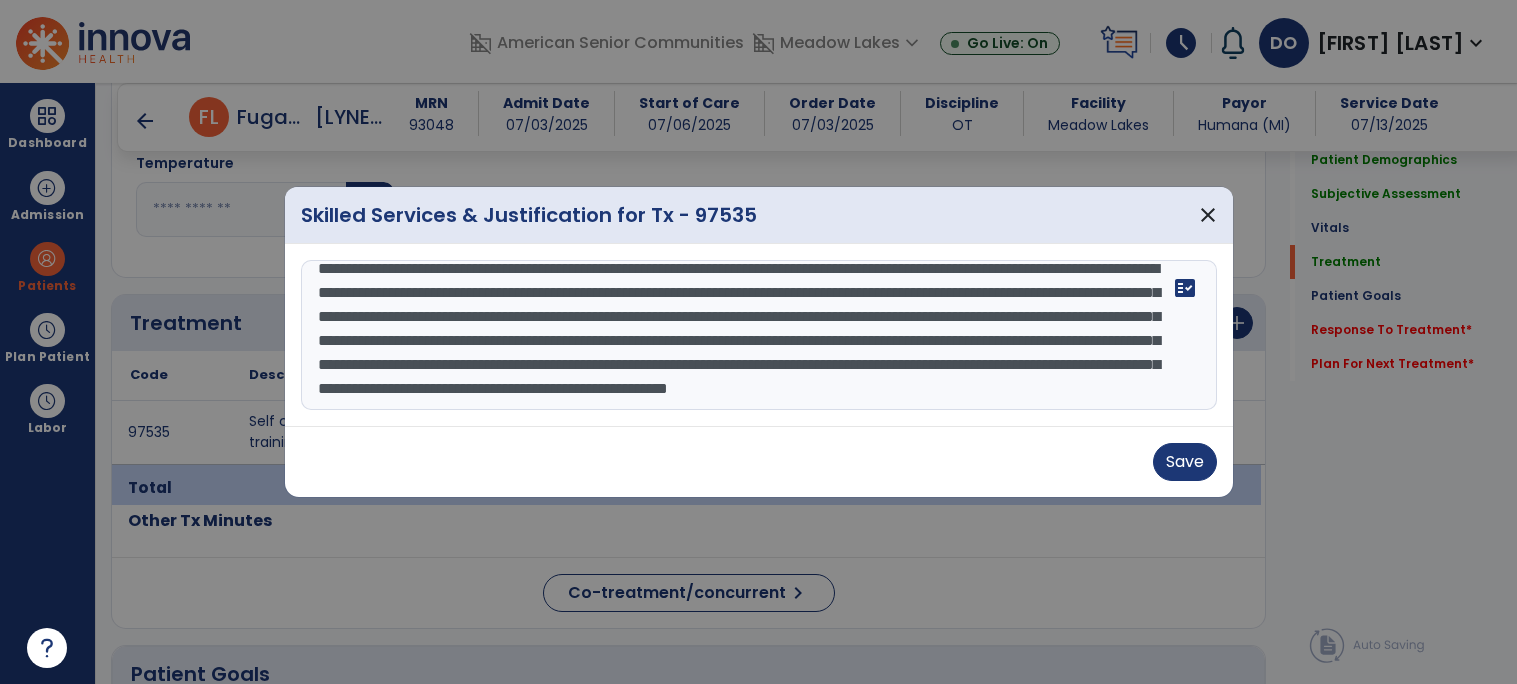 scroll, scrollTop: 63, scrollLeft: 0, axis: vertical 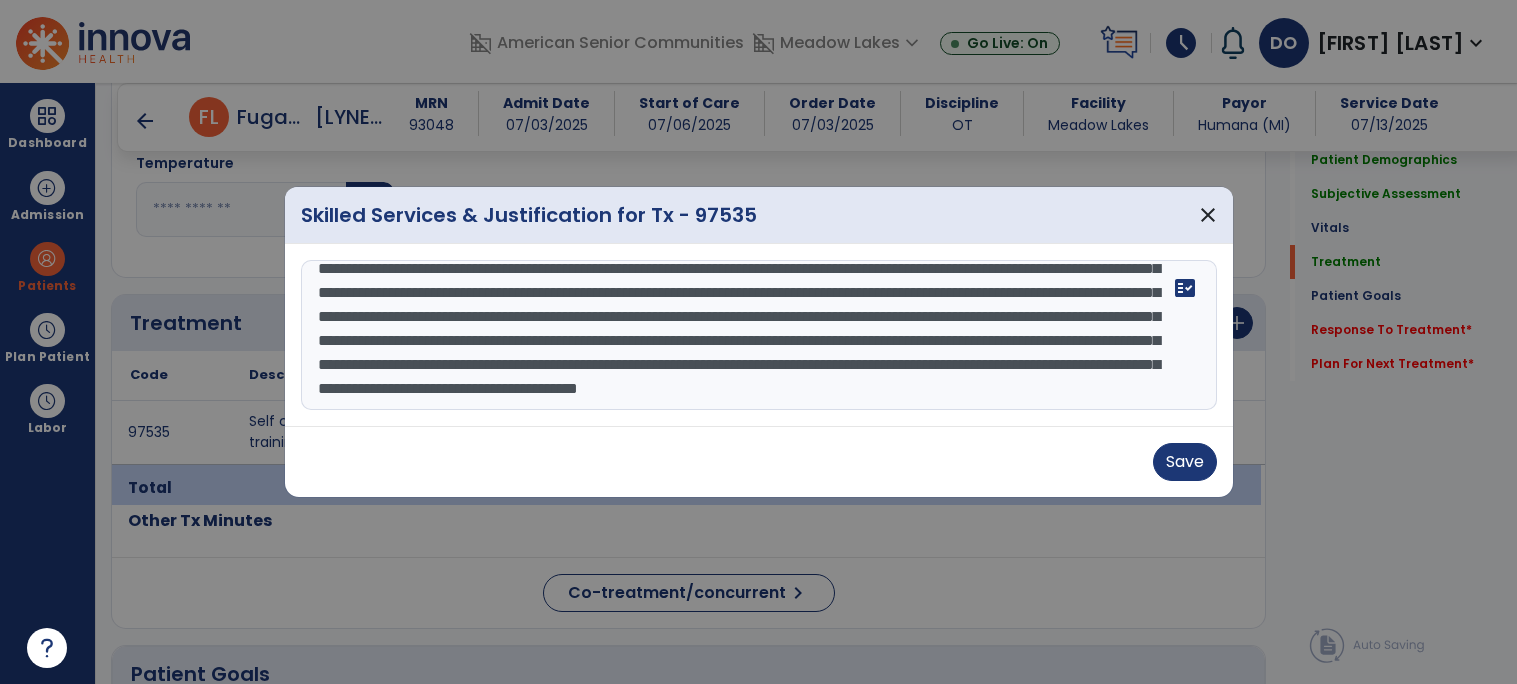 click on "**********" at bounding box center [759, 335] 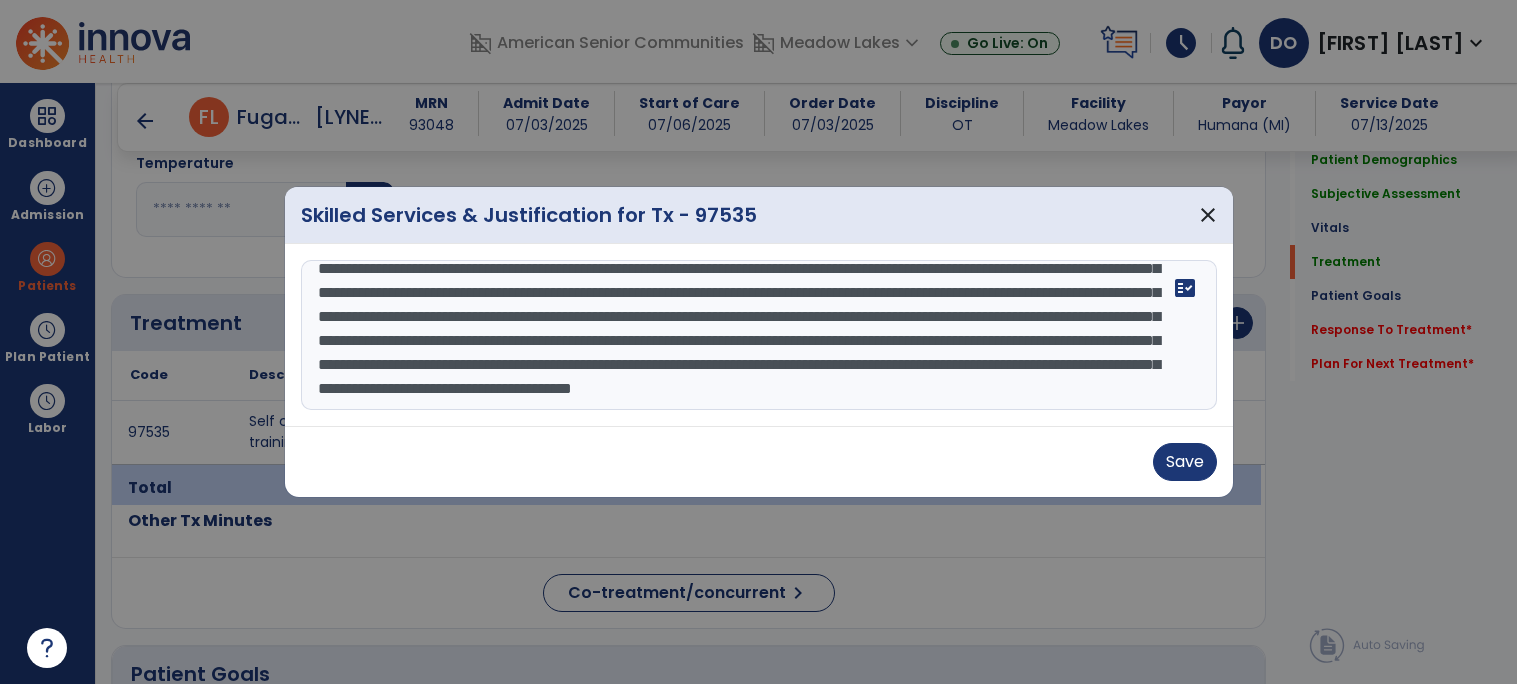 click on "**********" at bounding box center (759, 335) 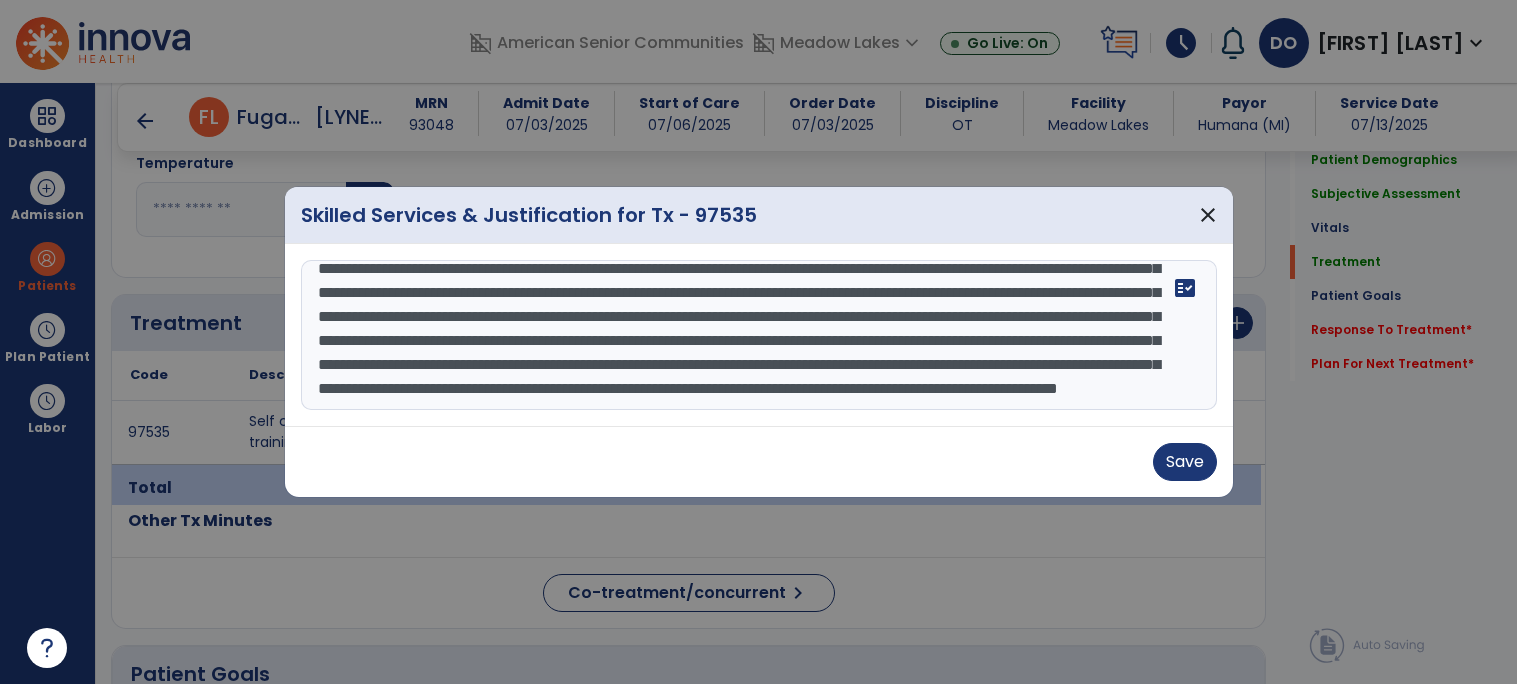 scroll, scrollTop: 111, scrollLeft: 0, axis: vertical 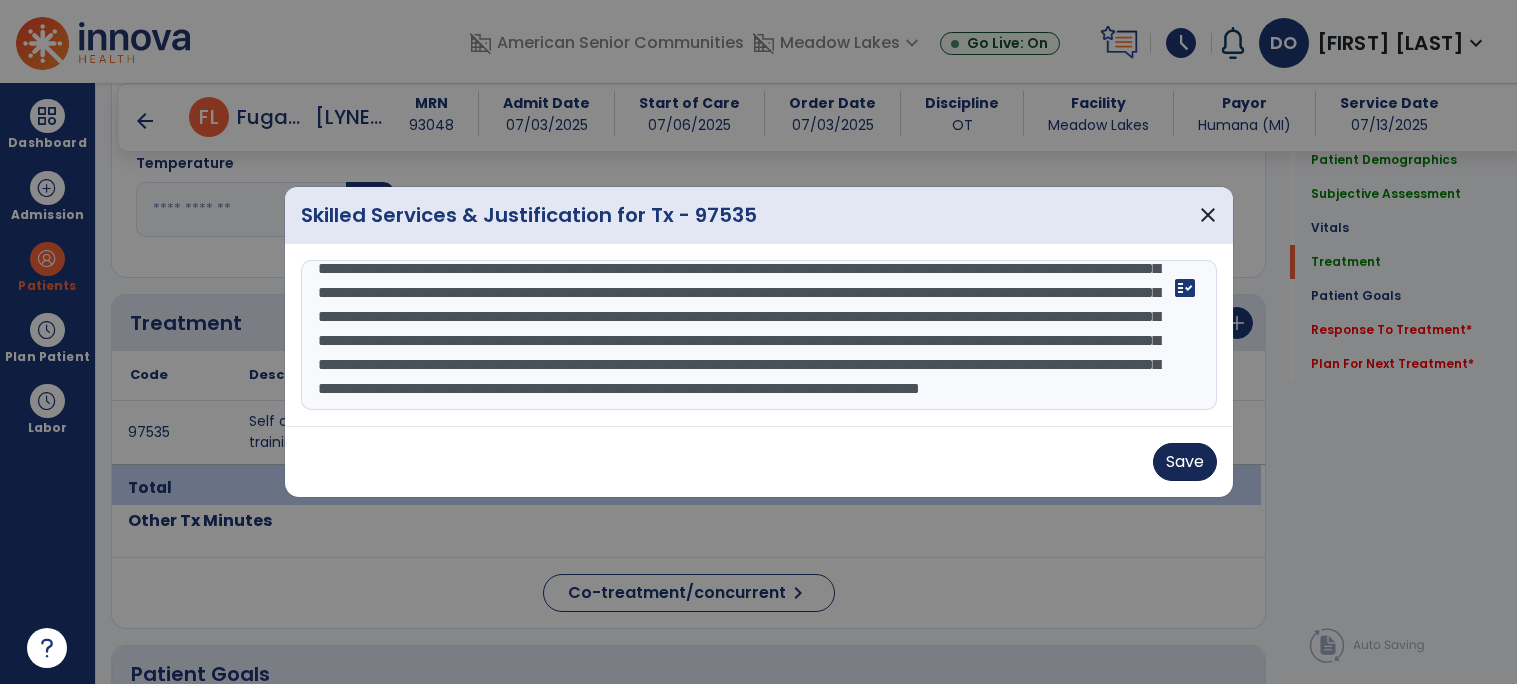 type on "**********" 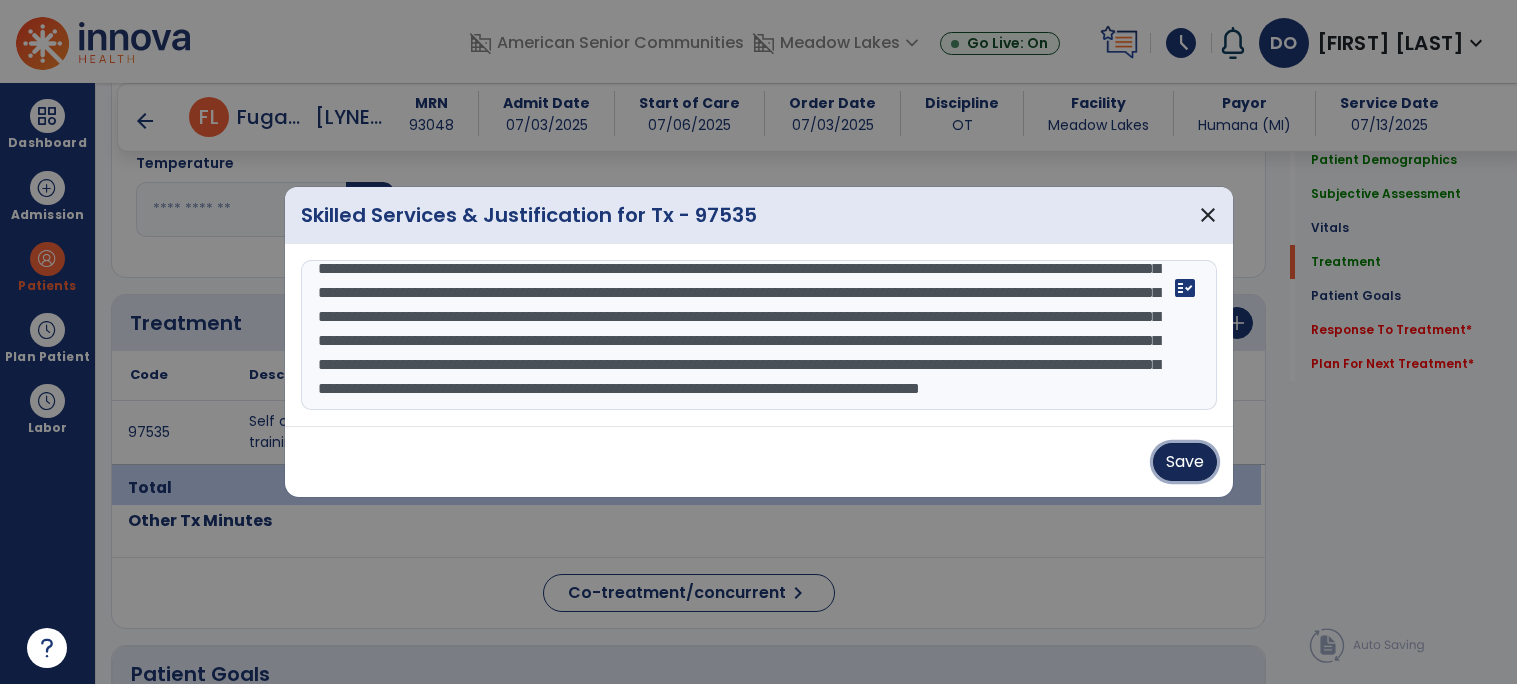 click on "Save" at bounding box center [1185, 462] 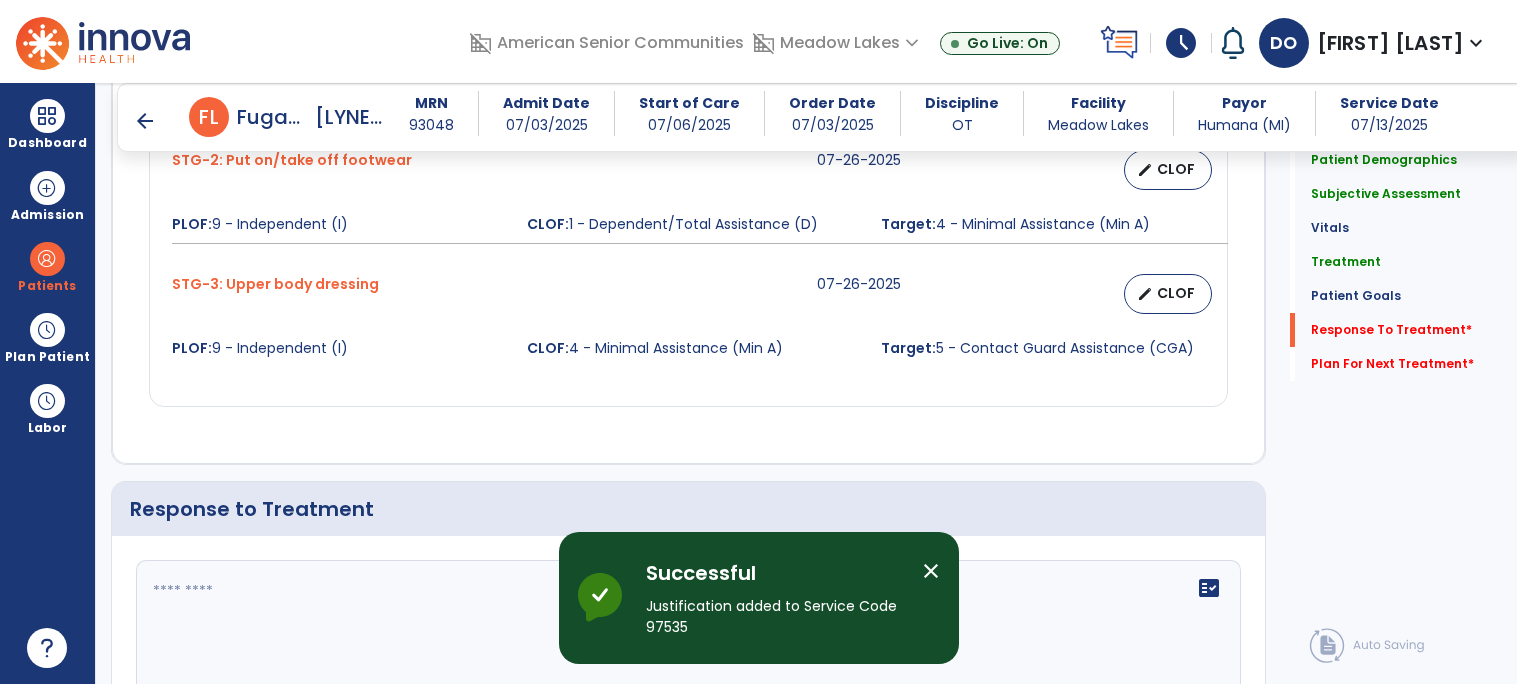 scroll, scrollTop: 2928, scrollLeft: 0, axis: vertical 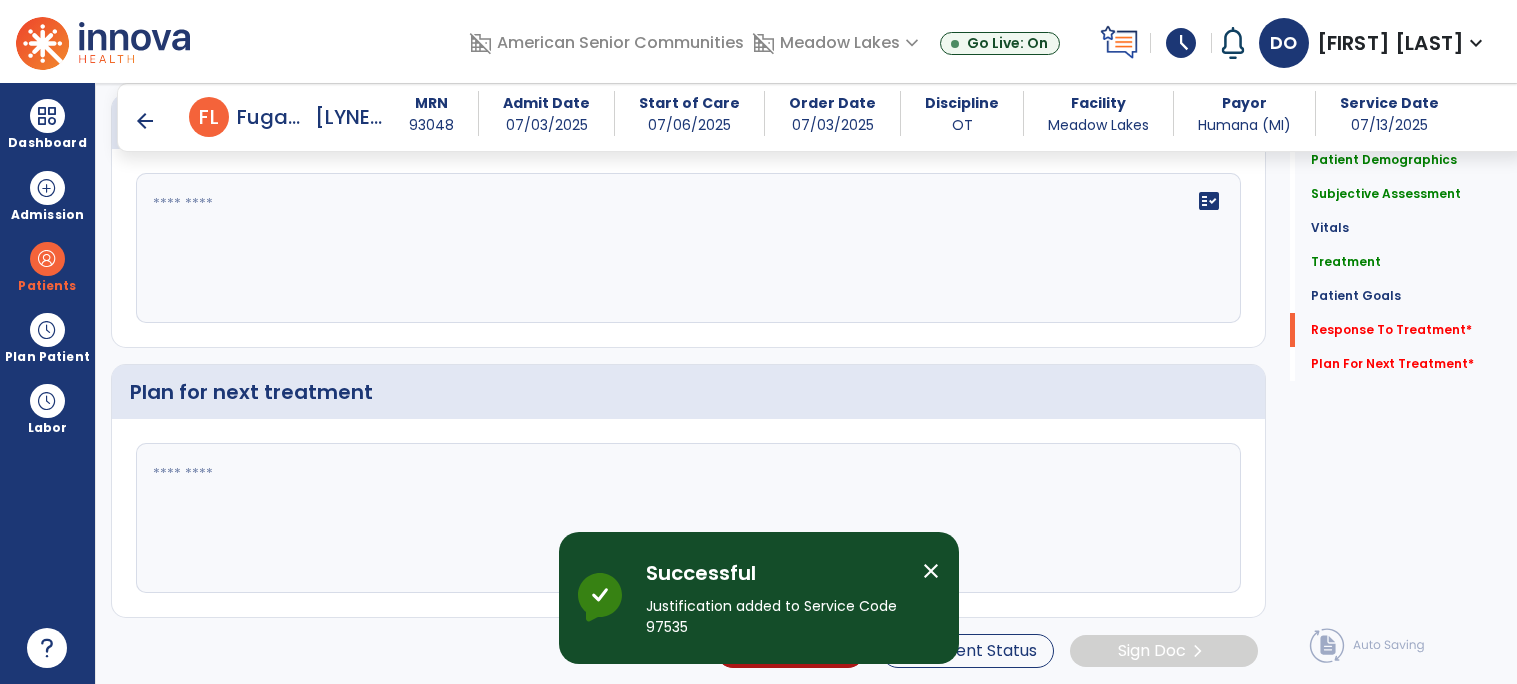 click on "fact_check" 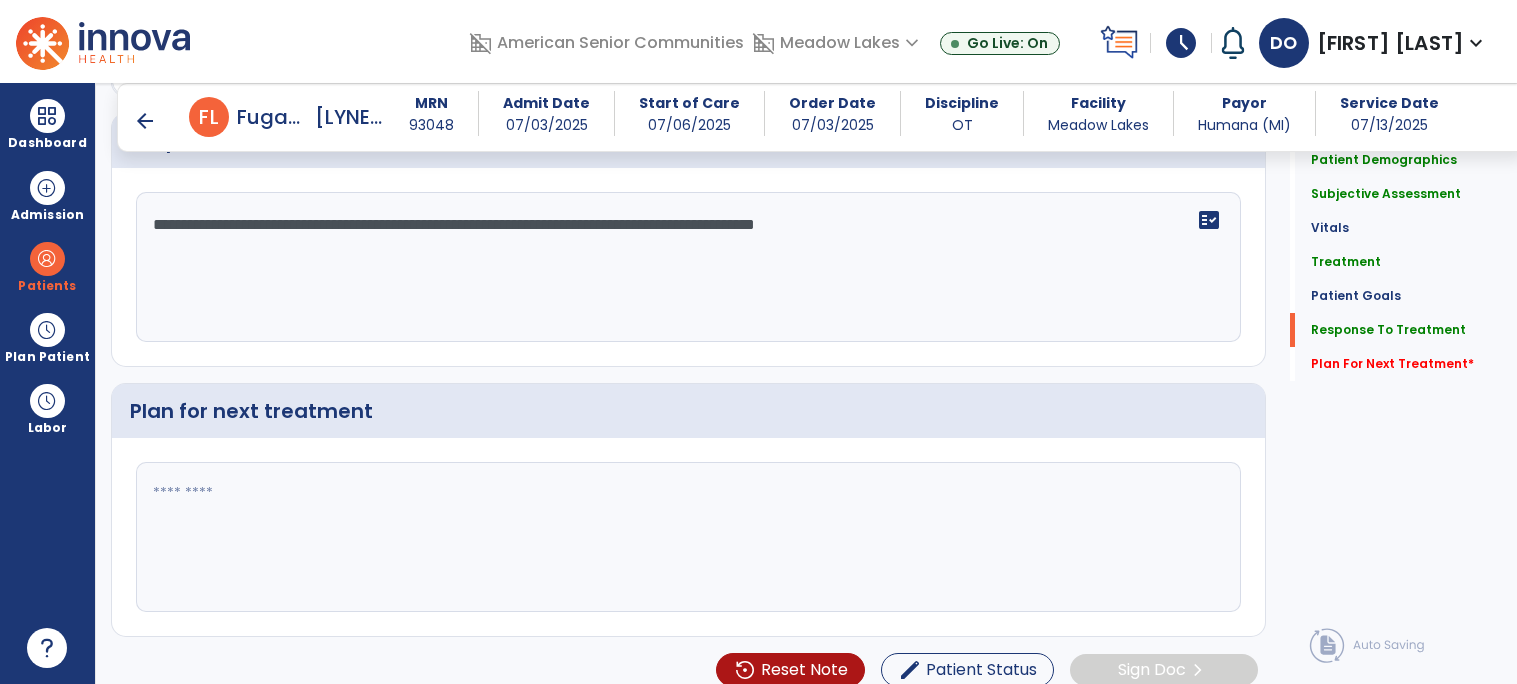scroll, scrollTop: 2928, scrollLeft: 0, axis: vertical 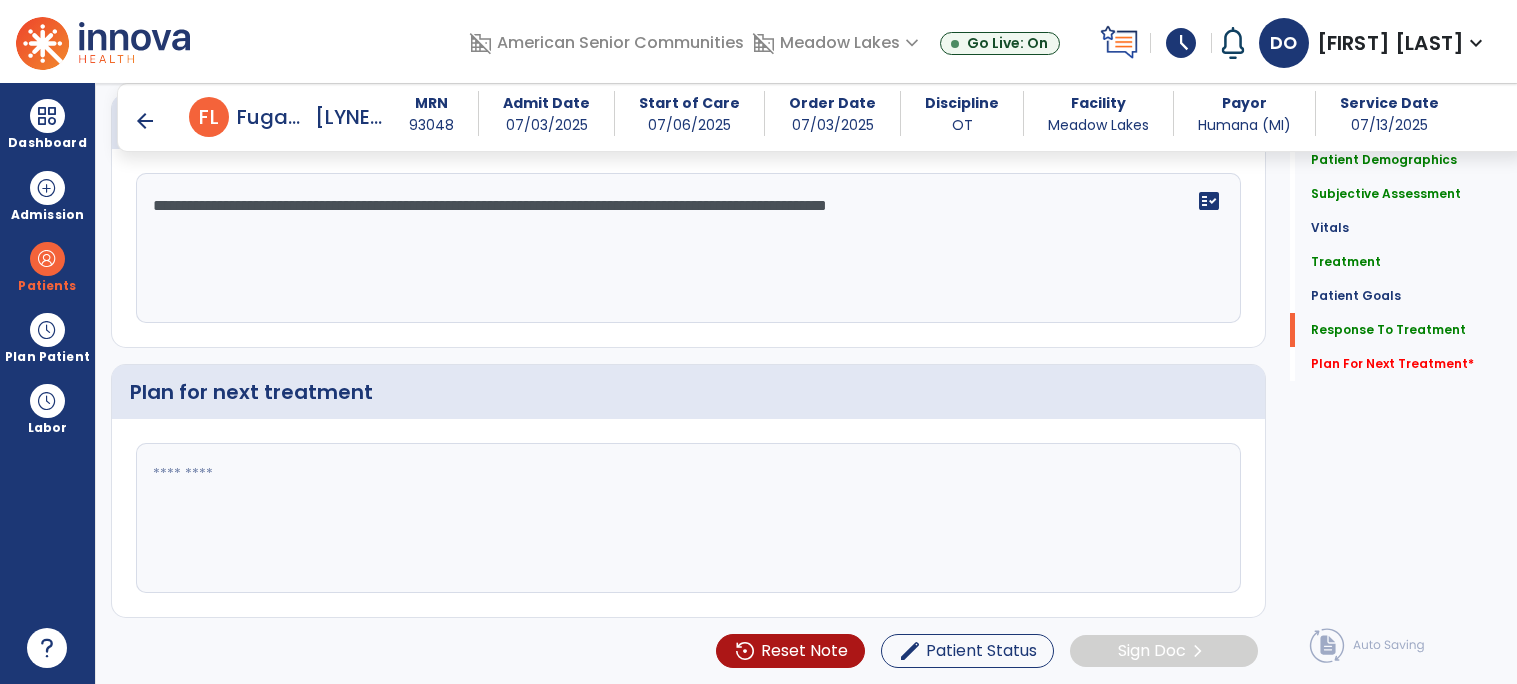 type on "**********" 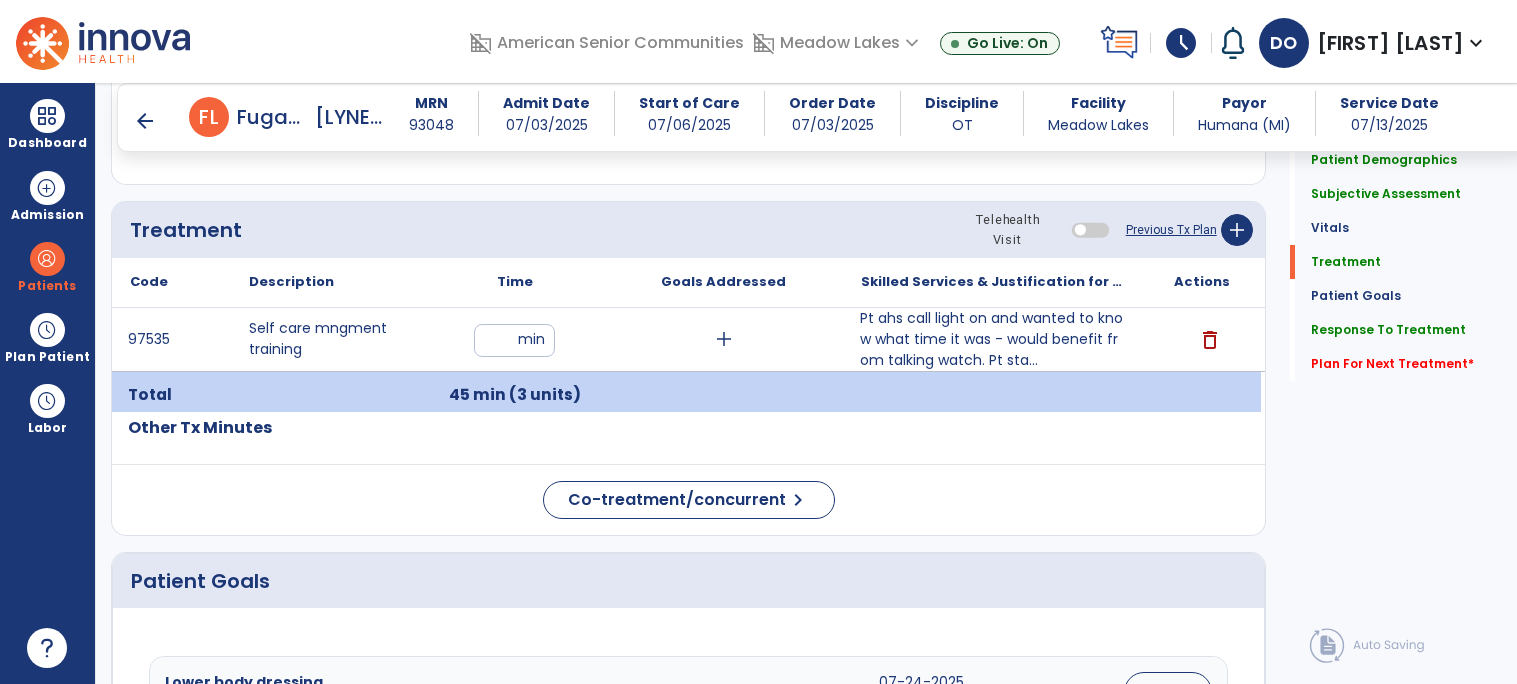 scroll, scrollTop: 995, scrollLeft: 0, axis: vertical 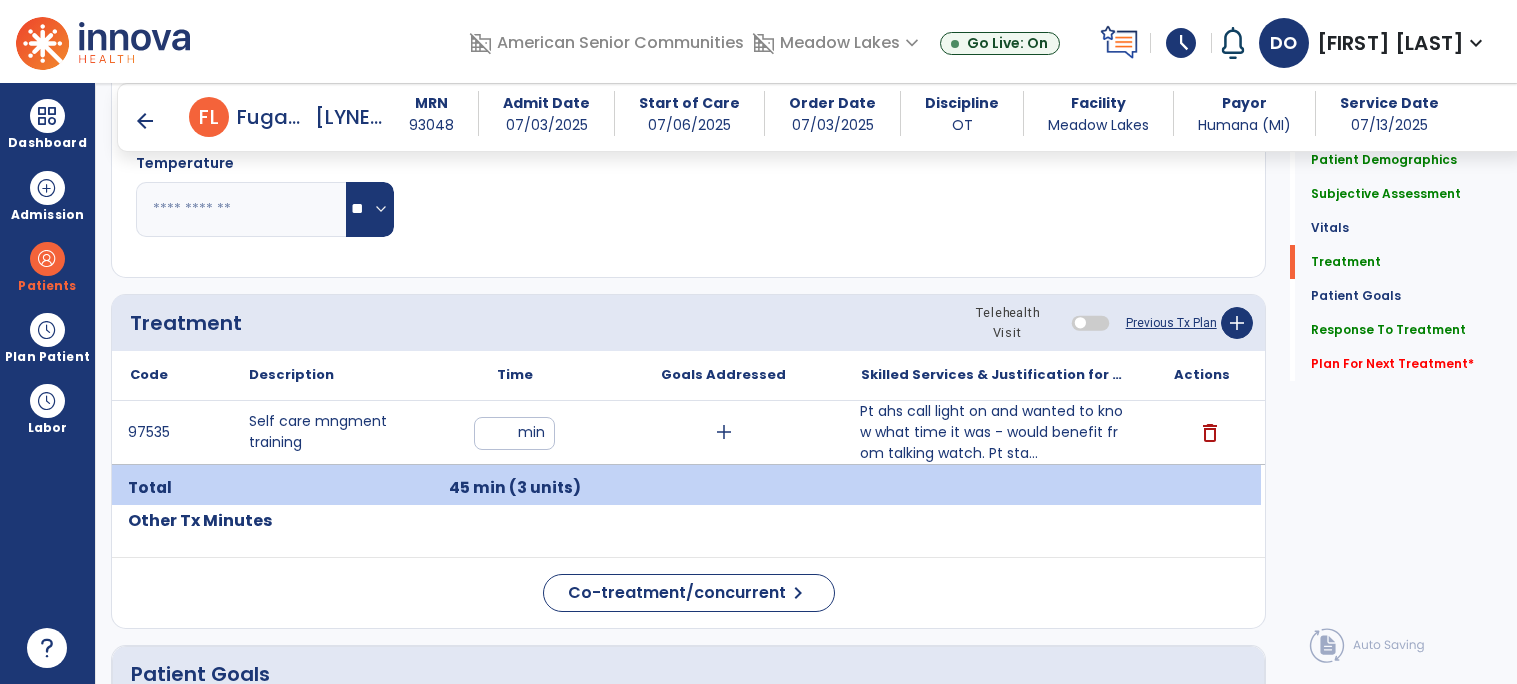 click on "Previous Tx Plan" 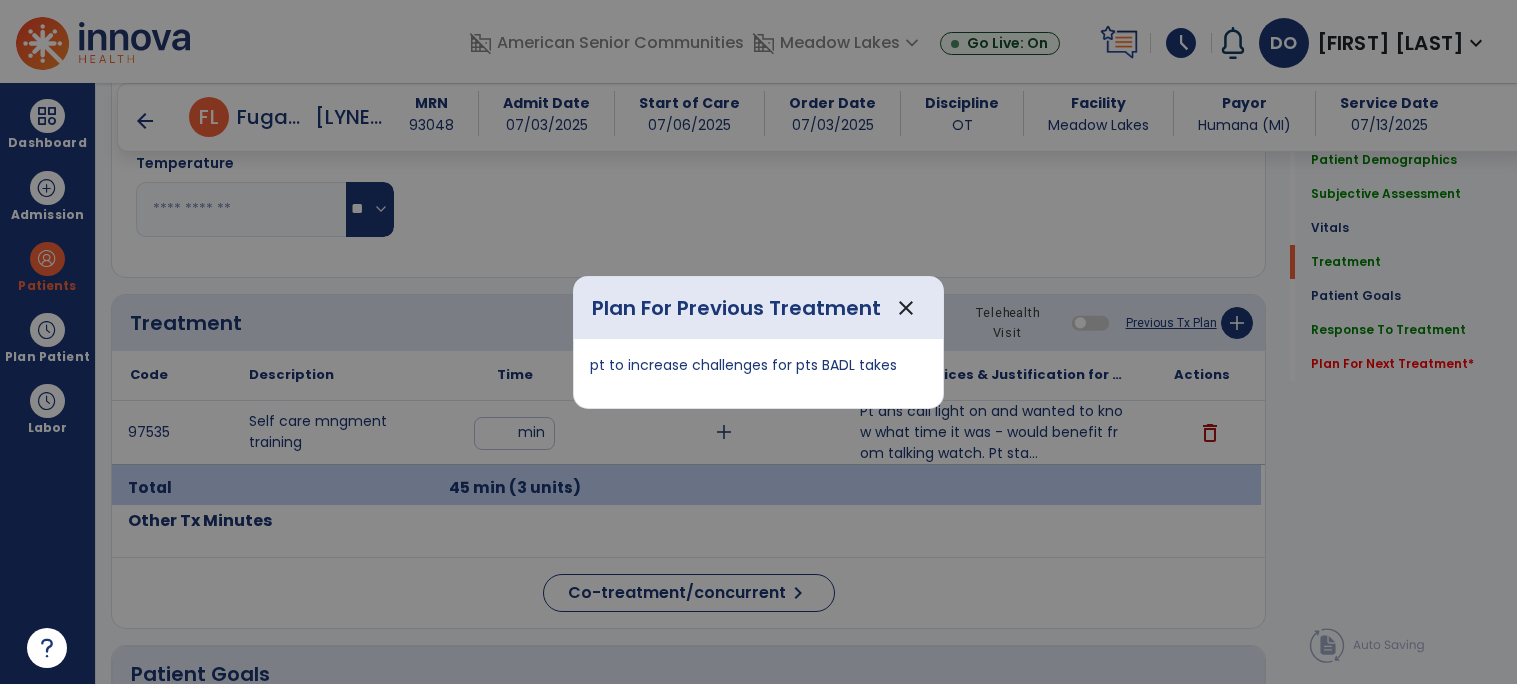 click at bounding box center [758, 342] 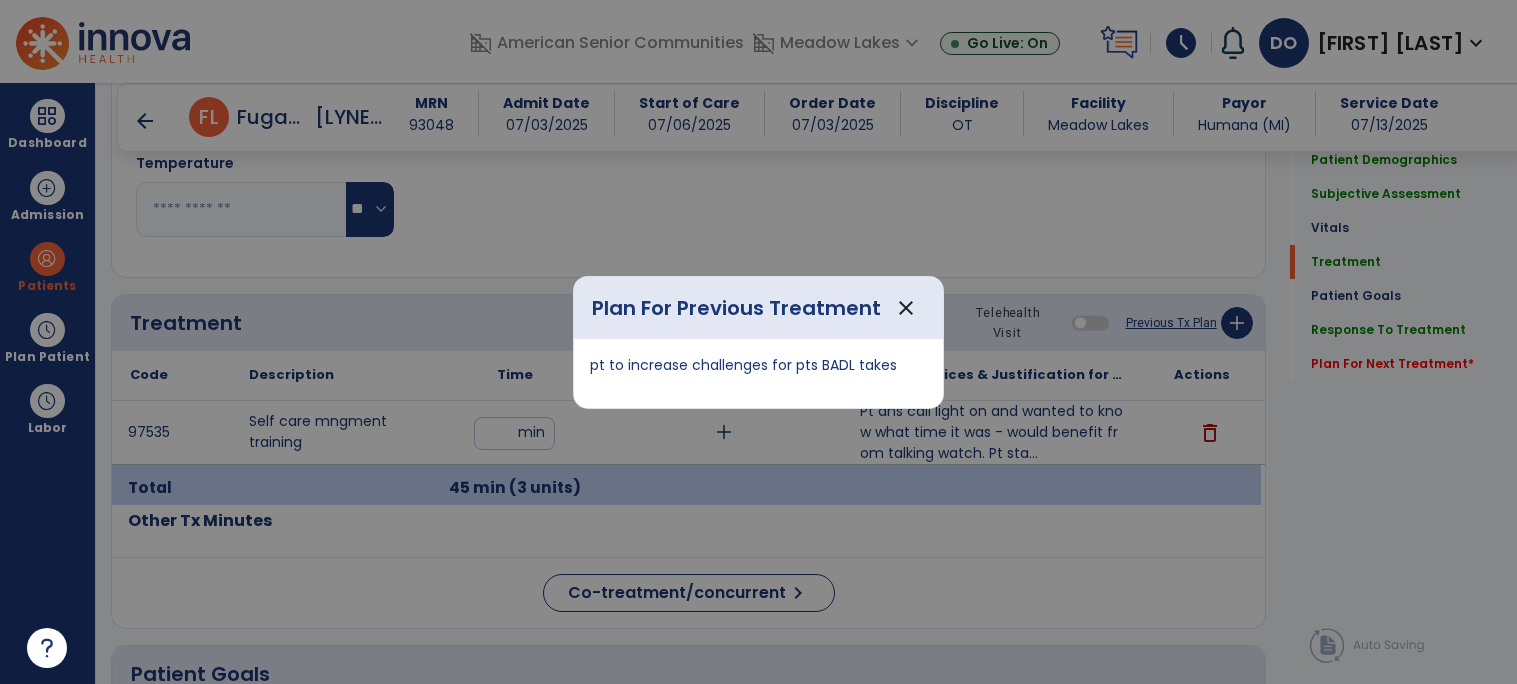 click on "close" at bounding box center [906, 308] 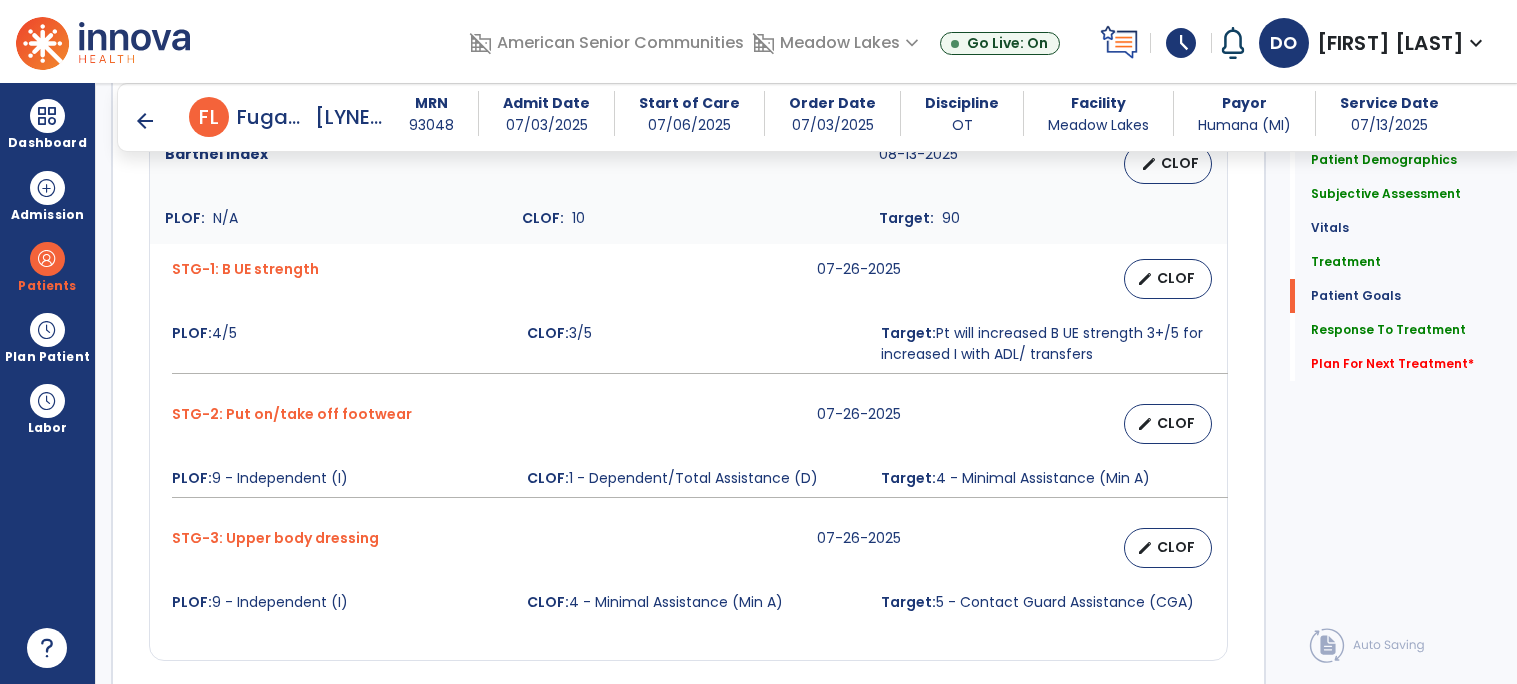 scroll, scrollTop: 2928, scrollLeft: 0, axis: vertical 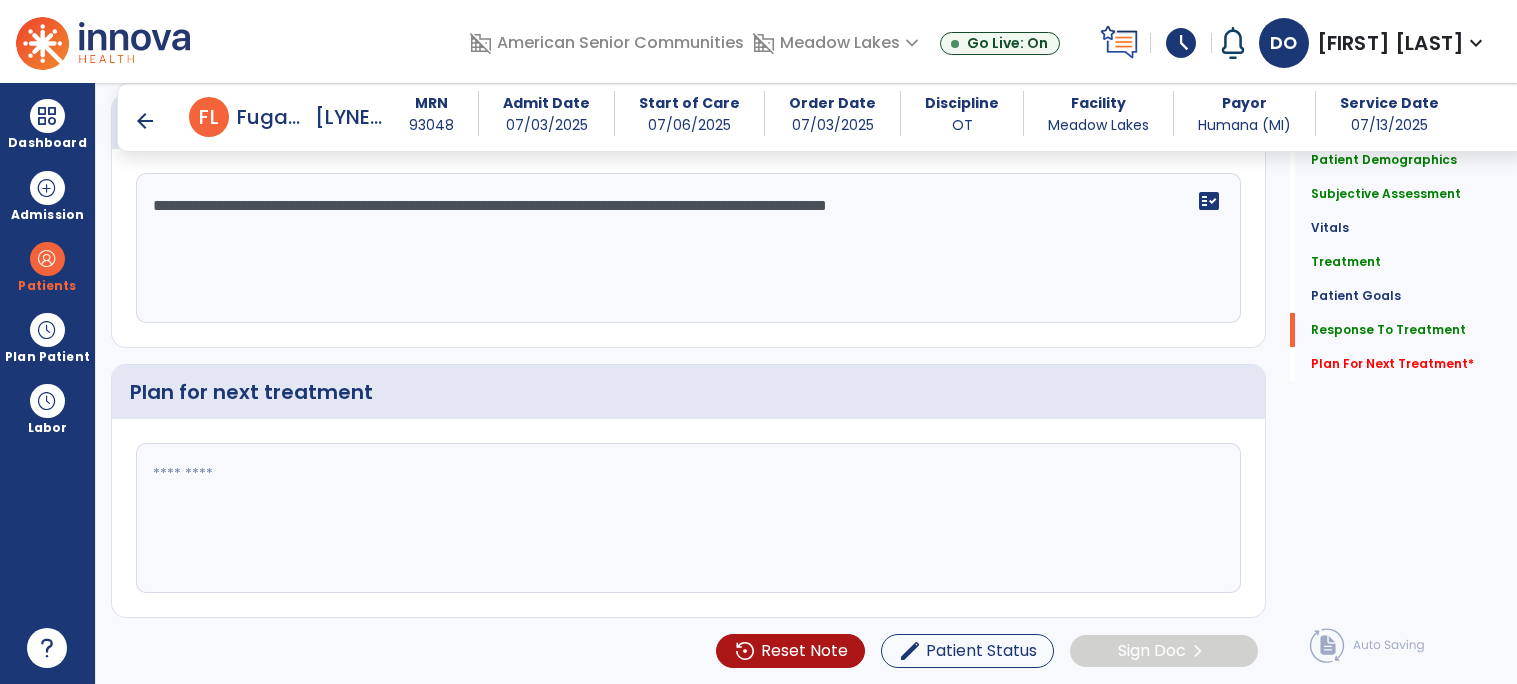 click 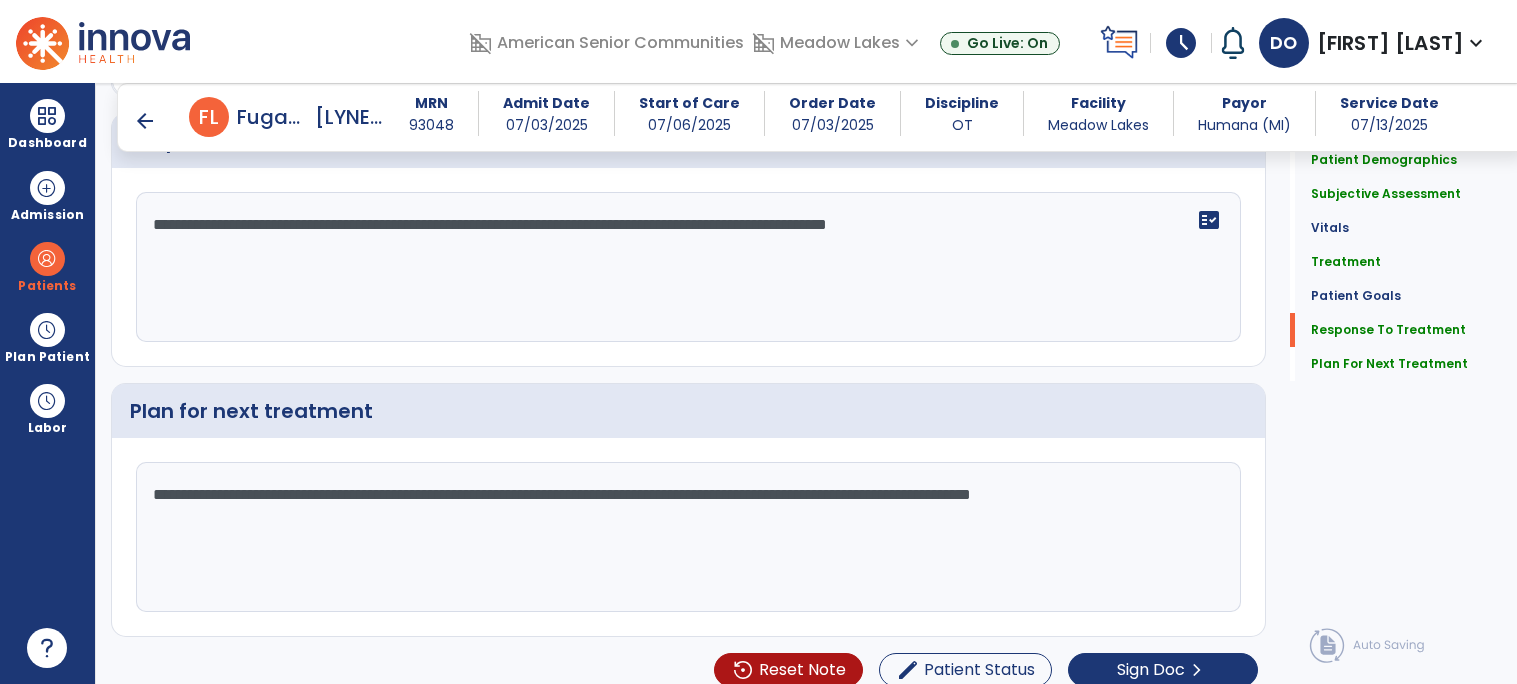 scroll, scrollTop: 2928, scrollLeft: 0, axis: vertical 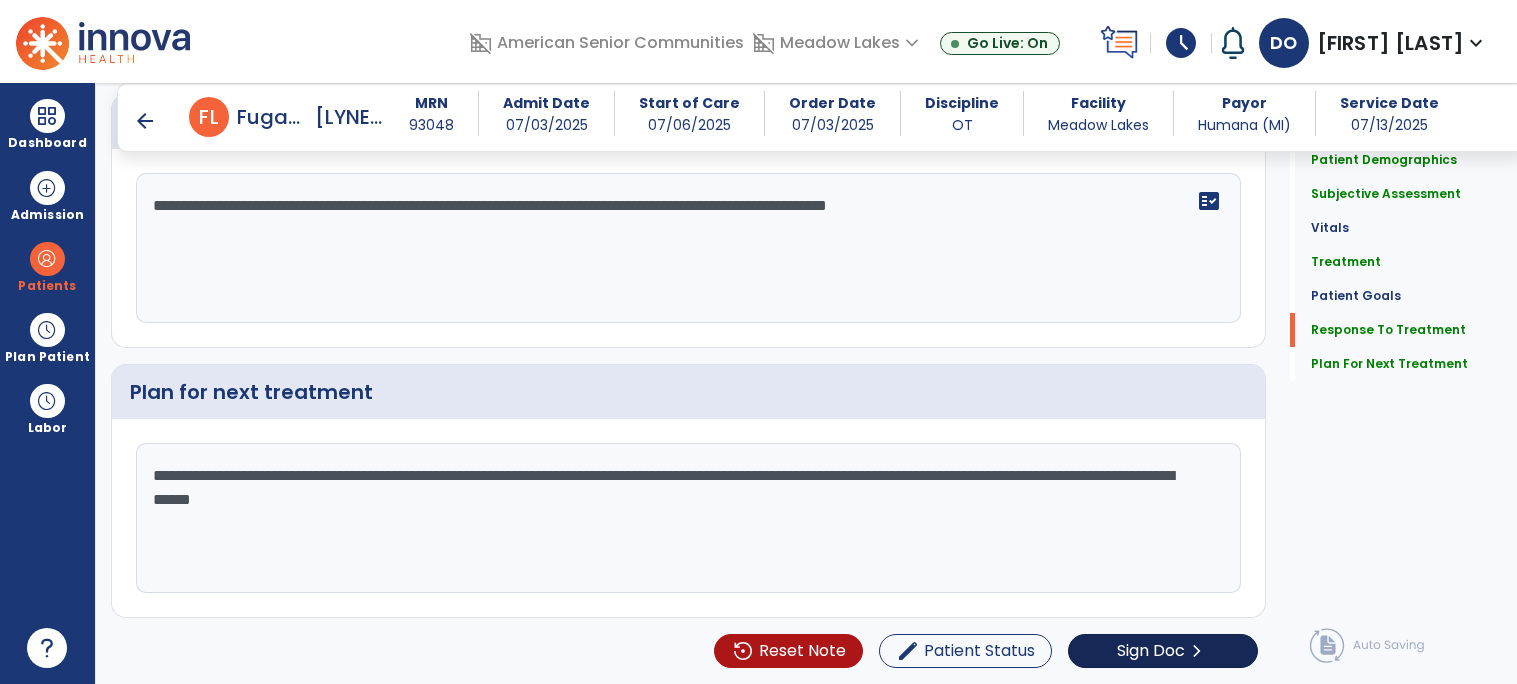 type on "**********" 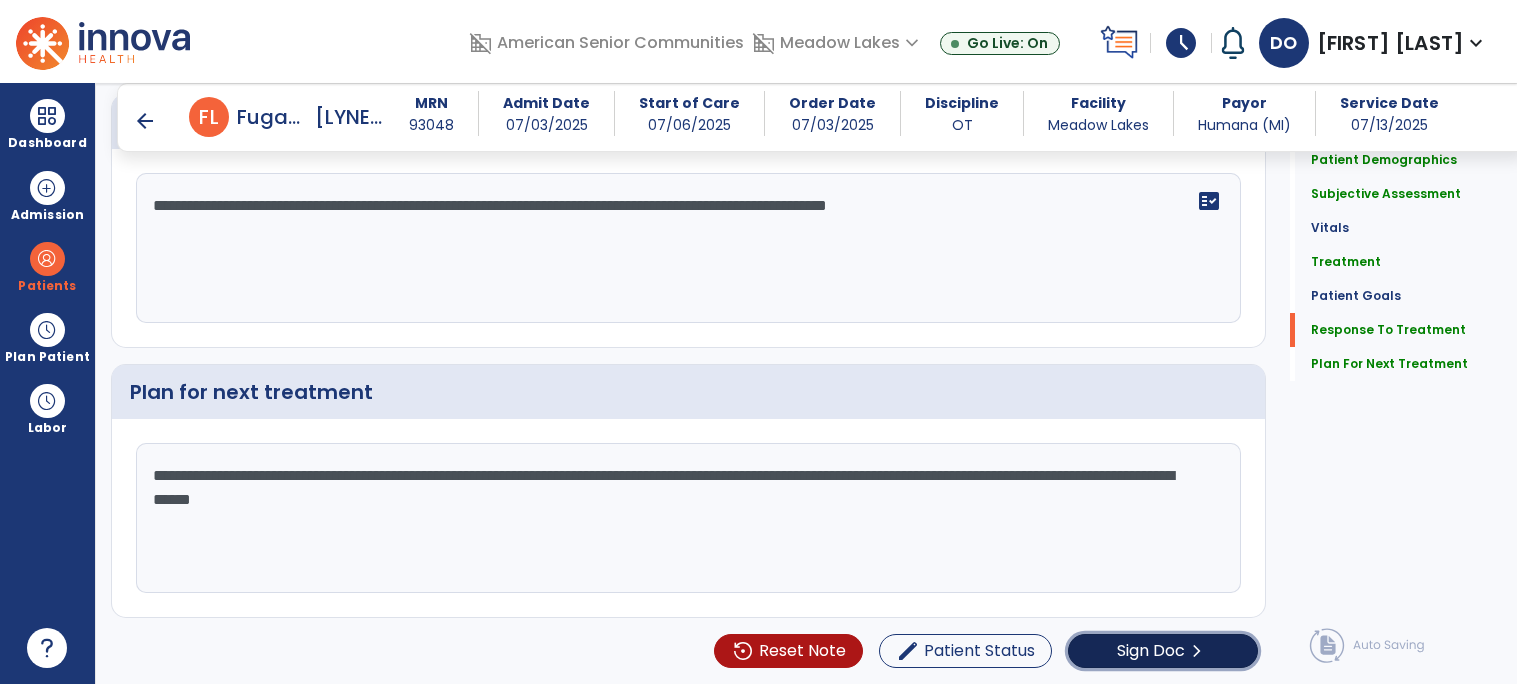 click on "Sign Doc" 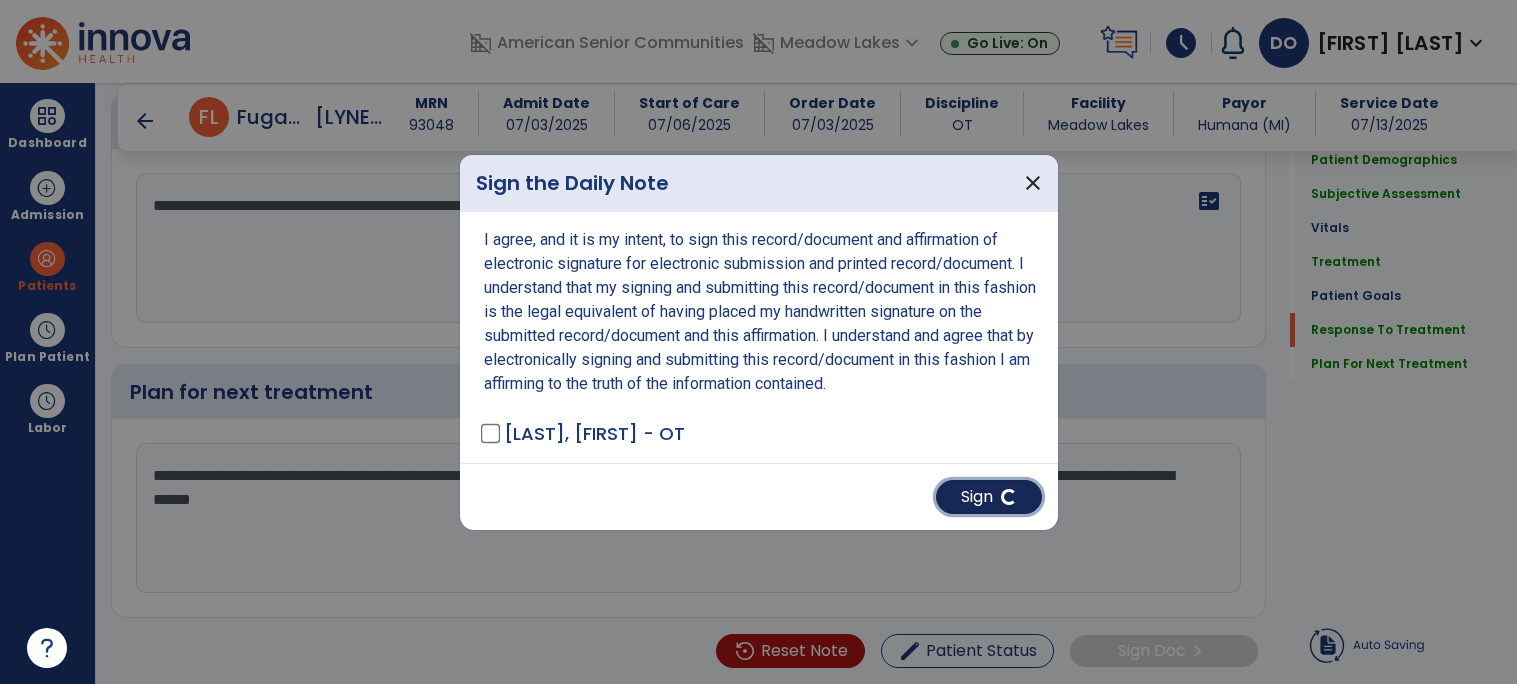 click on "Sign" at bounding box center [989, 497] 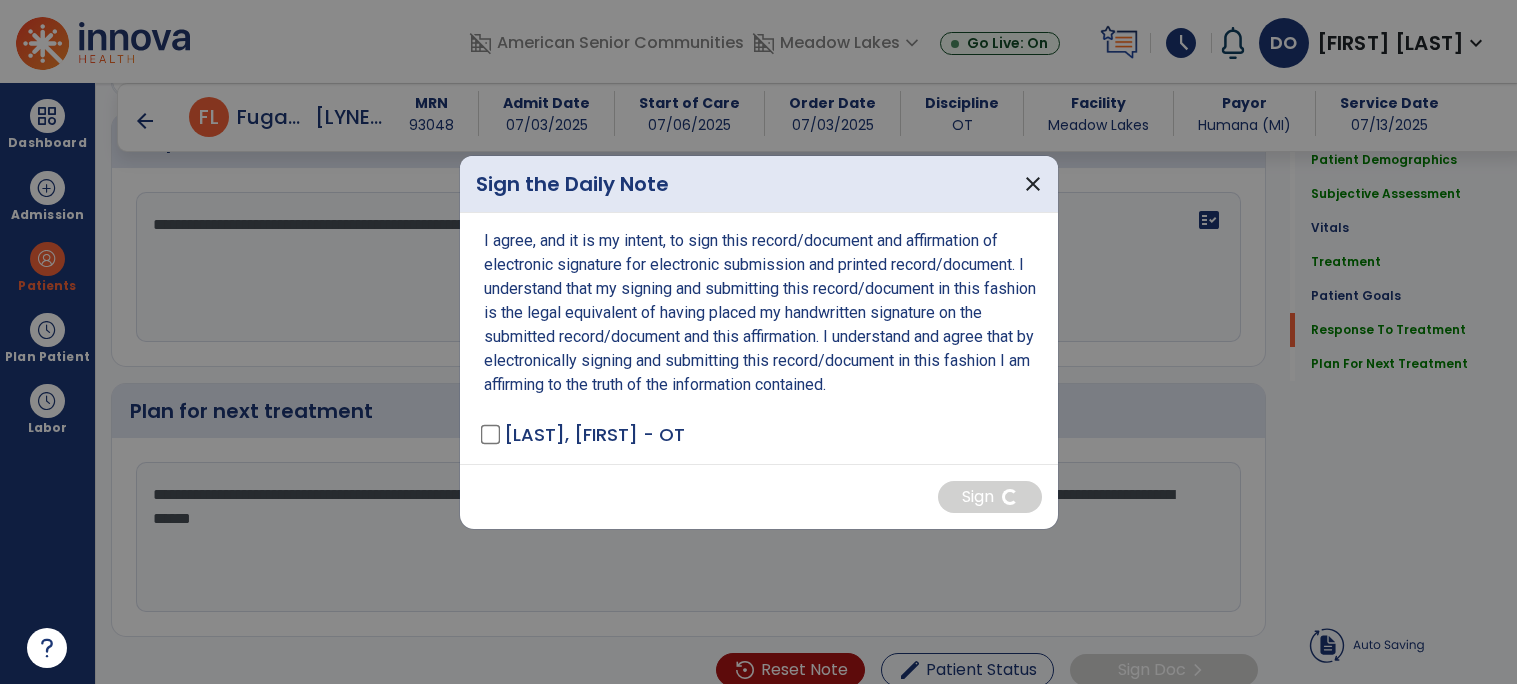 scroll, scrollTop: 2928, scrollLeft: 0, axis: vertical 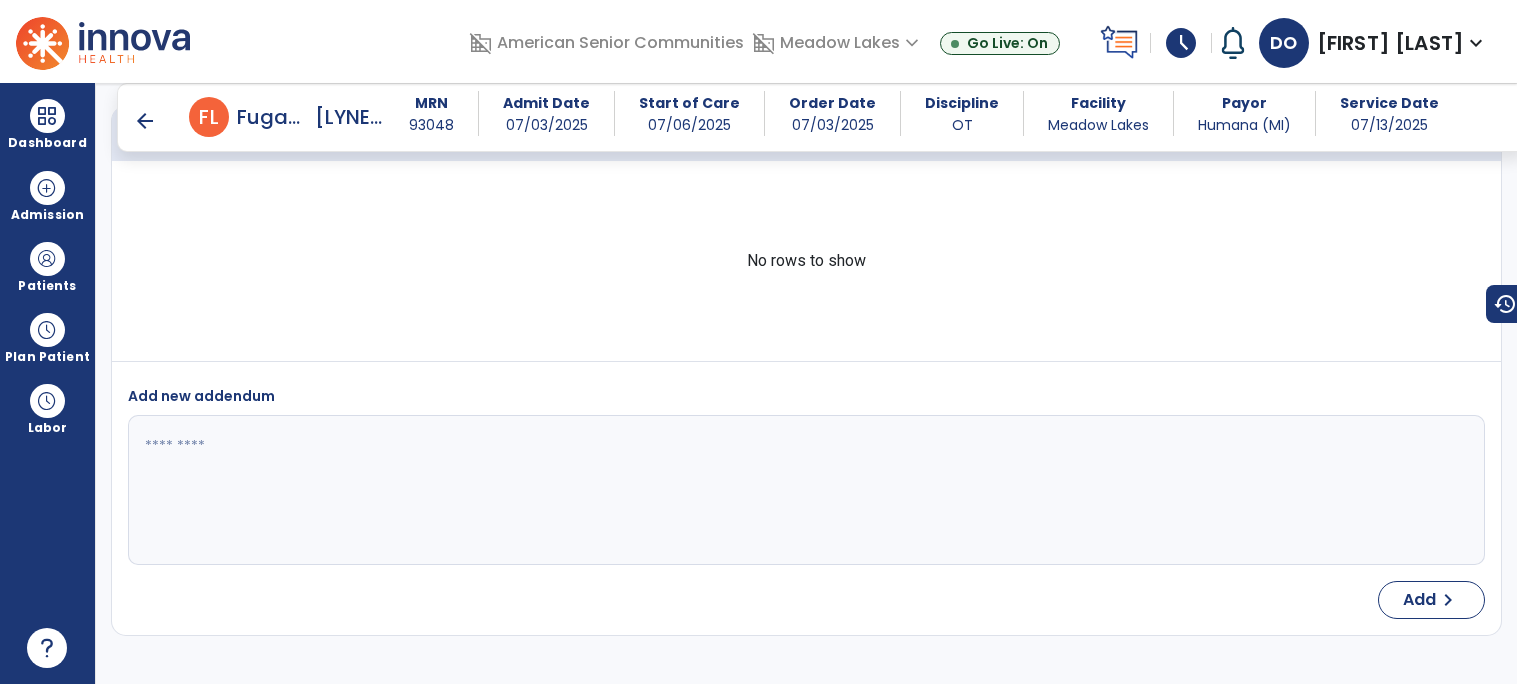 click on "arrow_back" at bounding box center [145, 121] 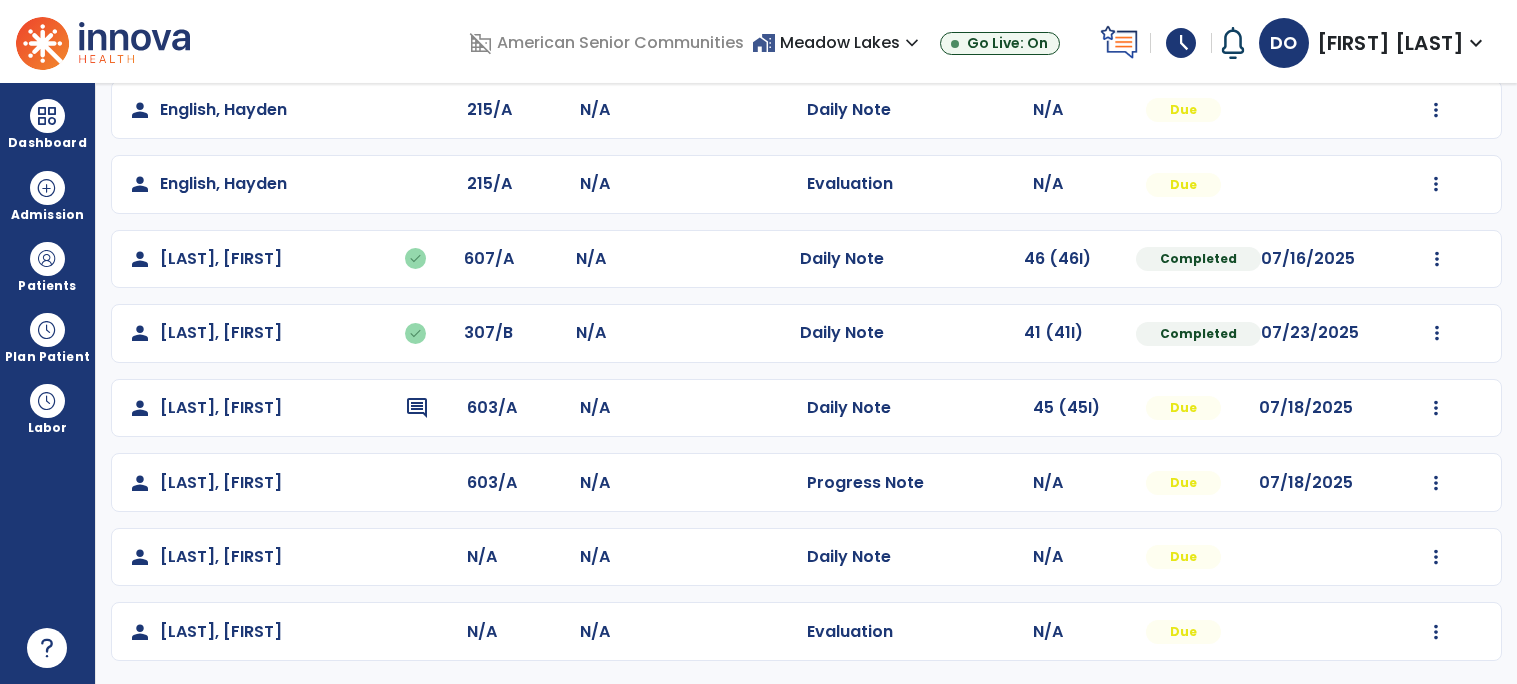 scroll, scrollTop: 0, scrollLeft: 0, axis: both 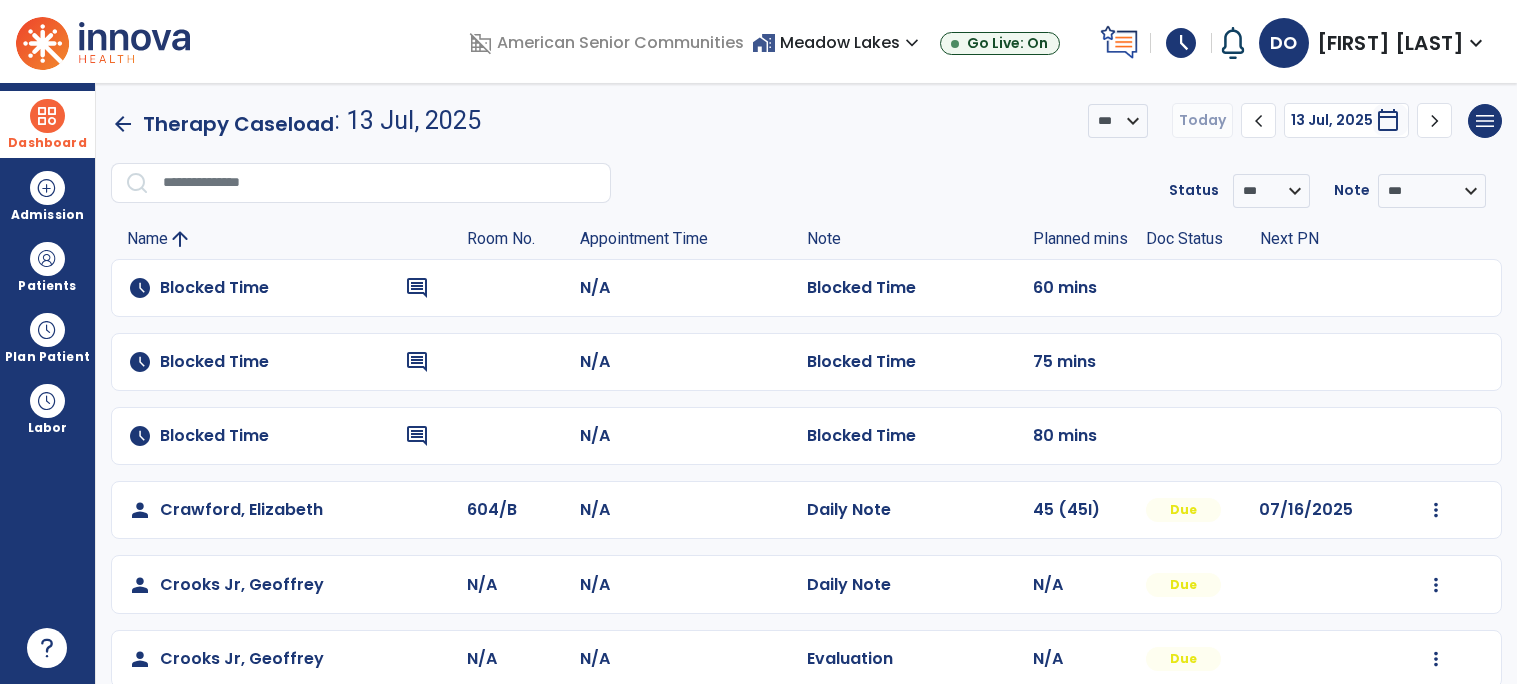 click on "Dashboard" at bounding box center [47, 124] 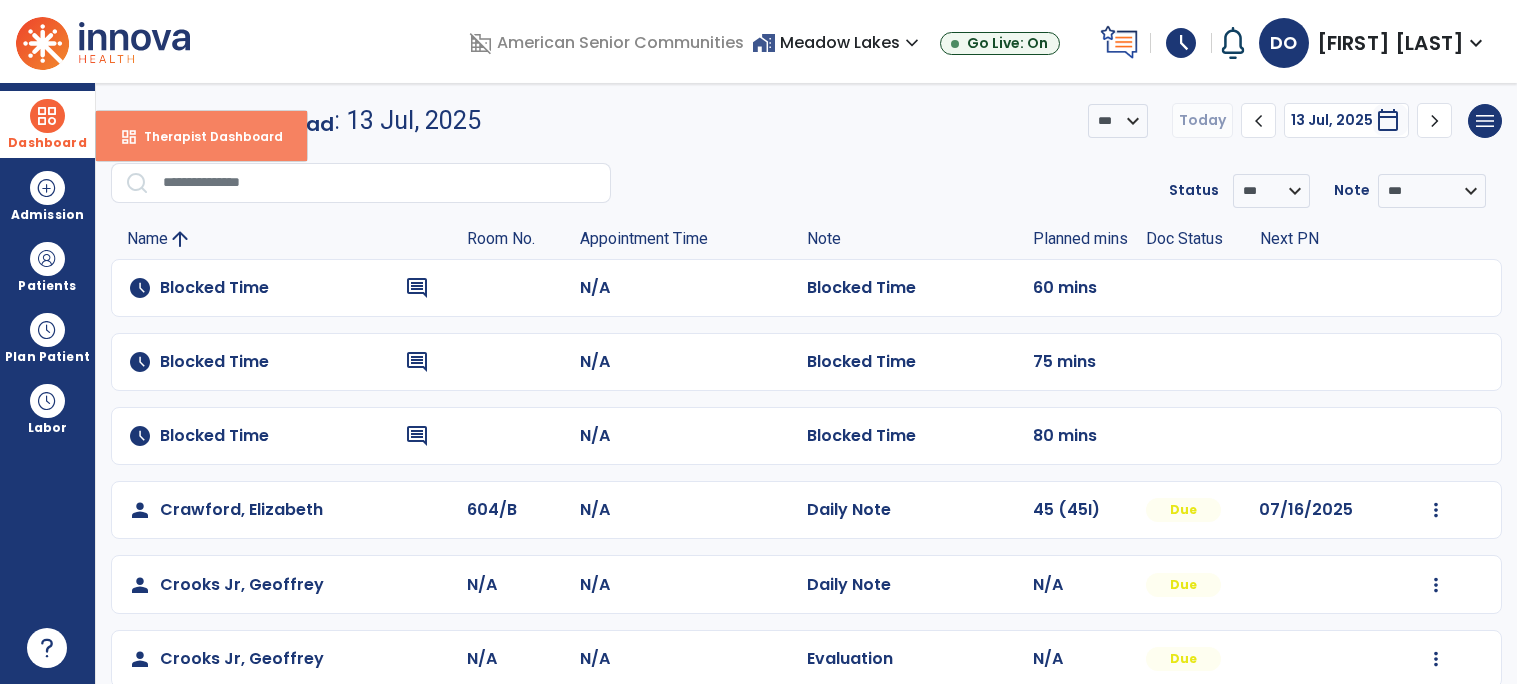 click on "dashboard  Therapist Dashboard" at bounding box center (201, 136) 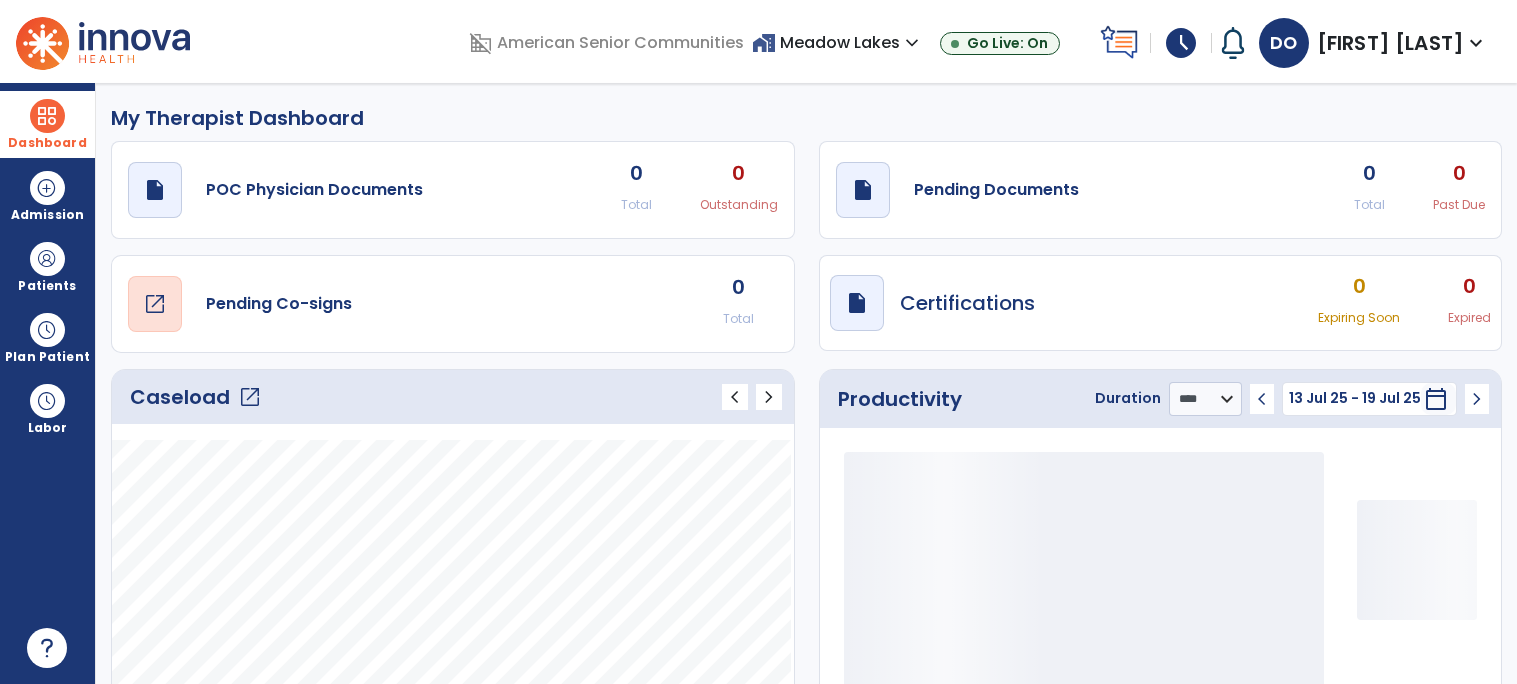click on "Pending Co-signs" 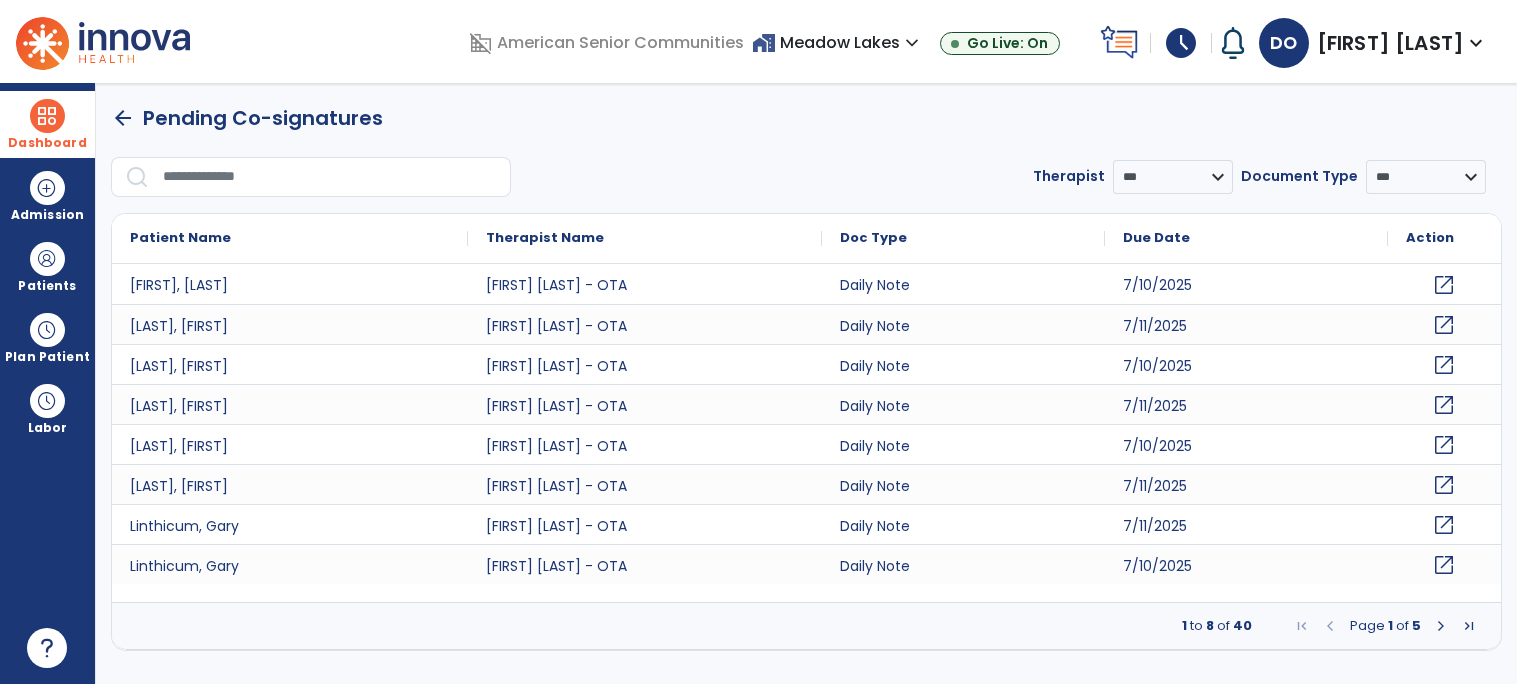 click at bounding box center [1441, 626] 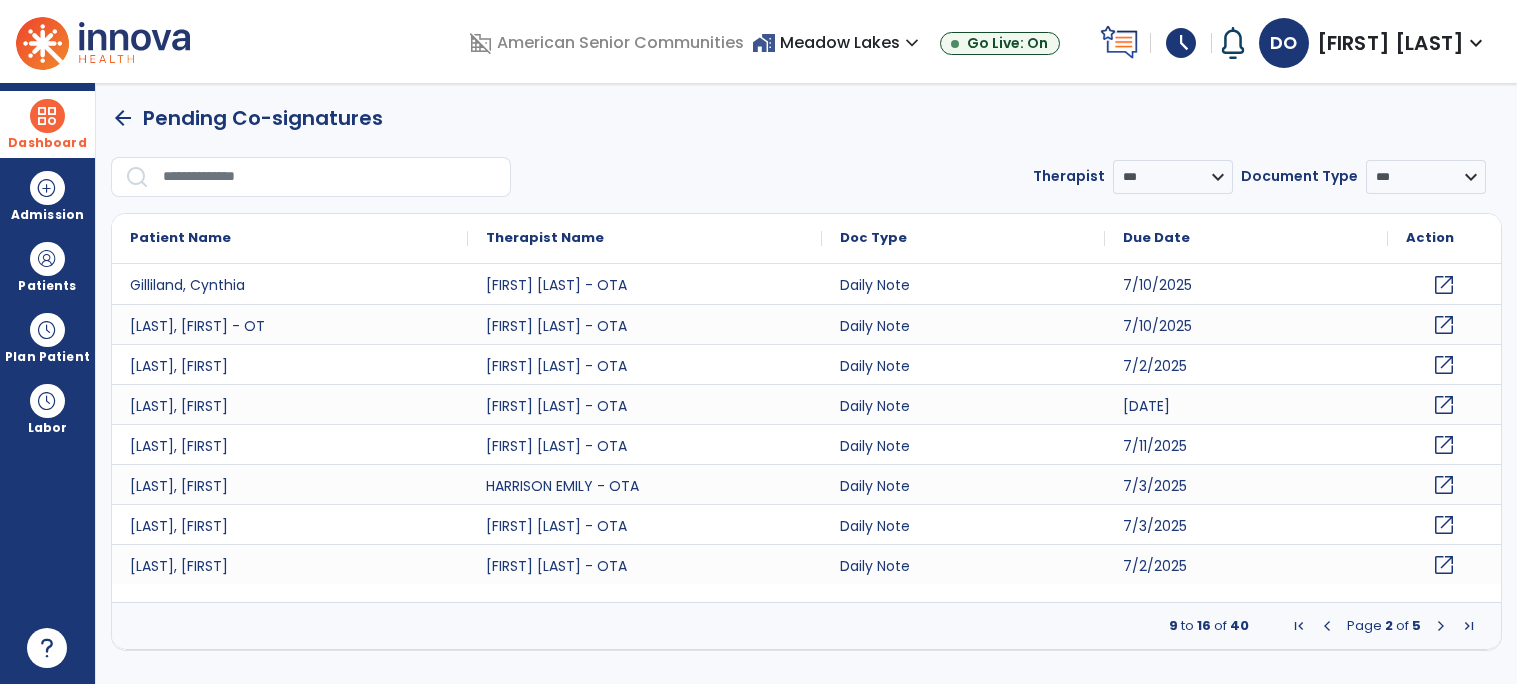click on "open_in_new" 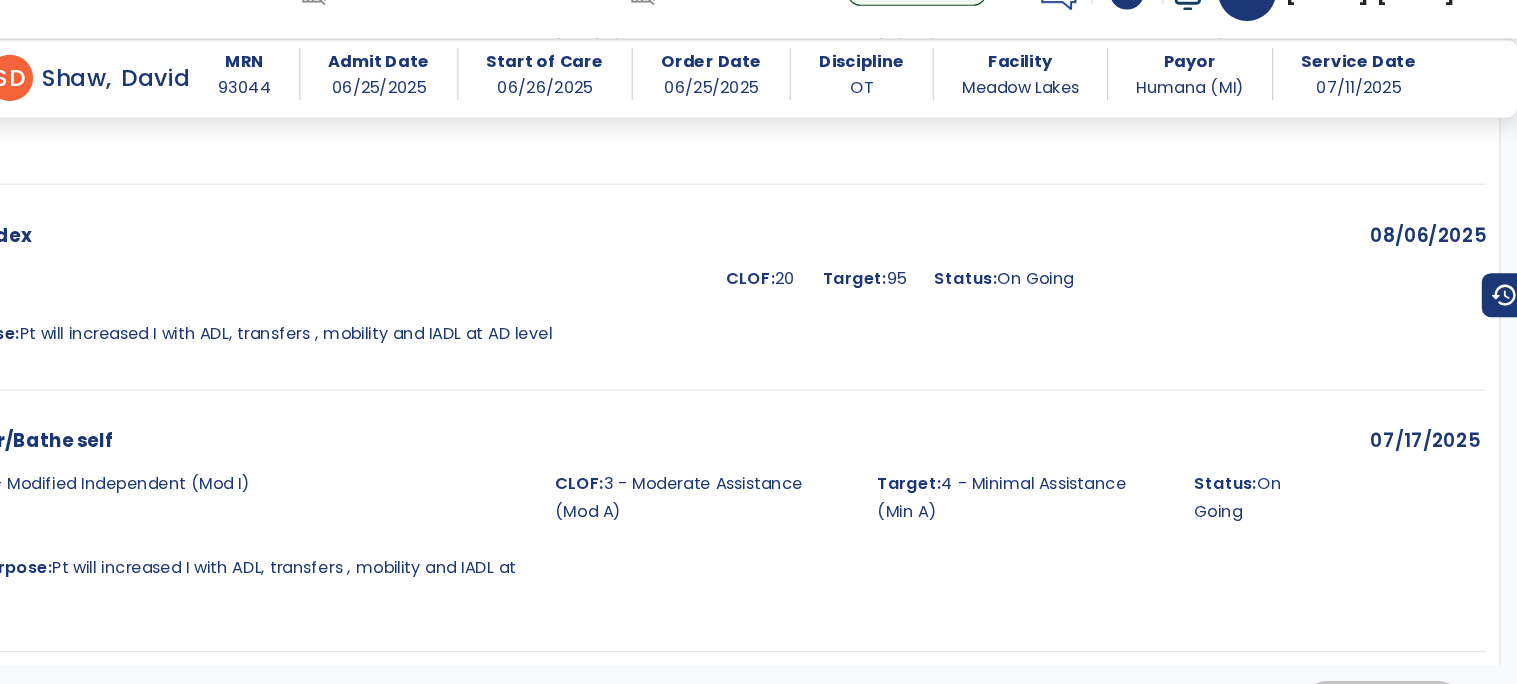 scroll, scrollTop: 4502, scrollLeft: 0, axis: vertical 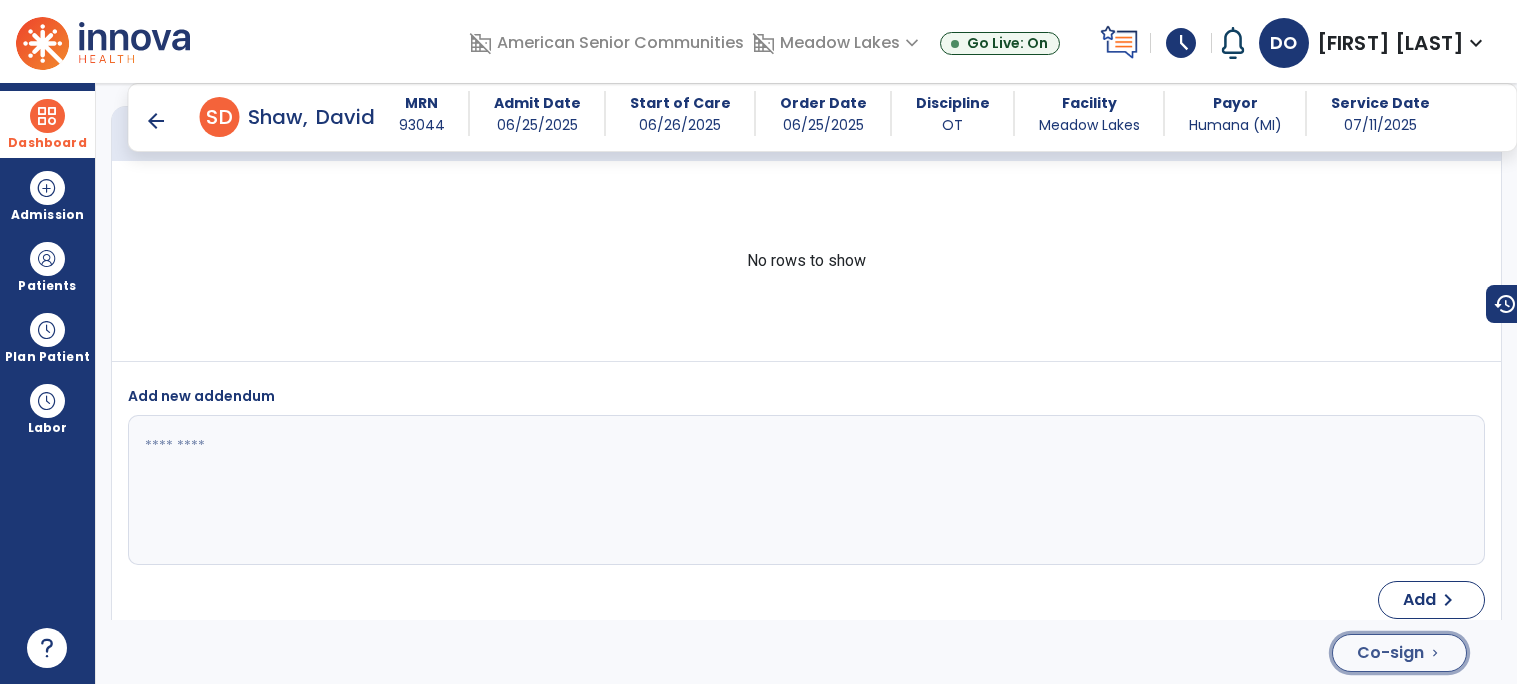 click on "Co-sign  chevron_right" 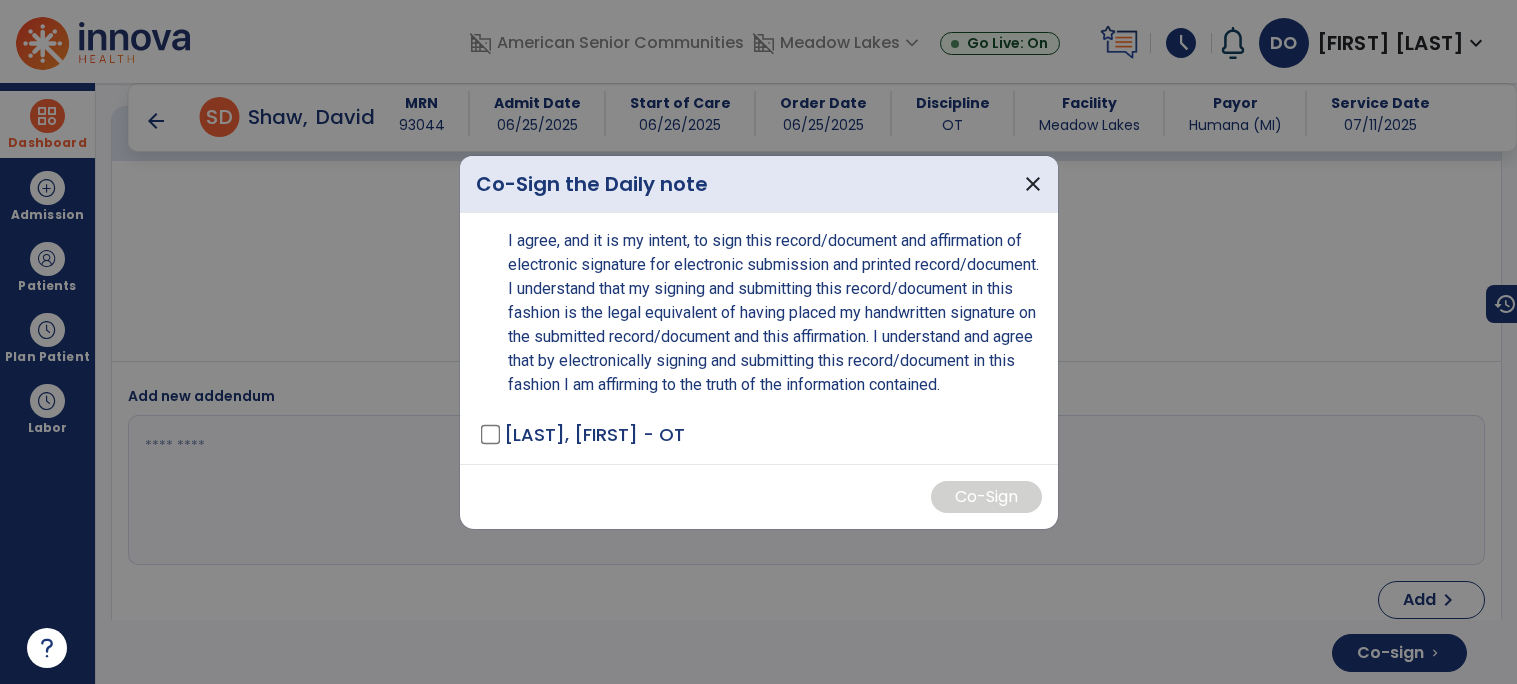 click on "[LAST], [FIRST]  - OT" at bounding box center (594, 434) 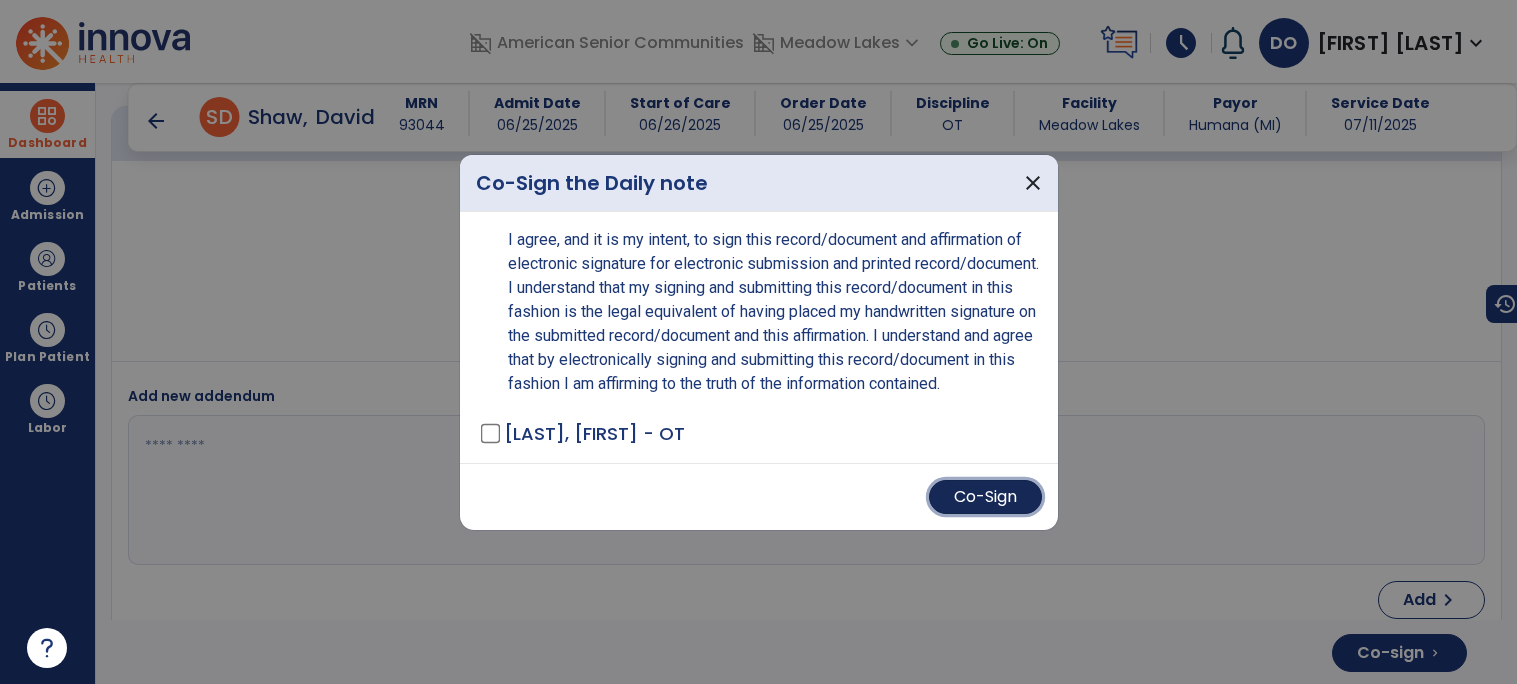 click on "Co-Sign" at bounding box center (985, 497) 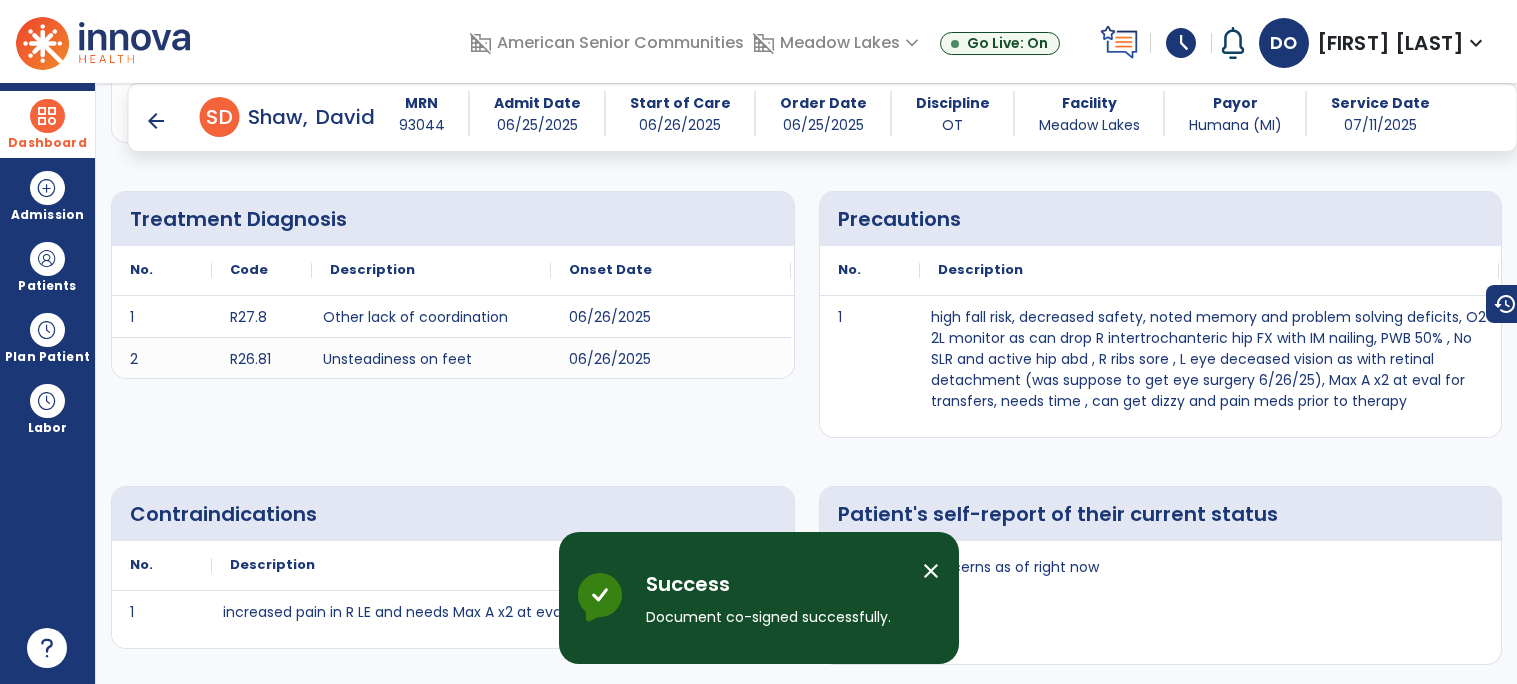 scroll, scrollTop: 0, scrollLeft: 0, axis: both 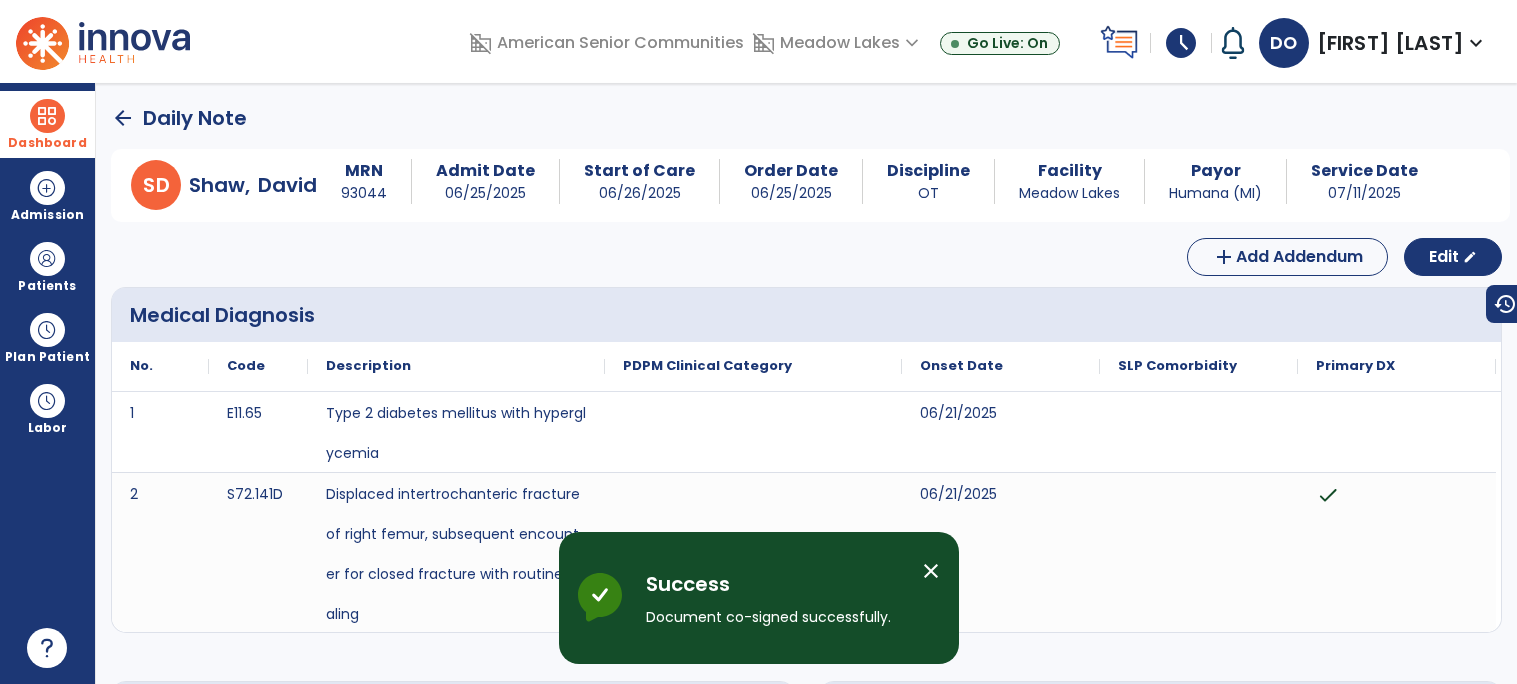 click on "arrow_back" 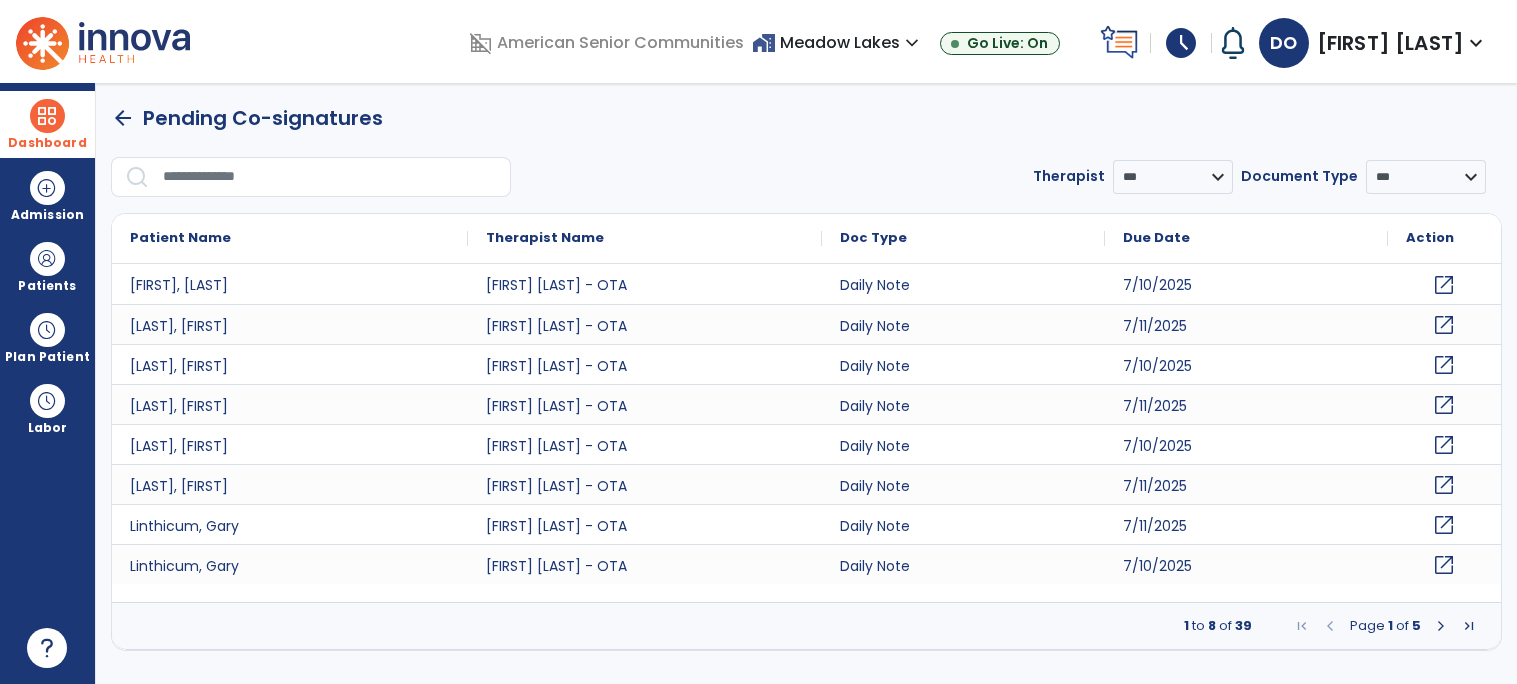 click at bounding box center [1441, 626] 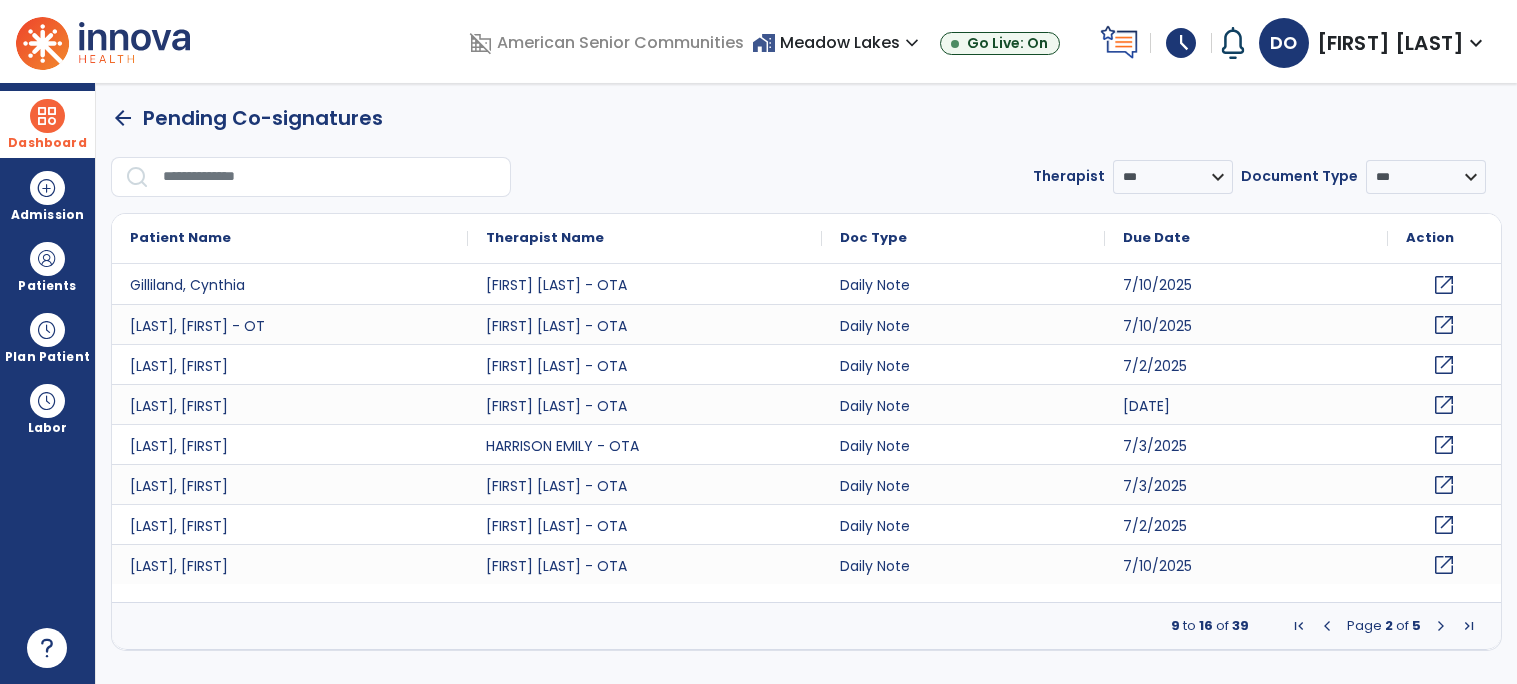 click on "open_in_new" 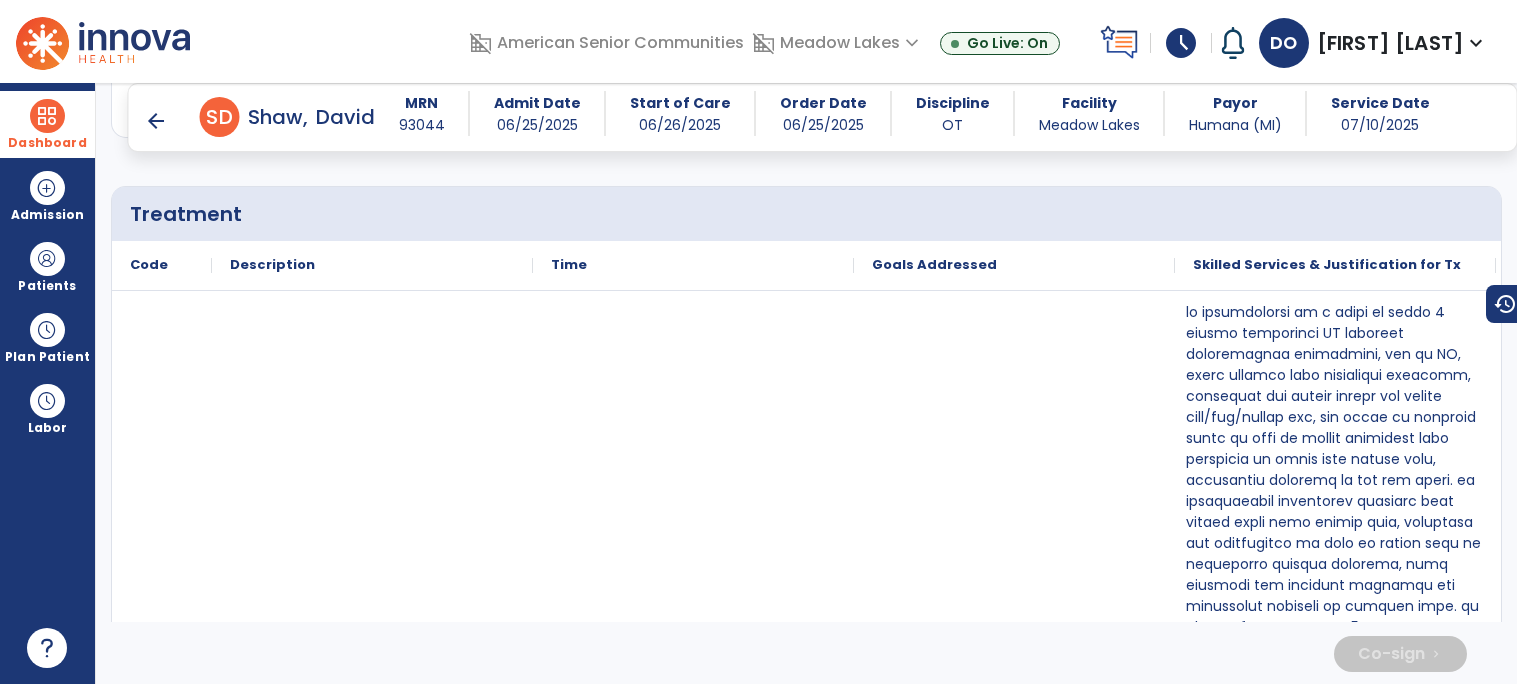 scroll, scrollTop: 1399, scrollLeft: 0, axis: vertical 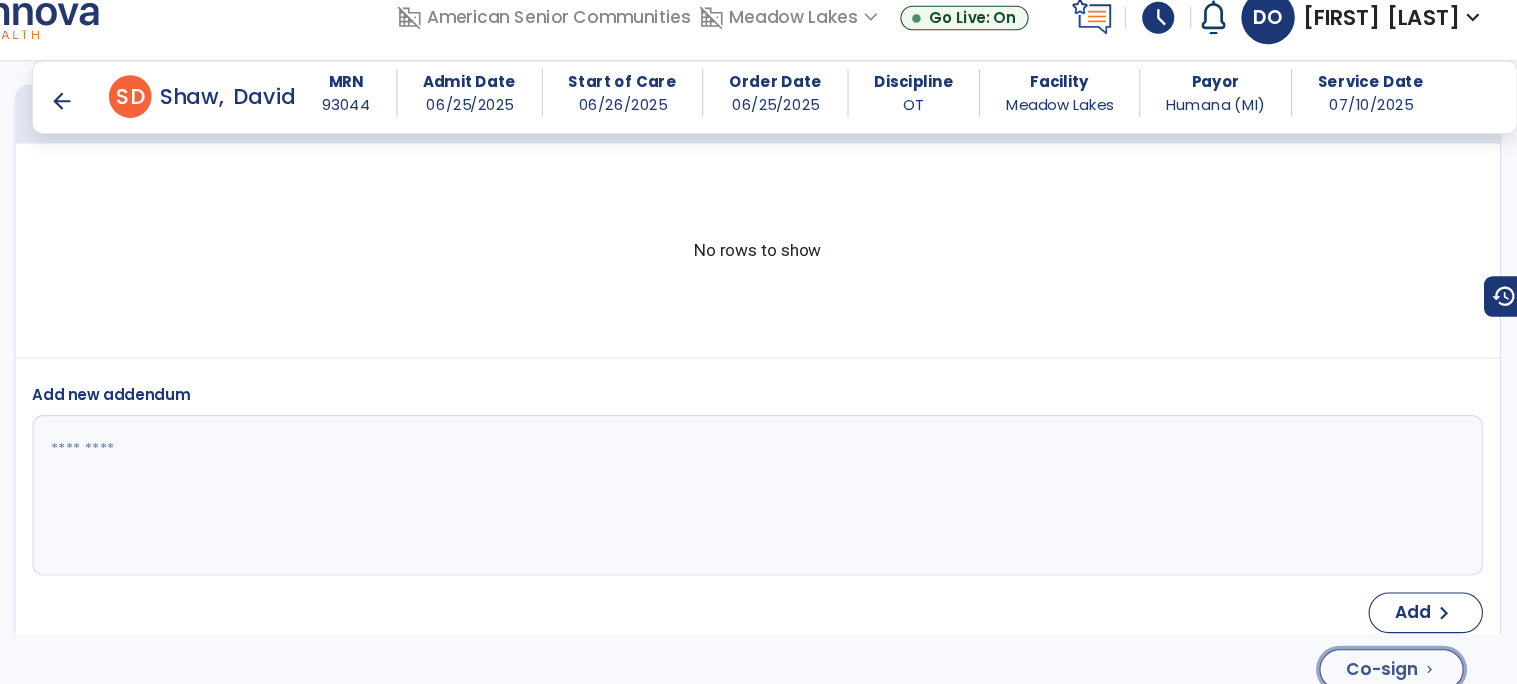 click on "Co-sign" 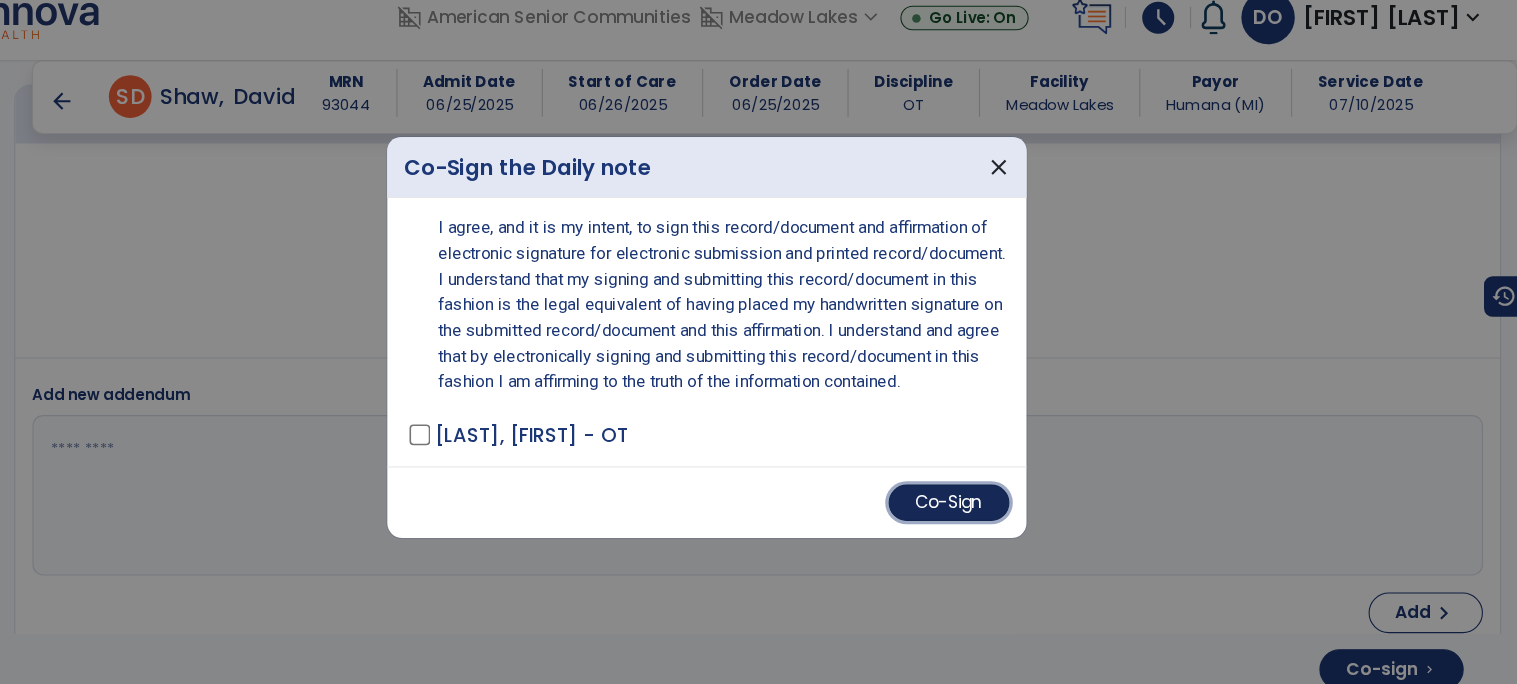 click on "Co-Sign" at bounding box center (985, 497) 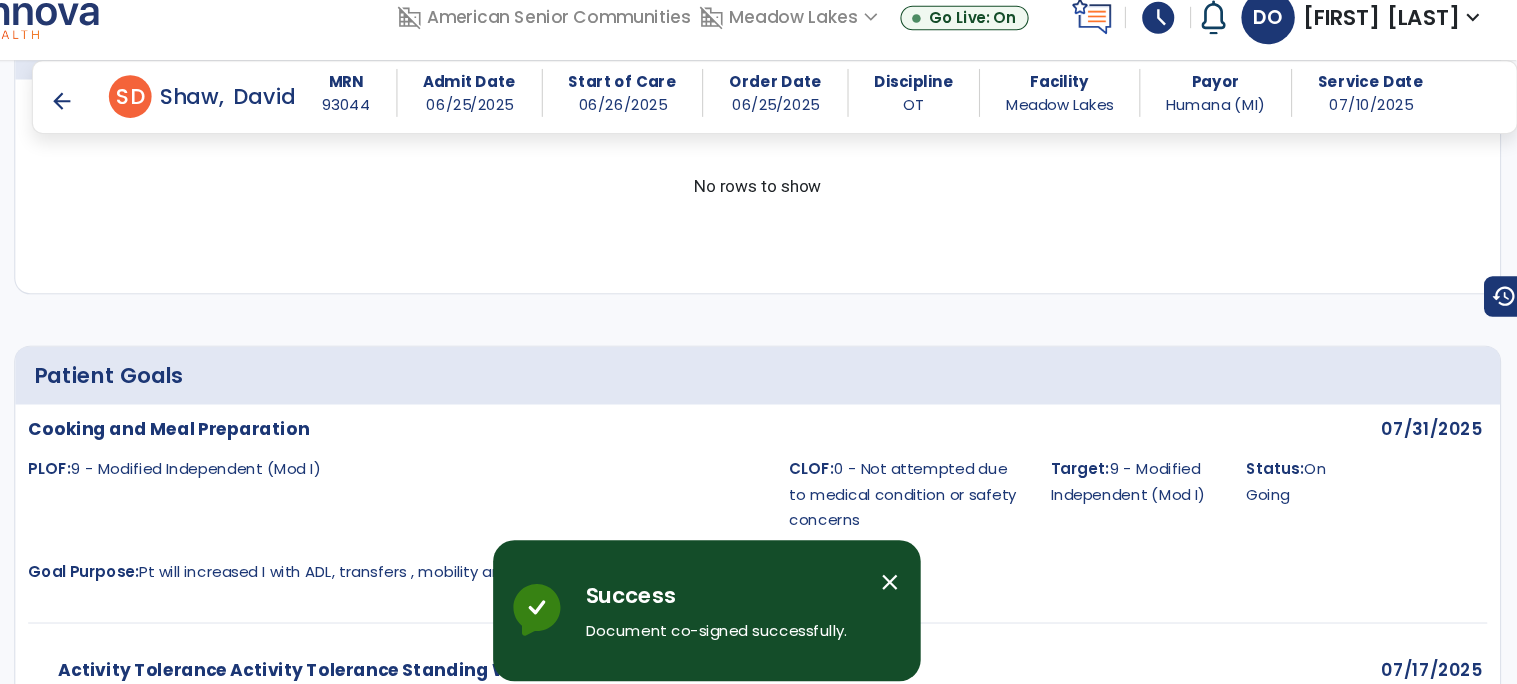 scroll, scrollTop: 0, scrollLeft: 0, axis: both 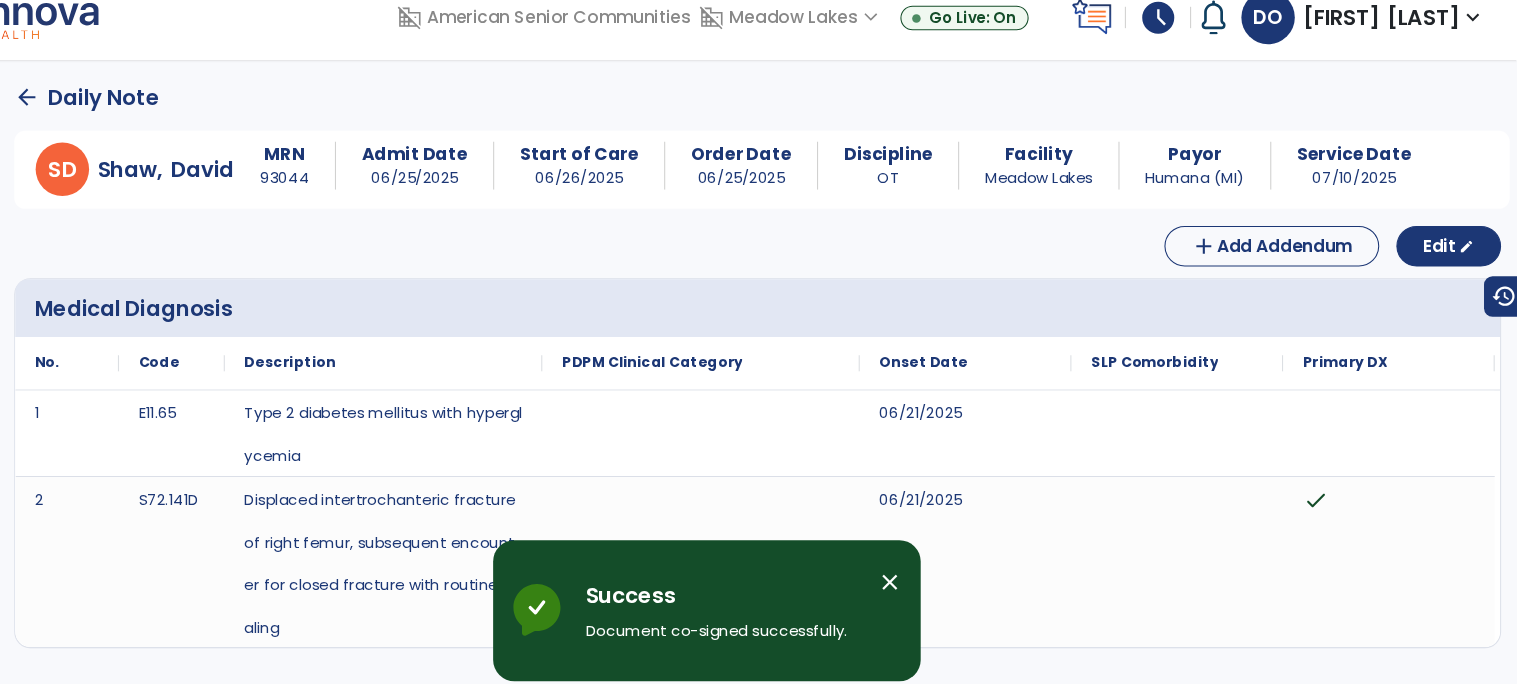 click on "arrow_back" 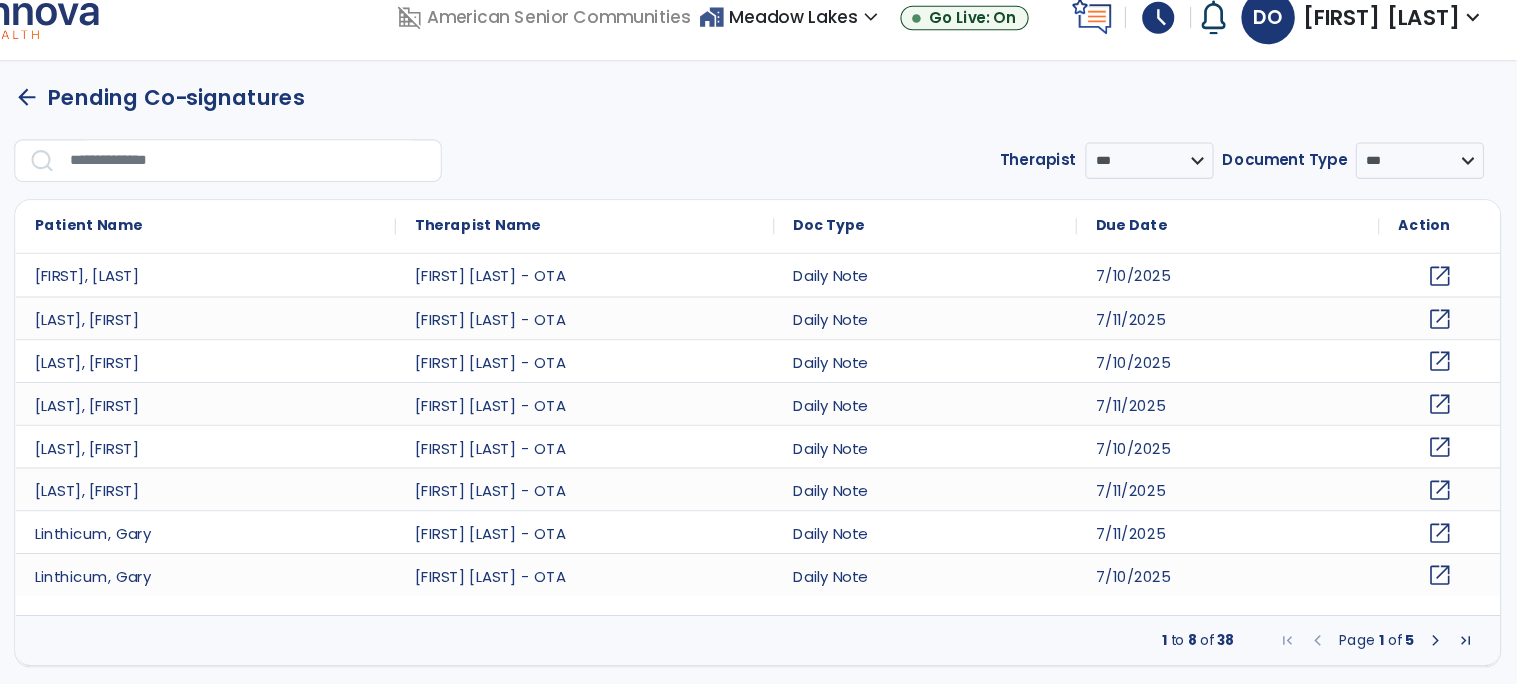 click at bounding box center (1441, 626) 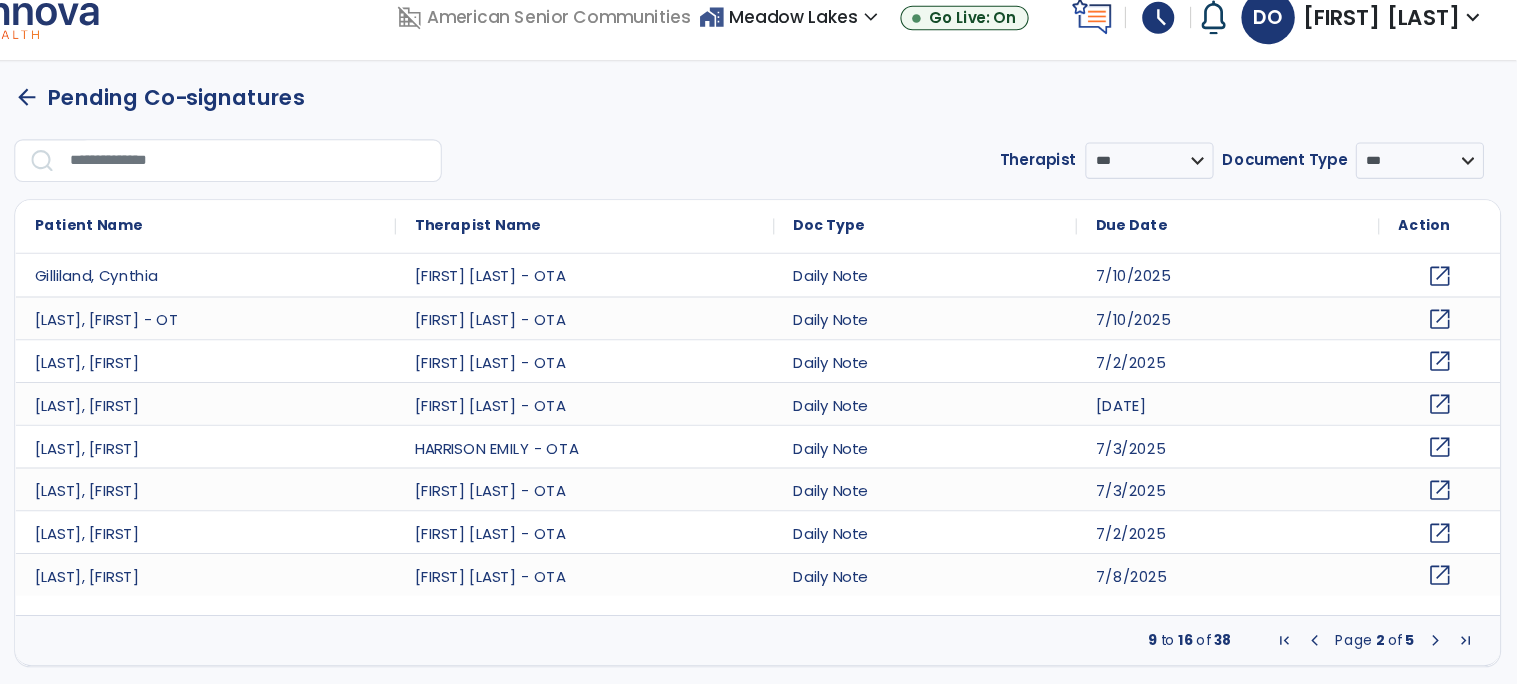 click at bounding box center (1441, 626) 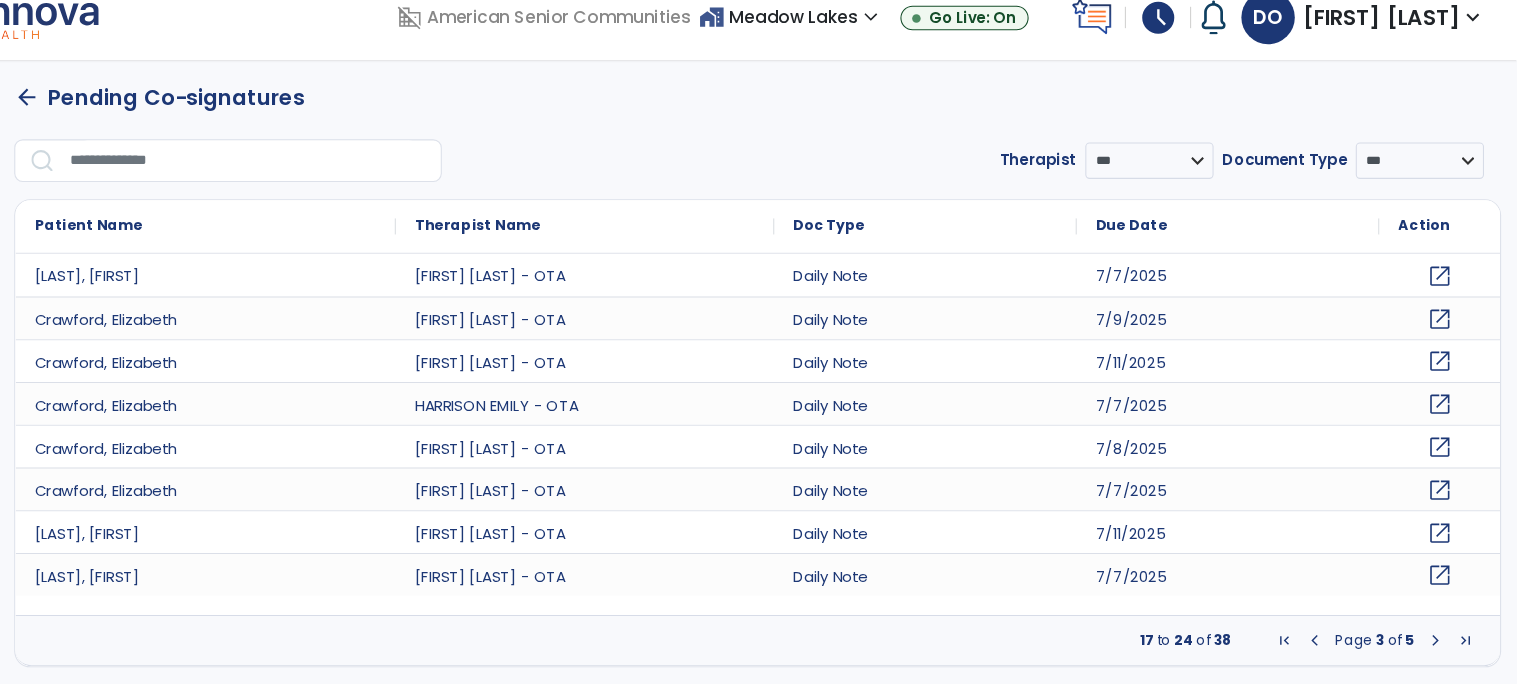 click at bounding box center [1327, 626] 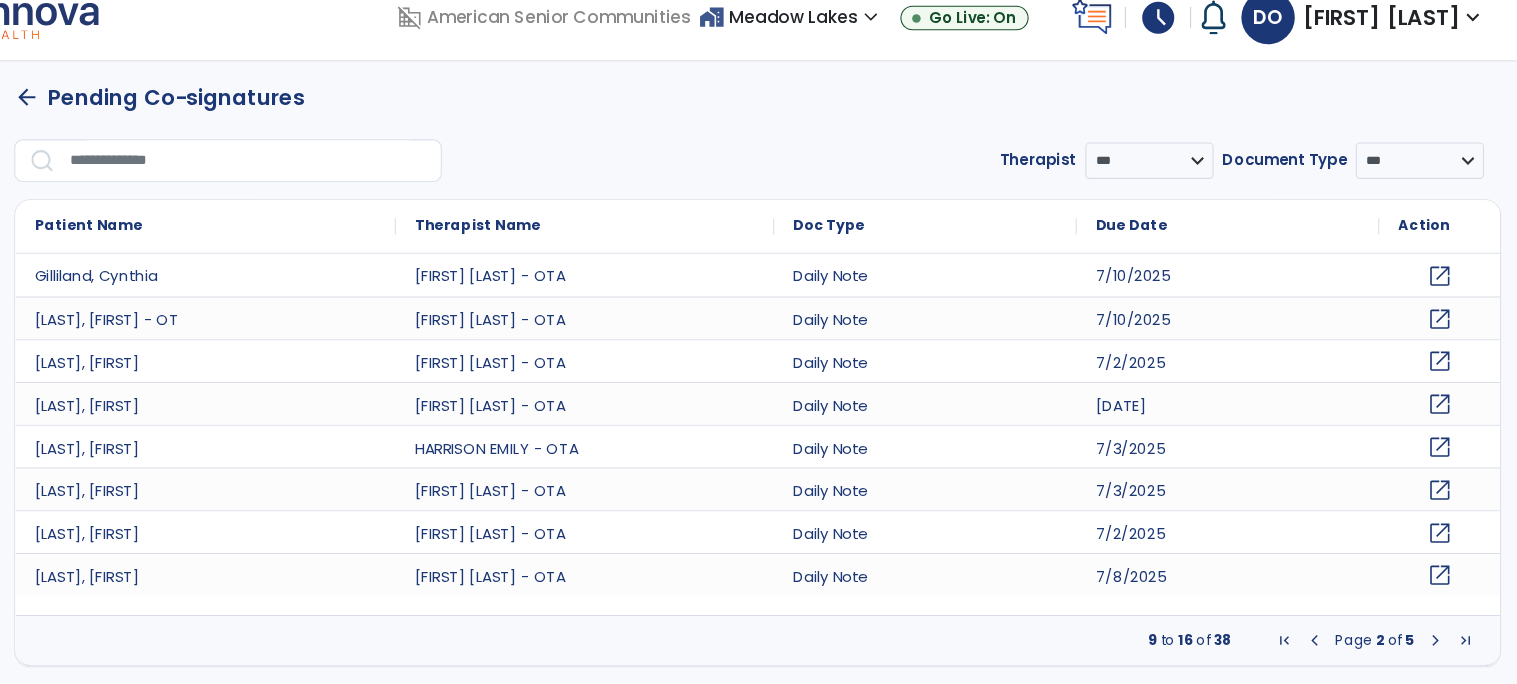 click on "open_in_new" 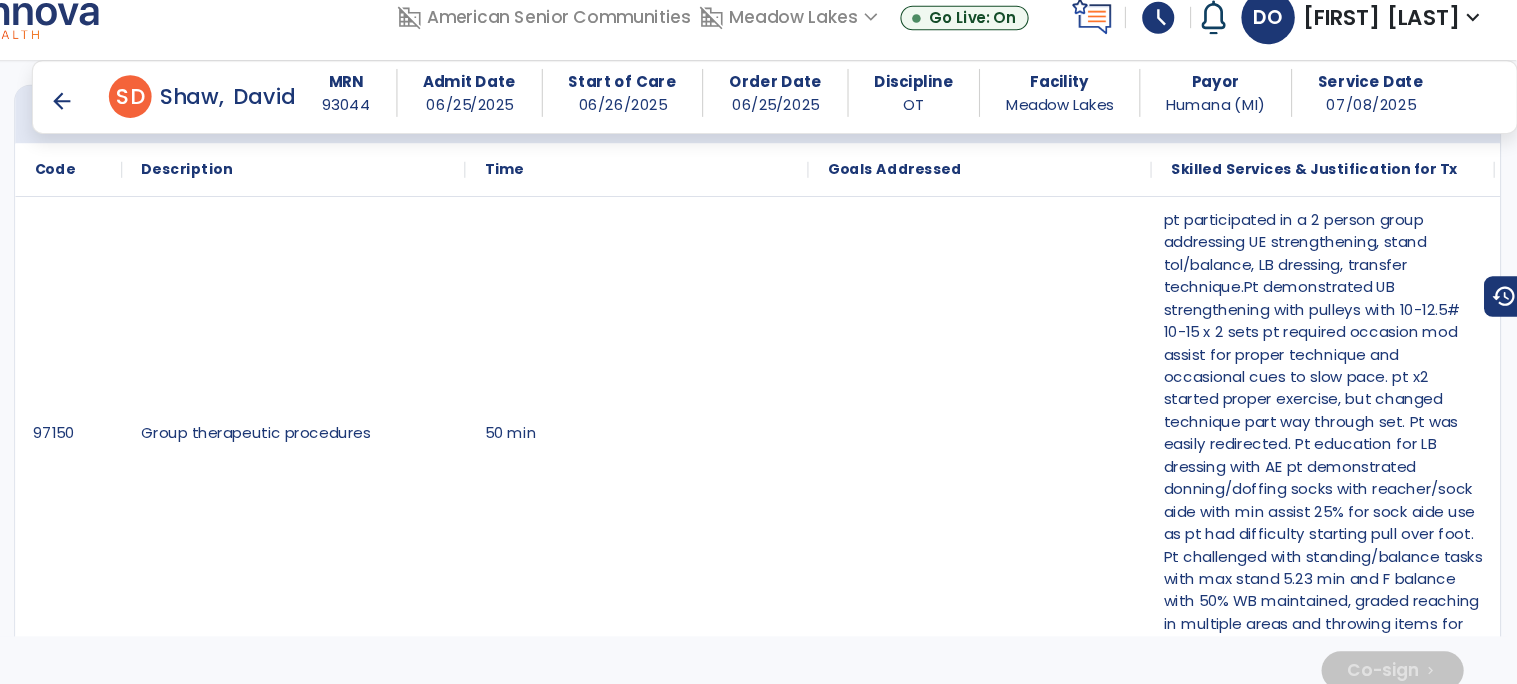 scroll, scrollTop: 1393, scrollLeft: 0, axis: vertical 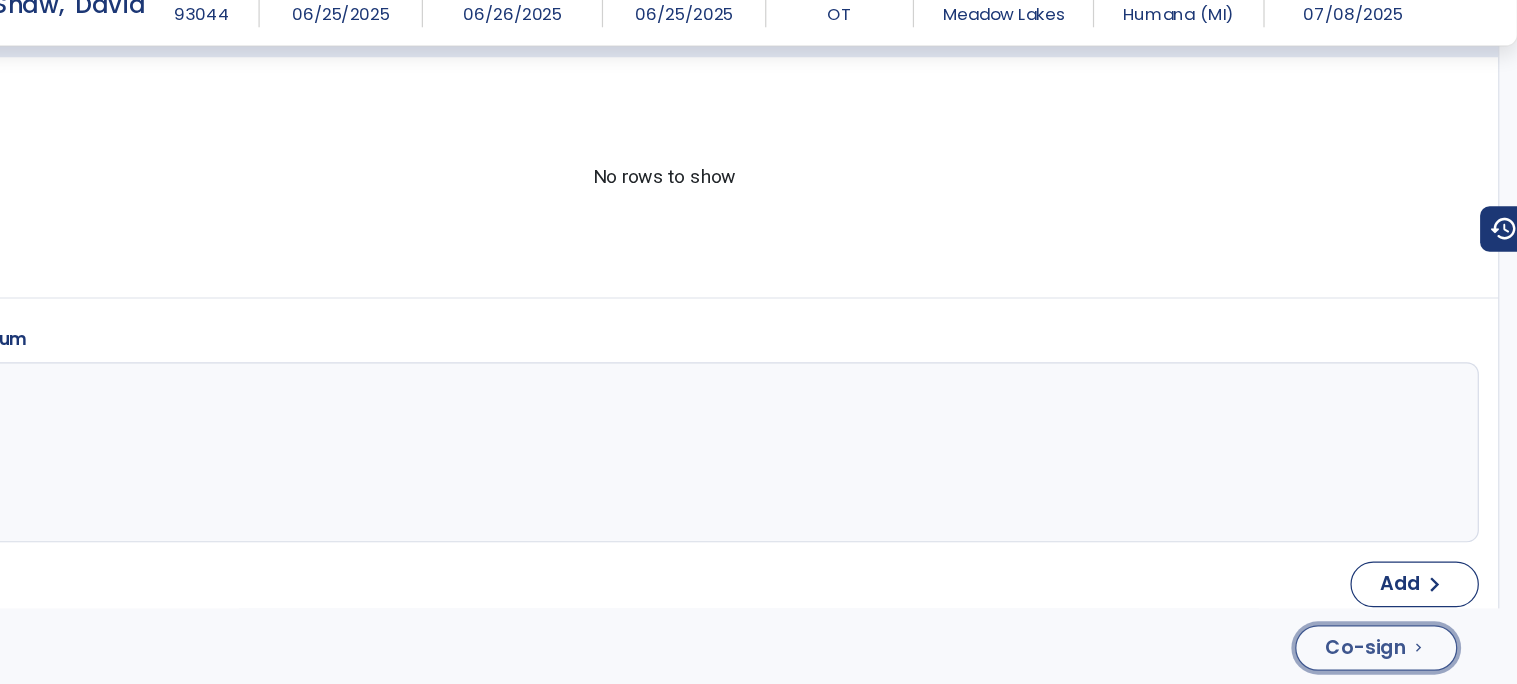 click on "Co-sign  chevron_right" 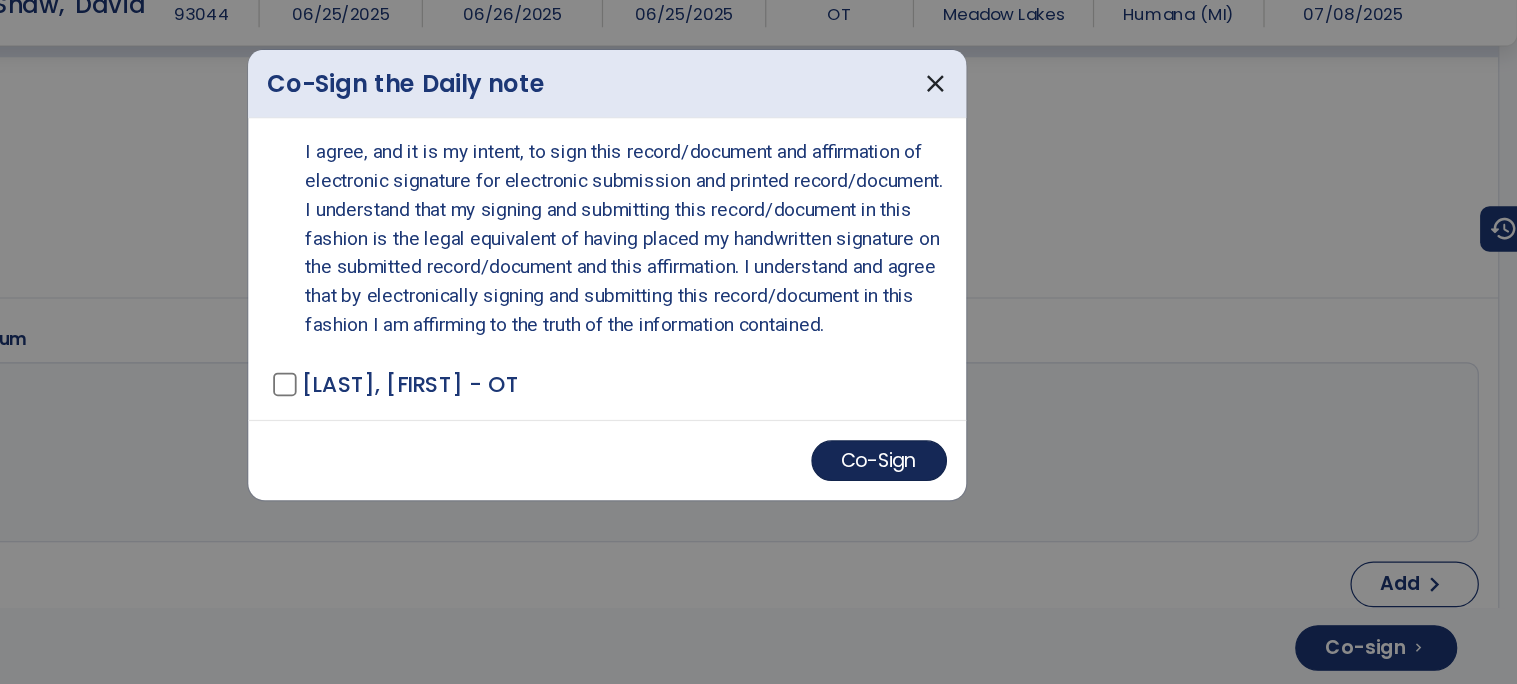 click on "Co-Sign" at bounding box center [985, 497] 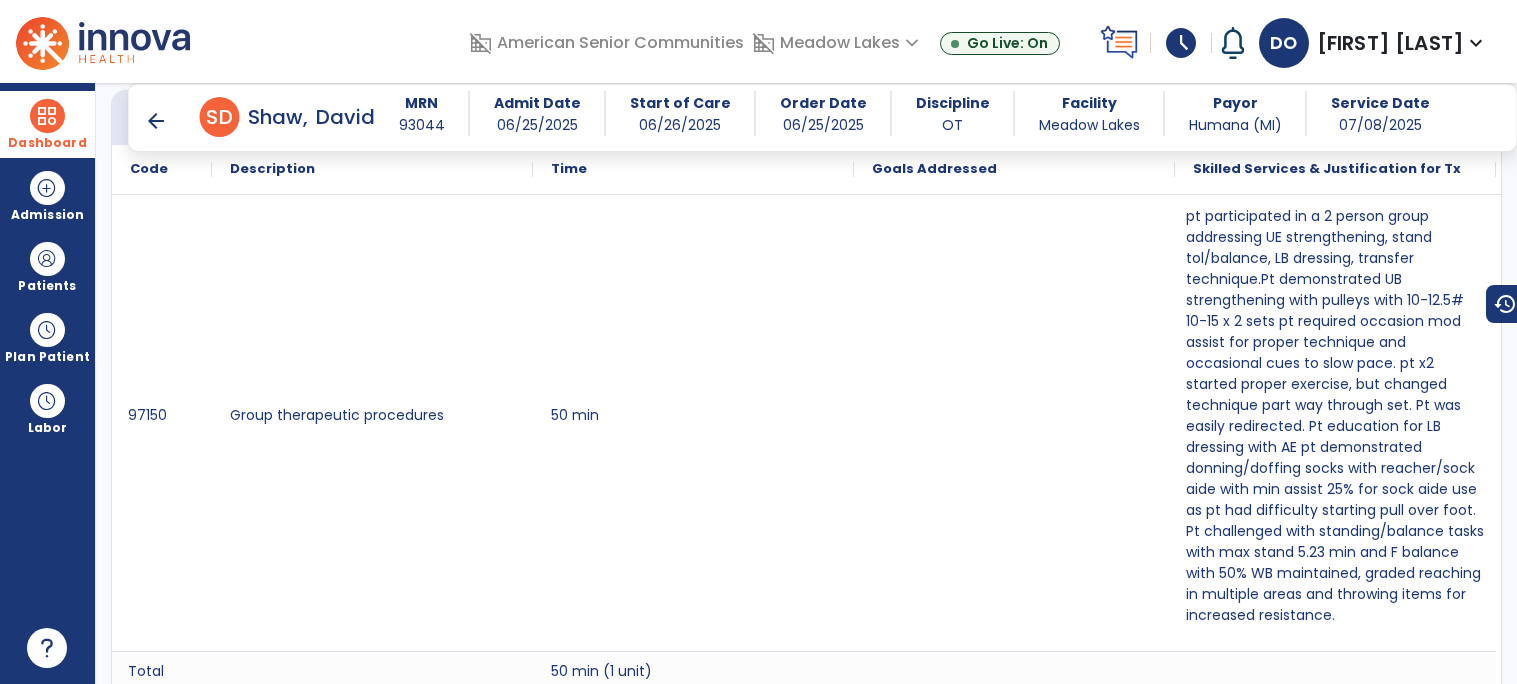 scroll, scrollTop: 0, scrollLeft: 0, axis: both 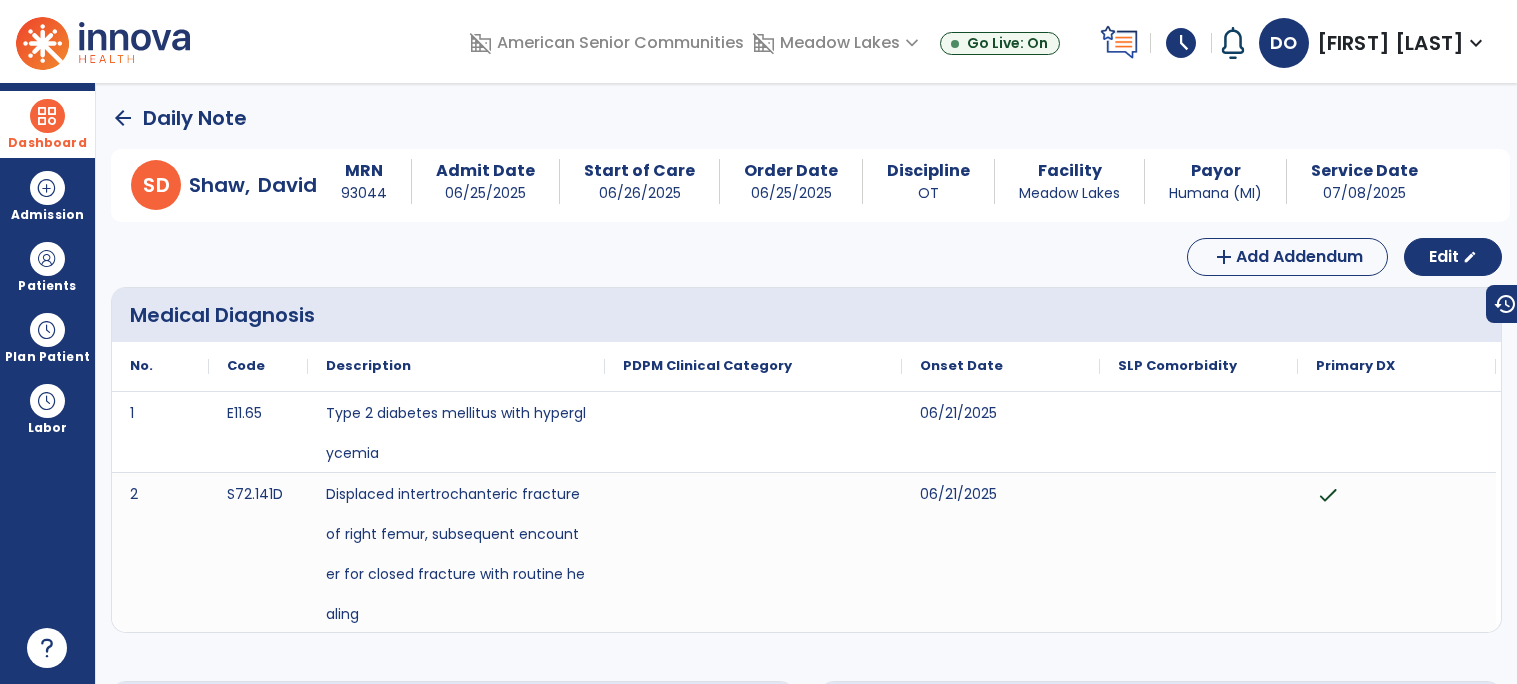 click on "arrow_back" 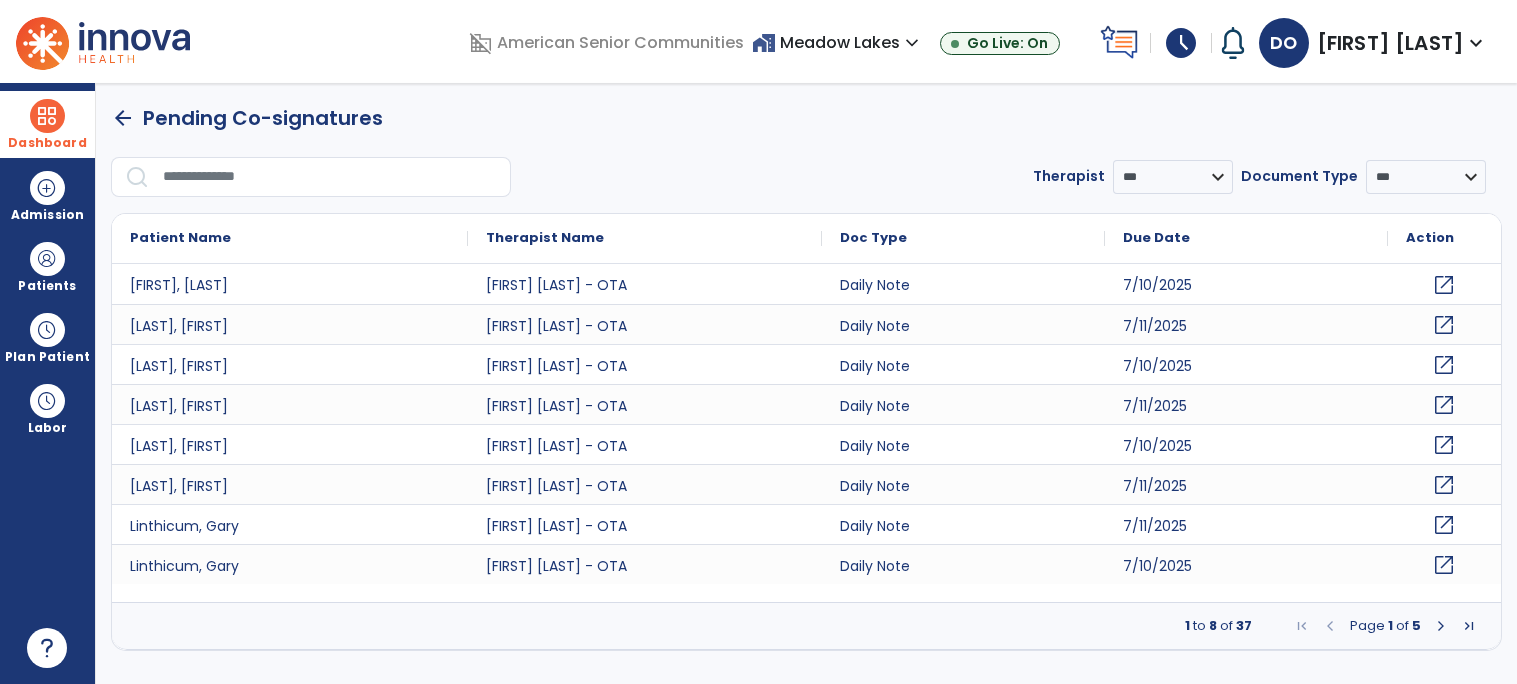 click at bounding box center [1441, 626] 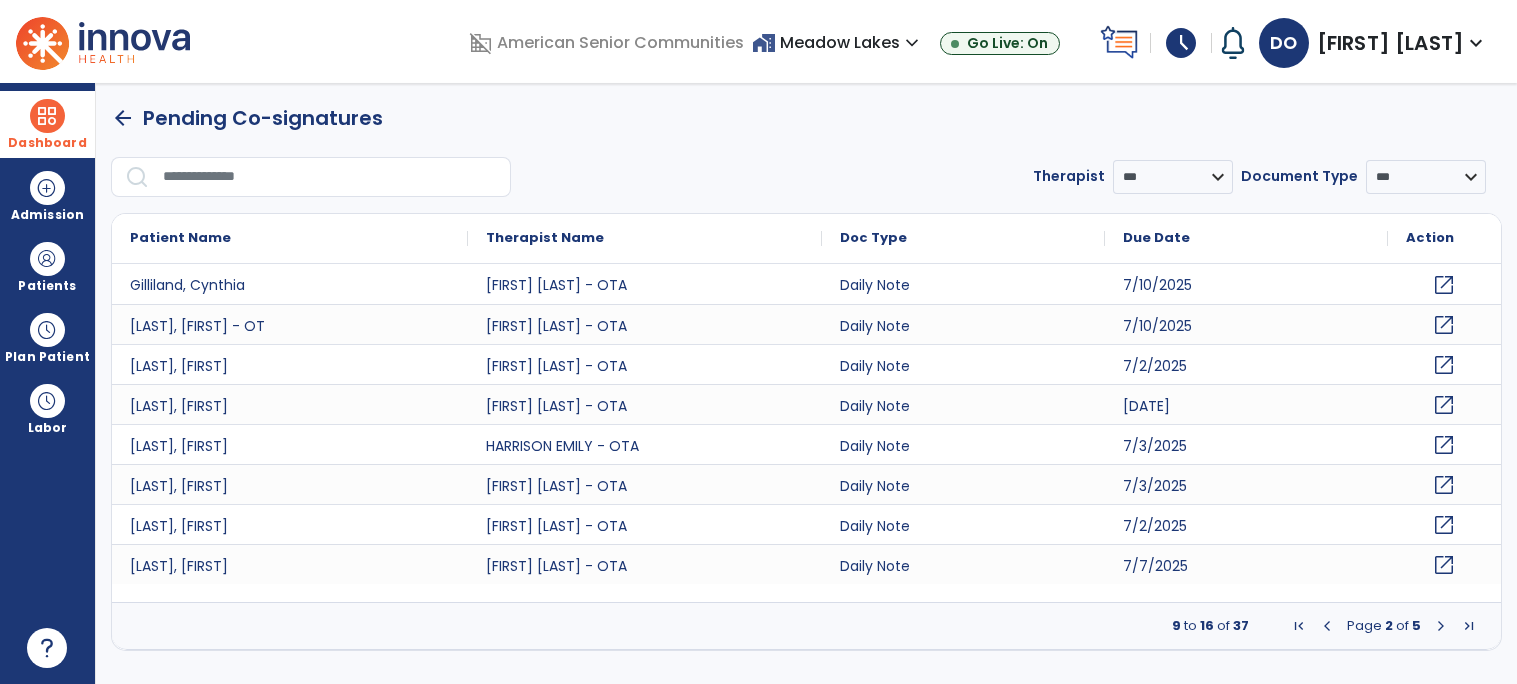 click on "open_in_new" 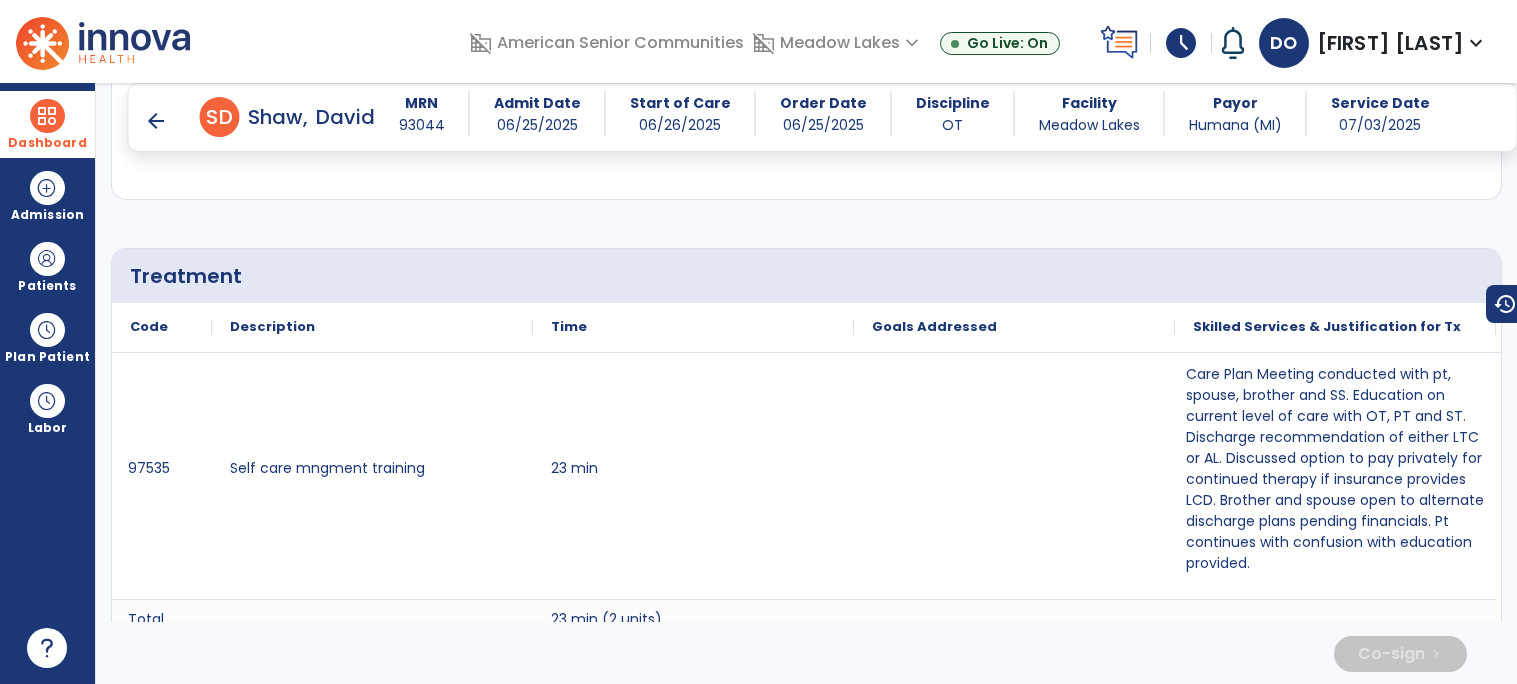 scroll, scrollTop: 1256, scrollLeft: 0, axis: vertical 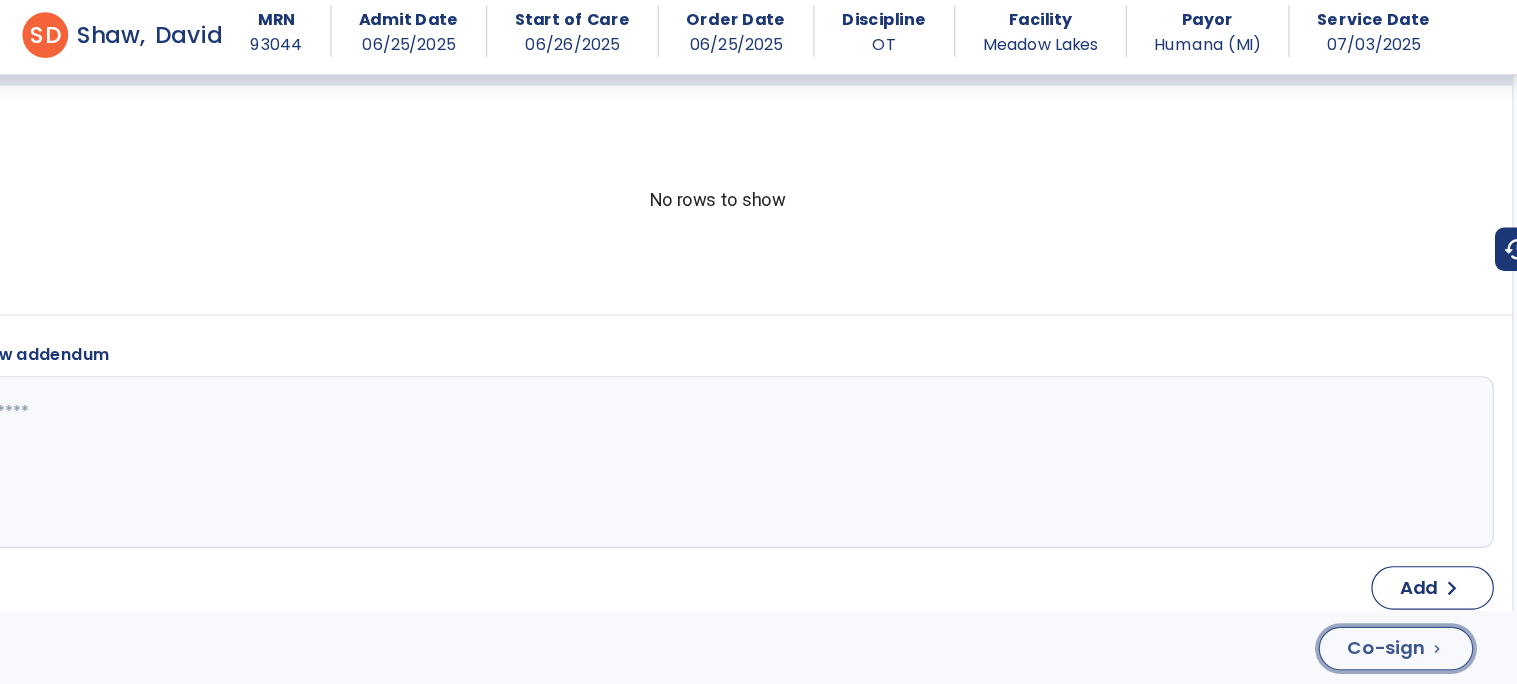 click on "Co-sign" 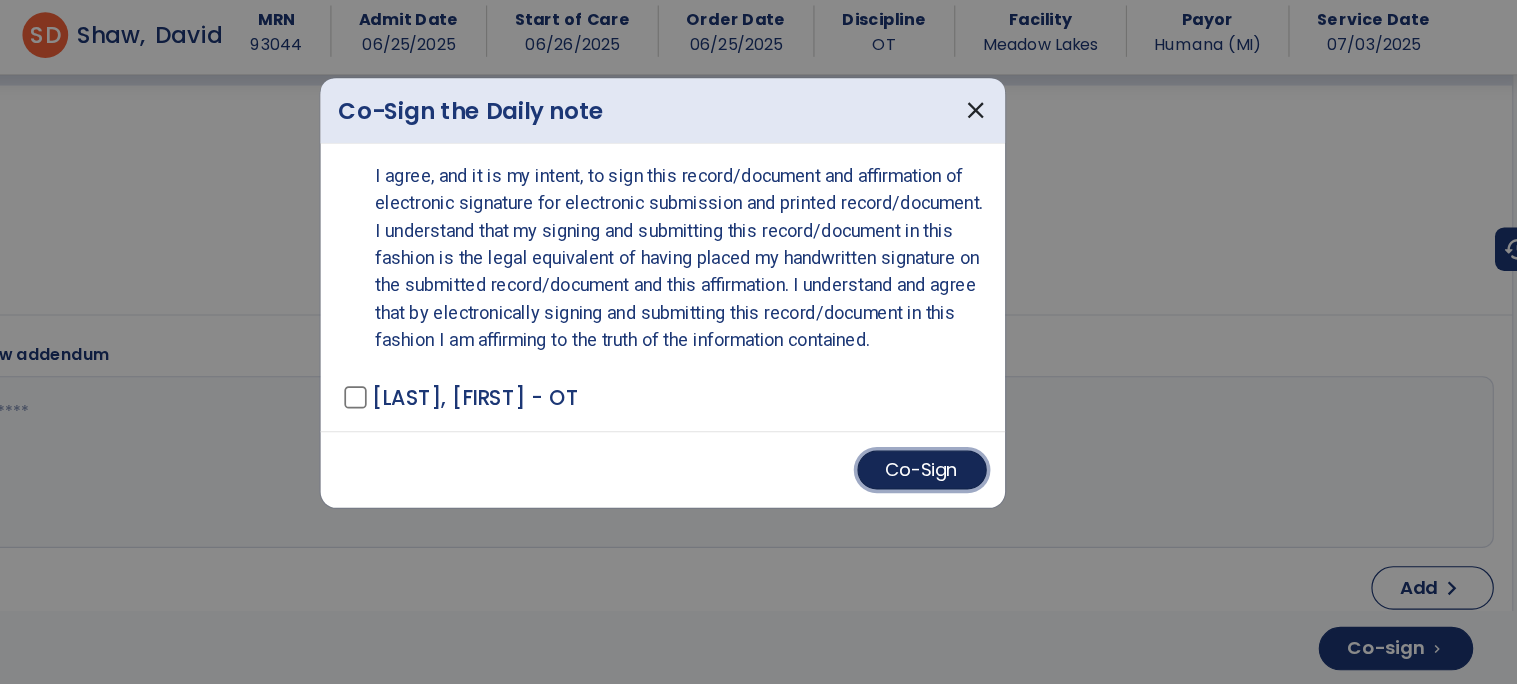 click on "Co-Sign" at bounding box center (985, 497) 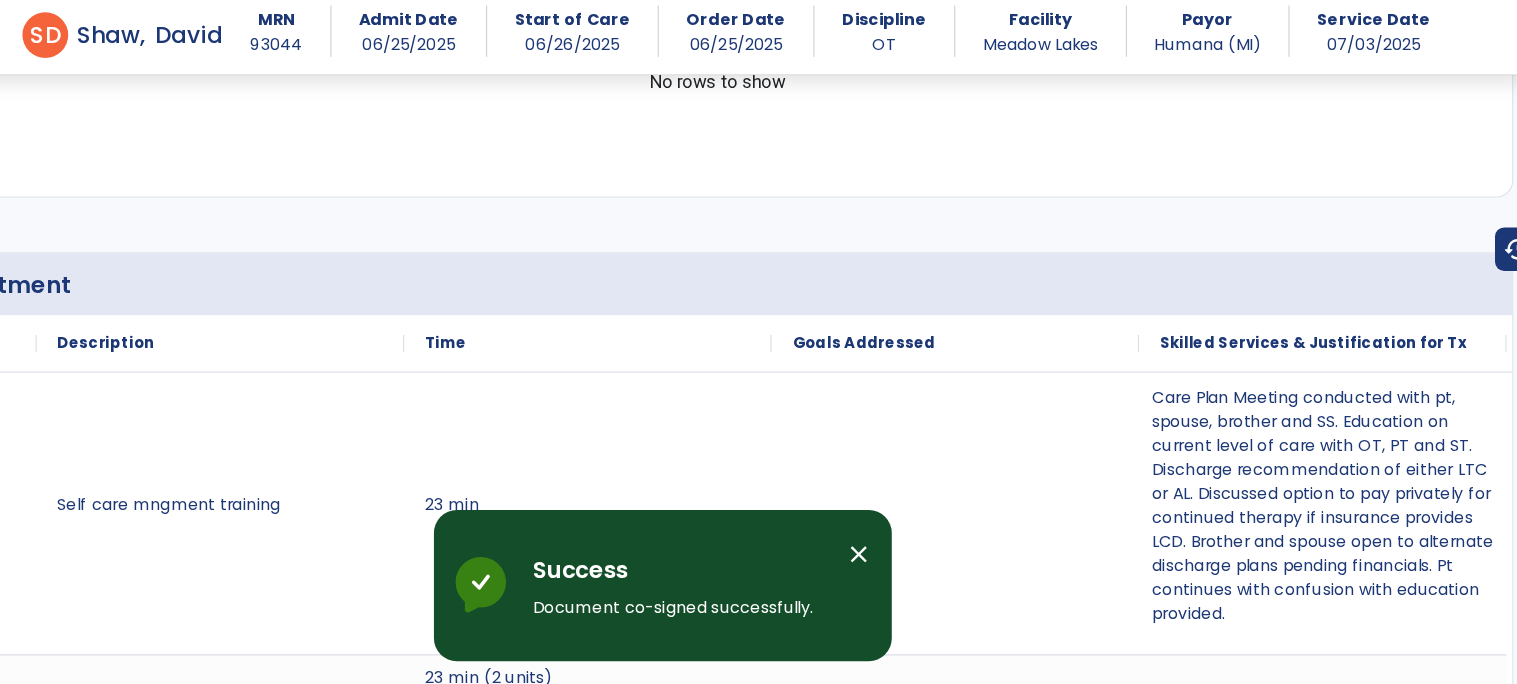 scroll, scrollTop: 0, scrollLeft: 0, axis: both 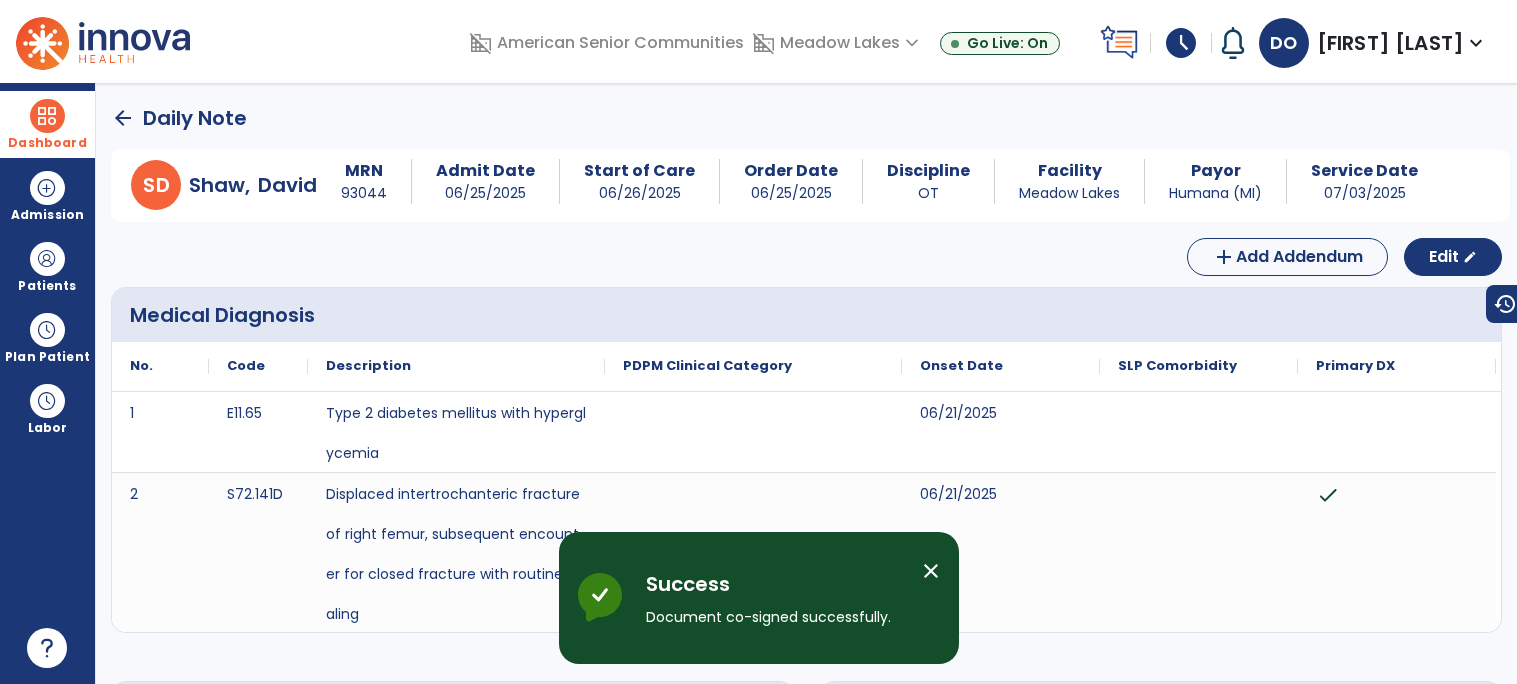 click on "arrow_back" 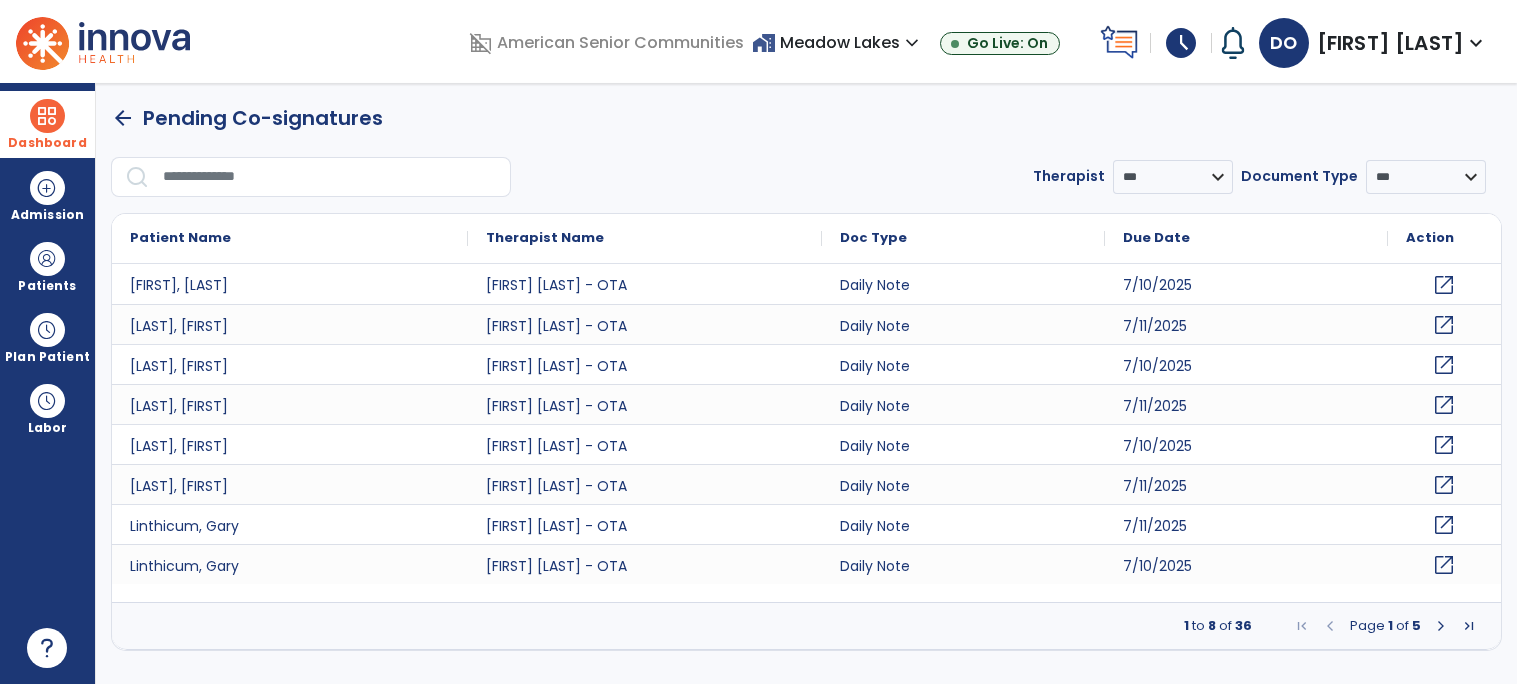 click at bounding box center [1441, 626] 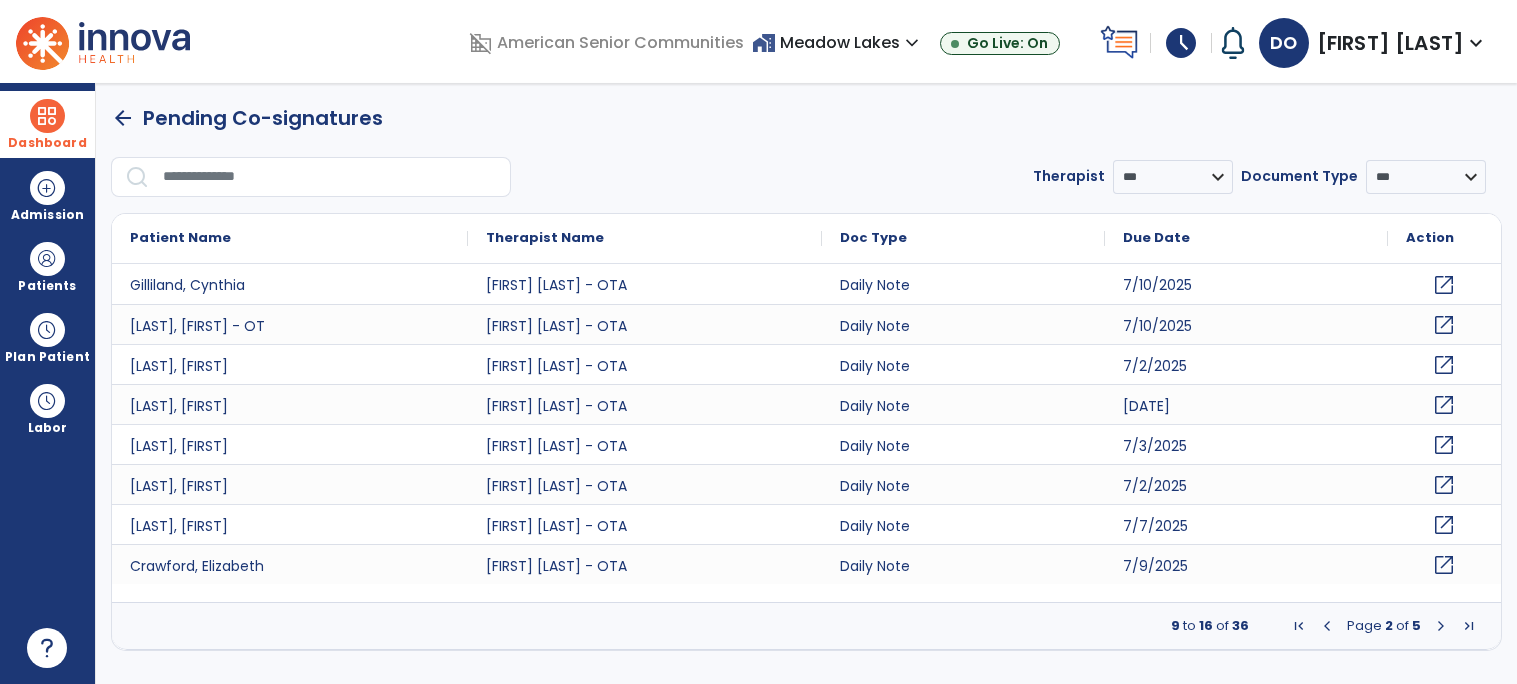 click at bounding box center [1441, 626] 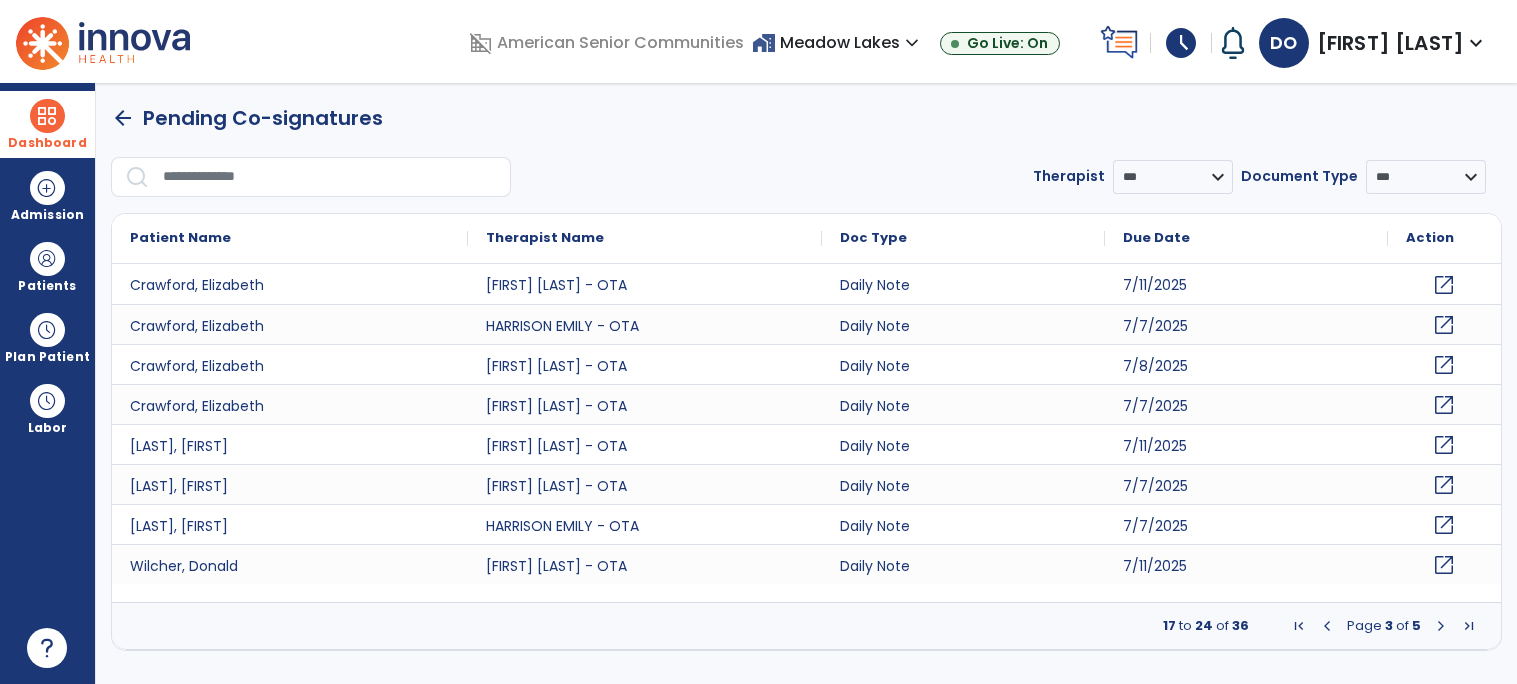 click at bounding box center [1441, 626] 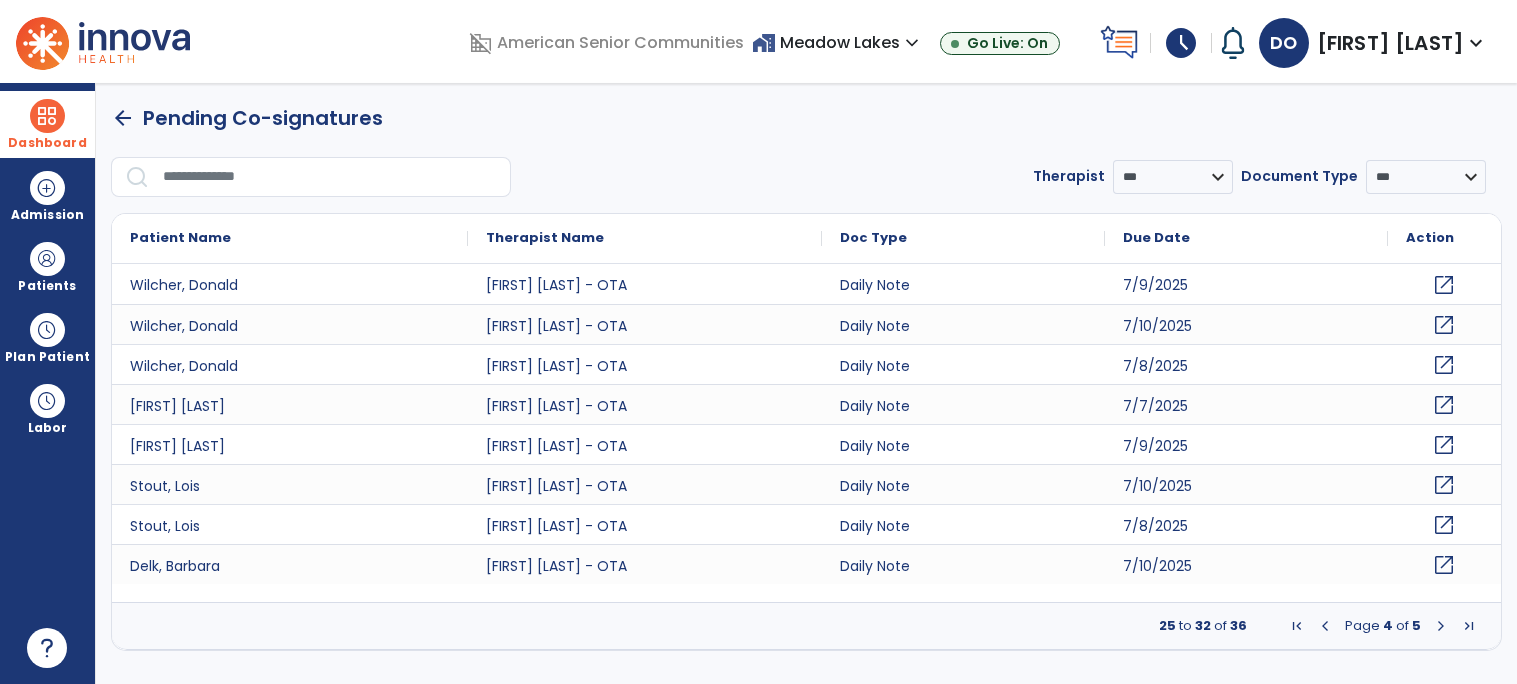 click at bounding box center (1441, 626) 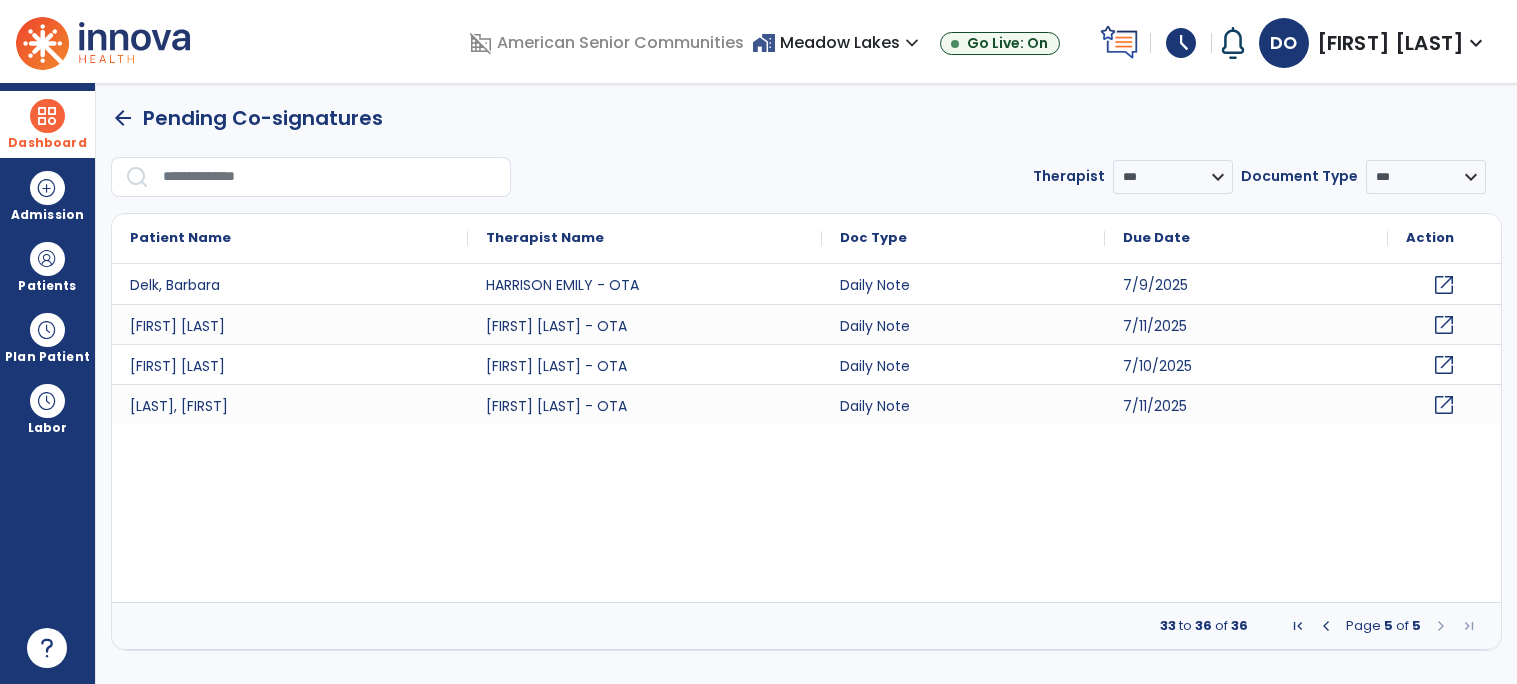 click at bounding box center (1326, 626) 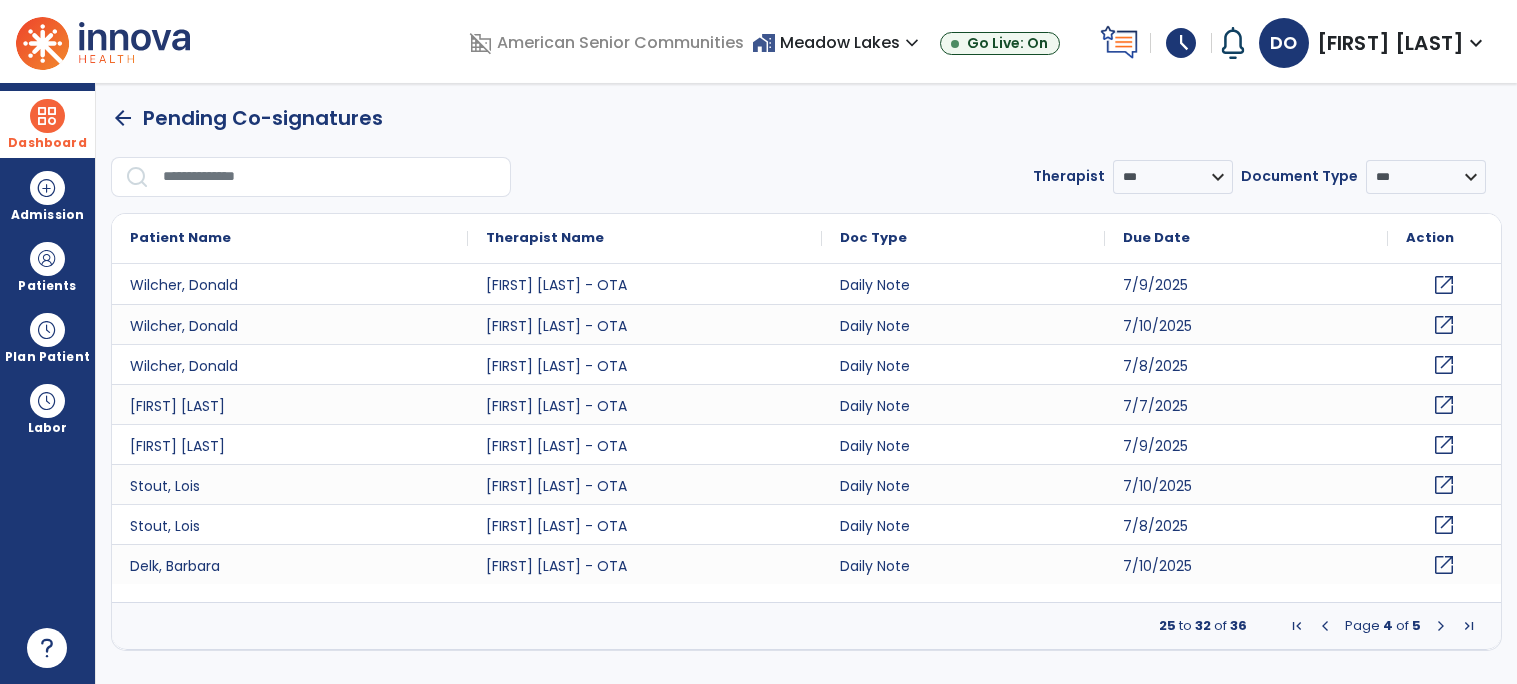 click at bounding box center (1325, 626) 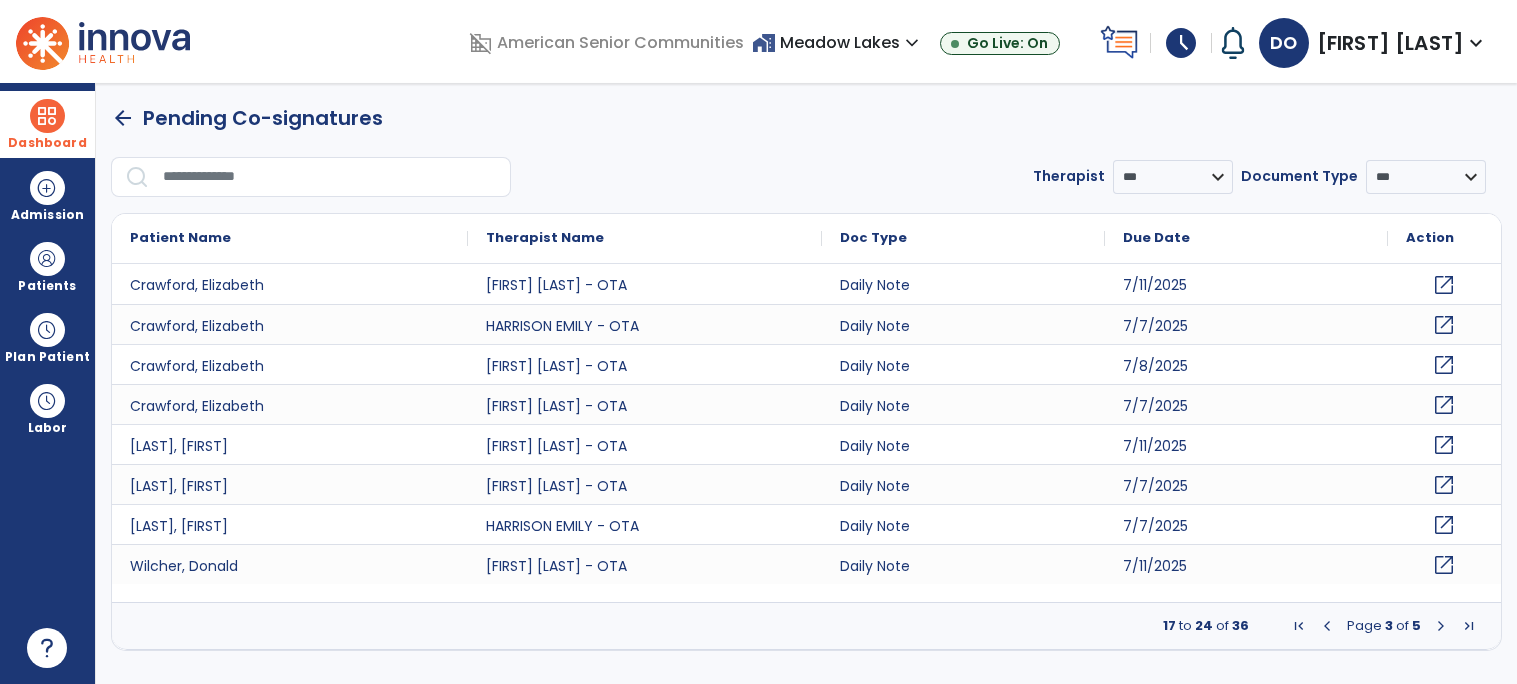 click at bounding box center (1327, 626) 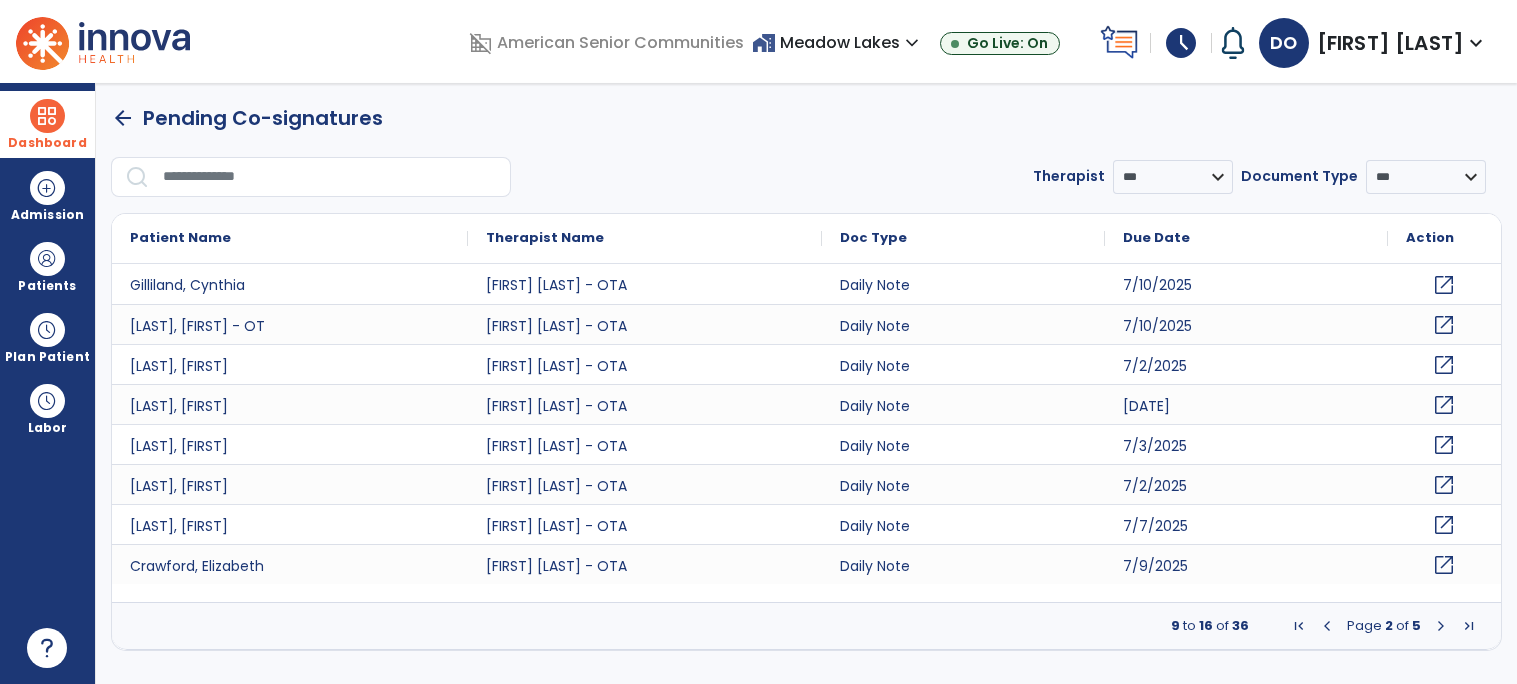 click on "open_in_new" 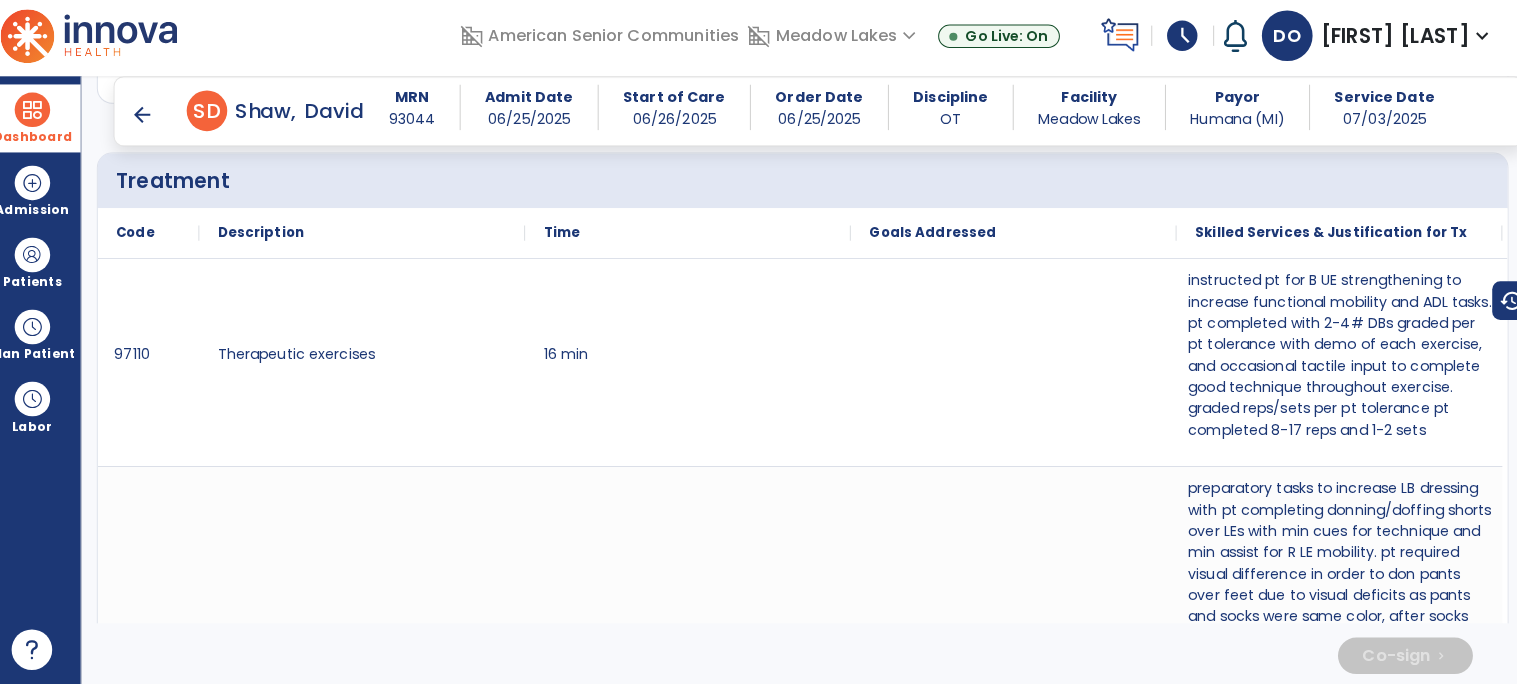 scroll, scrollTop: 1333, scrollLeft: 0, axis: vertical 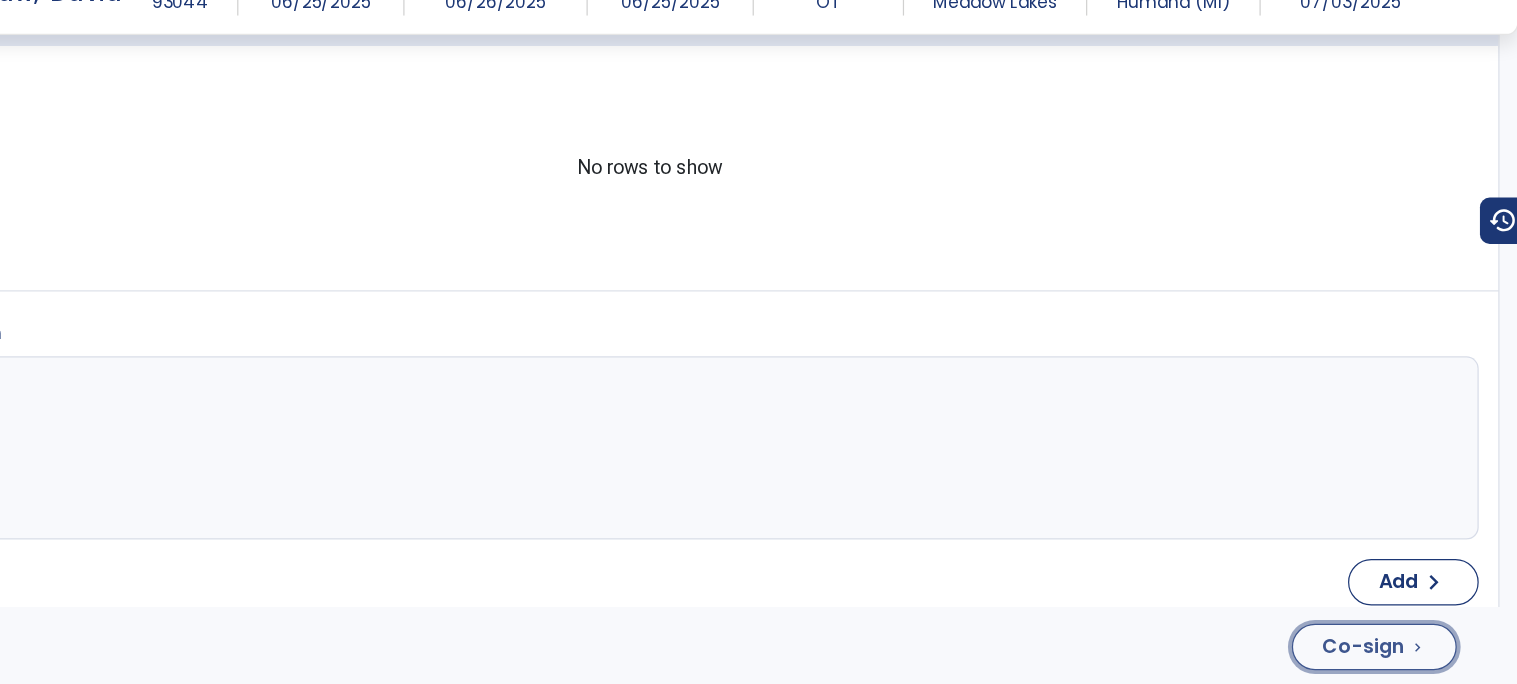 click on "Co-sign" 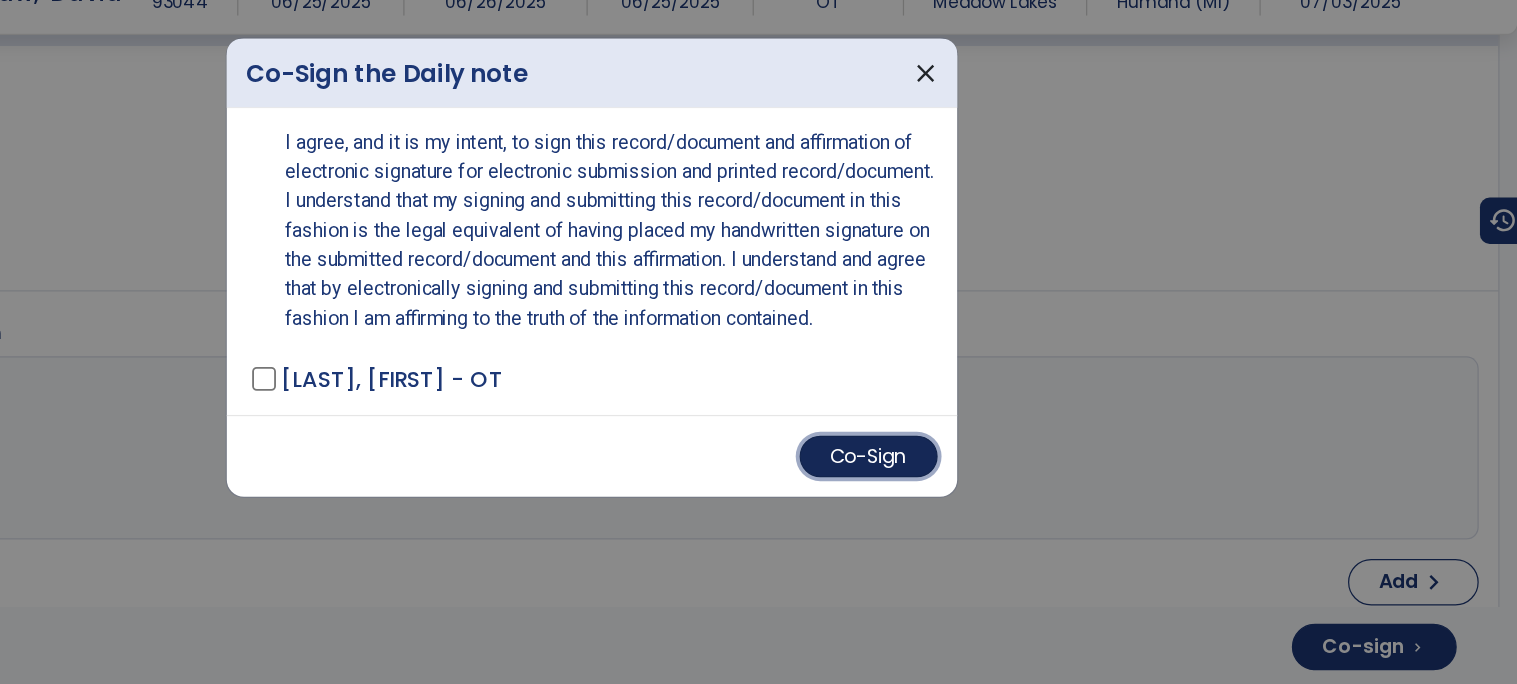 click on "Co-Sign" at bounding box center [985, 497] 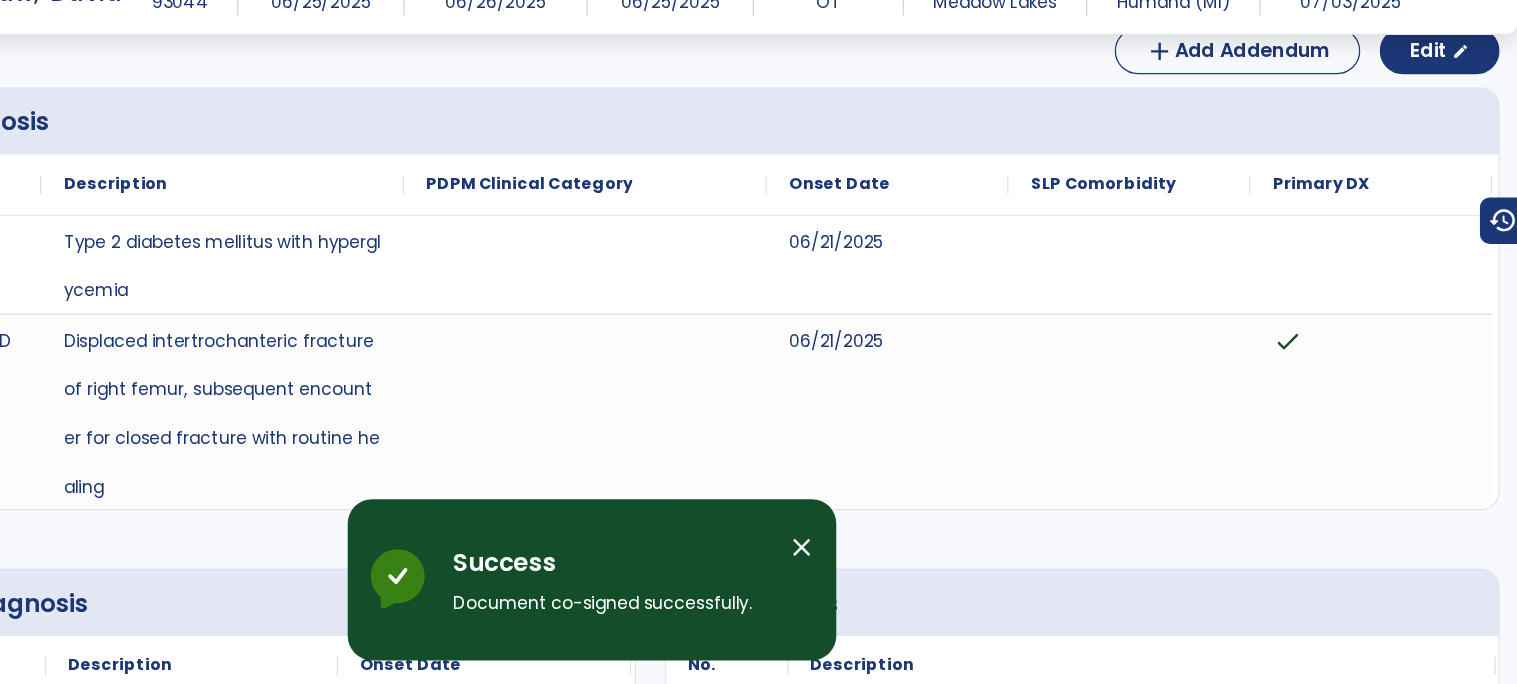 scroll, scrollTop: 0, scrollLeft: 0, axis: both 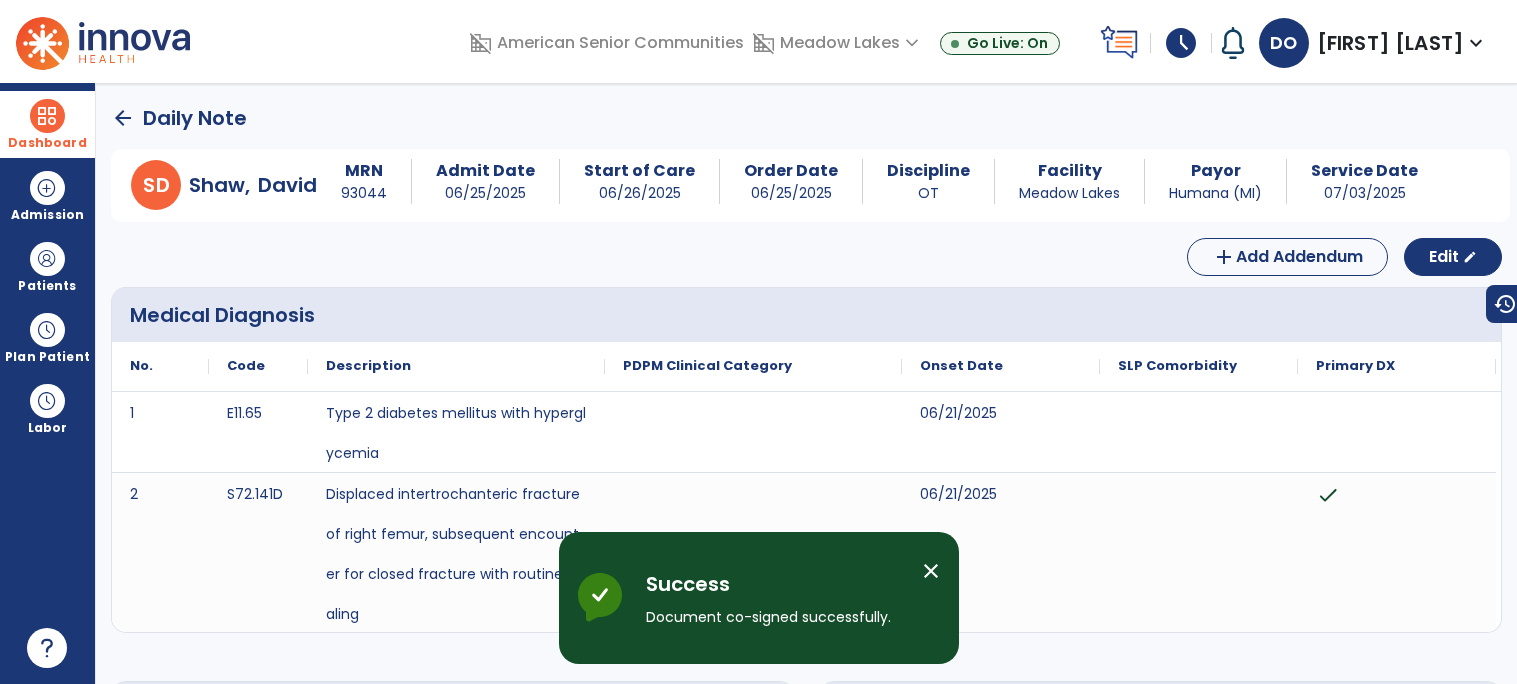 click on "arrow_back" 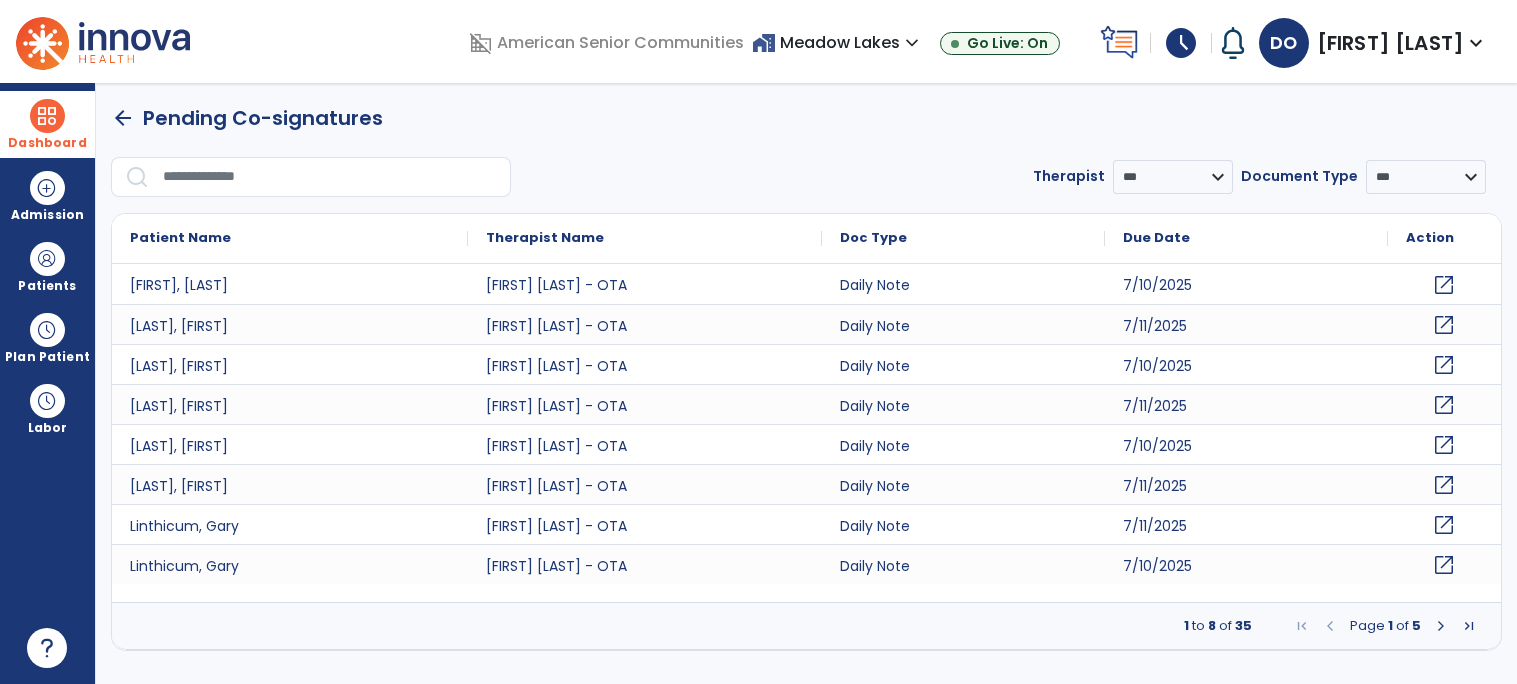 click at bounding box center (1441, 626) 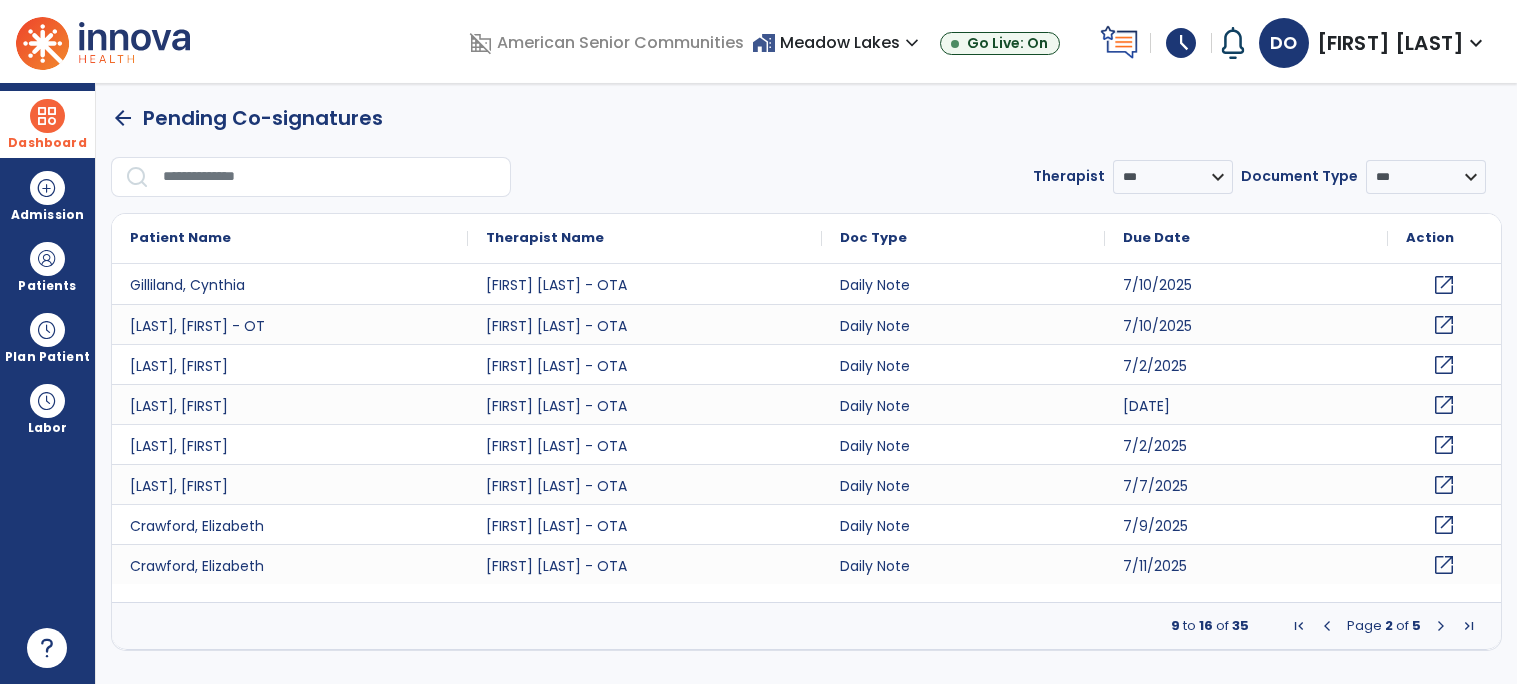 click at bounding box center [1441, 626] 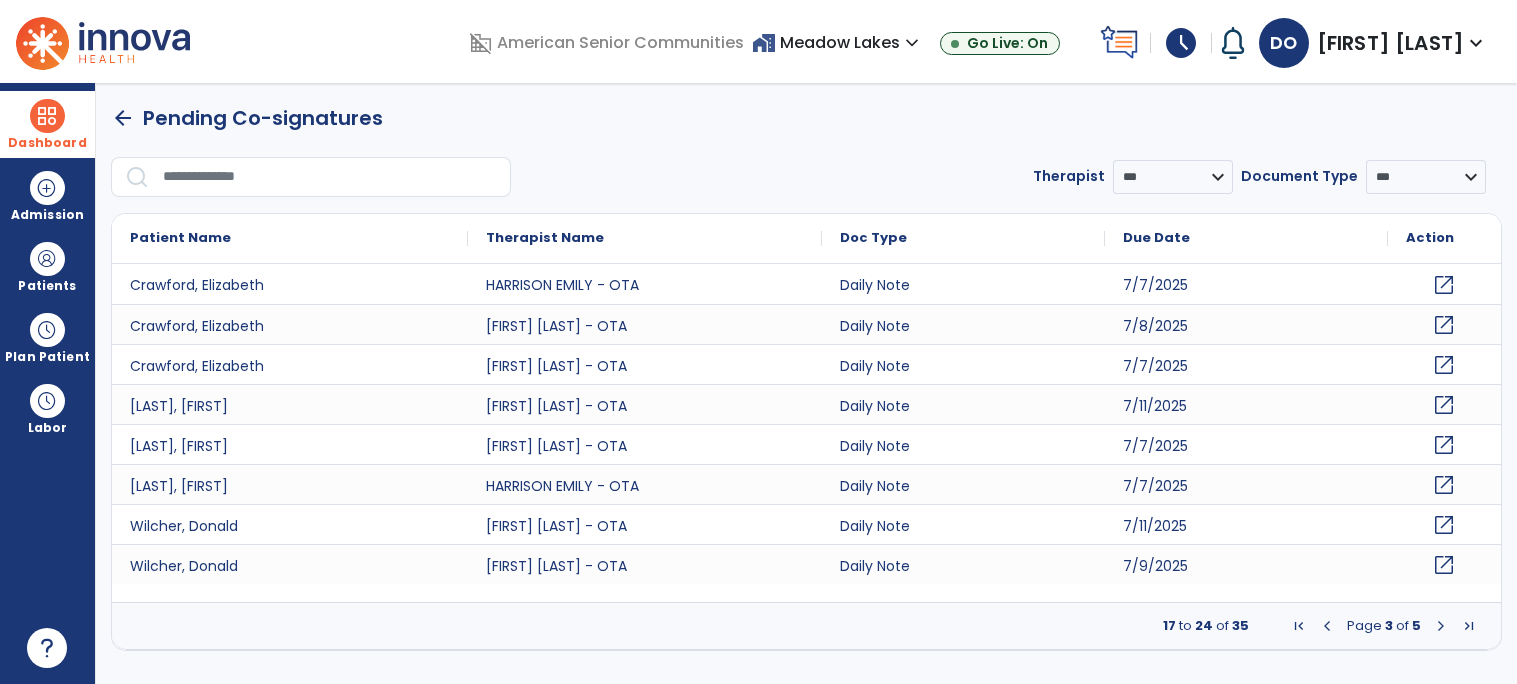 click at bounding box center [1327, 626] 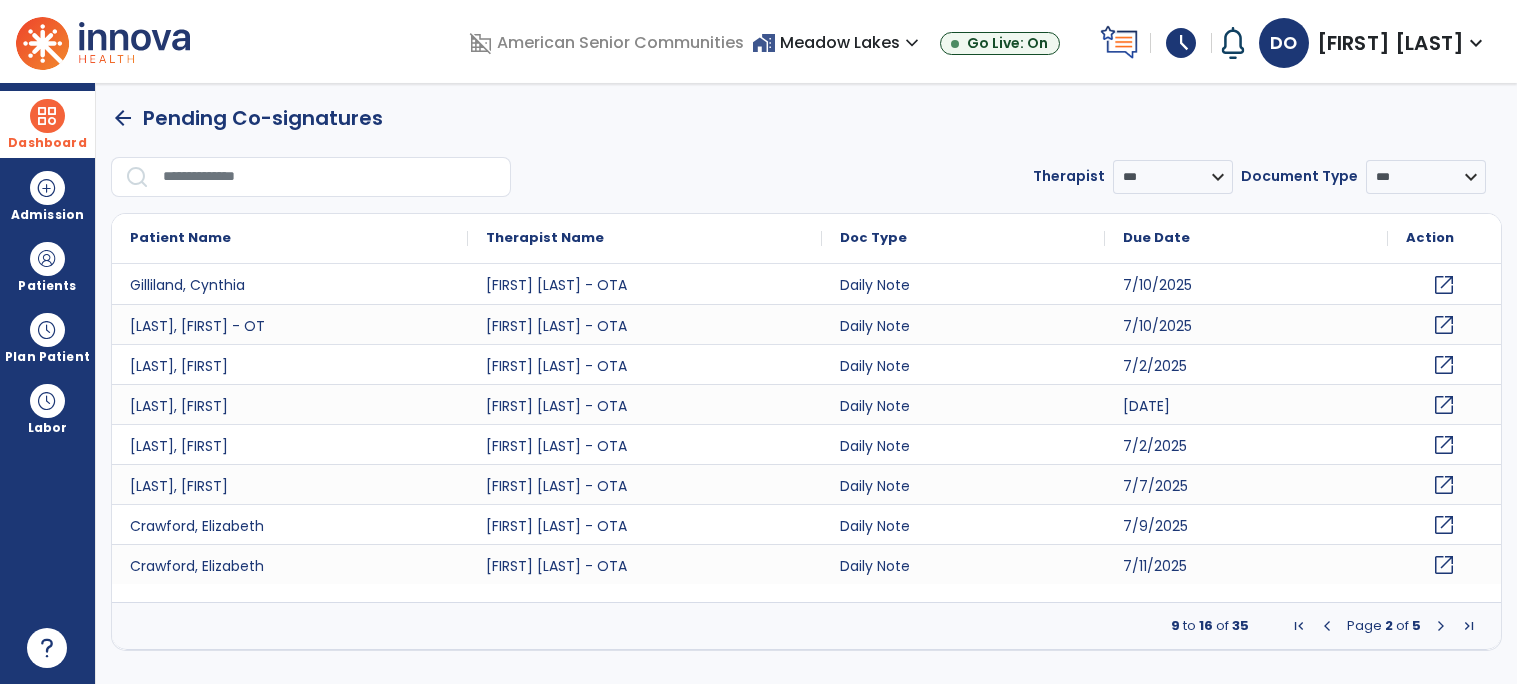 click on "open_in_new" 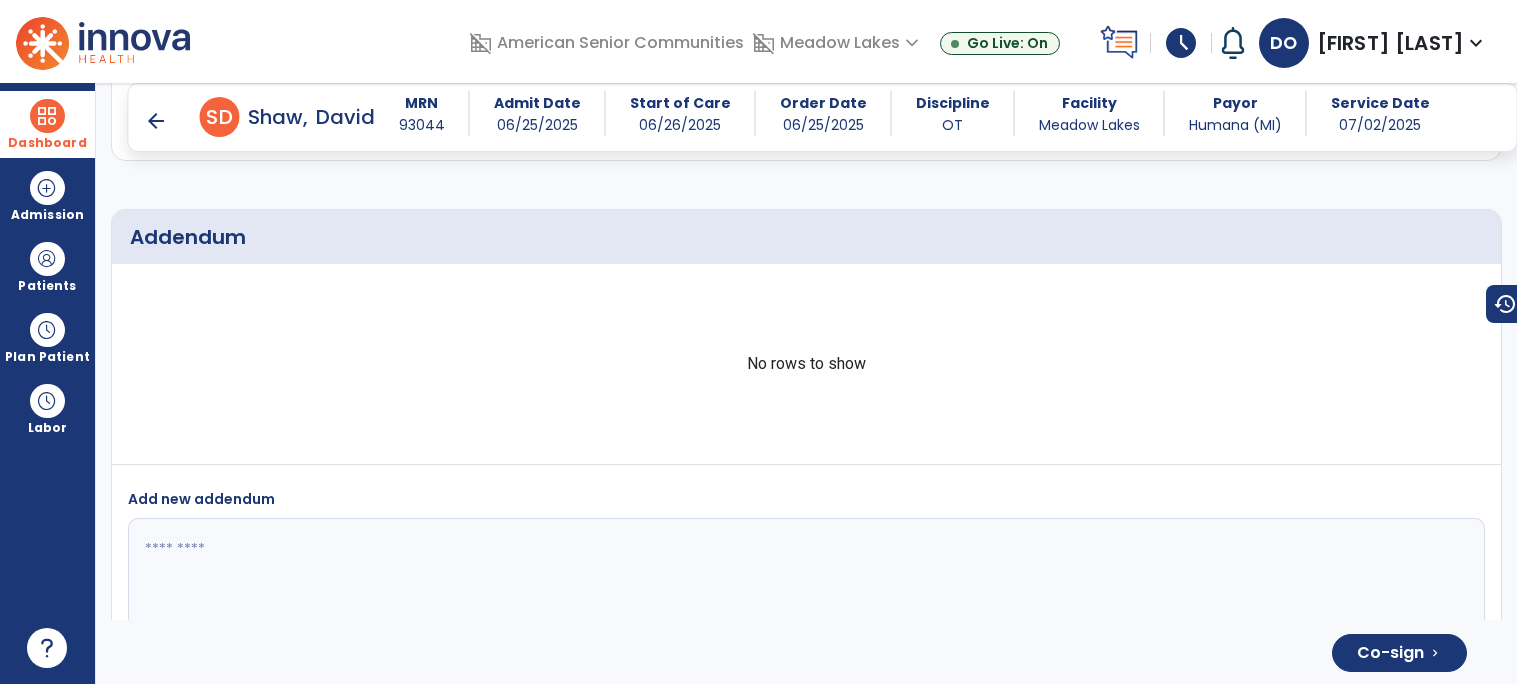 scroll, scrollTop: 4523, scrollLeft: 0, axis: vertical 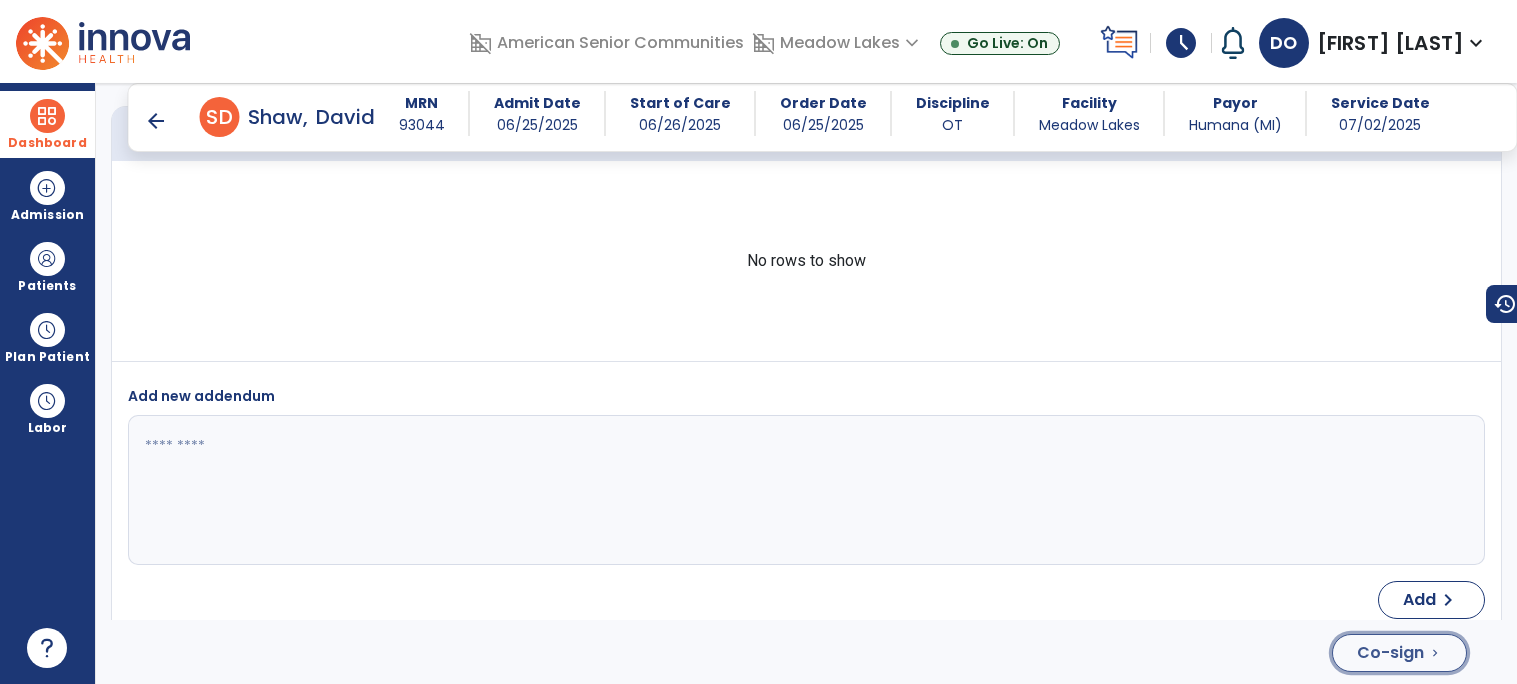 click on "Co-sign" 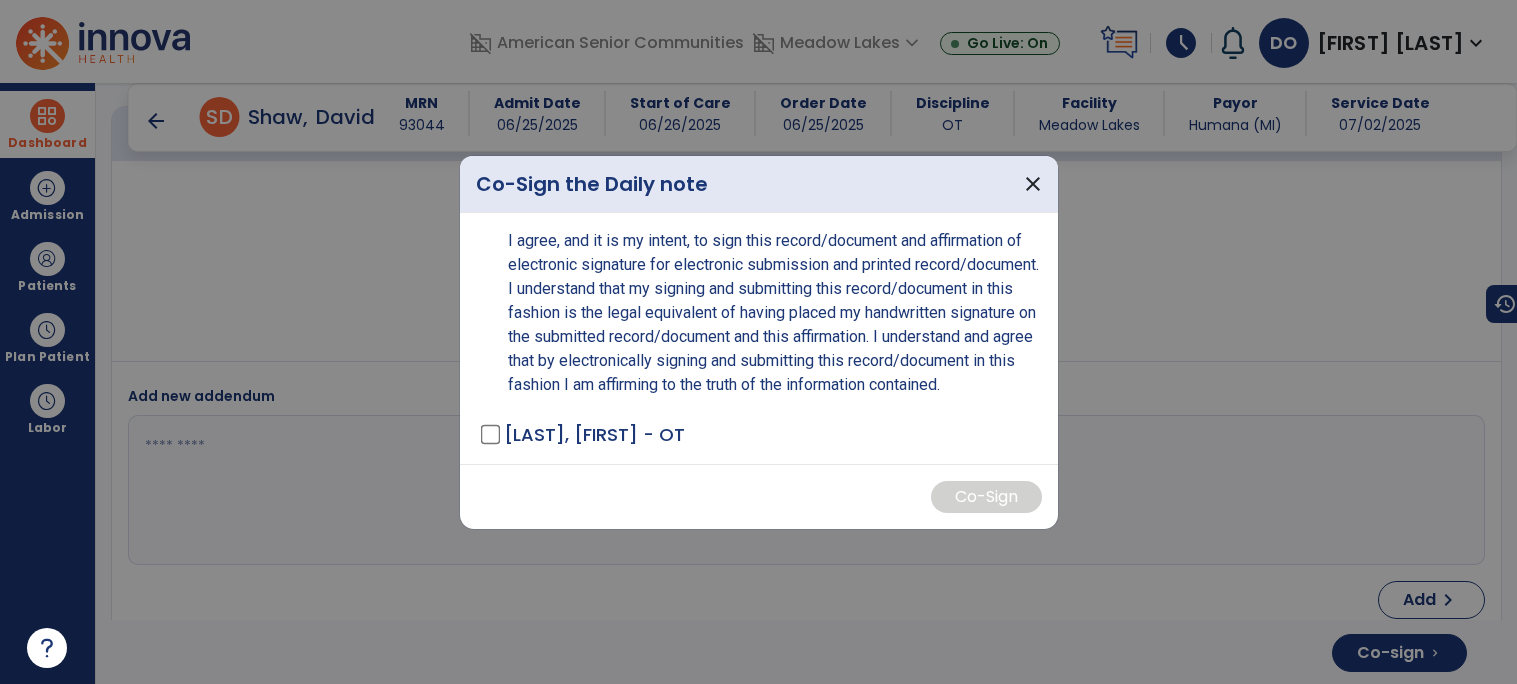 click on "I agree, and it is my intent, to sign this record/document and affirmation of electronic signature for electronic submission and printed record/document. I understand that my signing and submitting this record/document in this fashion is the legal equivalent of having placed my handwritten signature on the submitted record/document and this affirmation. I understand and agree that by electronically signing and submitting this record/document in this fashion I am affirming to the truth of the information contained. Osborne, Dawn - OTA" at bounding box center [759, 338] 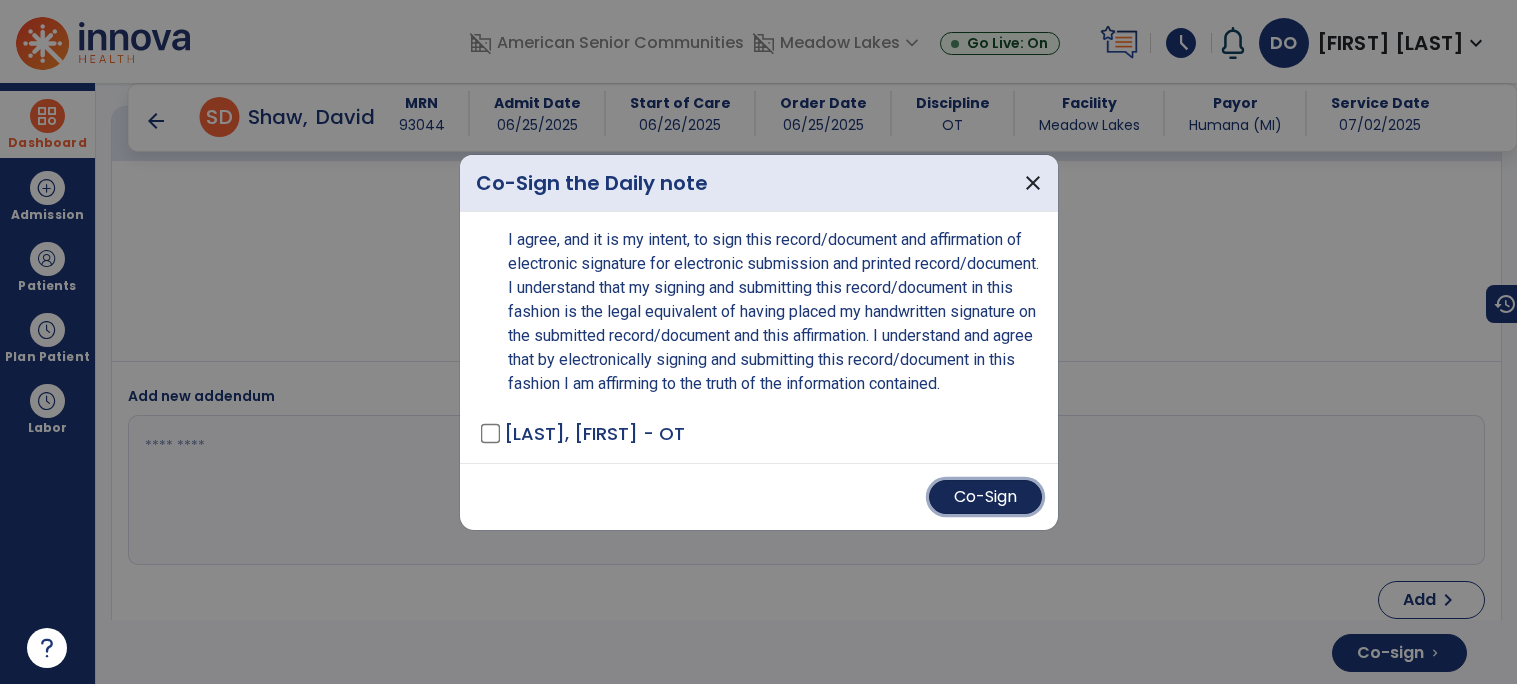 click on "Co-Sign" at bounding box center (985, 497) 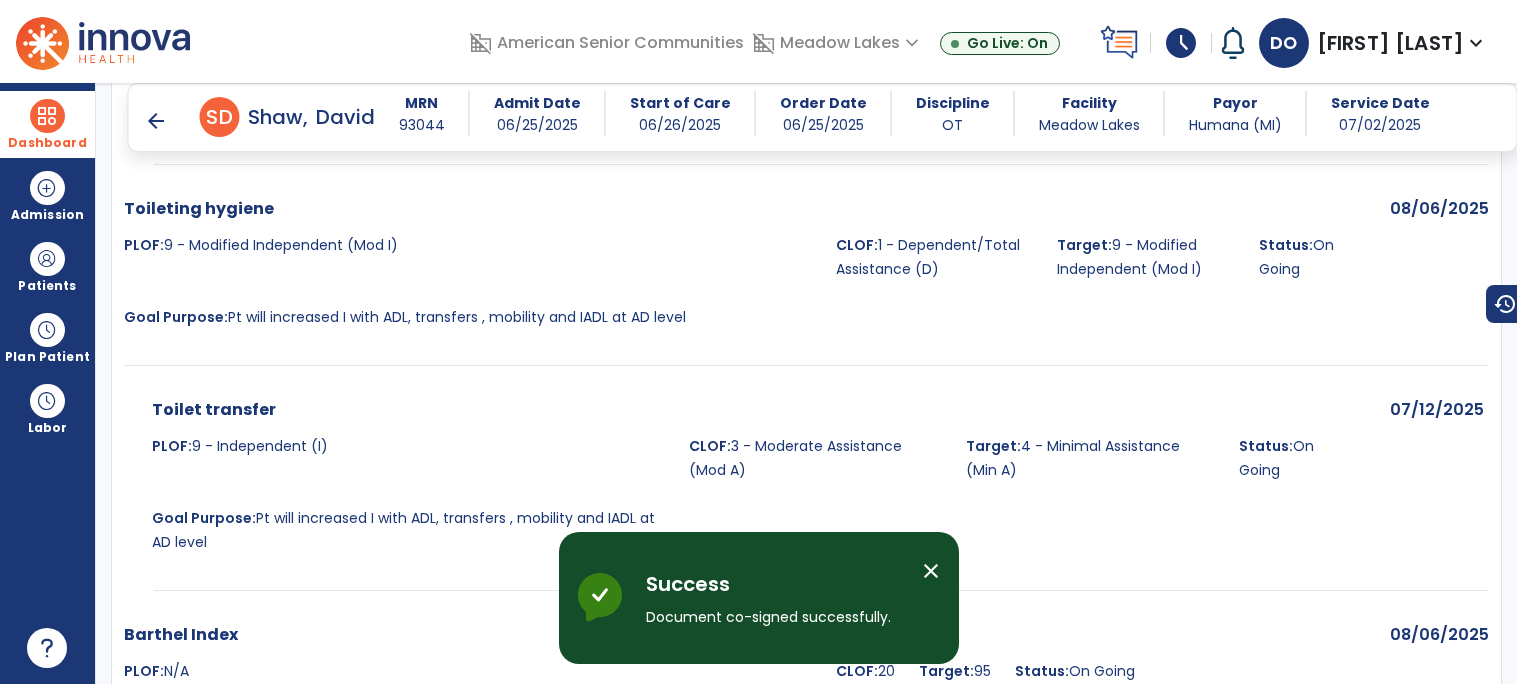 scroll, scrollTop: 0, scrollLeft: 0, axis: both 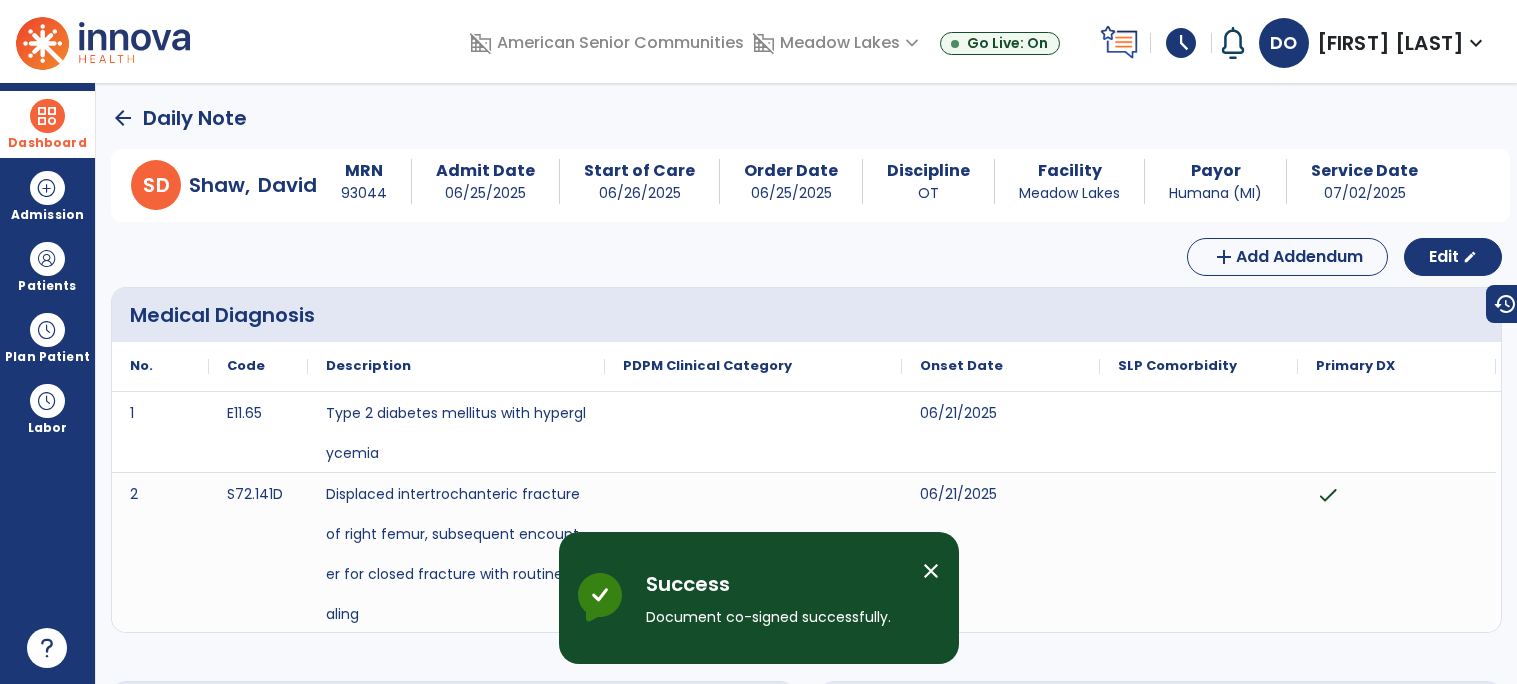 click on "arrow_back" 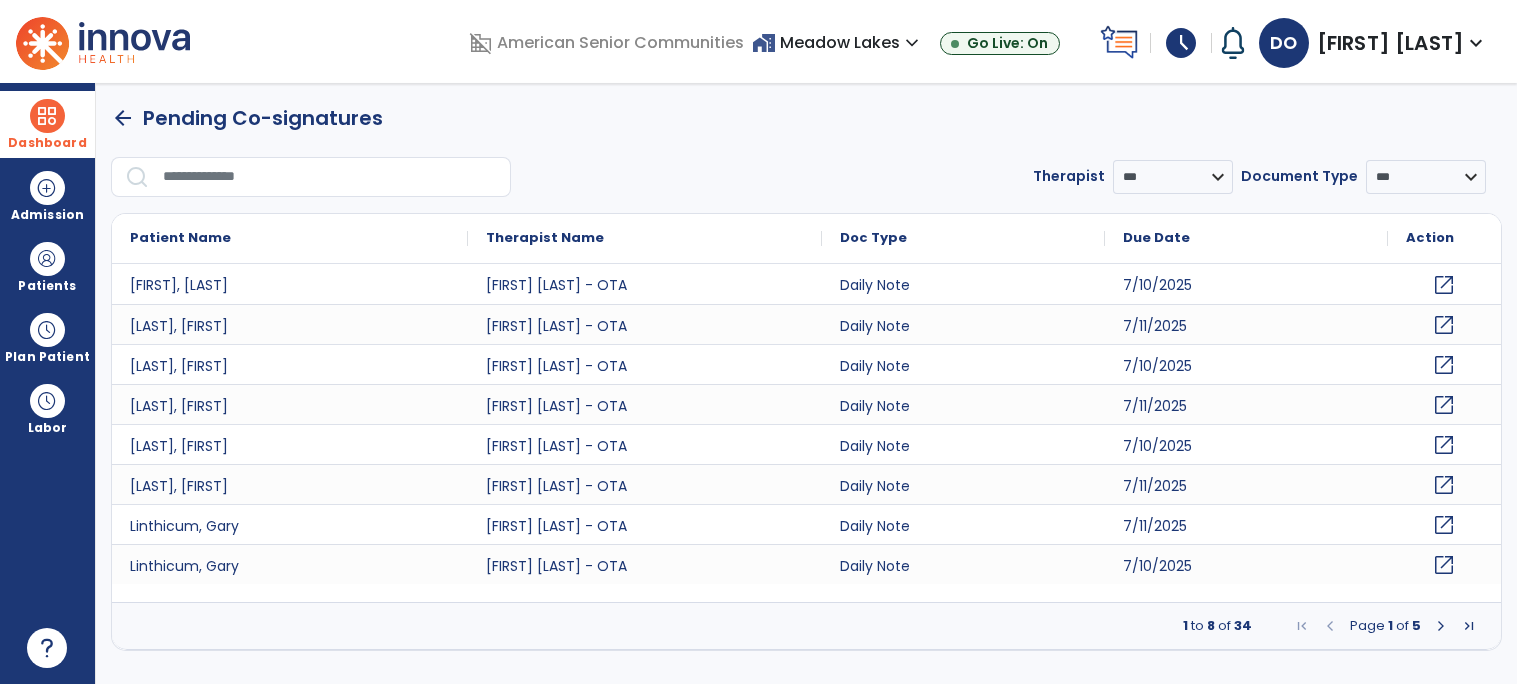 click on "arrow_back" 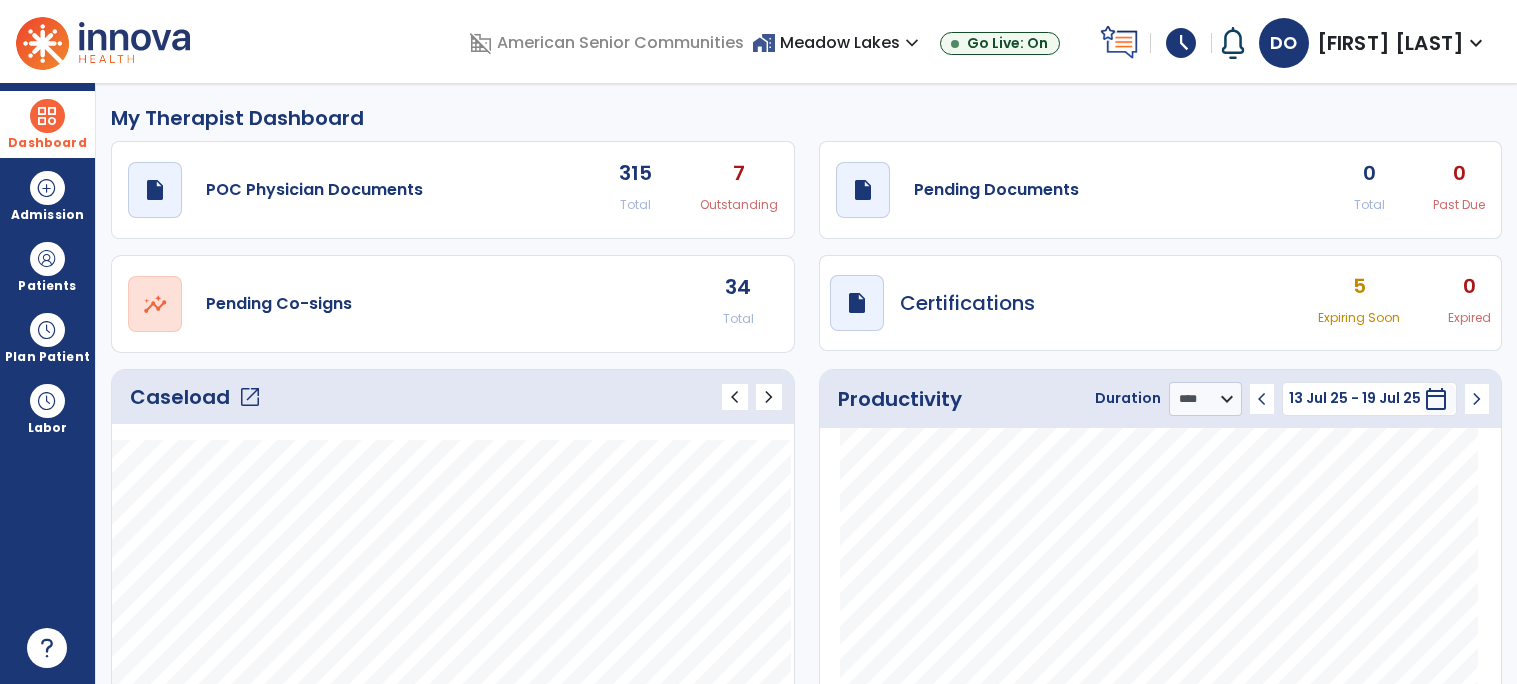 click on "Caseload   open_in_new" 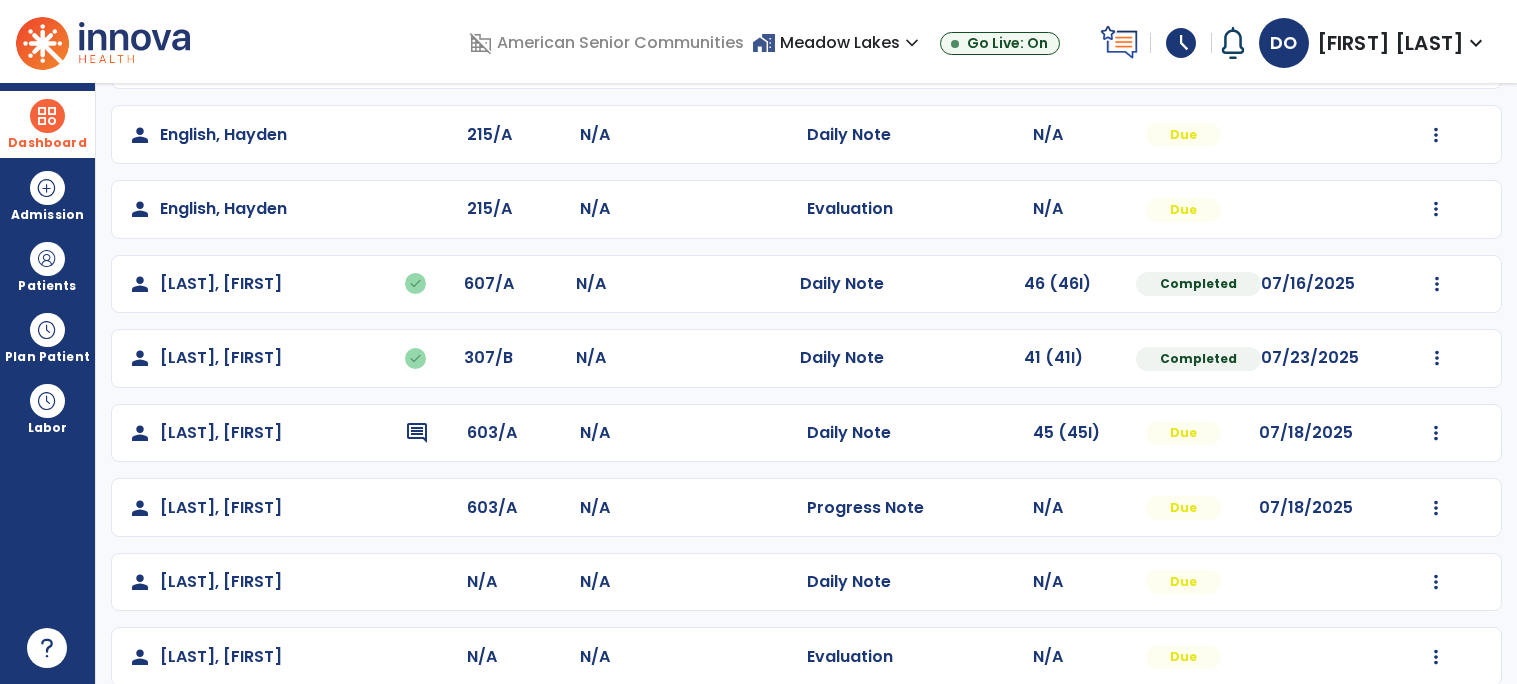 scroll, scrollTop: 624, scrollLeft: 0, axis: vertical 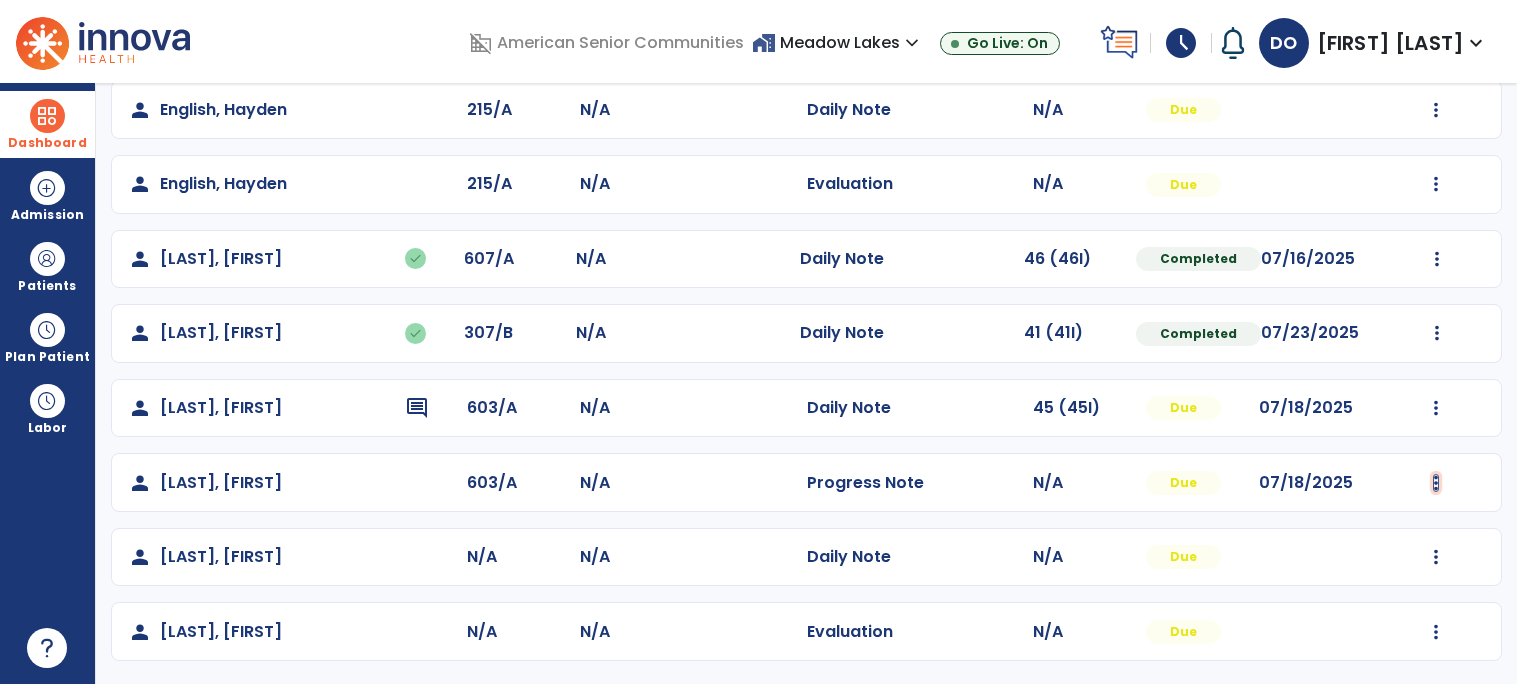 click at bounding box center [1436, -114] 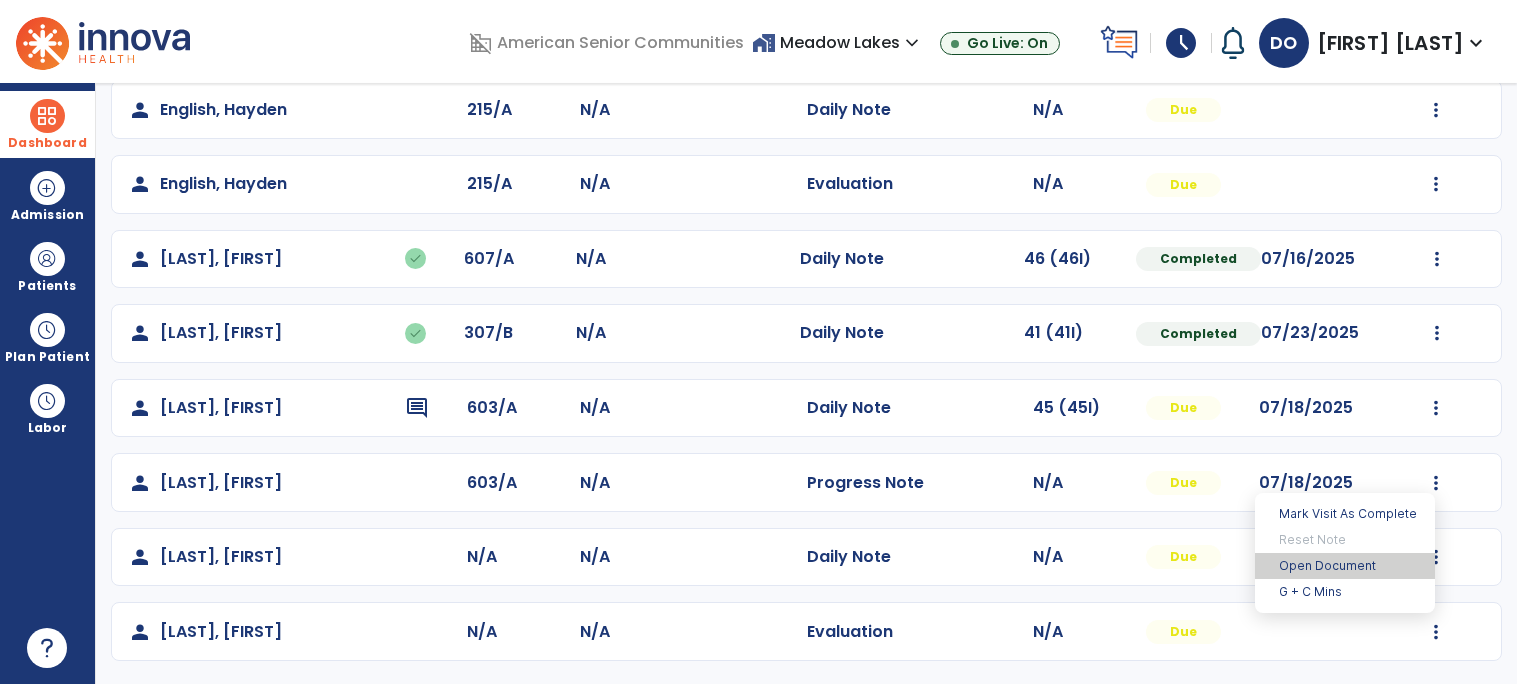 click on "Open Document" at bounding box center (1345, 566) 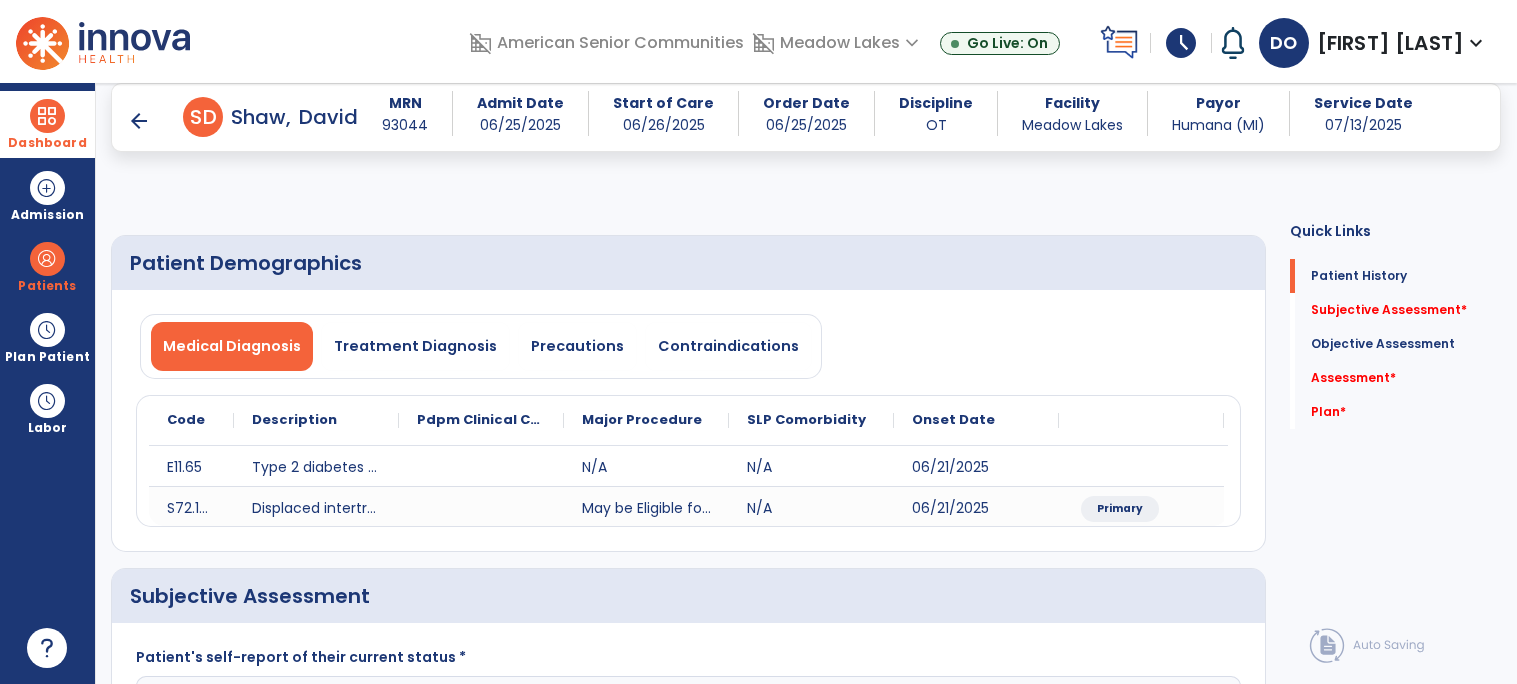 scroll, scrollTop: 211, scrollLeft: 0, axis: vertical 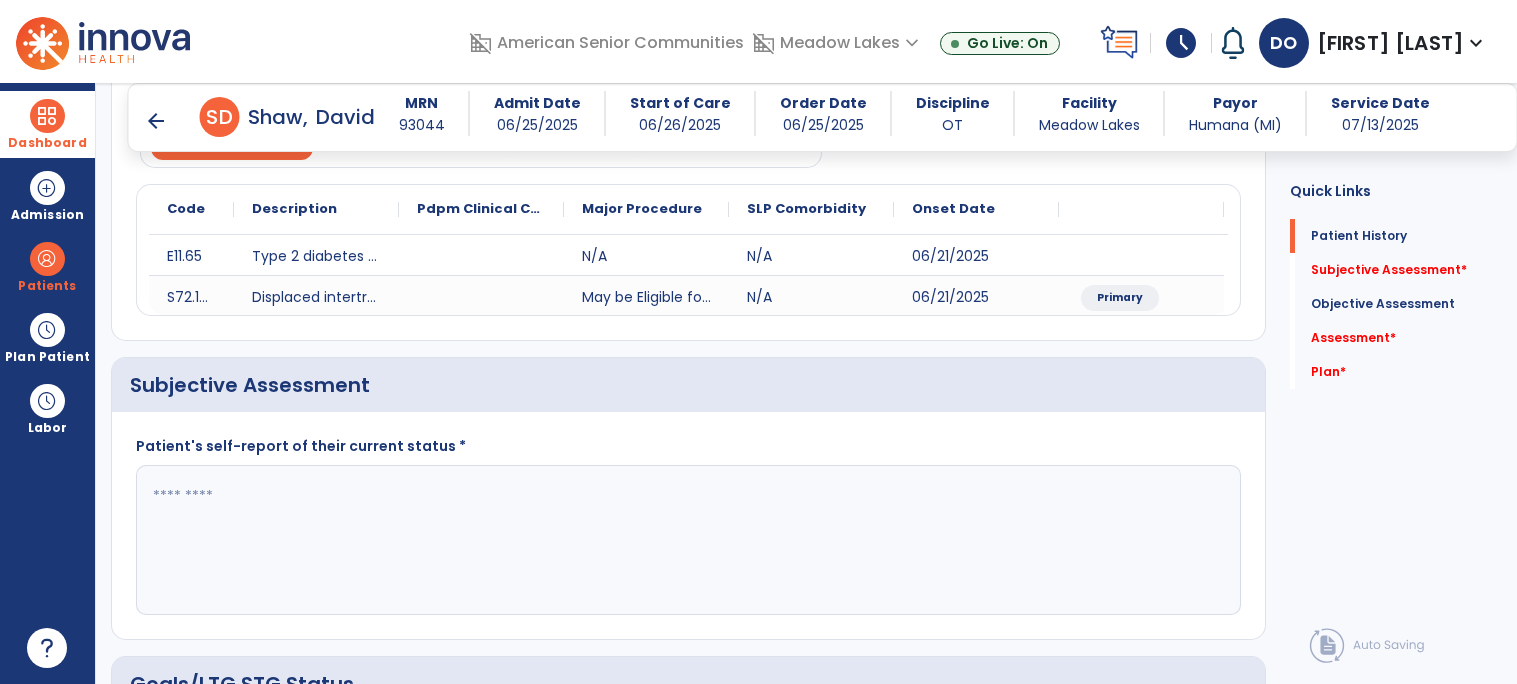 click 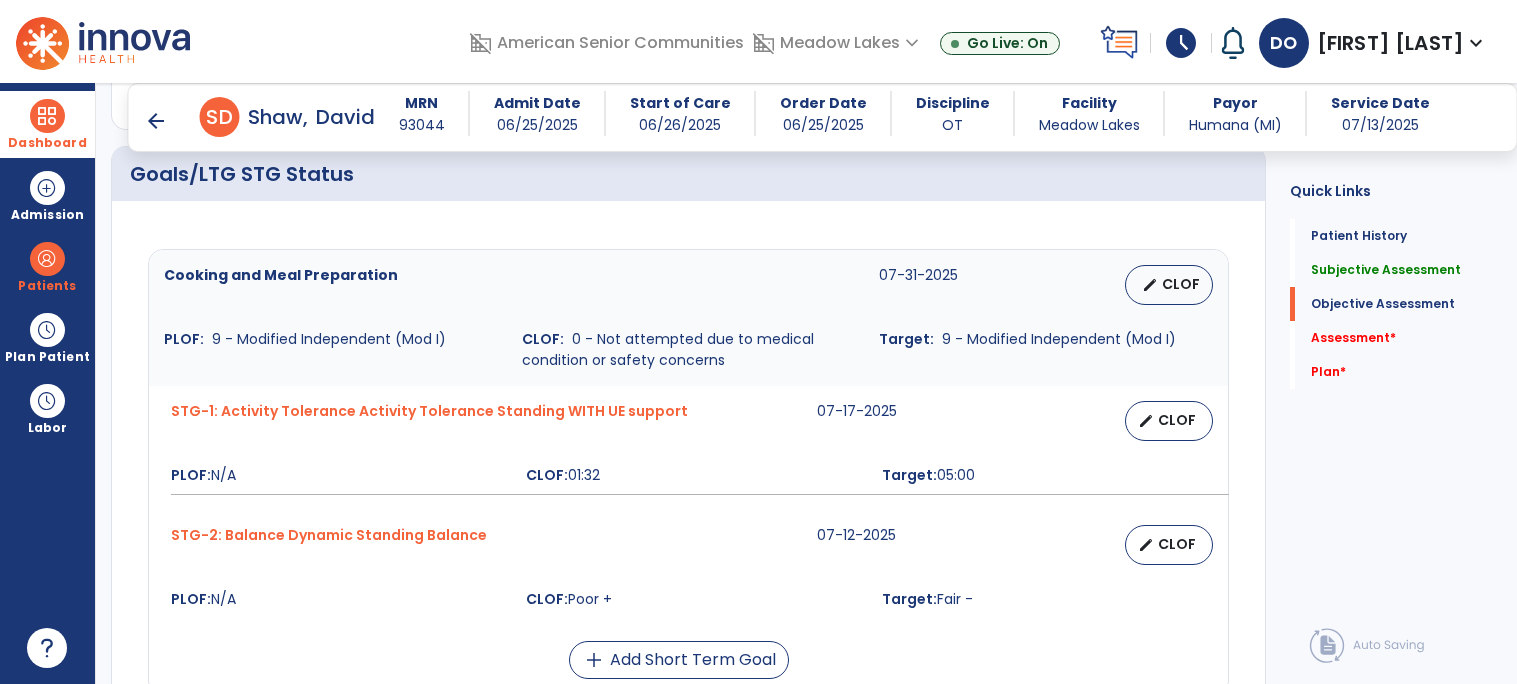 scroll, scrollTop: 724, scrollLeft: 0, axis: vertical 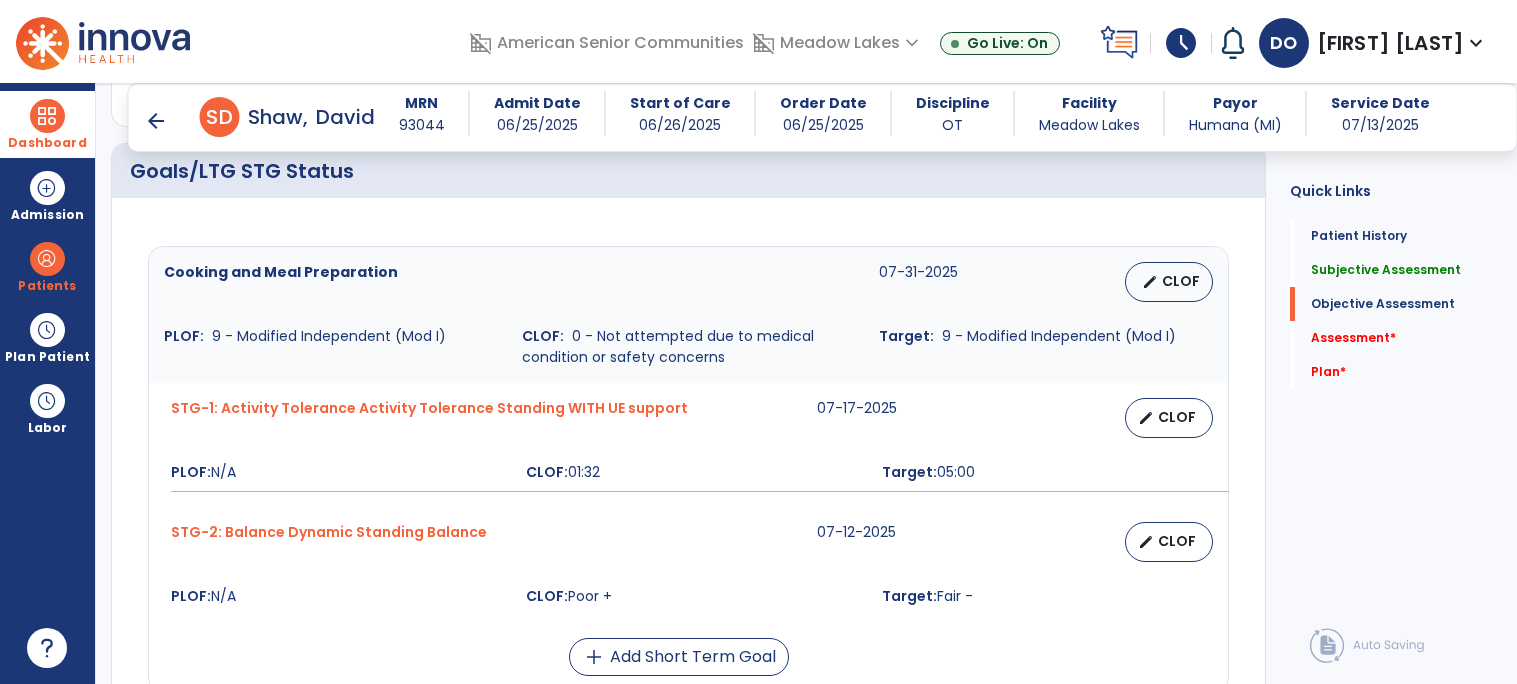 type on "**********" 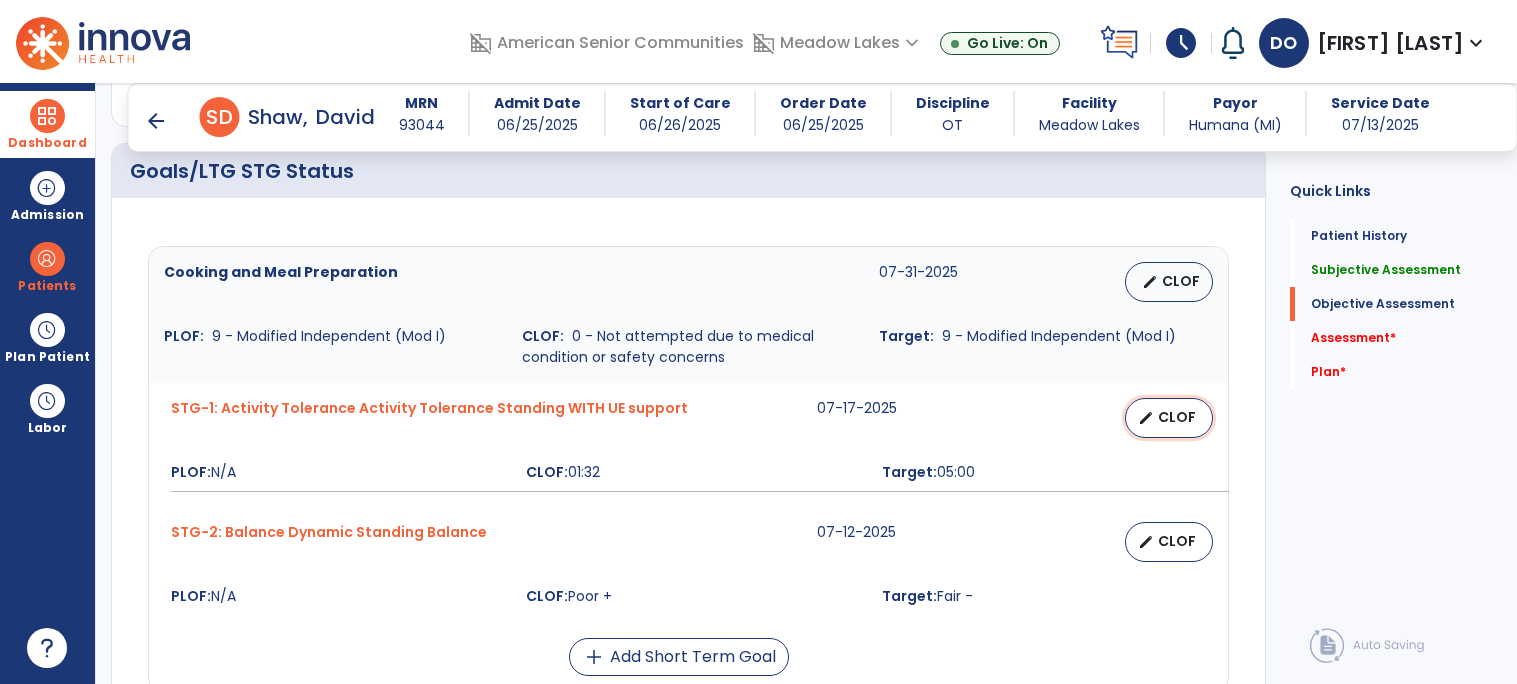 click on "CLOF" at bounding box center (1177, 417) 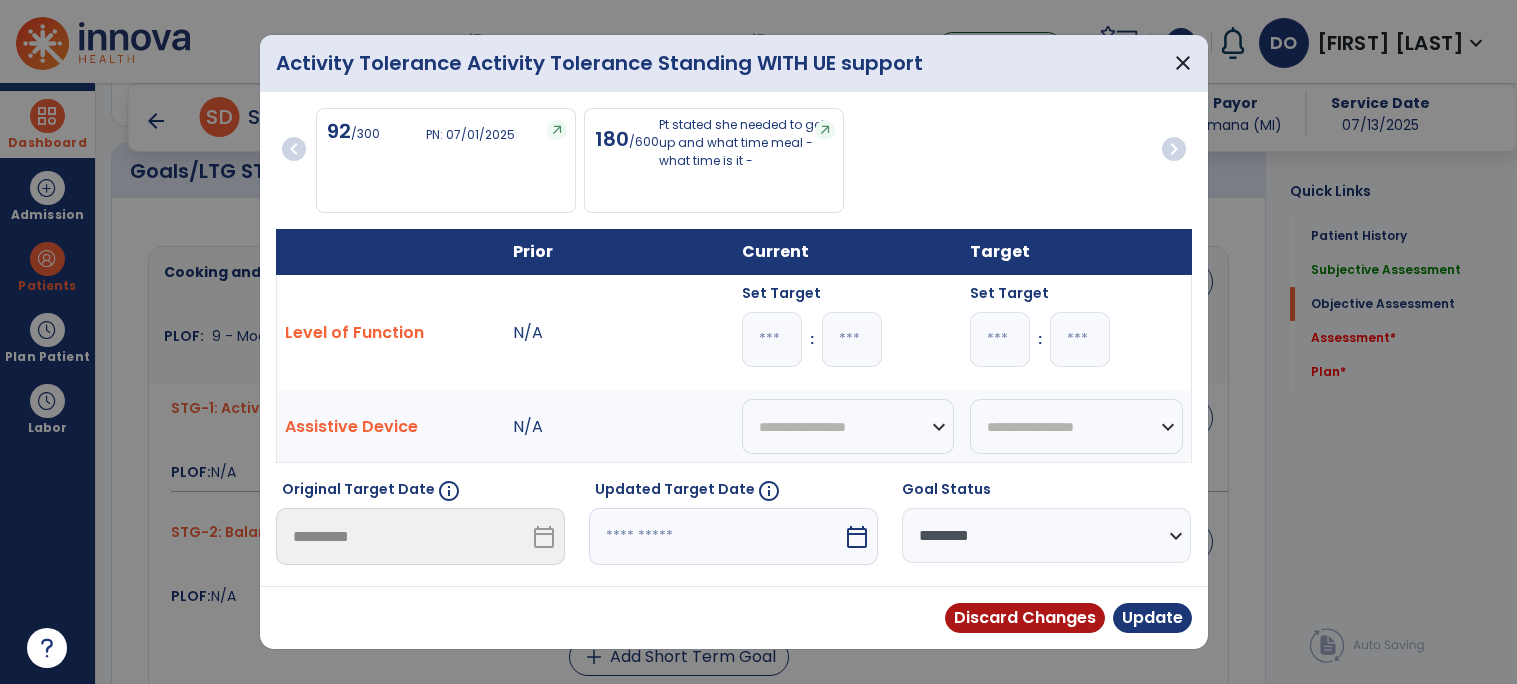 click at bounding box center (758, 342) 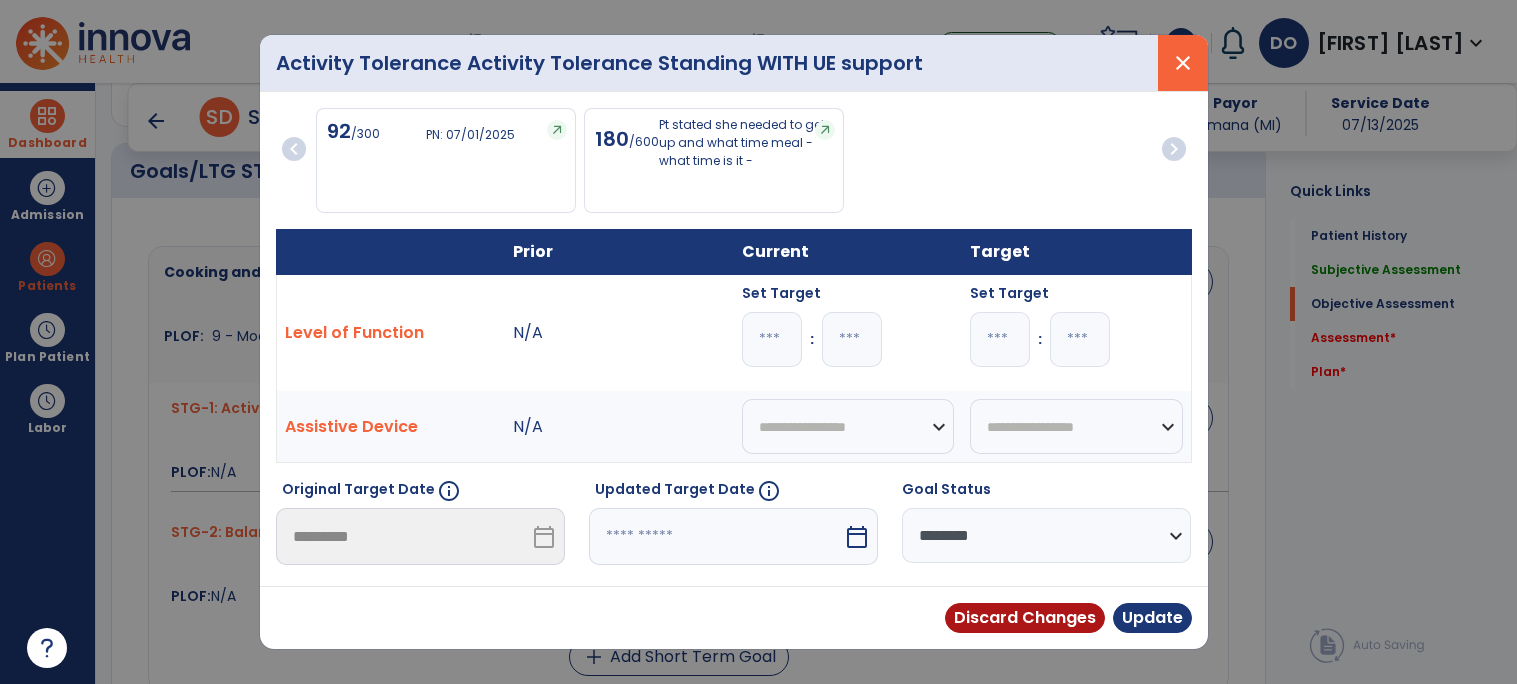 click on "close" at bounding box center (1183, 63) 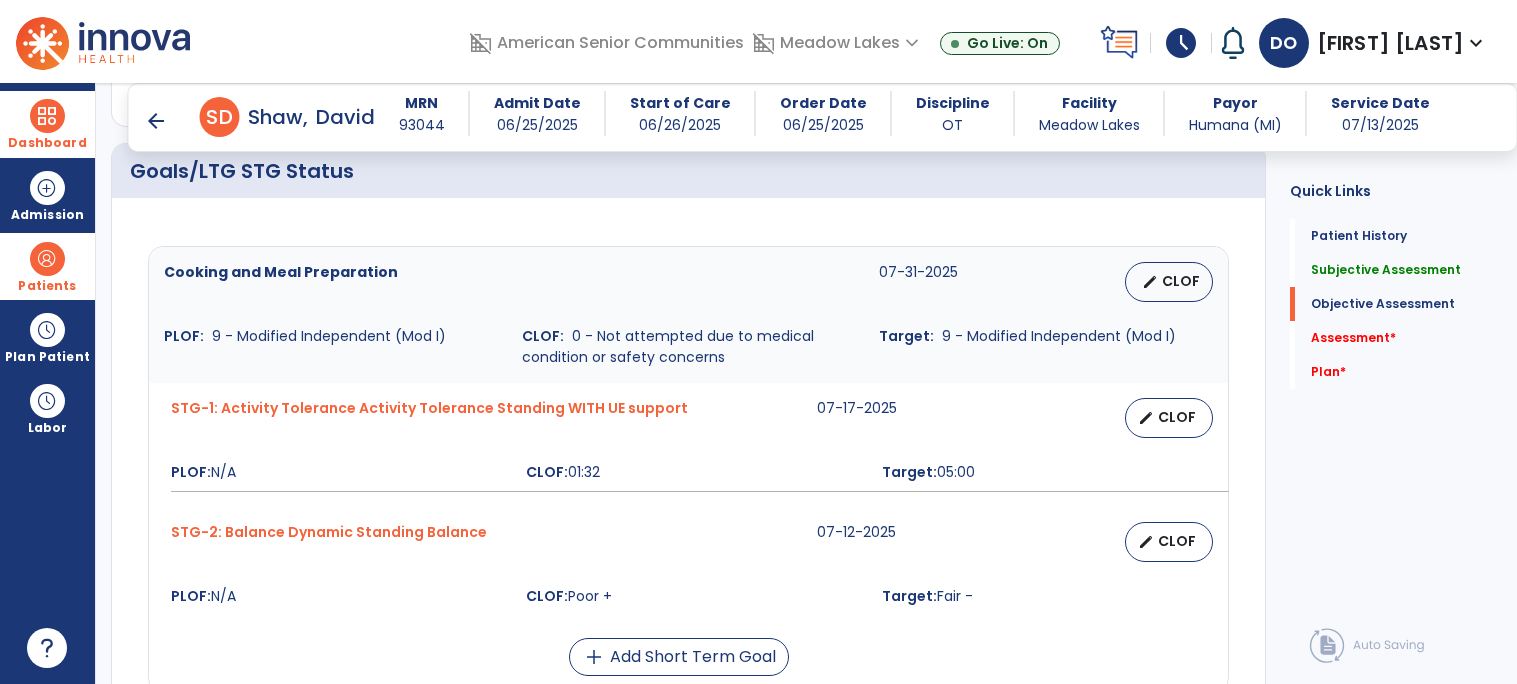 click on "Patients" at bounding box center [47, 266] 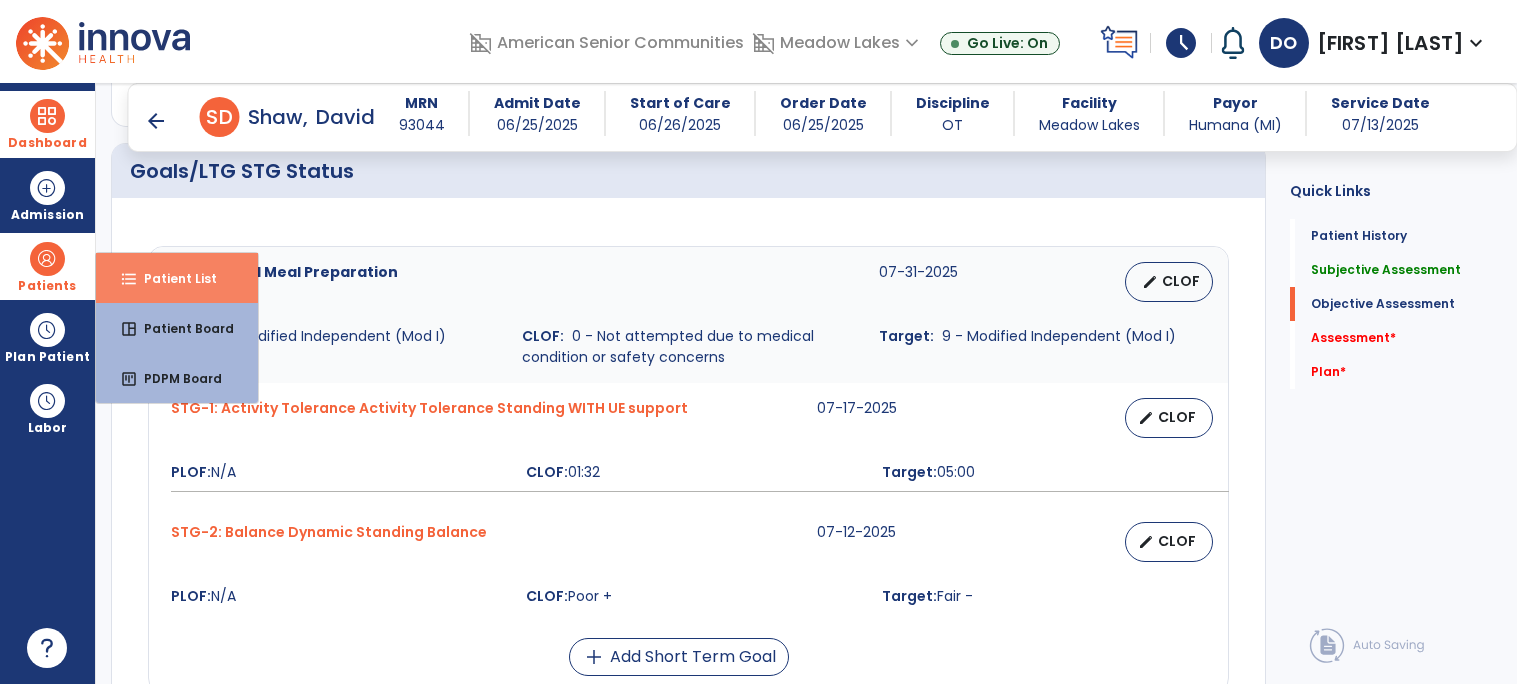 click on "Patient List" at bounding box center [172, 278] 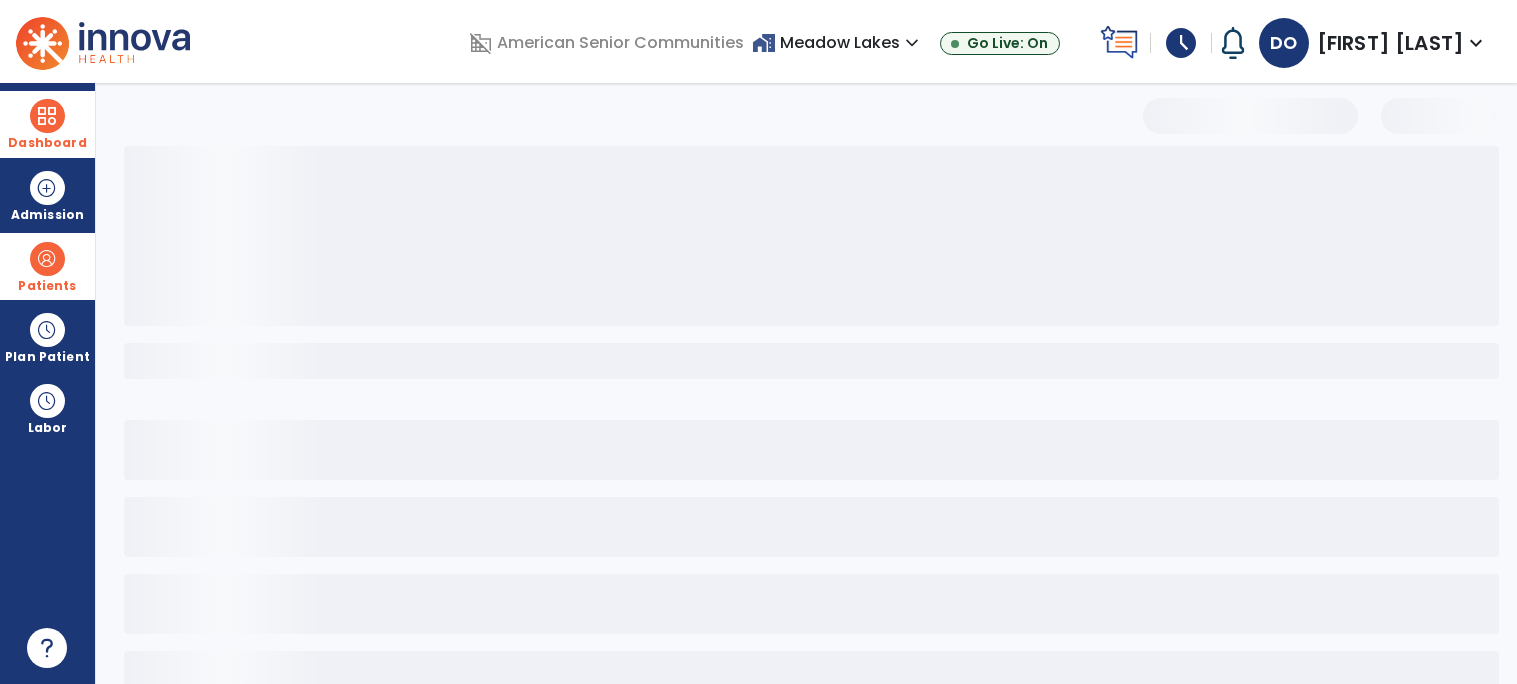 scroll, scrollTop: 59, scrollLeft: 0, axis: vertical 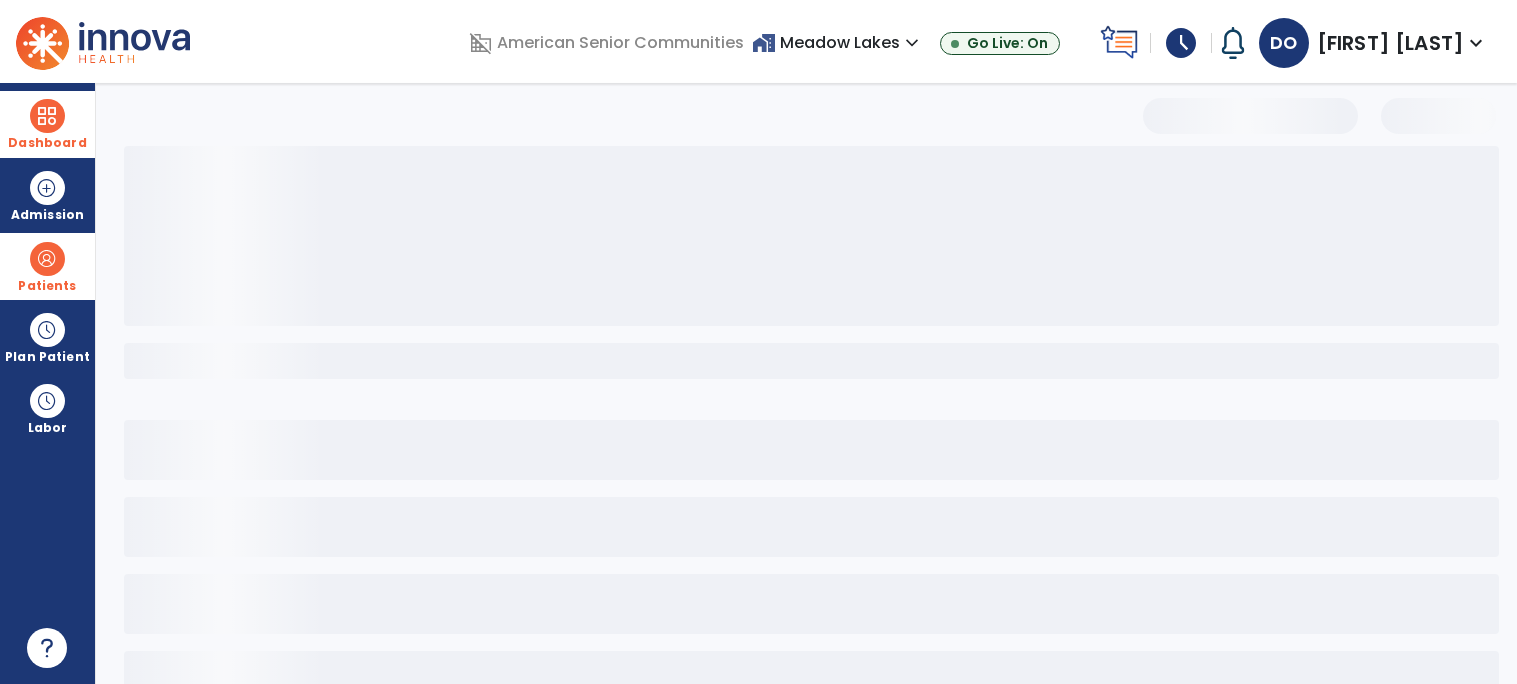 select on "***" 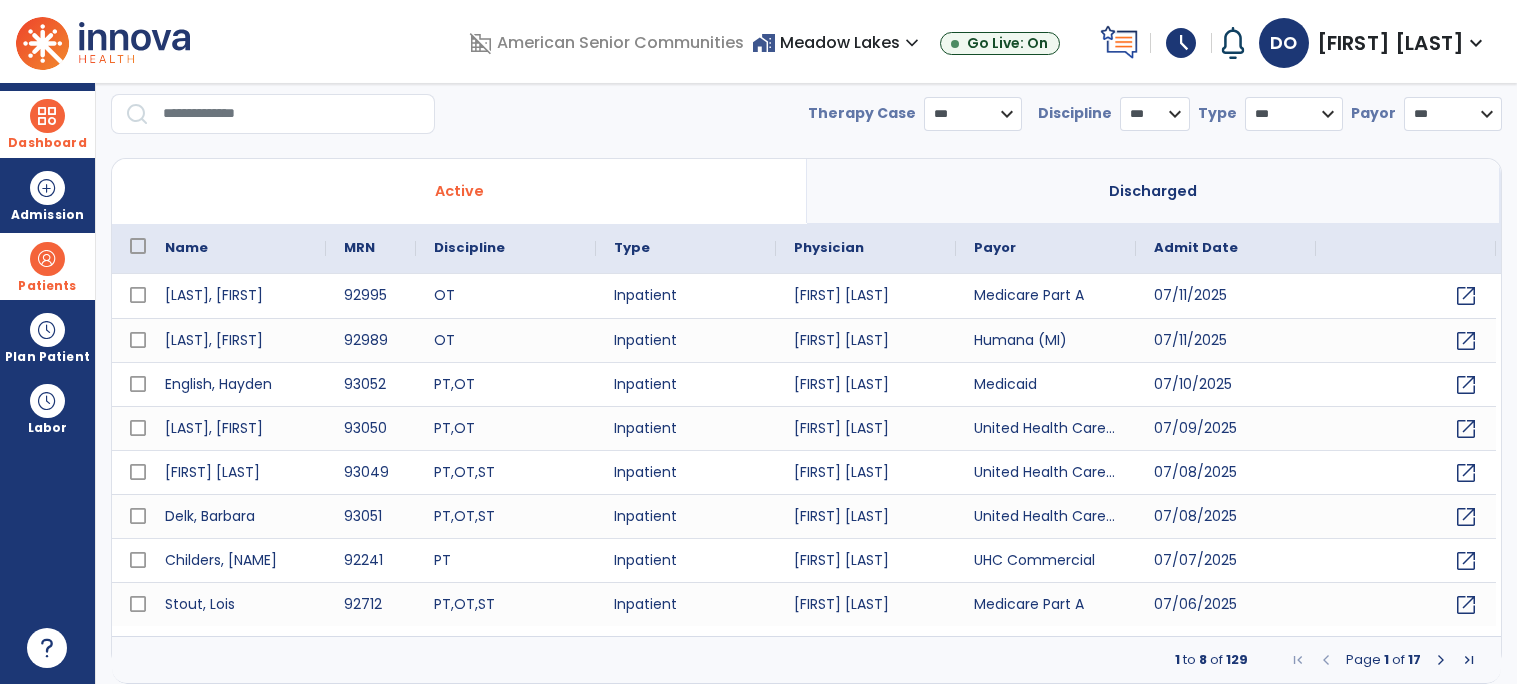click on "Patients" at bounding box center [47, 266] 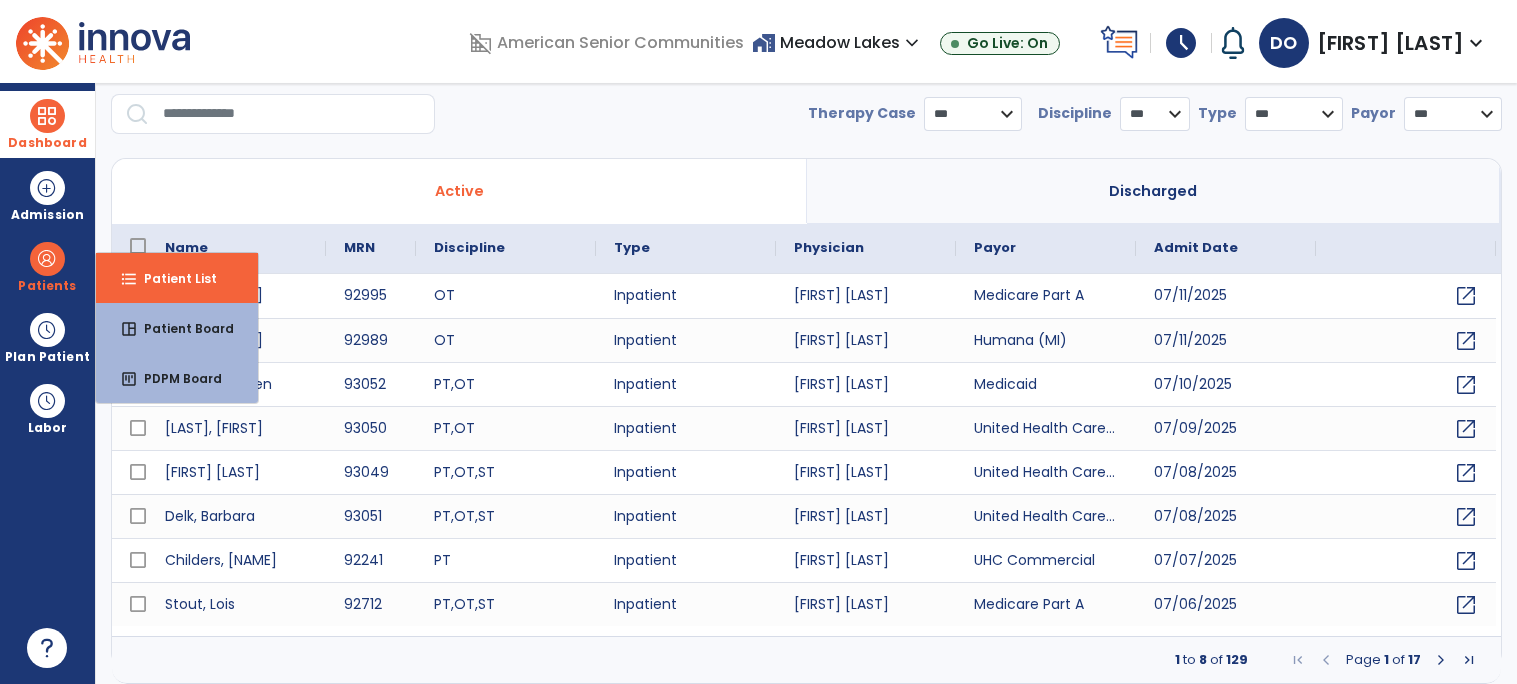 click at bounding box center [292, 114] 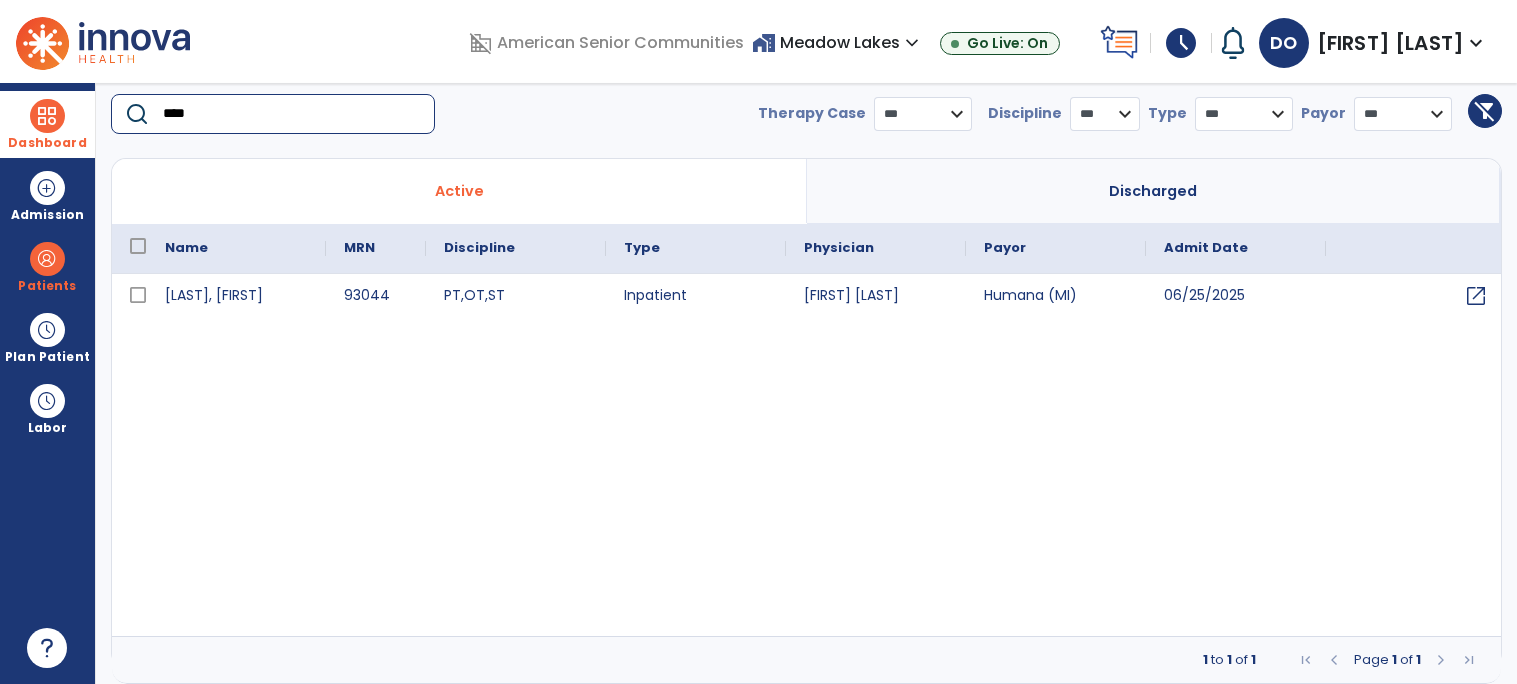 type on "****" 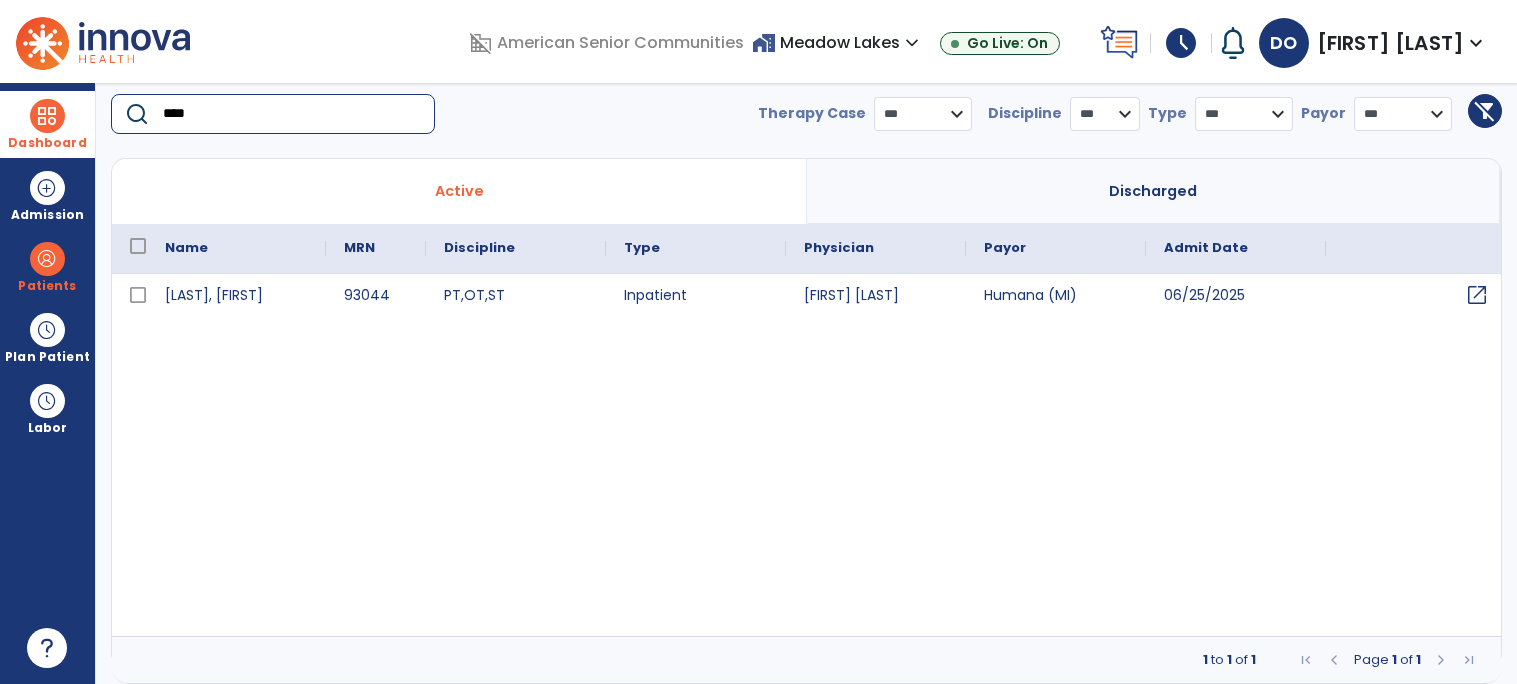 click on "open_in_new" at bounding box center [1477, 295] 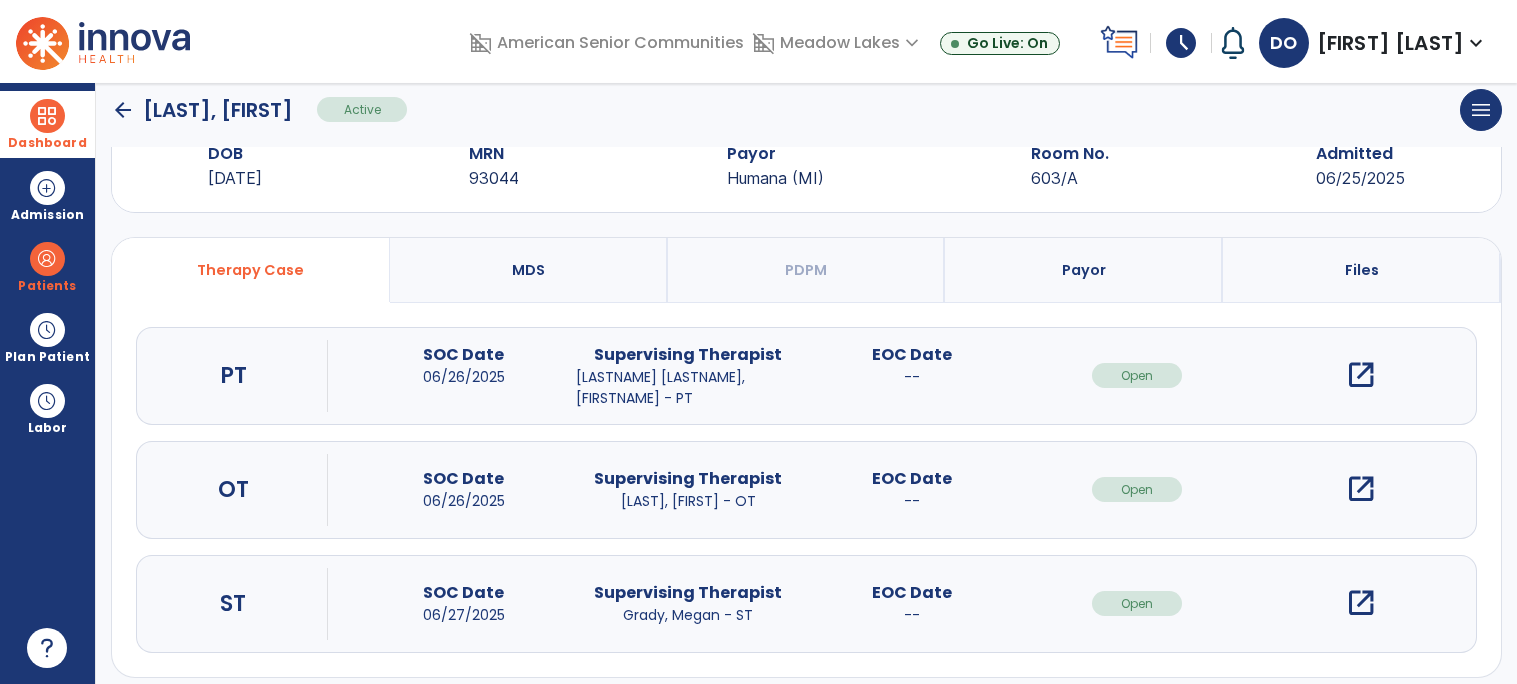 click on "open_in_new" at bounding box center (1361, 489) 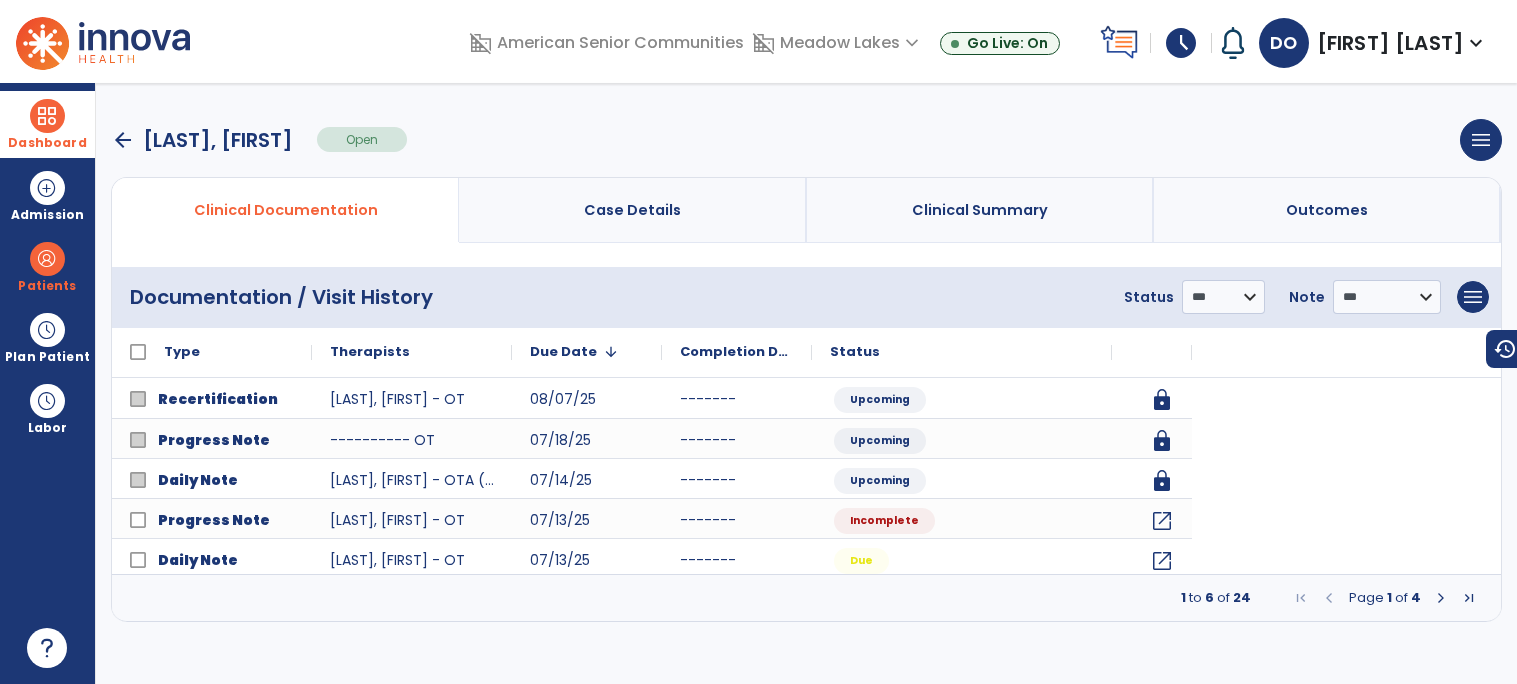scroll, scrollTop: 0, scrollLeft: 0, axis: both 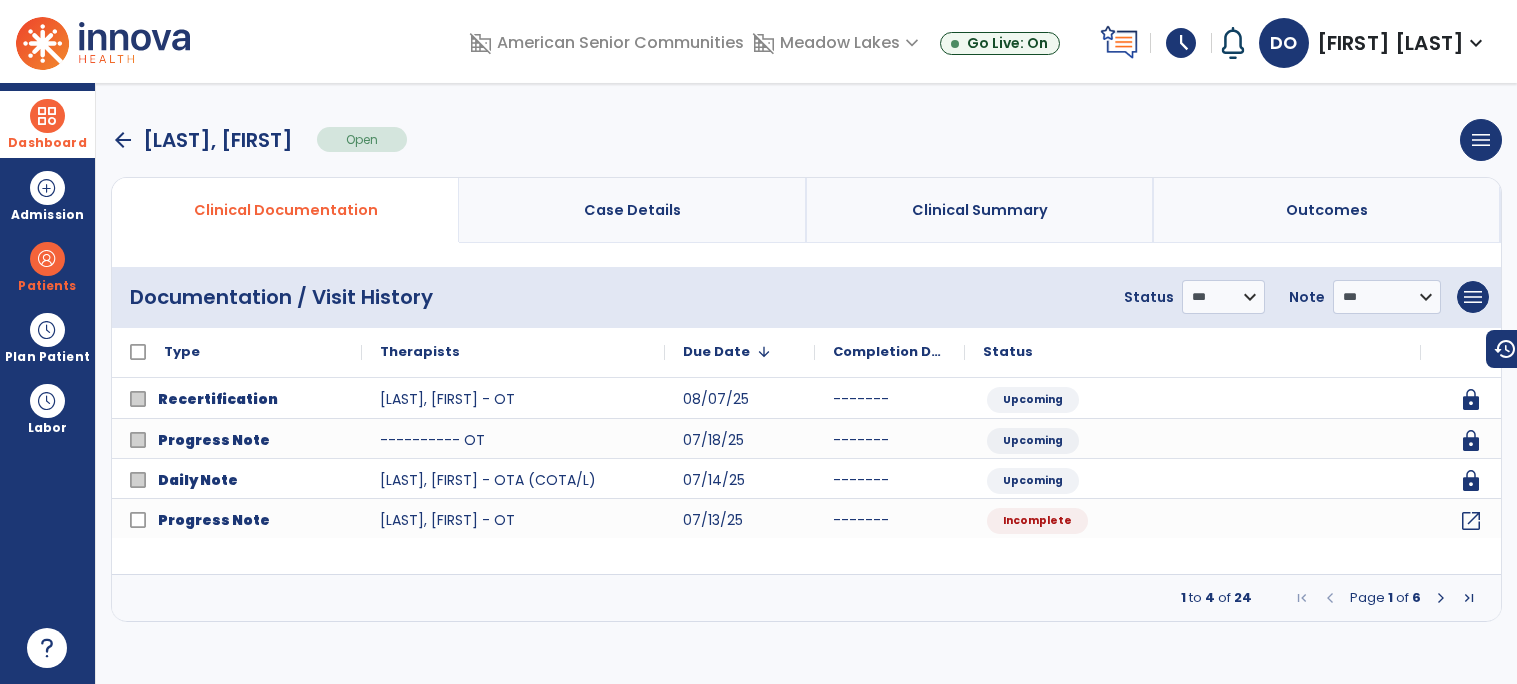 click at bounding box center [1441, 598] 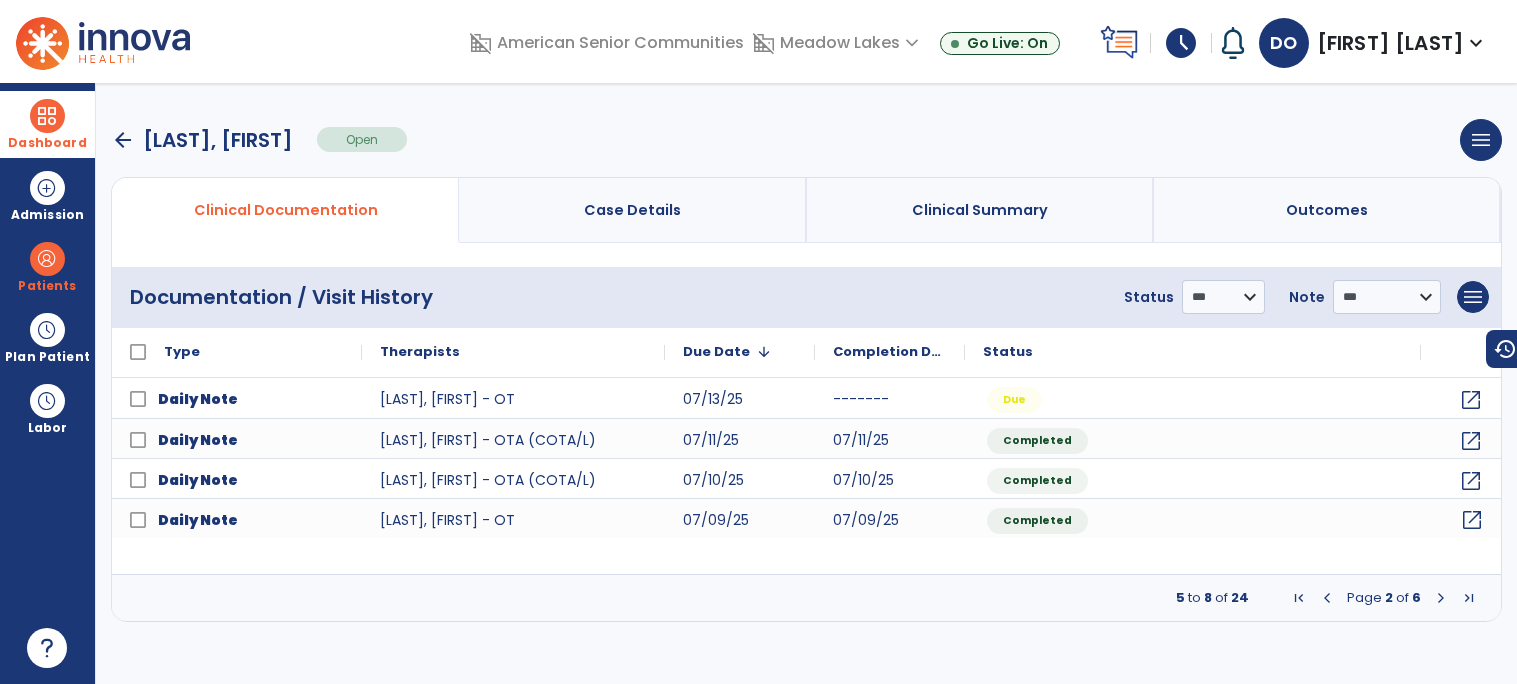 click on "open_in_new" 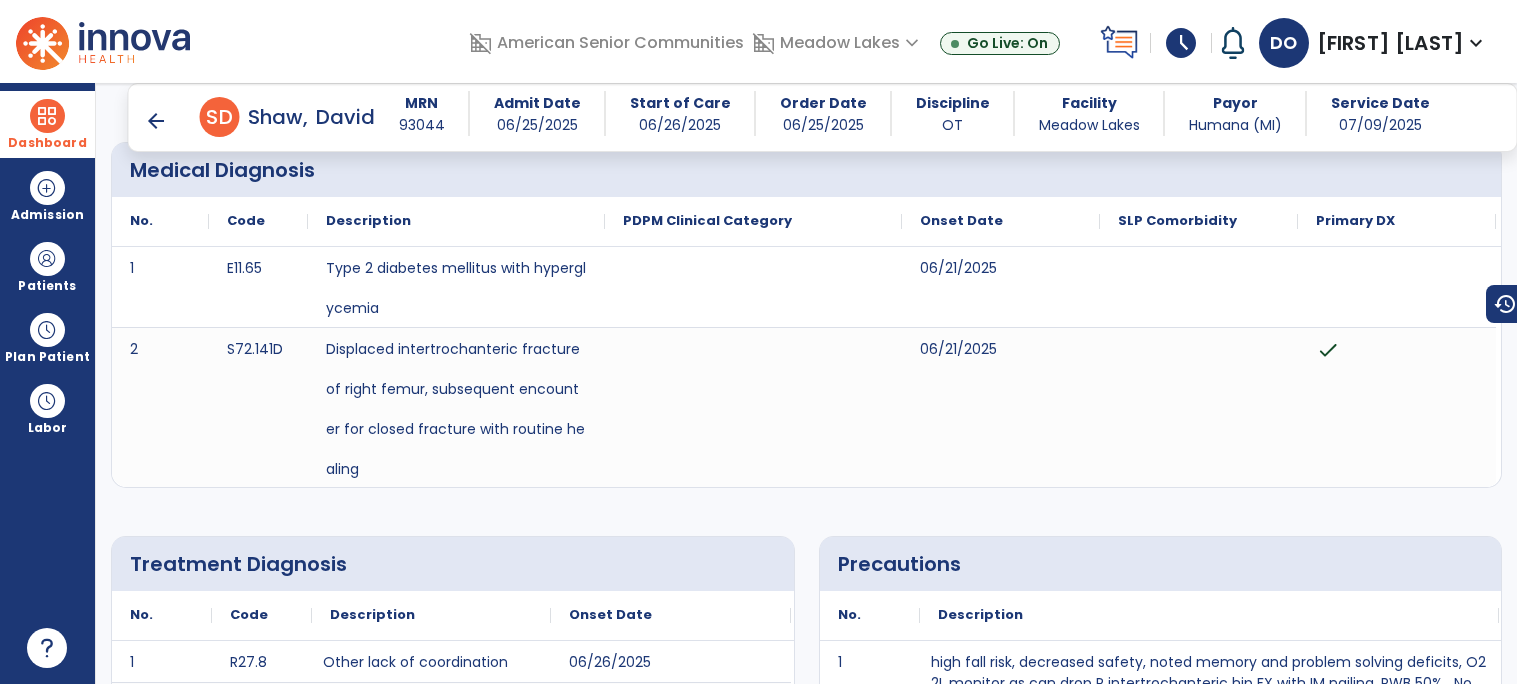 scroll, scrollTop: 0, scrollLeft: 0, axis: both 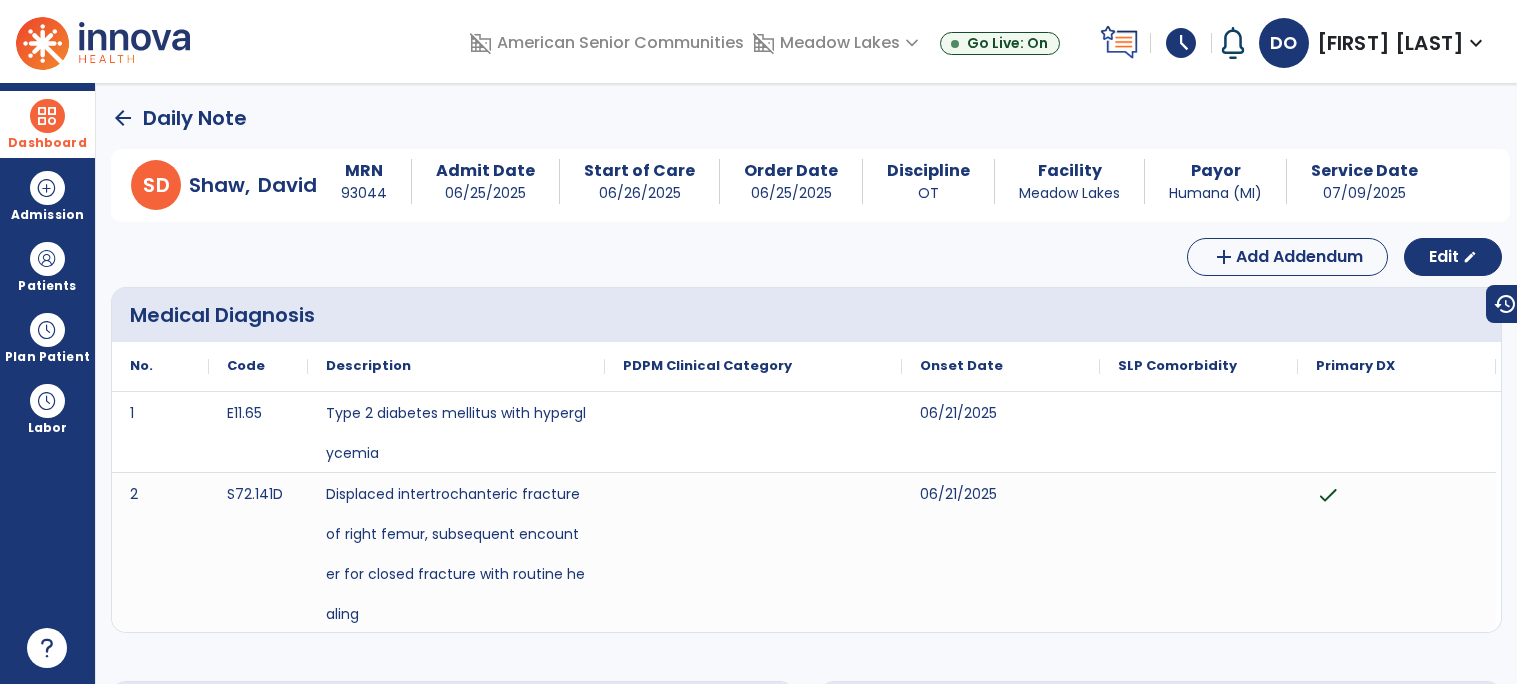 click on "arrow_back" 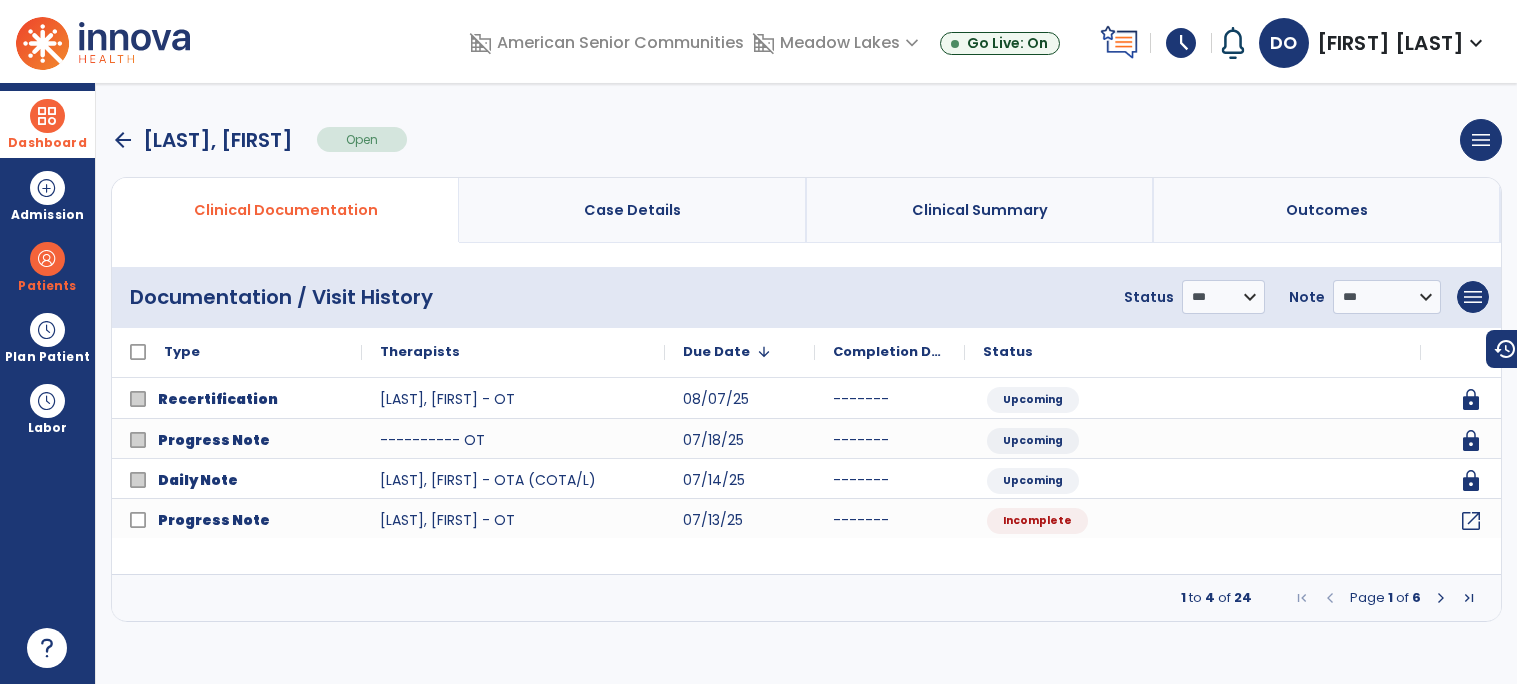 click at bounding box center [1441, 598] 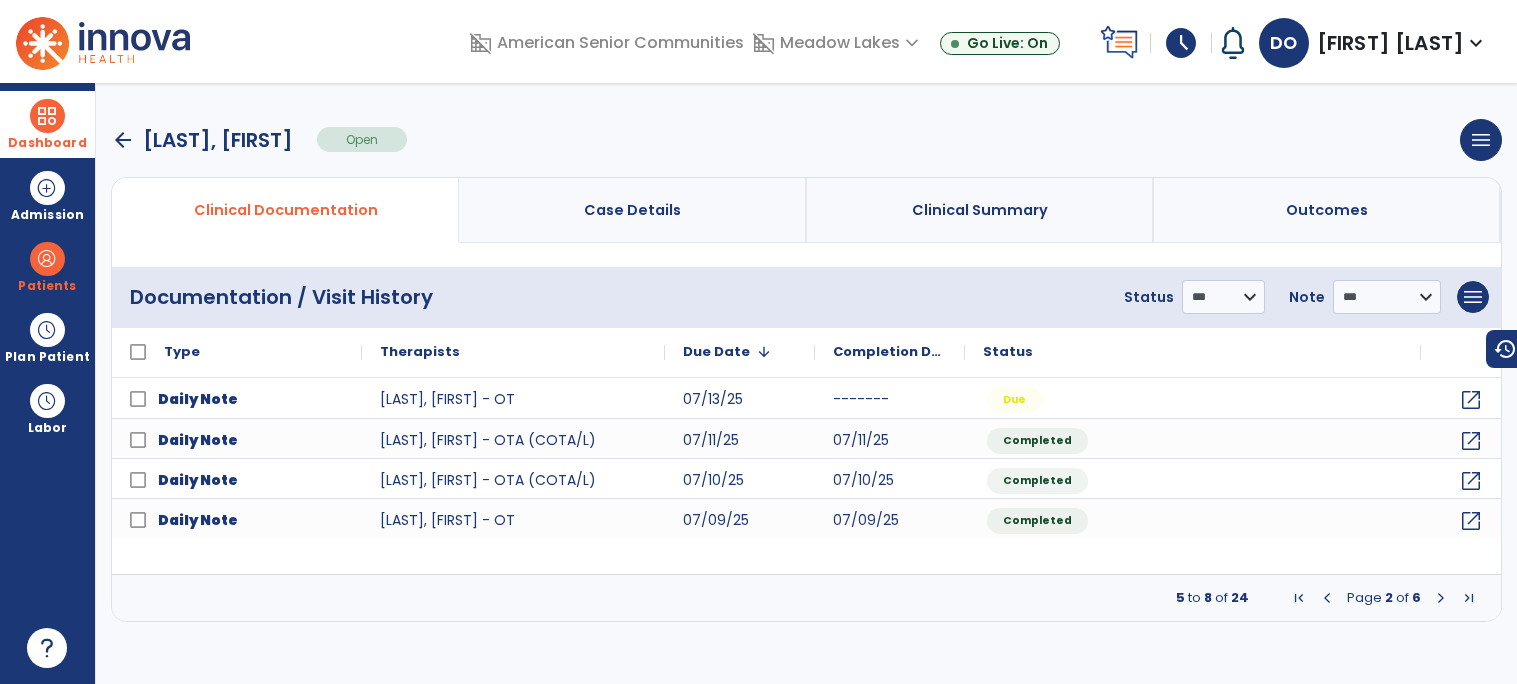 click at bounding box center [1441, 598] 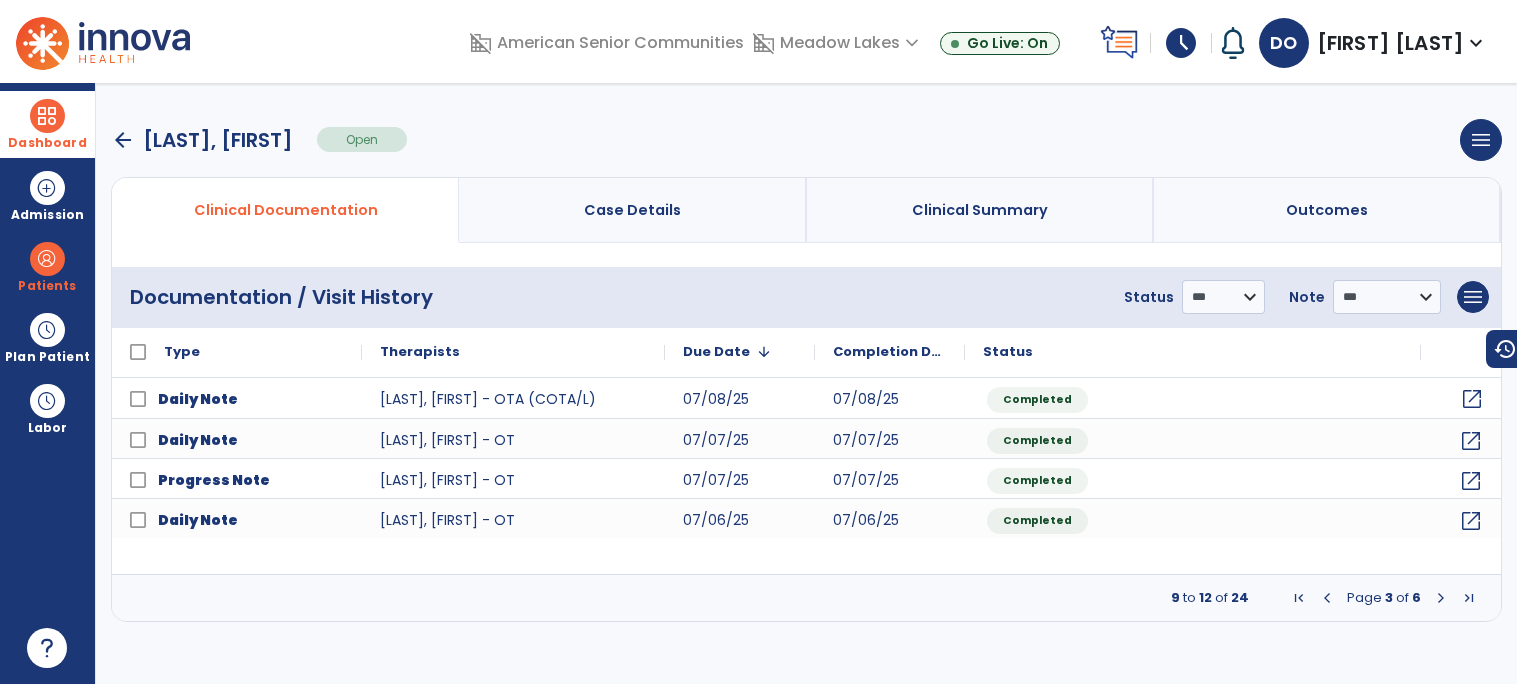 click on "open_in_new" 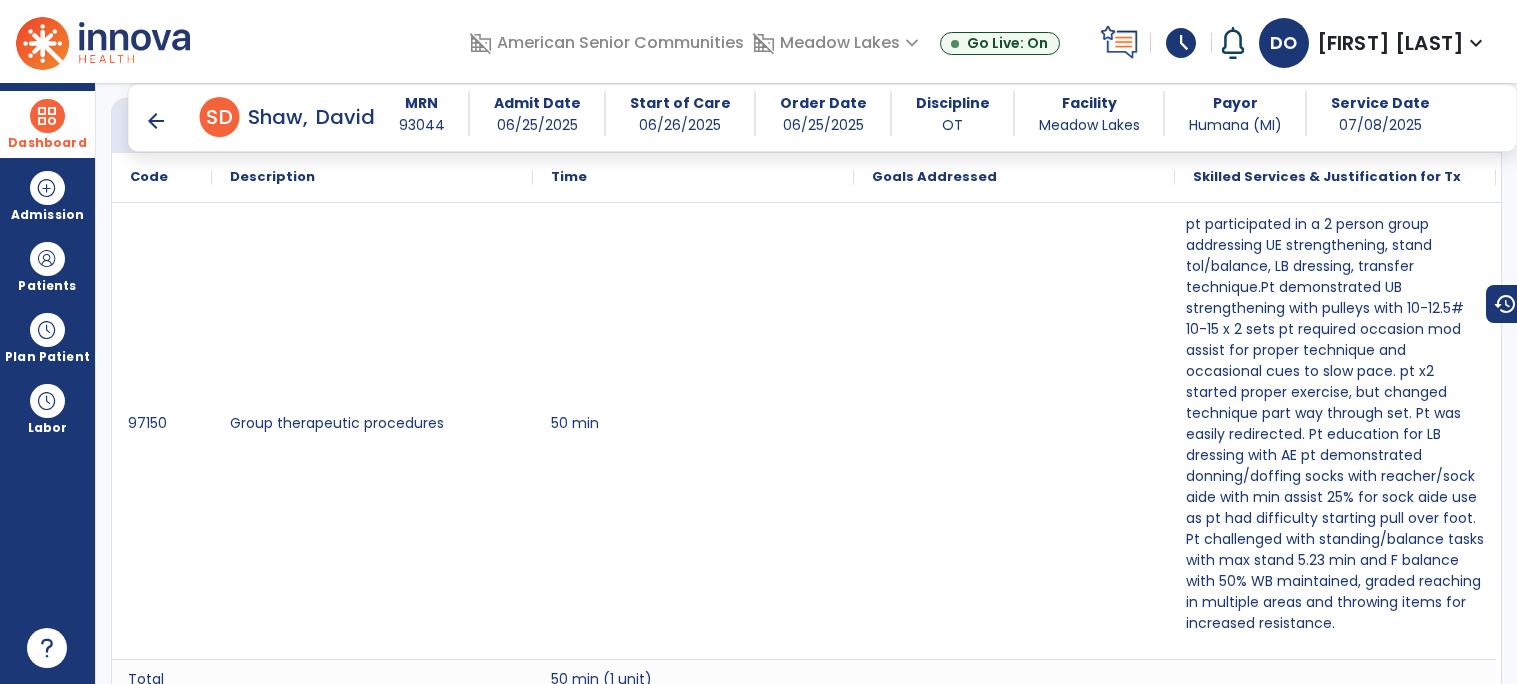 scroll, scrollTop: 0, scrollLeft: 0, axis: both 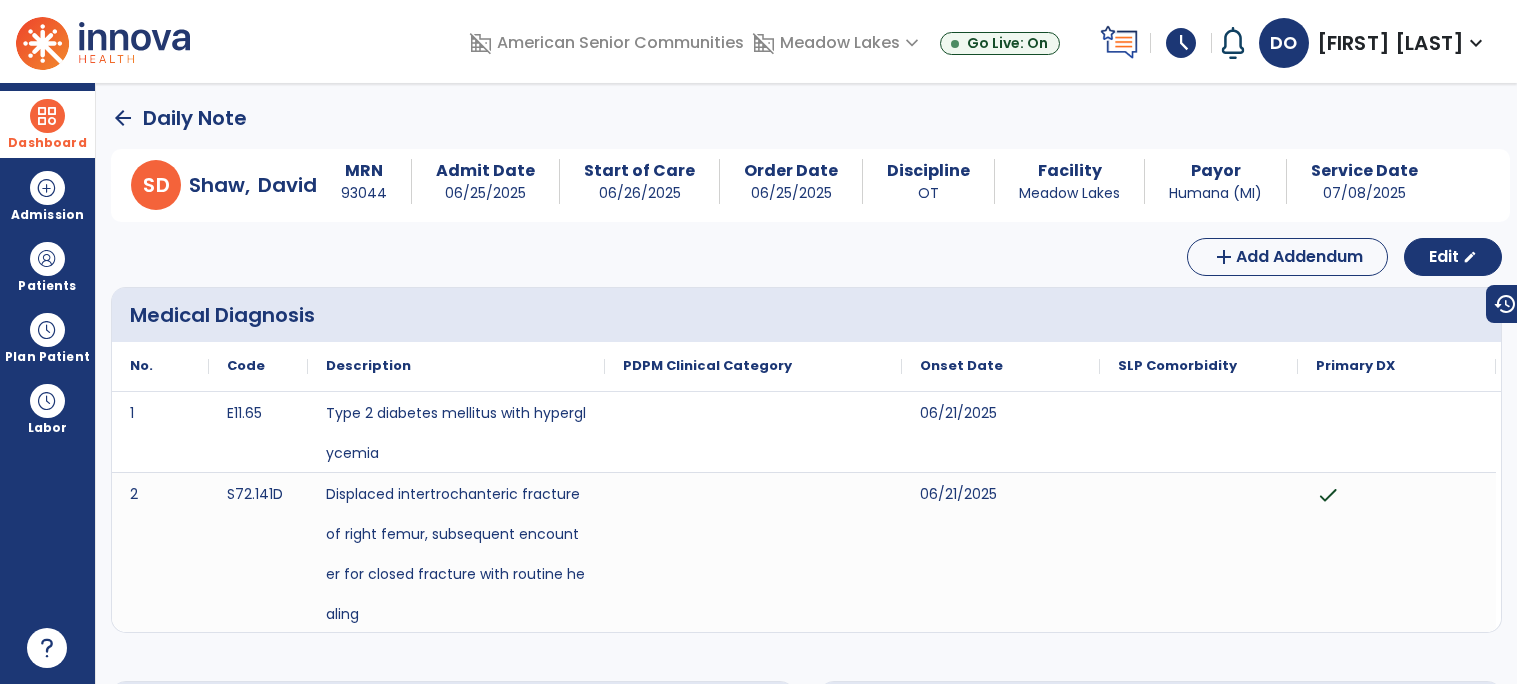 click on "arrow_back" 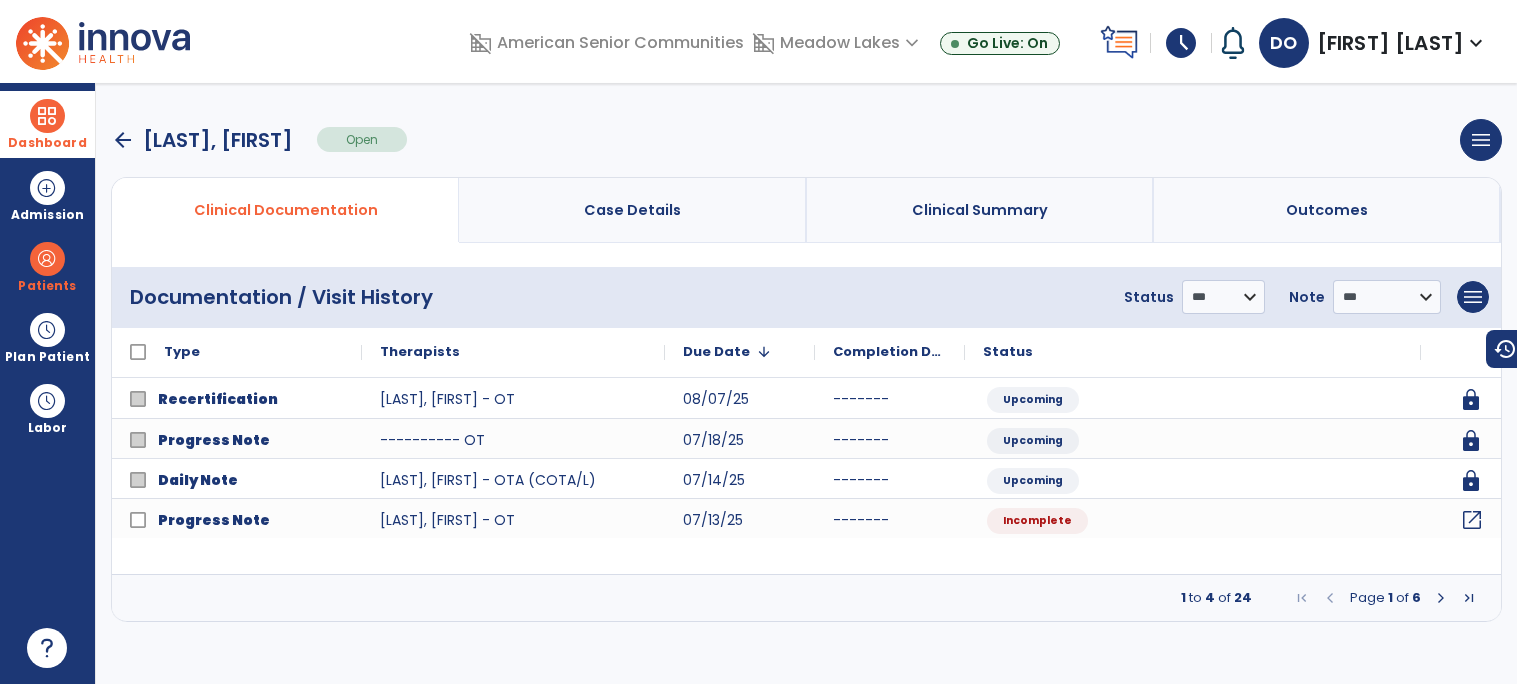 click on "open_in_new" 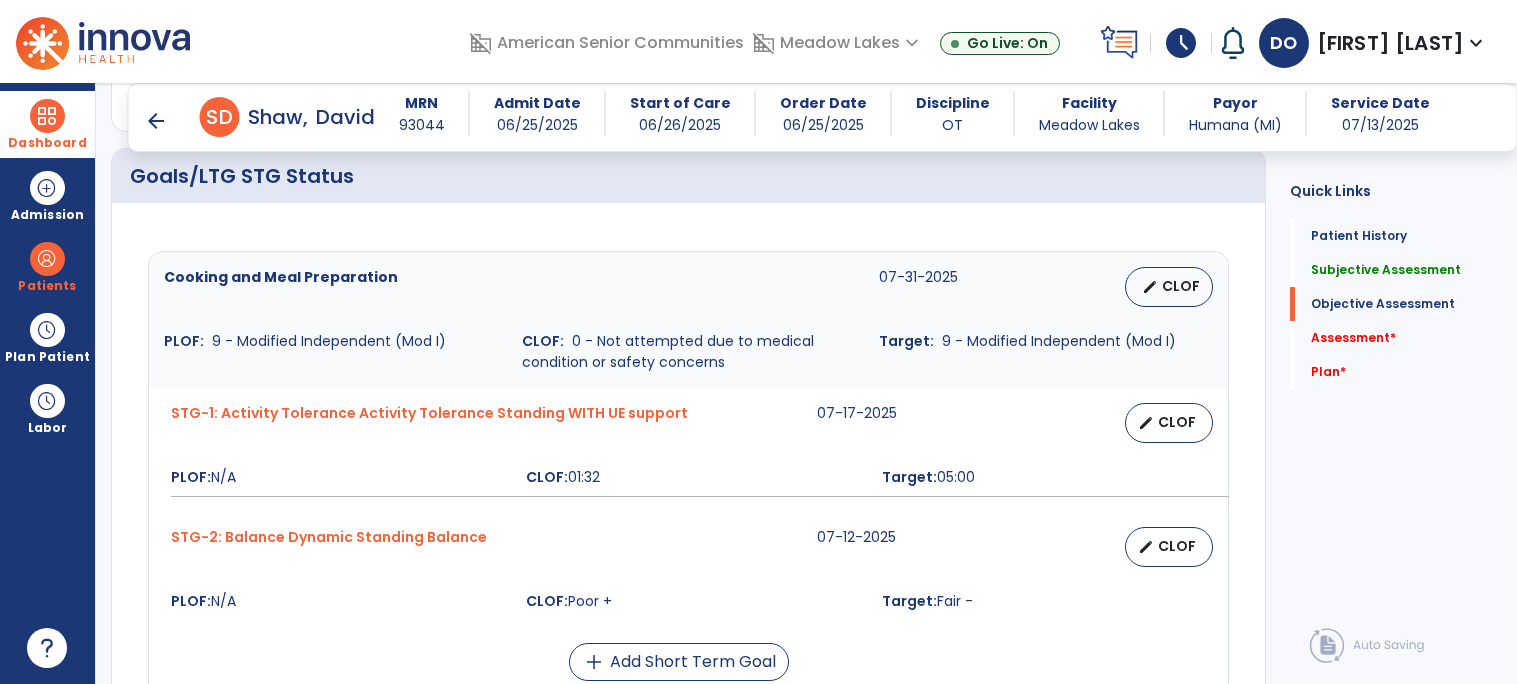 scroll, scrollTop: 727, scrollLeft: 0, axis: vertical 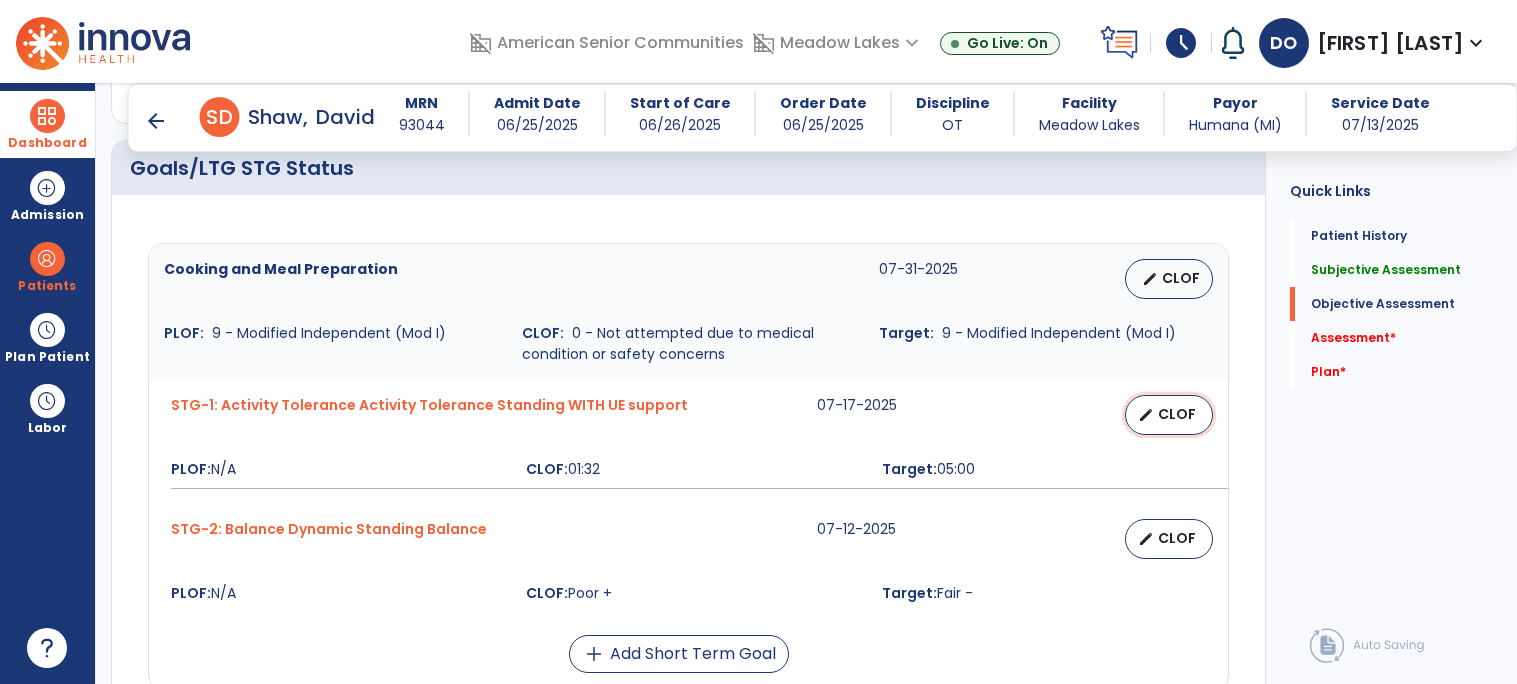 click on "CLOF" at bounding box center [1177, 414] 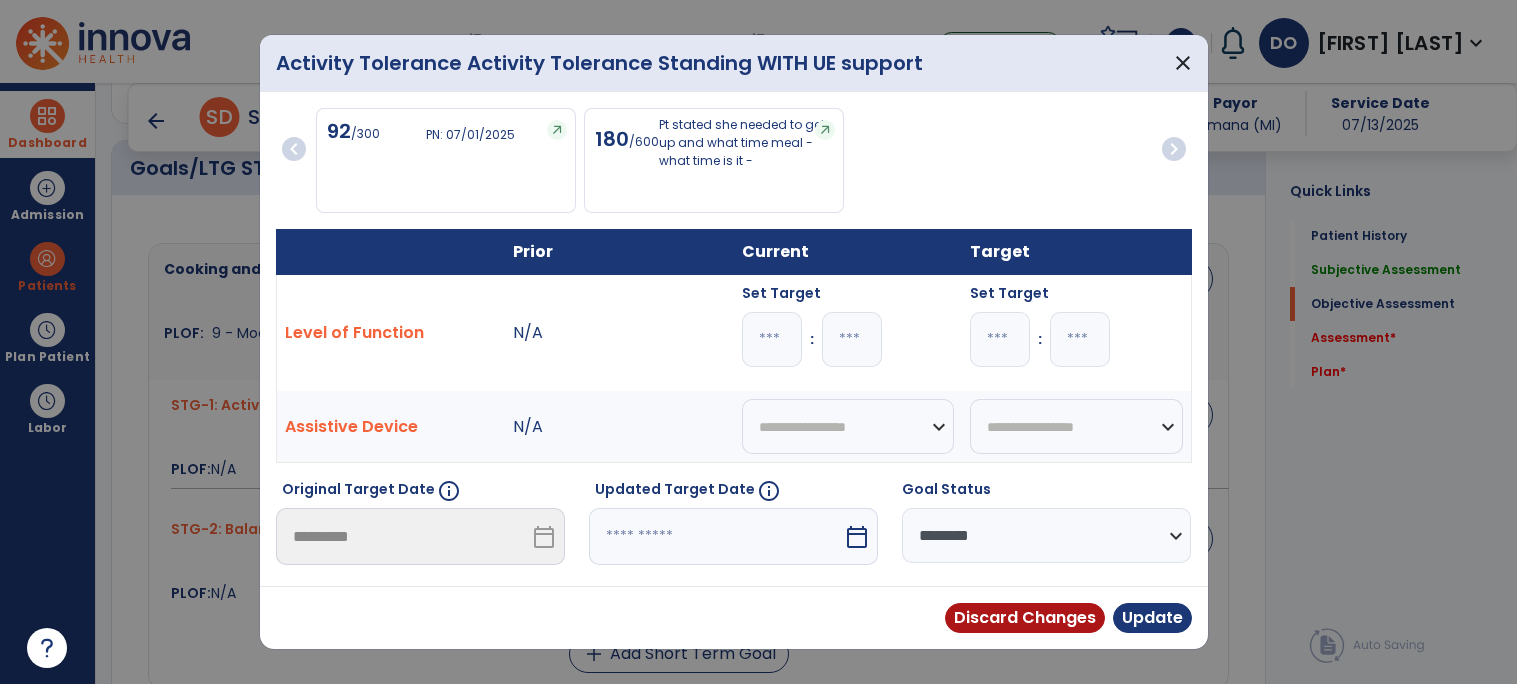 click on "*" at bounding box center [772, 339] 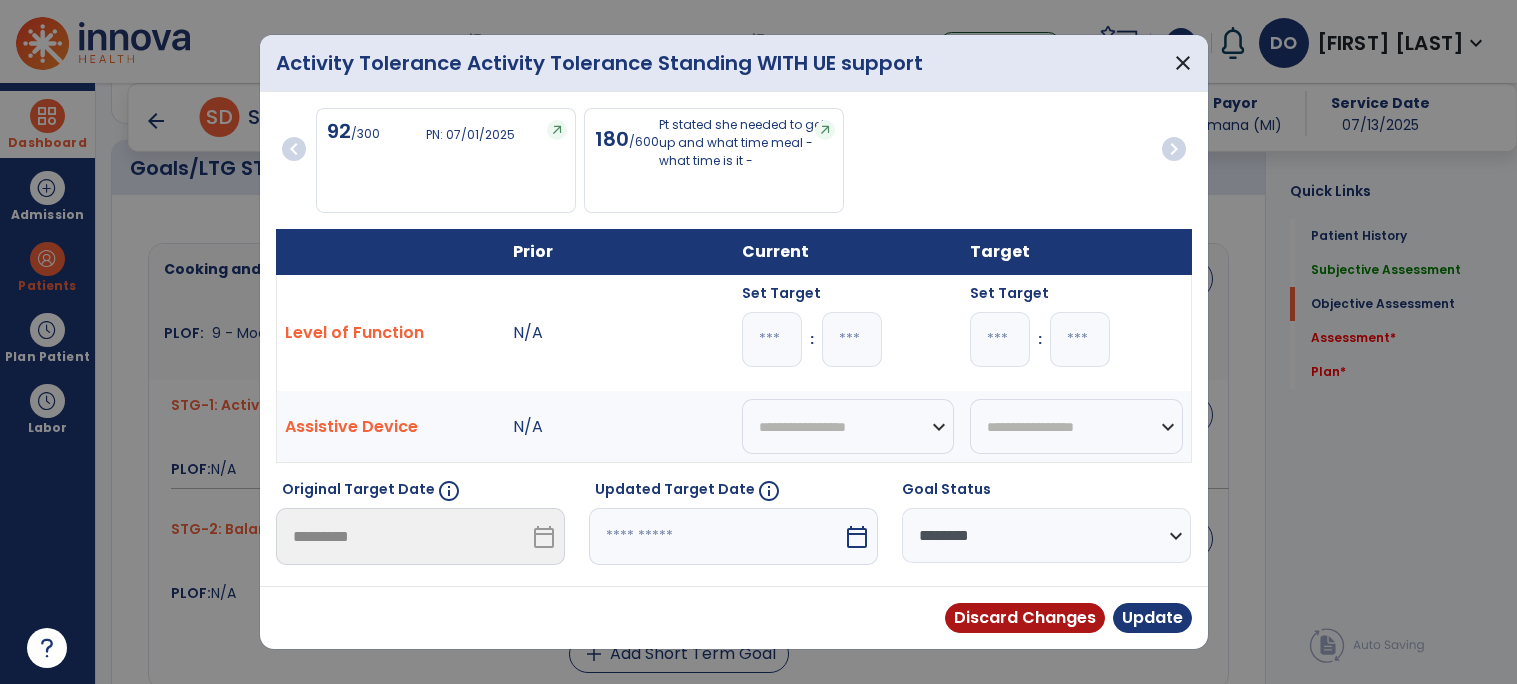 type on "*" 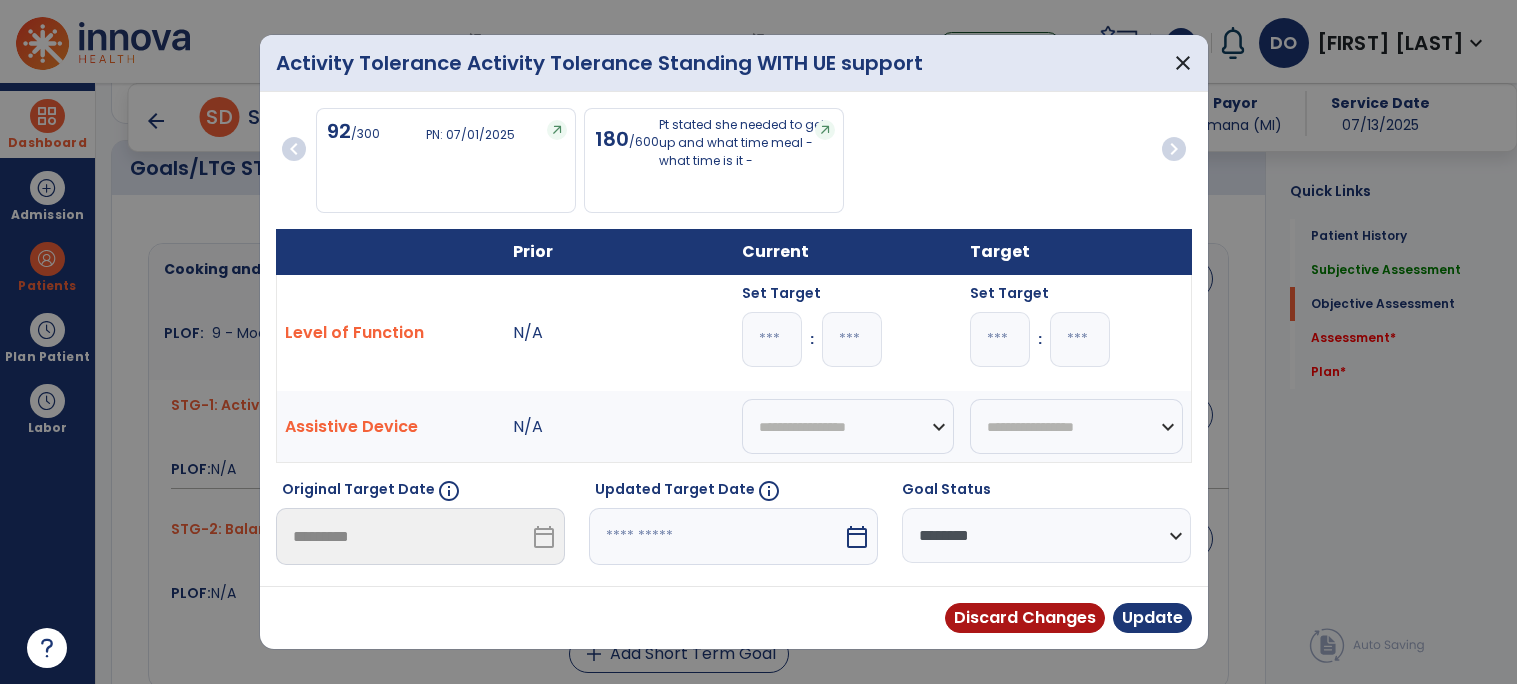 type 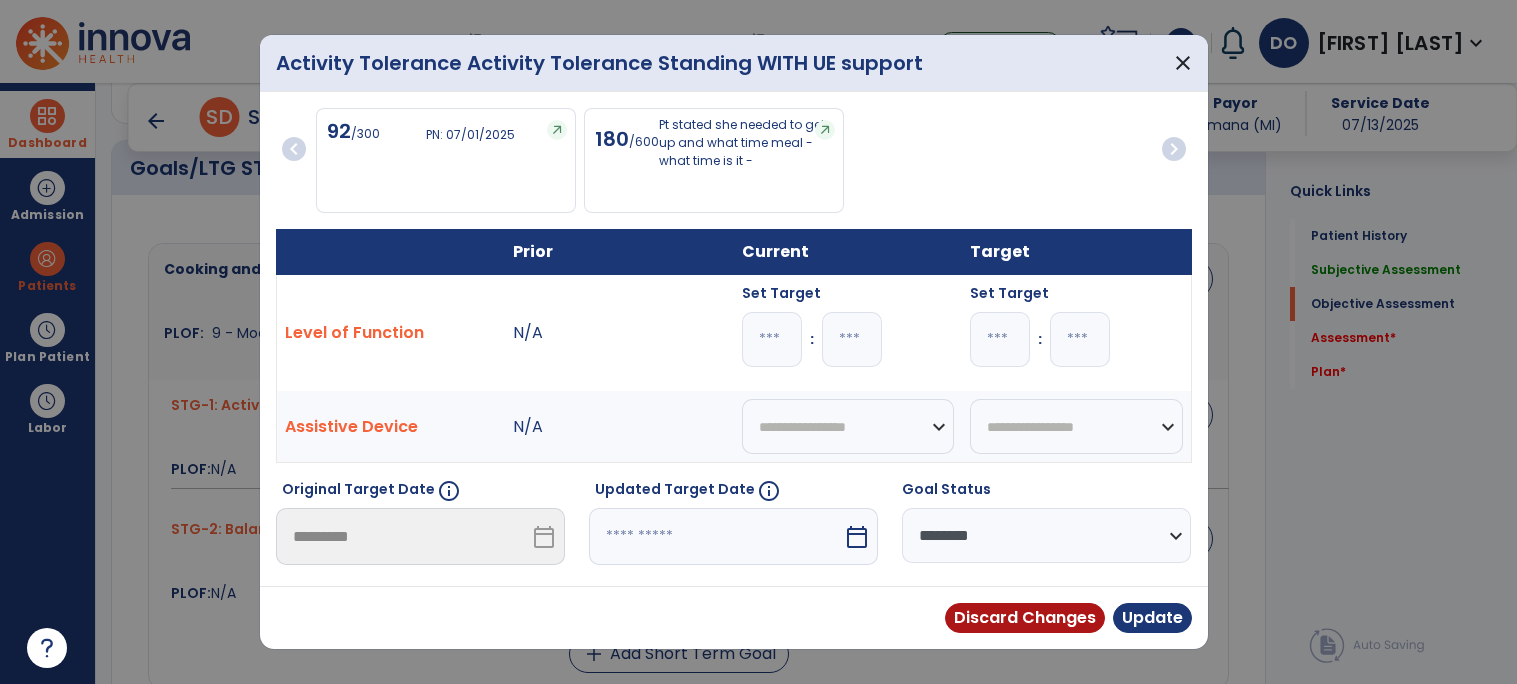click on "**" at bounding box center (852, 339) 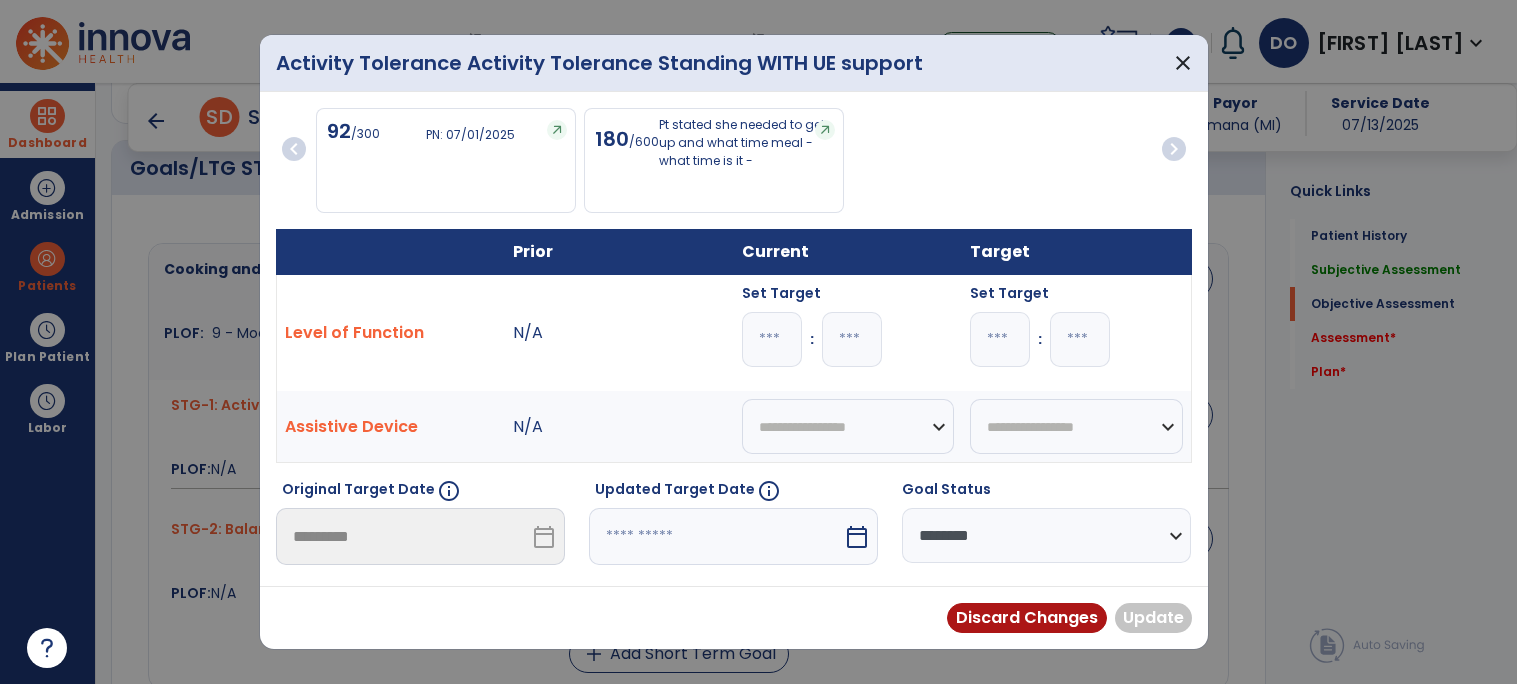 type 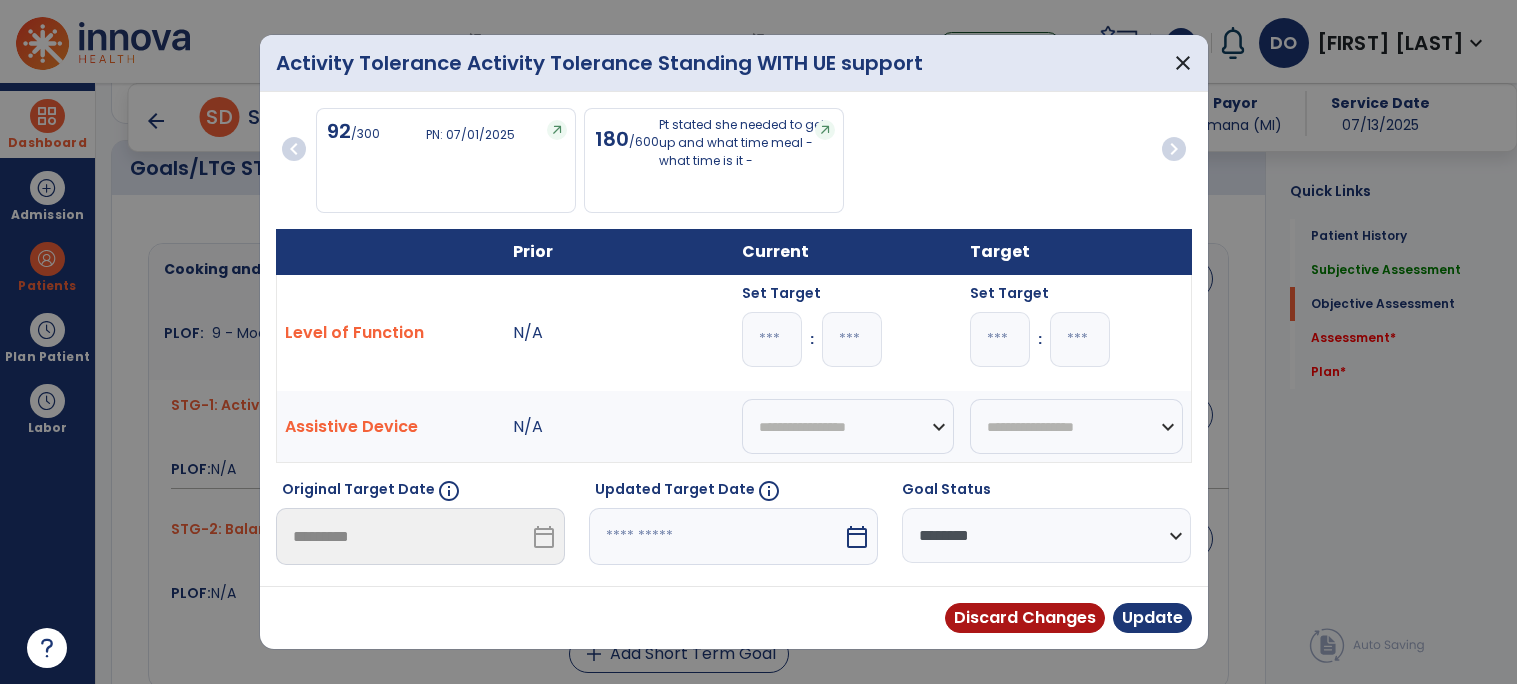 type on "*" 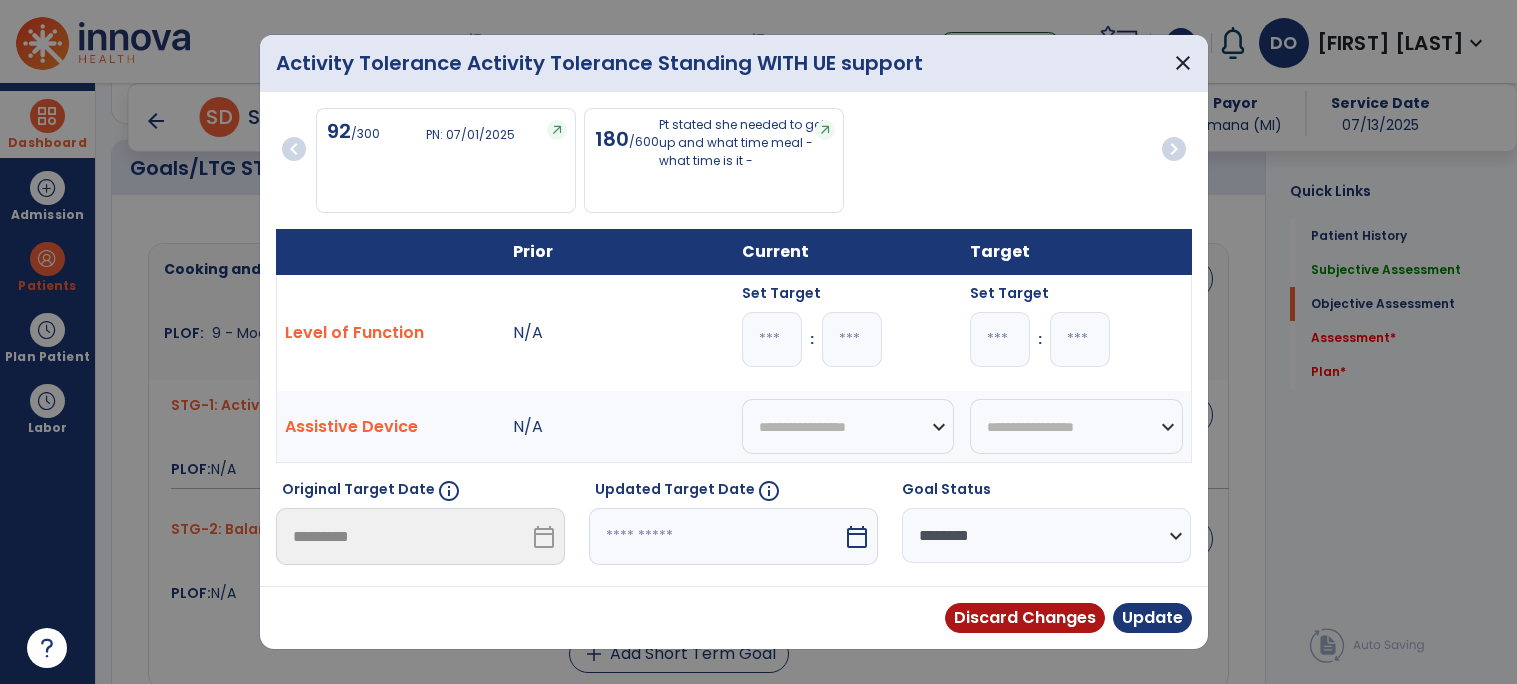 type on "**" 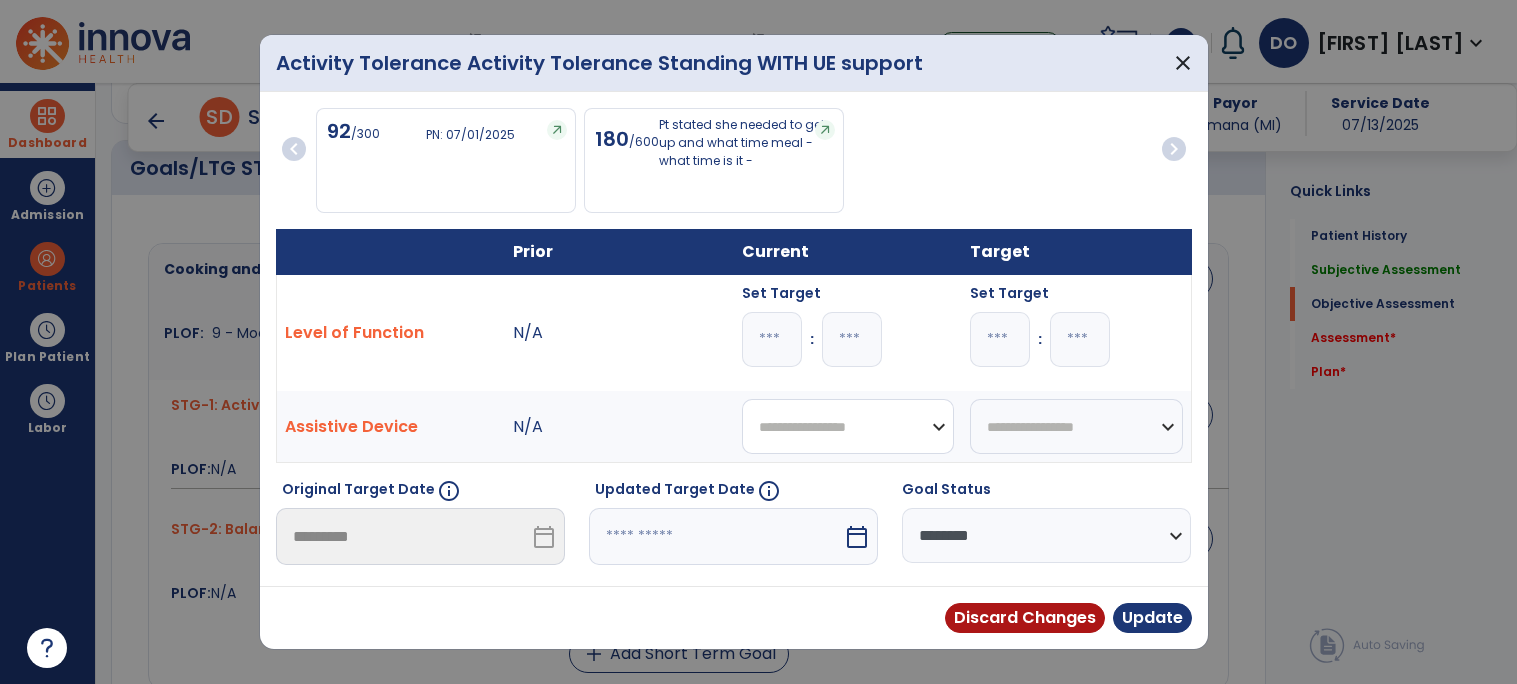 click on "**********" at bounding box center (848, 426) 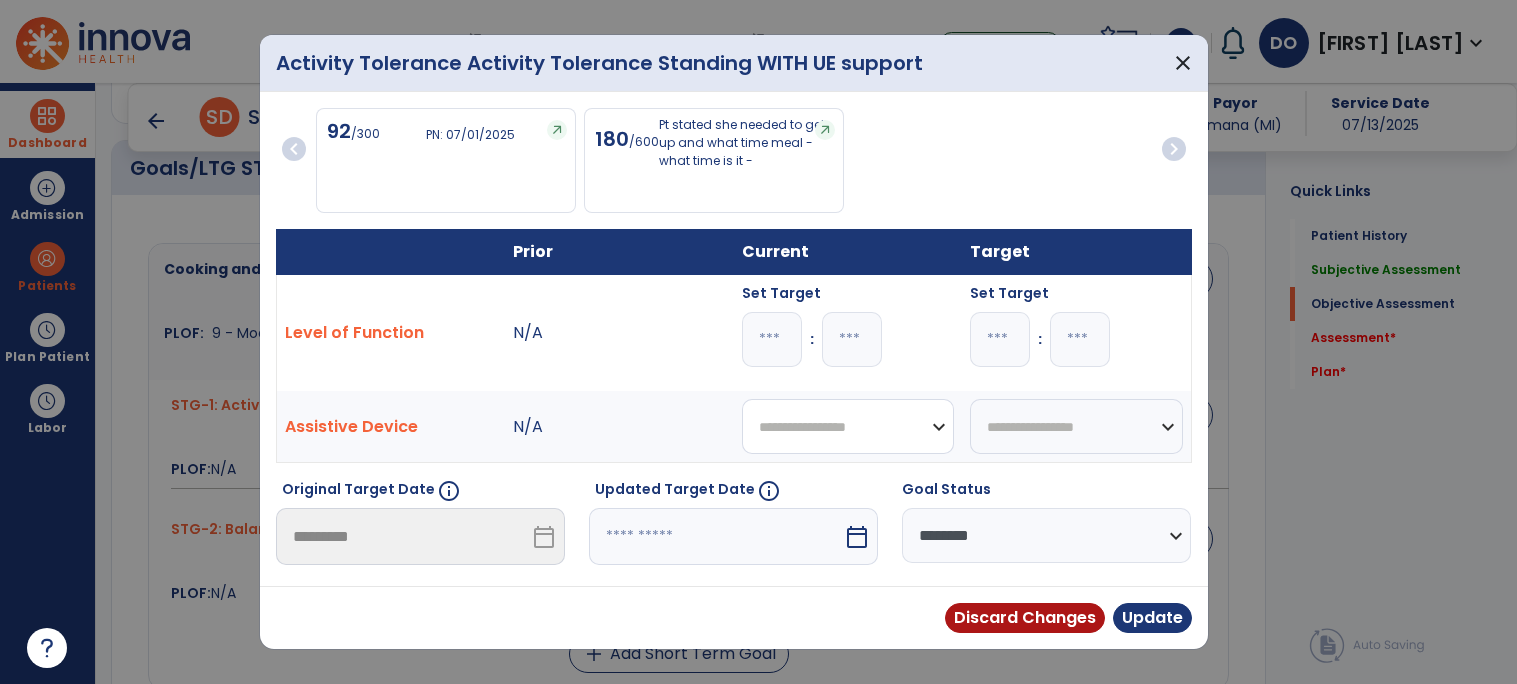 select on "**********" 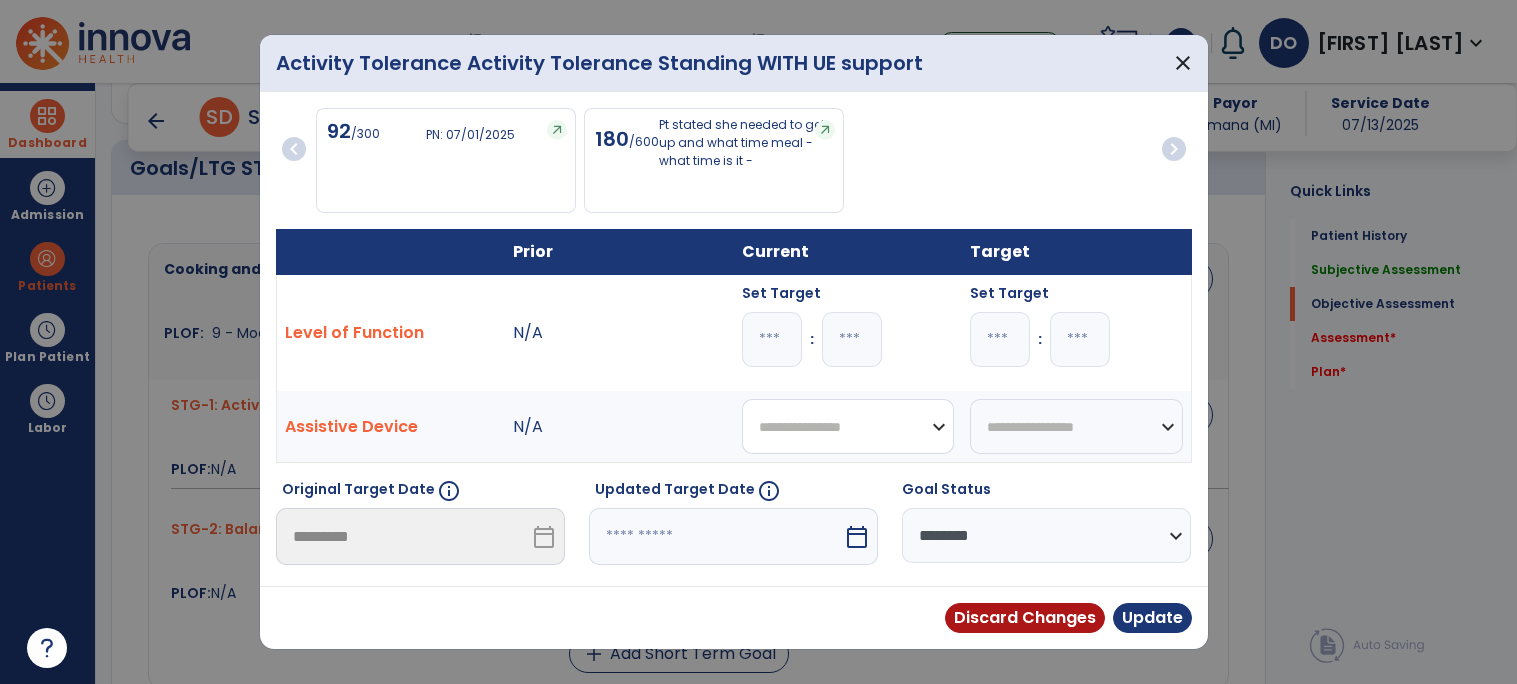 click on "**********" at bounding box center [848, 426] 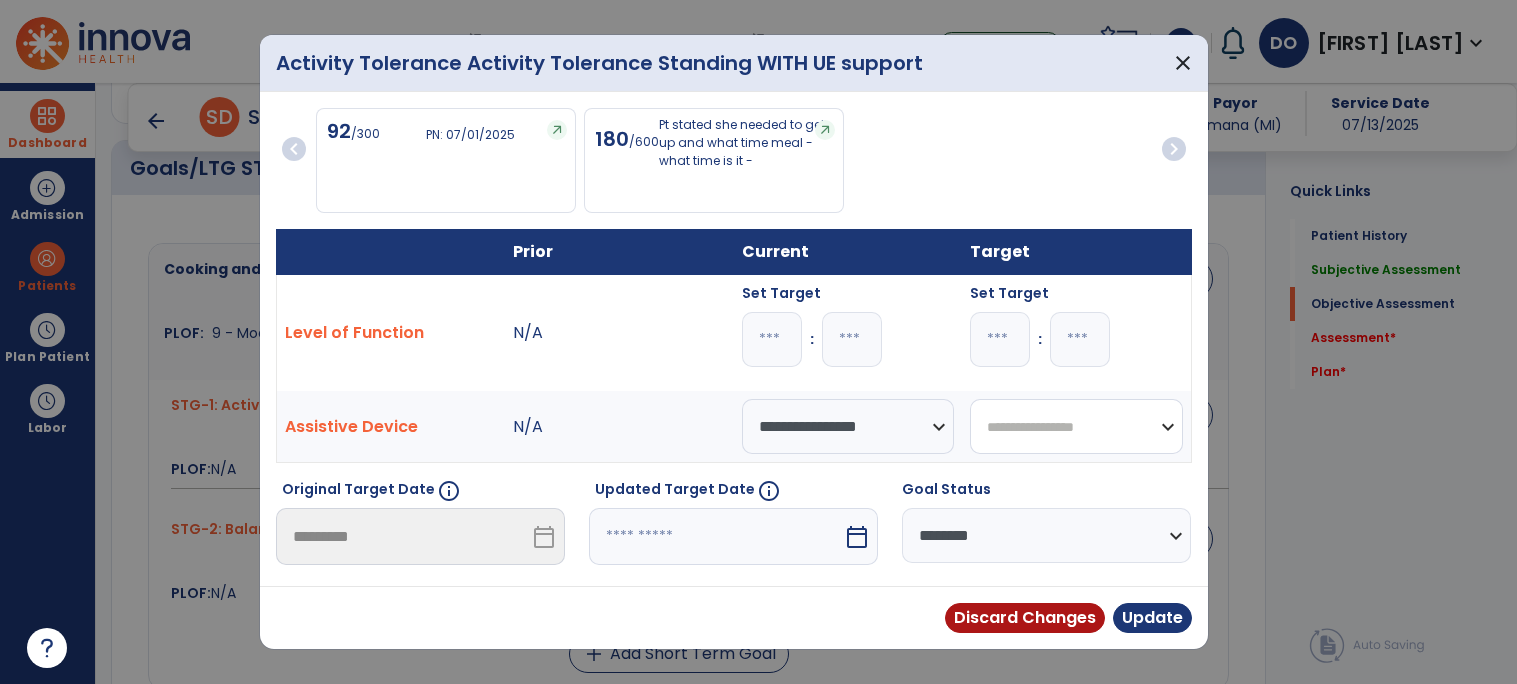 click on "**********" at bounding box center (1076, 426) 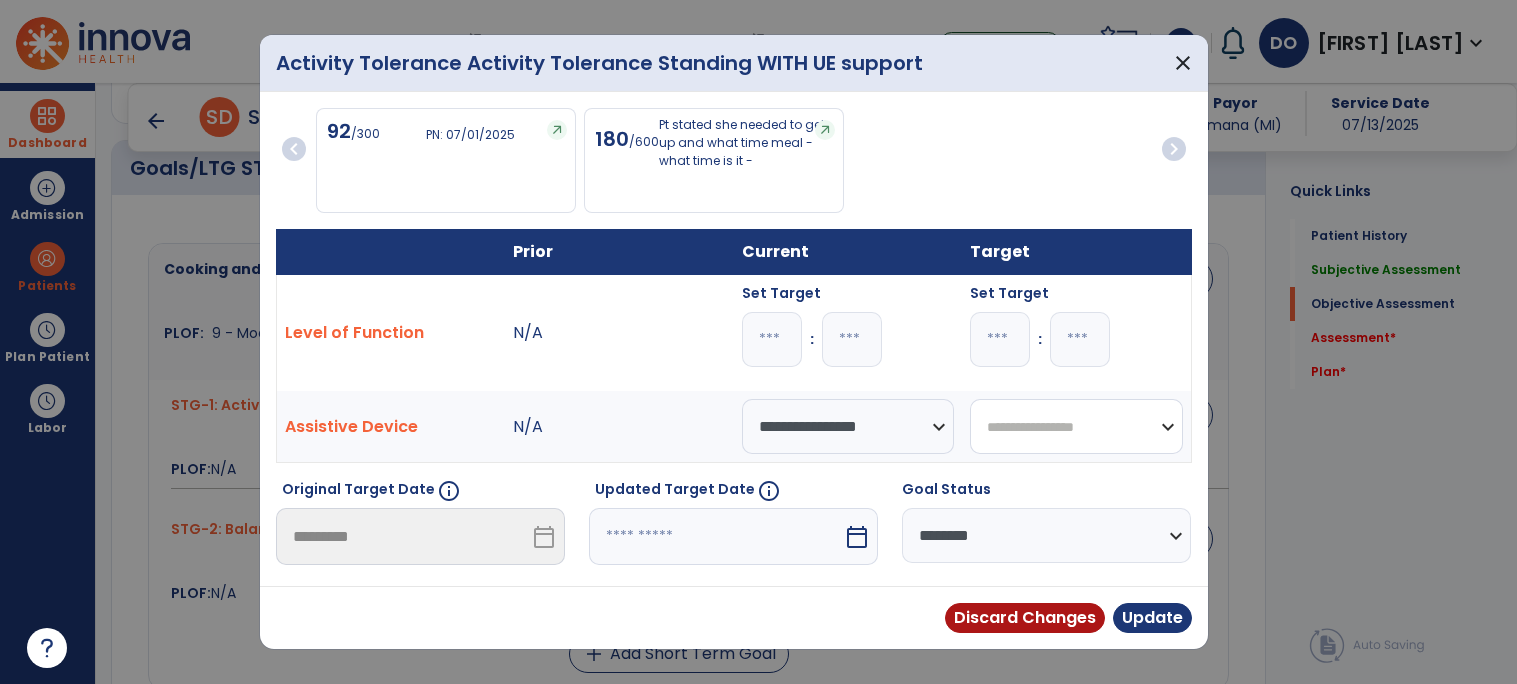 select on "**********" 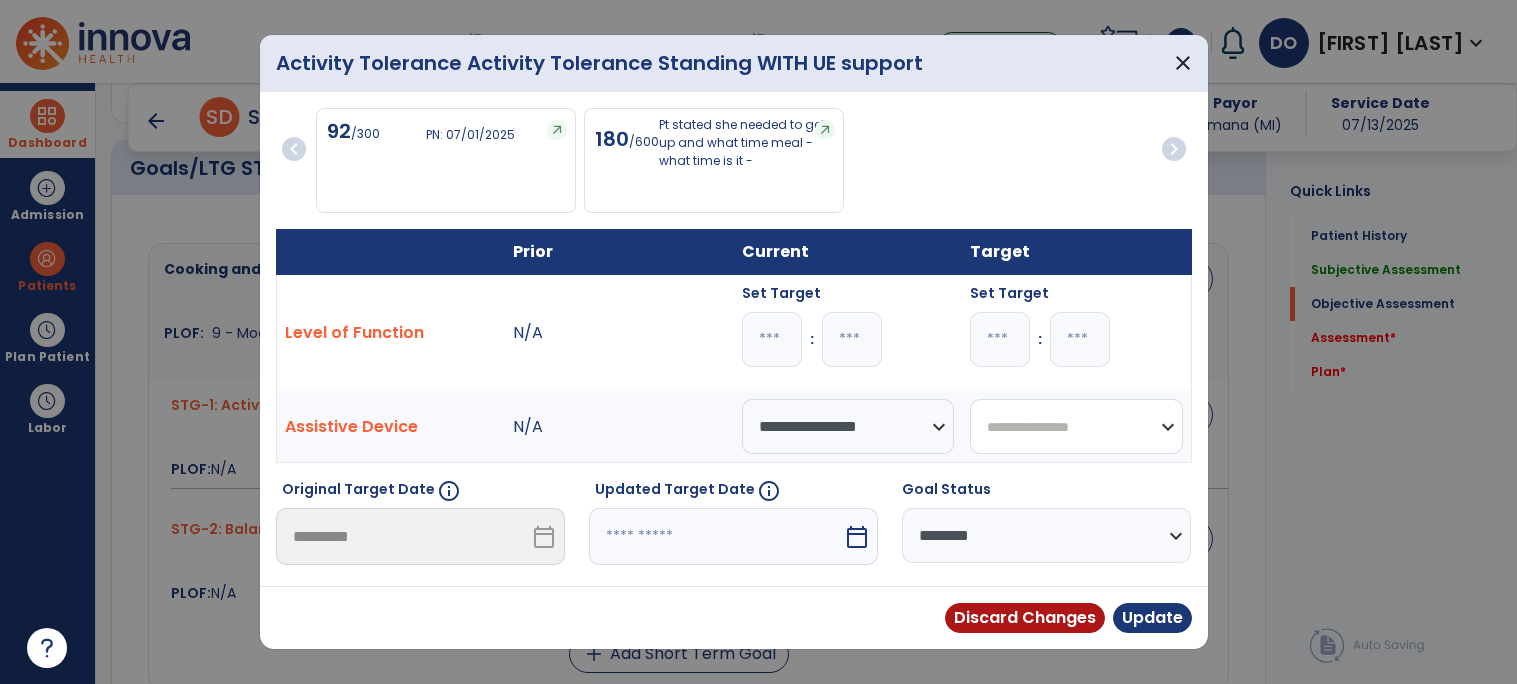 click on "**********" at bounding box center (1076, 426) 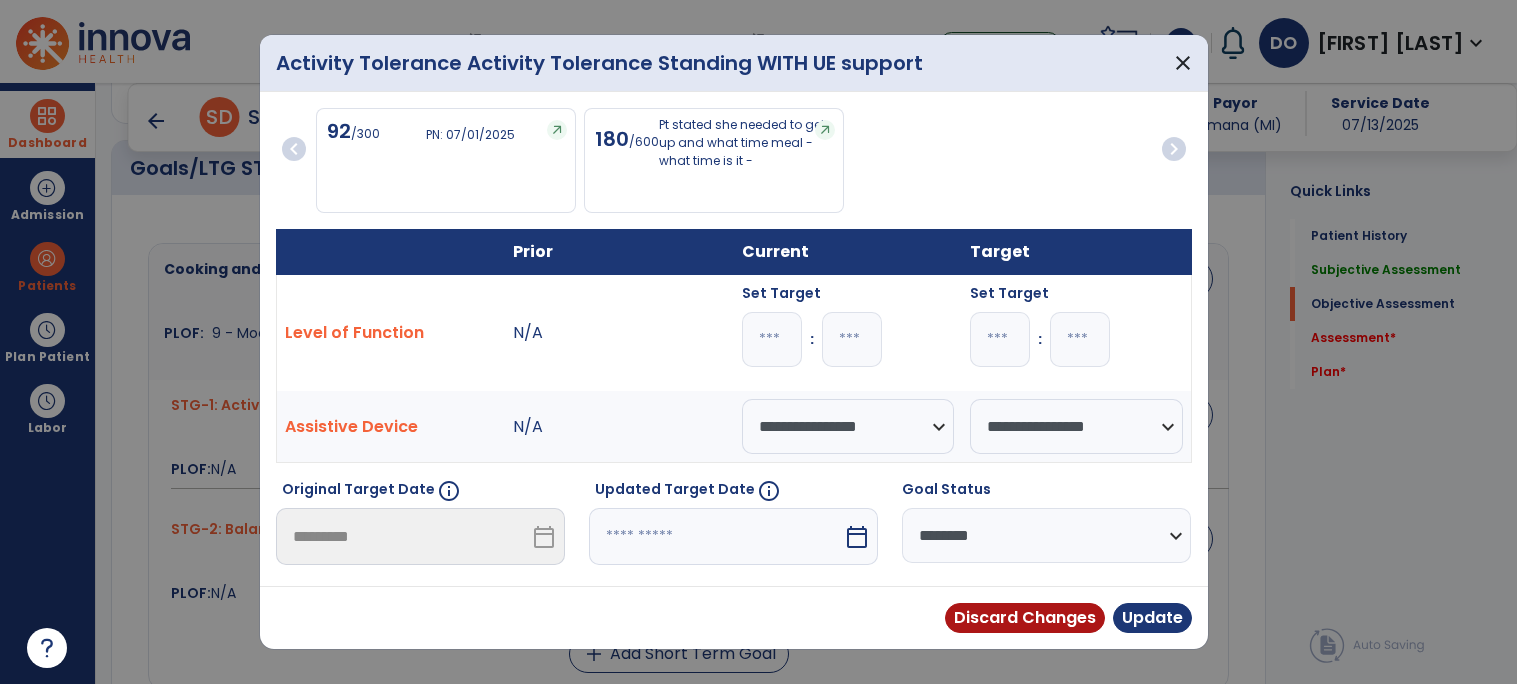 click on "calendar_today" at bounding box center [857, 537] 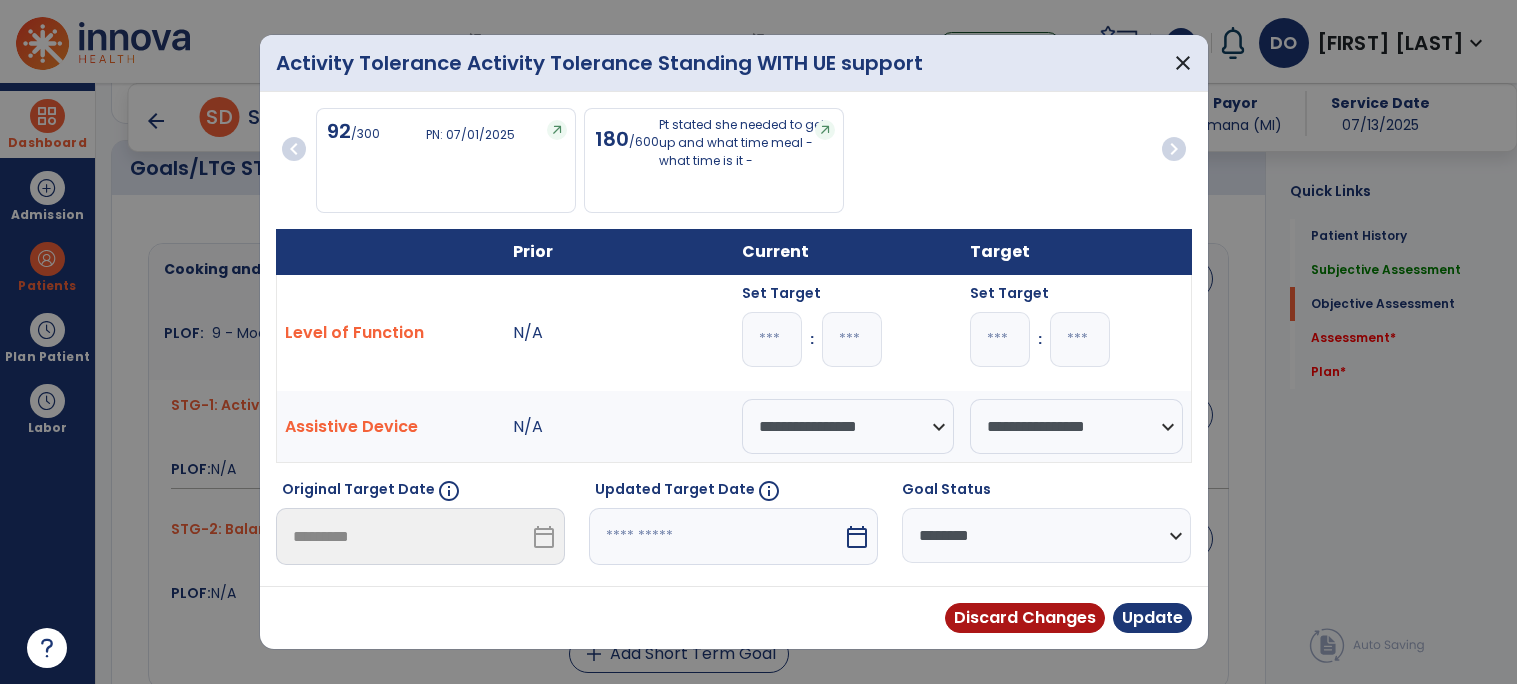 select on "*" 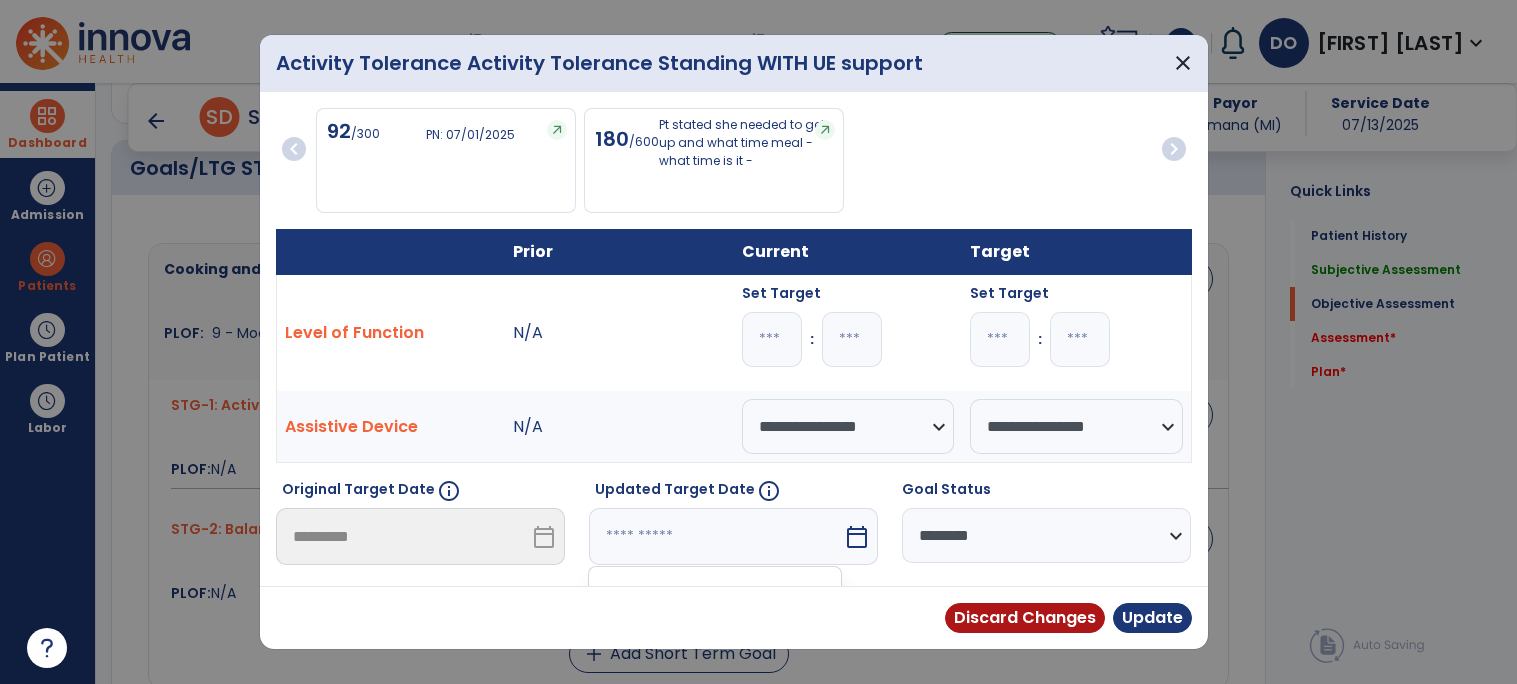 scroll, scrollTop: 277, scrollLeft: 0, axis: vertical 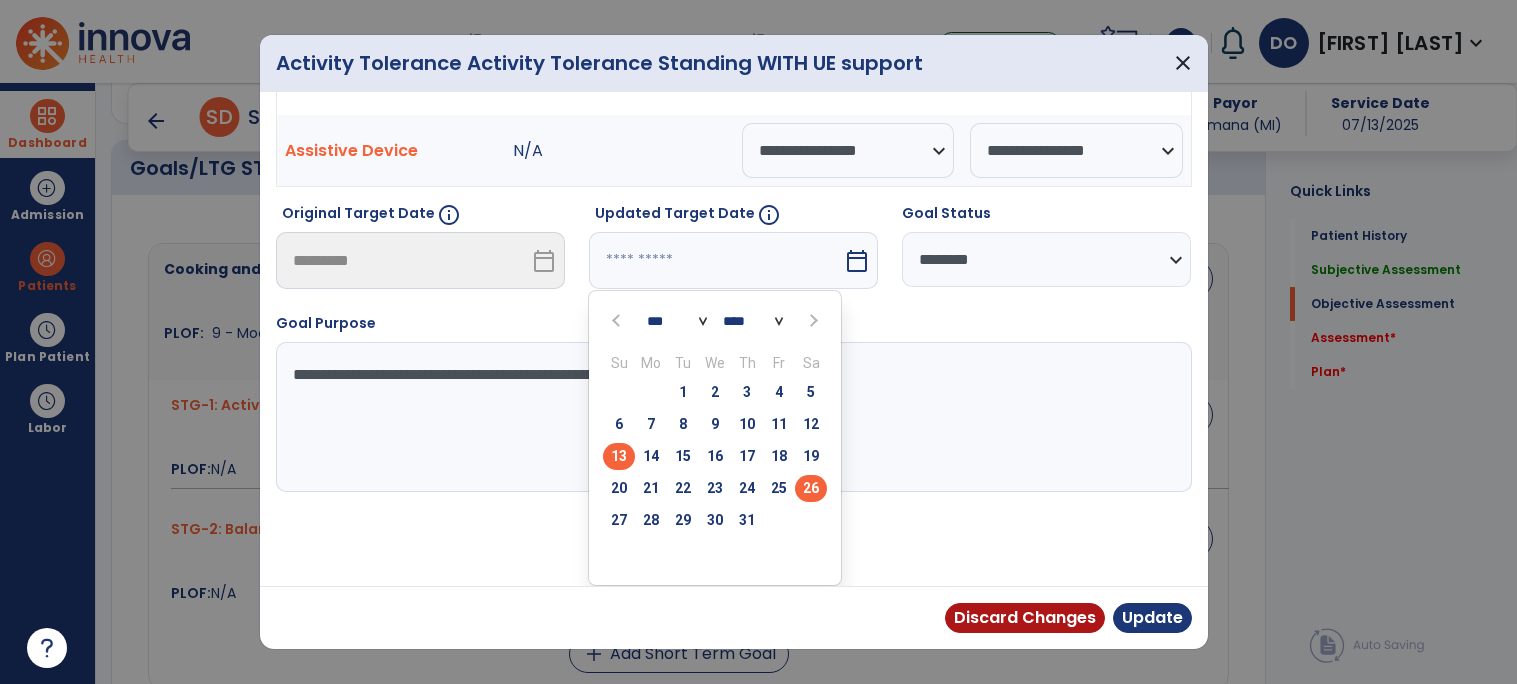 click on "26" at bounding box center [811, 488] 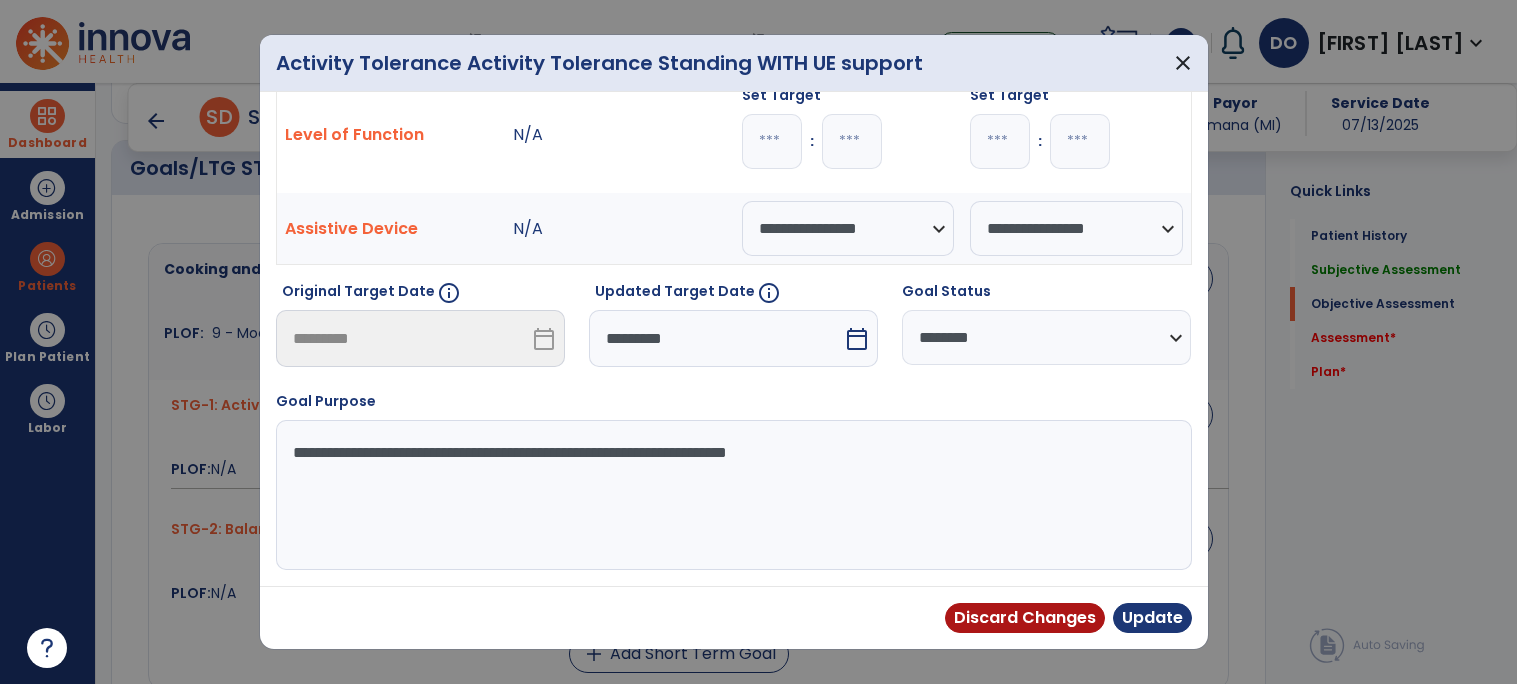 scroll, scrollTop: 199, scrollLeft: 0, axis: vertical 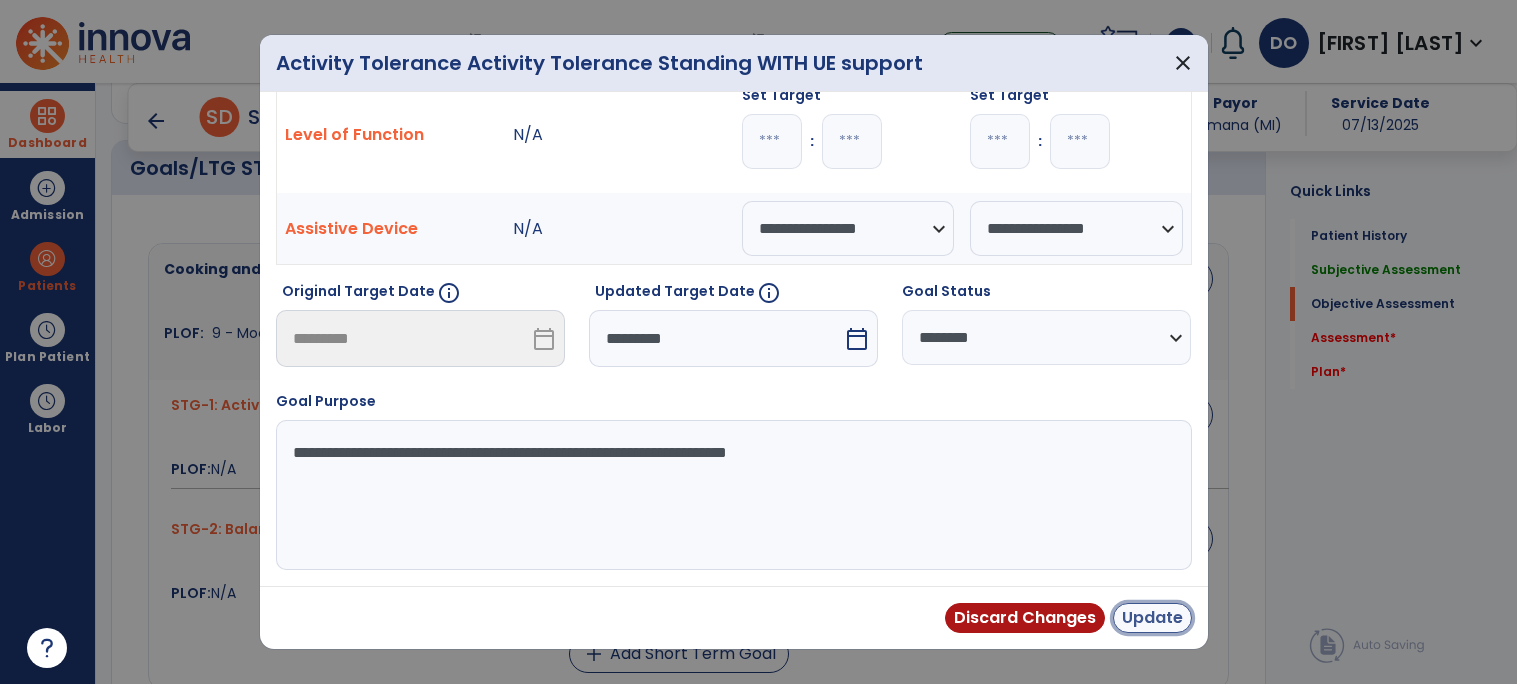 click on "Update" at bounding box center [1152, 618] 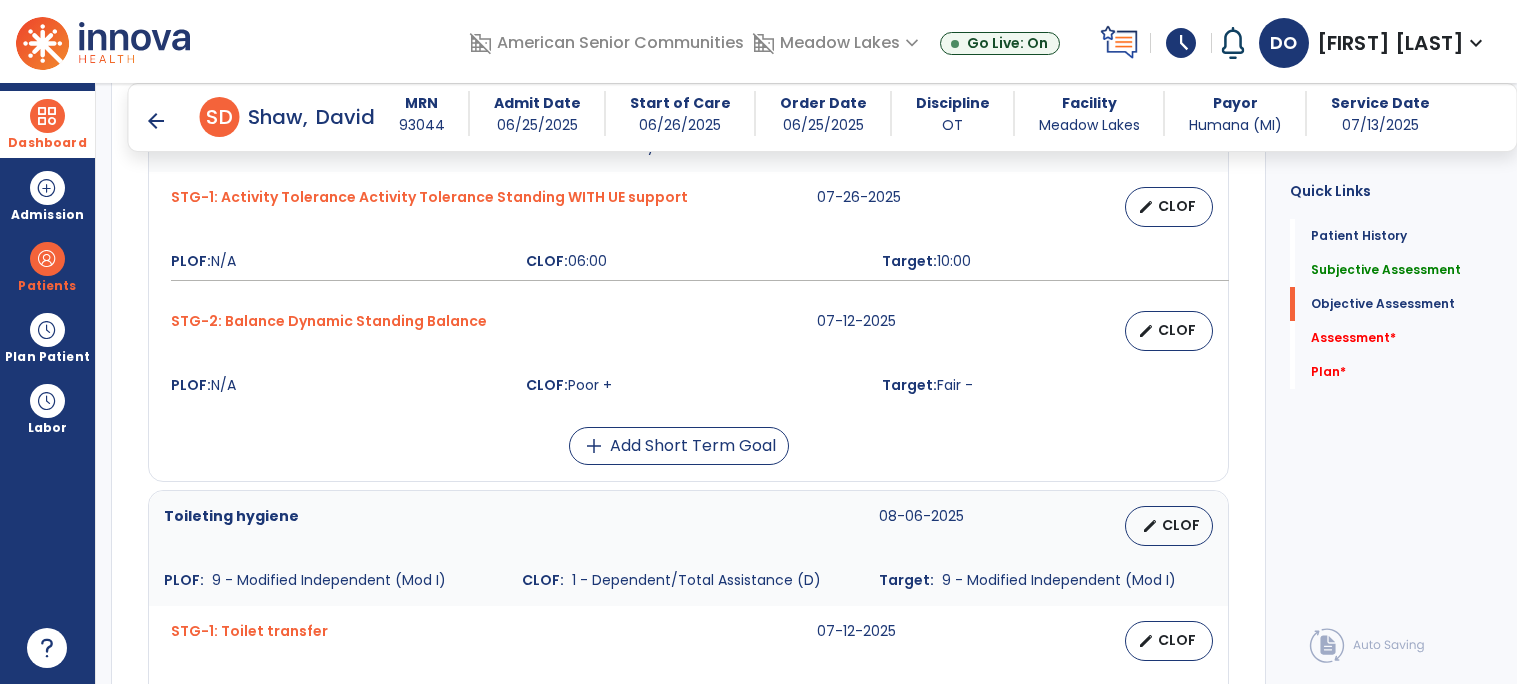 scroll, scrollTop: 936, scrollLeft: 0, axis: vertical 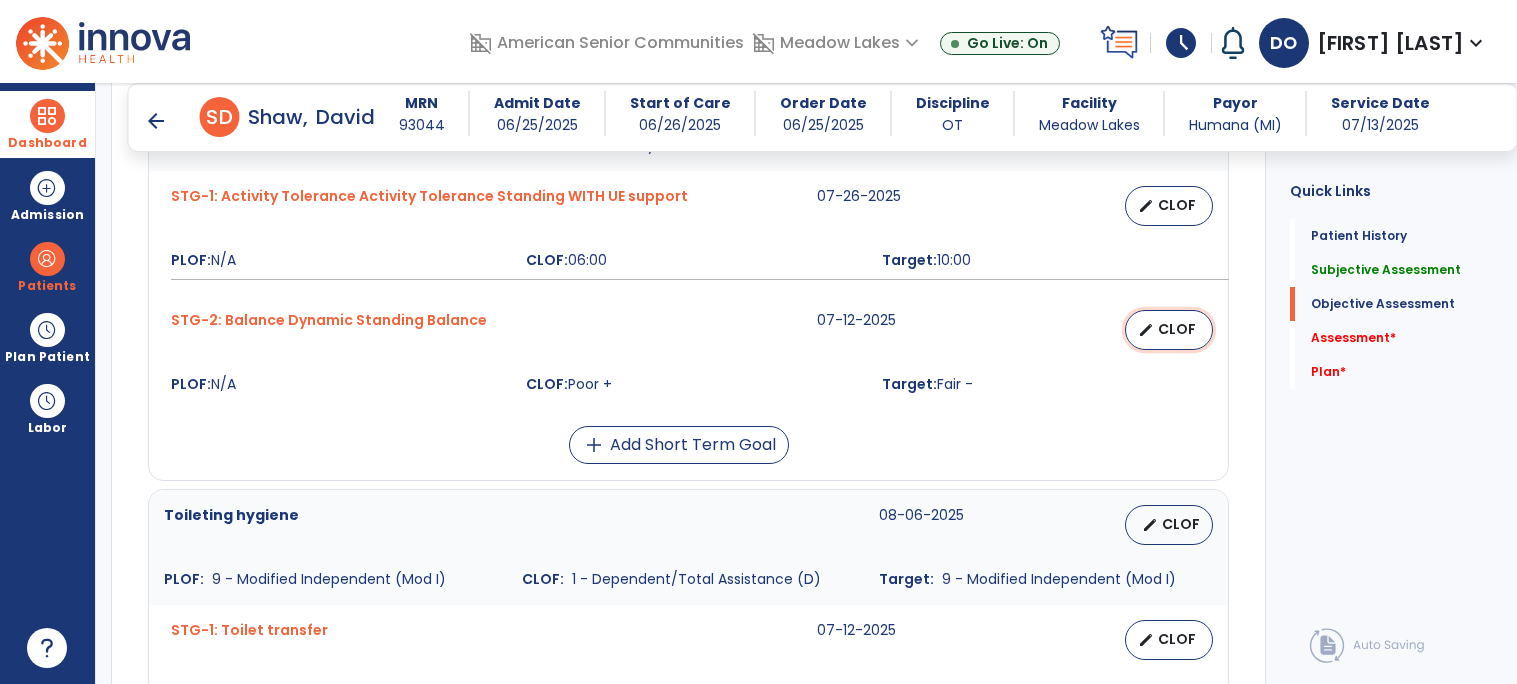 click on "edit   CLOF" at bounding box center (1169, 330) 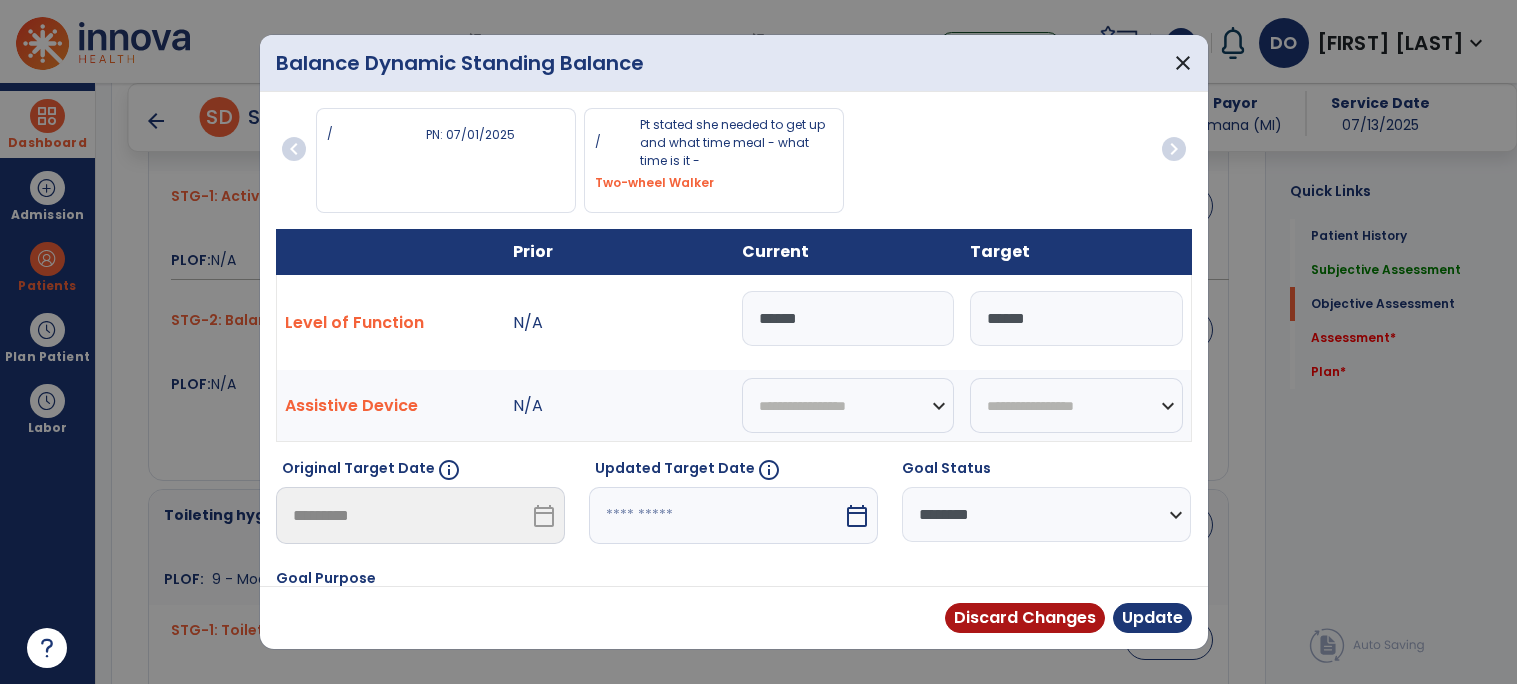click on "******" at bounding box center (848, 318) 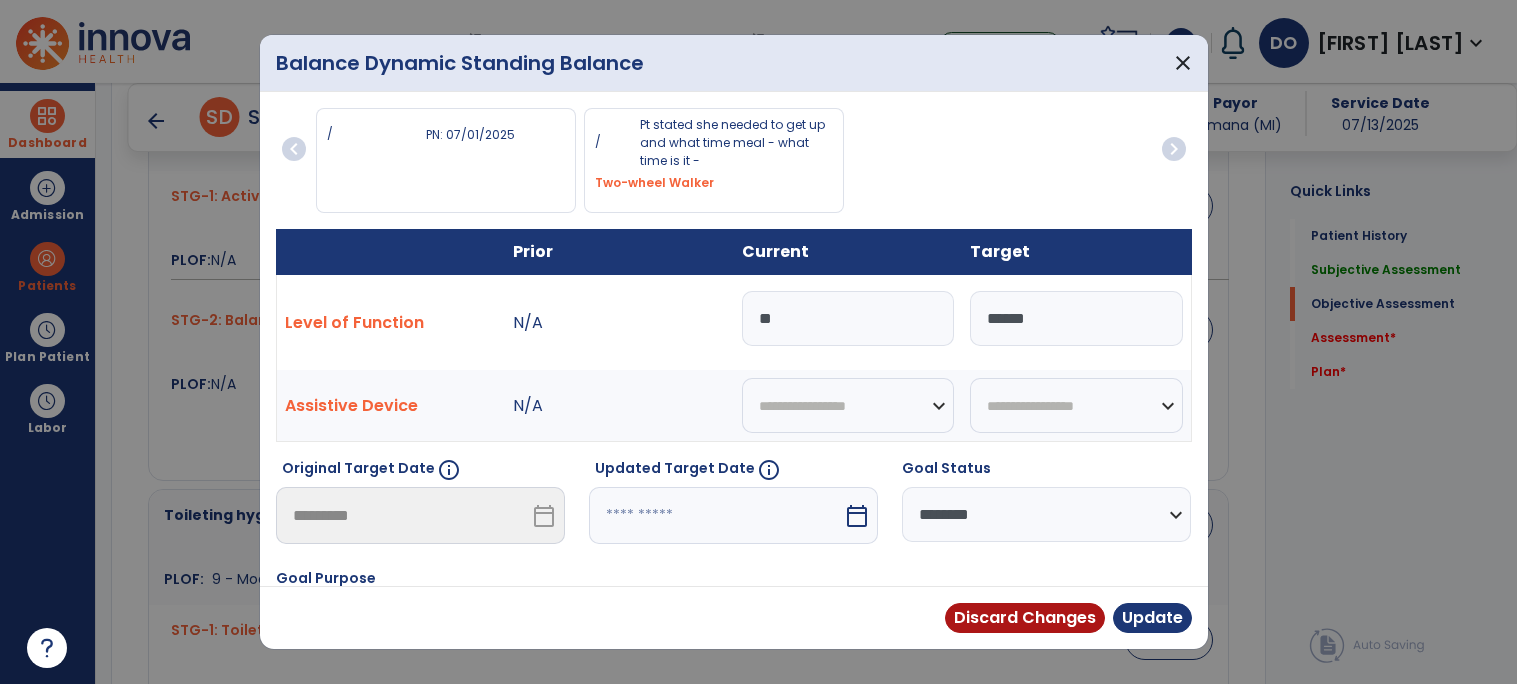 type on "*" 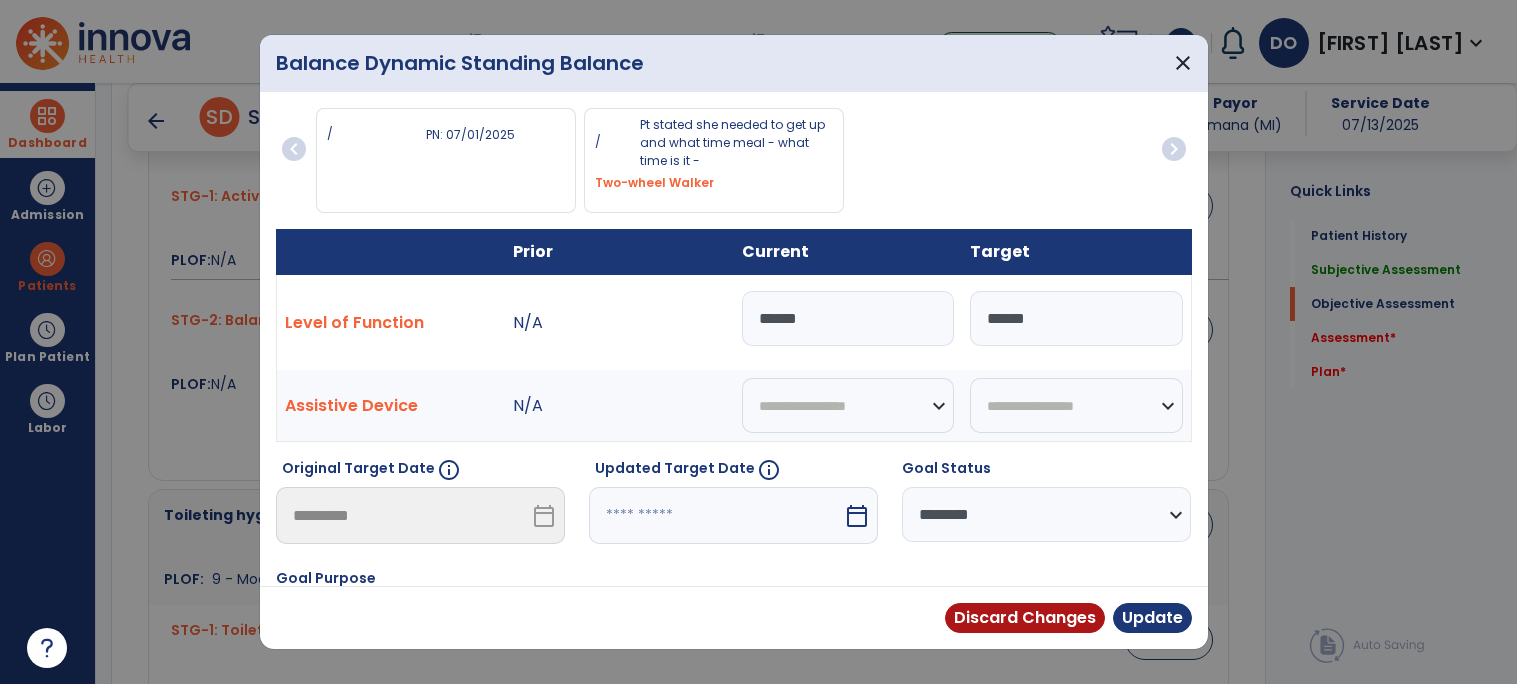 type on "******" 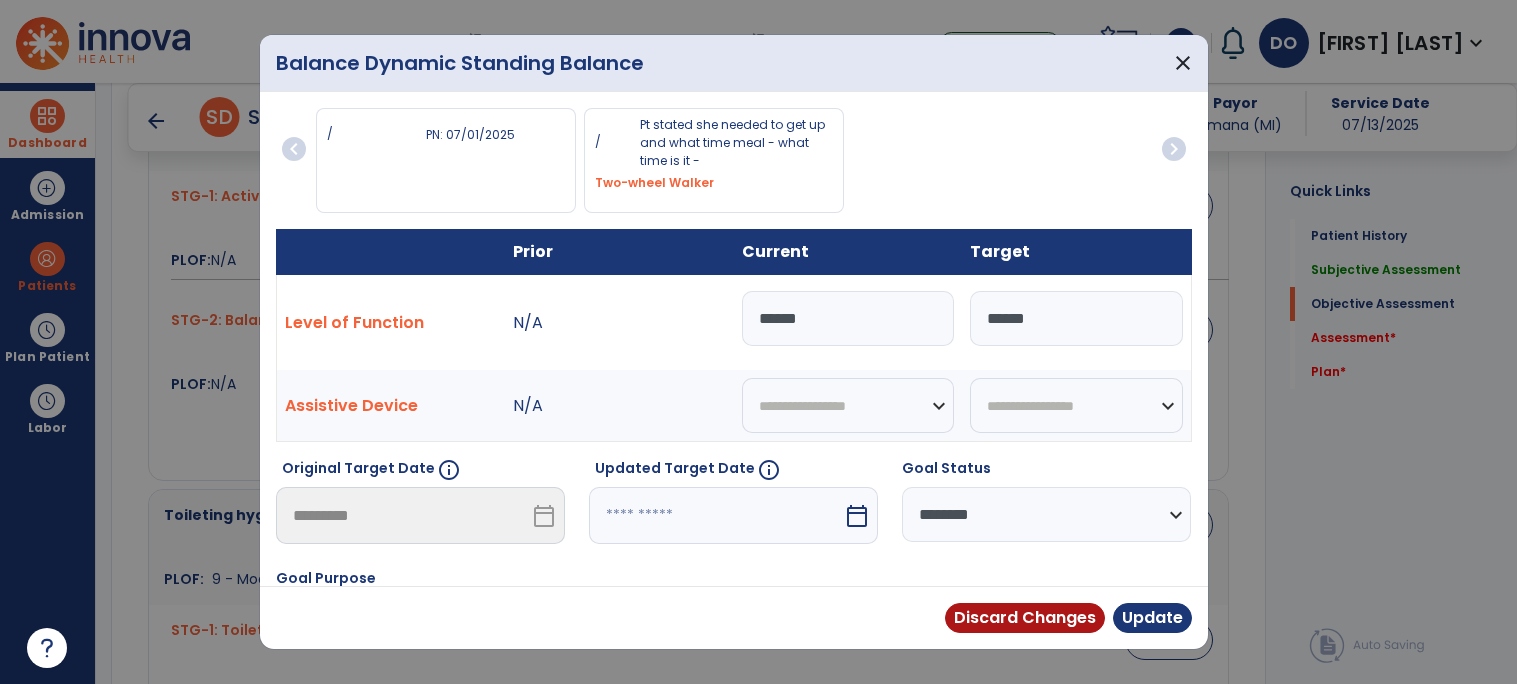 click on "******" at bounding box center (1076, 318) 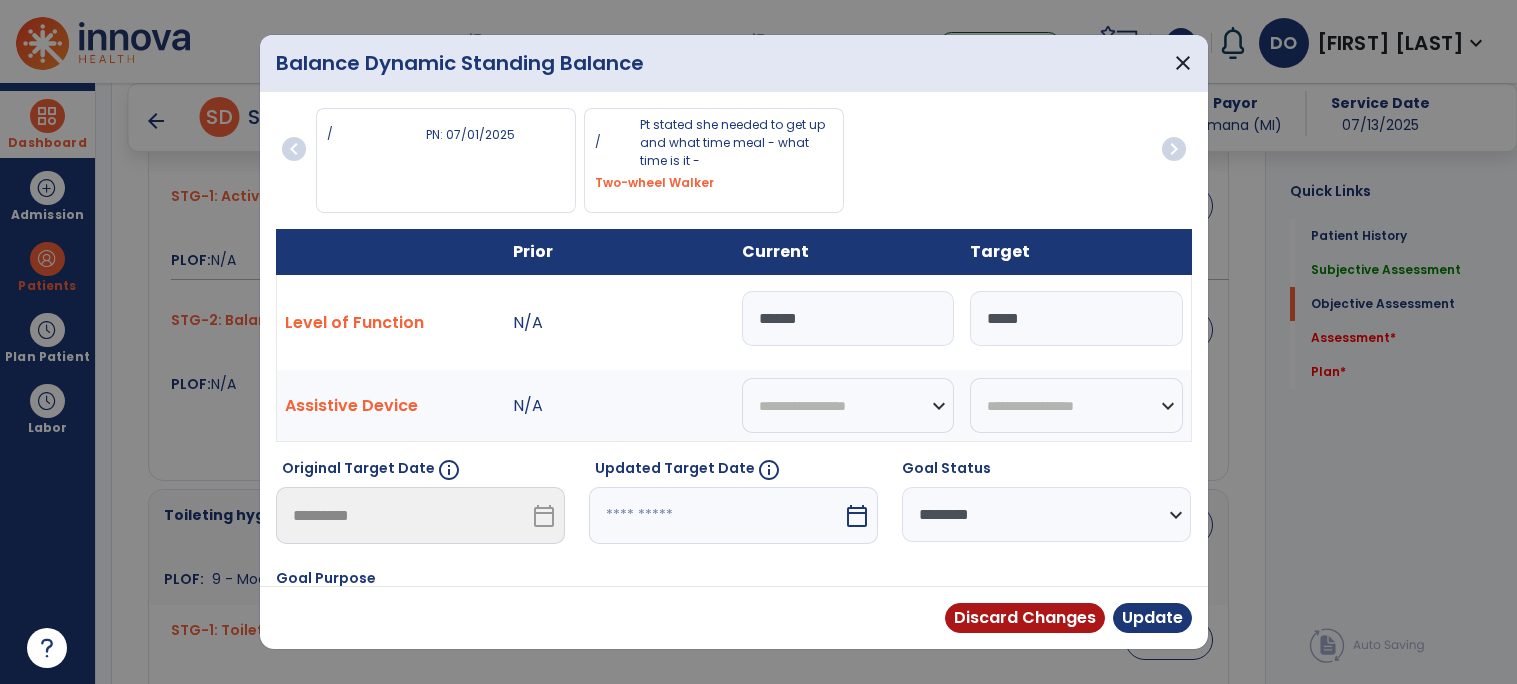 type on "****" 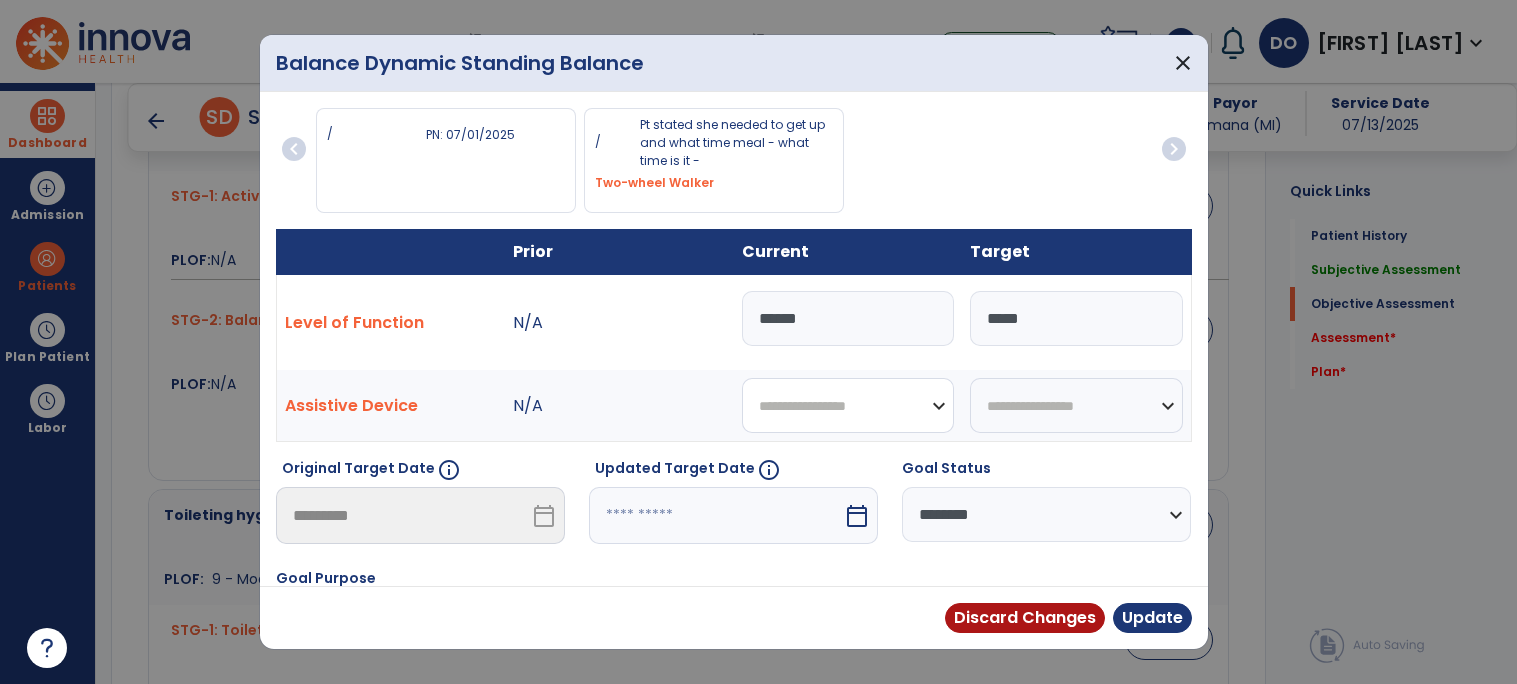 click on "**********" at bounding box center (848, 405) 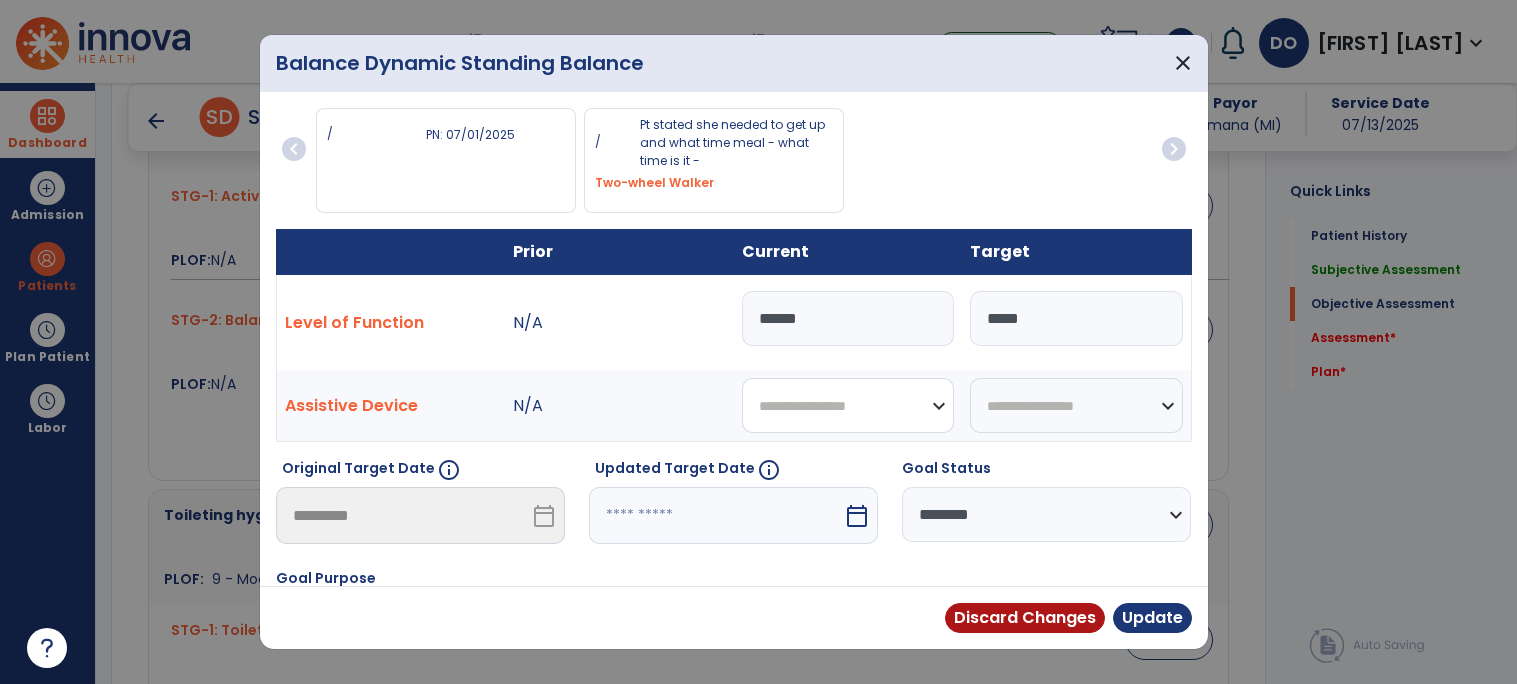 select on "**********" 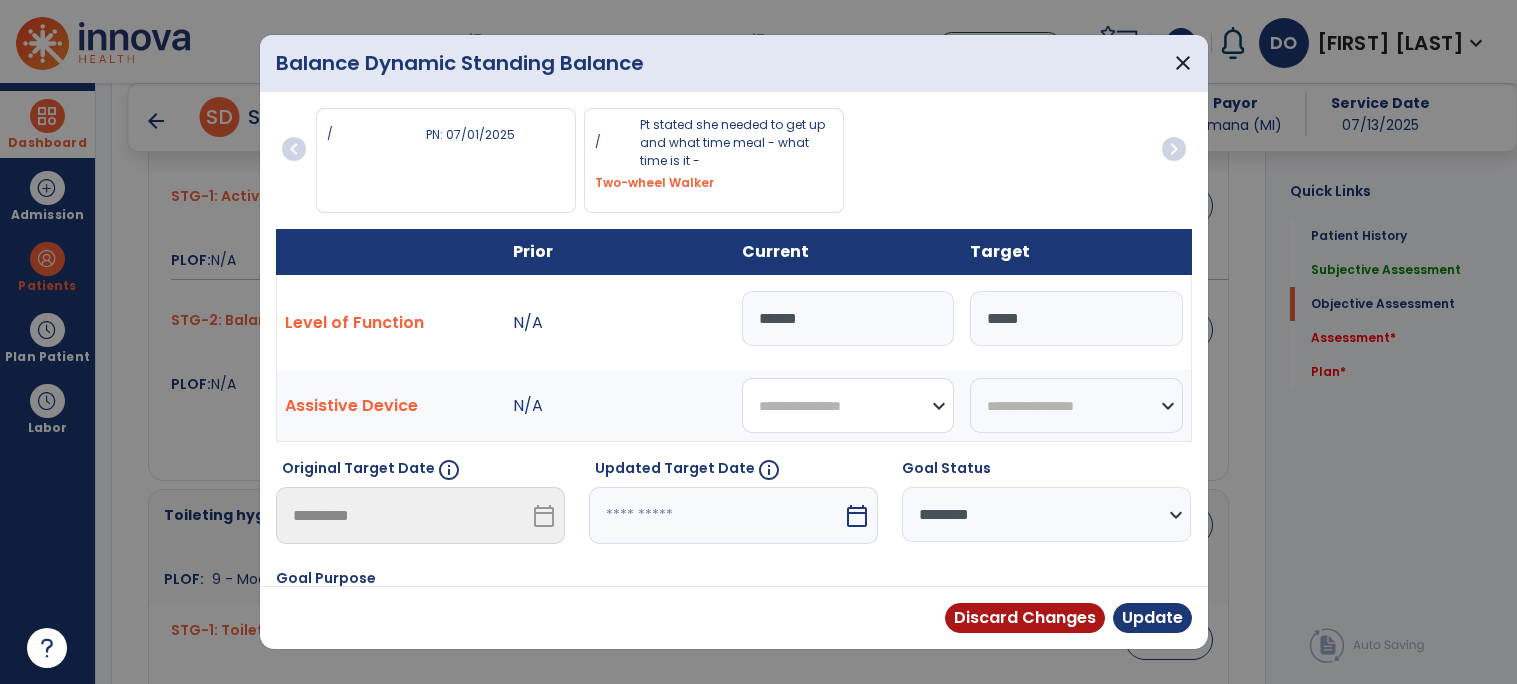 click on "**********" at bounding box center (848, 405) 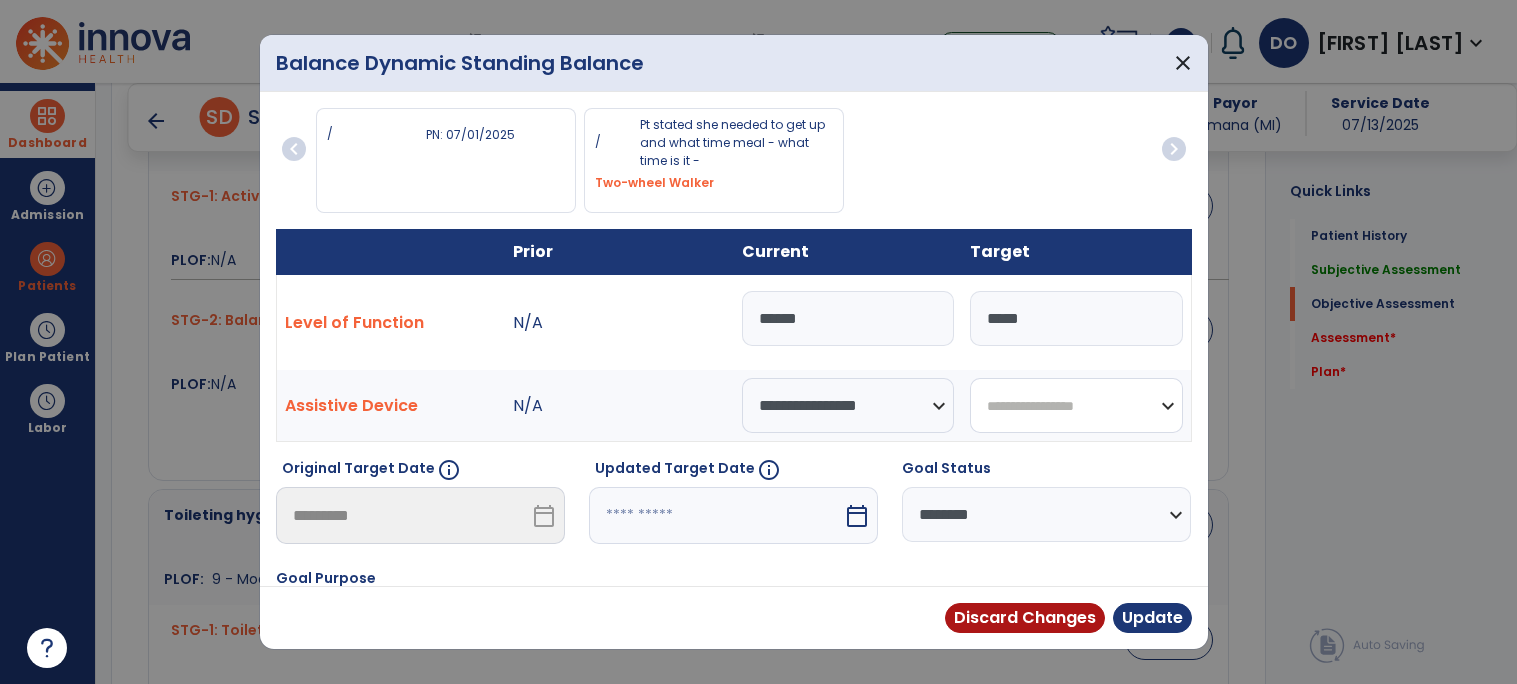 click on "**********" at bounding box center (1076, 405) 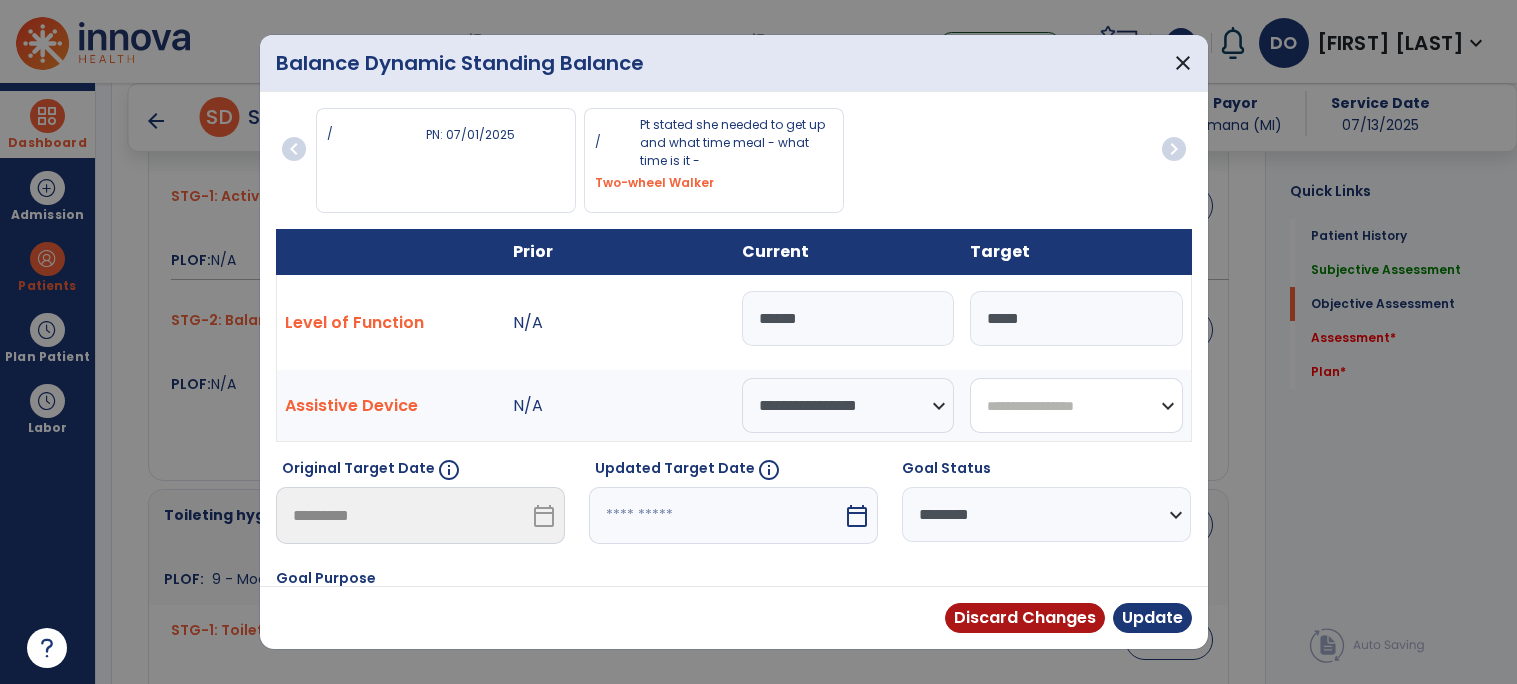 select on "**********" 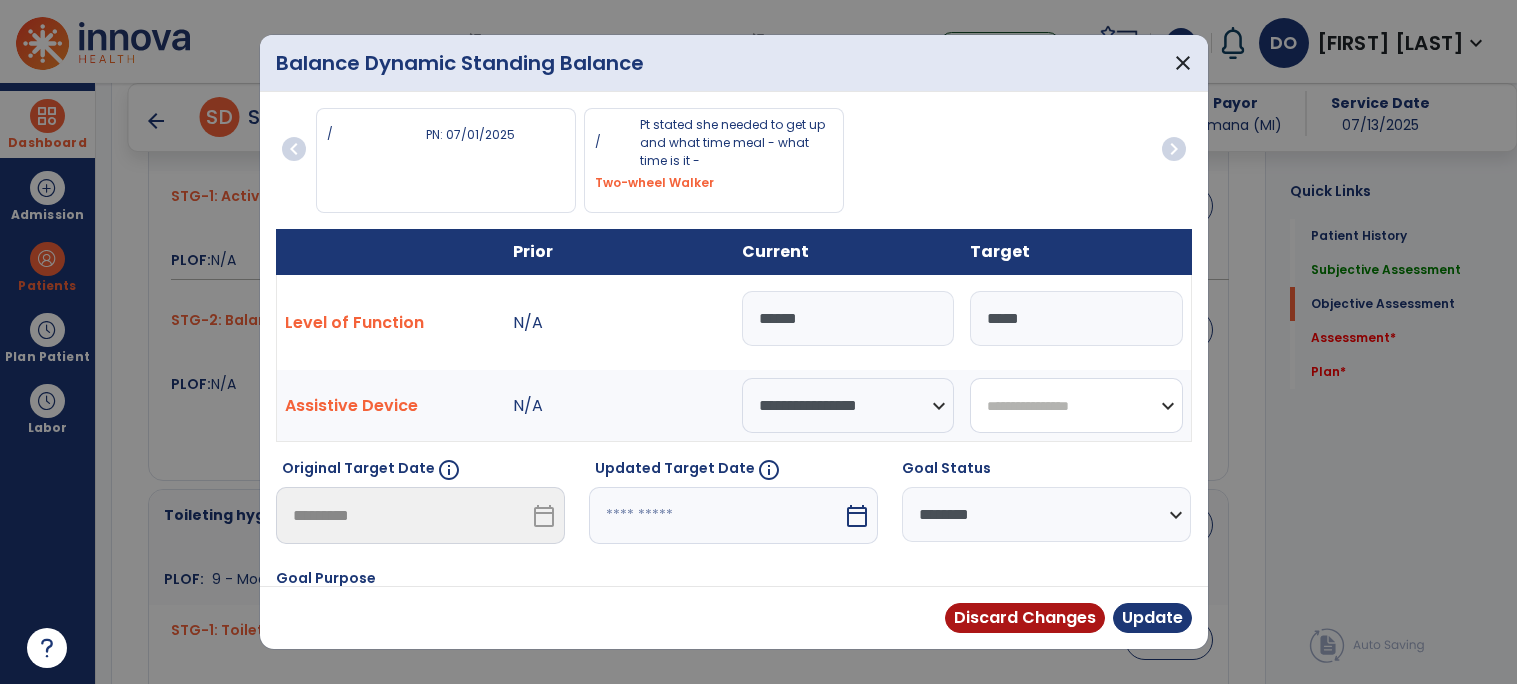 click on "**********" at bounding box center (1076, 405) 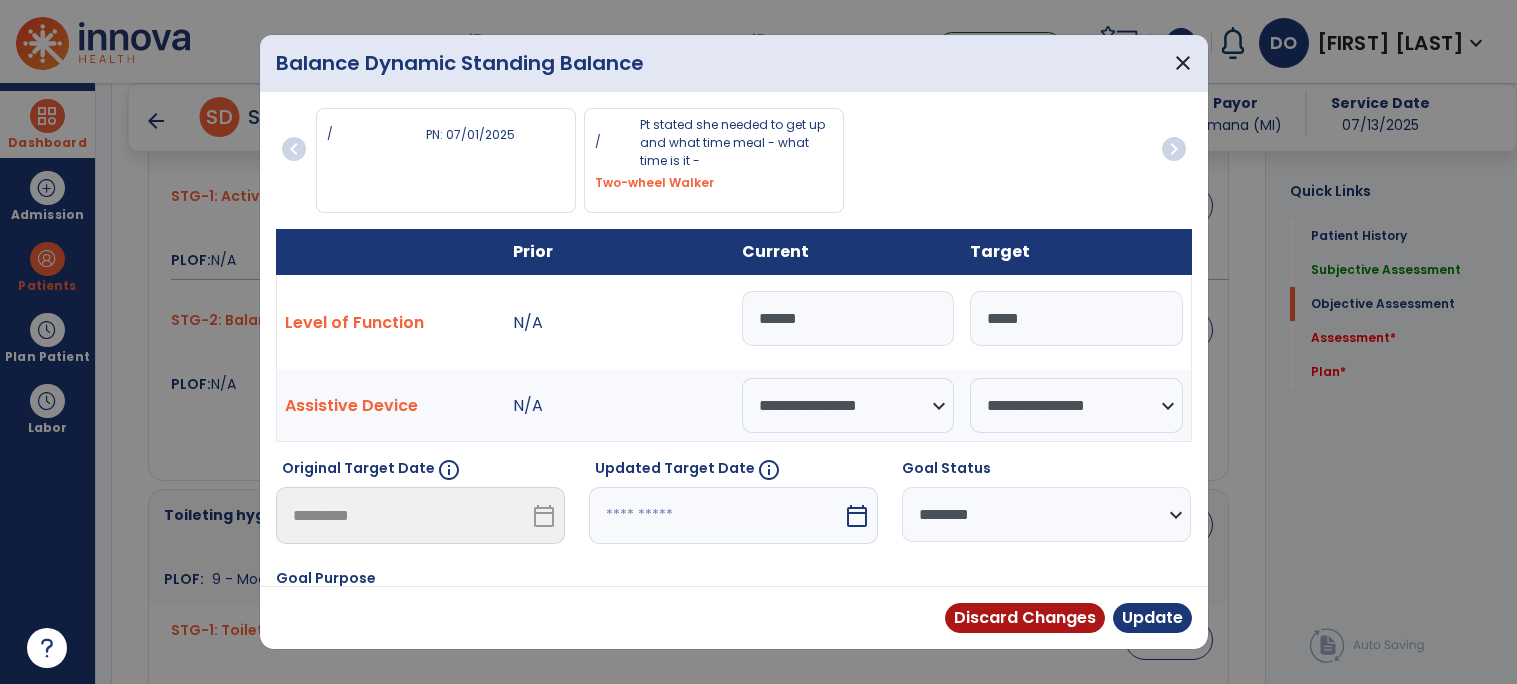 click on "calendar_today" at bounding box center (857, 516) 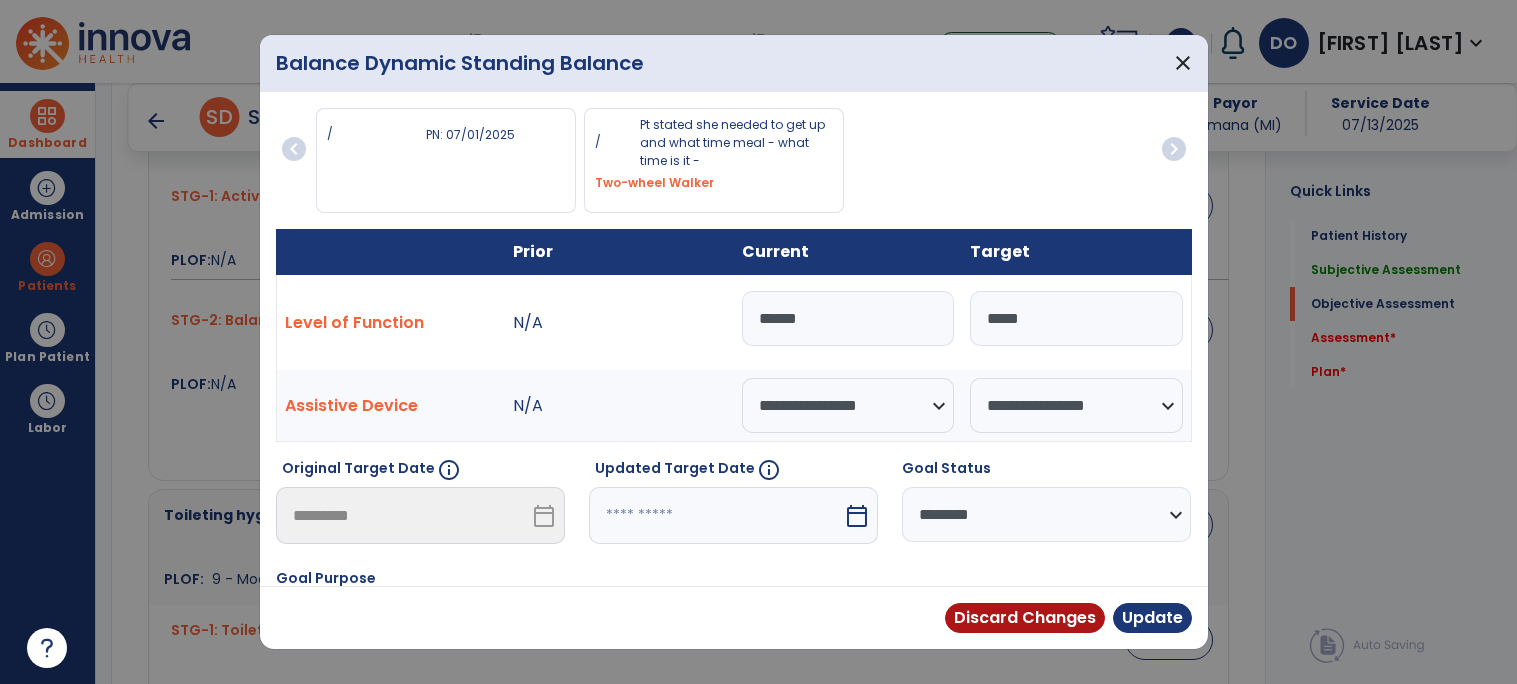 select on "*" 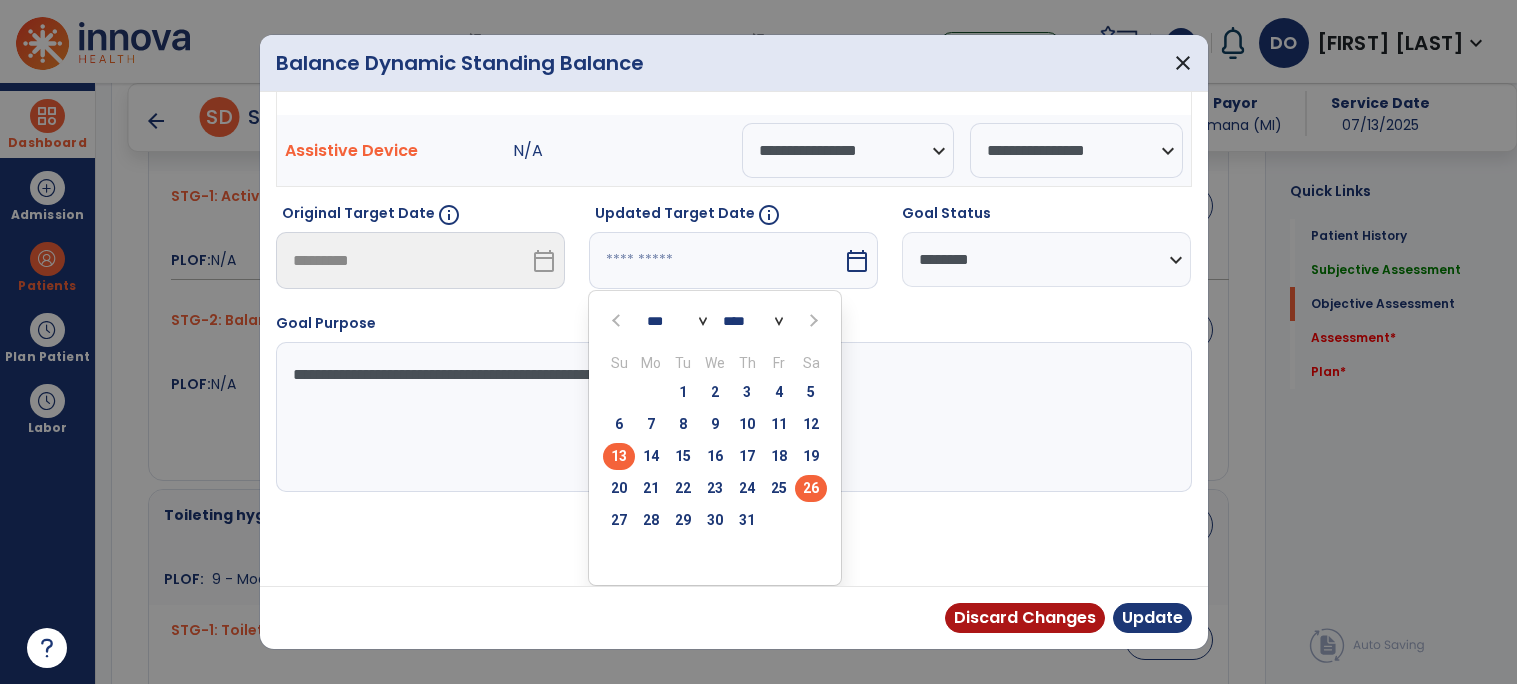 click on "26" at bounding box center [811, 488] 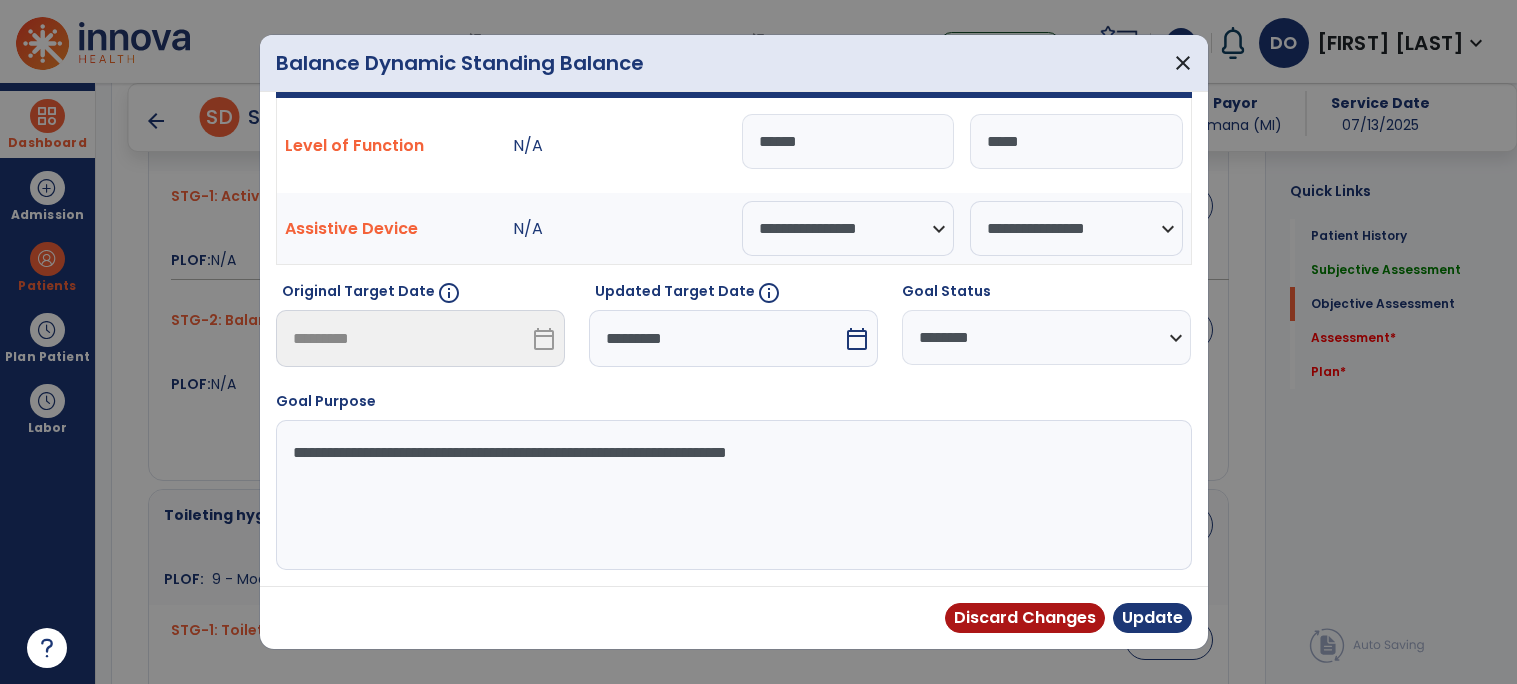 scroll, scrollTop: 178, scrollLeft: 0, axis: vertical 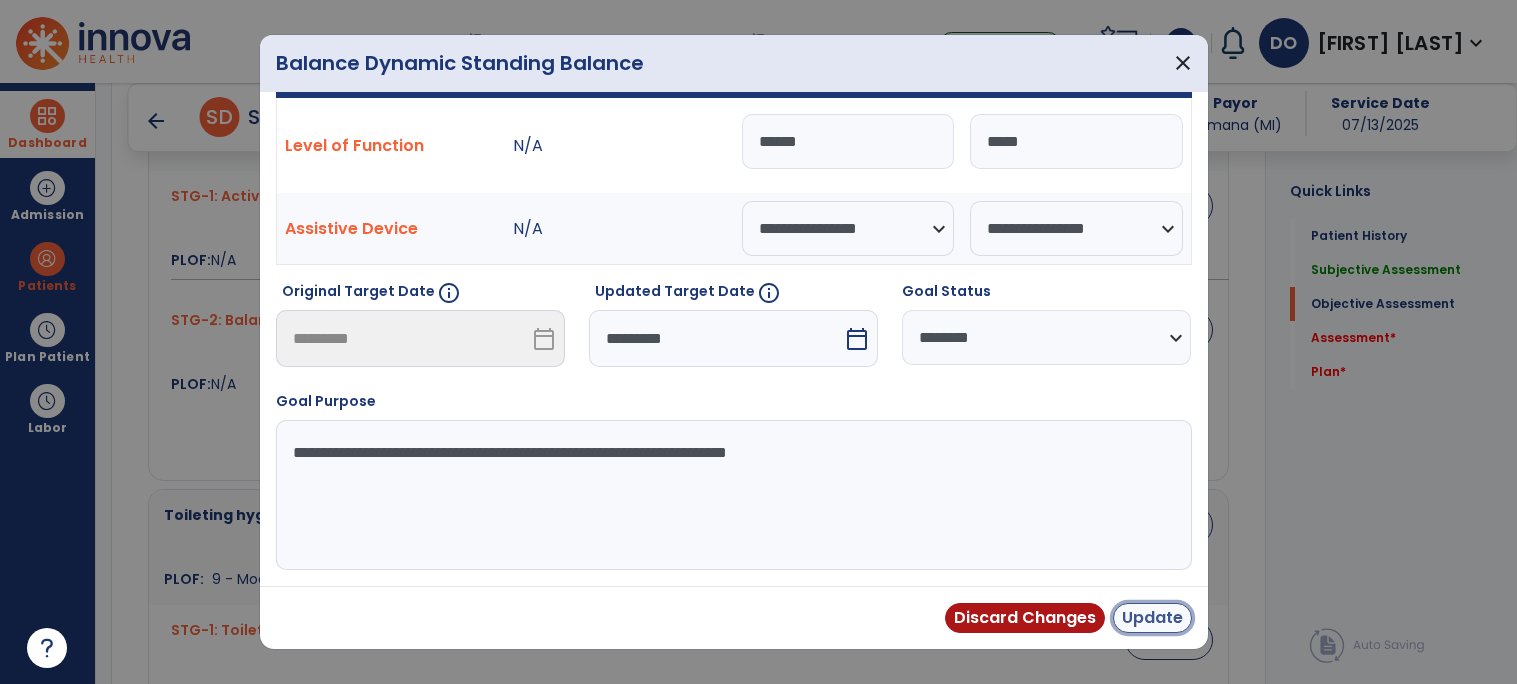 click on "Update" at bounding box center [1152, 618] 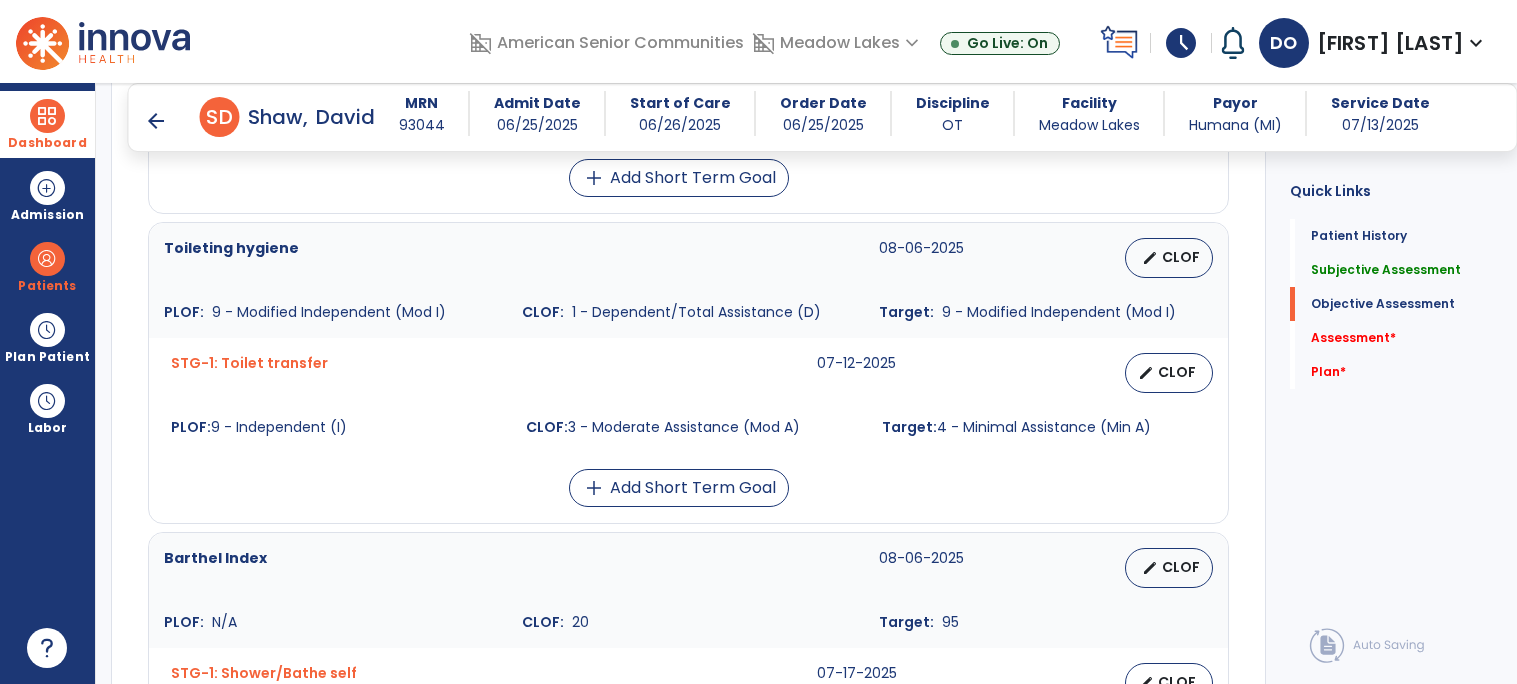 scroll, scrollTop: 1224, scrollLeft: 0, axis: vertical 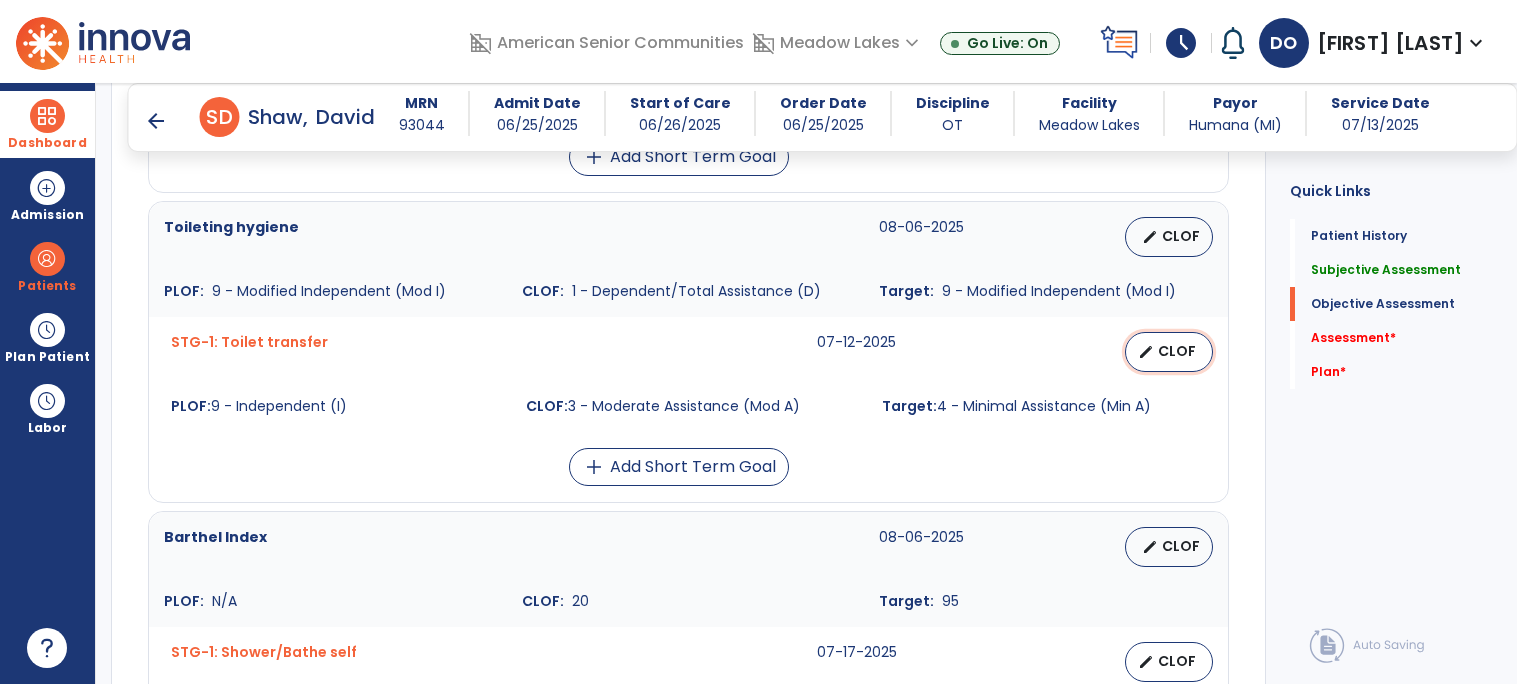 click on "CLOF" at bounding box center [1177, 351] 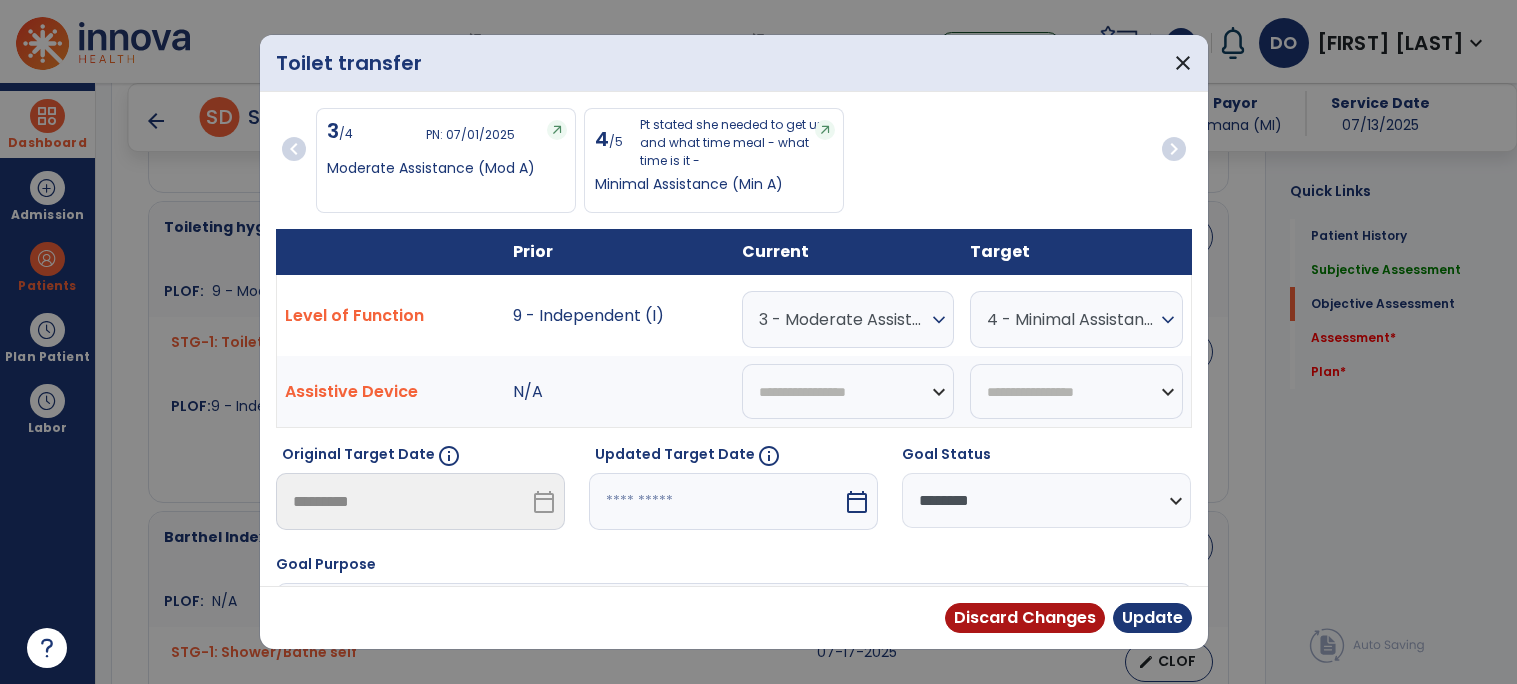 click on "expand_more" at bounding box center [939, 320] 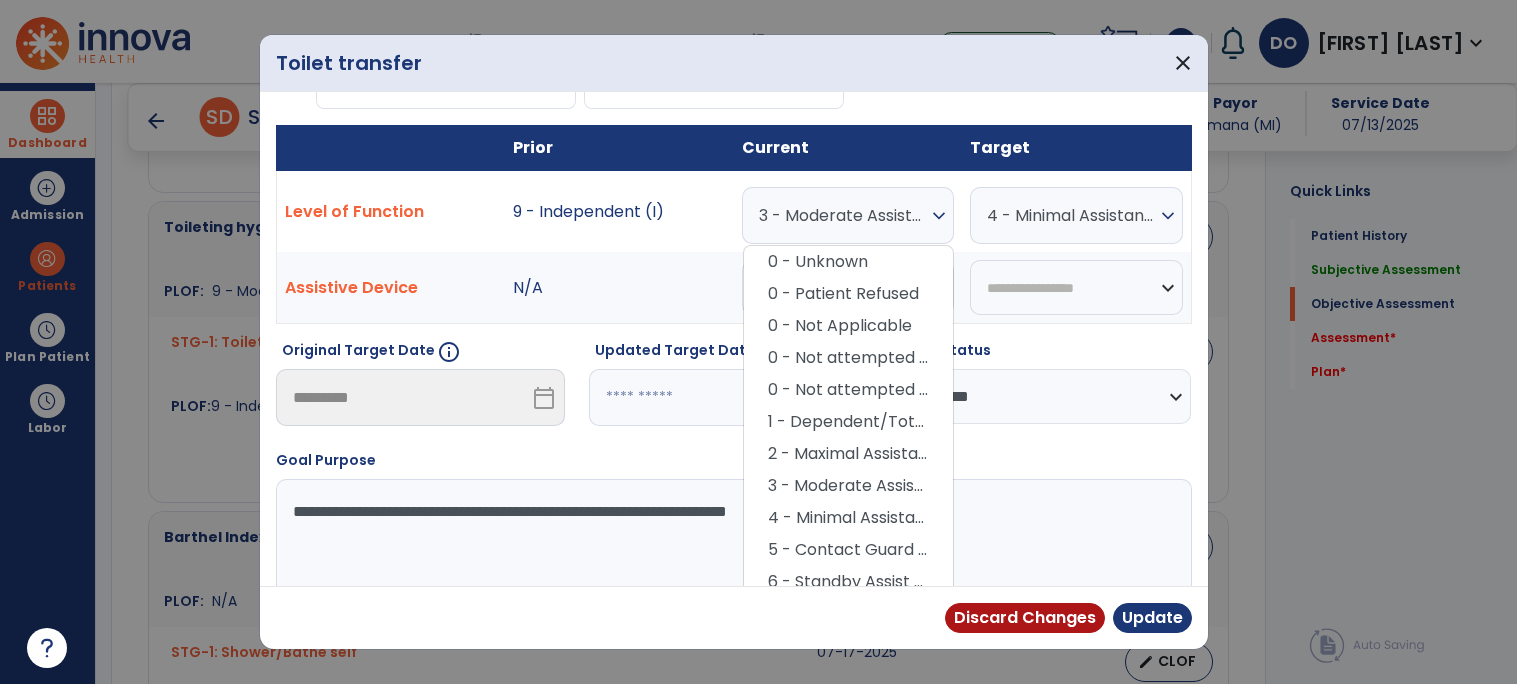 scroll, scrollTop: 137, scrollLeft: 0, axis: vertical 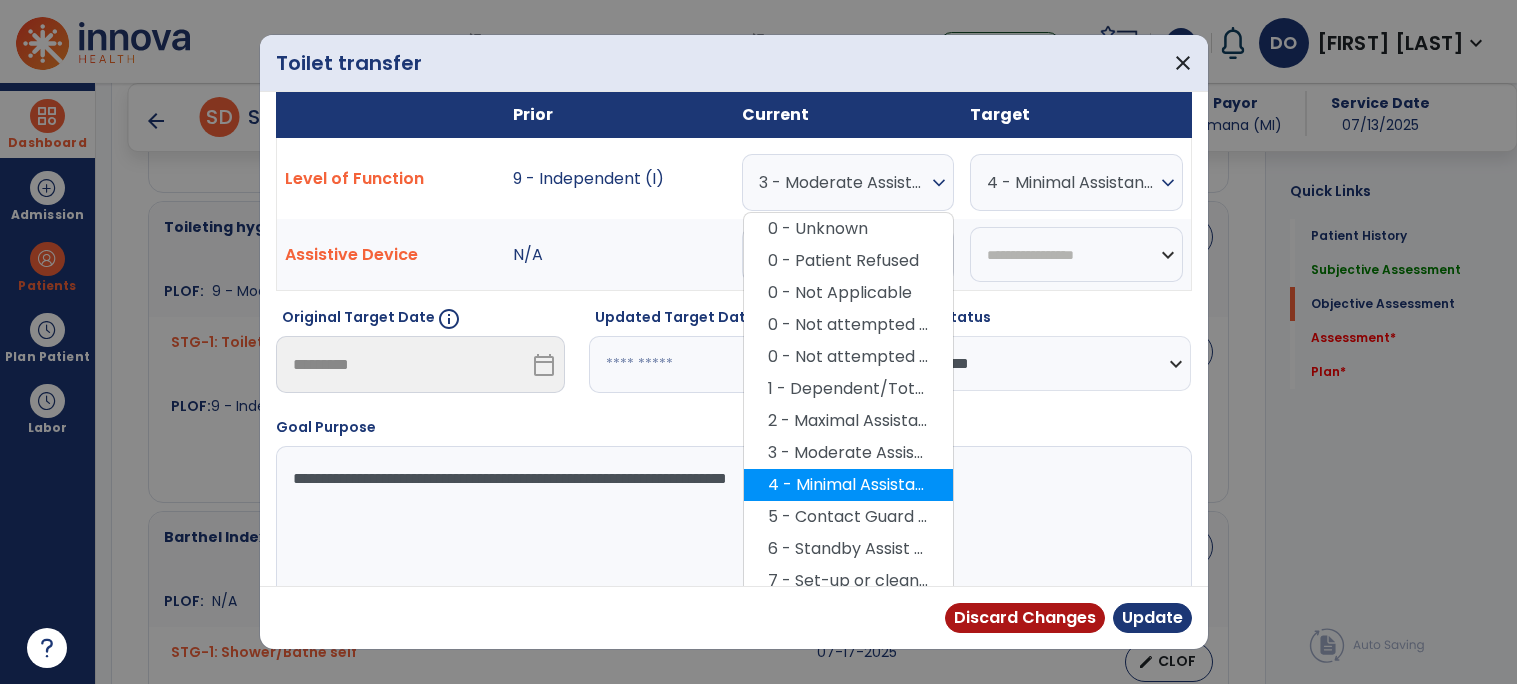 click on "4 - Minimal Assistance (Min A)" at bounding box center (848, 485) 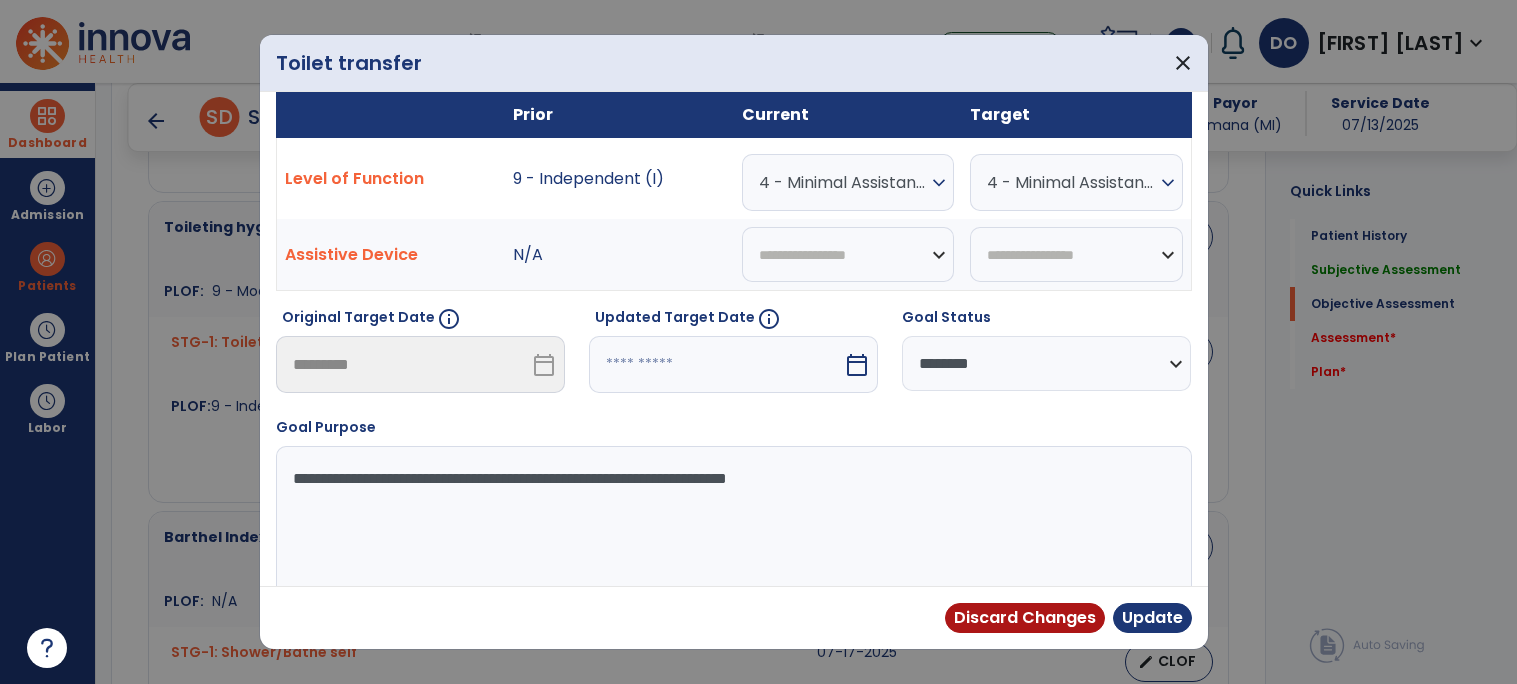 click on "expand_more" at bounding box center [1168, 183] 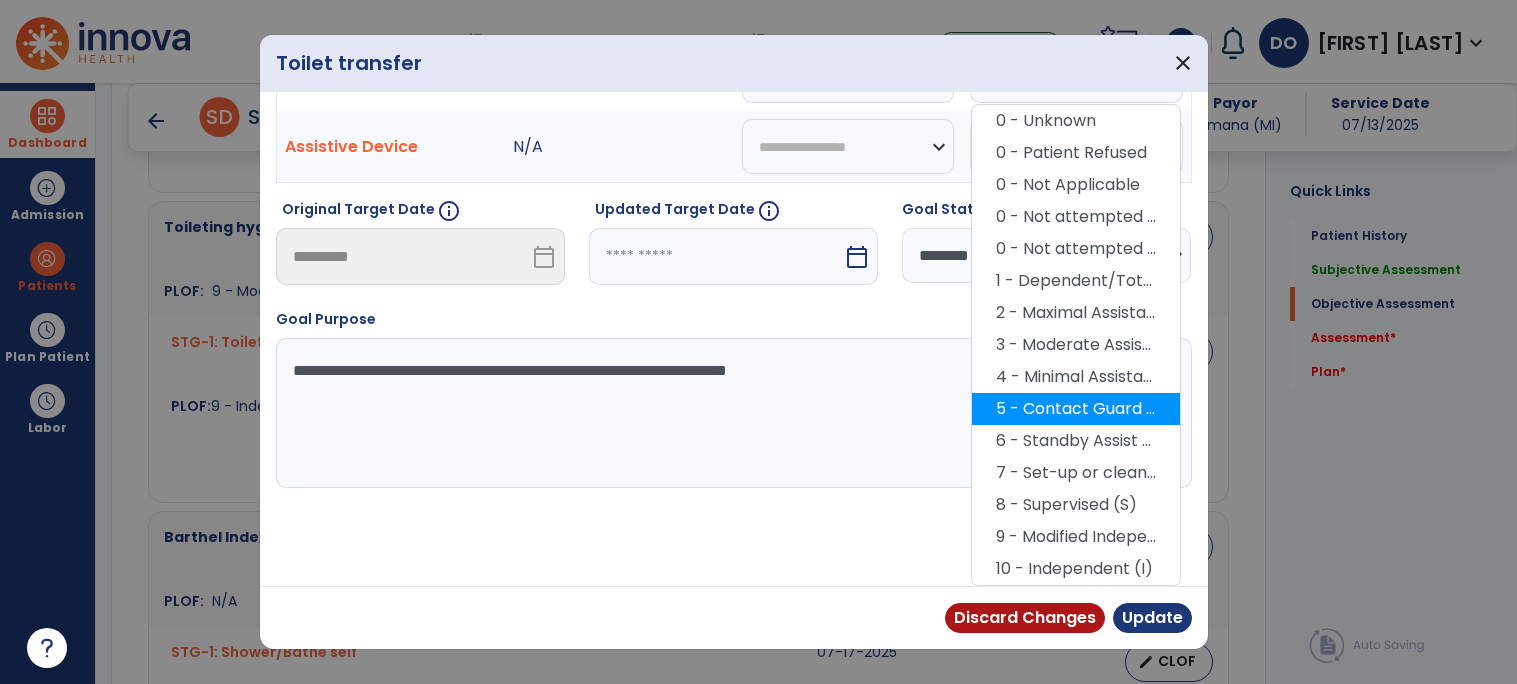 click on "5 - Contact Guard Assistance (CGA)" at bounding box center [1076, 409] 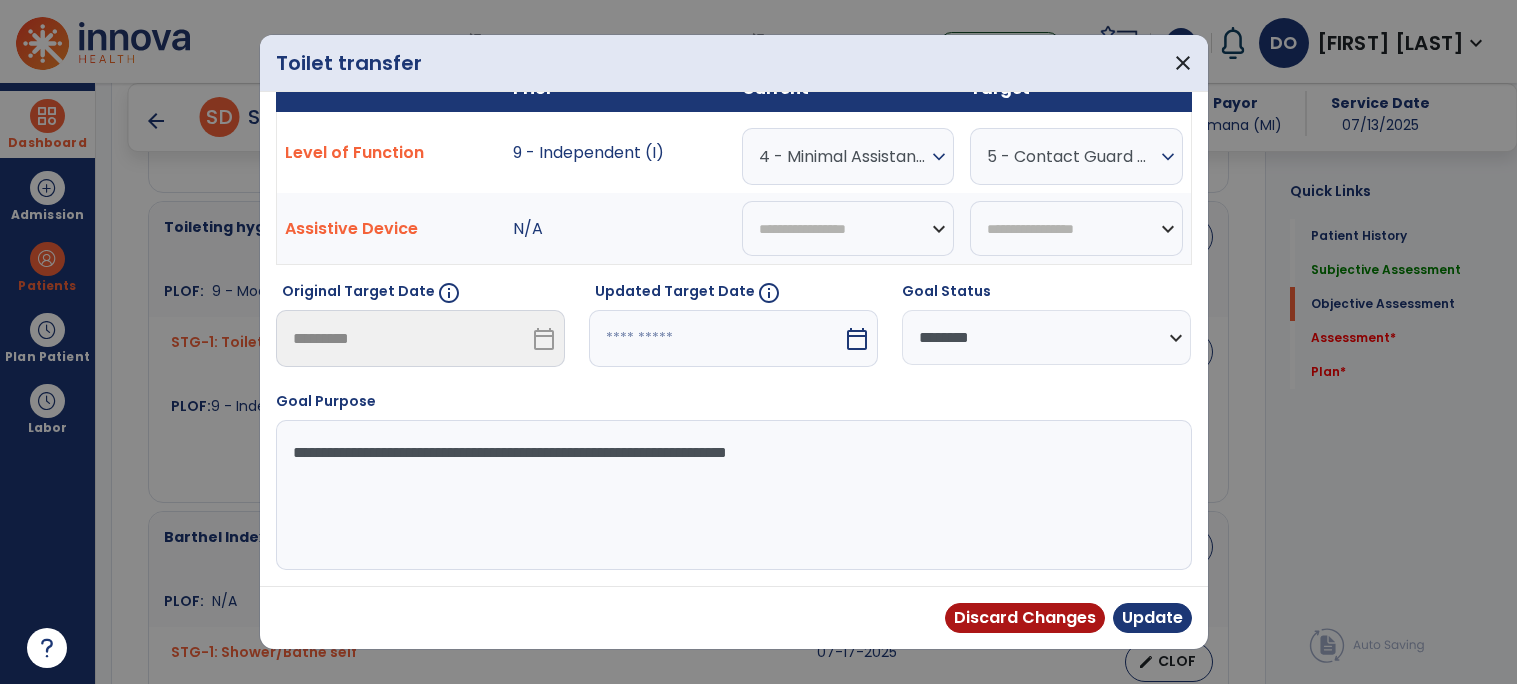 click on "calendar_today" at bounding box center [857, 339] 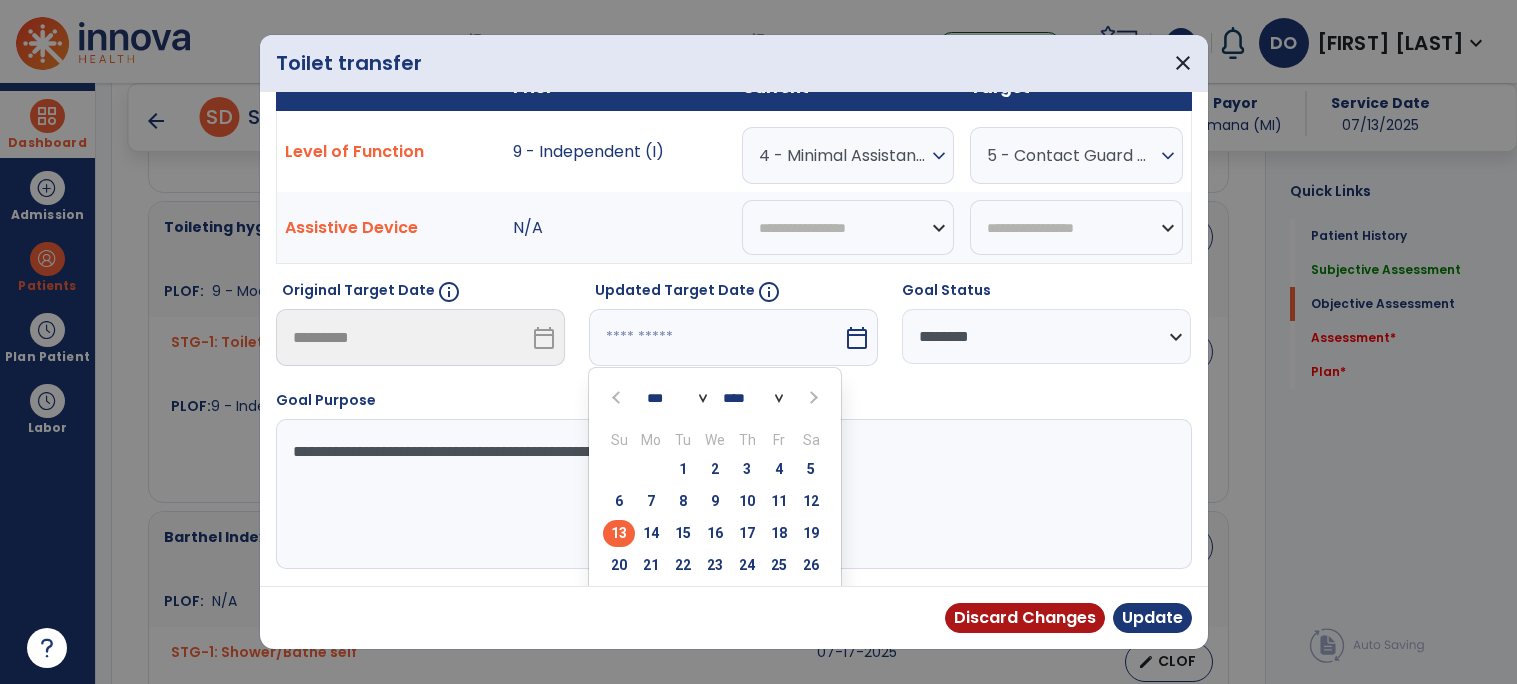 scroll, scrollTop: 187, scrollLeft: 0, axis: vertical 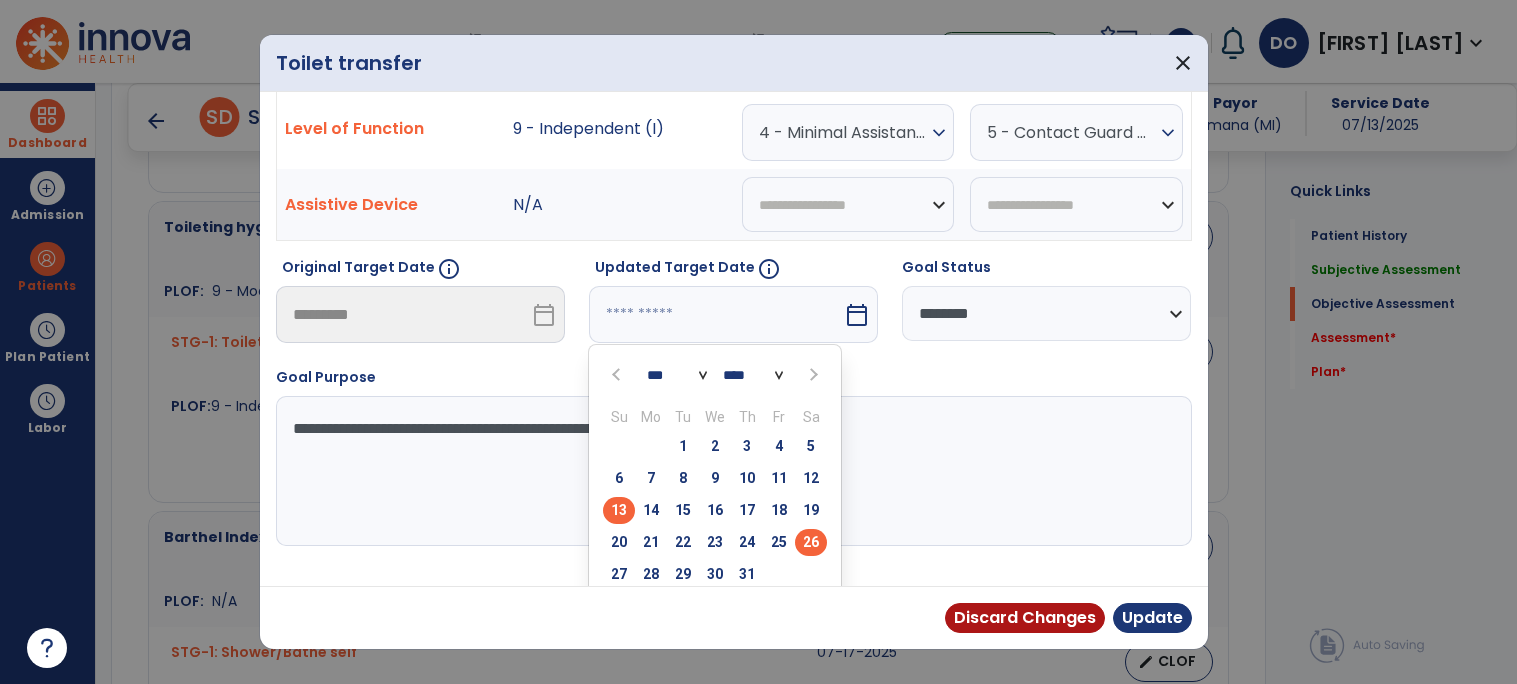 click on "26" at bounding box center [811, 542] 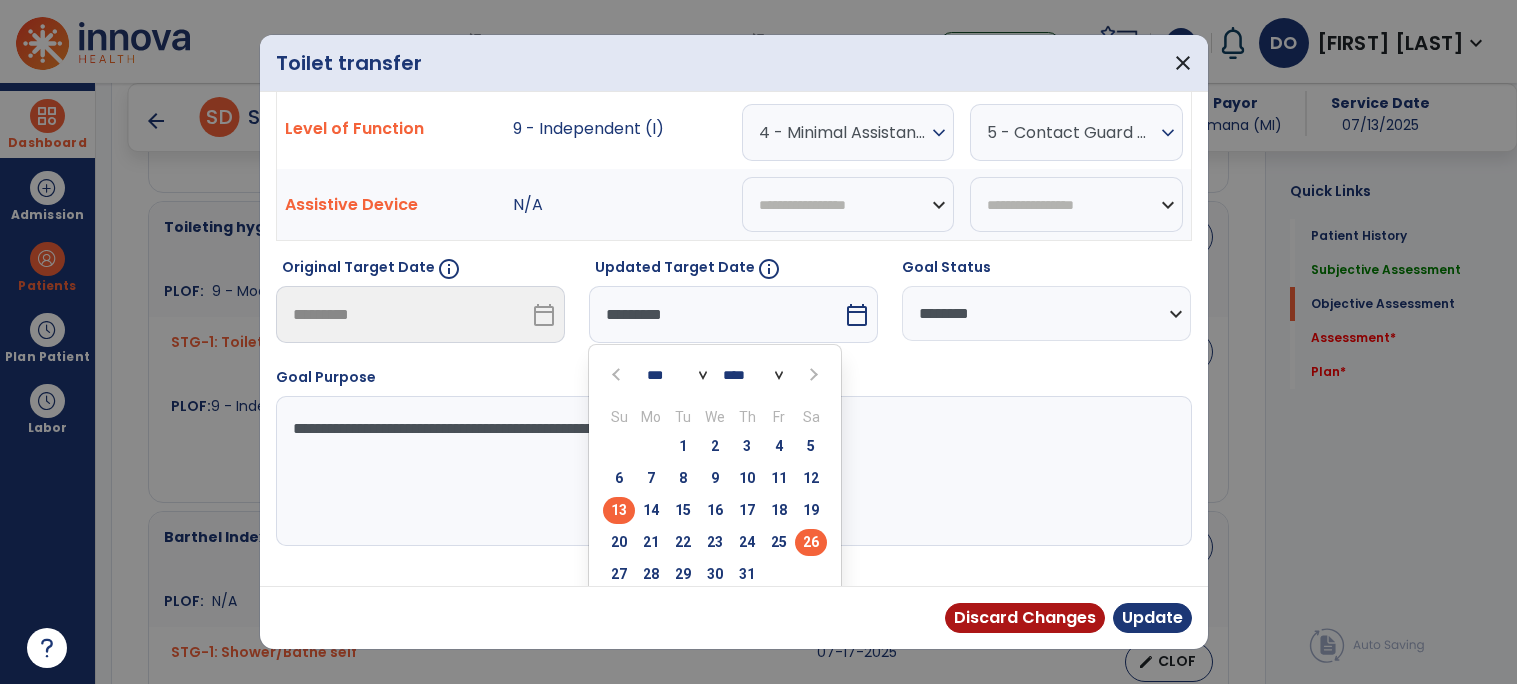 scroll, scrollTop: 164, scrollLeft: 0, axis: vertical 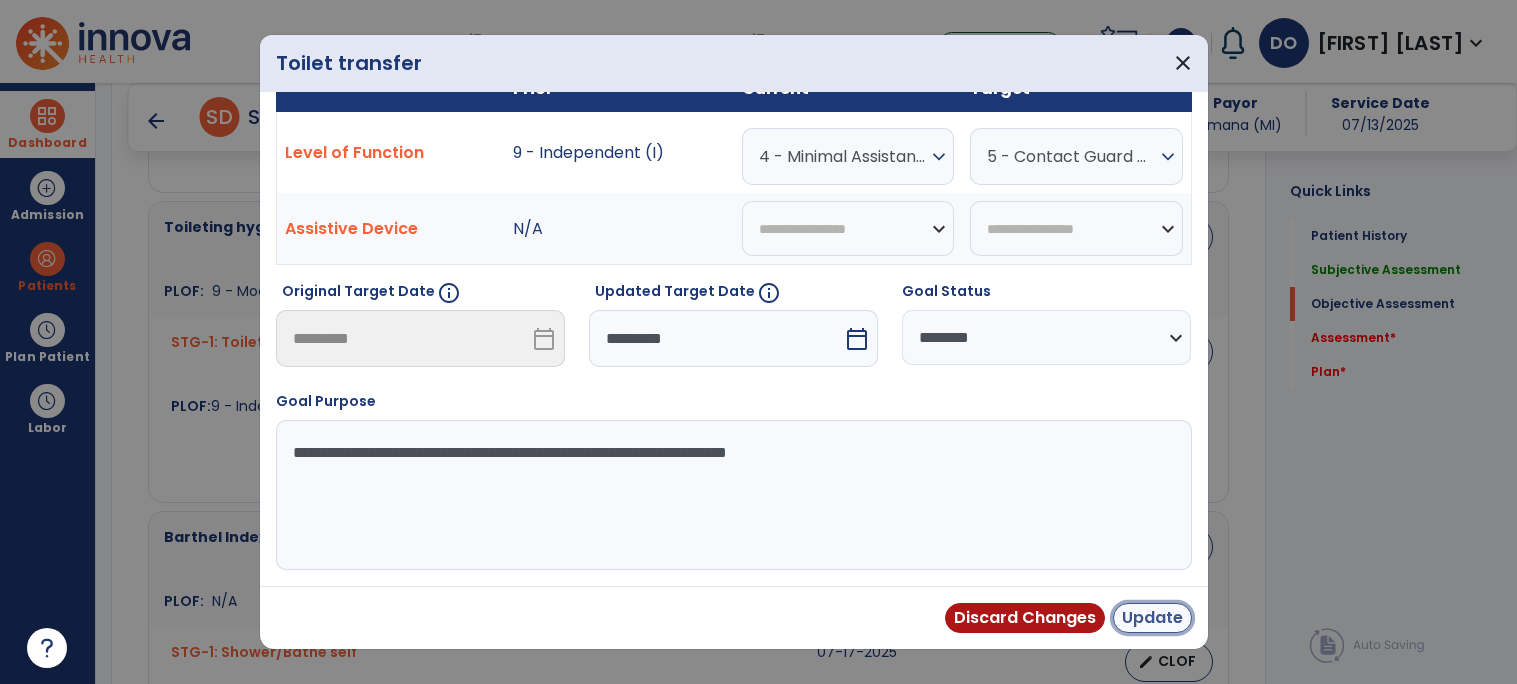 click on "Update" at bounding box center (1152, 618) 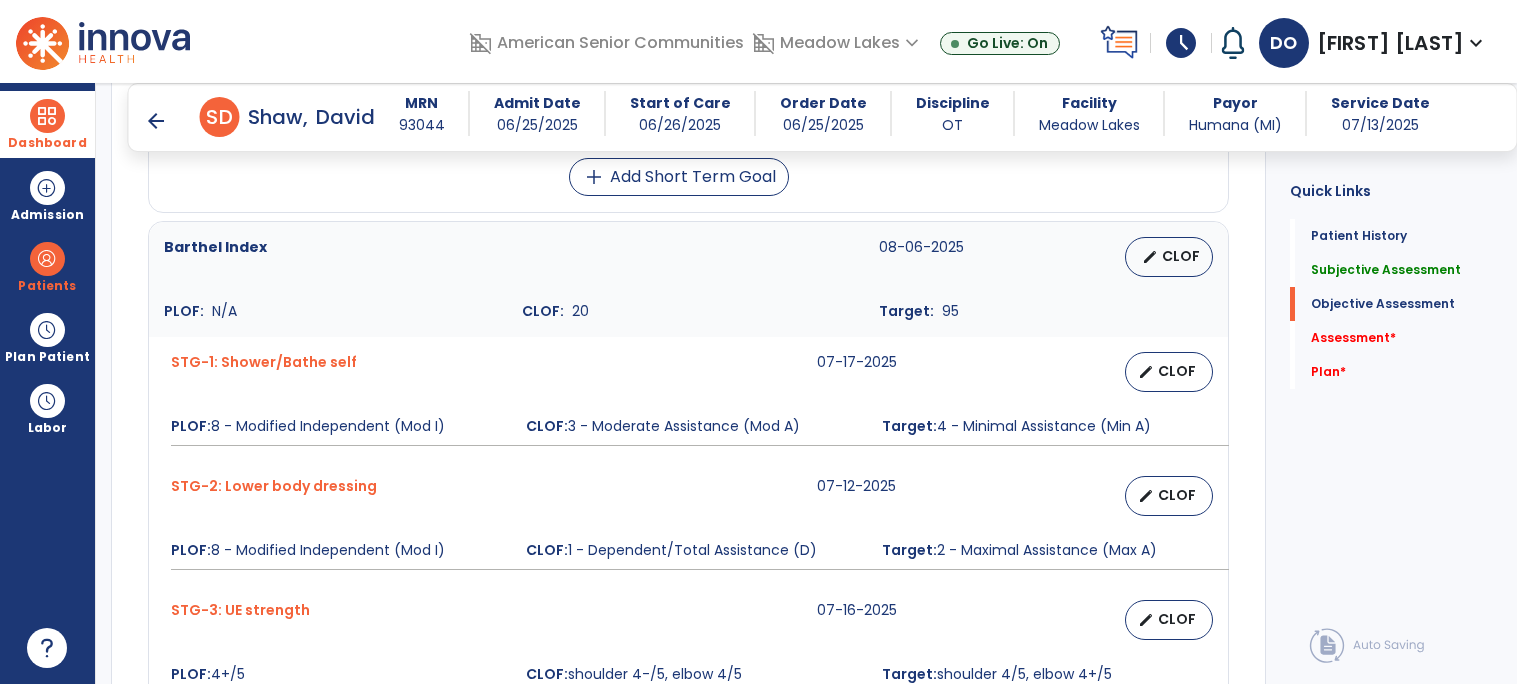 scroll, scrollTop: 1531, scrollLeft: 0, axis: vertical 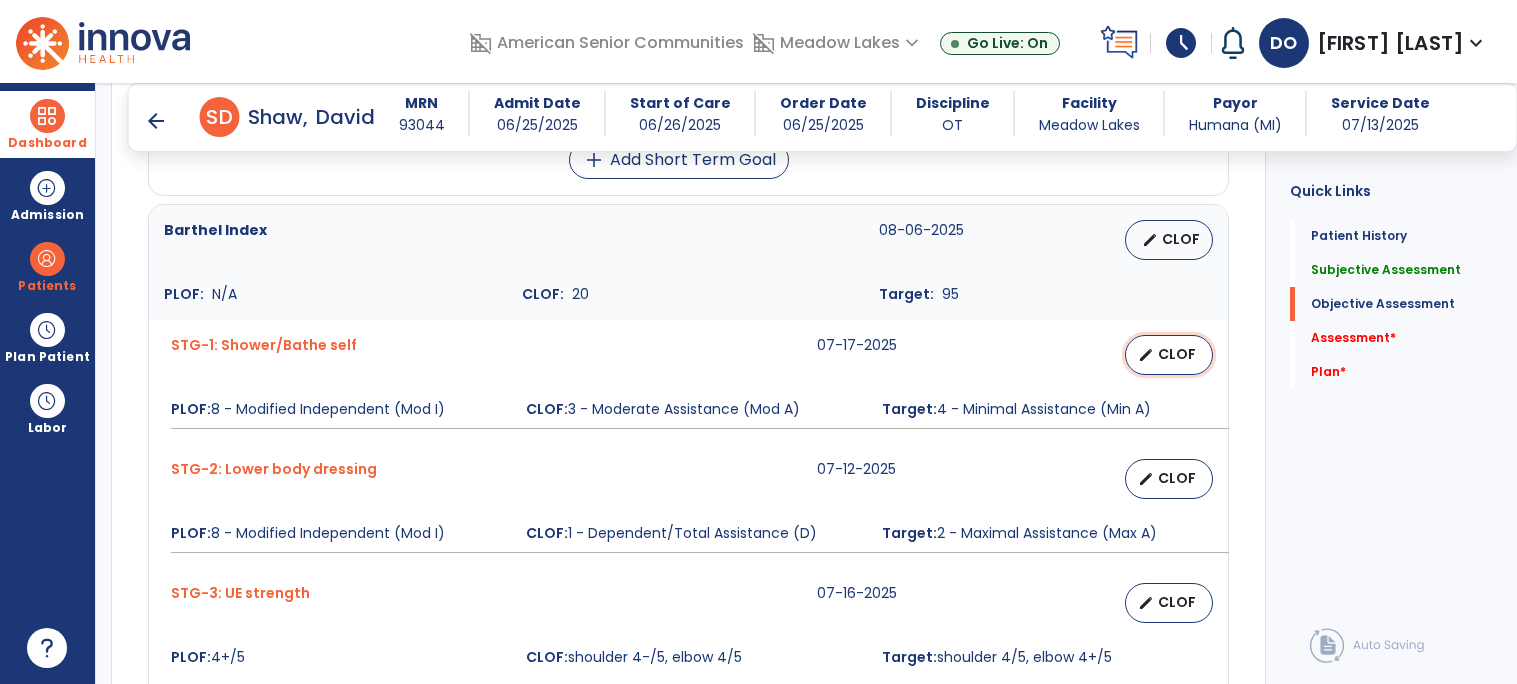 click on "edit   CLOF" at bounding box center [1169, 355] 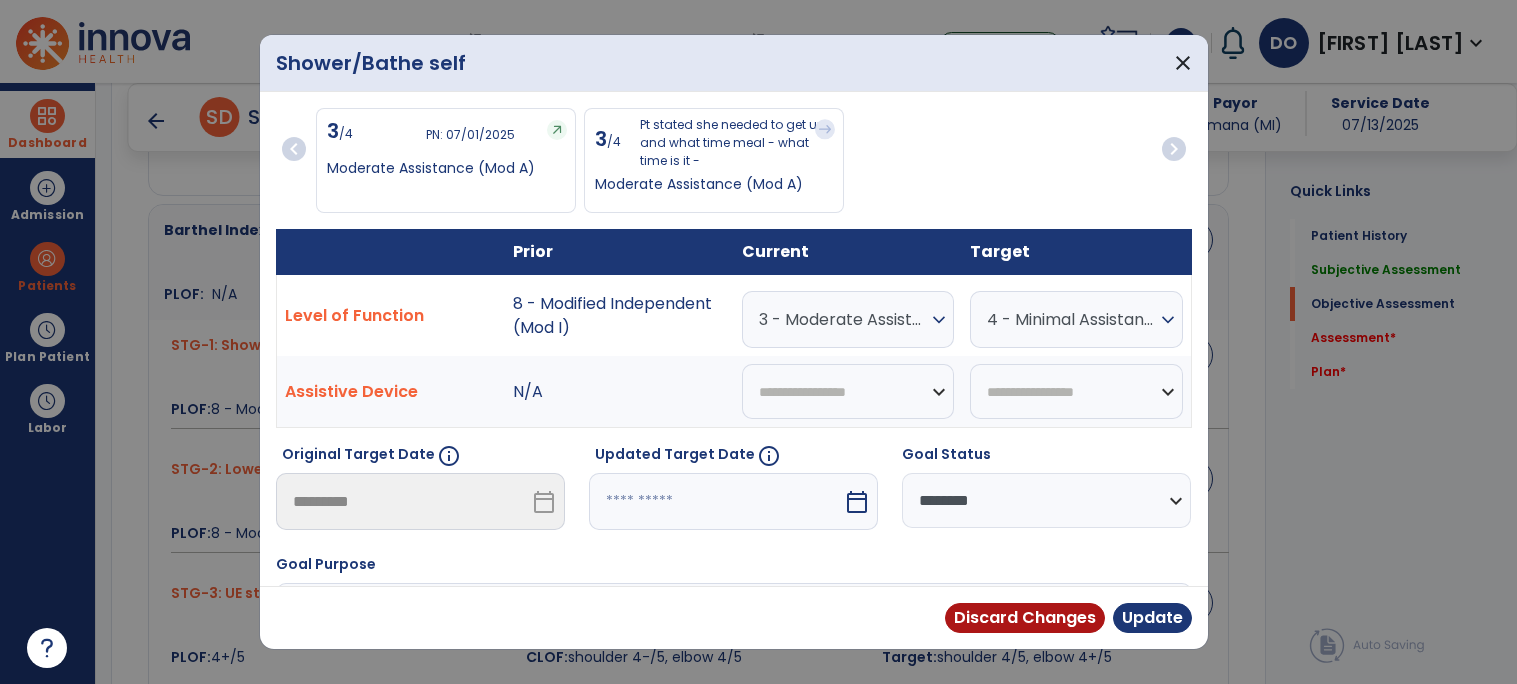 click on "expand_more" at bounding box center [939, 320] 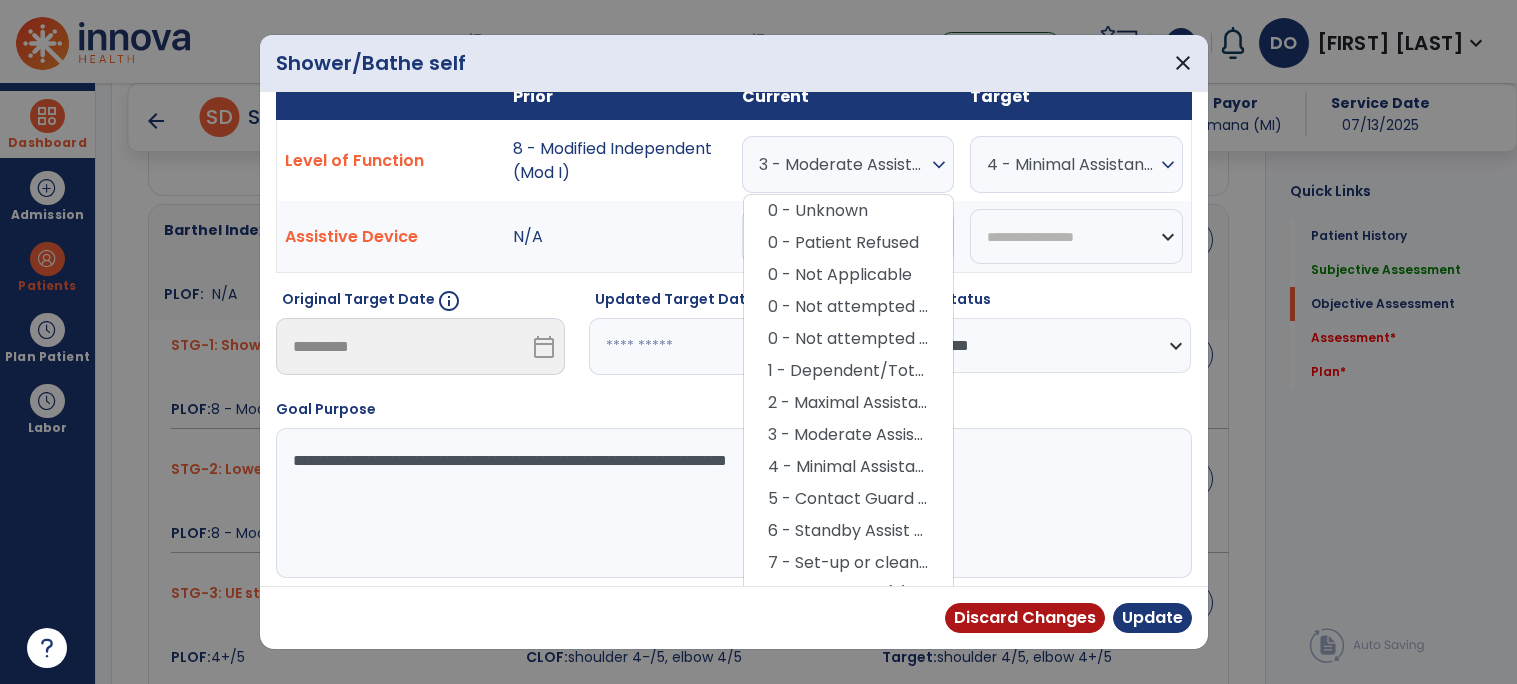 scroll, scrollTop: 157, scrollLeft: 0, axis: vertical 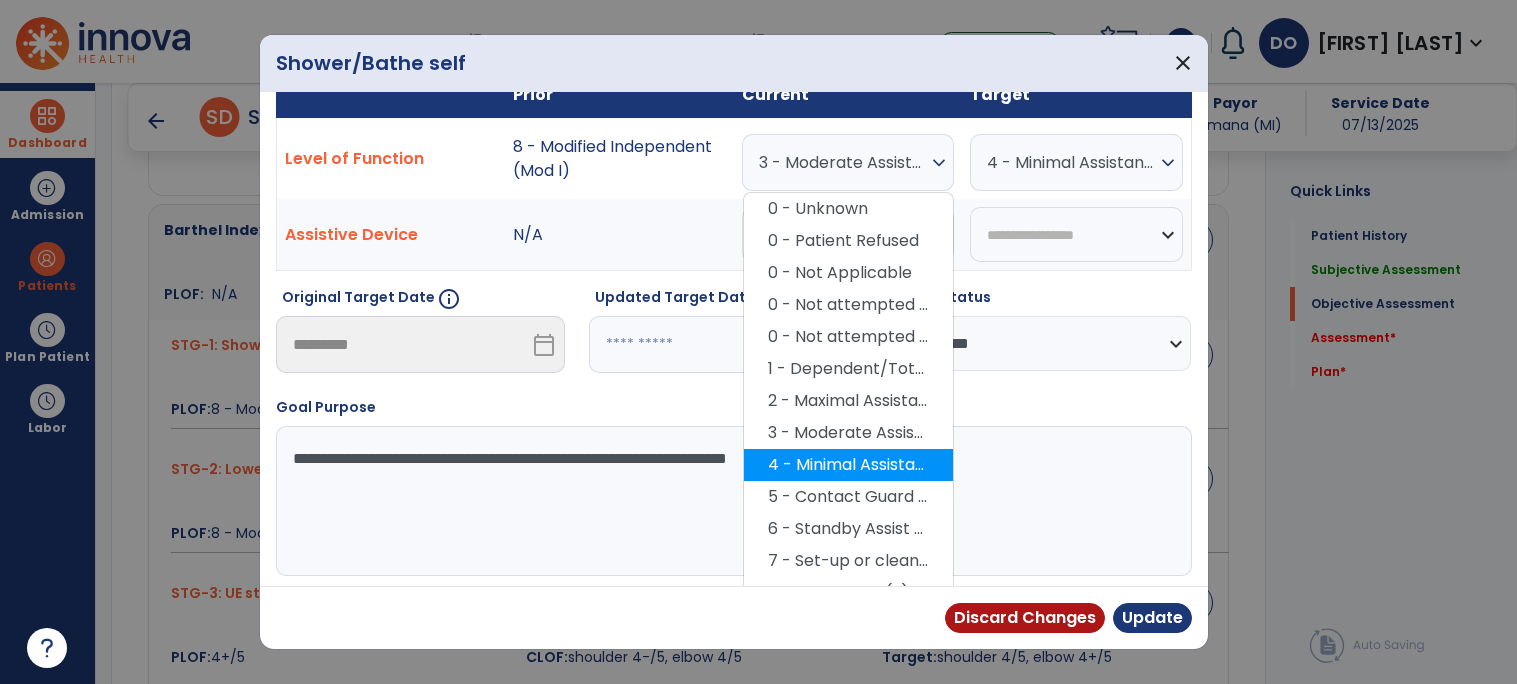 click on "4 - Minimal Assistance (Min A)" at bounding box center (848, 465) 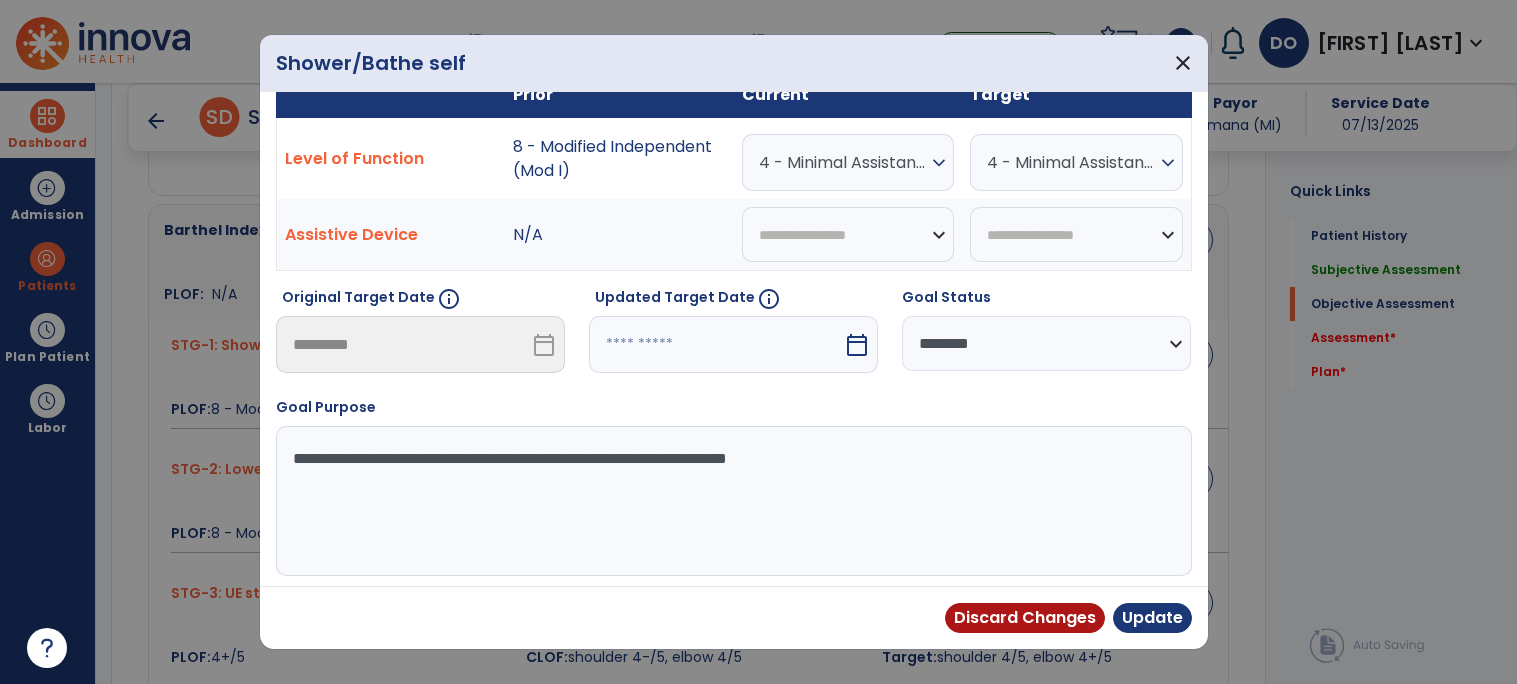 click on "expand_more" at bounding box center [1168, 163] 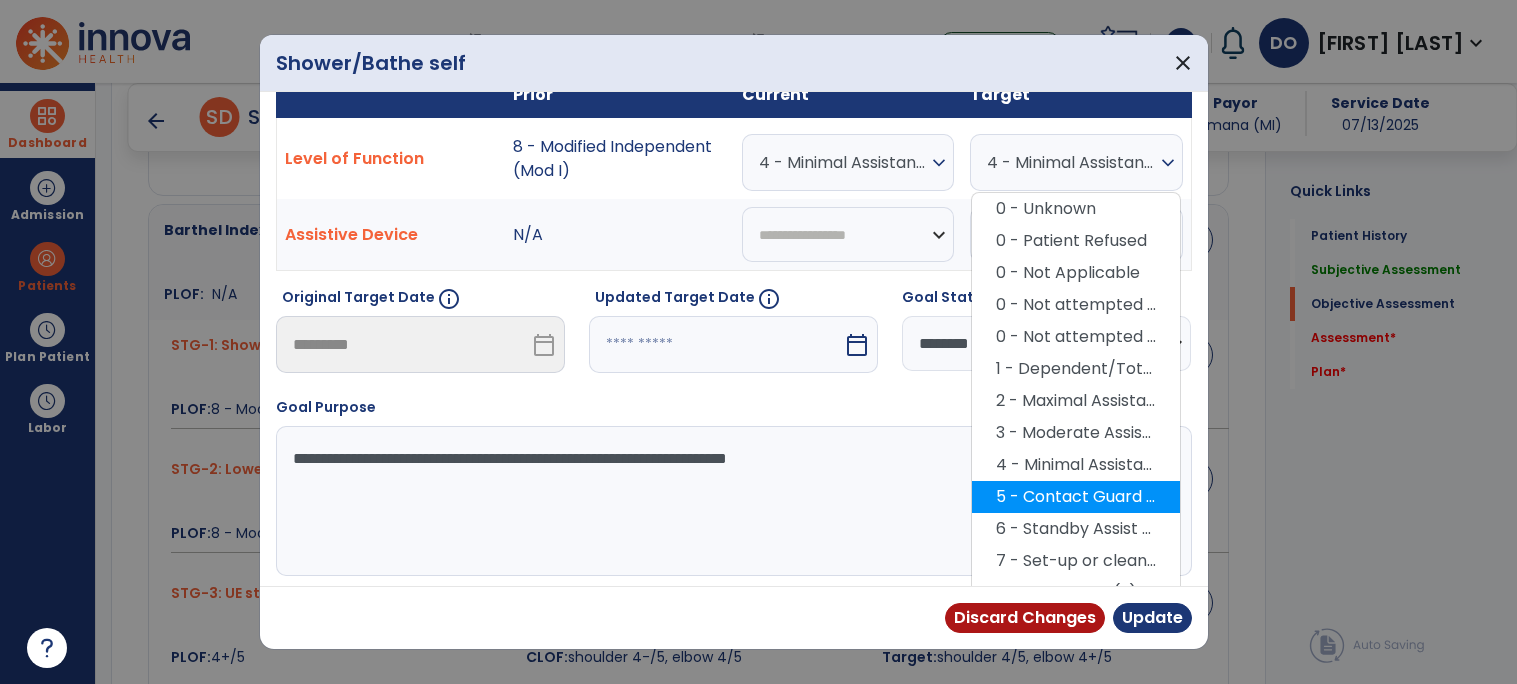 click on "5 - Contact Guard Assistance (CGA)" at bounding box center (1076, 497) 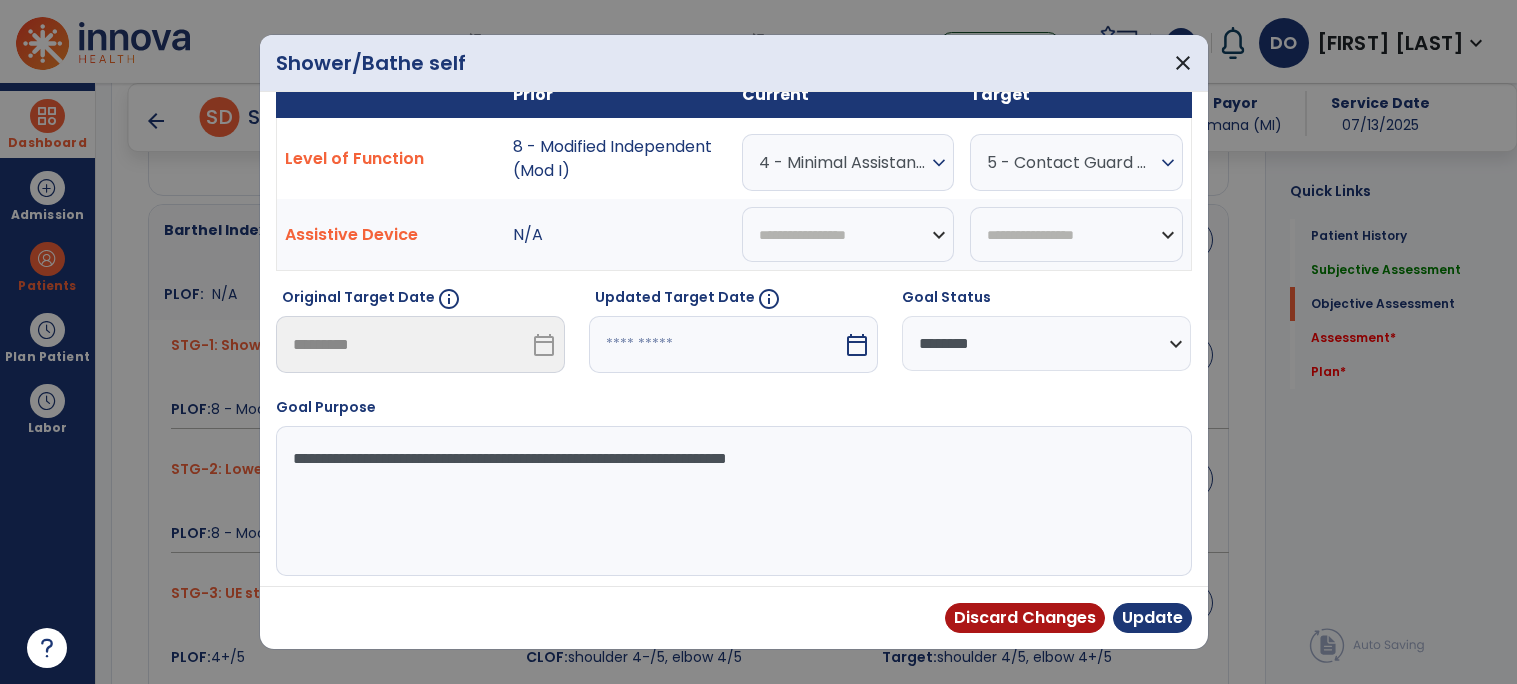 click on "calendar_today" at bounding box center (857, 345) 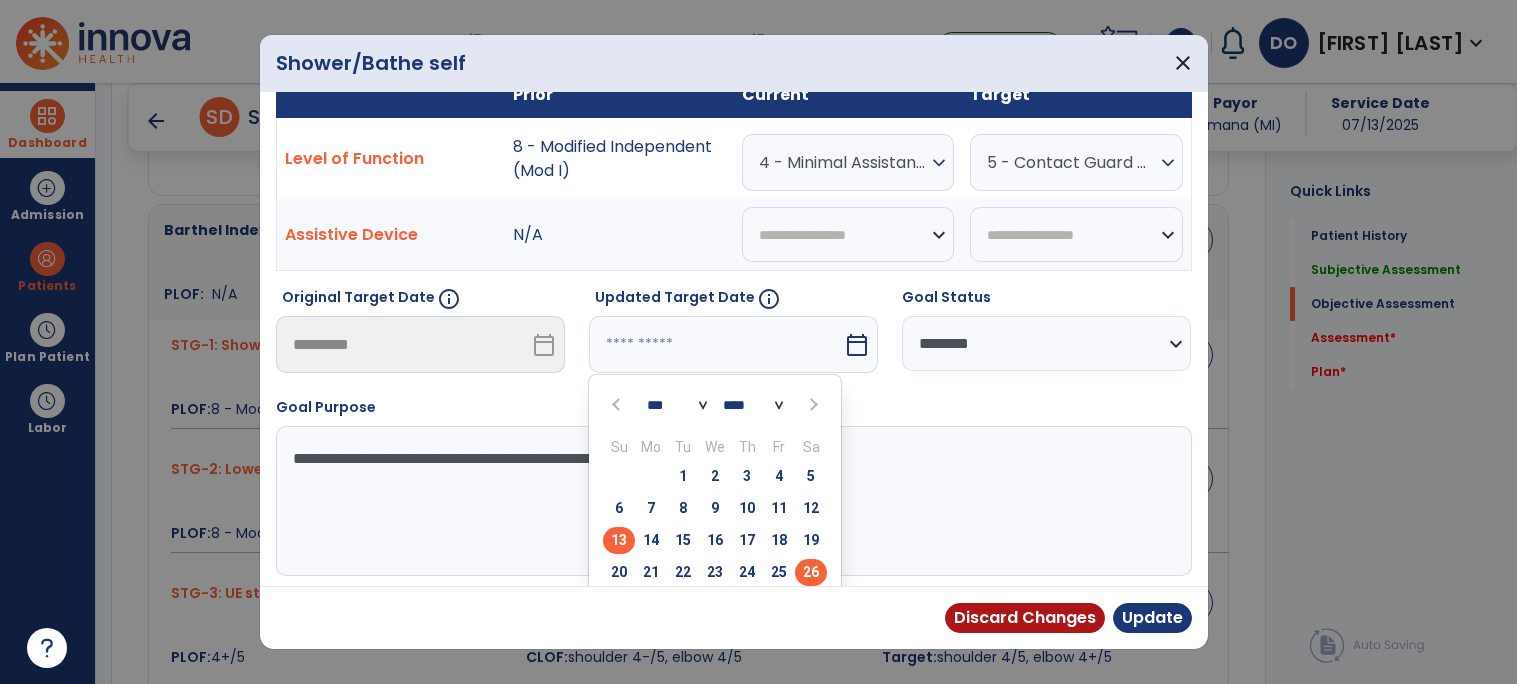click on "26" at bounding box center [811, 572] 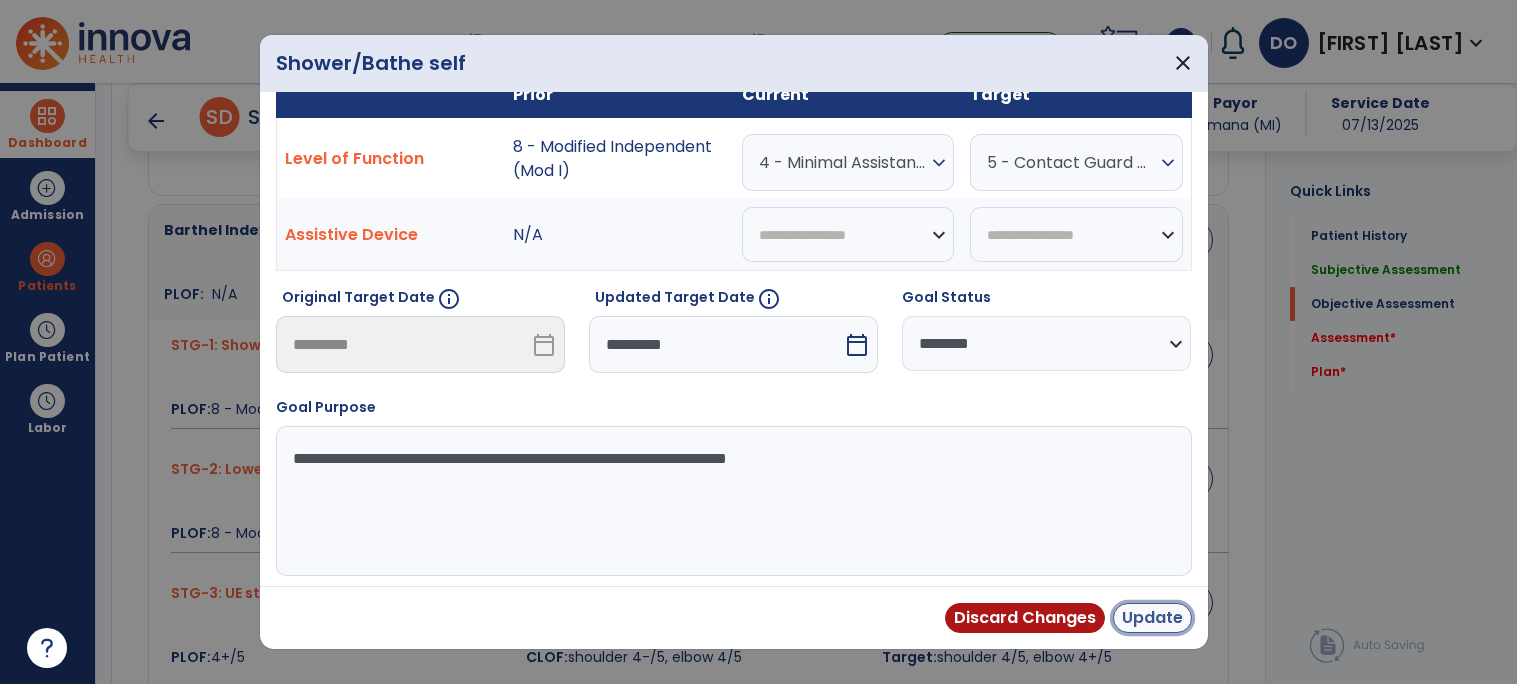 click on "Update" at bounding box center [1152, 618] 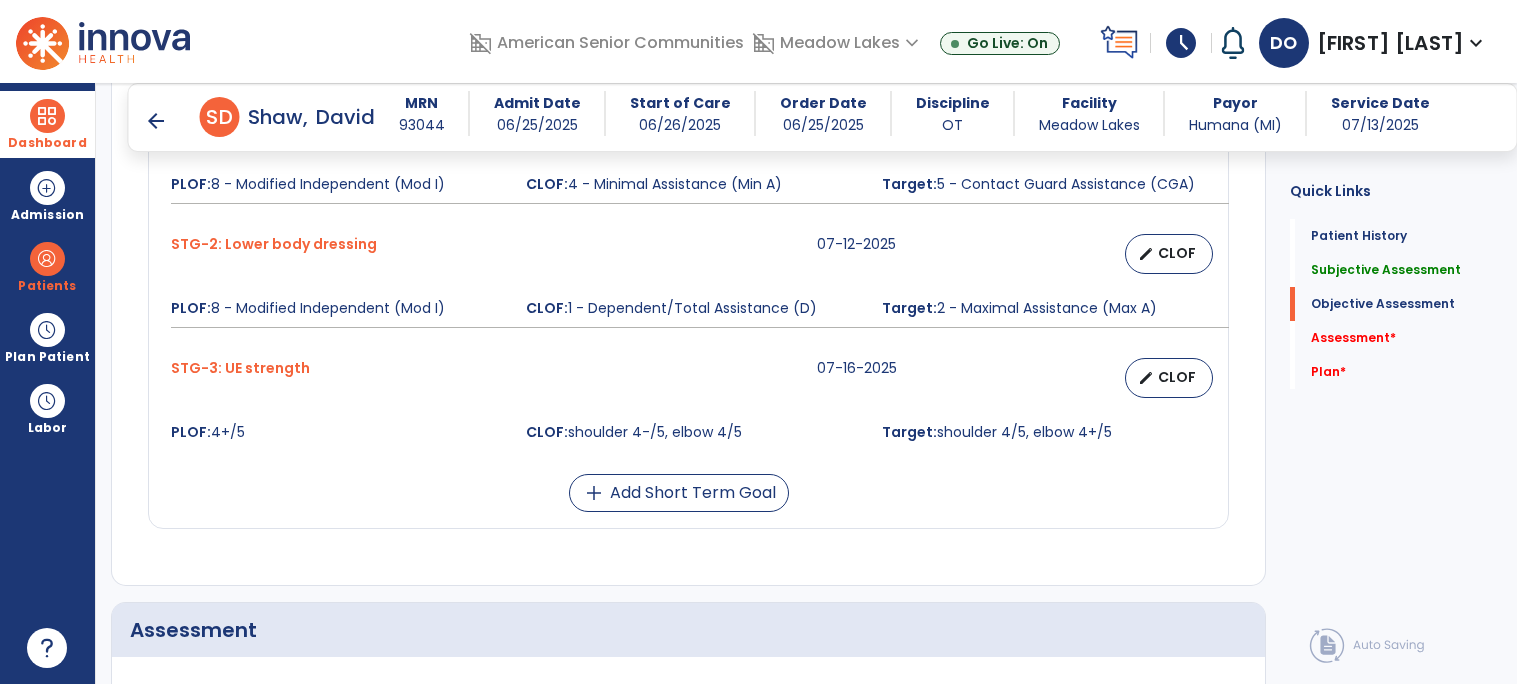 scroll, scrollTop: 1763, scrollLeft: 0, axis: vertical 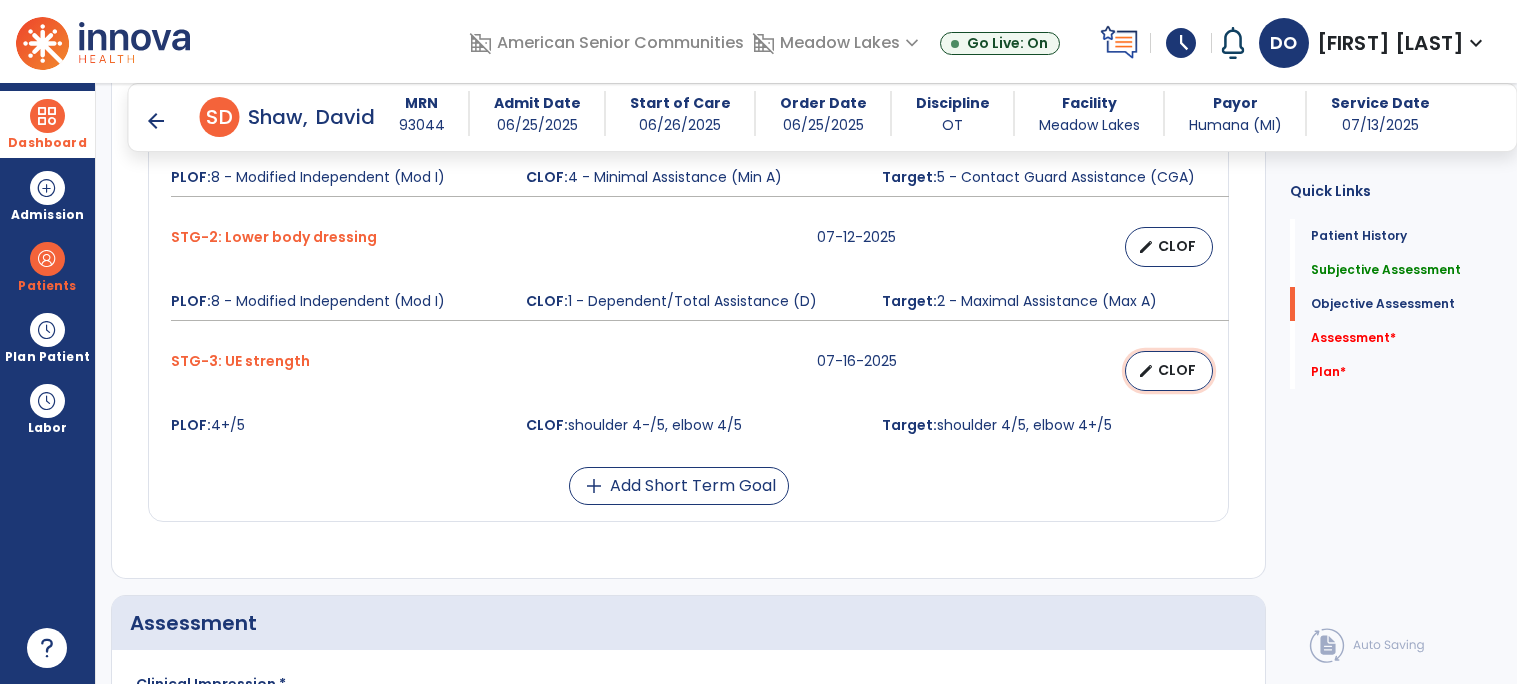 click on "edit   CLOF" at bounding box center (1169, 371) 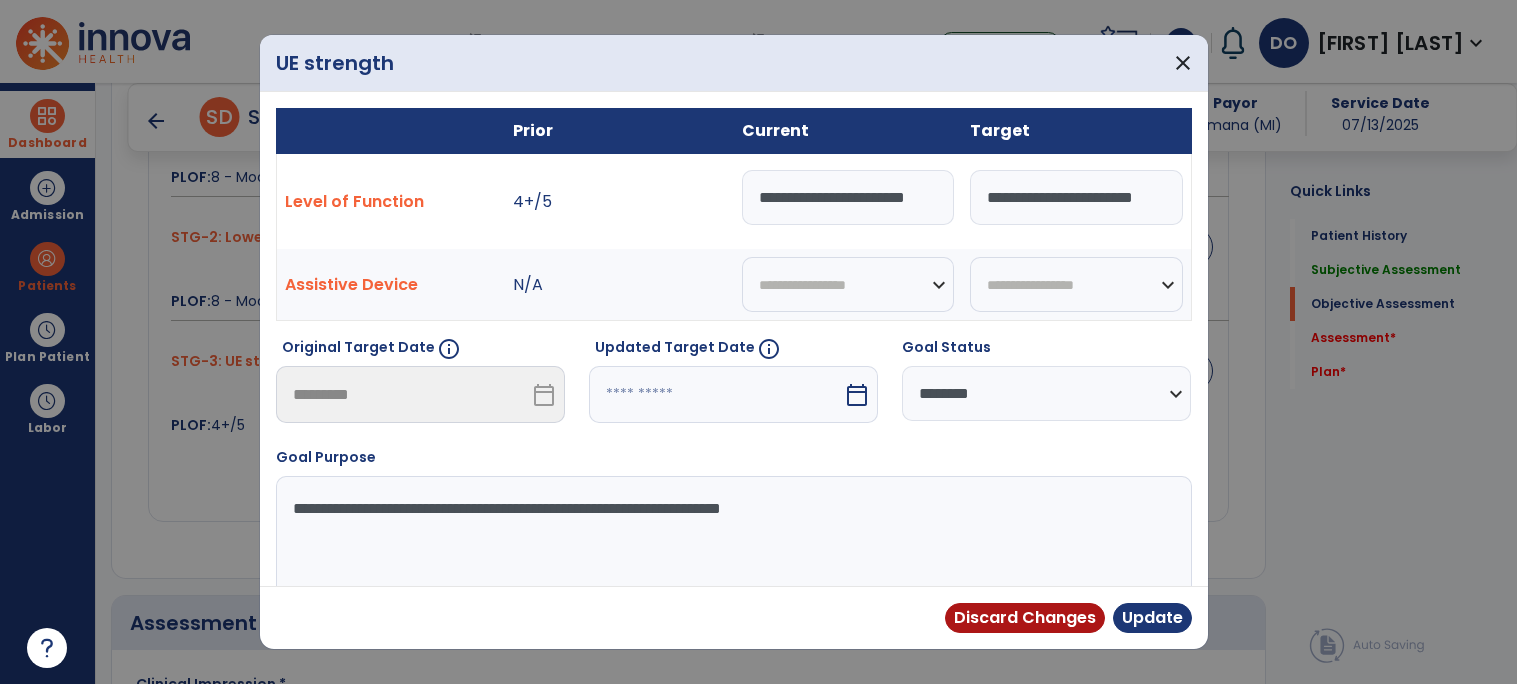 click on "**********" at bounding box center [848, 197] 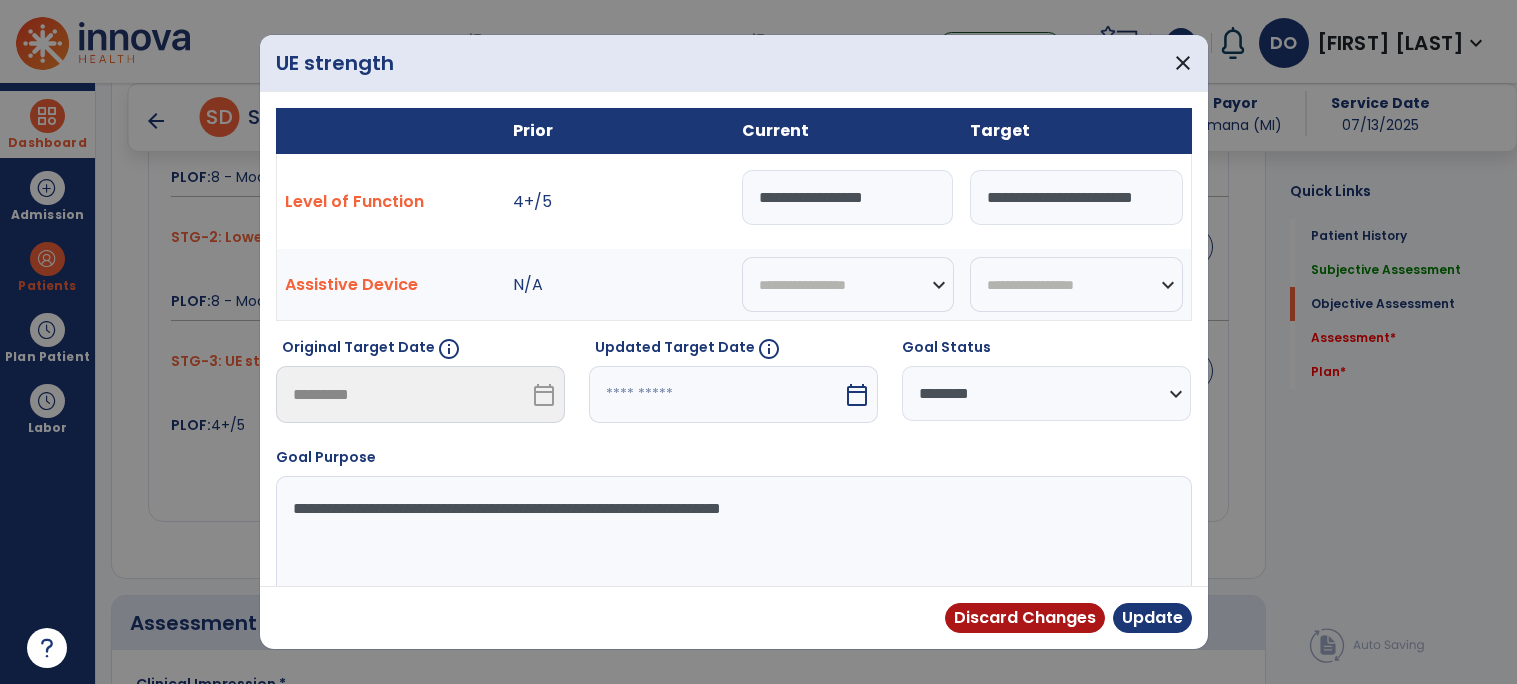 scroll, scrollTop: 0, scrollLeft: 0, axis: both 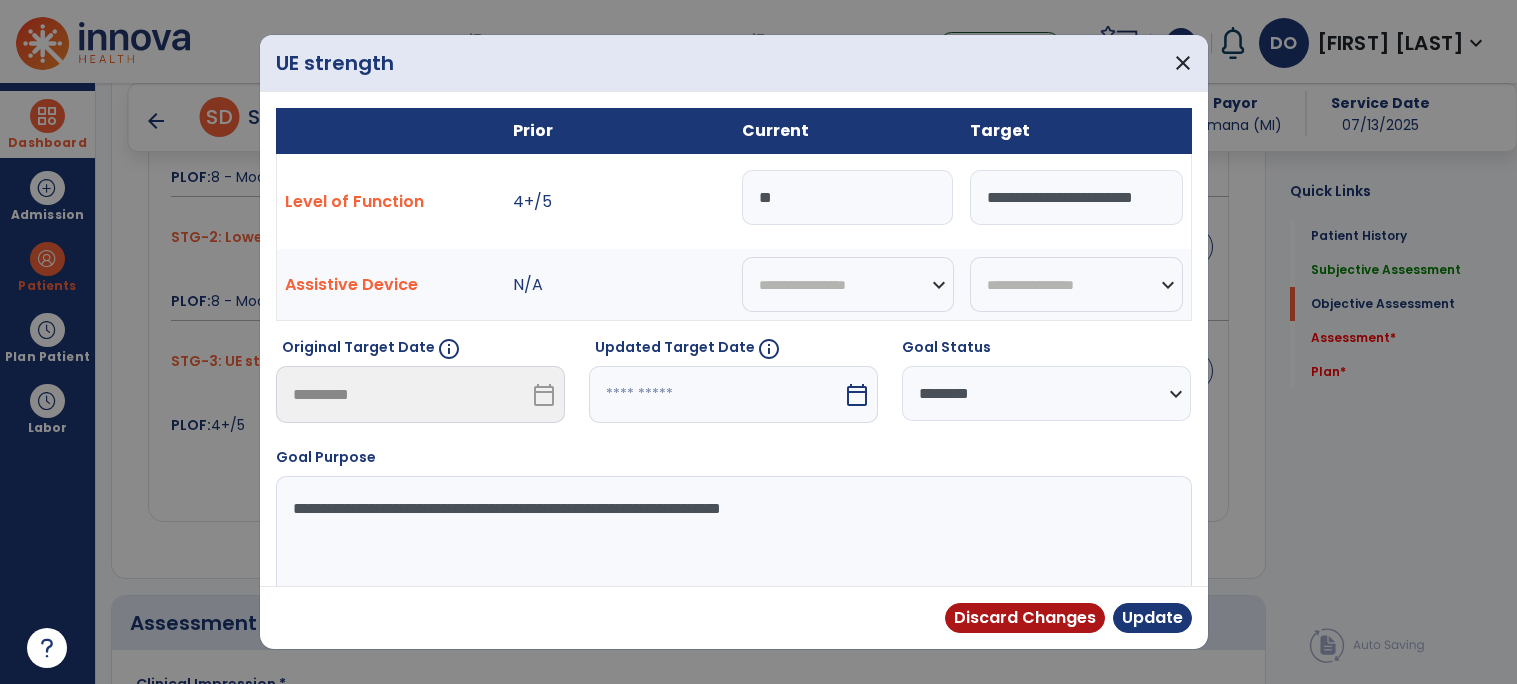 type on "*" 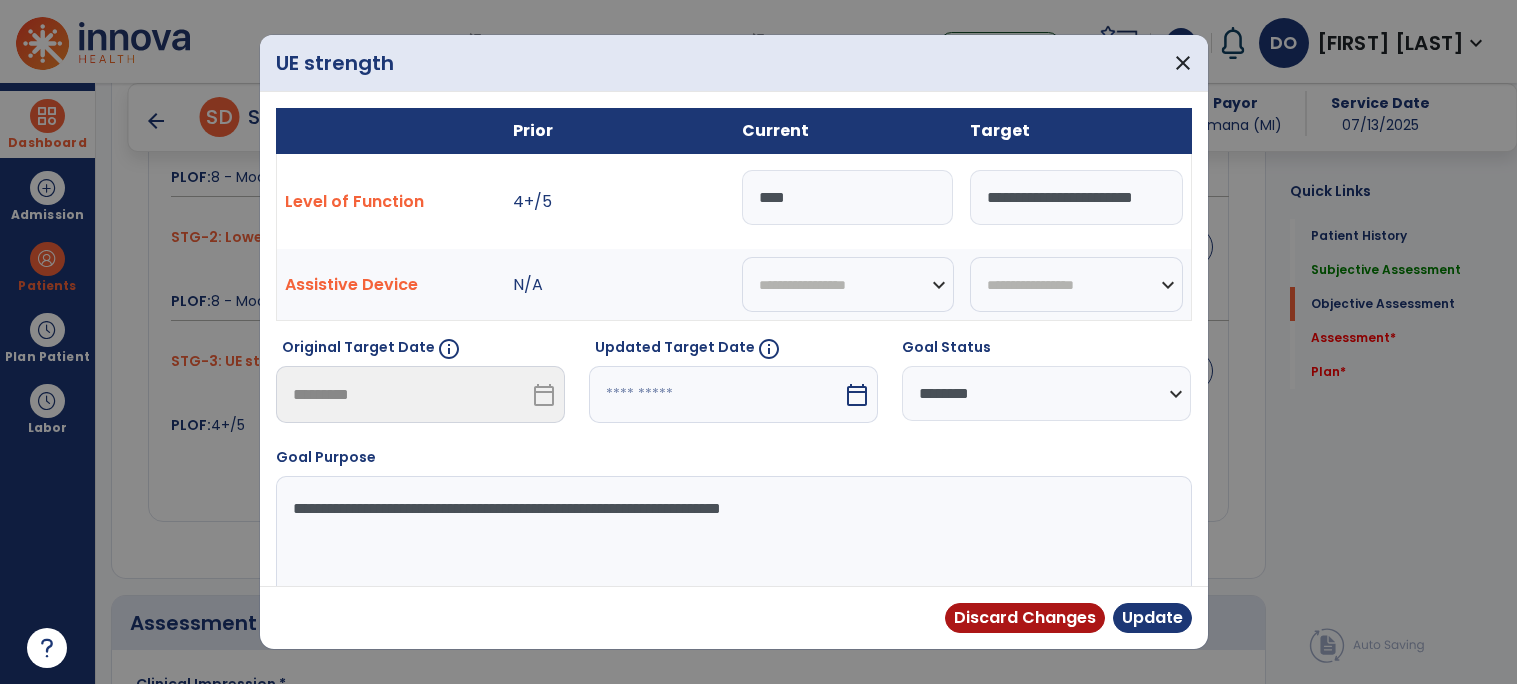 type on "***" 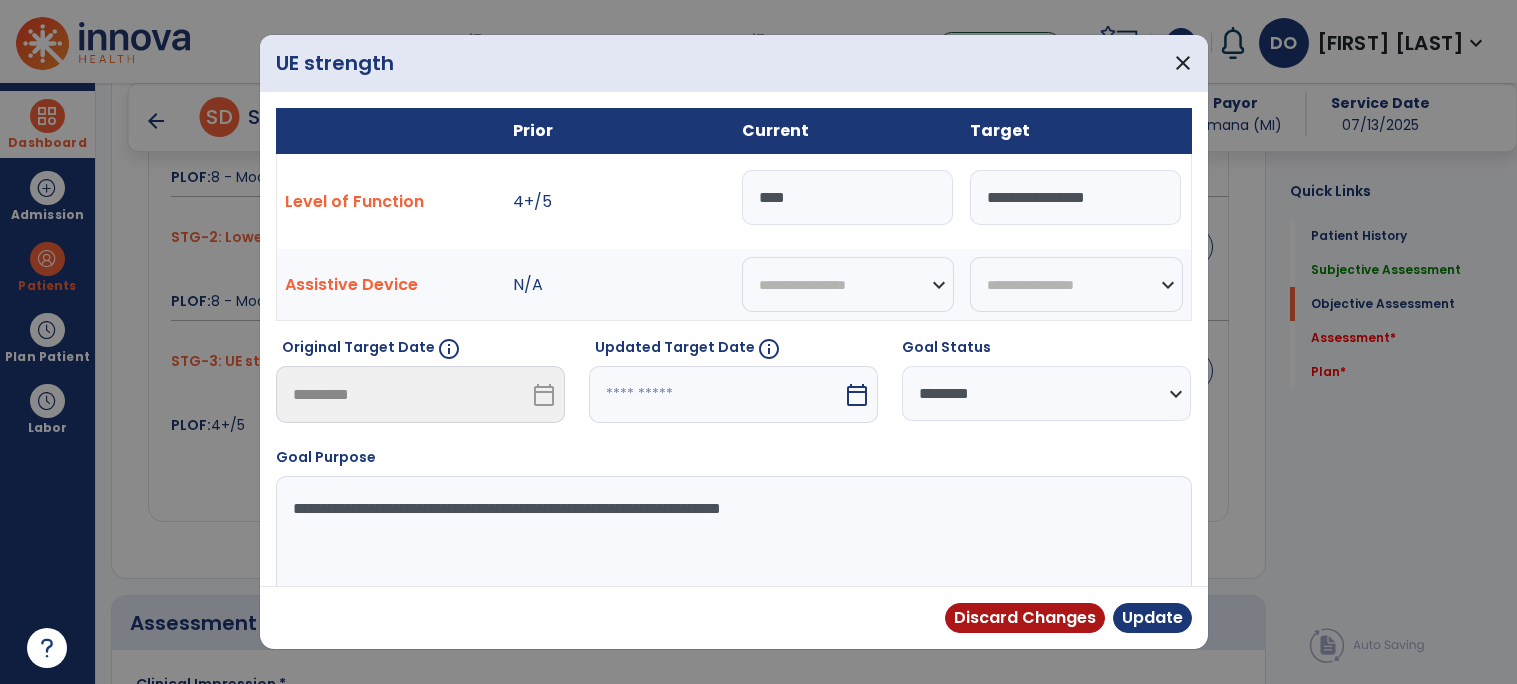 scroll, scrollTop: 0, scrollLeft: 0, axis: both 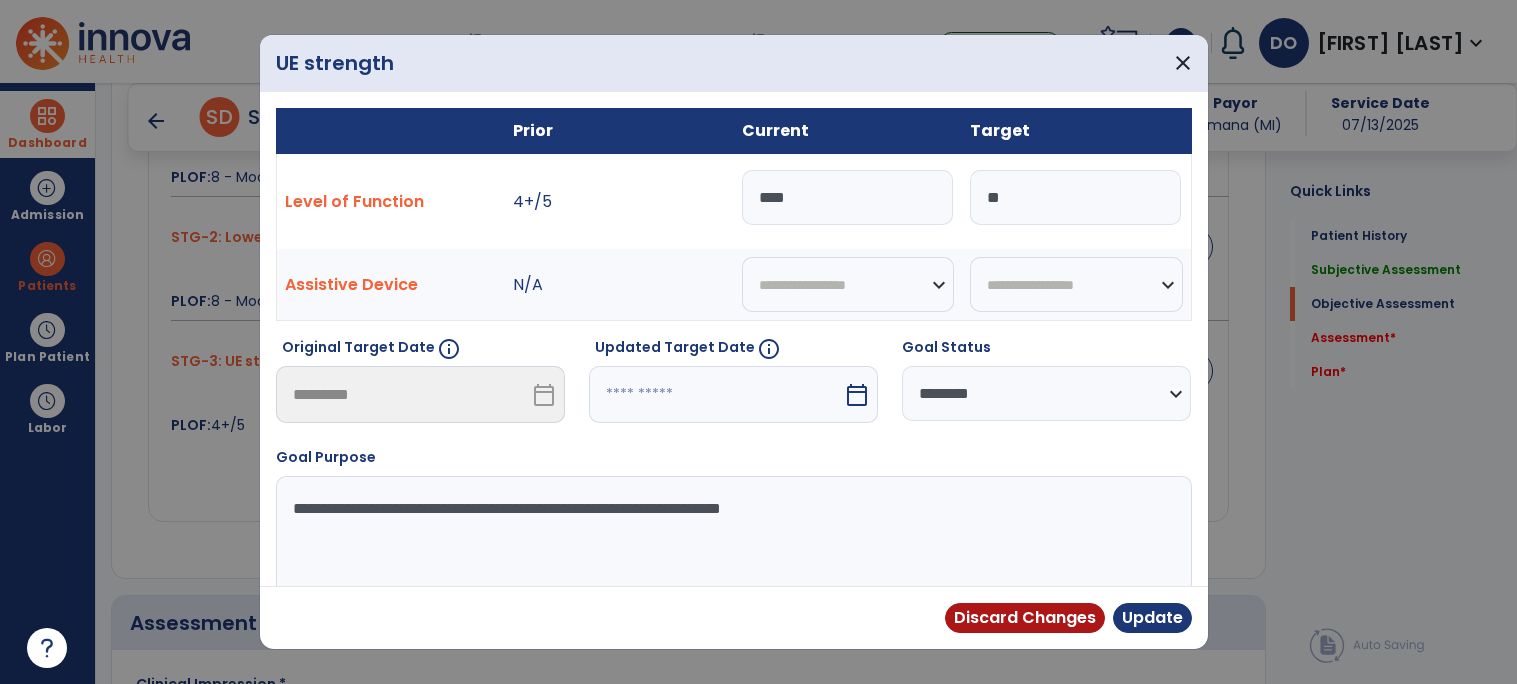 type on "*" 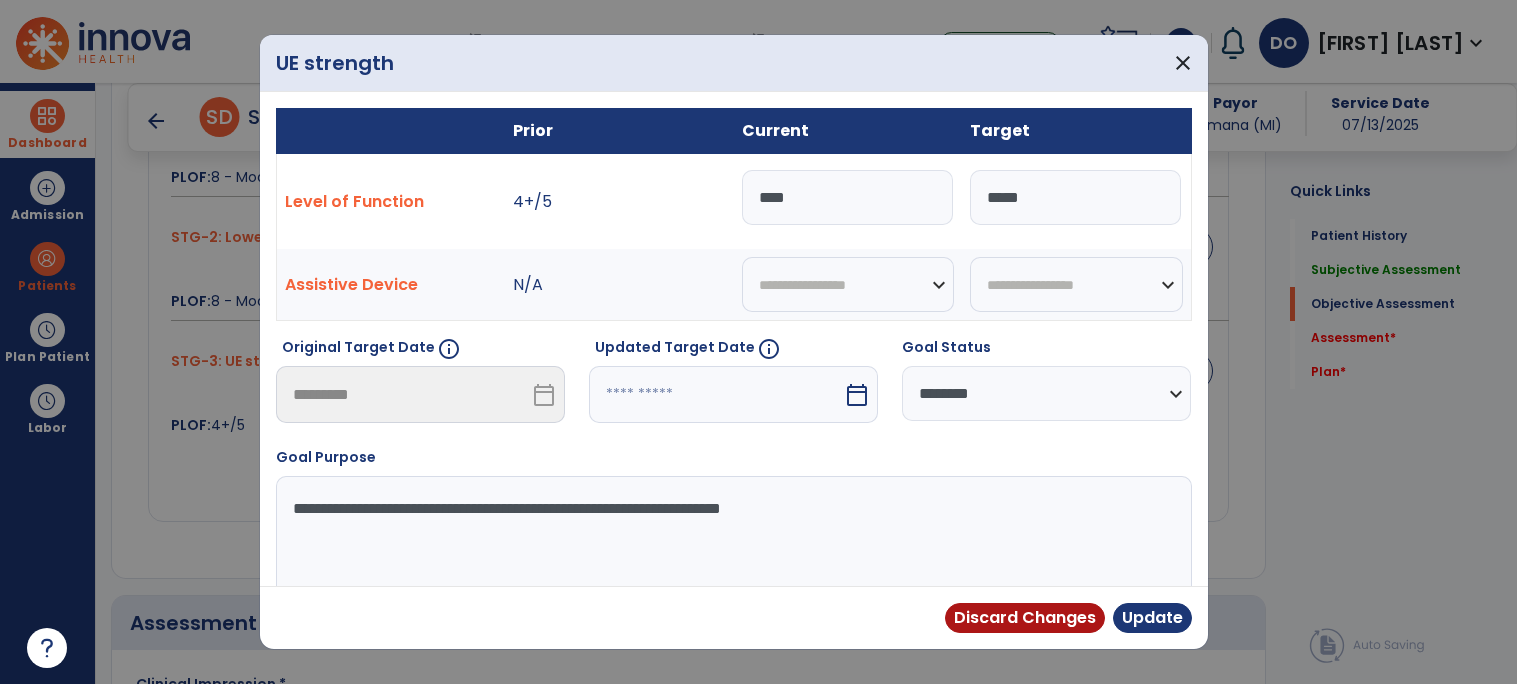 type on "****" 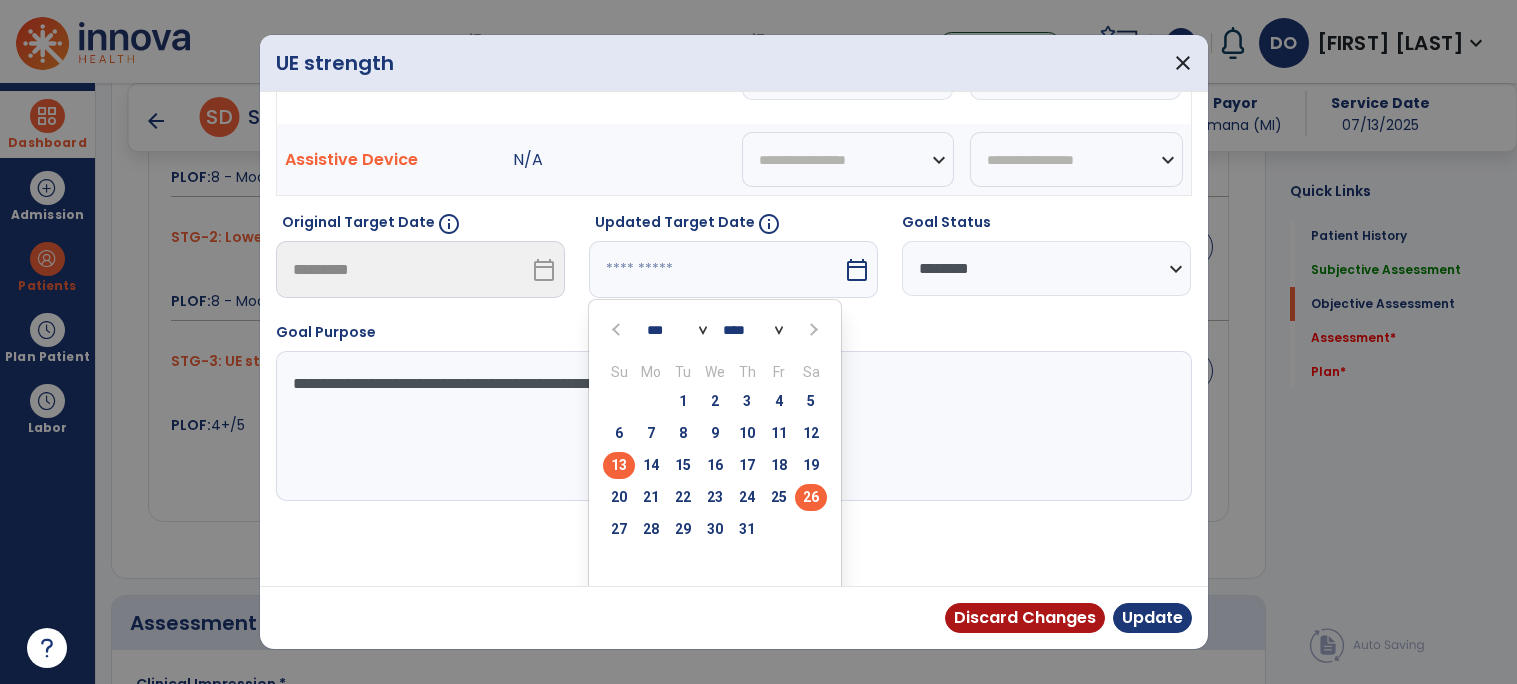 click on "26" at bounding box center [811, 497] 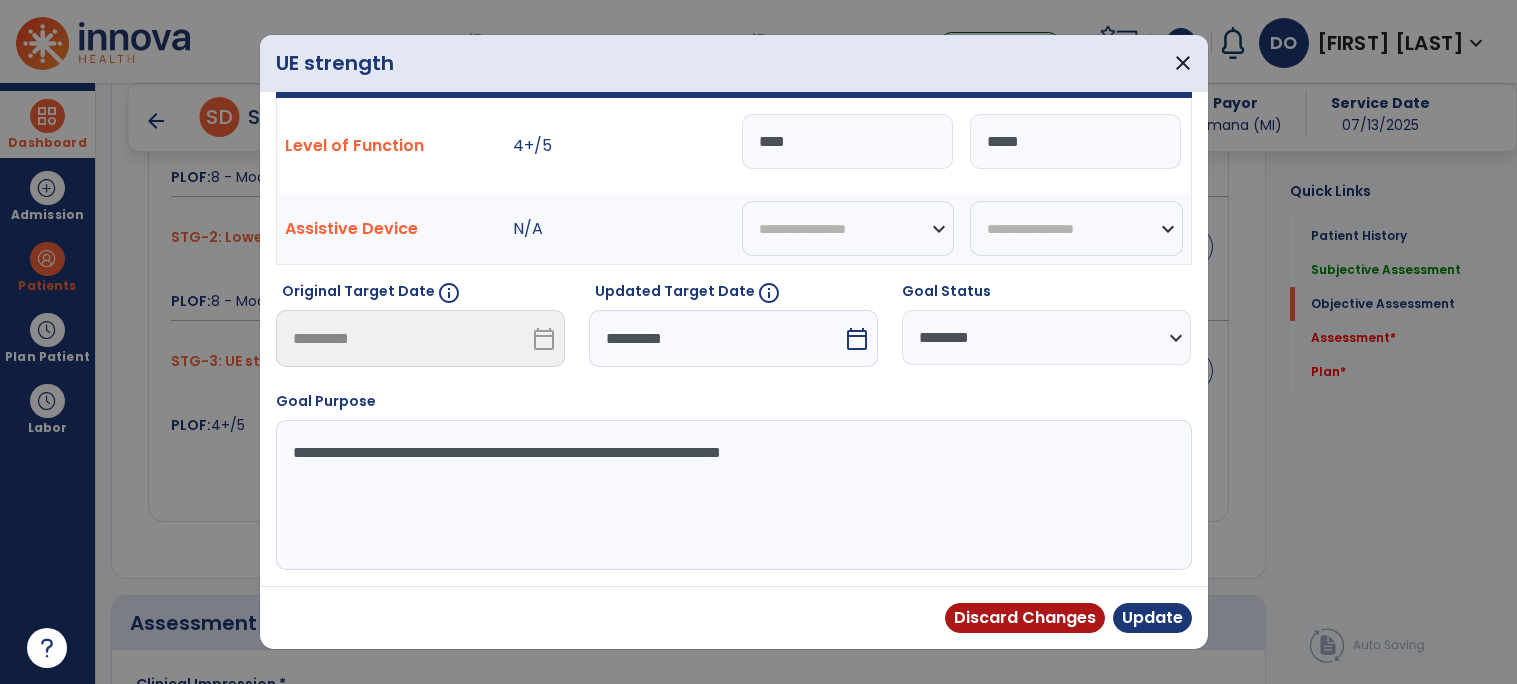 scroll, scrollTop: 57, scrollLeft: 0, axis: vertical 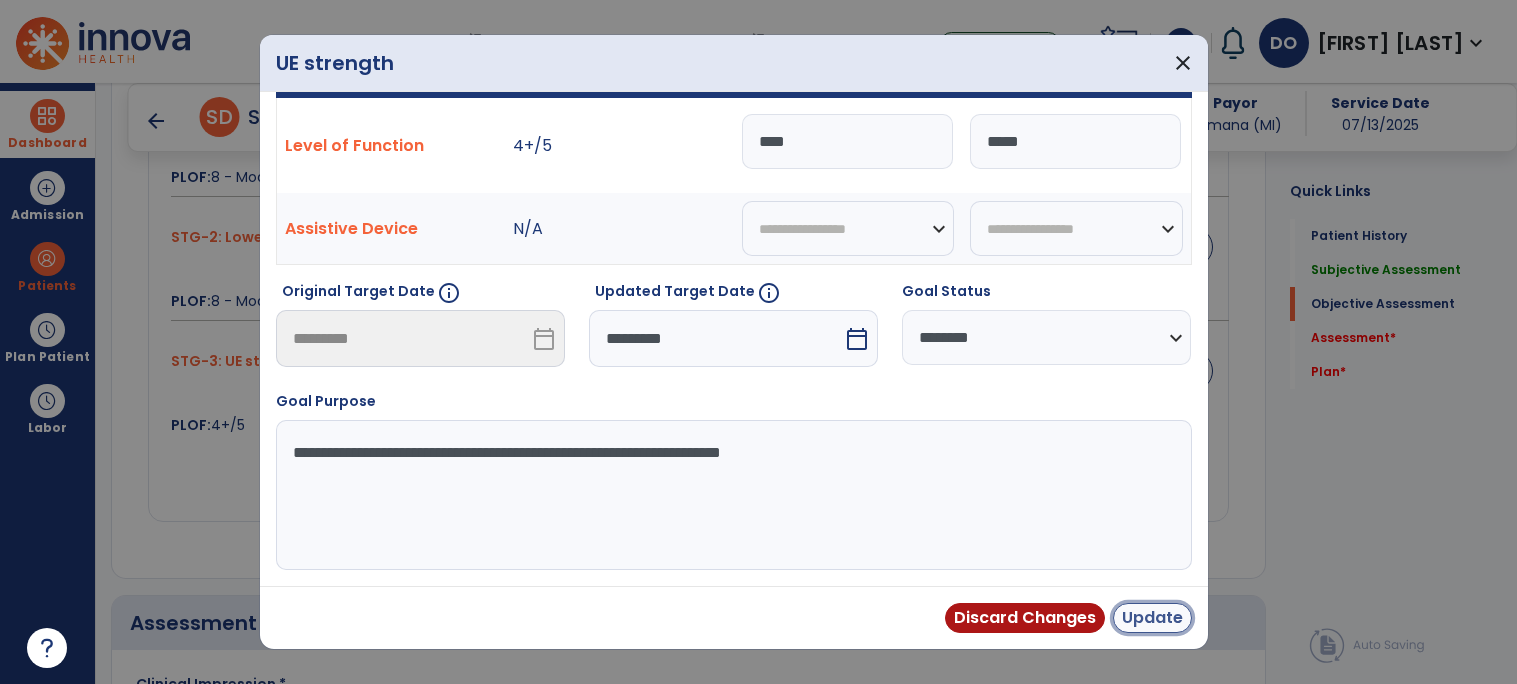 click on "Update" at bounding box center (1152, 618) 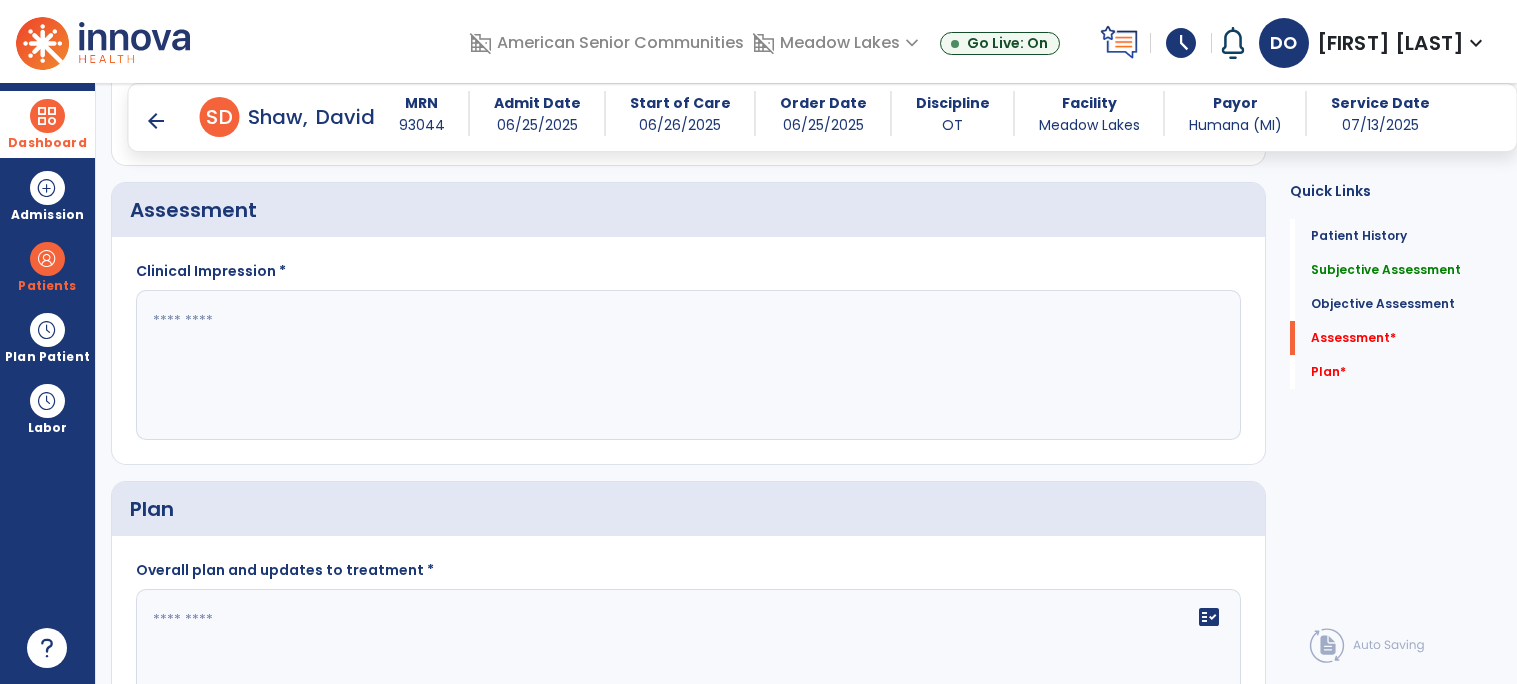 scroll, scrollTop: 2157, scrollLeft: 0, axis: vertical 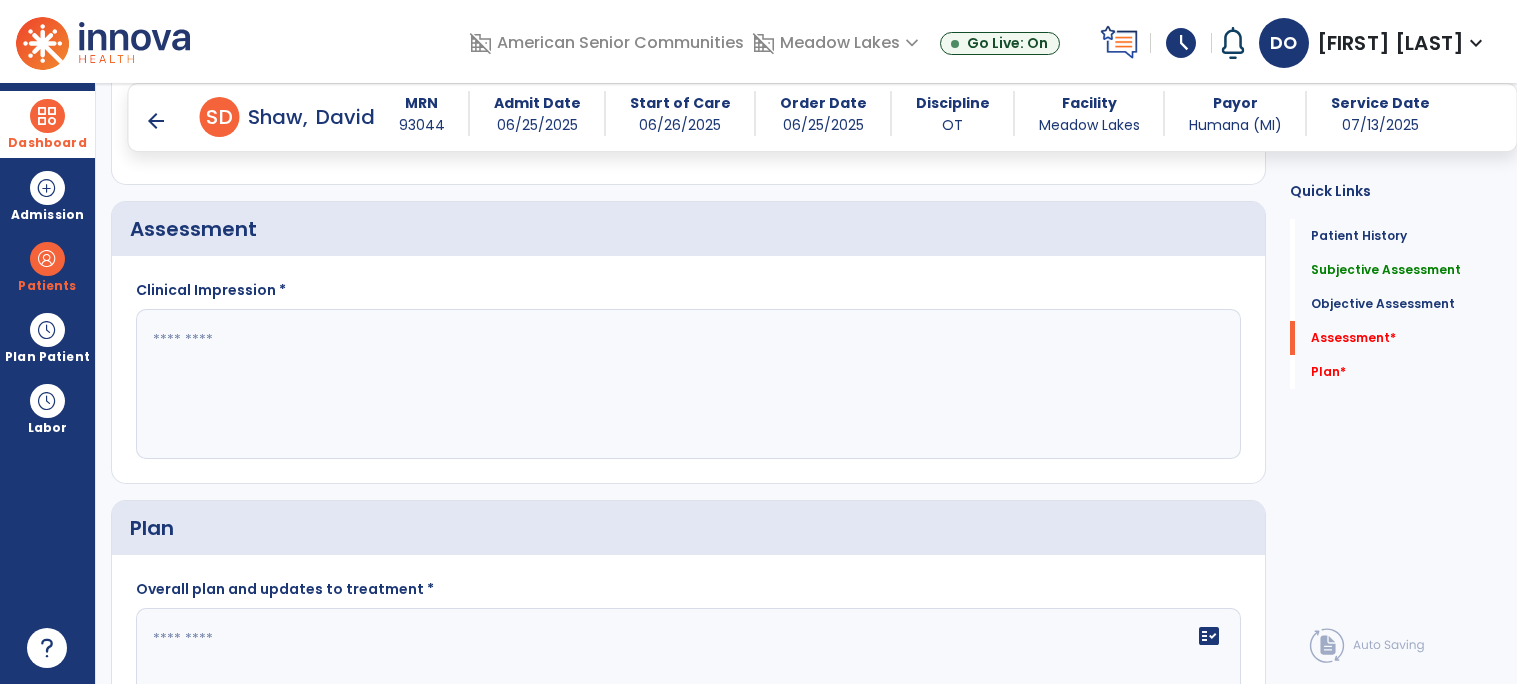 click 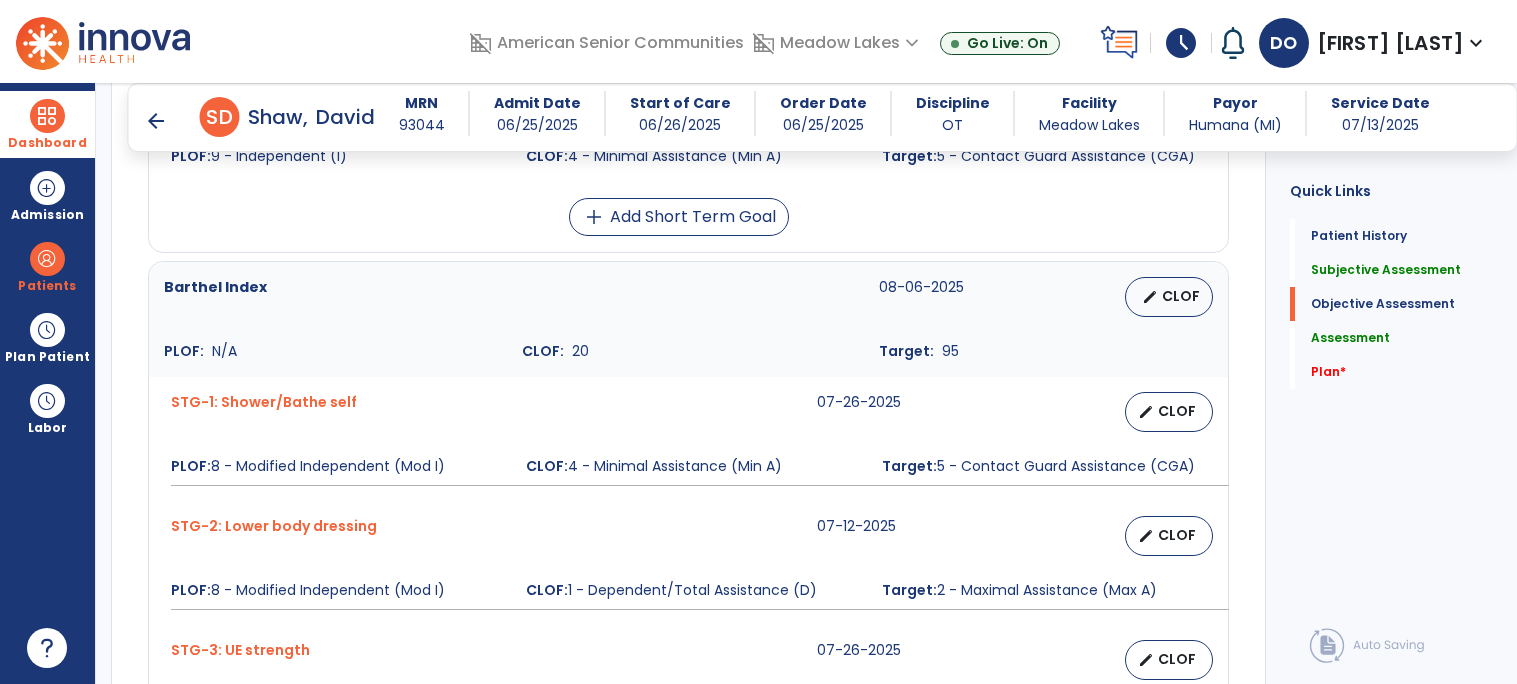 scroll, scrollTop: 1559, scrollLeft: 0, axis: vertical 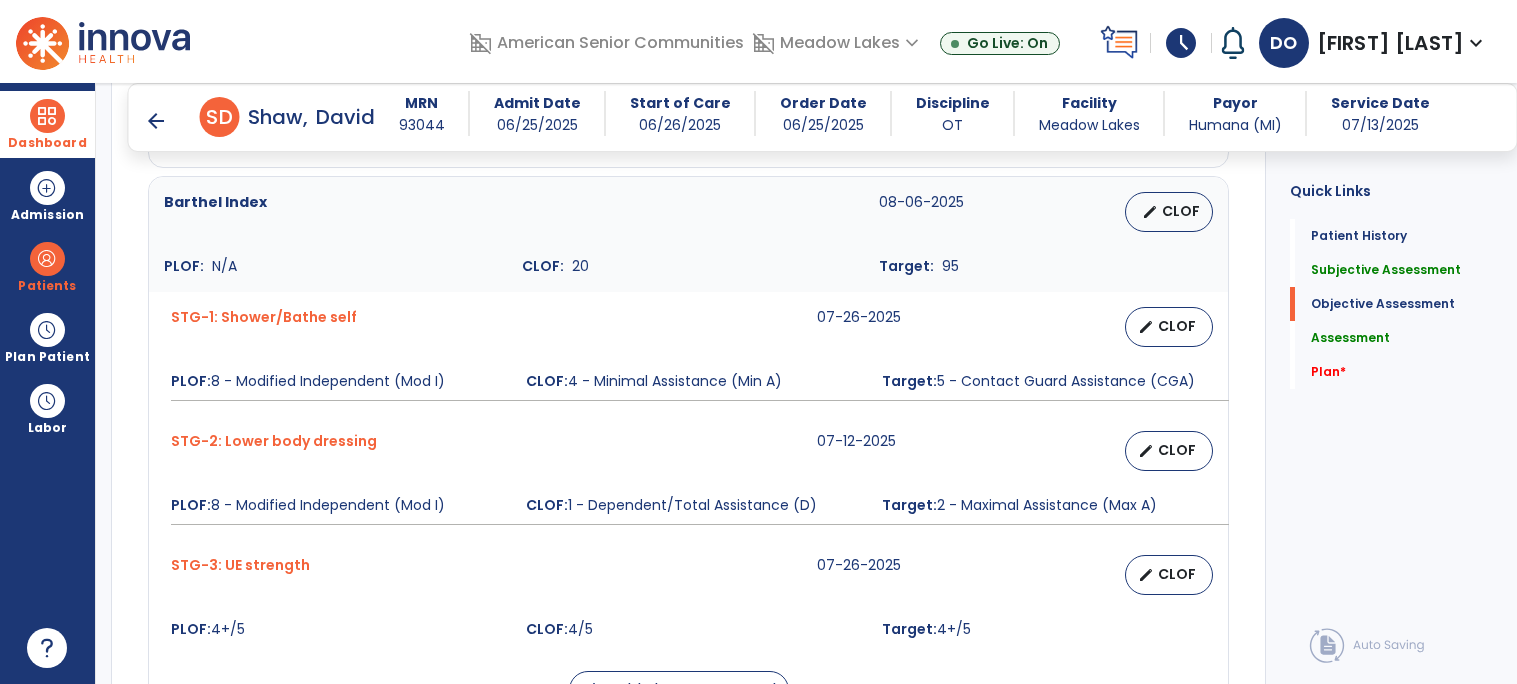 type on "******" 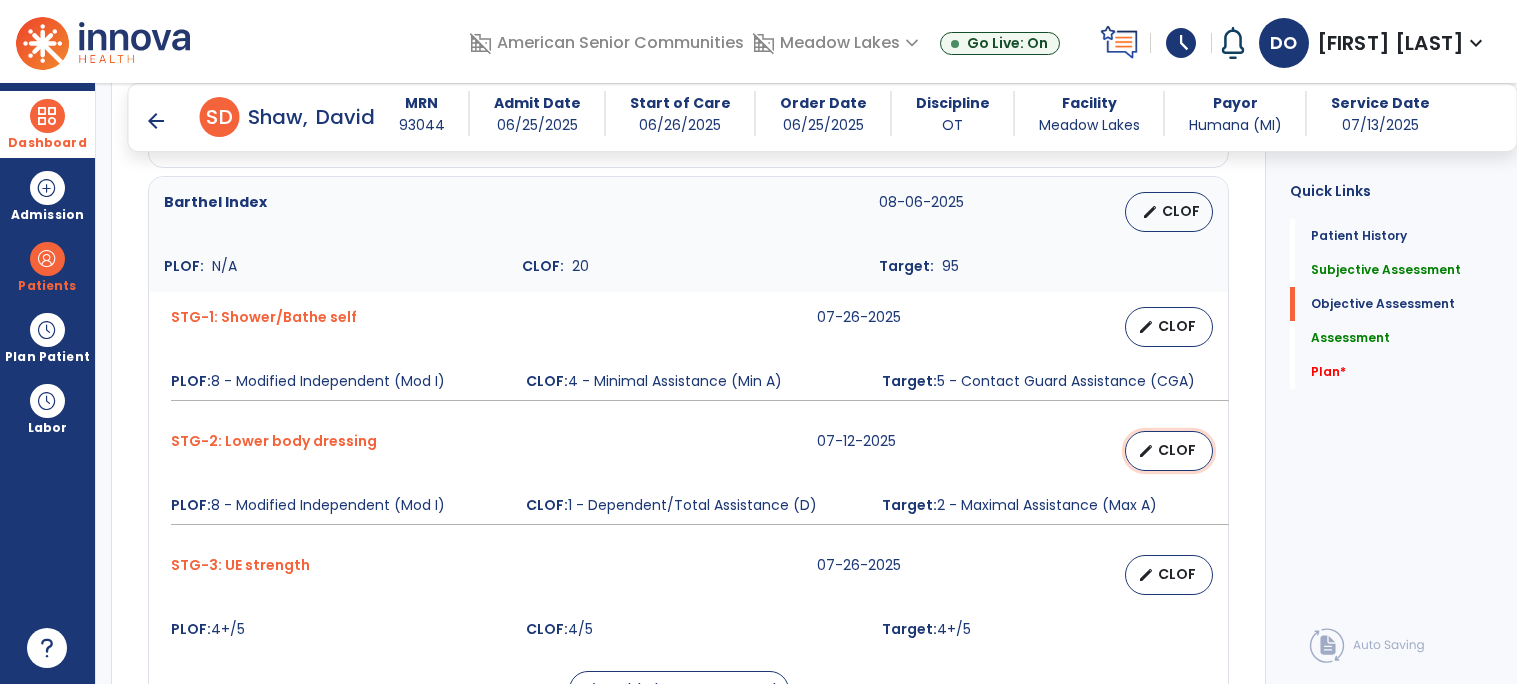click on "edit   CLOF" at bounding box center [1169, 451] 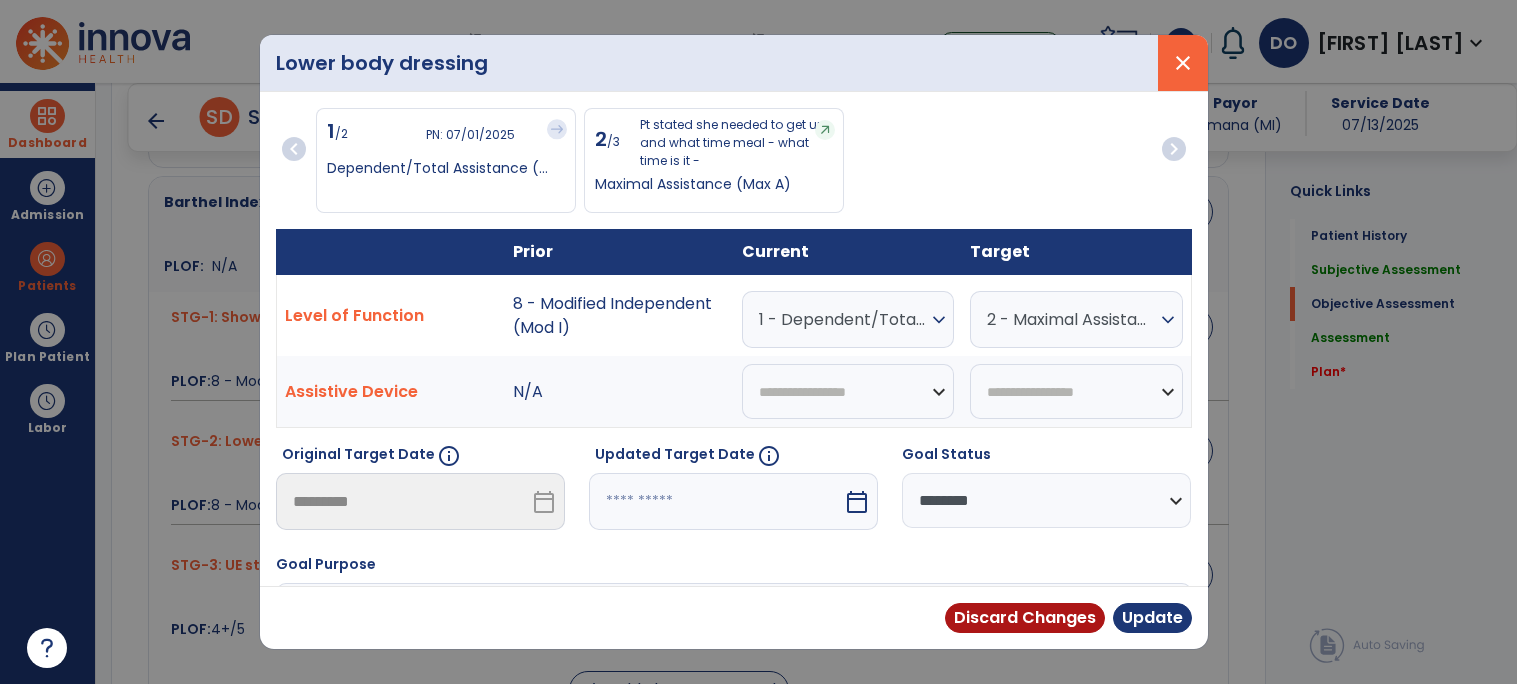 click on "close" at bounding box center (1183, 63) 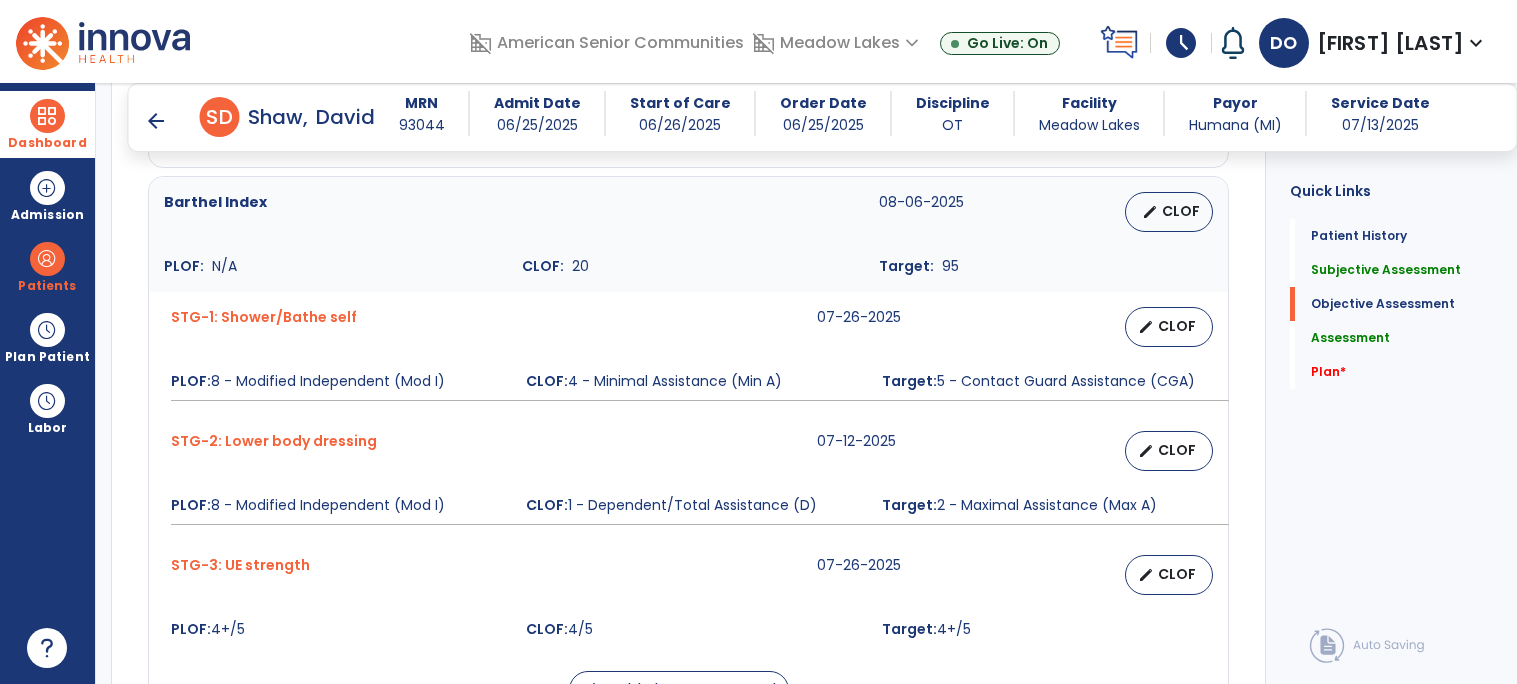 scroll, scrollTop: 1665, scrollLeft: 0, axis: vertical 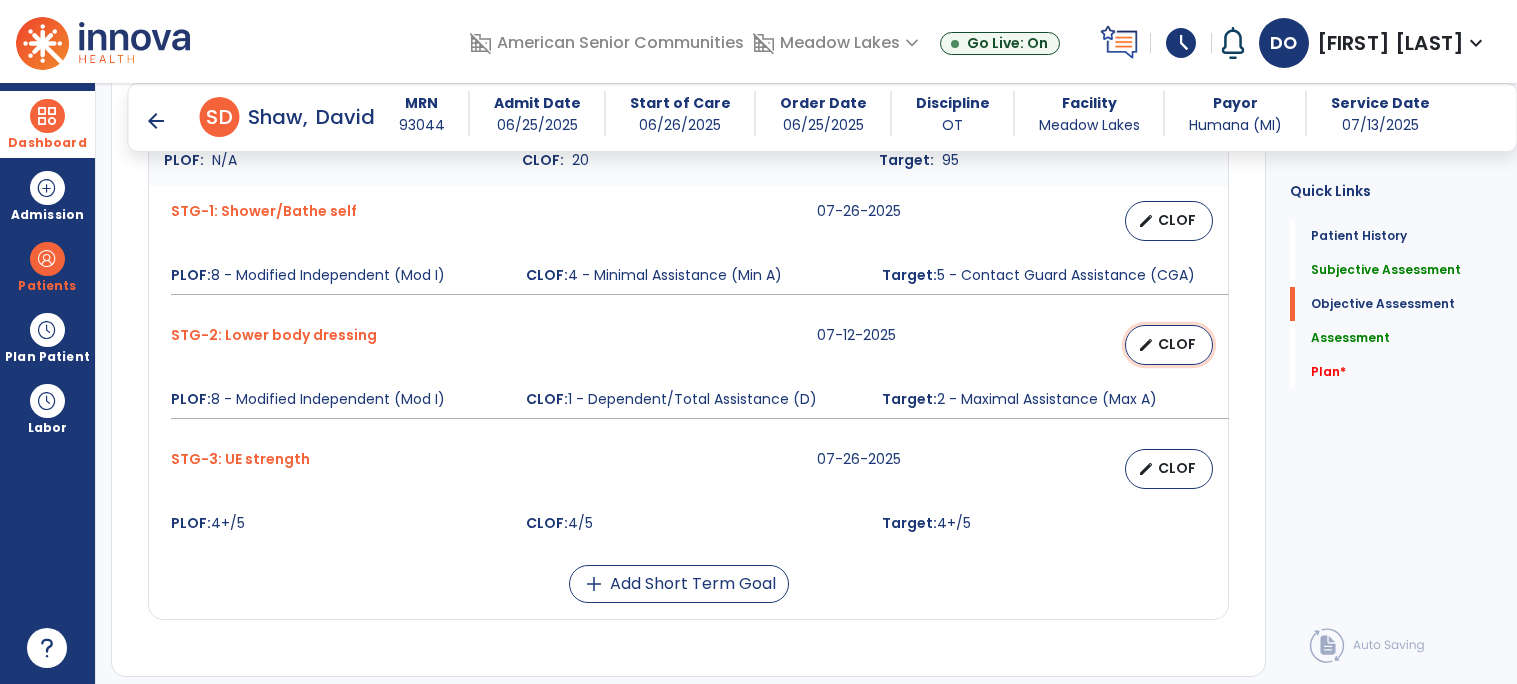click on "edit" at bounding box center [1146, 345] 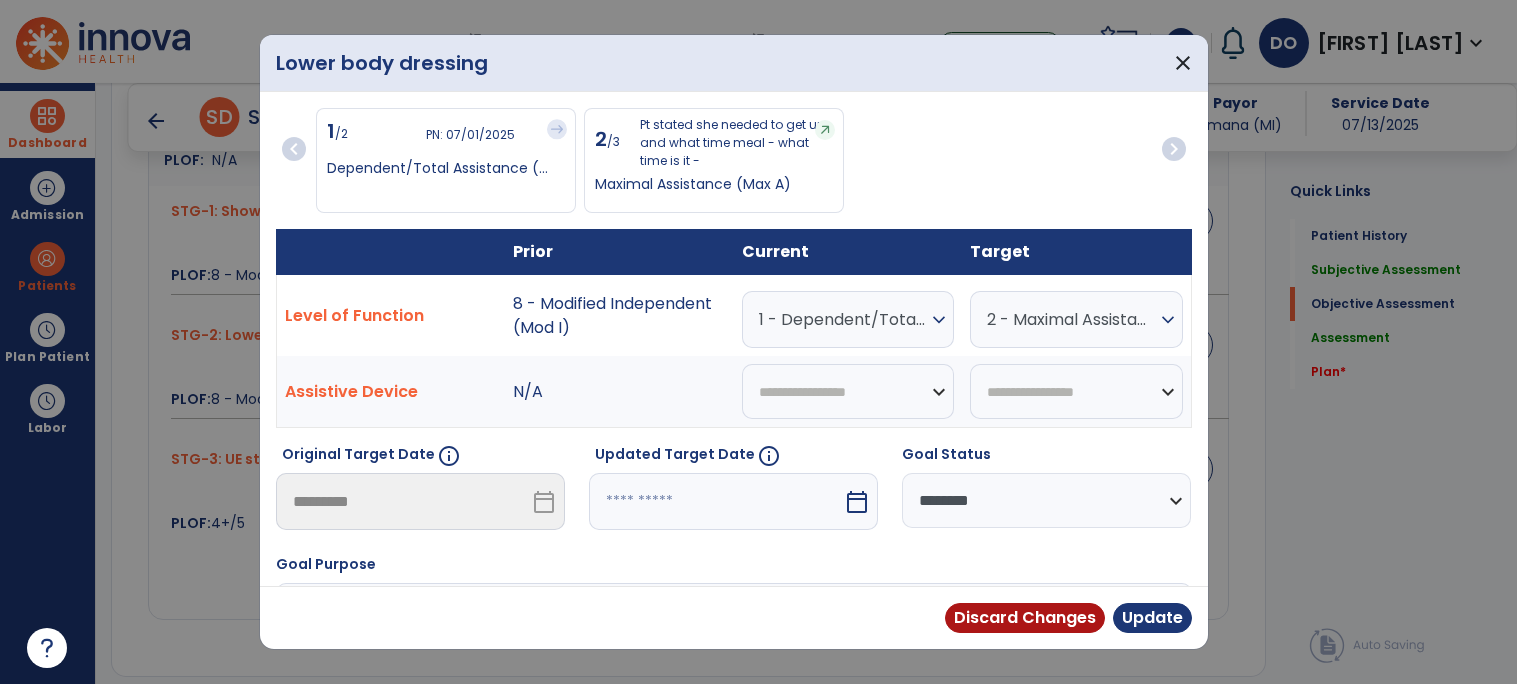 click on "expand_more" at bounding box center (939, 320) 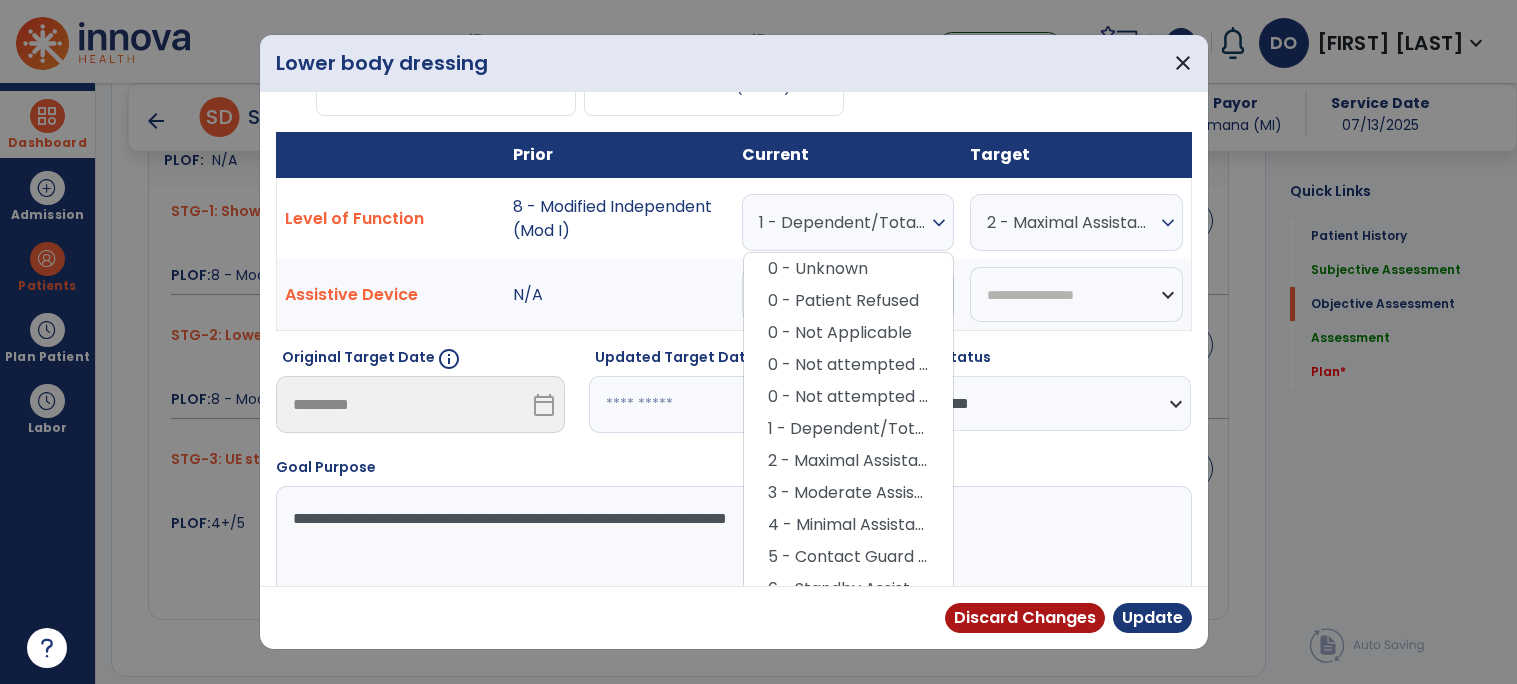 scroll, scrollTop: 102, scrollLeft: 0, axis: vertical 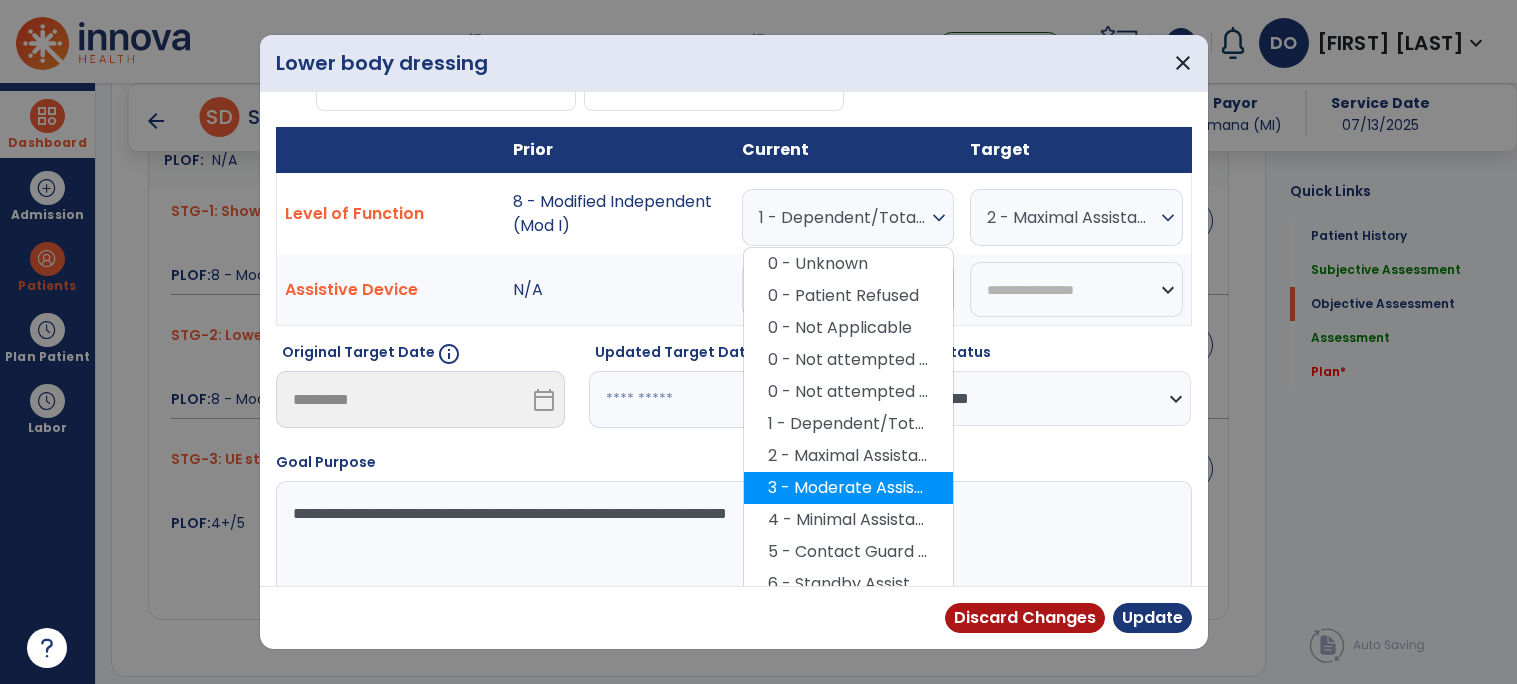 click on "3 - Moderate Assistance (Mod A)" at bounding box center (848, 488) 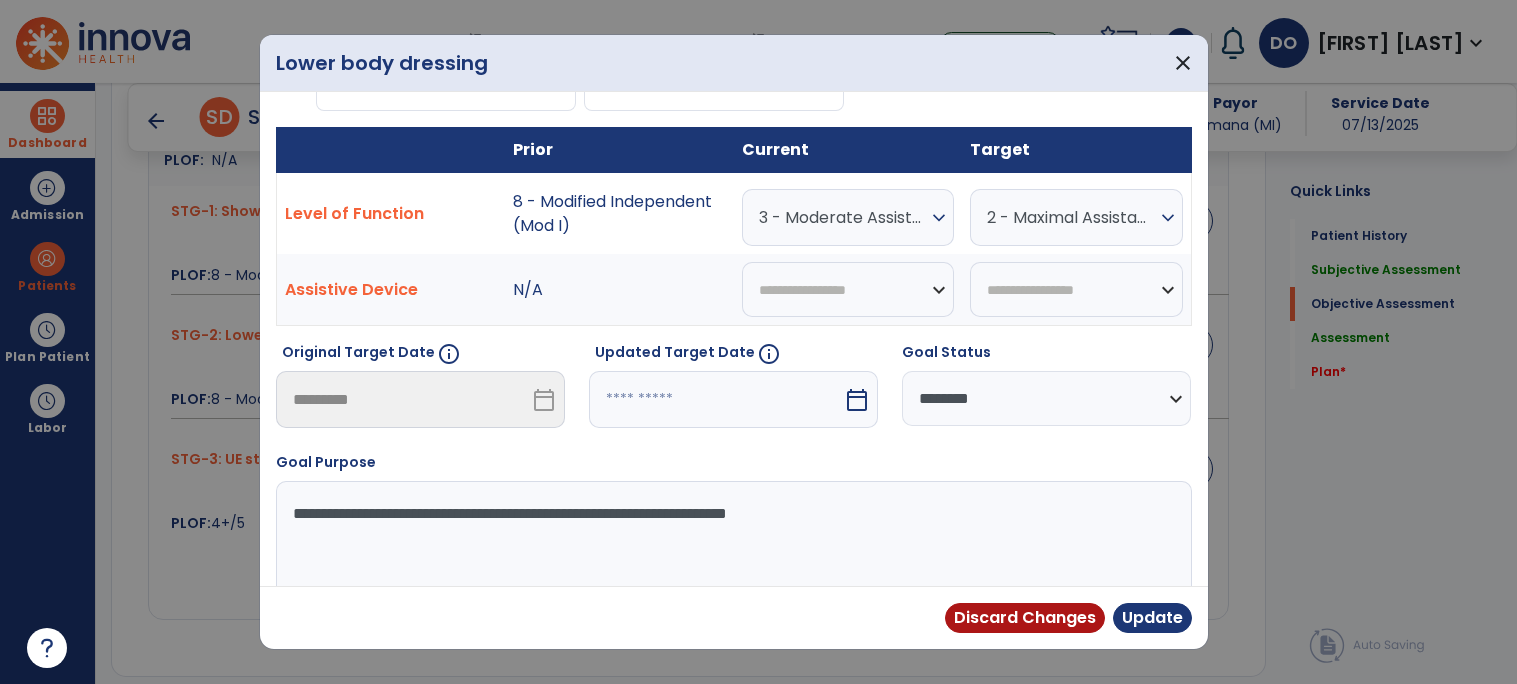 click on "2 - Maximal Assistance (Max A)   expand_more" at bounding box center (1076, 217) 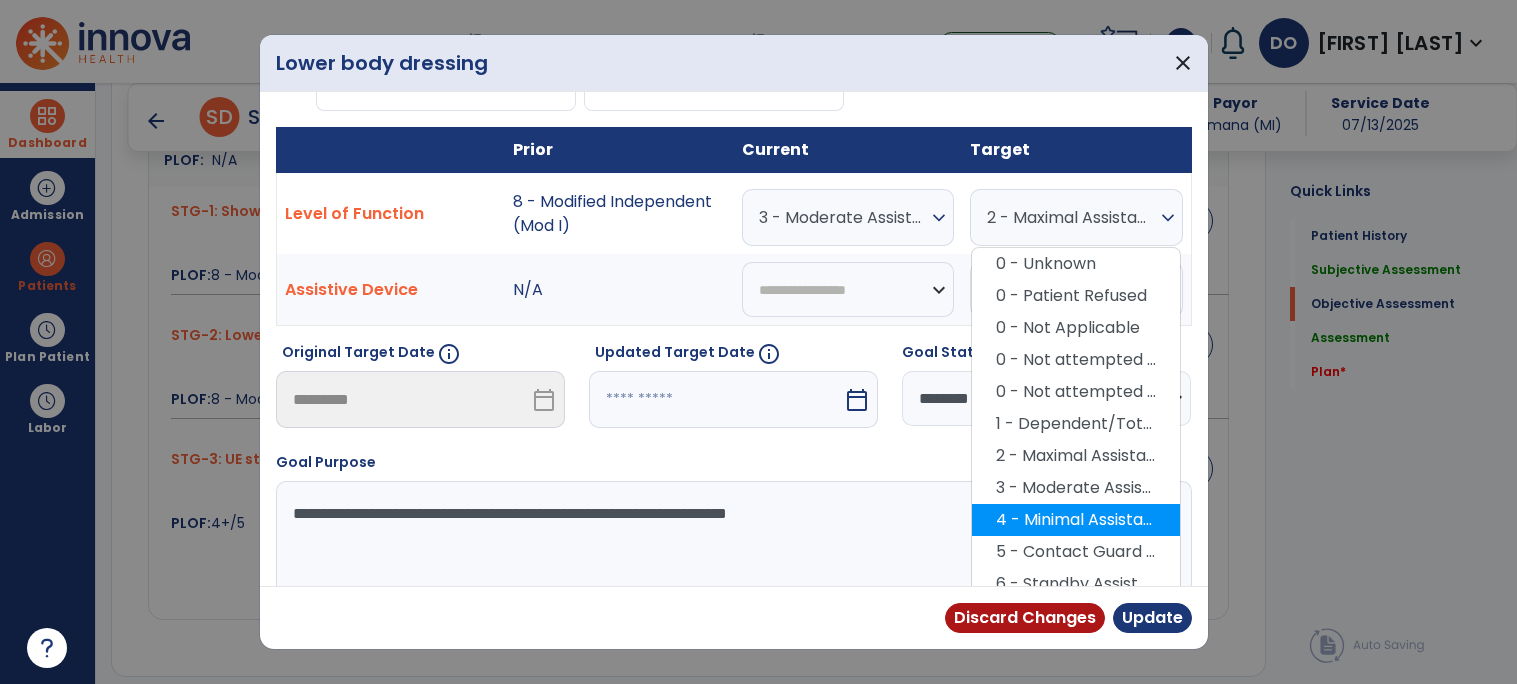 click on "4 - Minimal Assistance (Min A)" at bounding box center [1076, 520] 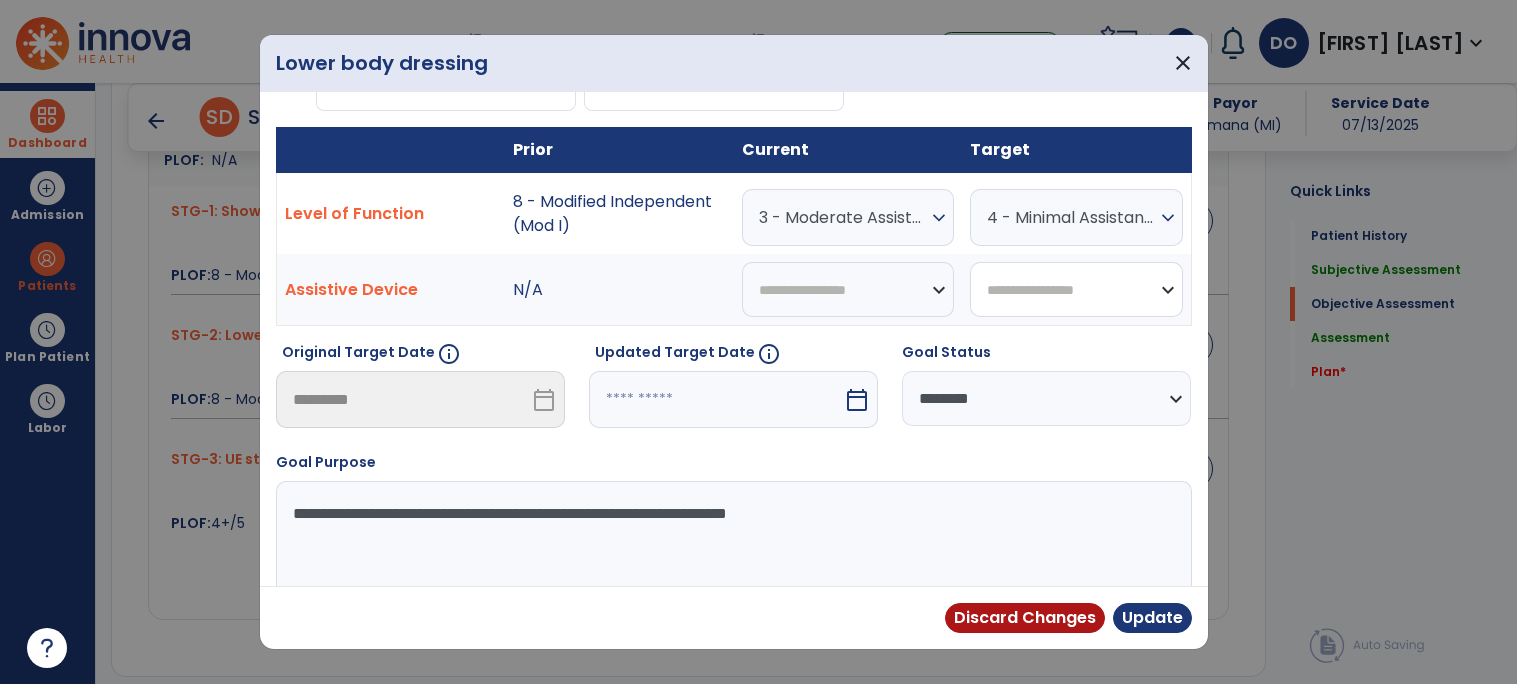 click on "**********" at bounding box center (1076, 289) 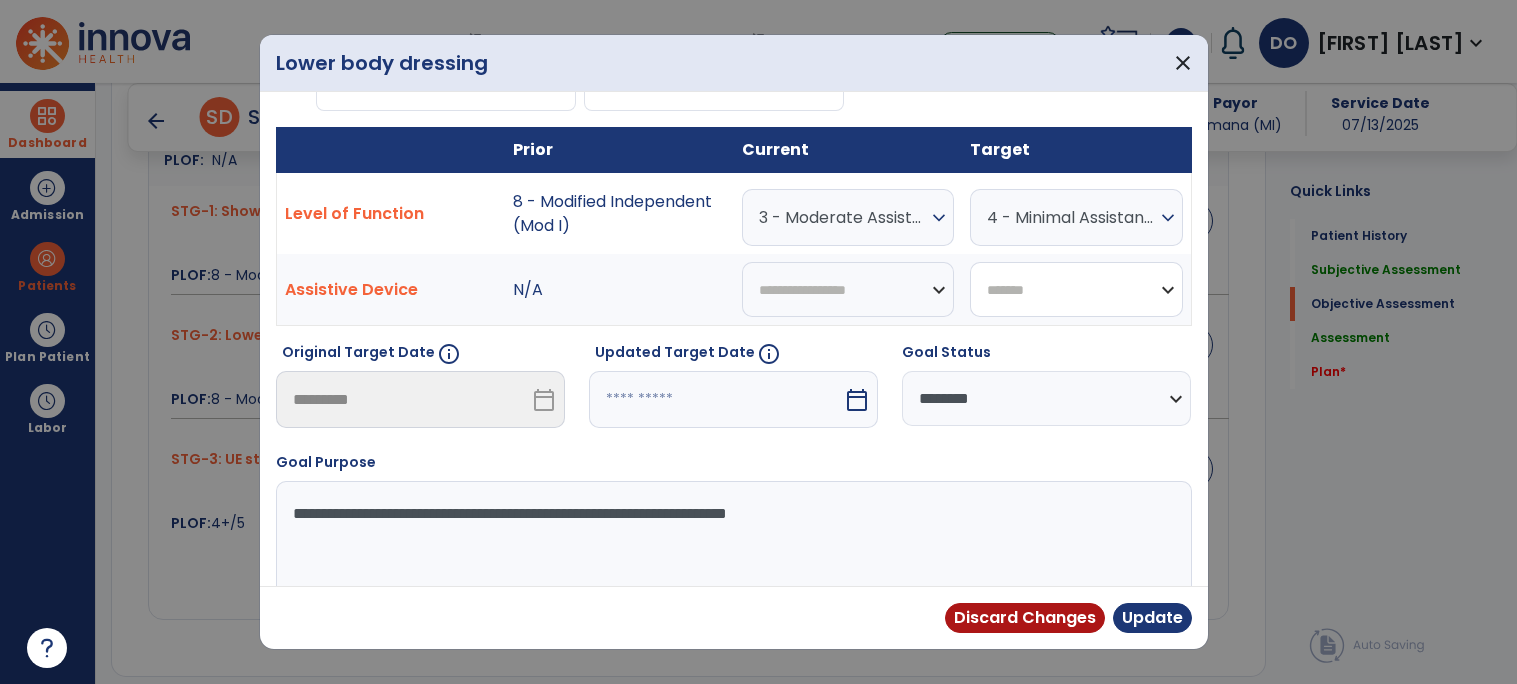 click on "**********" at bounding box center (1076, 289) 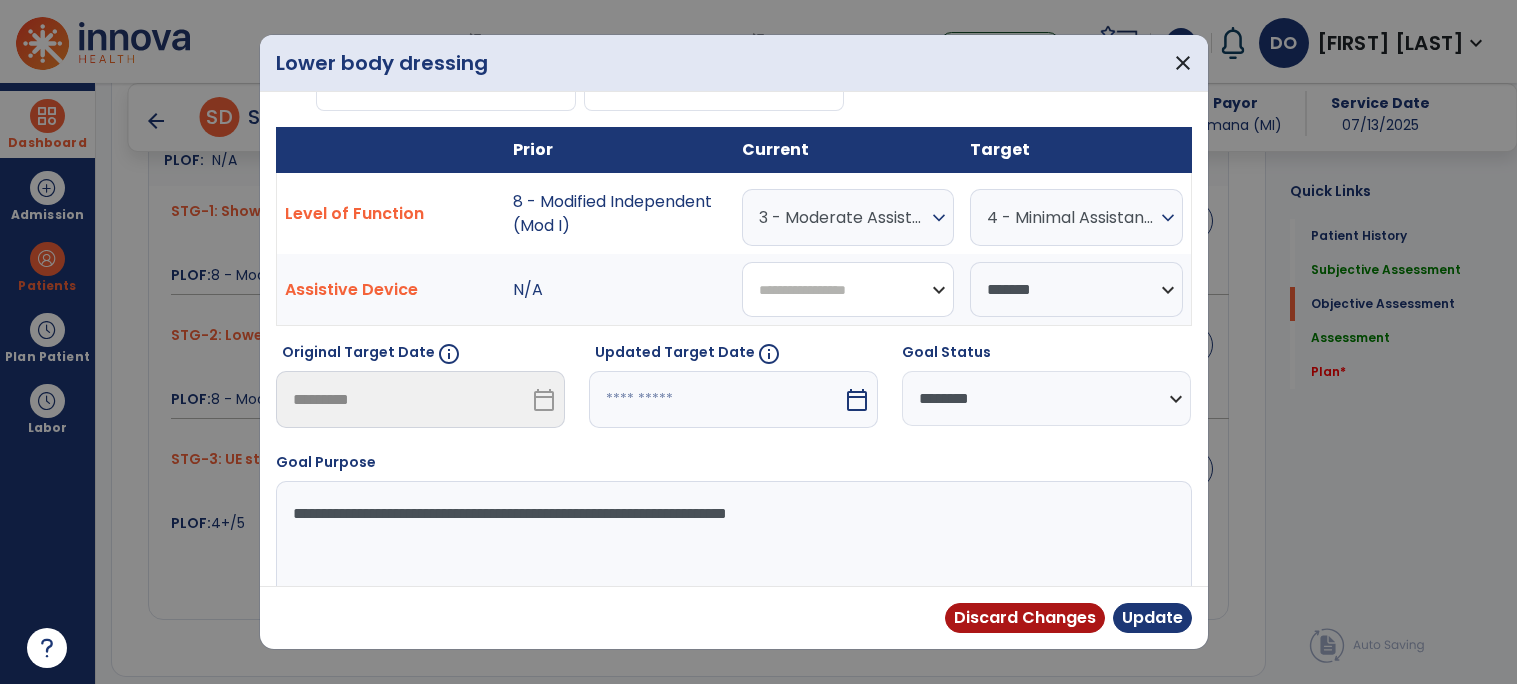 click on "**********" at bounding box center (848, 289) 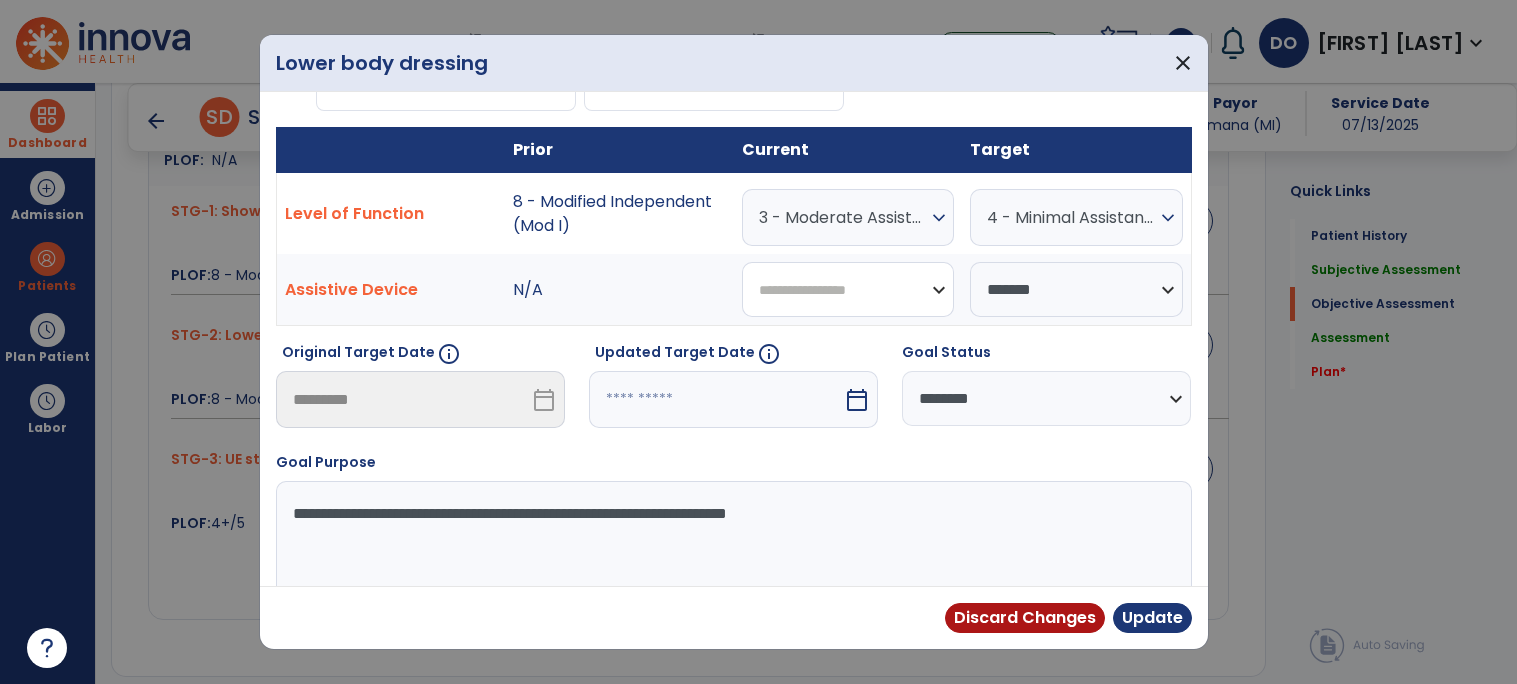 select on "*******" 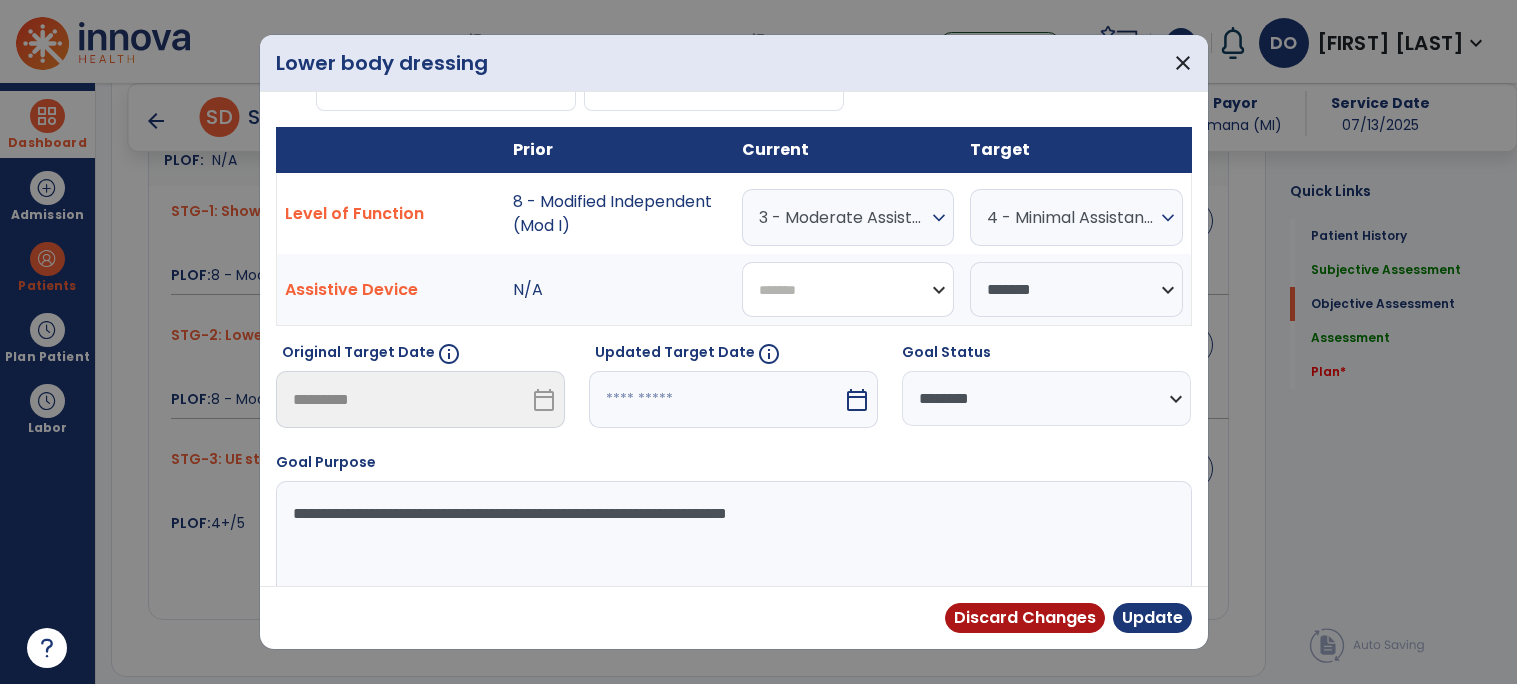 click on "**********" at bounding box center (848, 289) 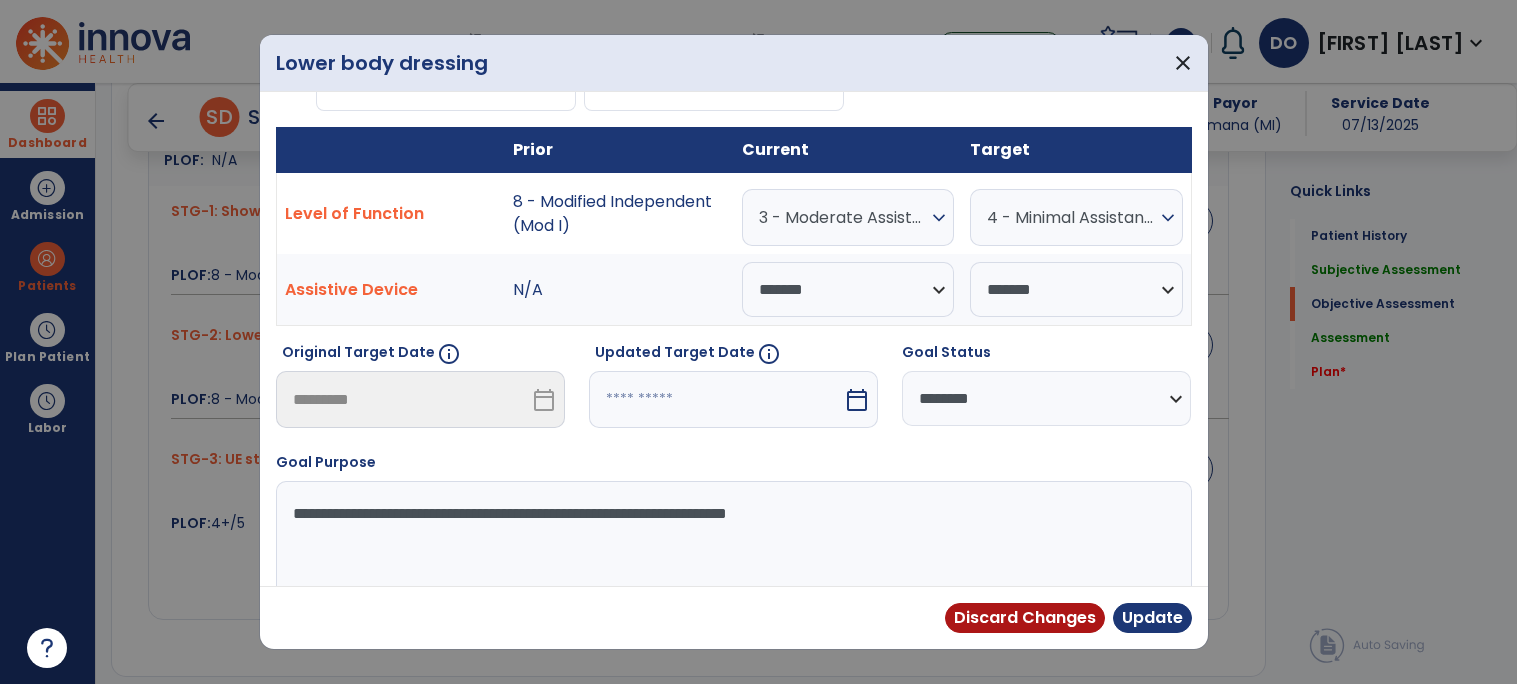 click on "calendar_today" at bounding box center [857, 400] 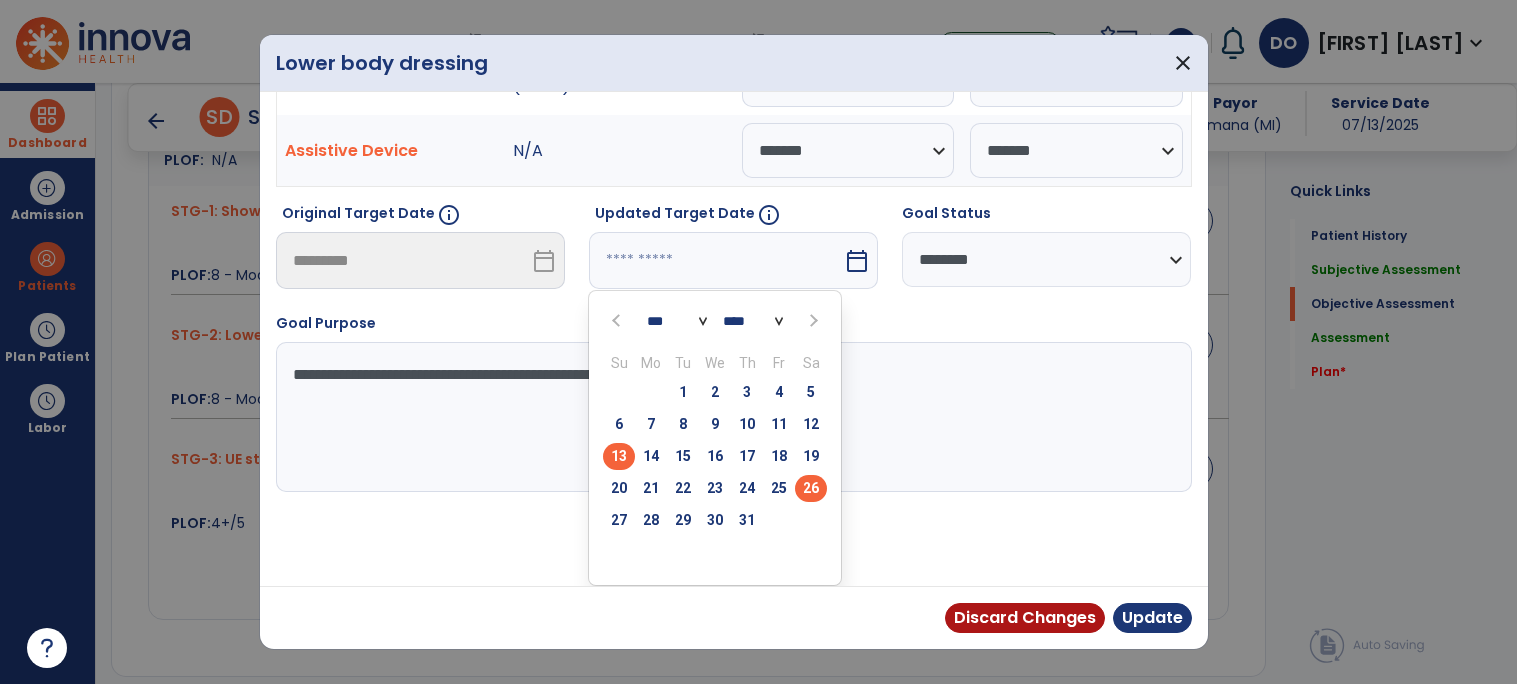 click on "26" at bounding box center [811, 488] 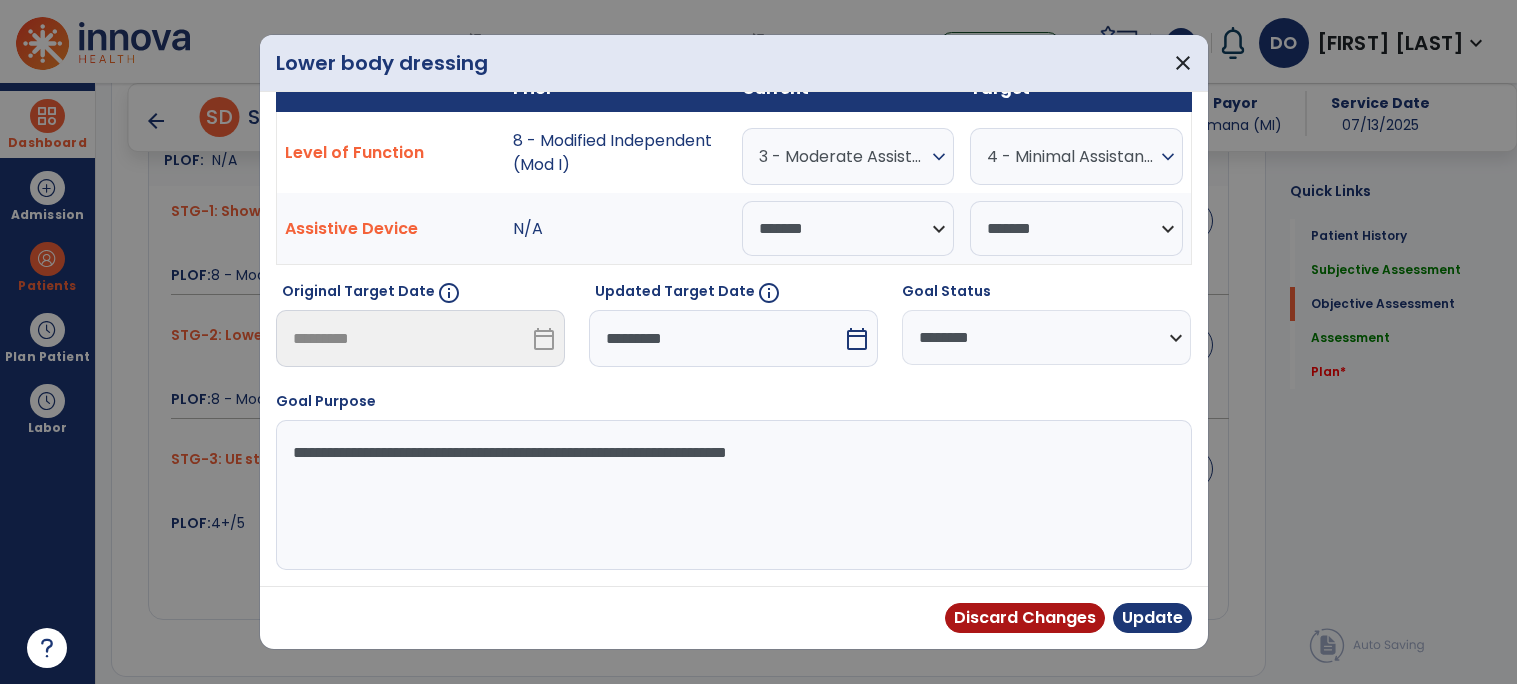 scroll, scrollTop: 164, scrollLeft: 0, axis: vertical 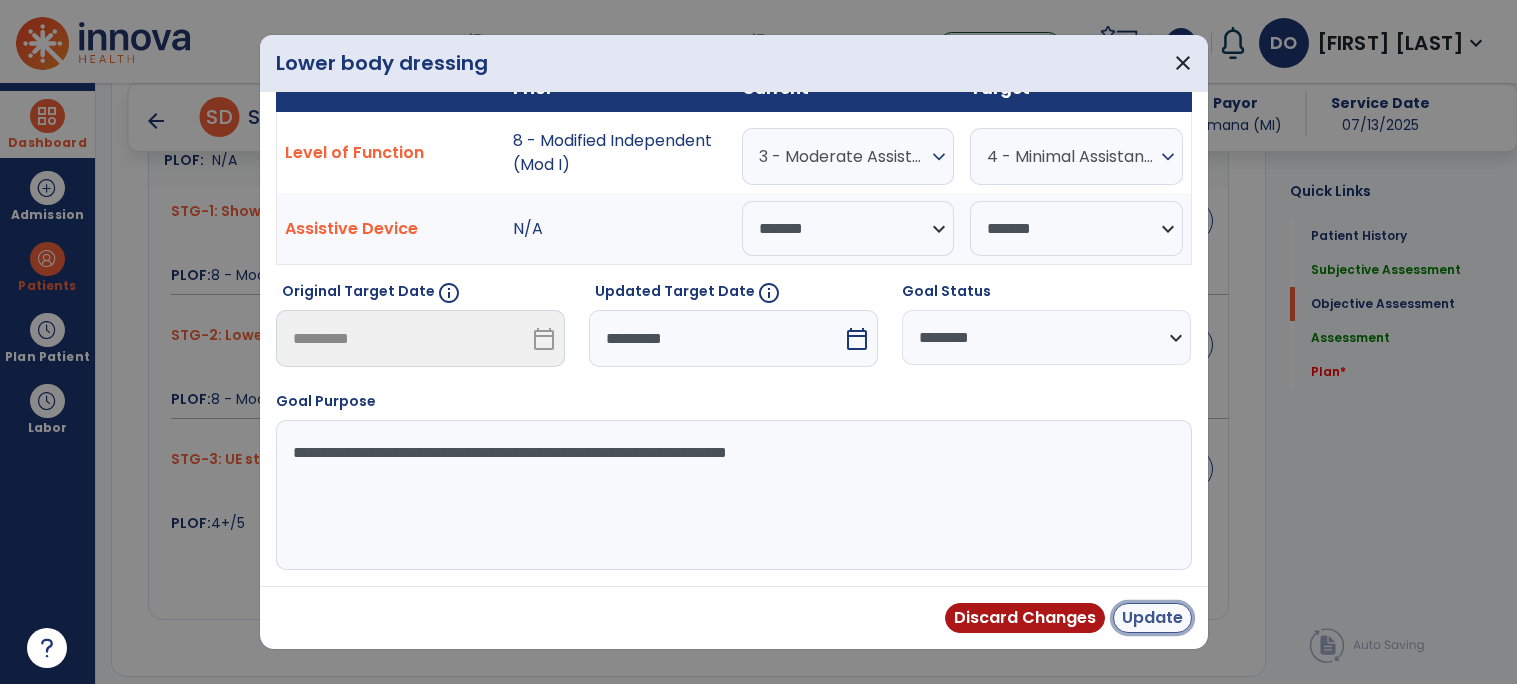 click on "Update" at bounding box center (1152, 618) 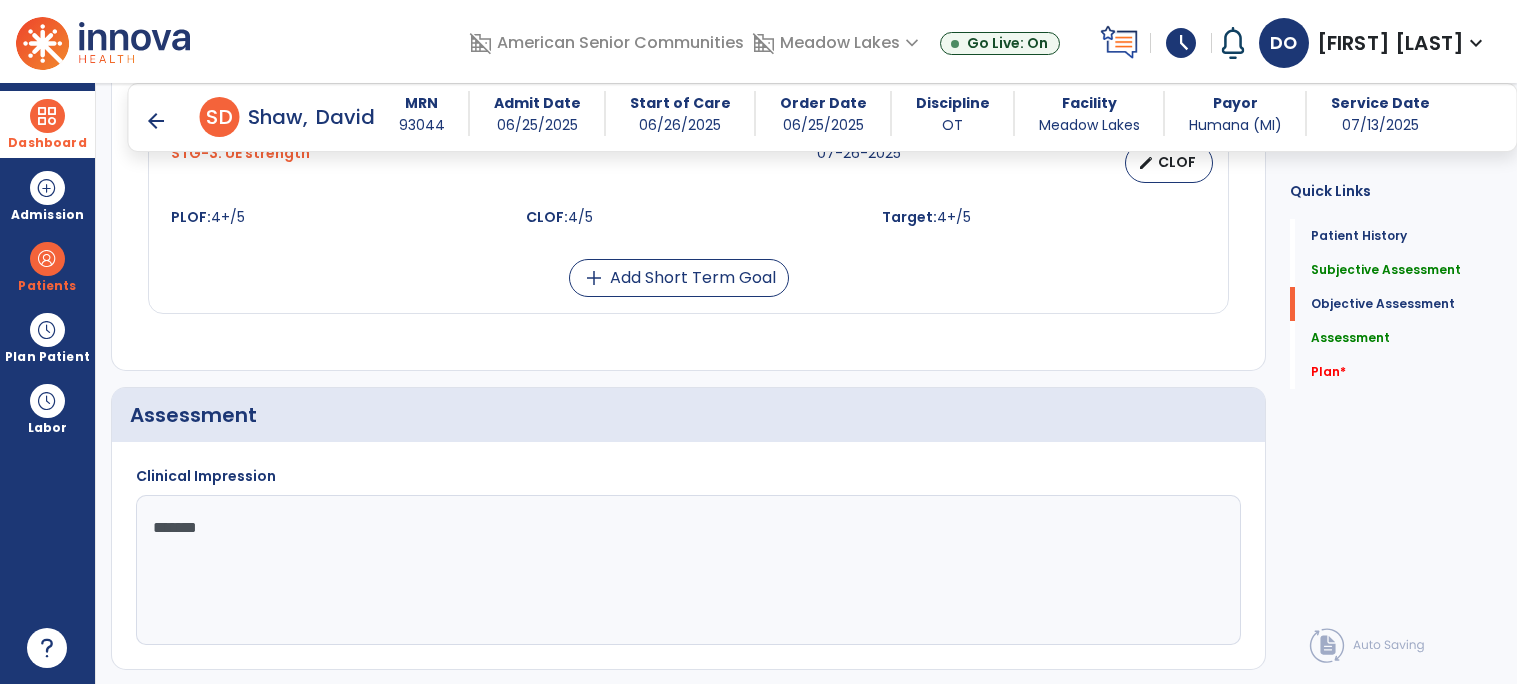 scroll, scrollTop: 2003, scrollLeft: 0, axis: vertical 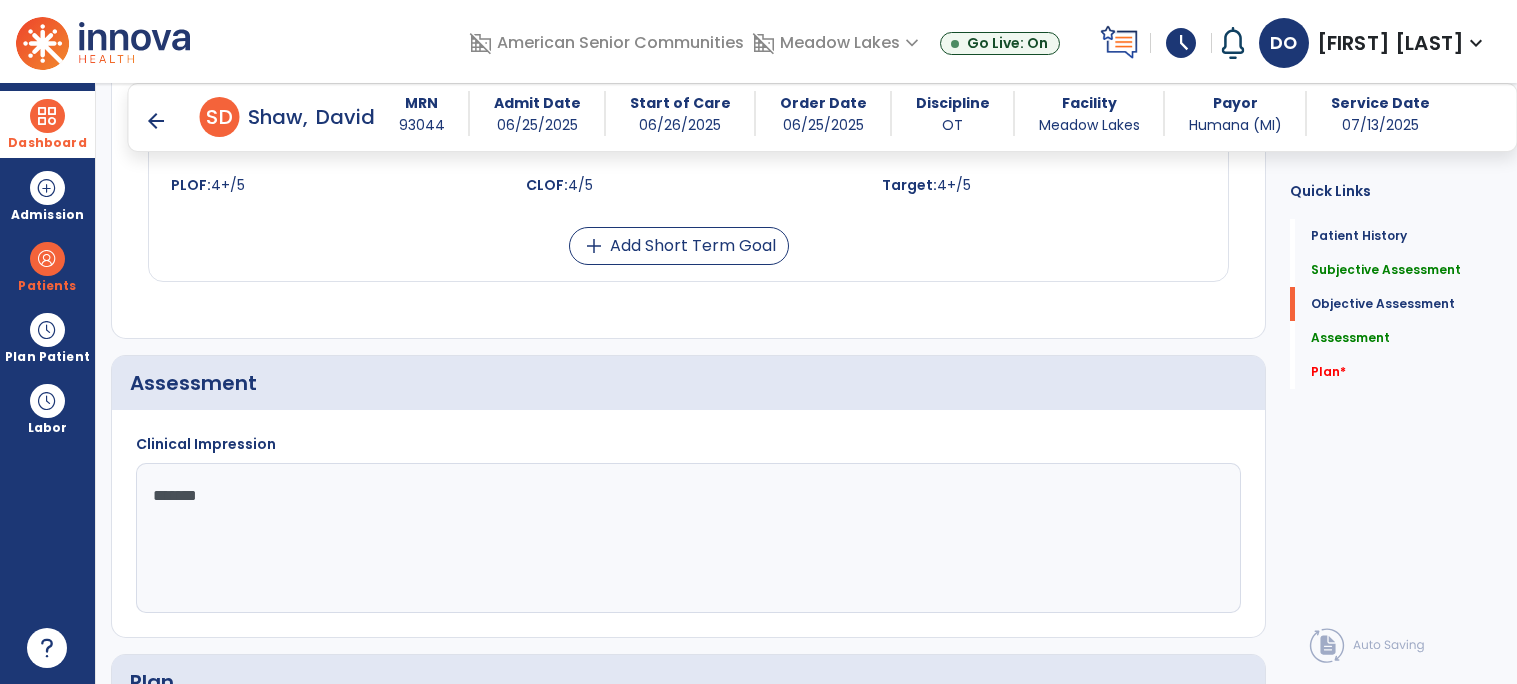 click on "******" 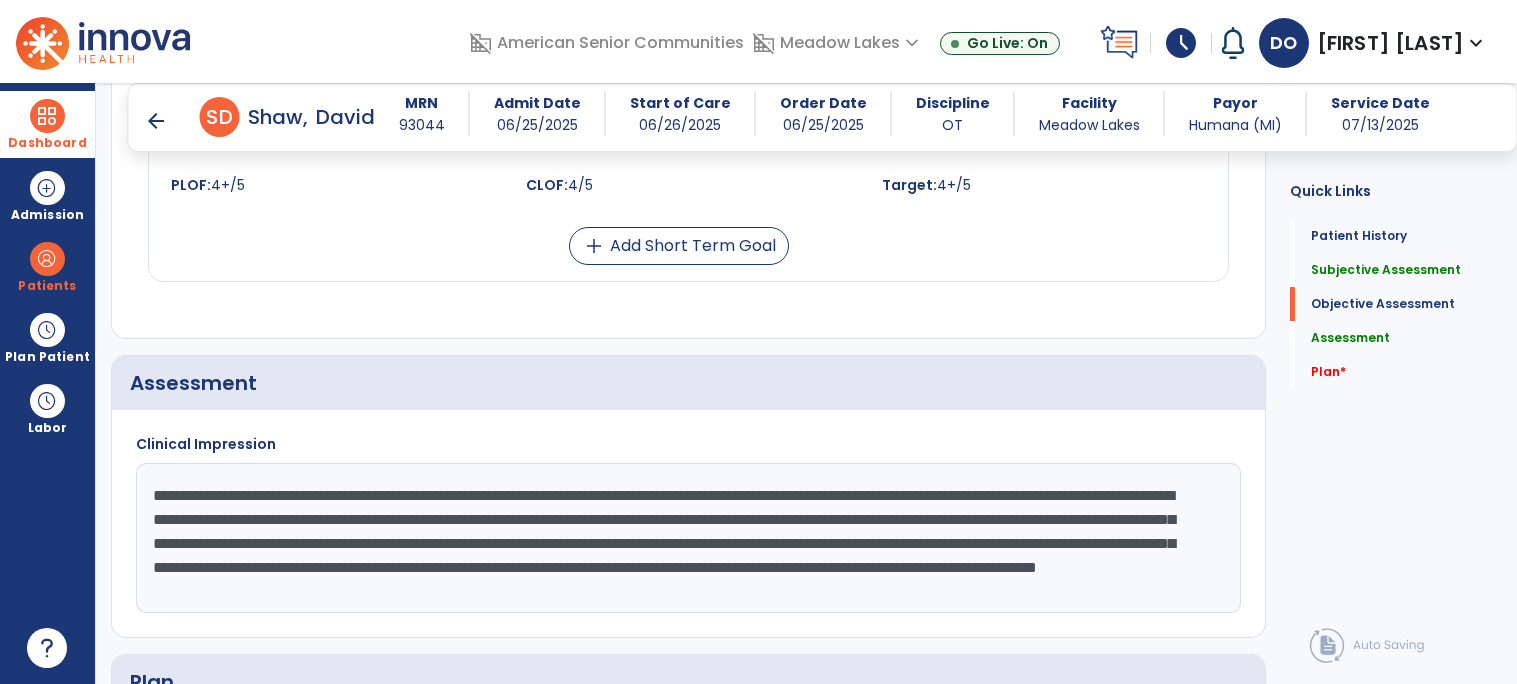 scroll, scrollTop: 14, scrollLeft: 0, axis: vertical 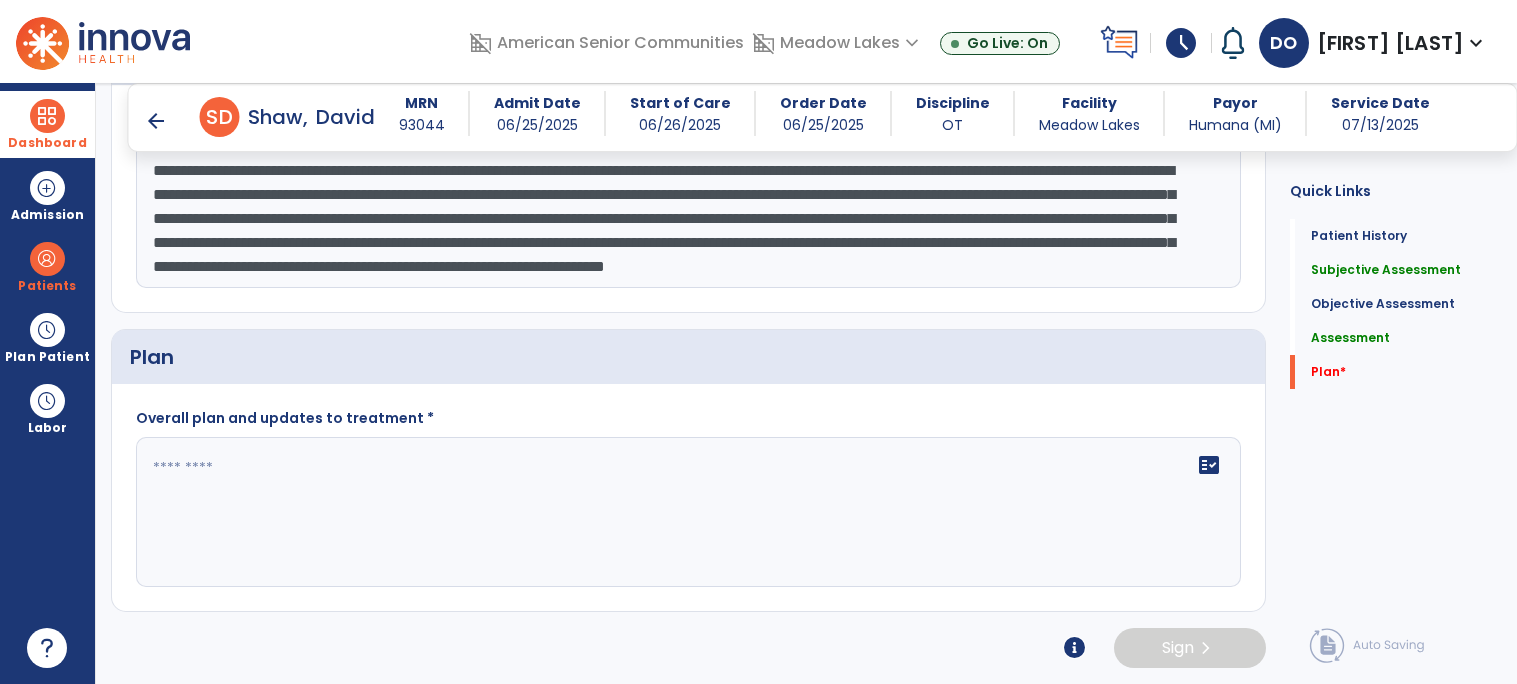type on "**********" 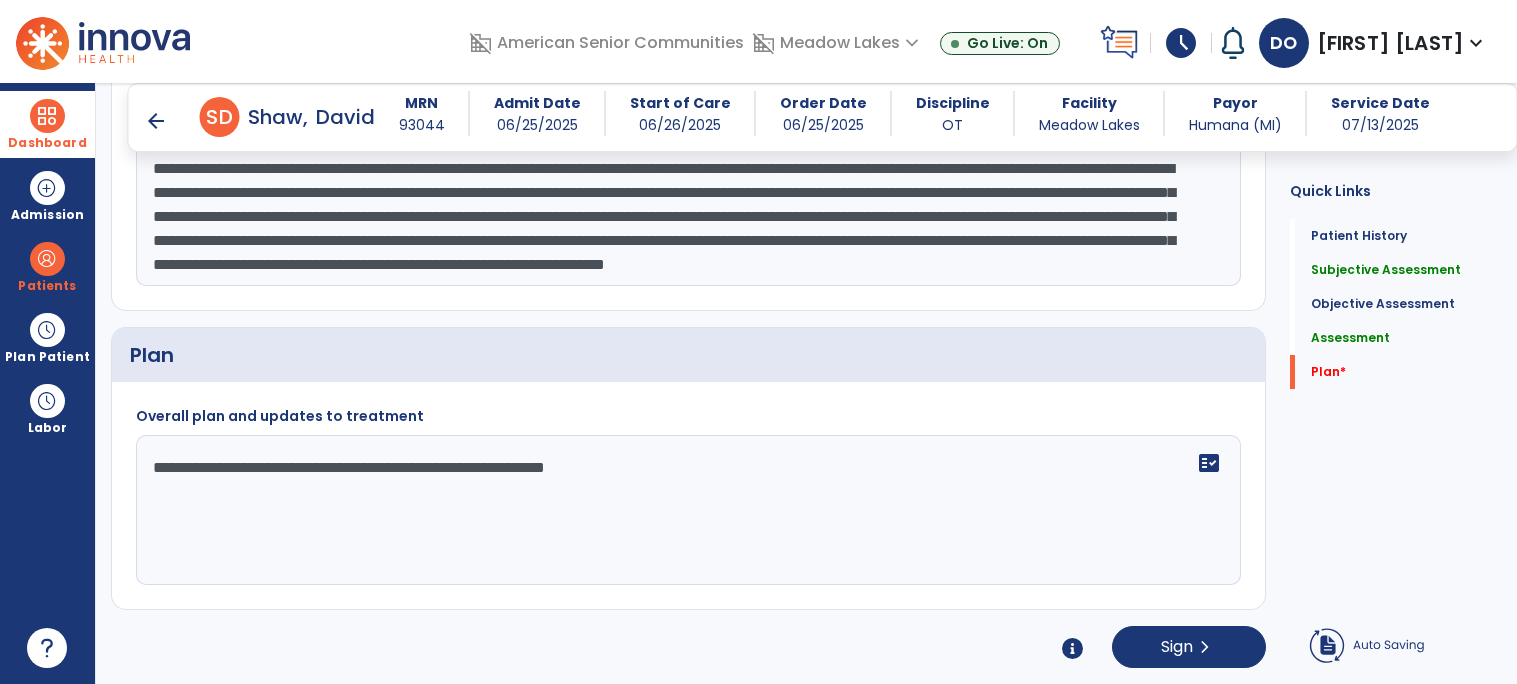 scroll, scrollTop: 2333, scrollLeft: 0, axis: vertical 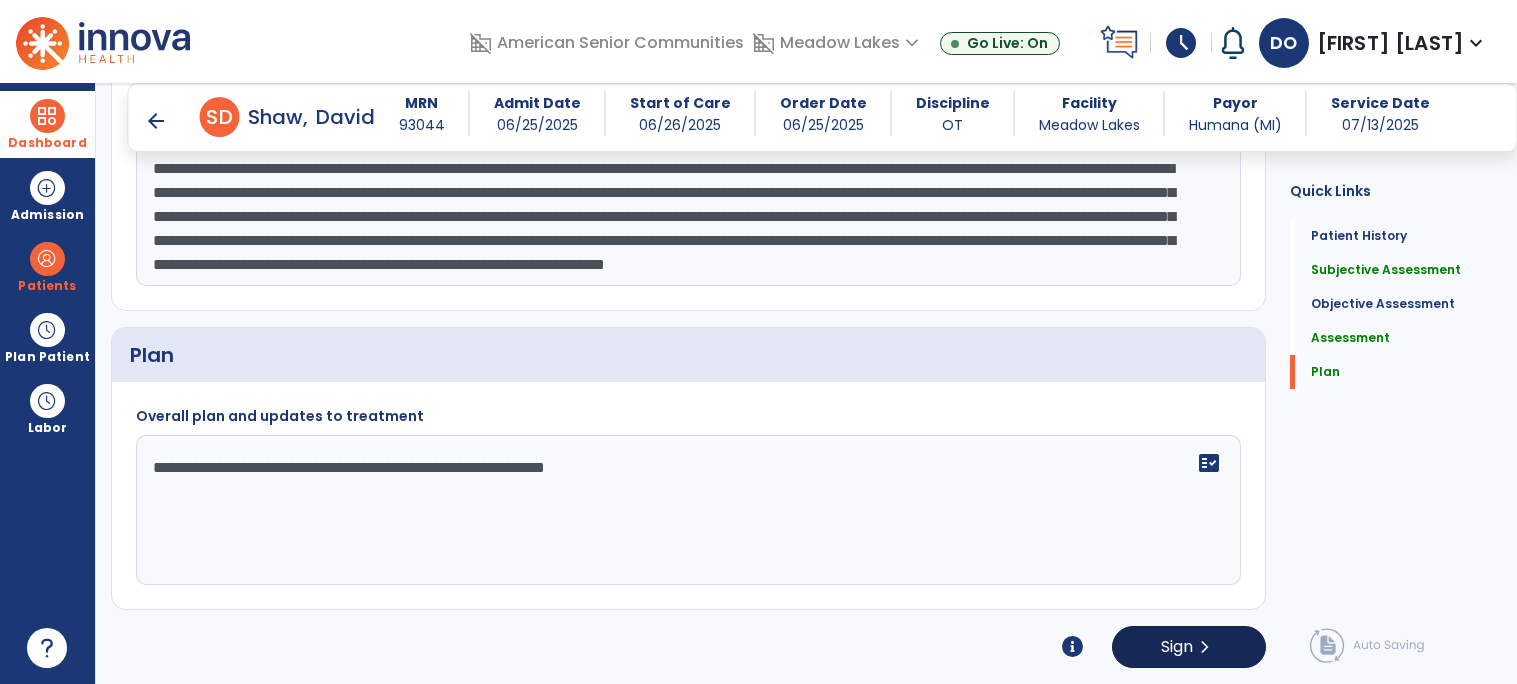 type on "**********" 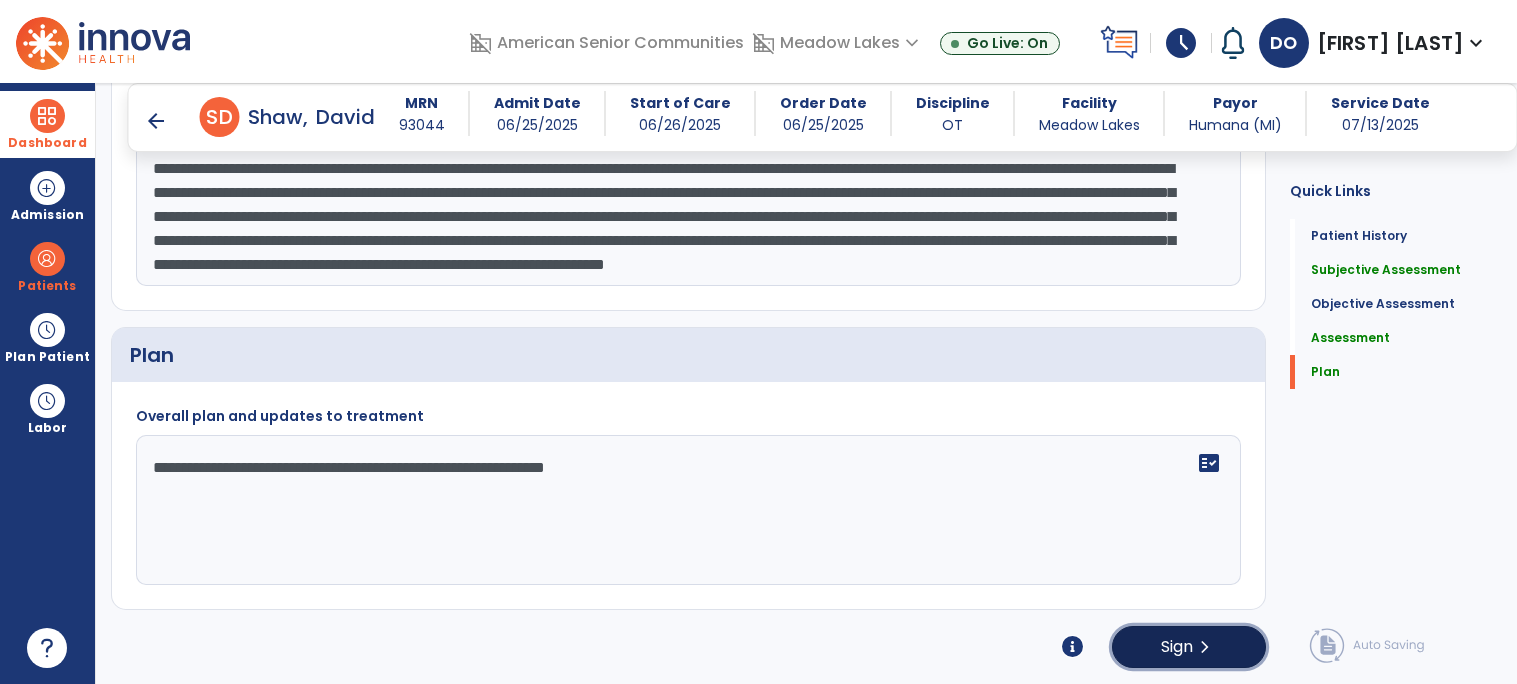 click on "Sign  chevron_right" 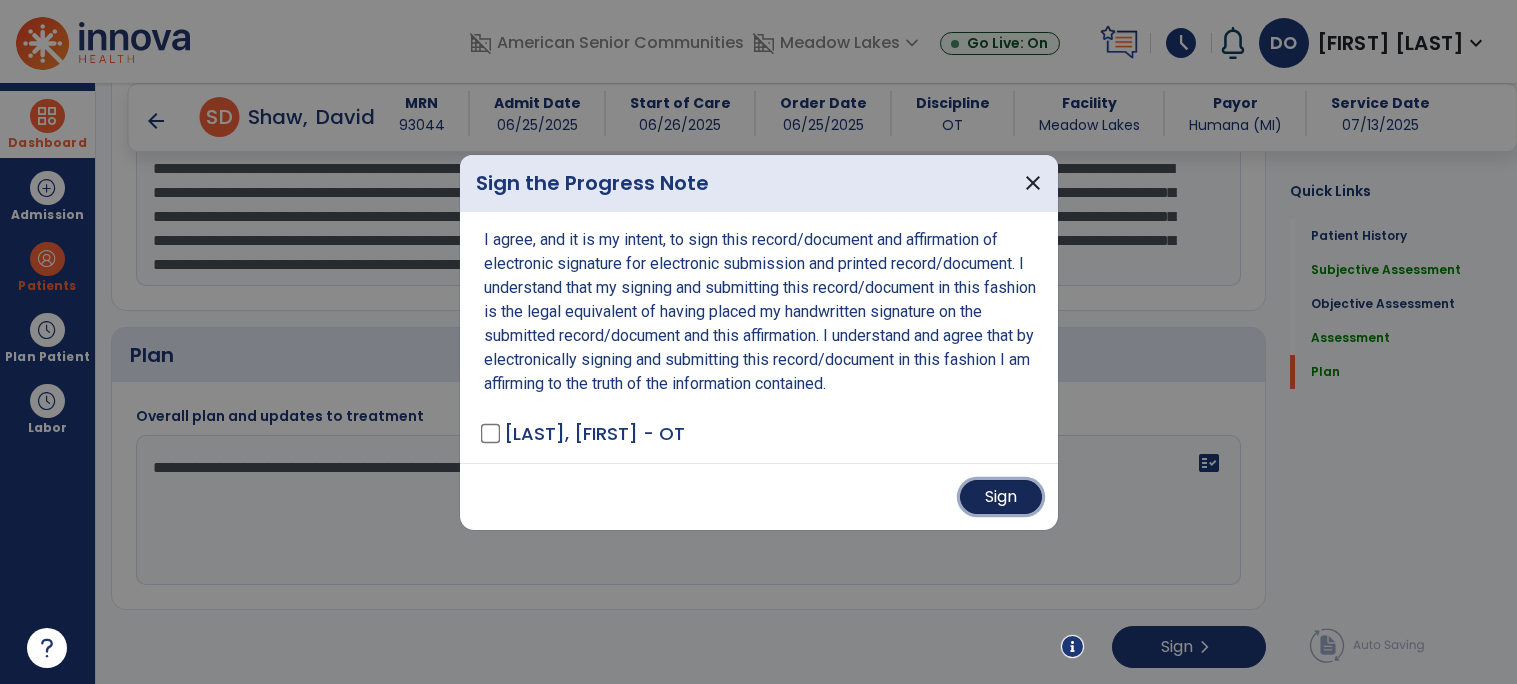 click on "Sign" at bounding box center (1001, 497) 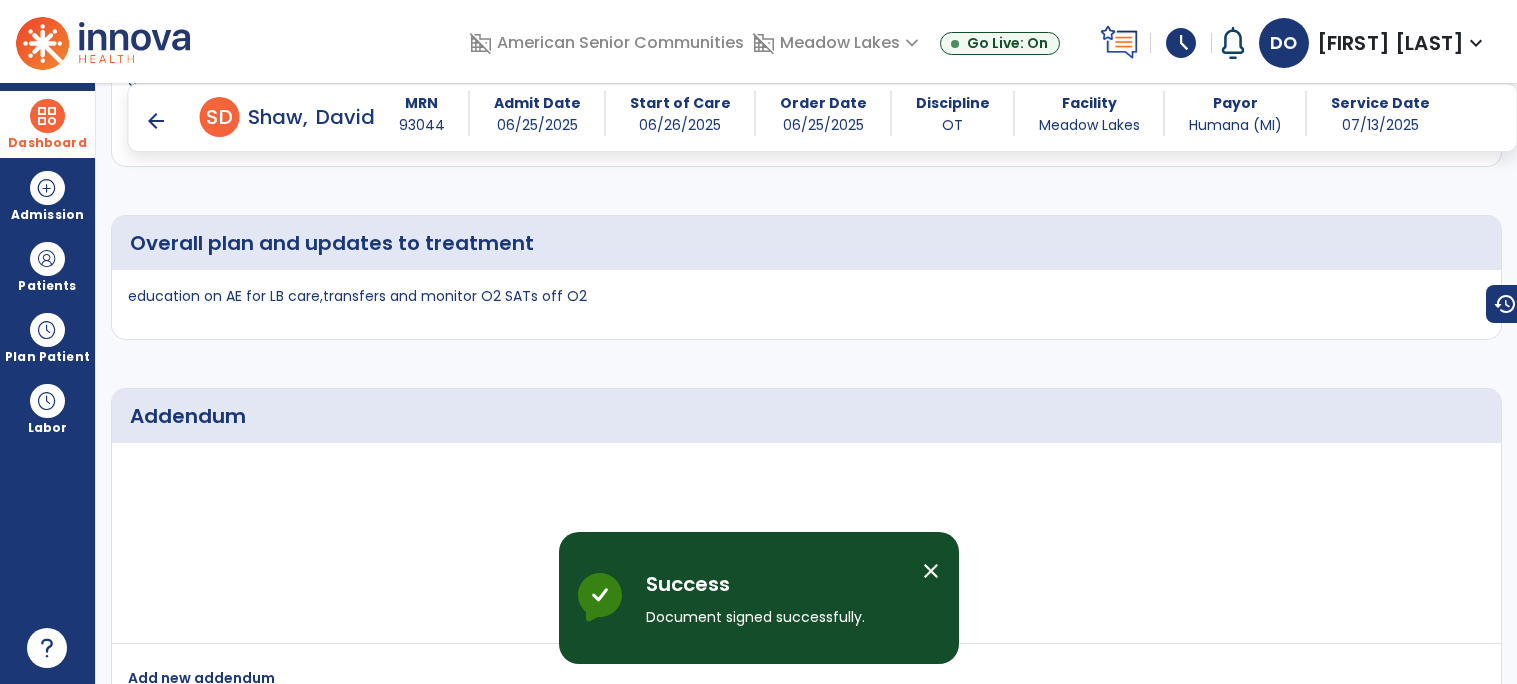 scroll, scrollTop: 600, scrollLeft: 0, axis: vertical 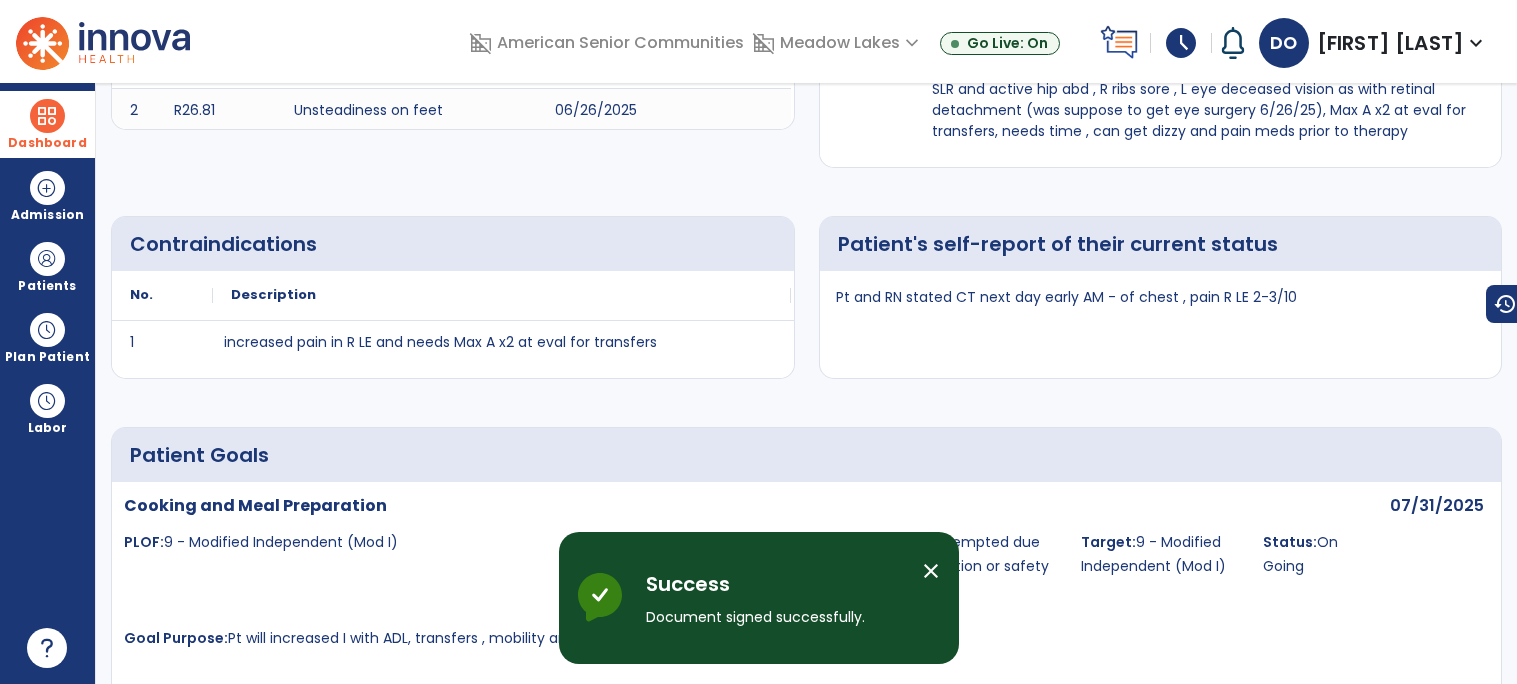 click on "Progress Note" 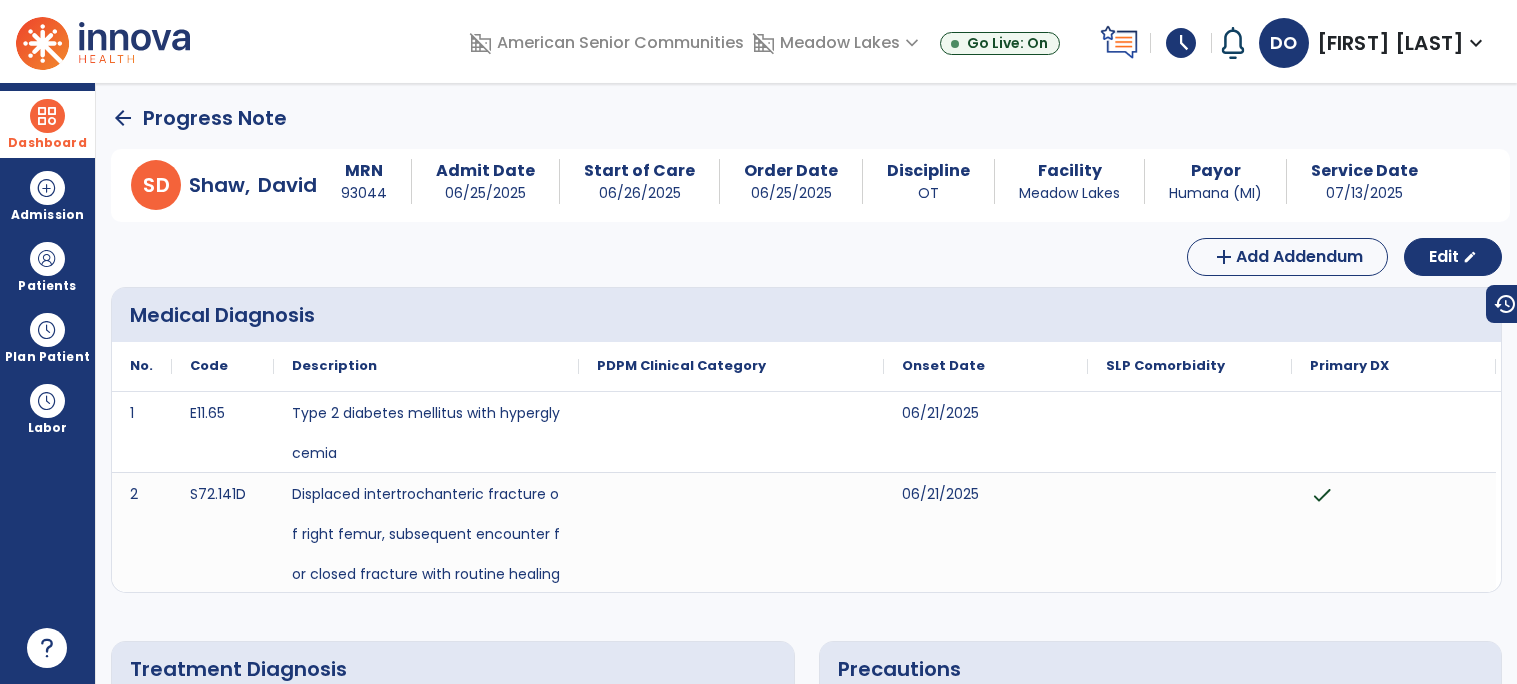 click on "arrow_back" 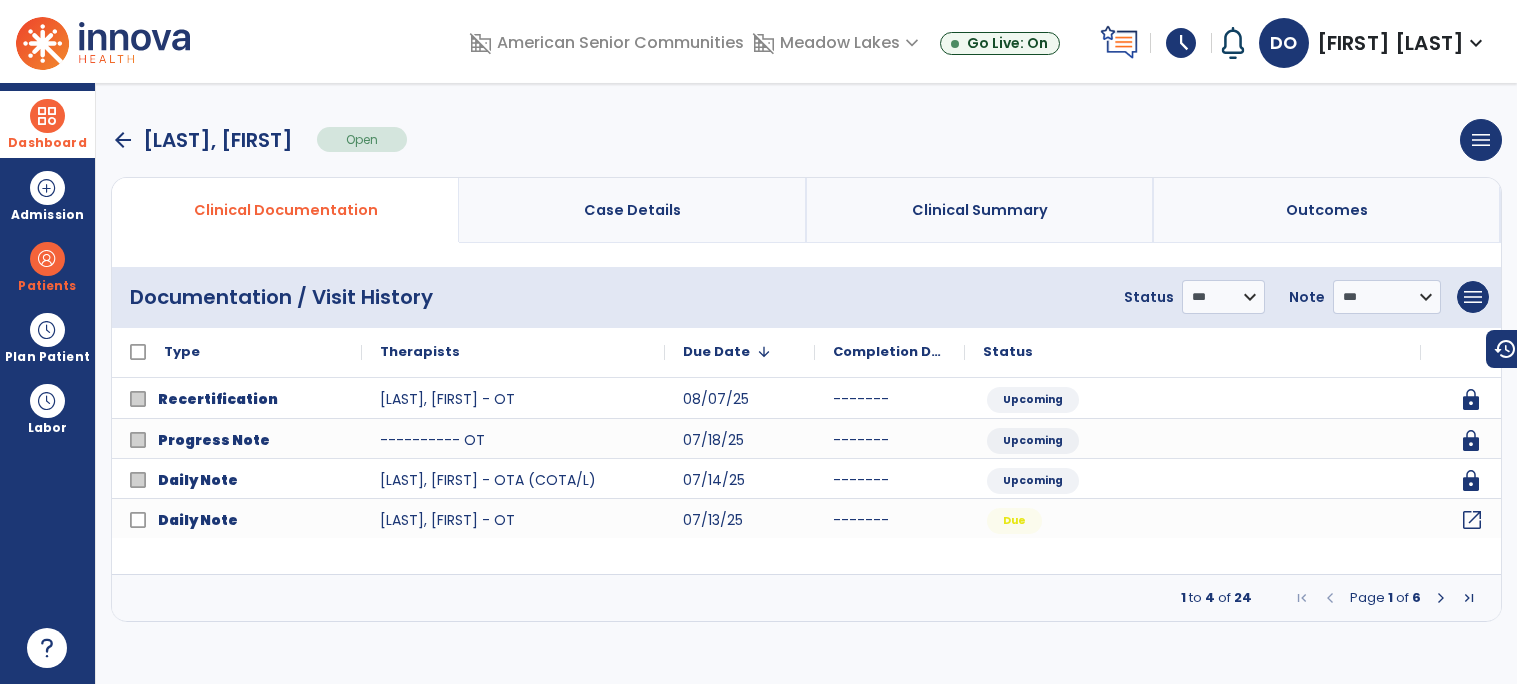 click on "open_in_new" 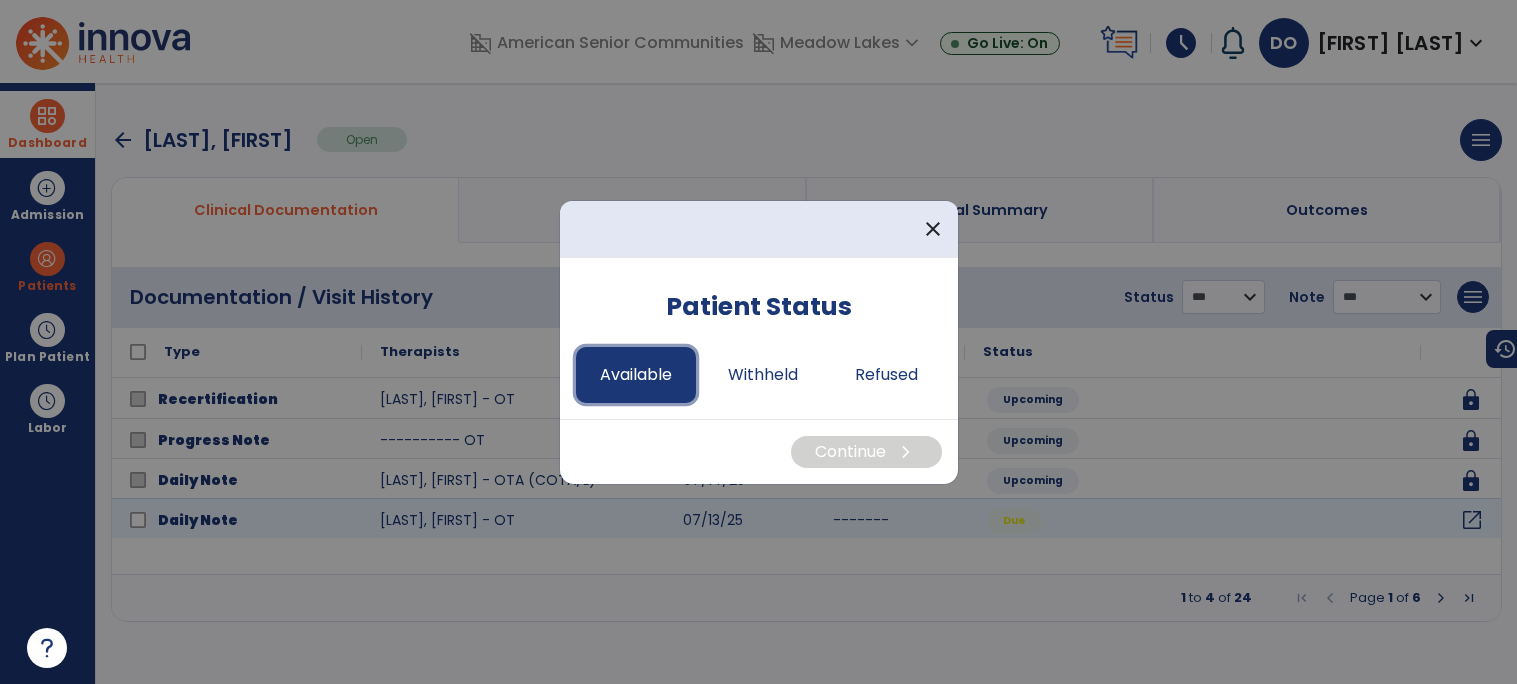 click on "Available" at bounding box center (636, 375) 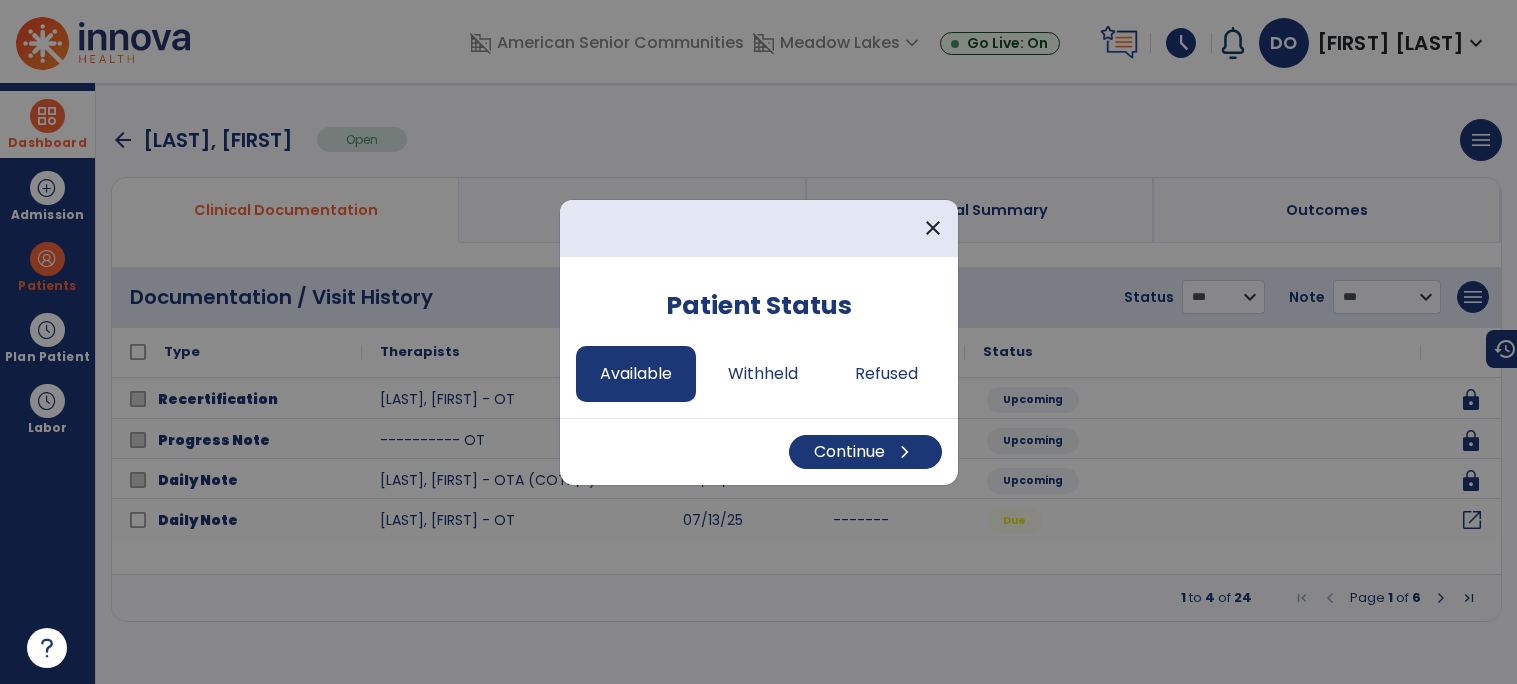 click on "Continue   chevron_right" at bounding box center (759, 451) 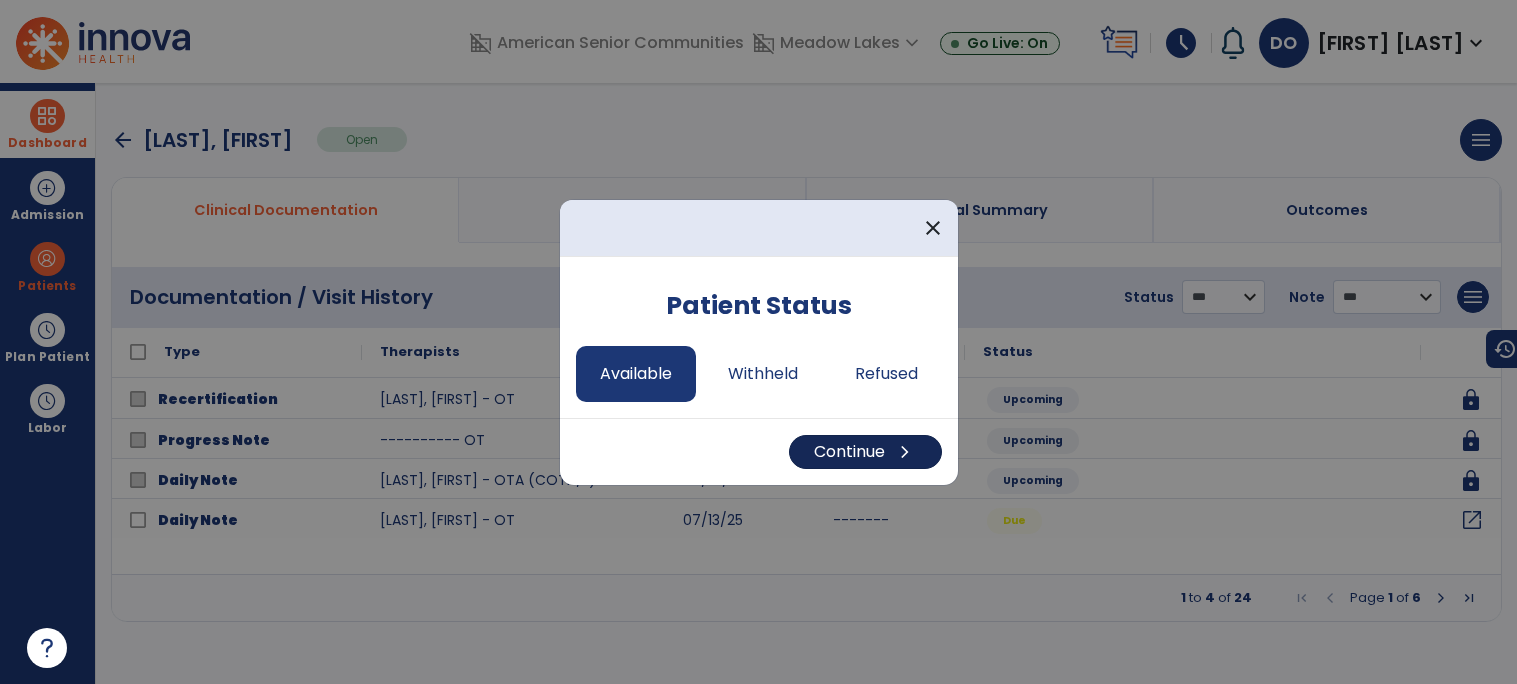 click on "Continue   chevron_right" at bounding box center (865, 452) 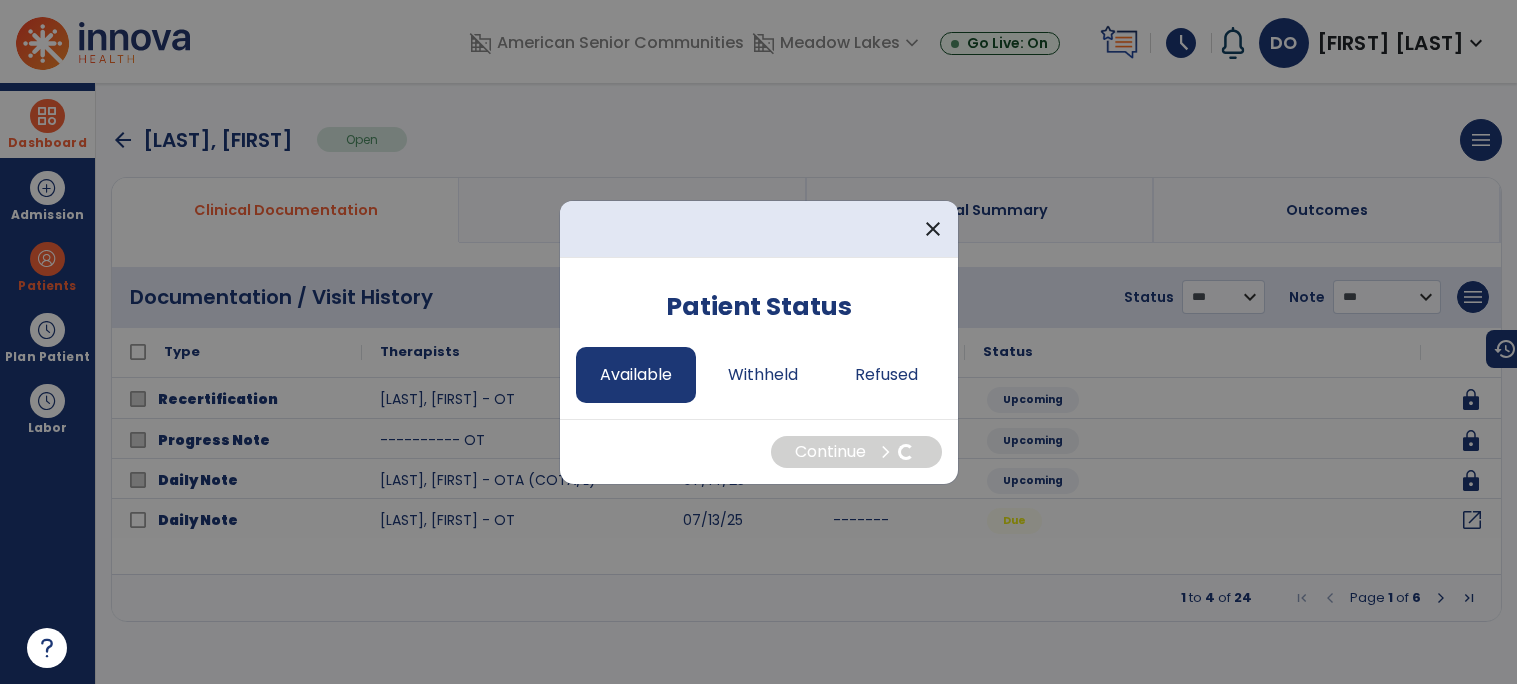 select on "*" 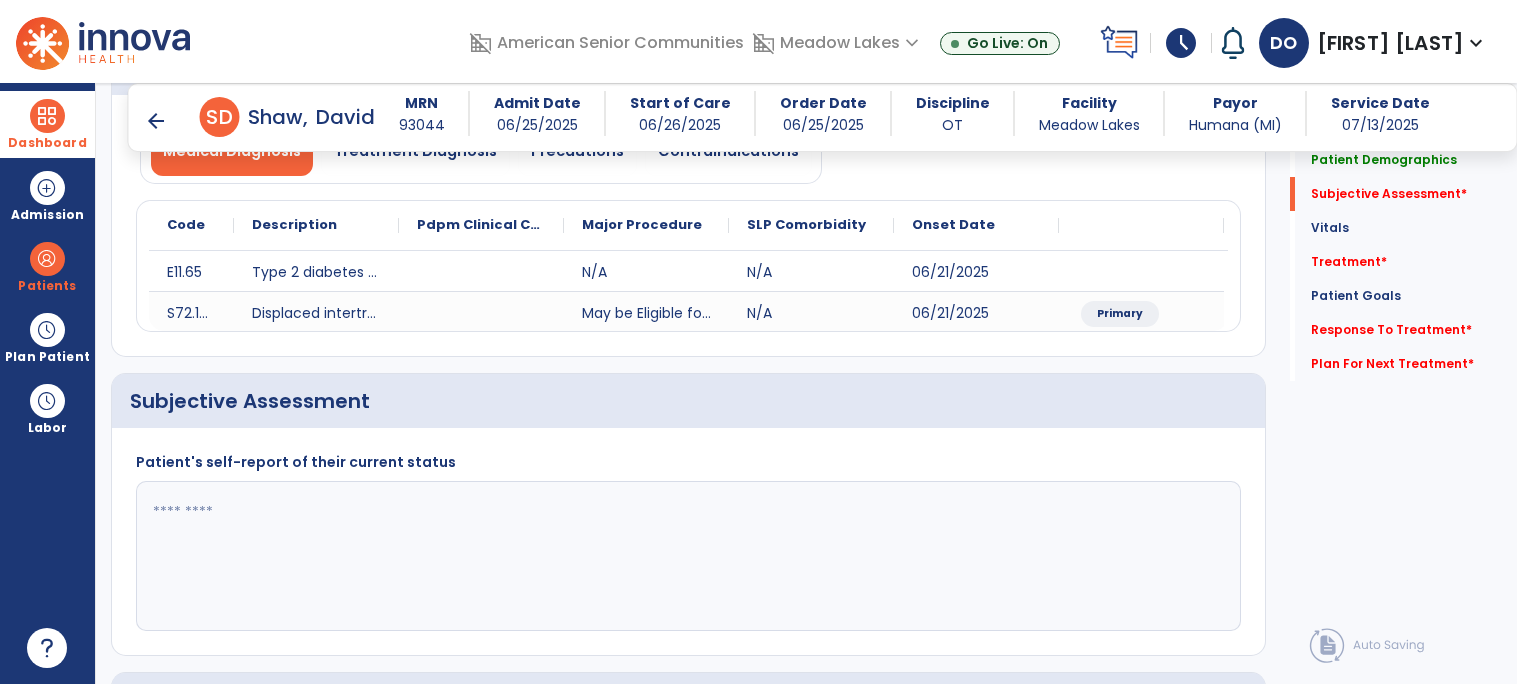 scroll, scrollTop: 412, scrollLeft: 0, axis: vertical 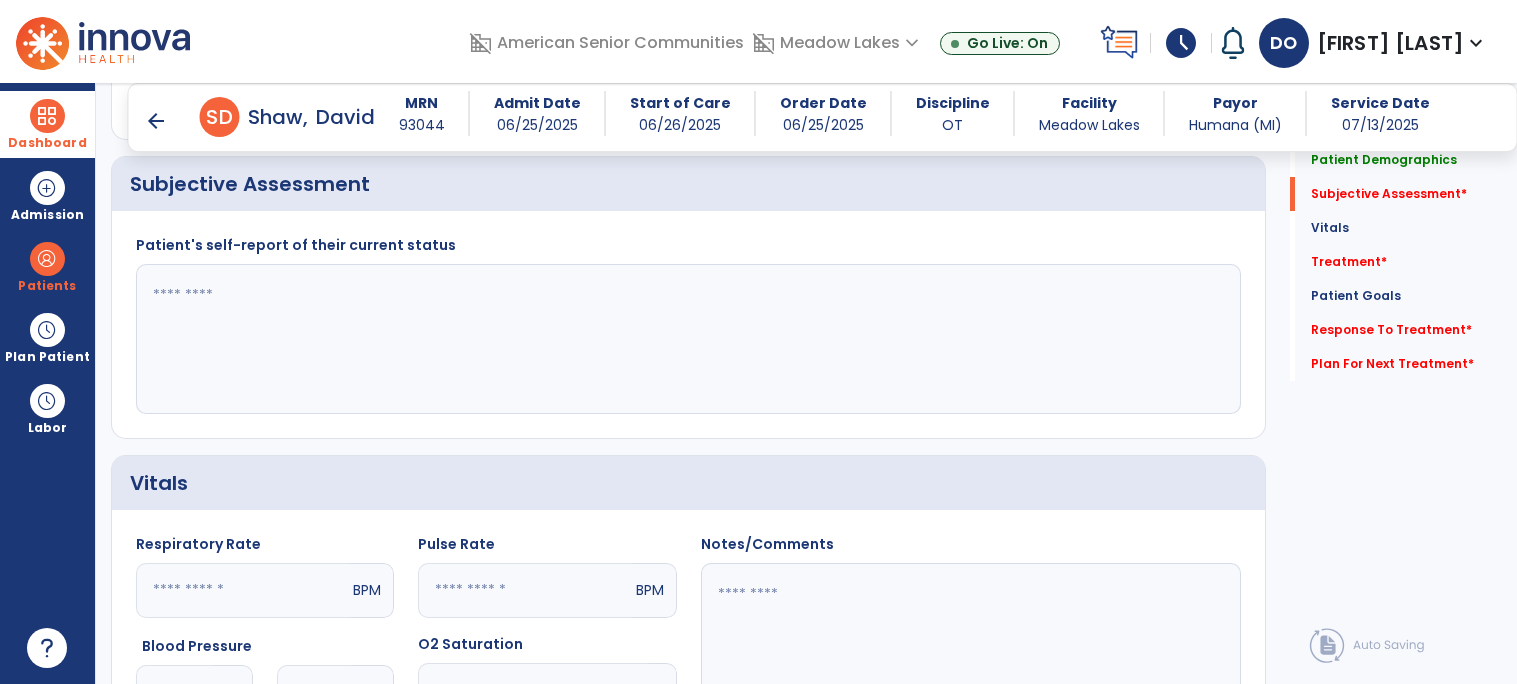 click 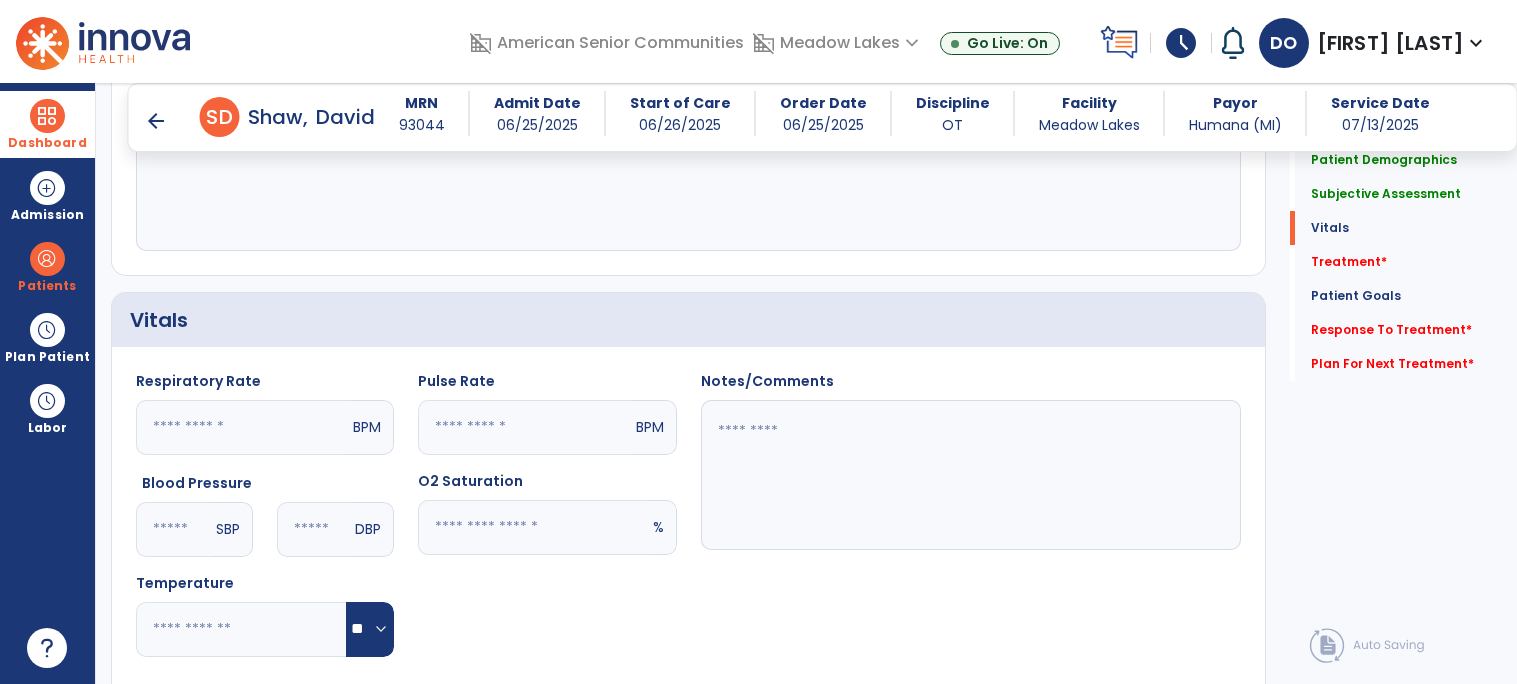 scroll, scrollTop: 648, scrollLeft: 0, axis: vertical 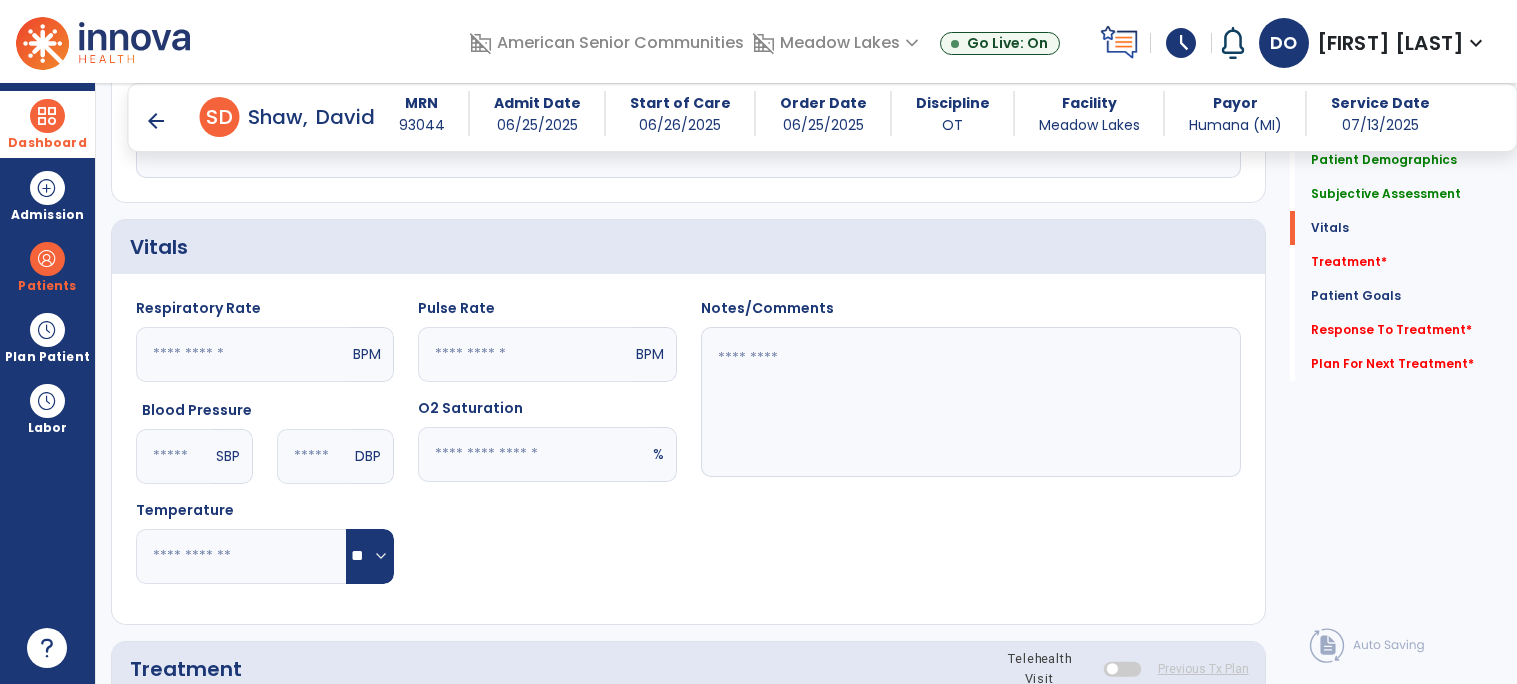 type on "**********" 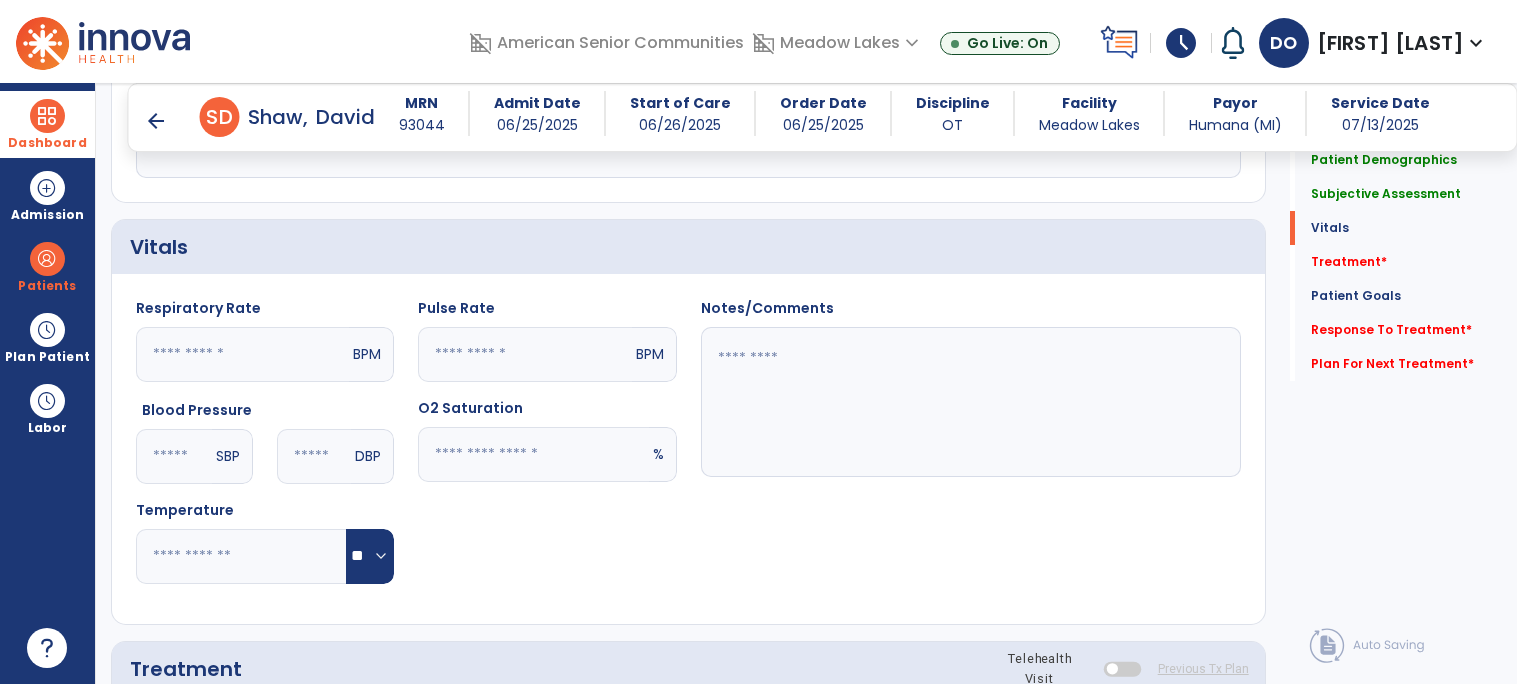 click 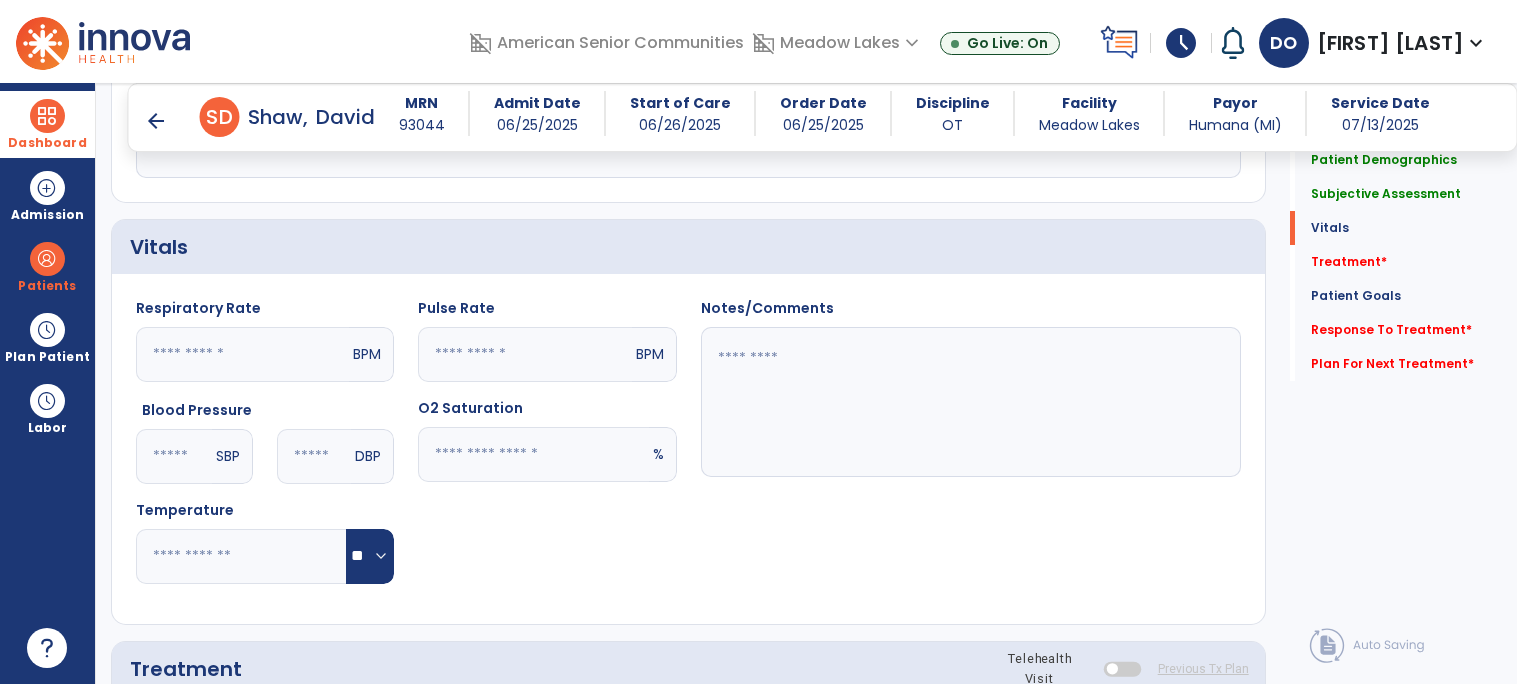 click 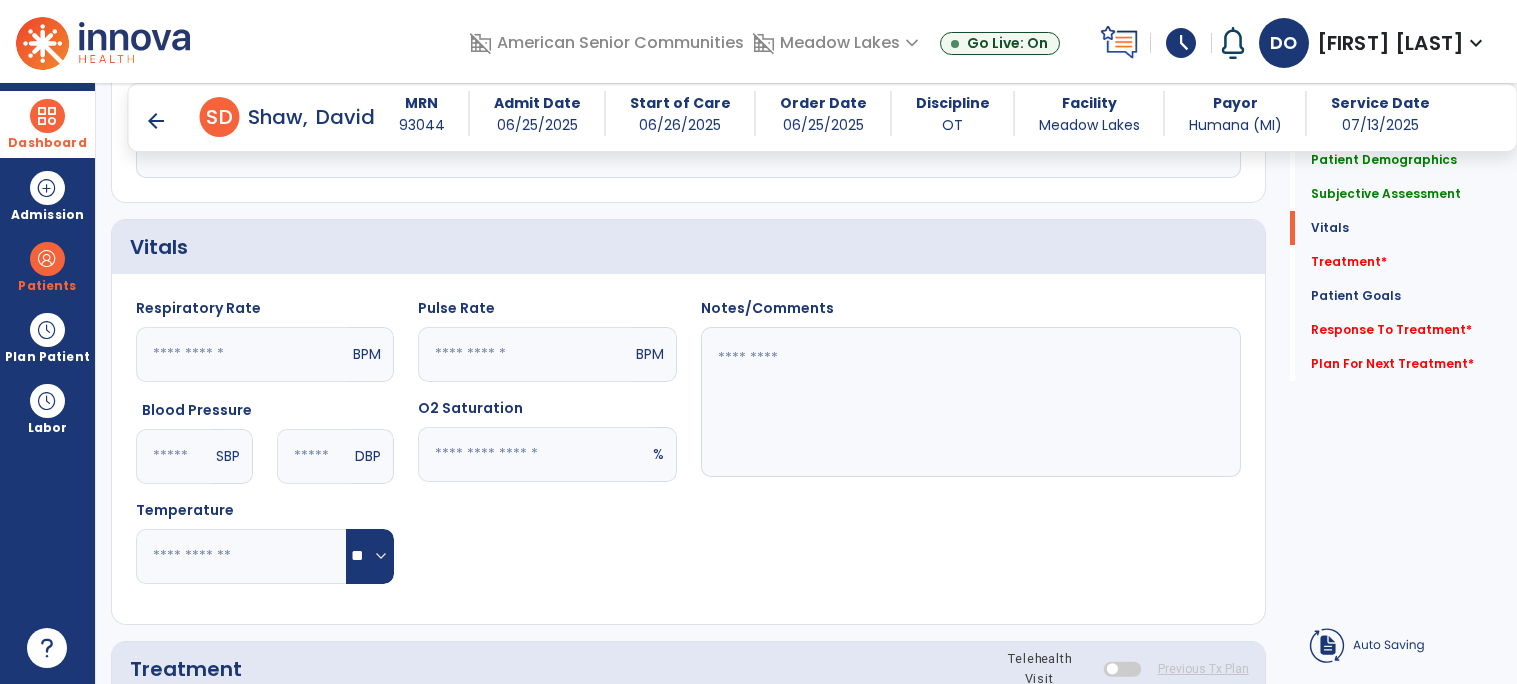 click 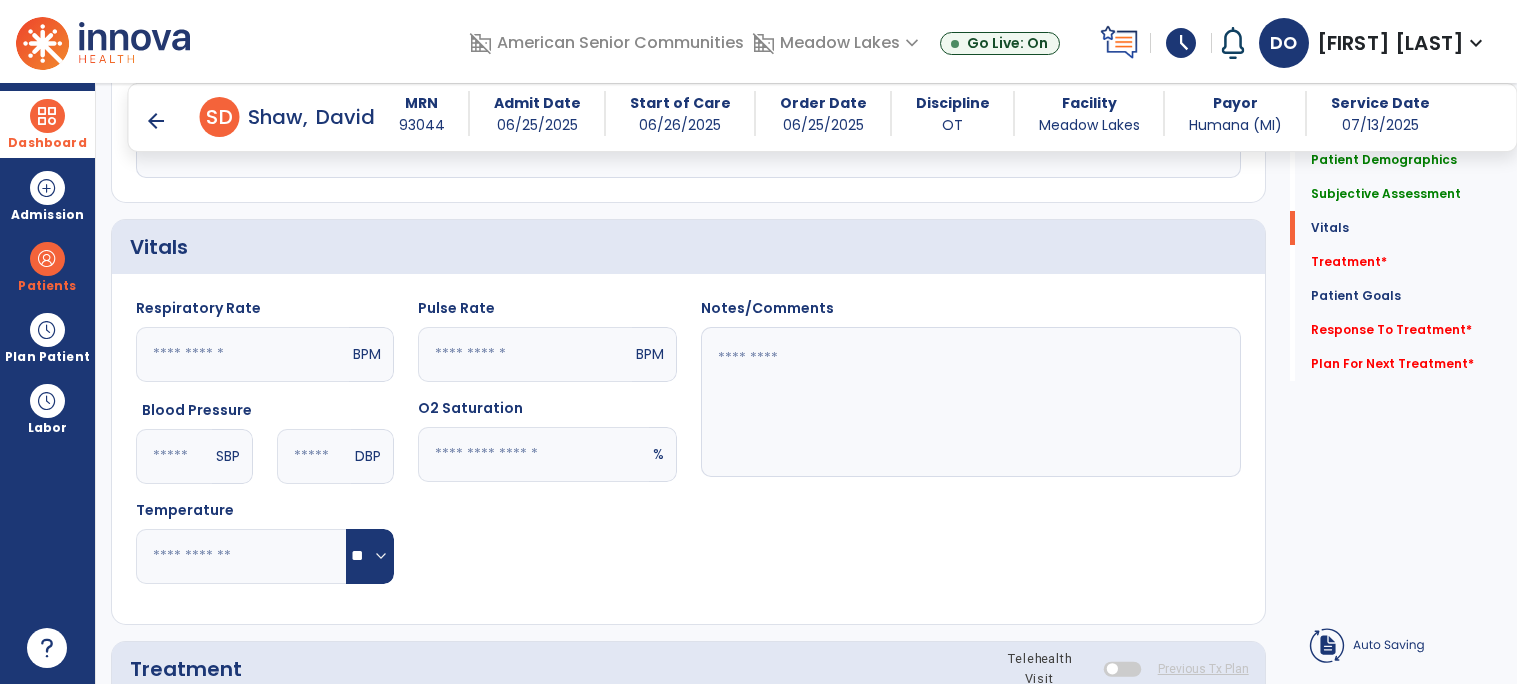 click 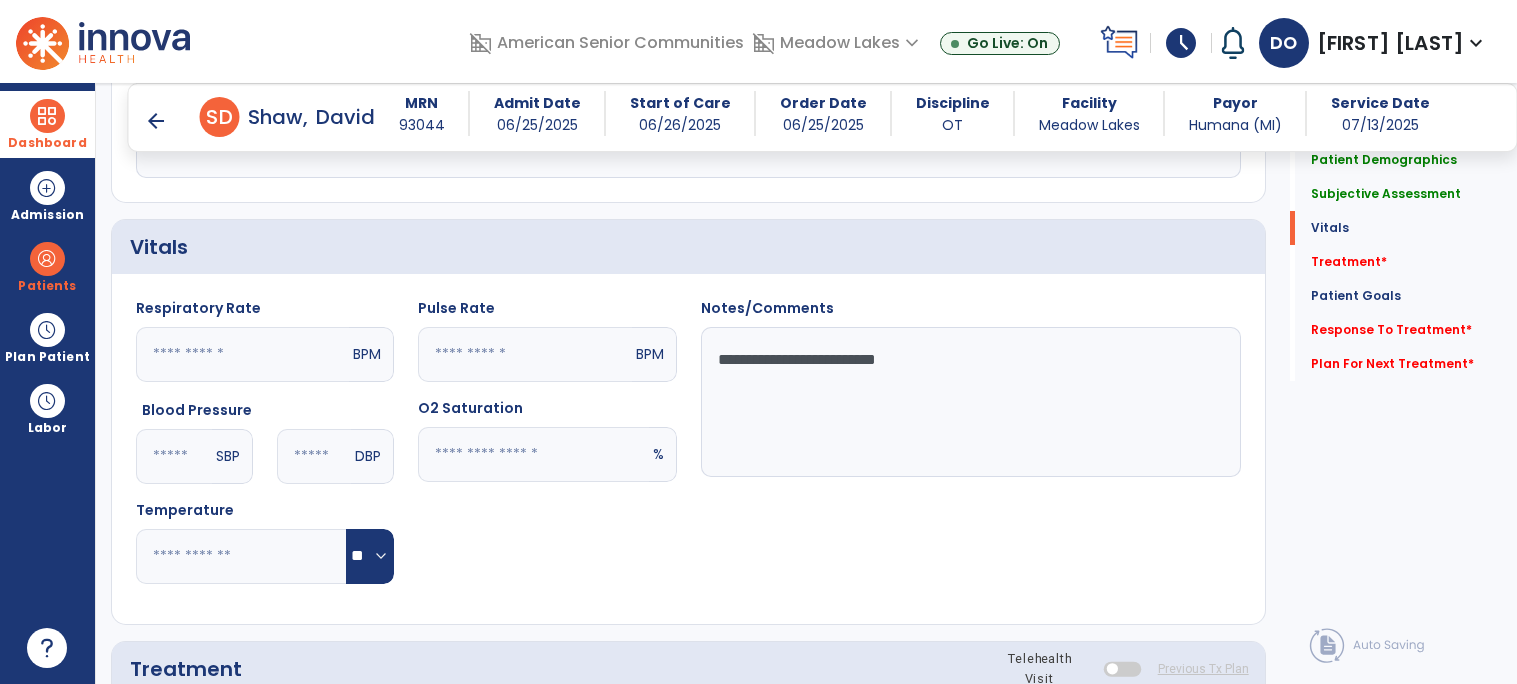 click on "**********" 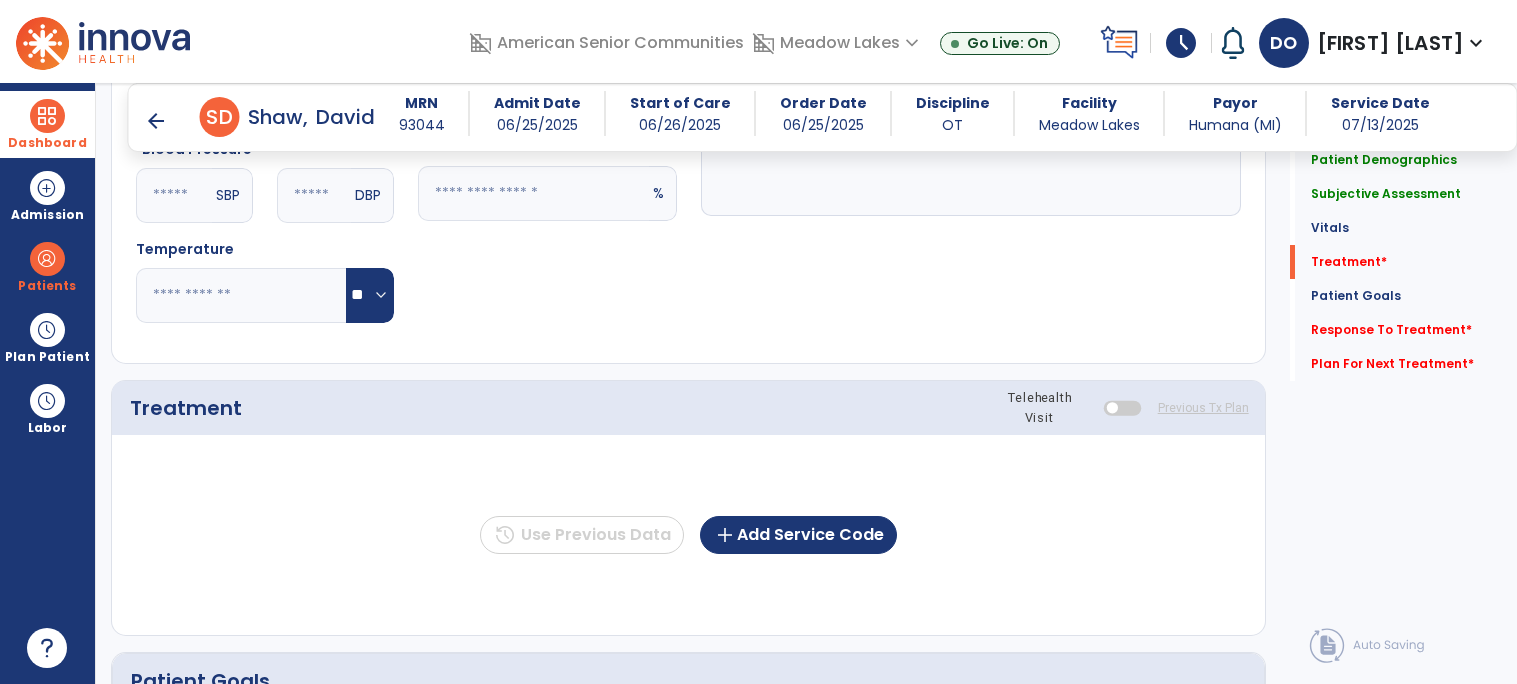 scroll, scrollTop: 981, scrollLeft: 0, axis: vertical 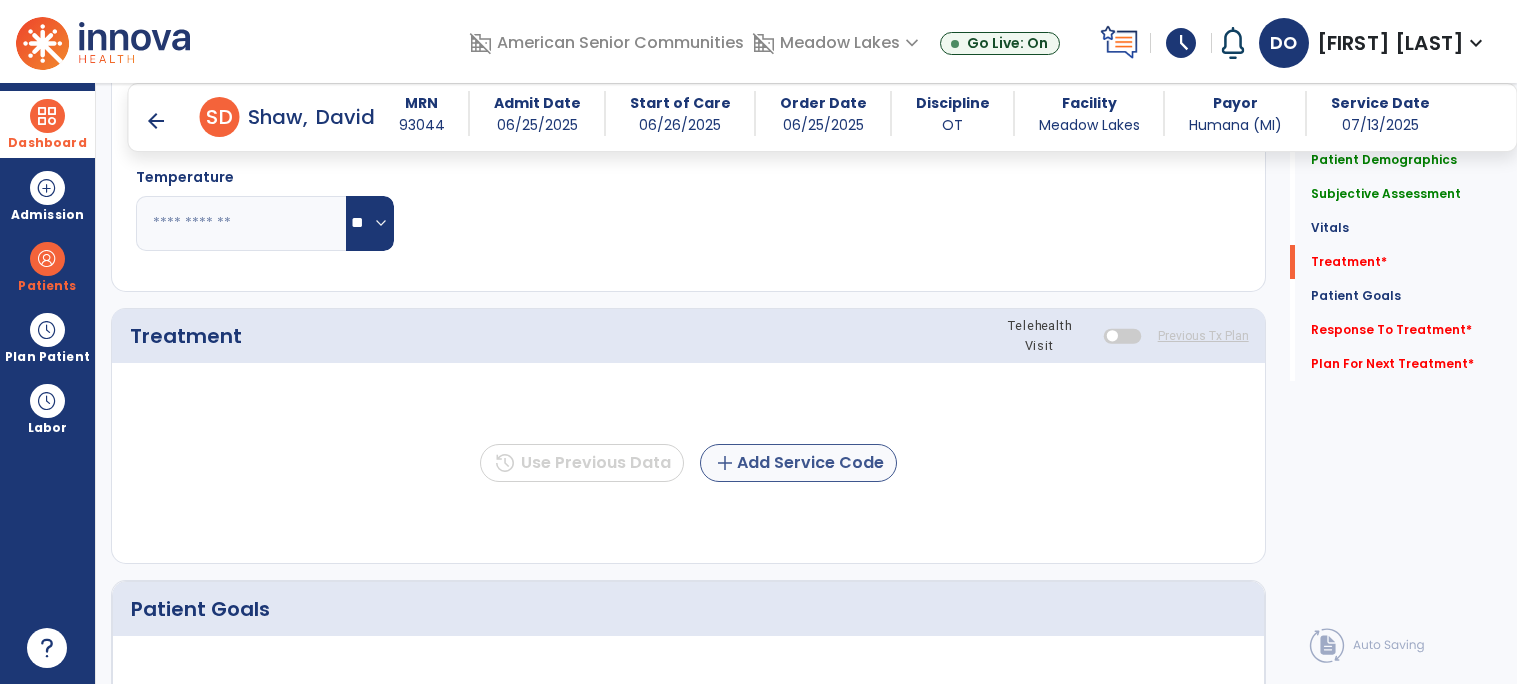 type on "**********" 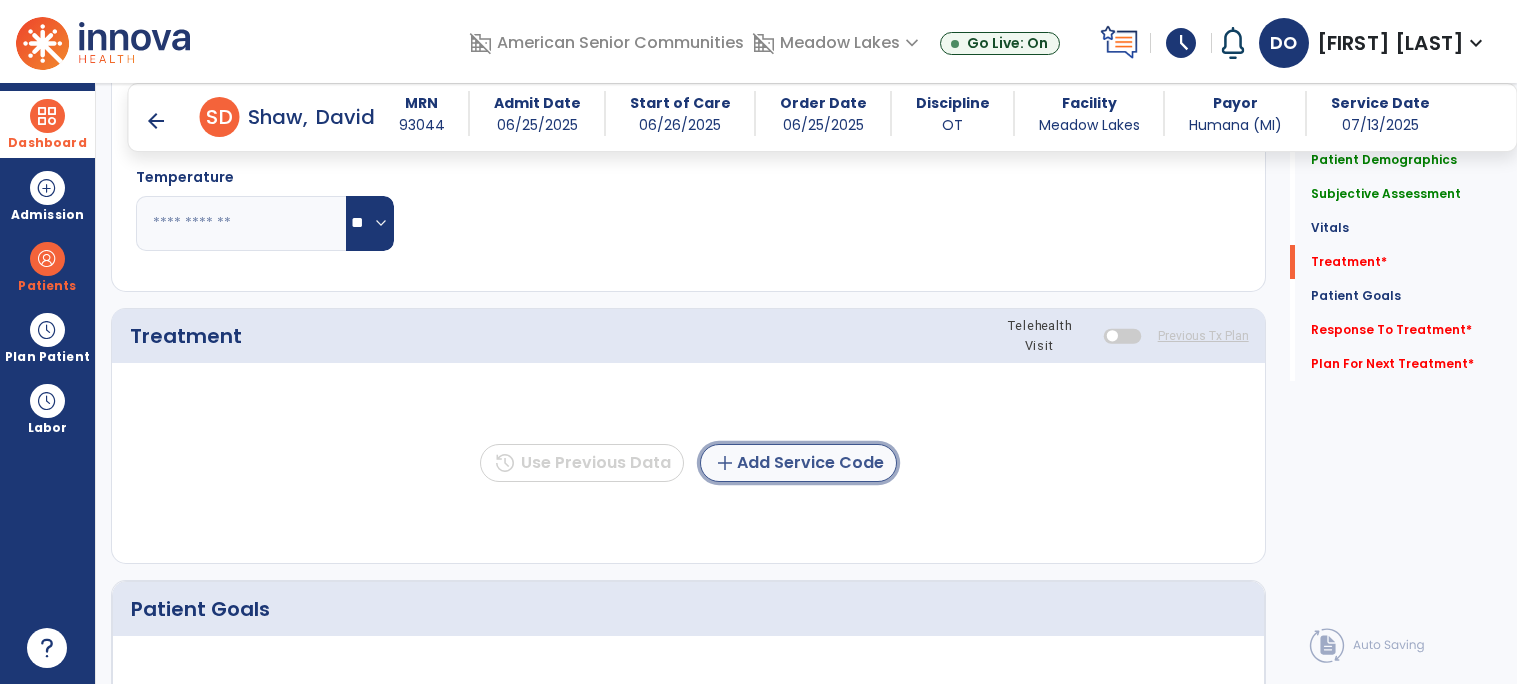 click on "add  Add Service Code" 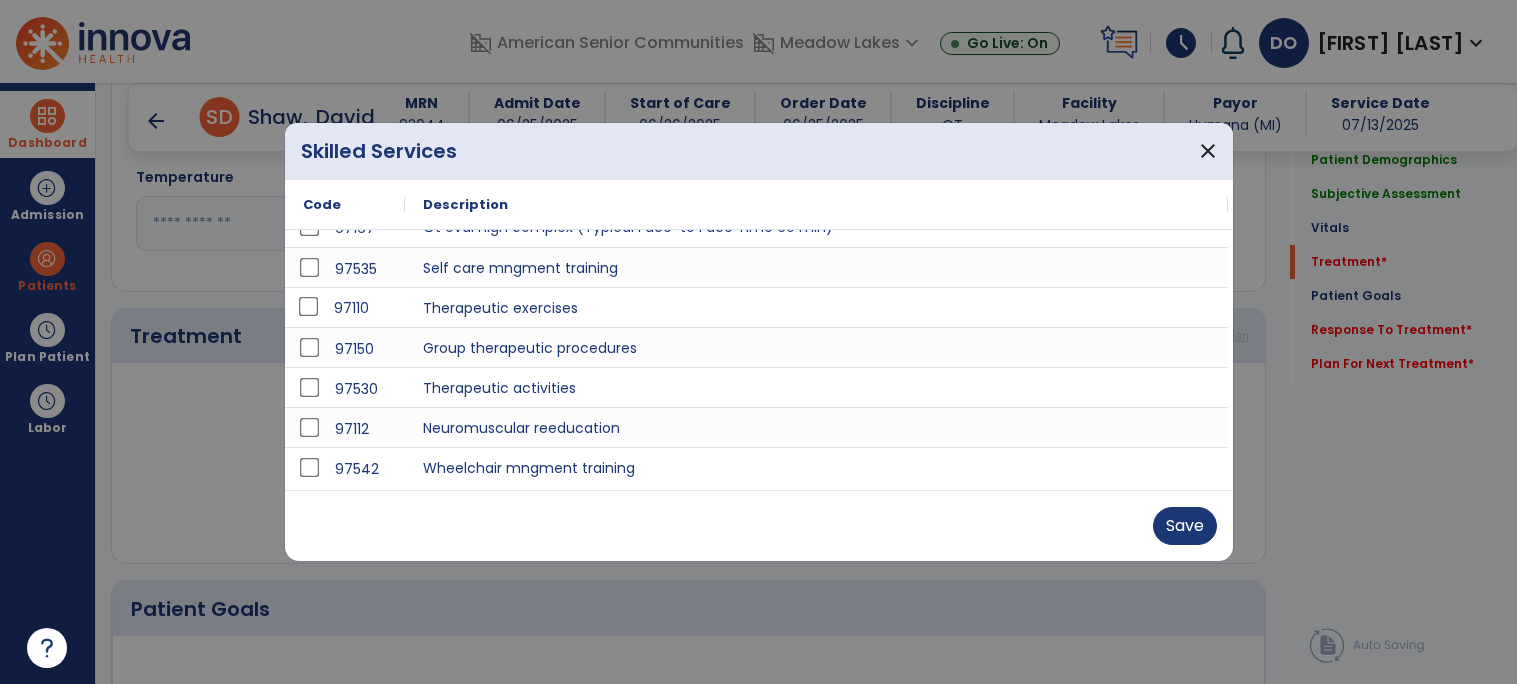 scroll, scrollTop: 0, scrollLeft: 0, axis: both 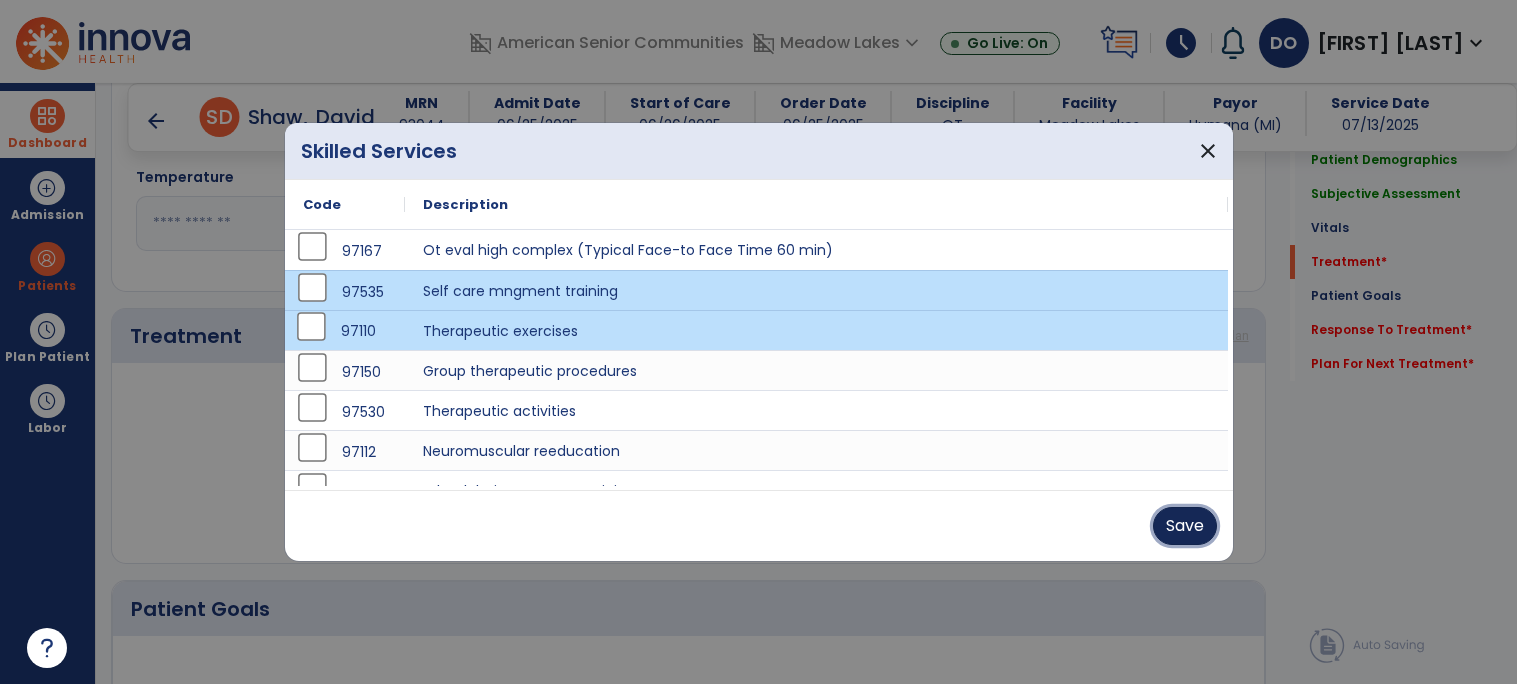 click on "Save" at bounding box center [1185, 526] 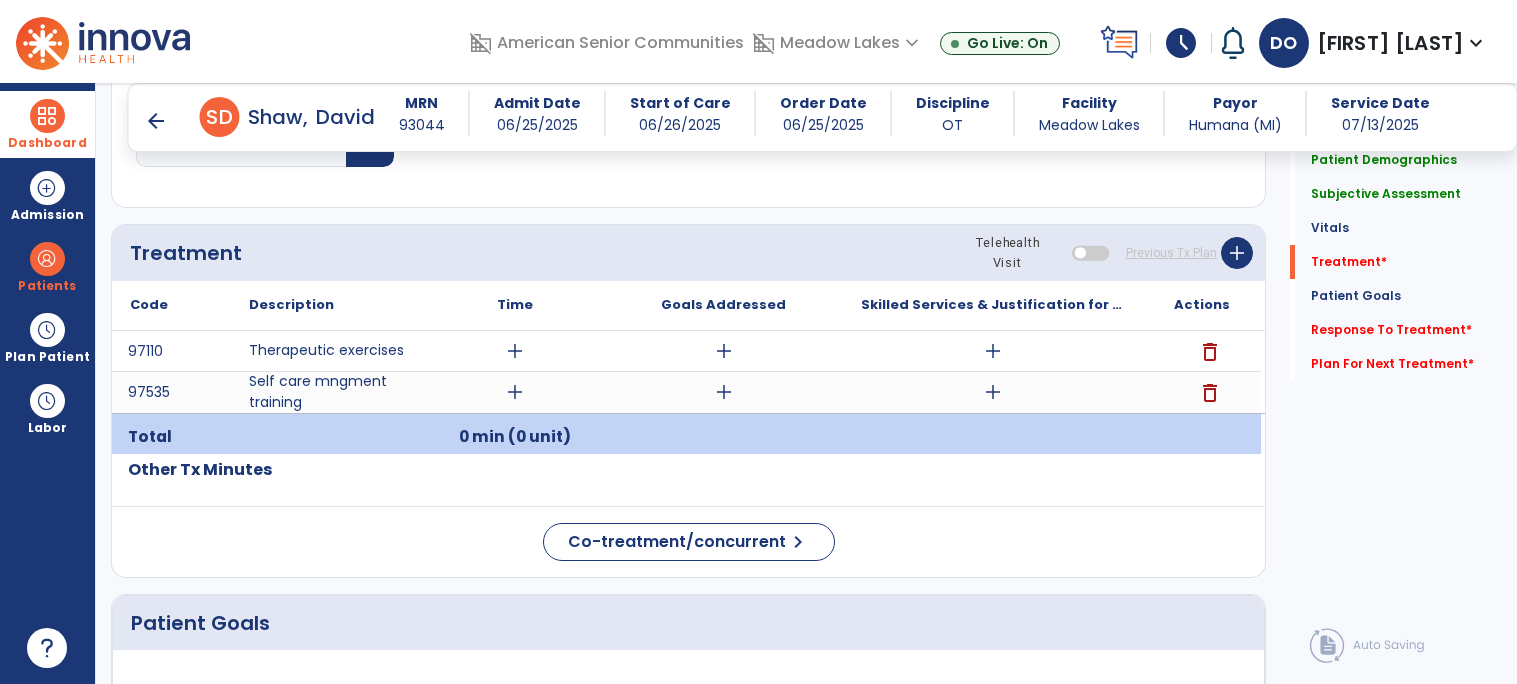 scroll, scrollTop: 1078, scrollLeft: 0, axis: vertical 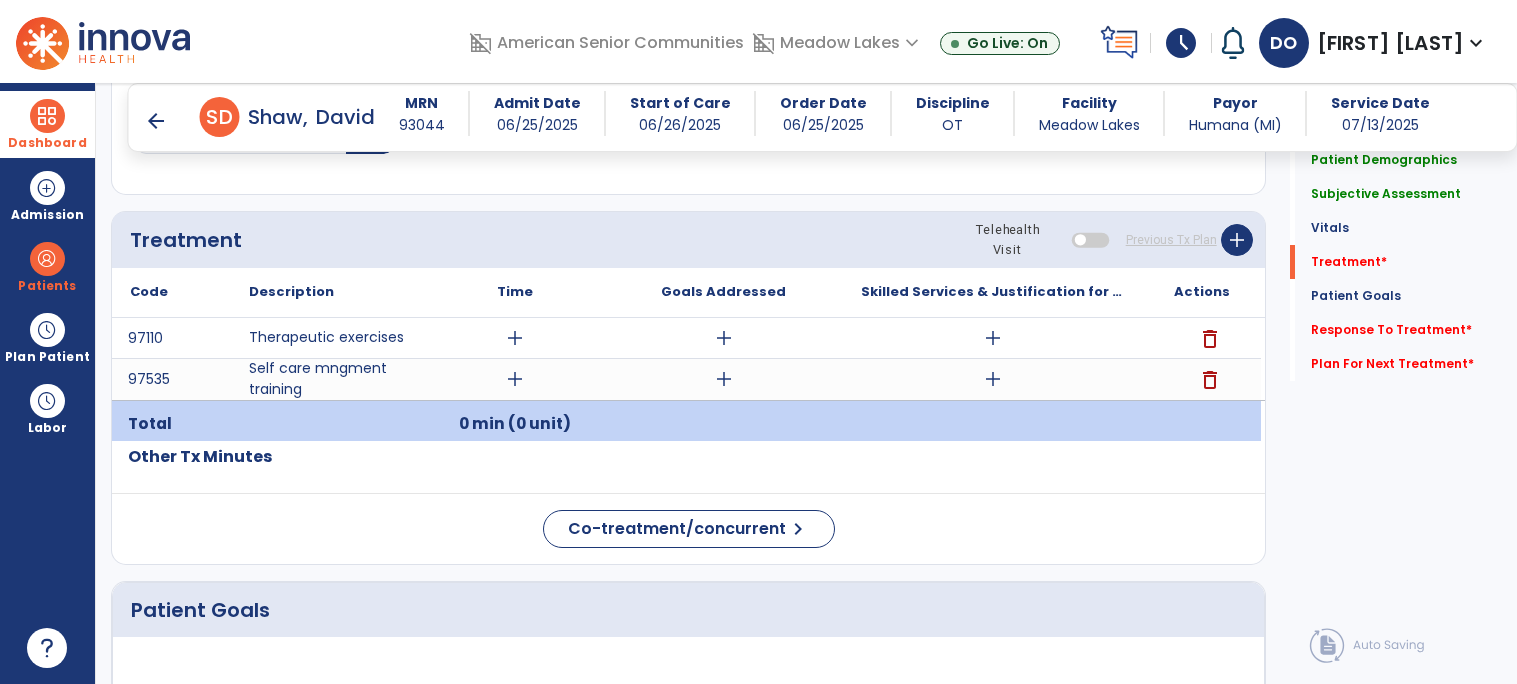 click on "add" at bounding box center (515, 338) 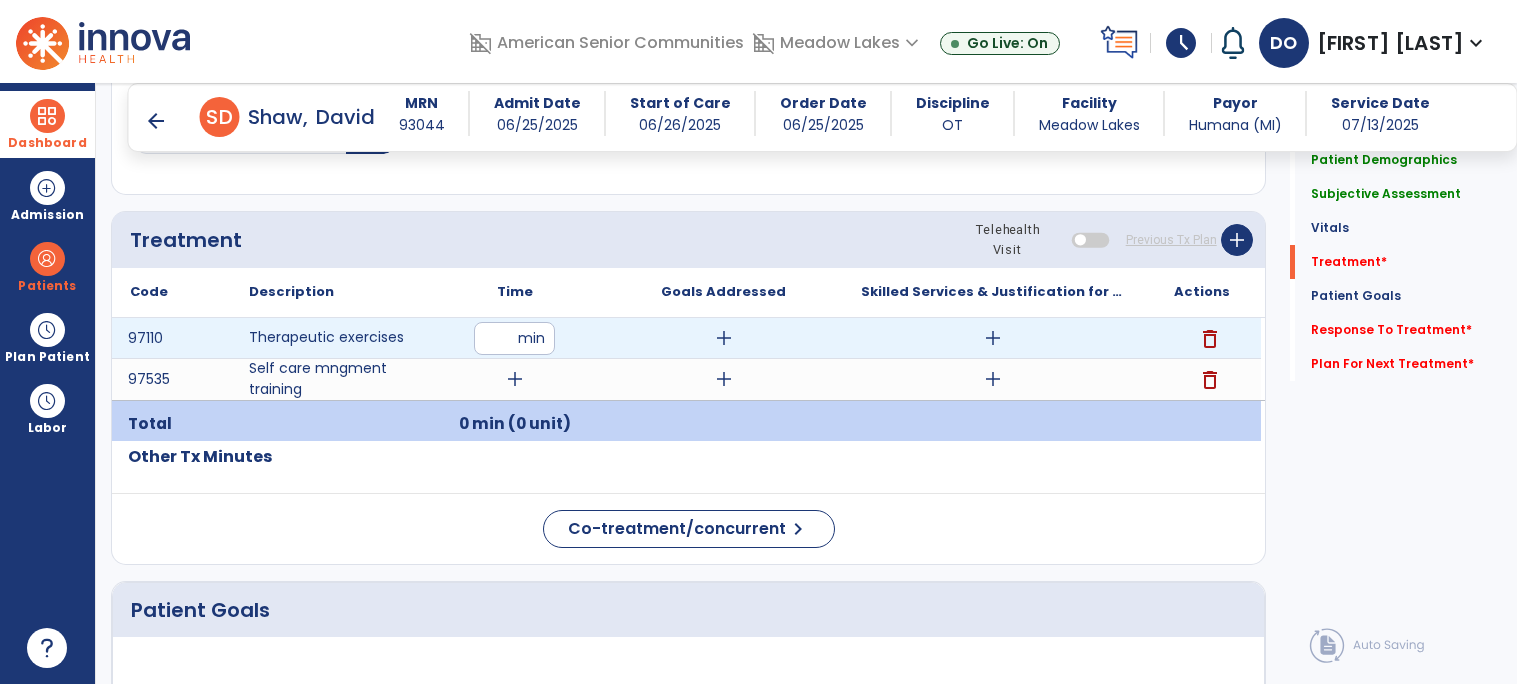 type on "**" 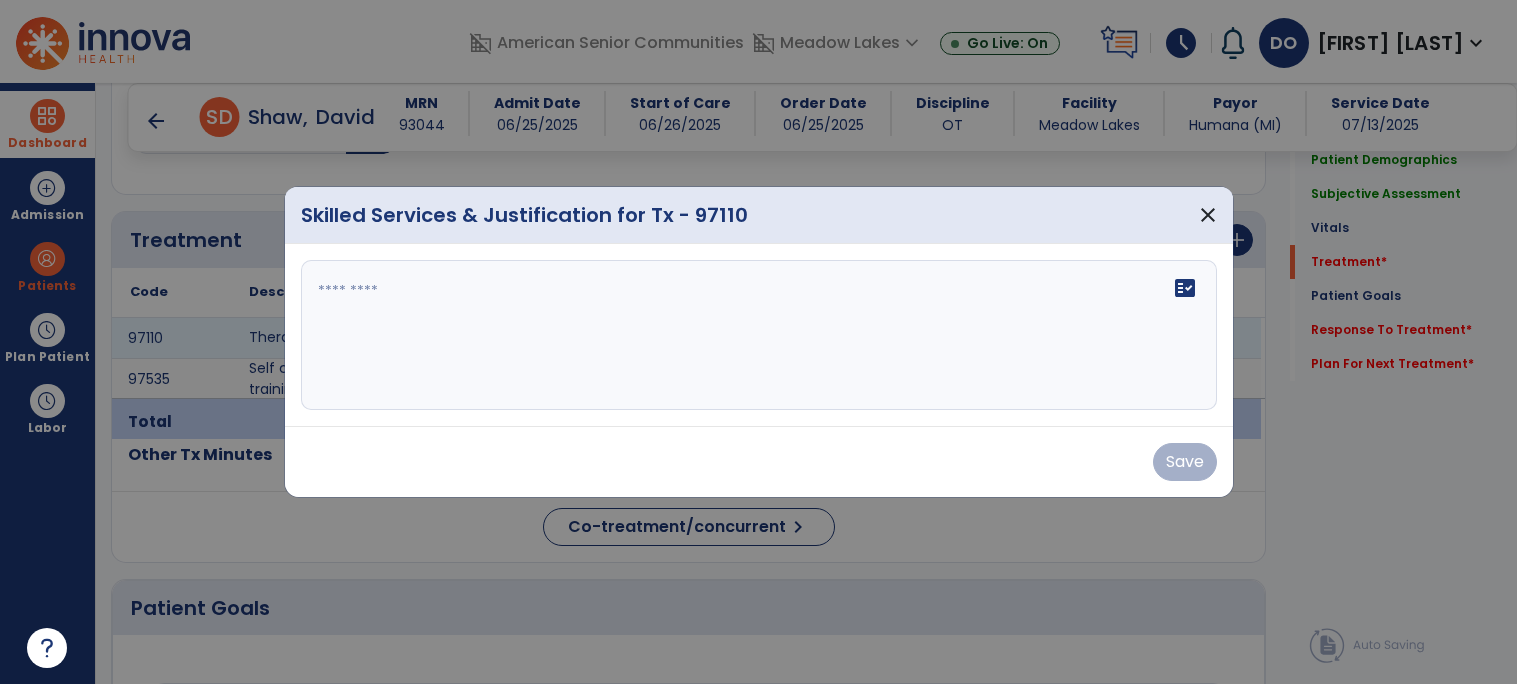 click on "fact_check" at bounding box center [759, 335] 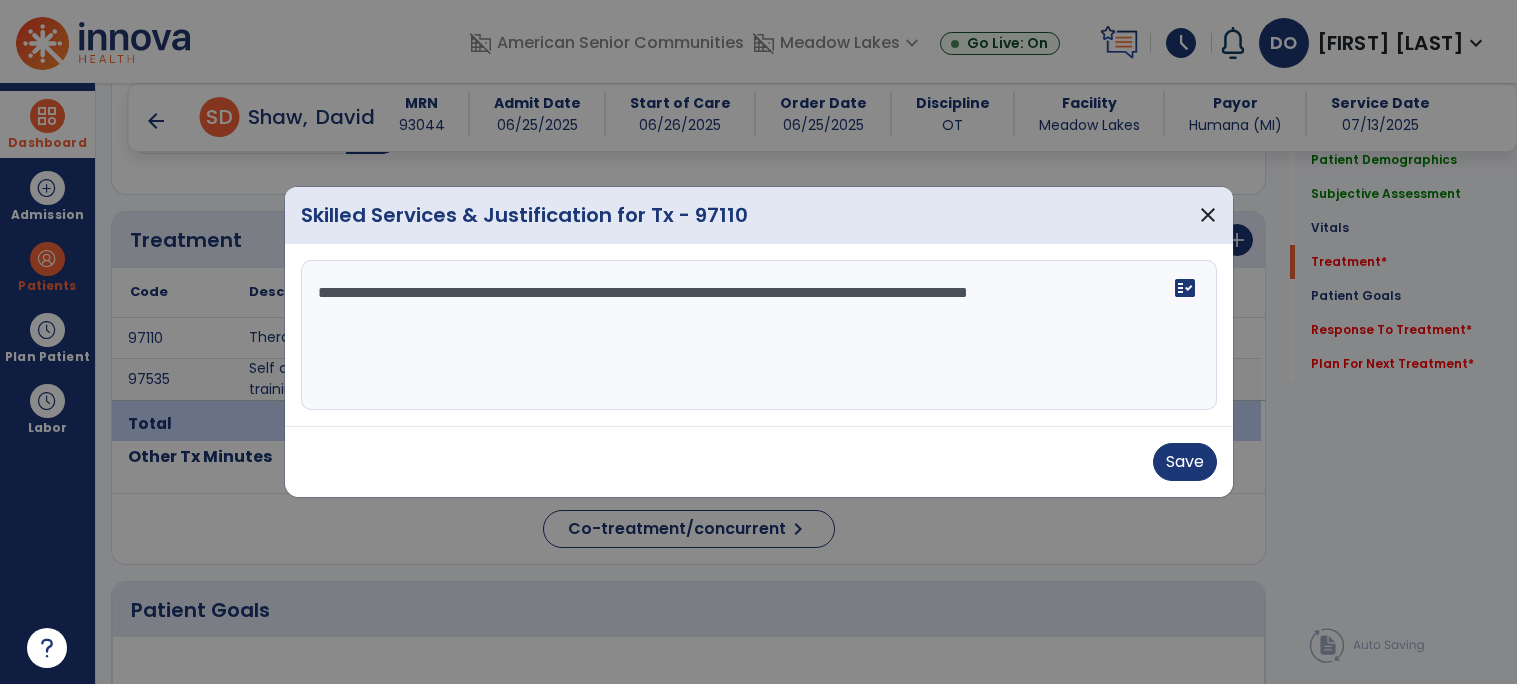 click on "**********" at bounding box center (759, 335) 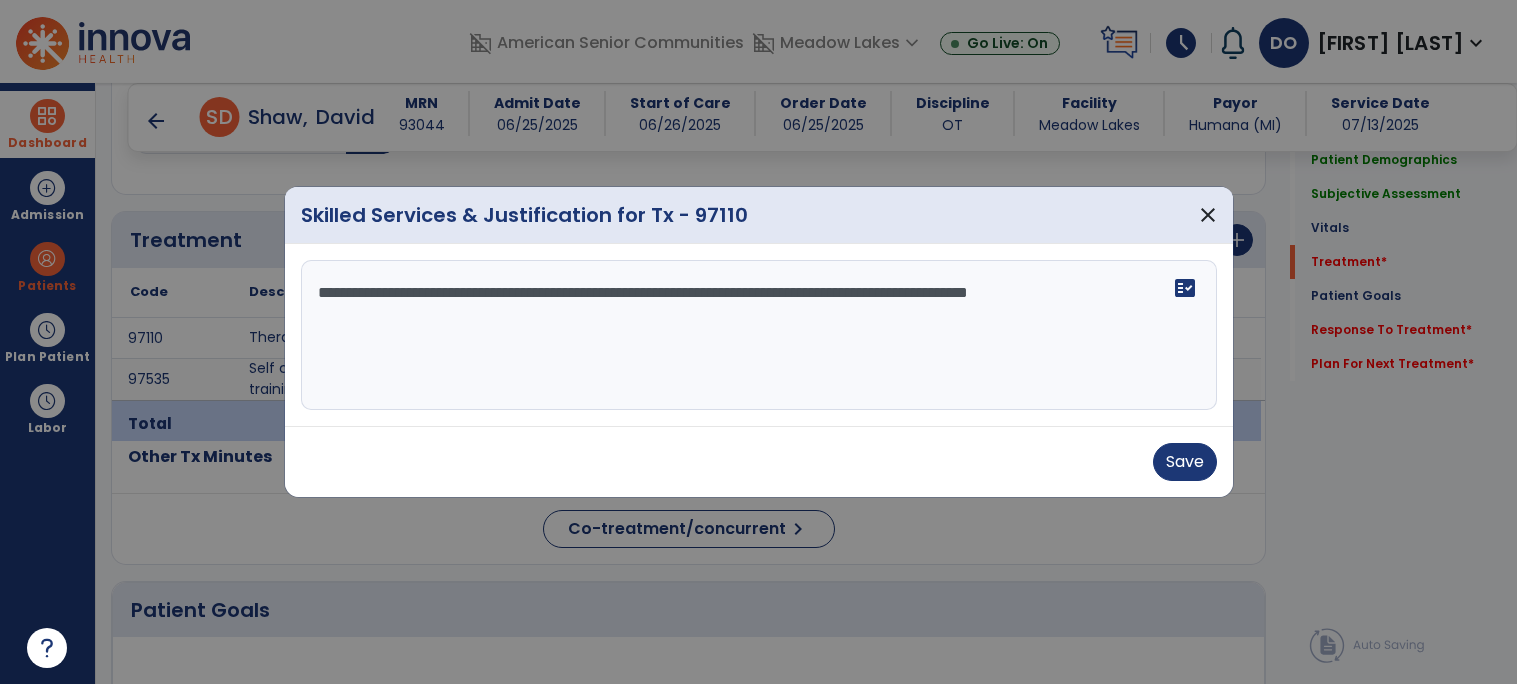 click on "**********" at bounding box center (759, 335) 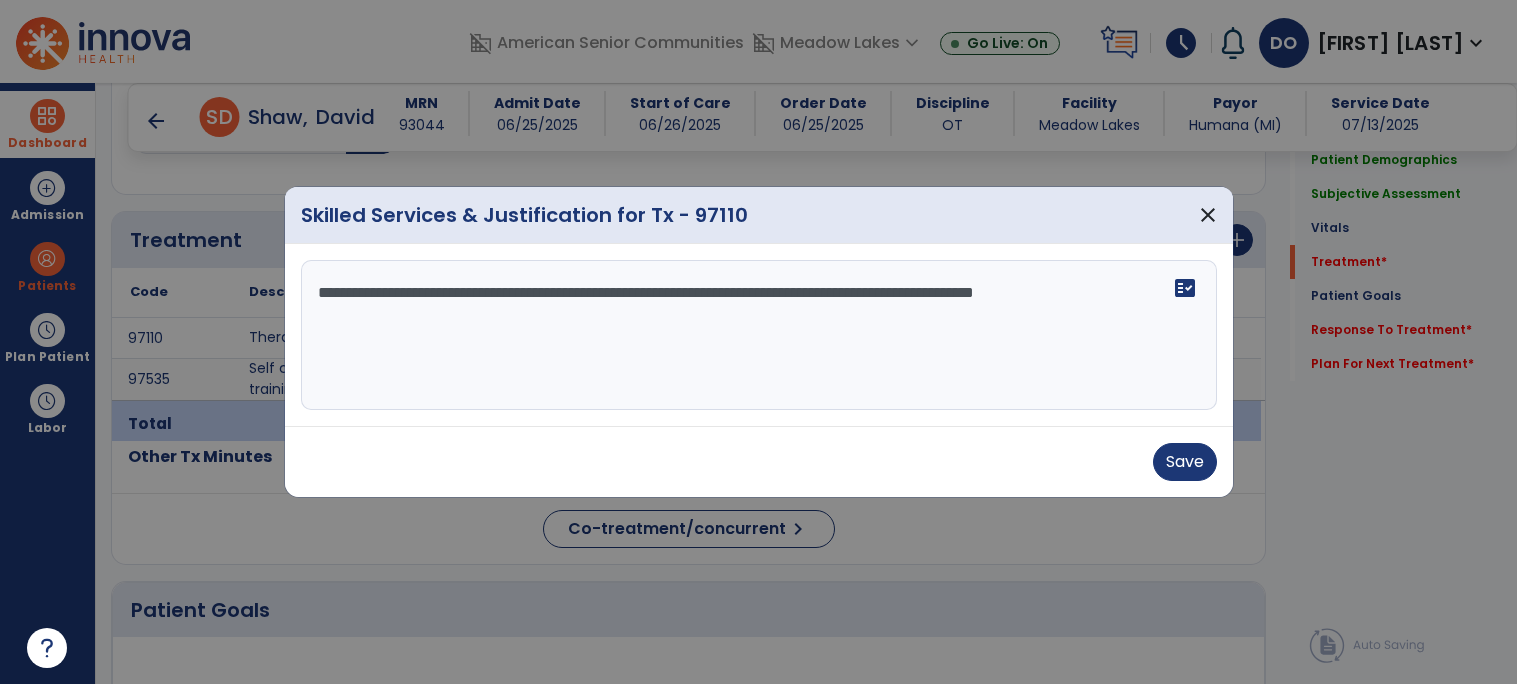 click on "**********" at bounding box center (759, 335) 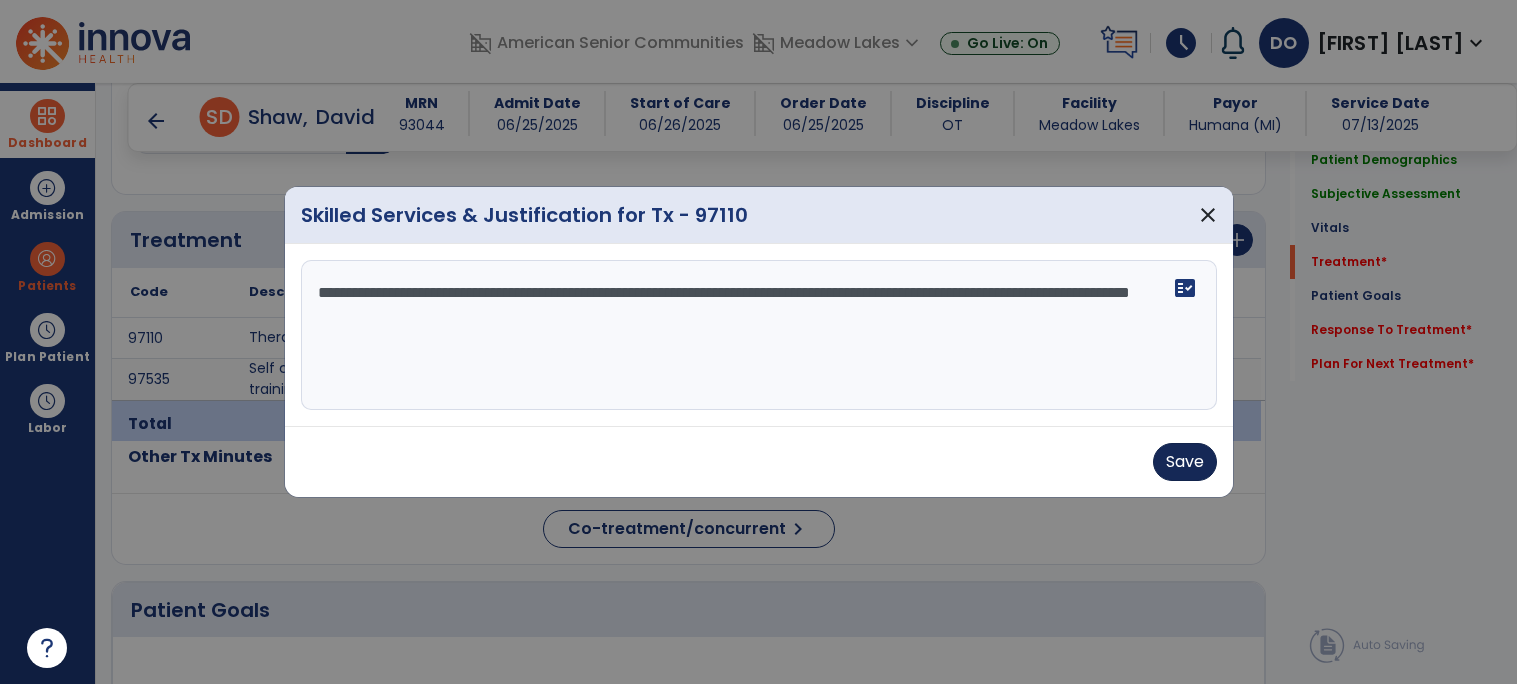 type on "**********" 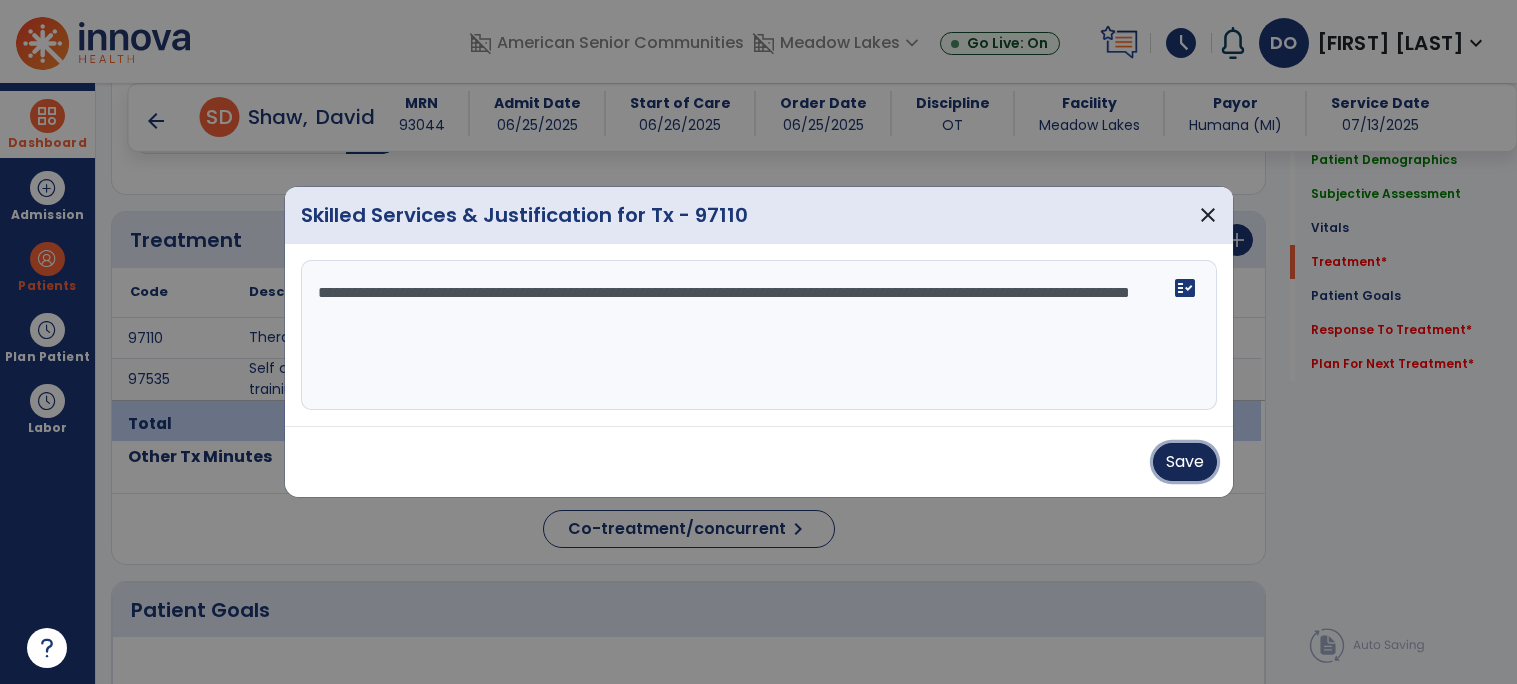 click on "Save" at bounding box center (1185, 462) 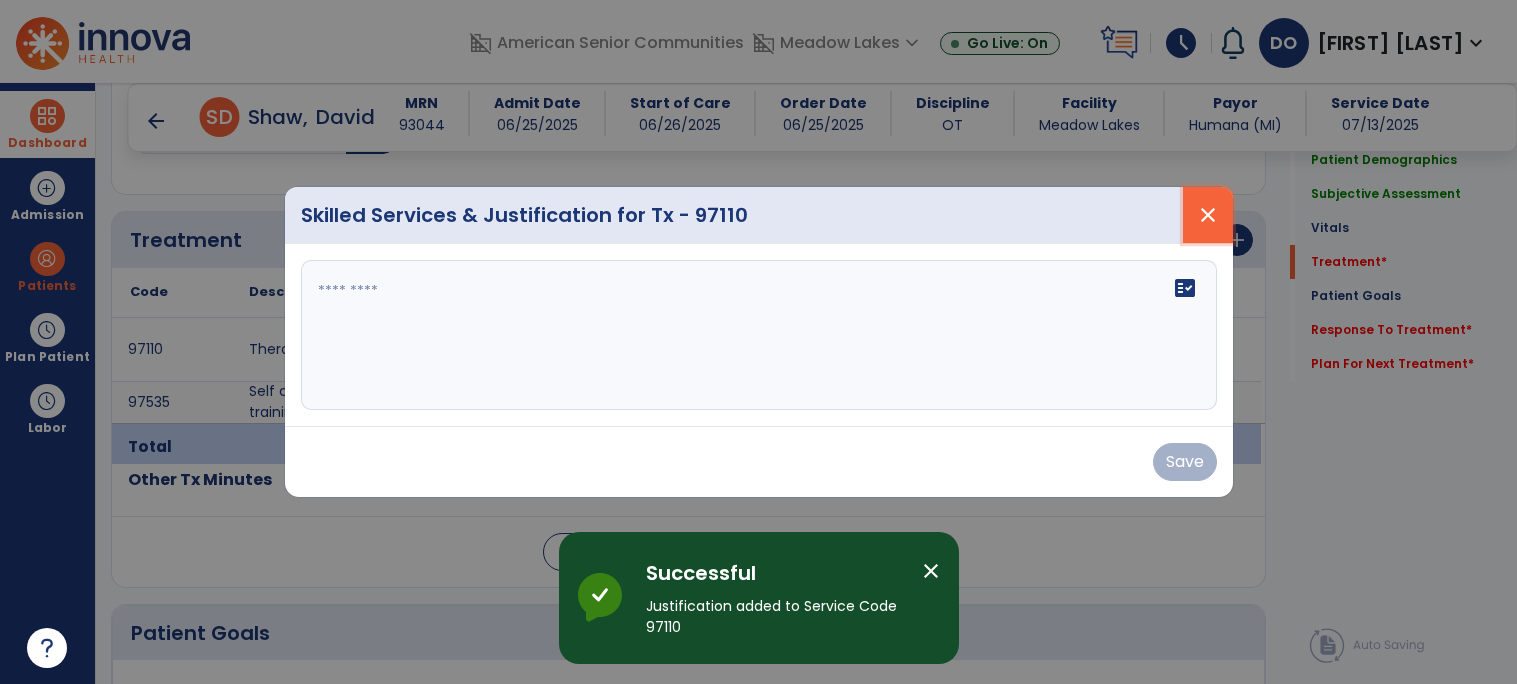 click on "close" at bounding box center [1208, 215] 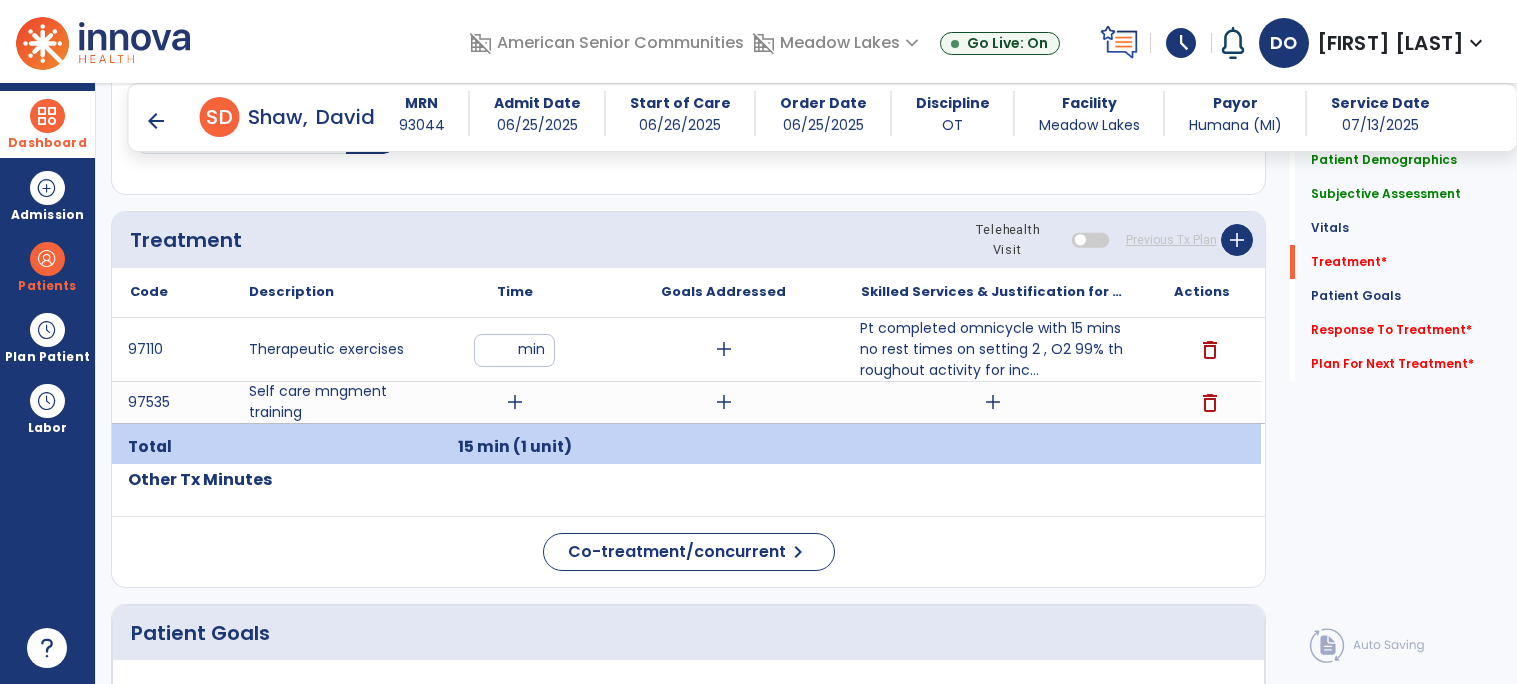 click on "add" at bounding box center (515, 402) 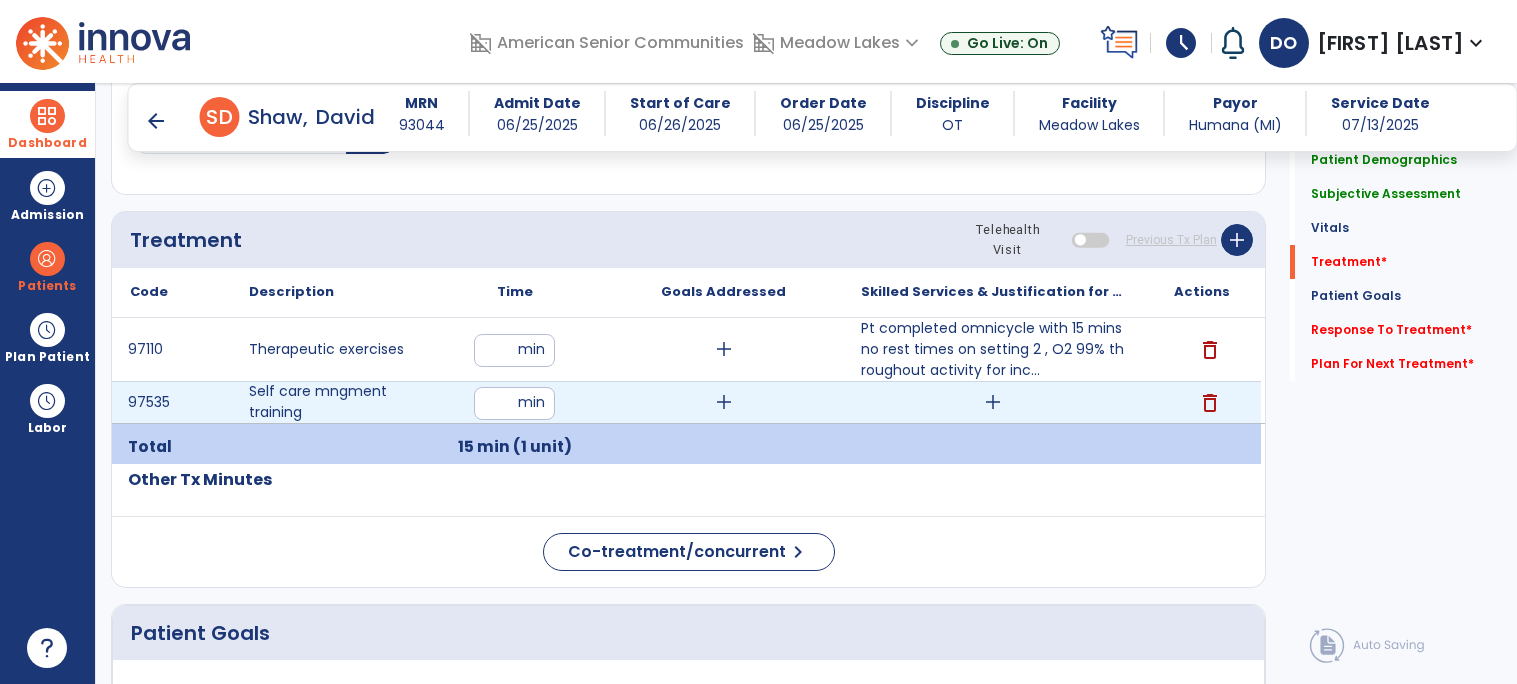 type on "**" 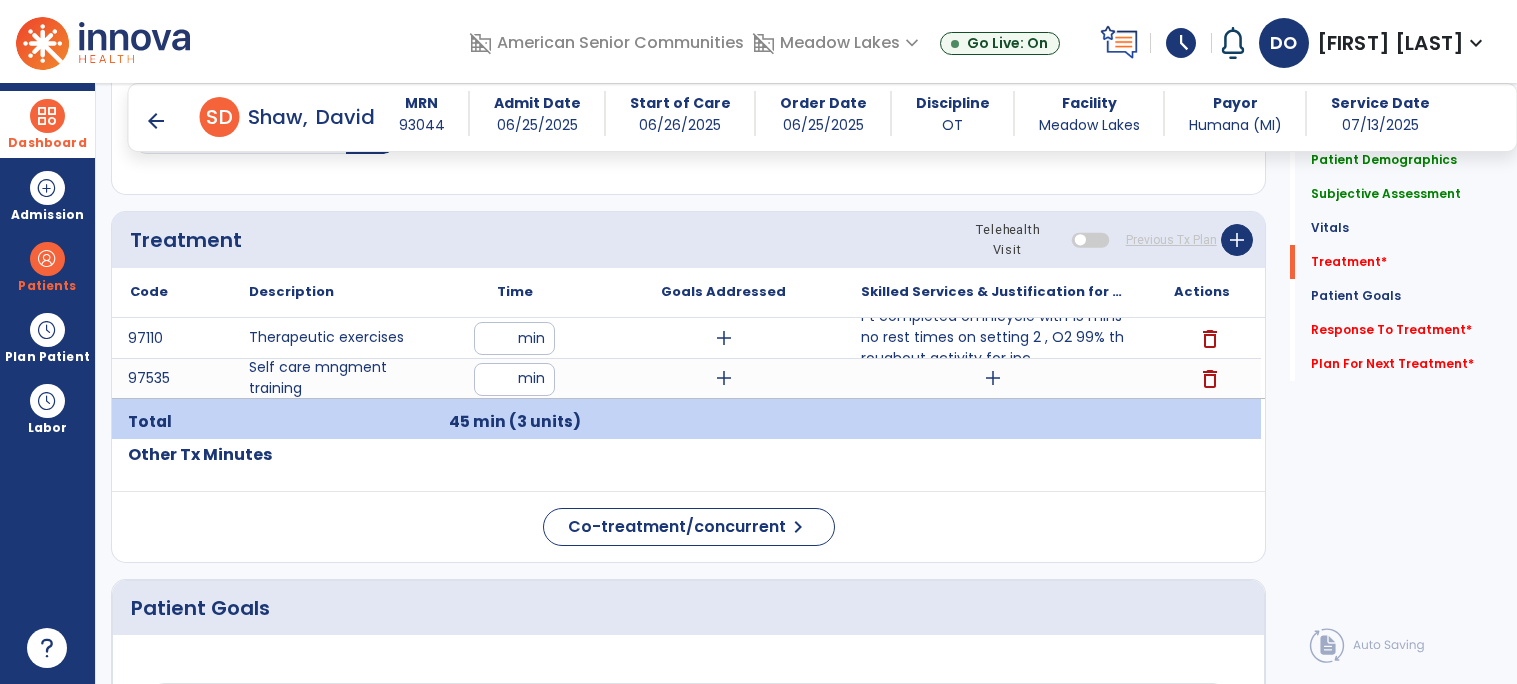 click on "add" at bounding box center [992, 378] 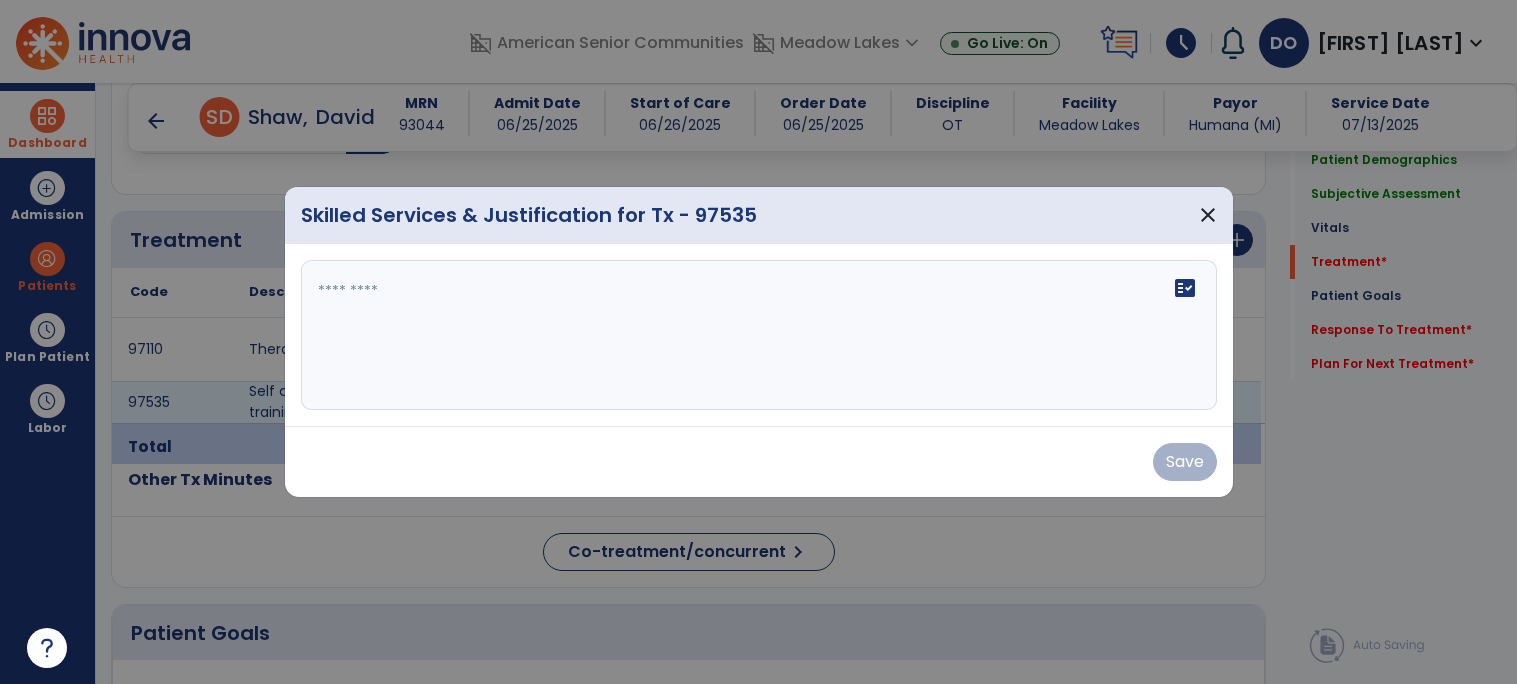 click on "fact_check" at bounding box center [759, 335] 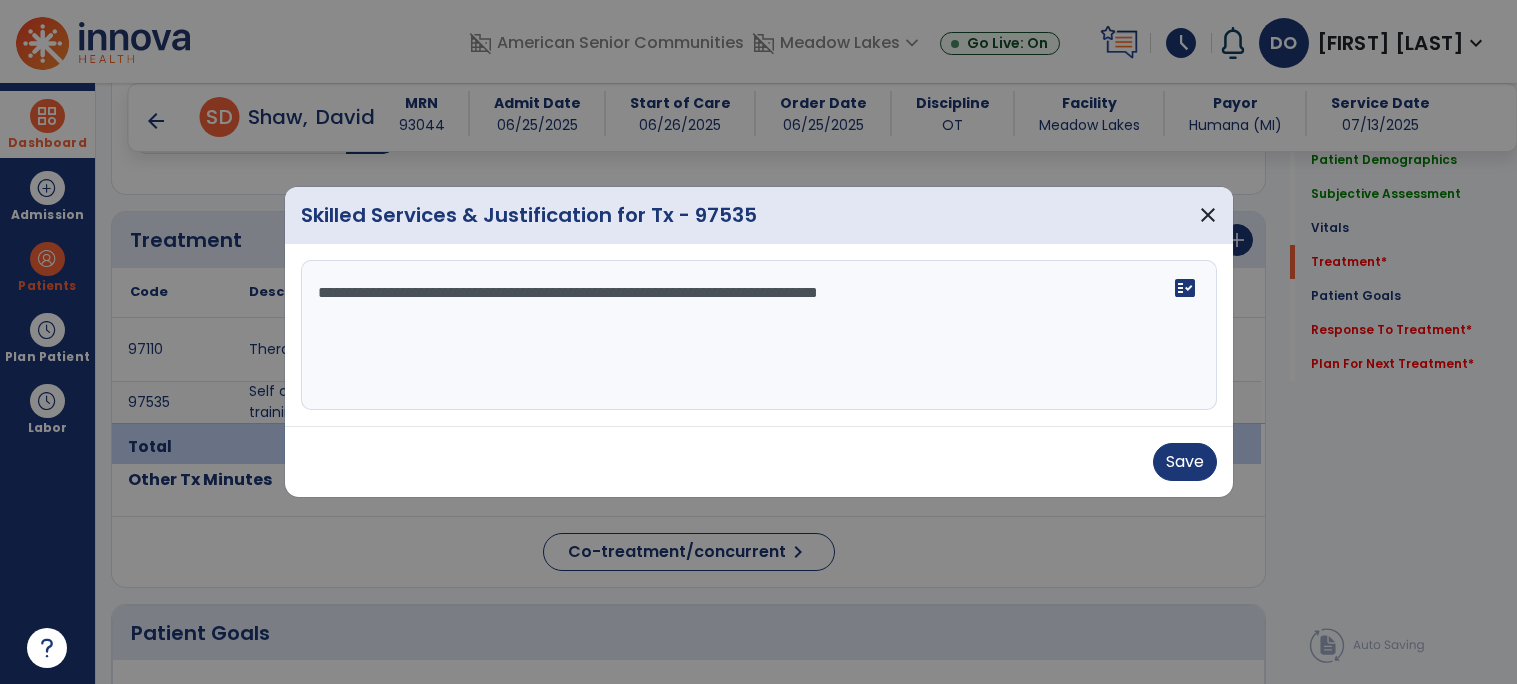 click on "**********" at bounding box center [759, 335] 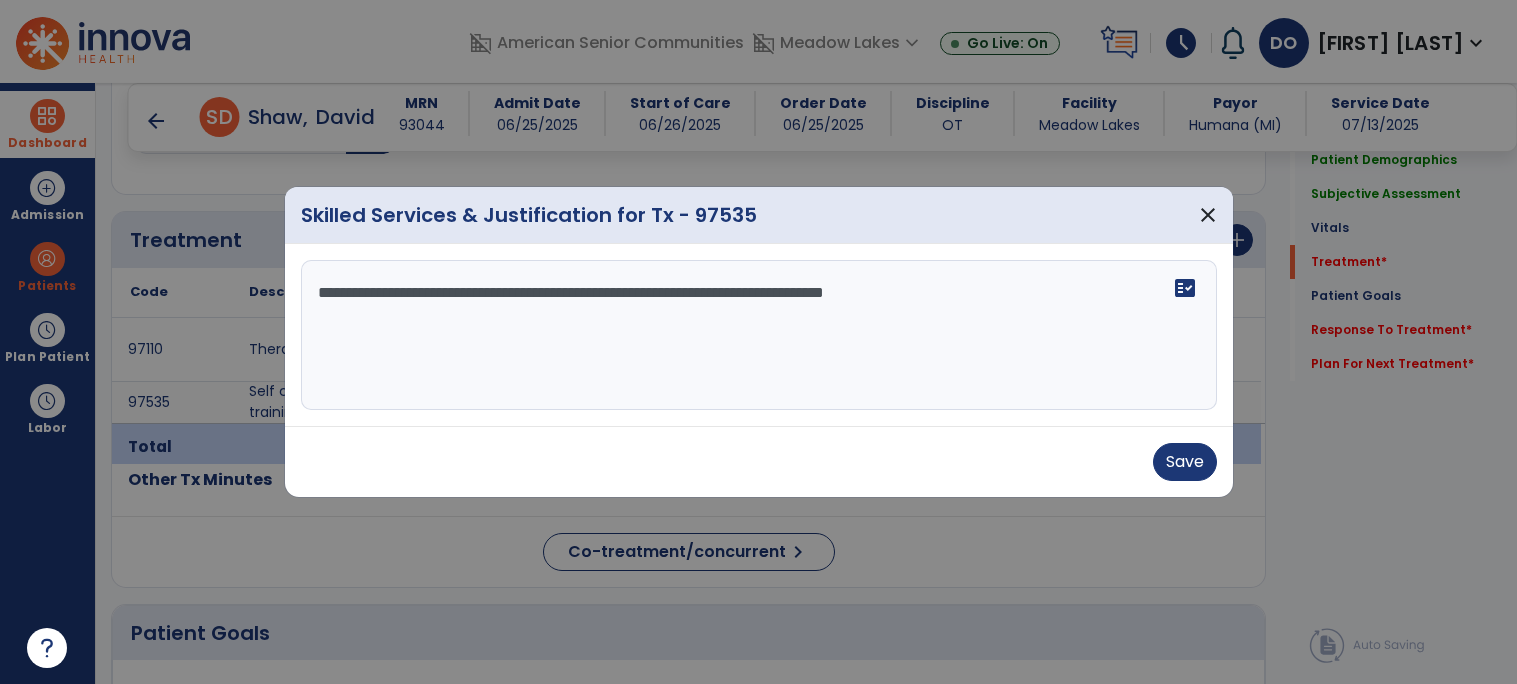 click on "**********" at bounding box center (759, 335) 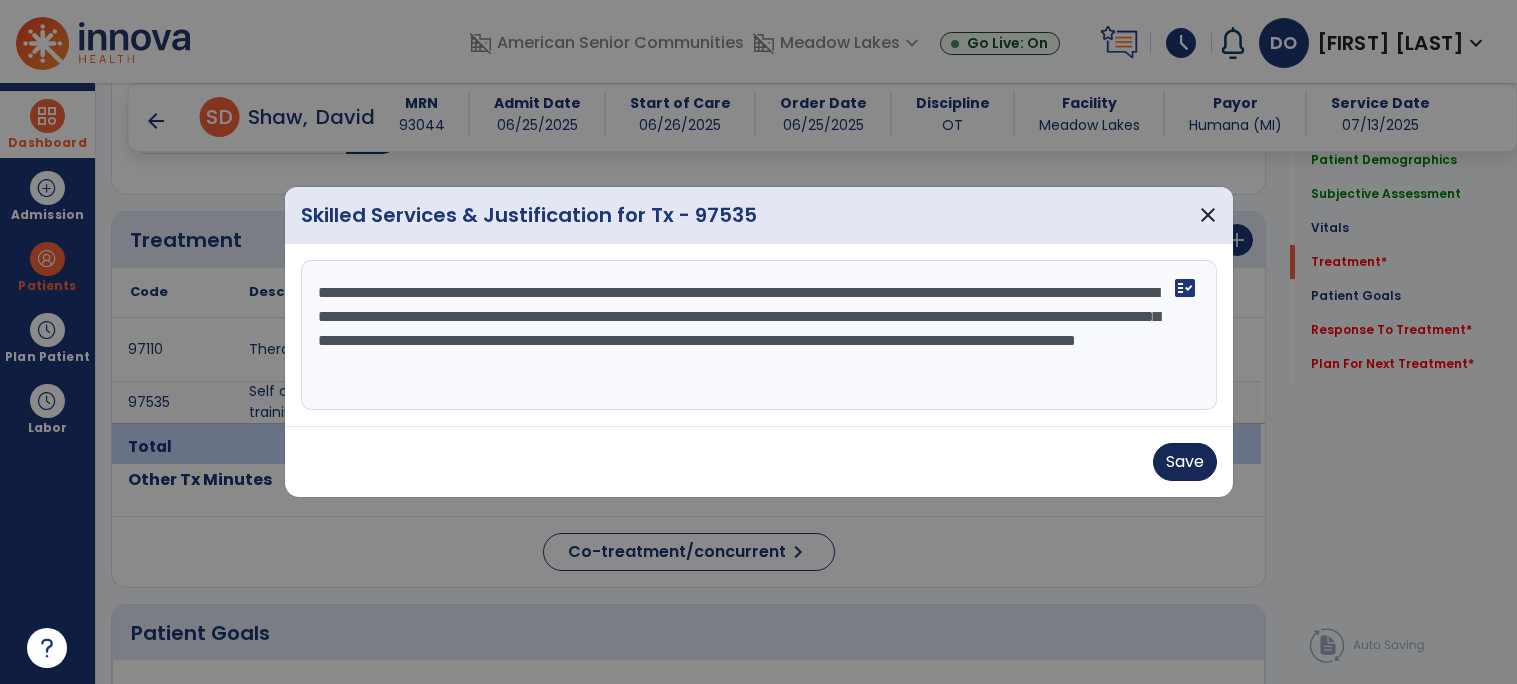 type on "**********" 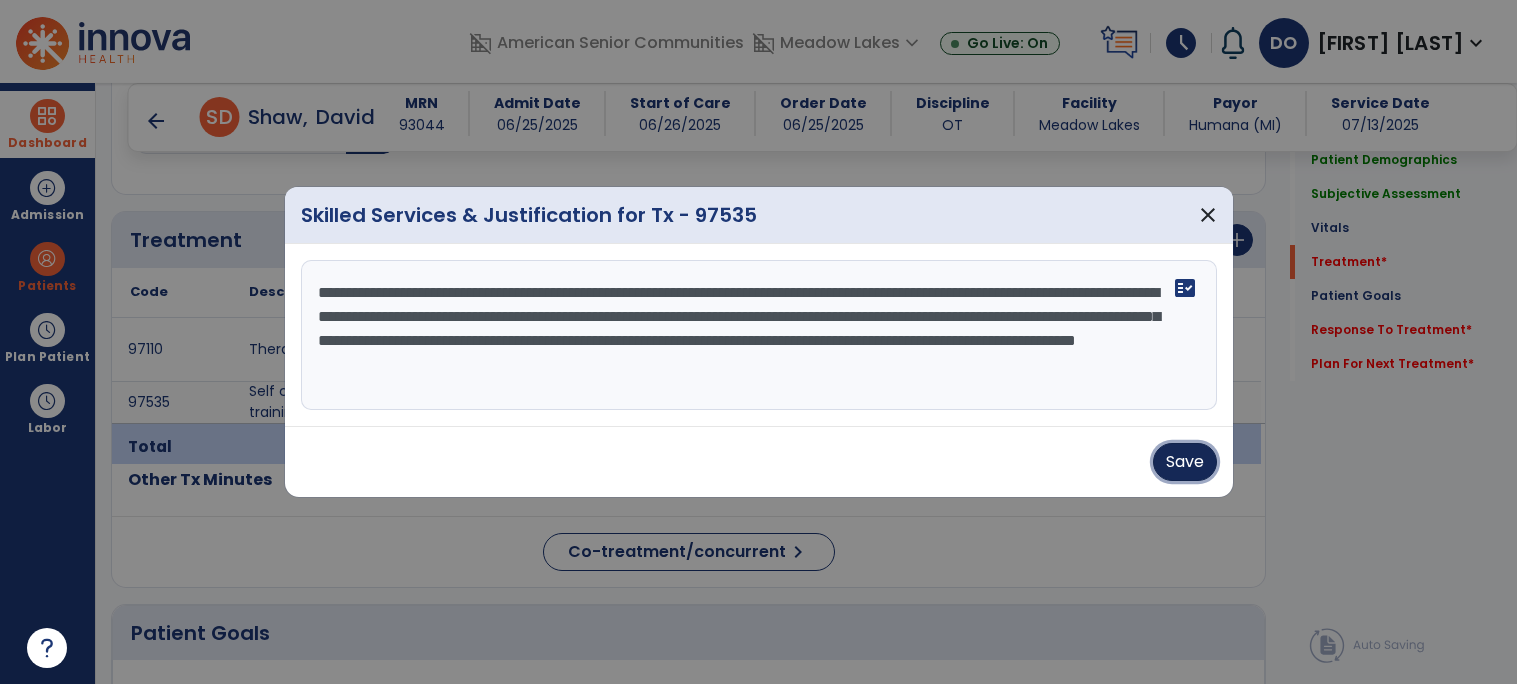 click on "Save" at bounding box center [1185, 462] 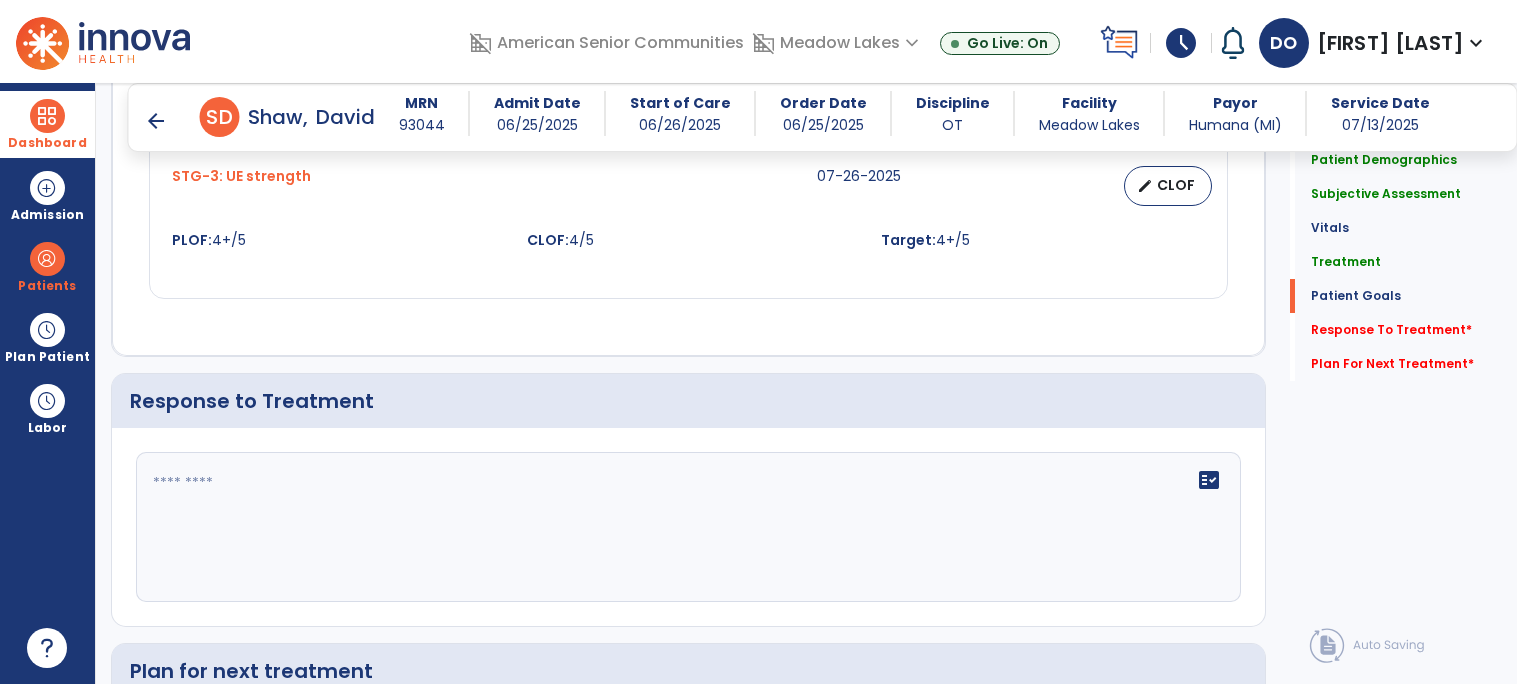 scroll, scrollTop: 2720, scrollLeft: 0, axis: vertical 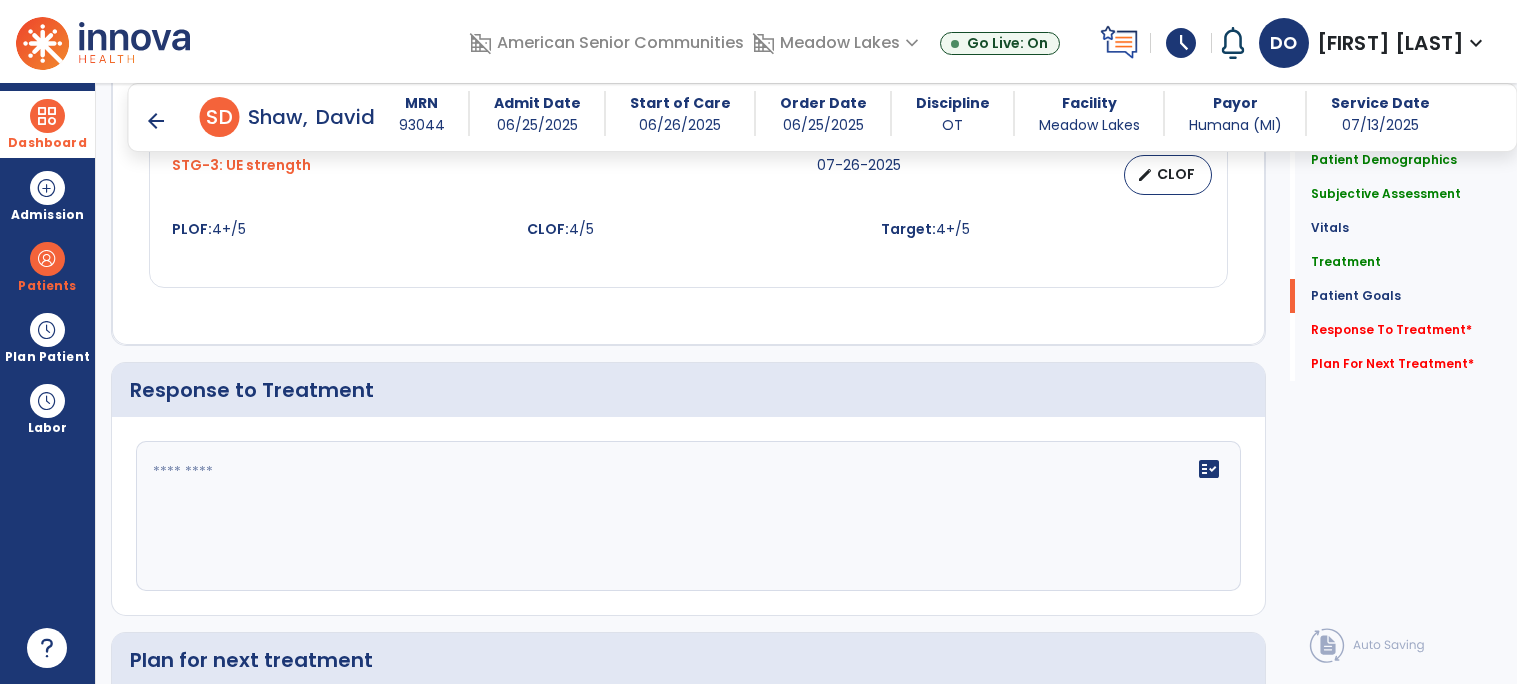 click 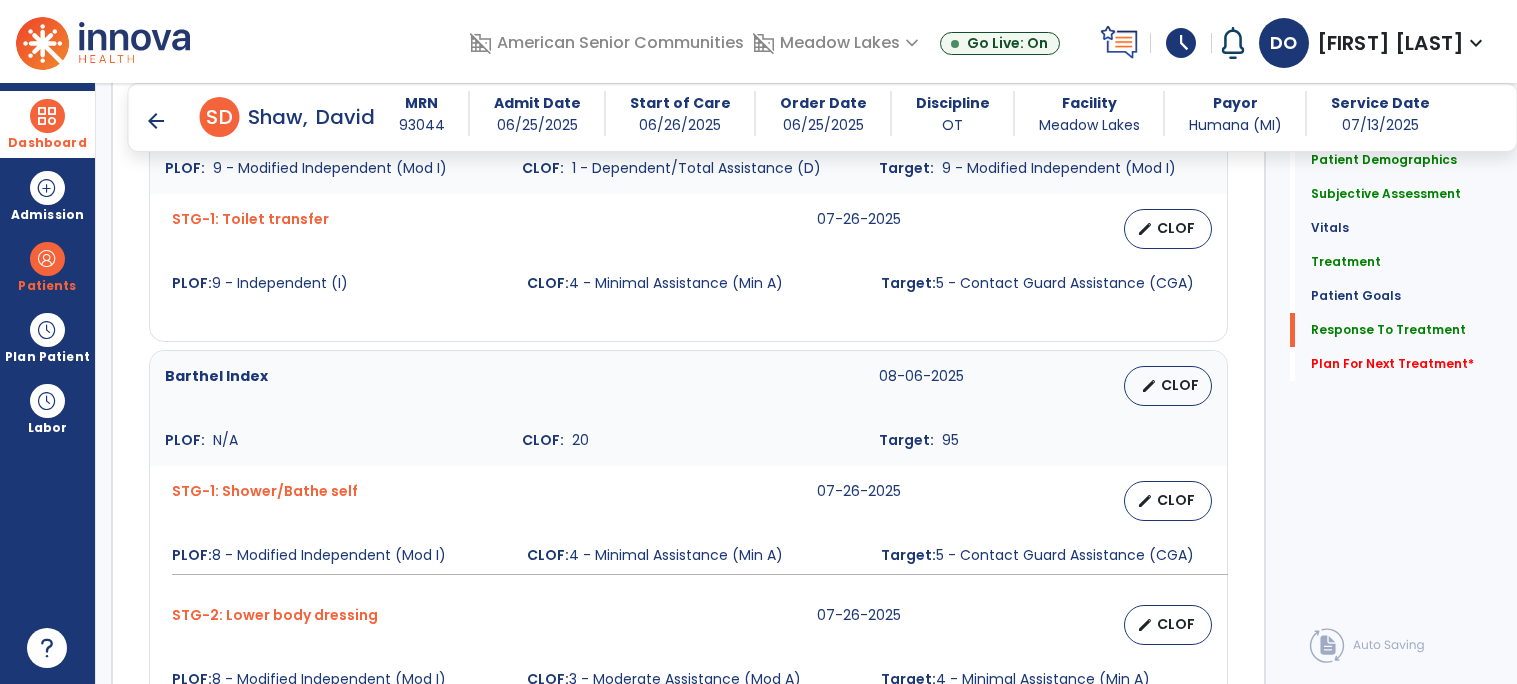 scroll, scrollTop: 2991, scrollLeft: 0, axis: vertical 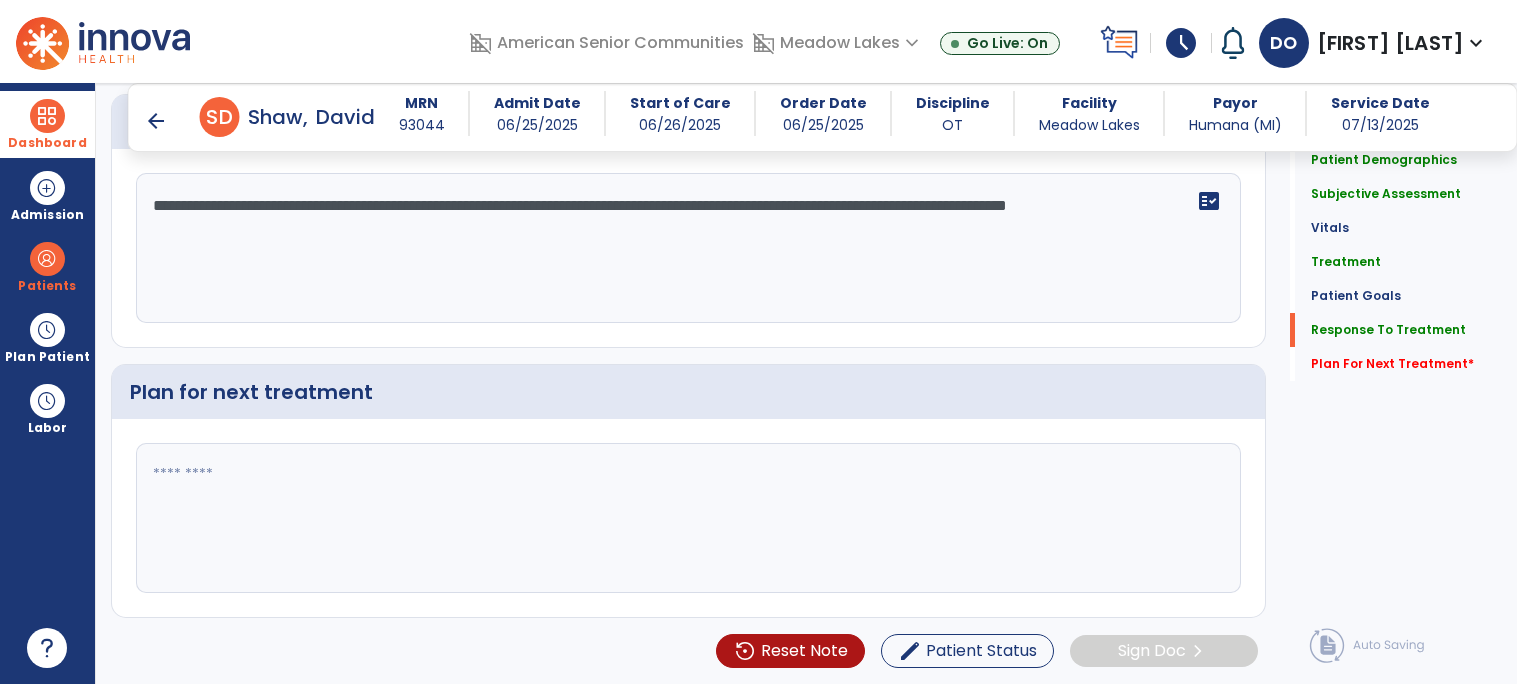 type on "**********" 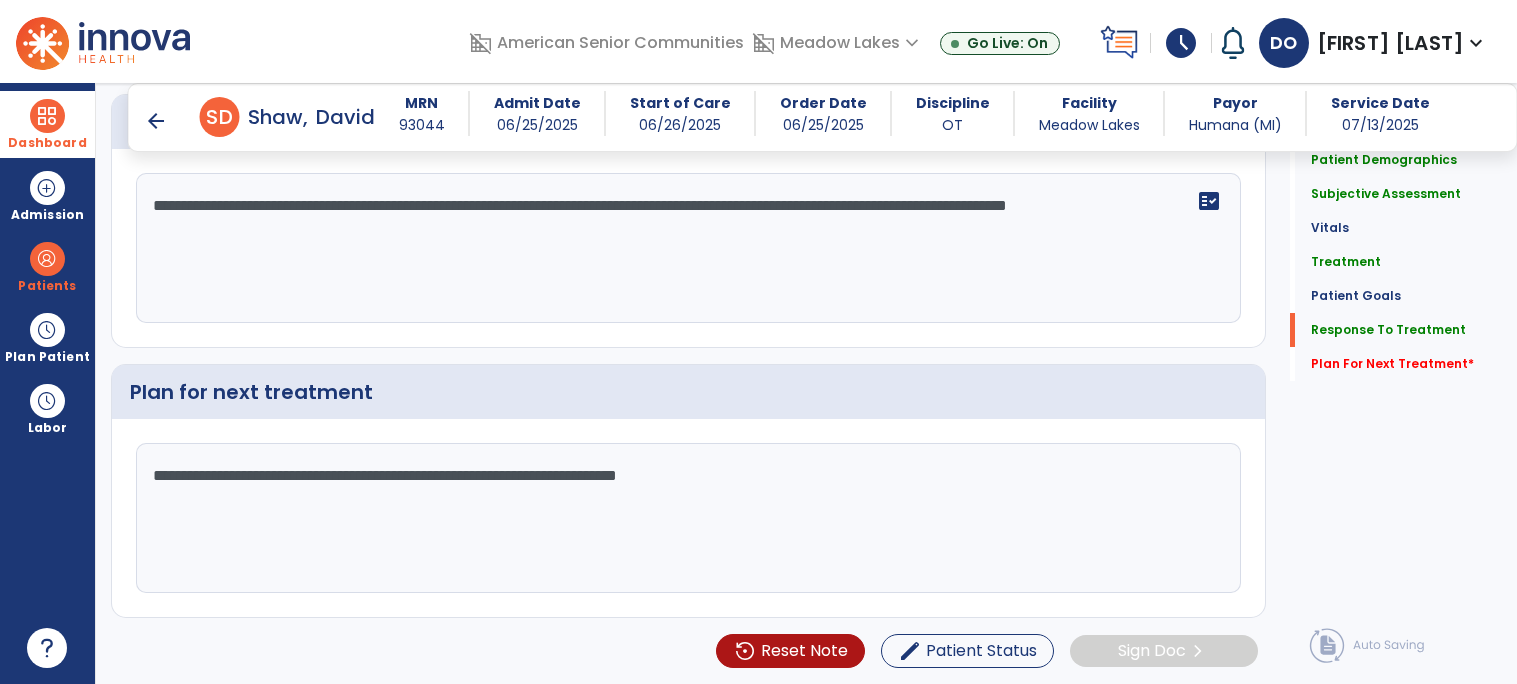type on "**********" 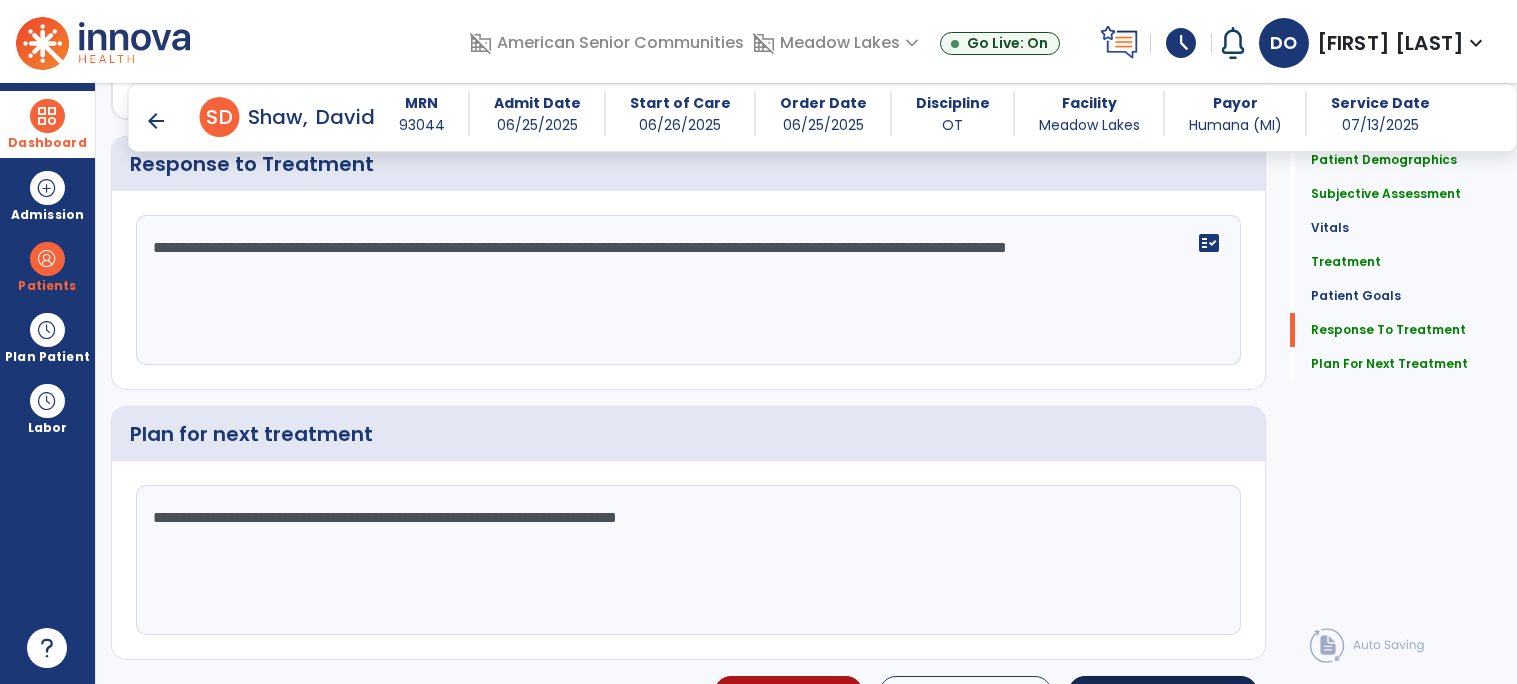 scroll, scrollTop: 2991, scrollLeft: 0, axis: vertical 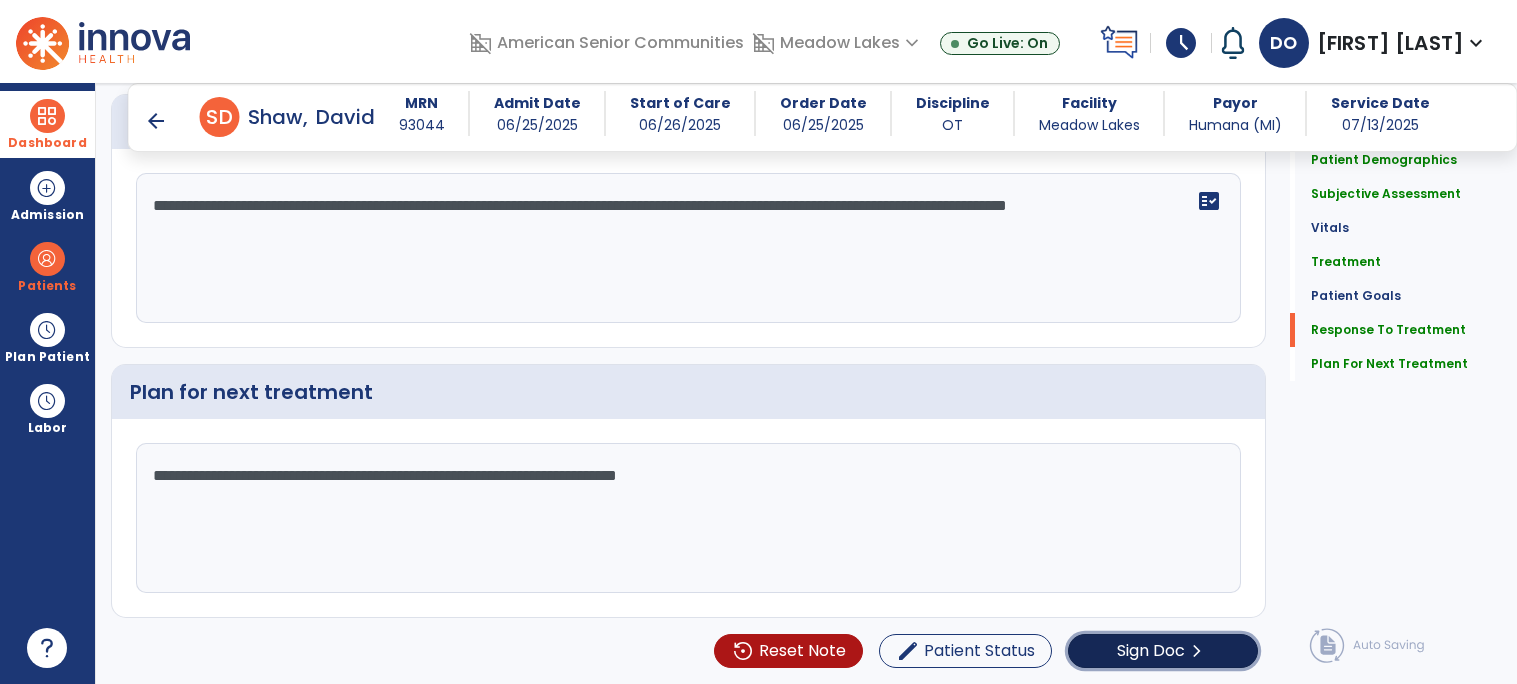 click on "chevron_right" 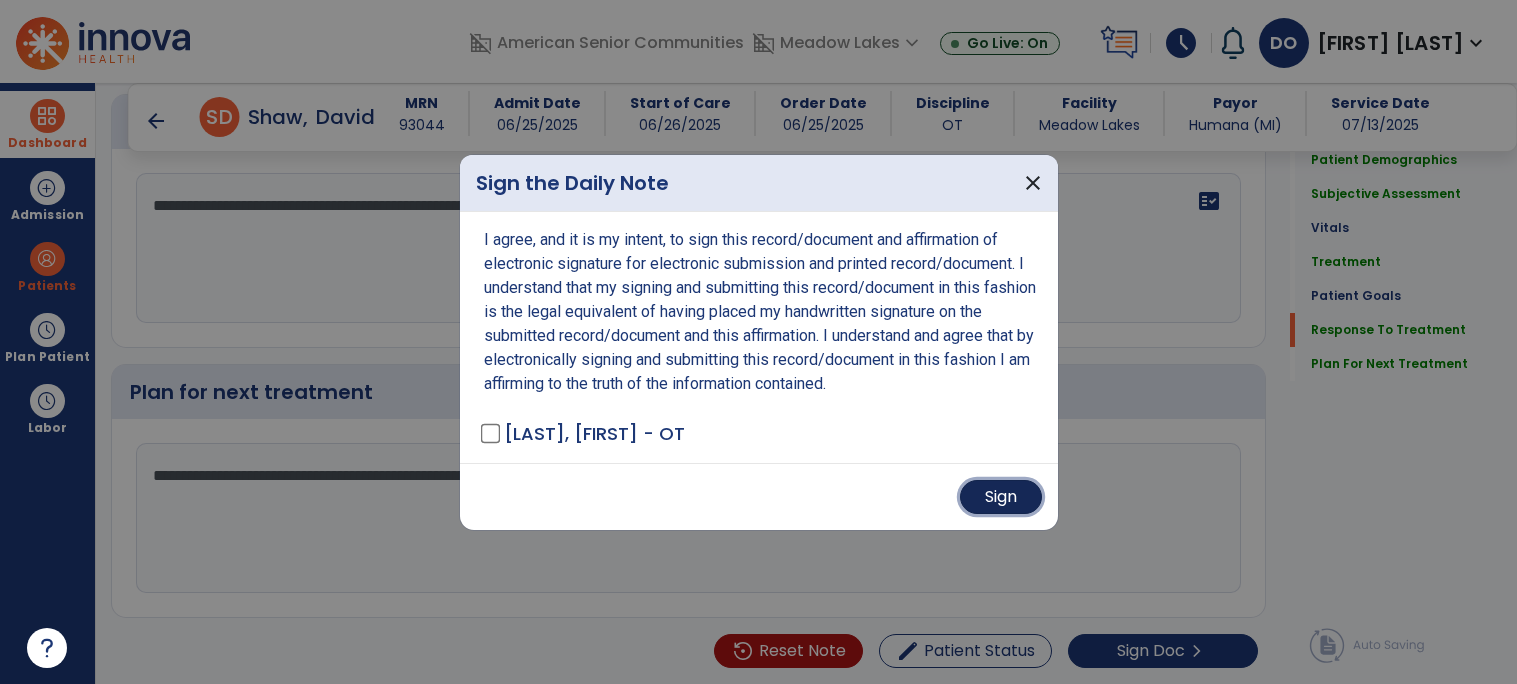 click on "Sign" at bounding box center (1001, 497) 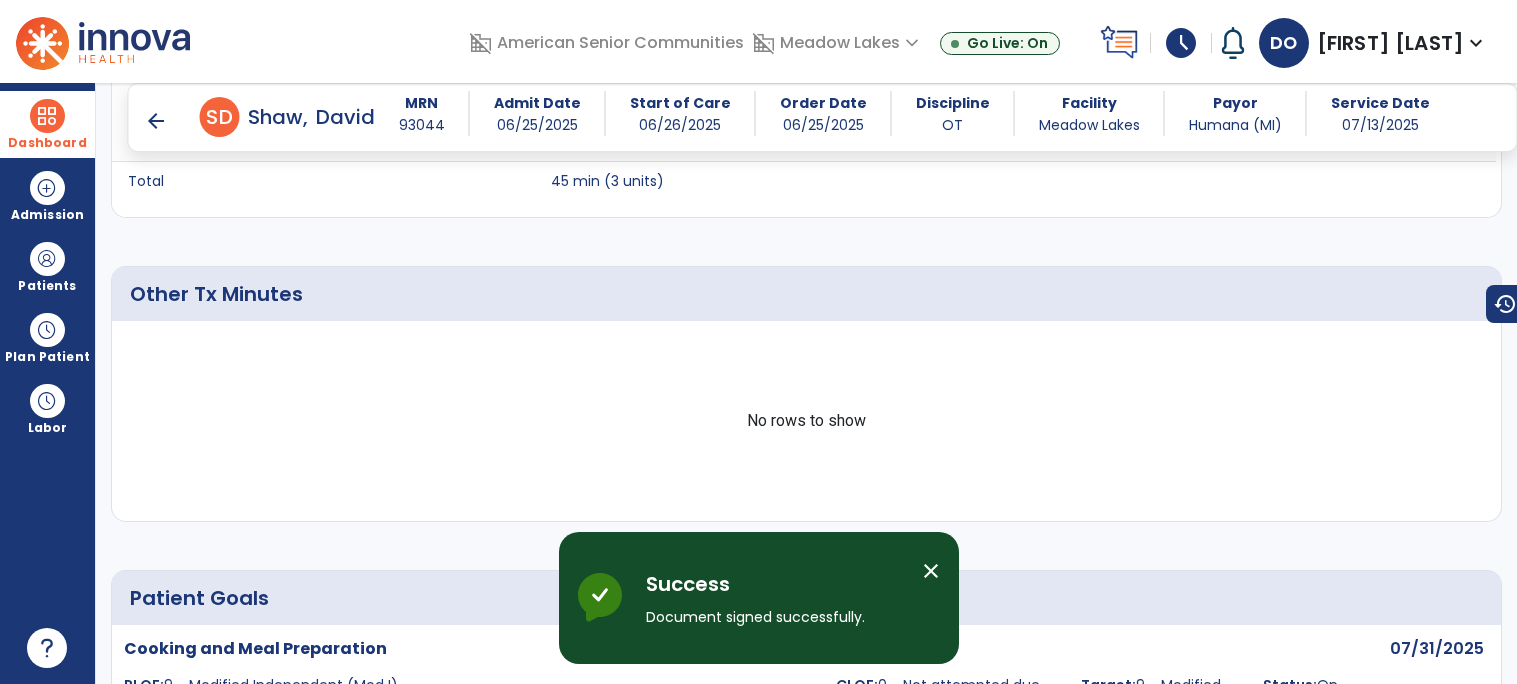 scroll, scrollTop: 0, scrollLeft: 0, axis: both 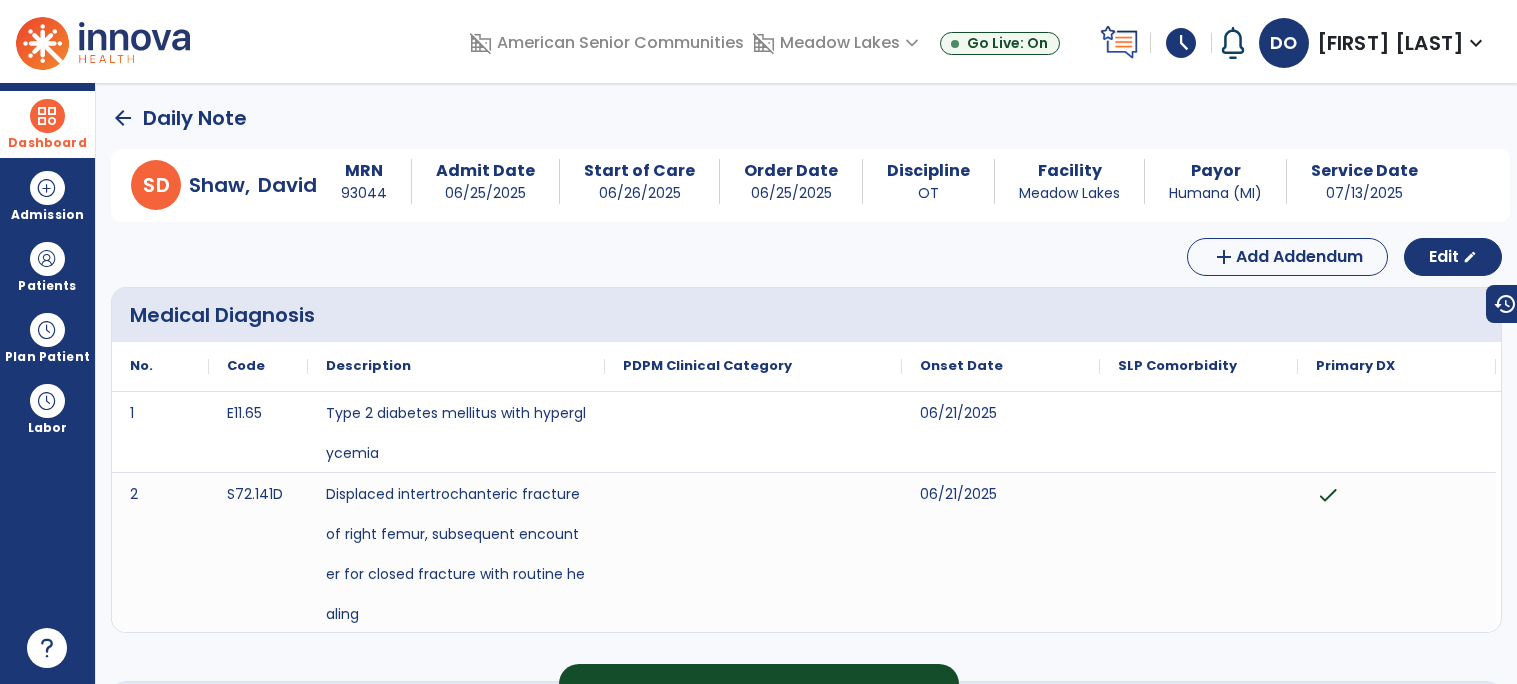click on "arrow_back" 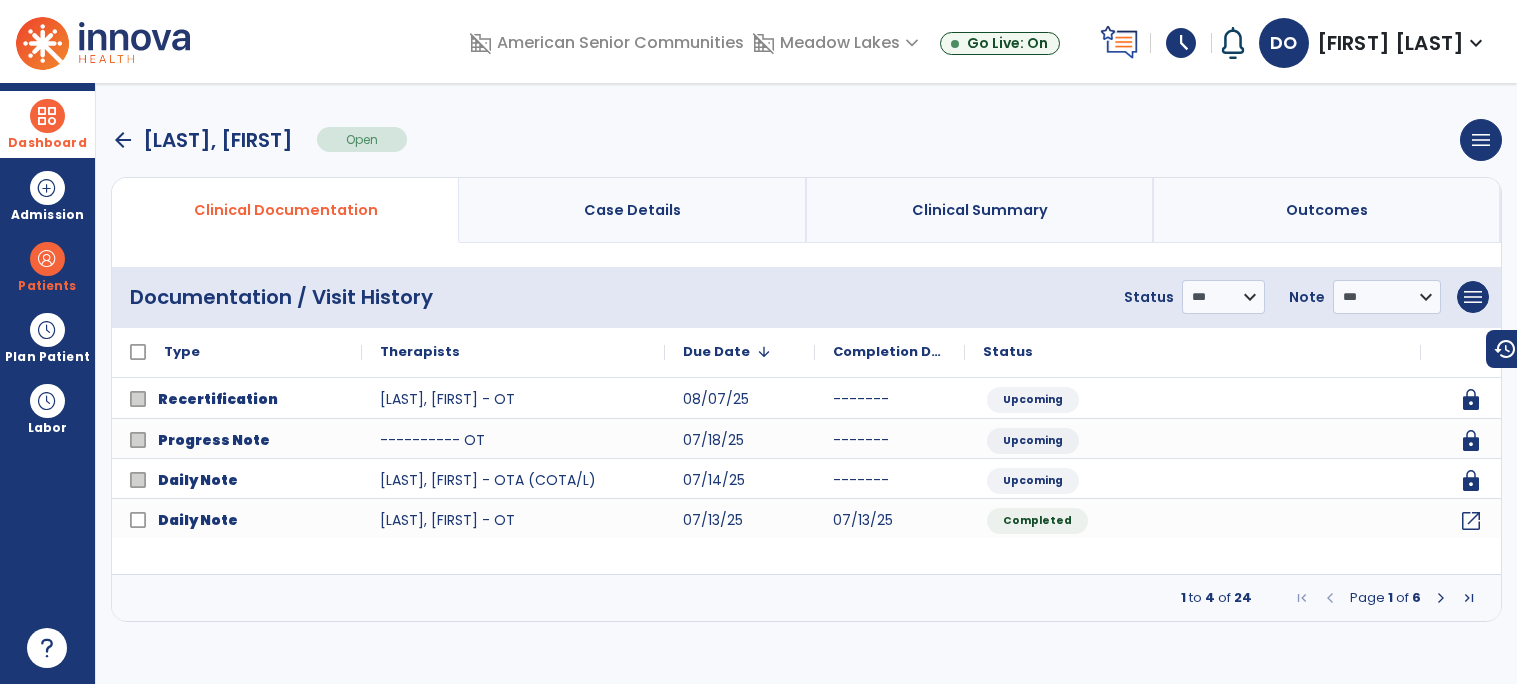 click on "arrow_back" at bounding box center (123, 140) 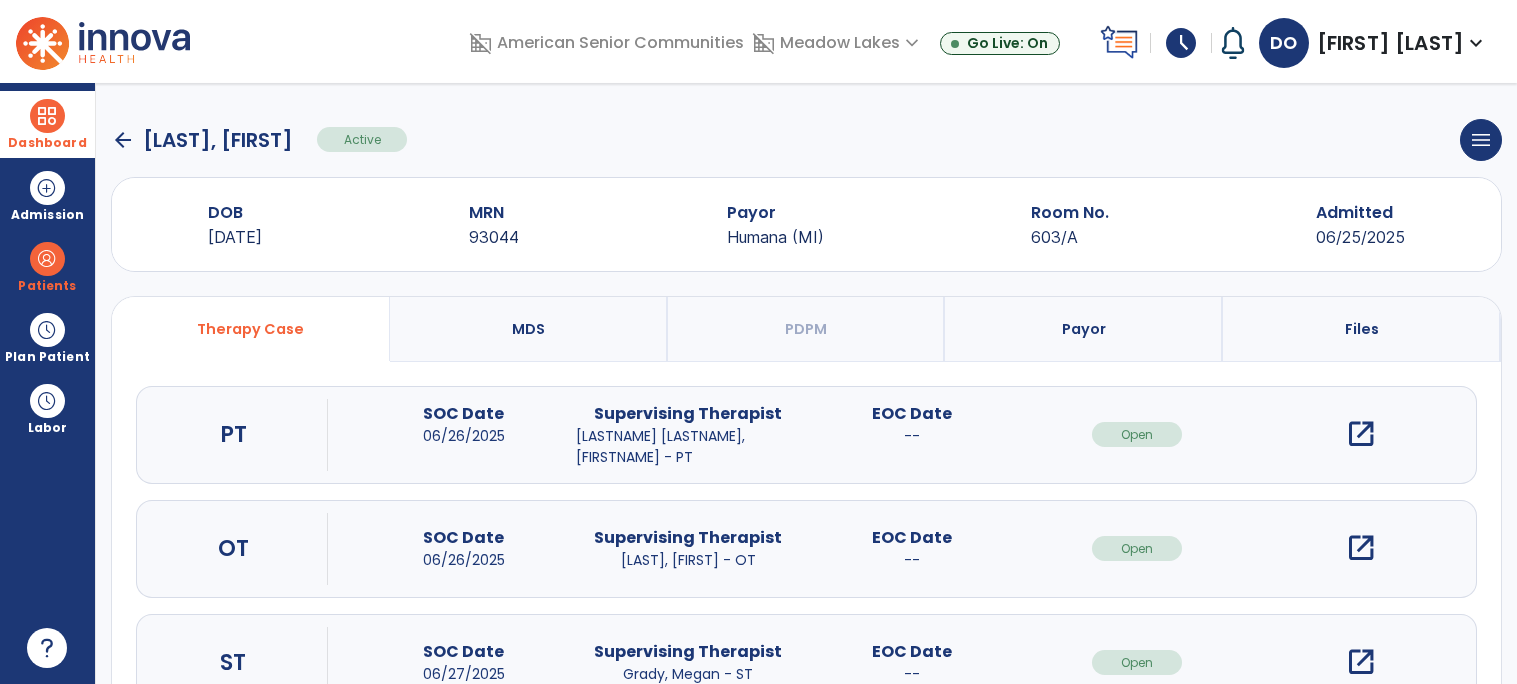 click on "Dashboard" at bounding box center (47, 124) 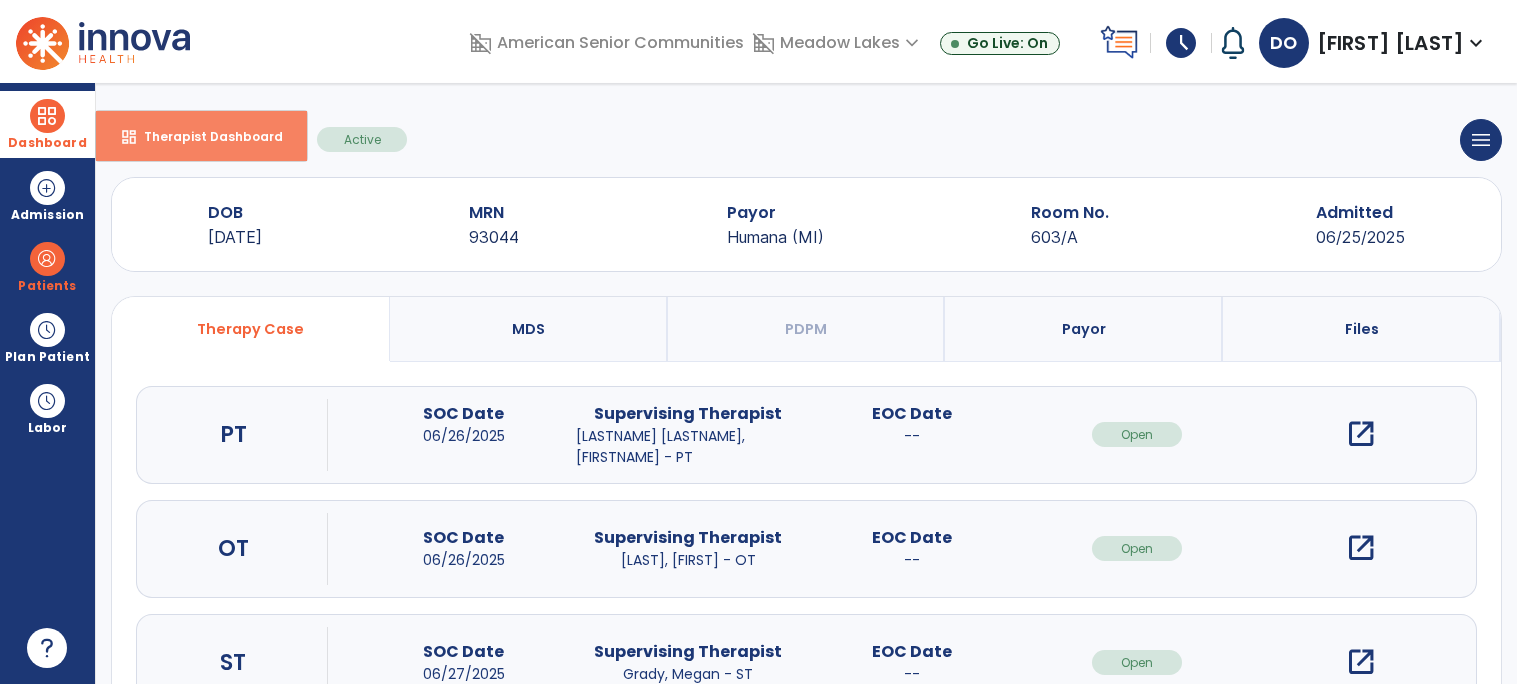 click on "dashboard  Therapist Dashboard" at bounding box center [201, 136] 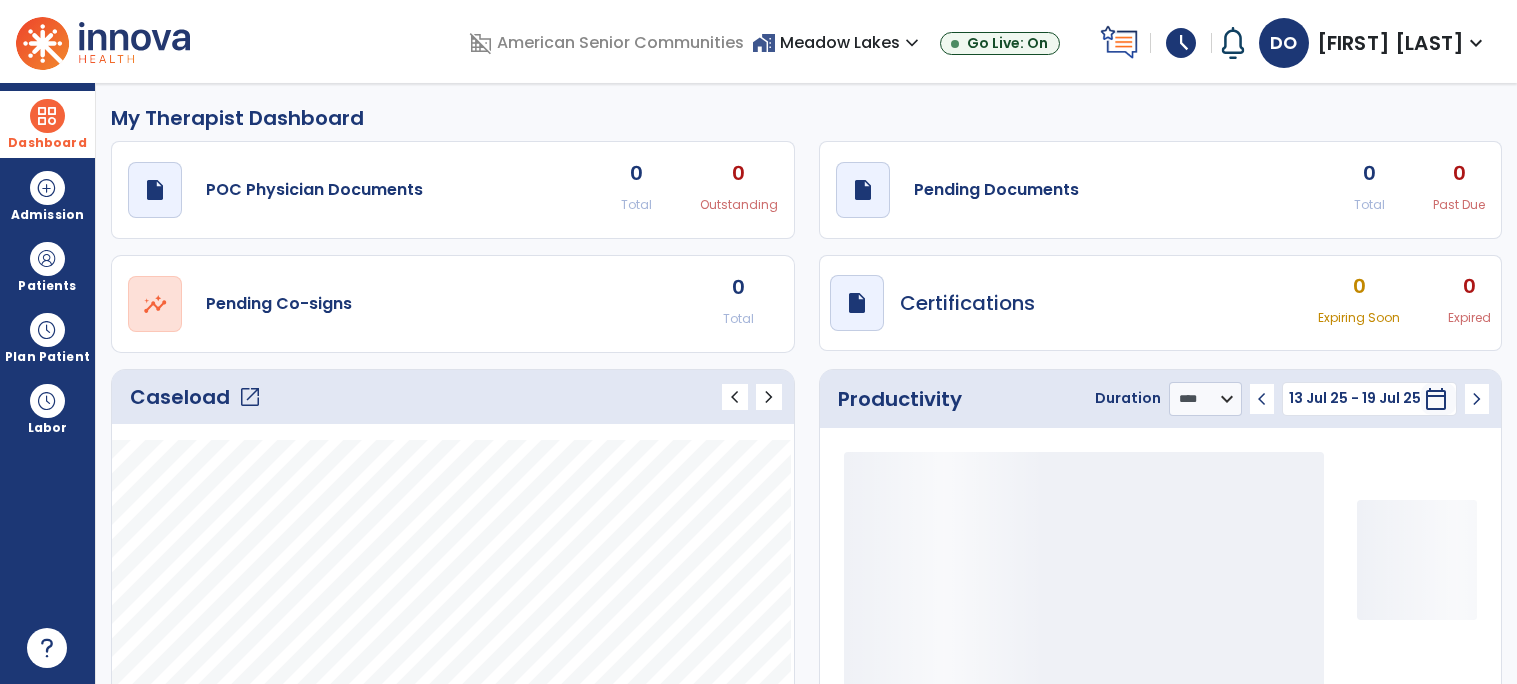 click on "Caseload   open_in_new" 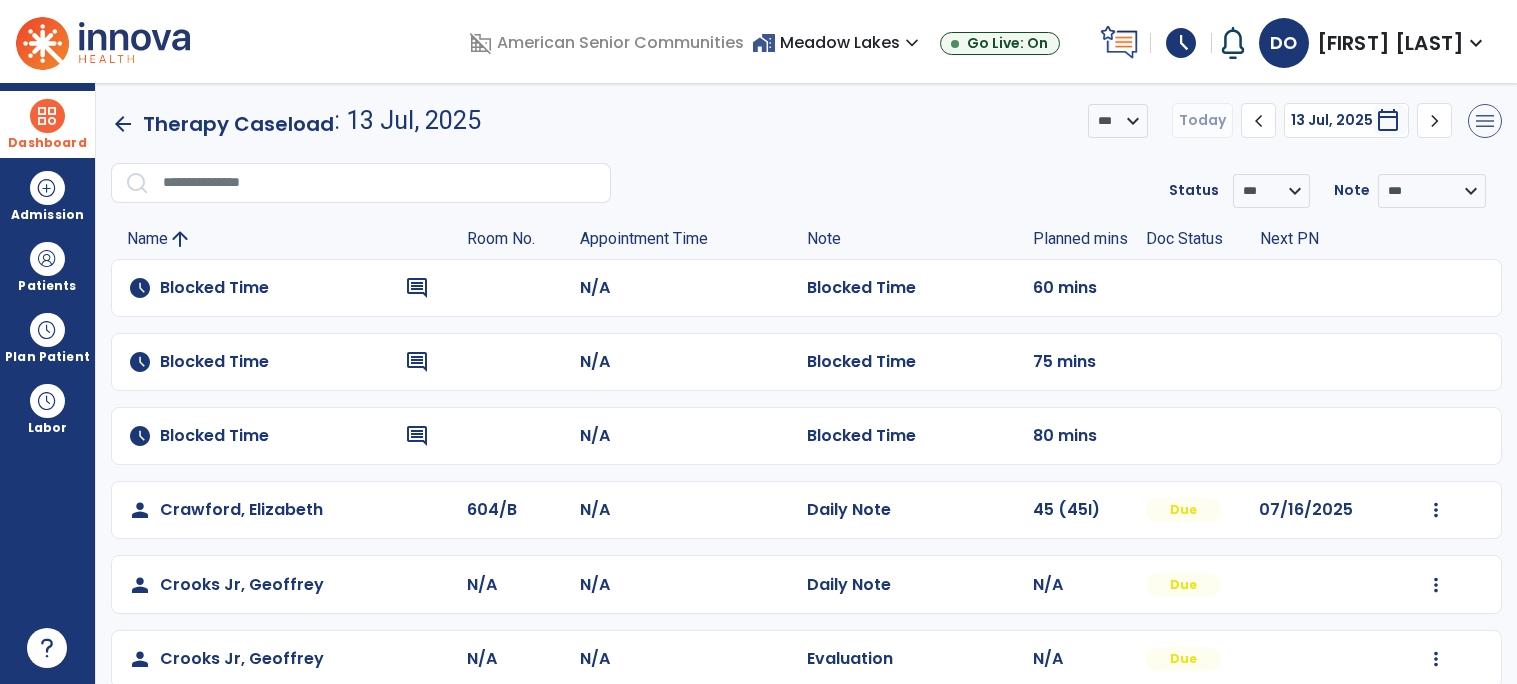 click on "menu" at bounding box center (1485, 121) 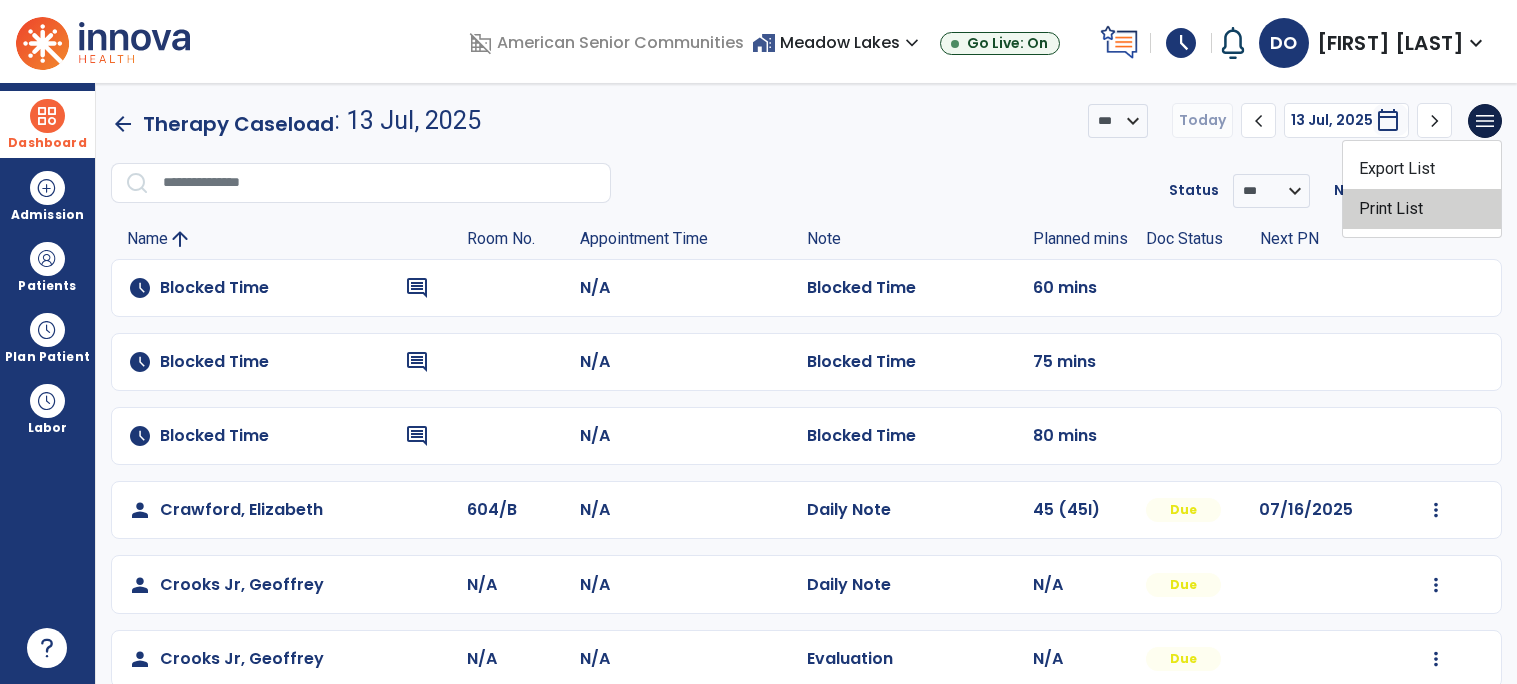 click on "Print List" 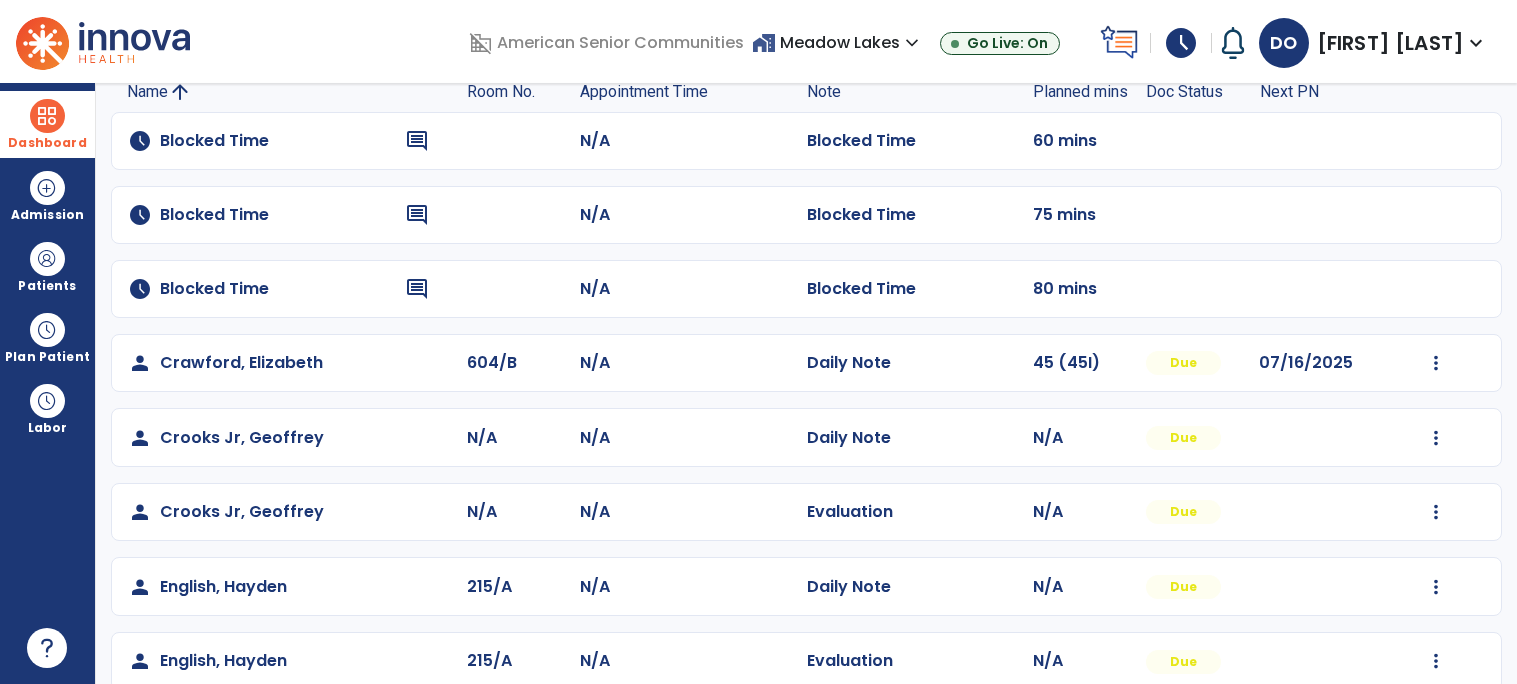 scroll, scrollTop: 132, scrollLeft: 0, axis: vertical 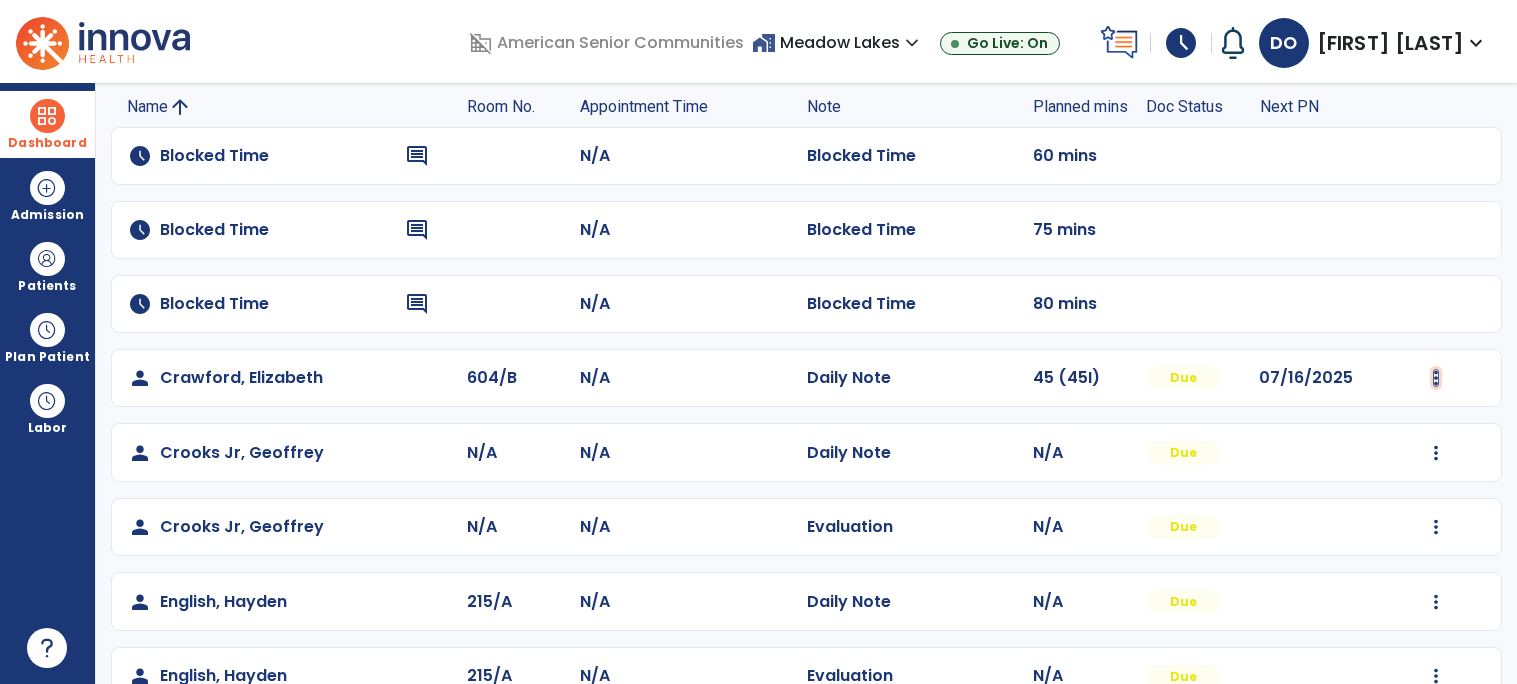 click at bounding box center [1436, 378] 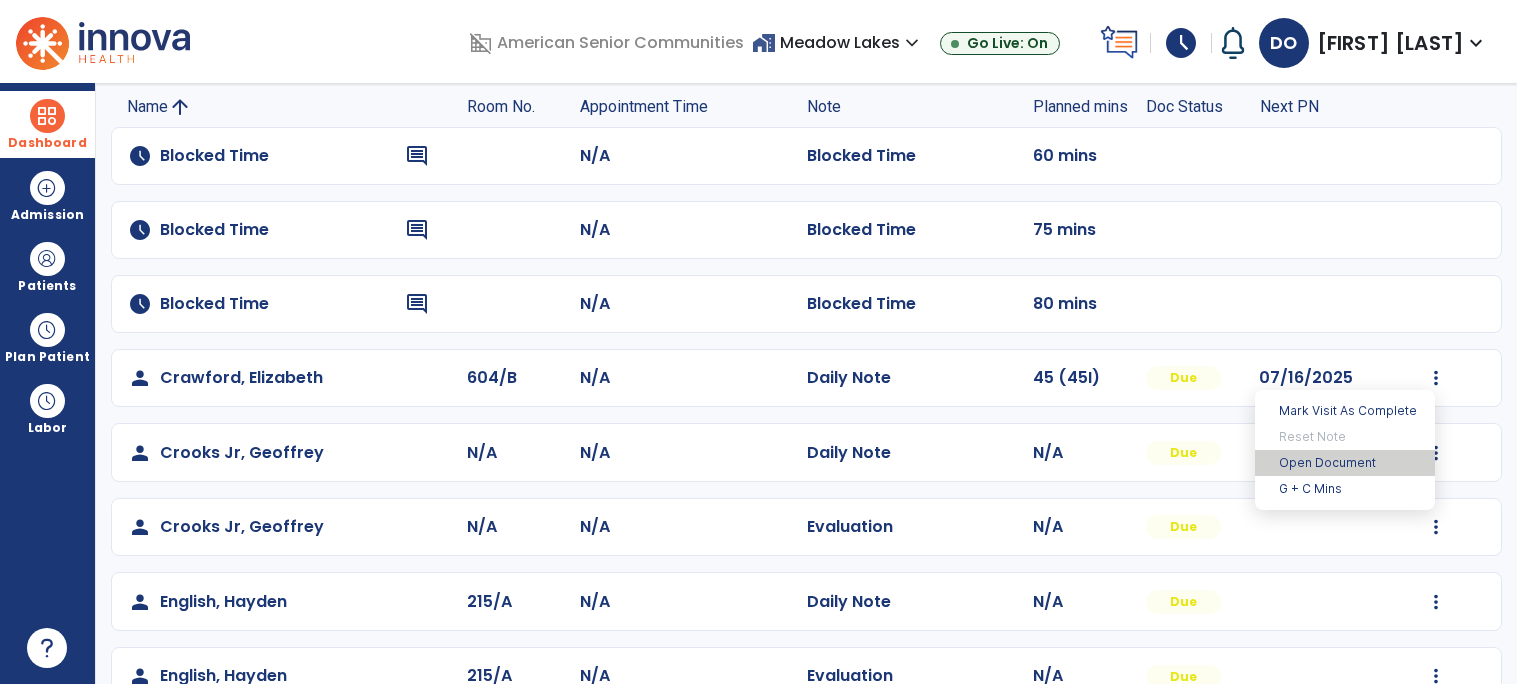 click on "Open Document" at bounding box center [1345, 463] 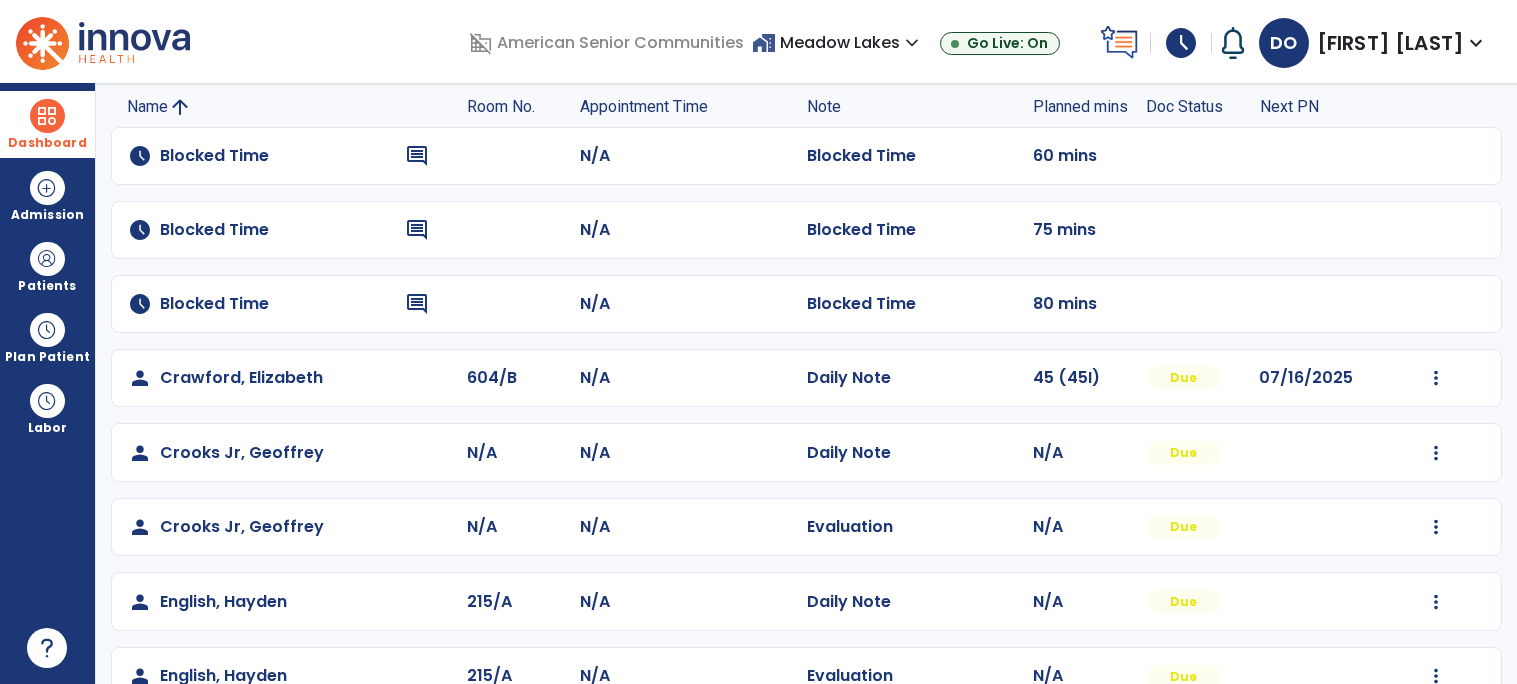 scroll, scrollTop: 0, scrollLeft: 0, axis: both 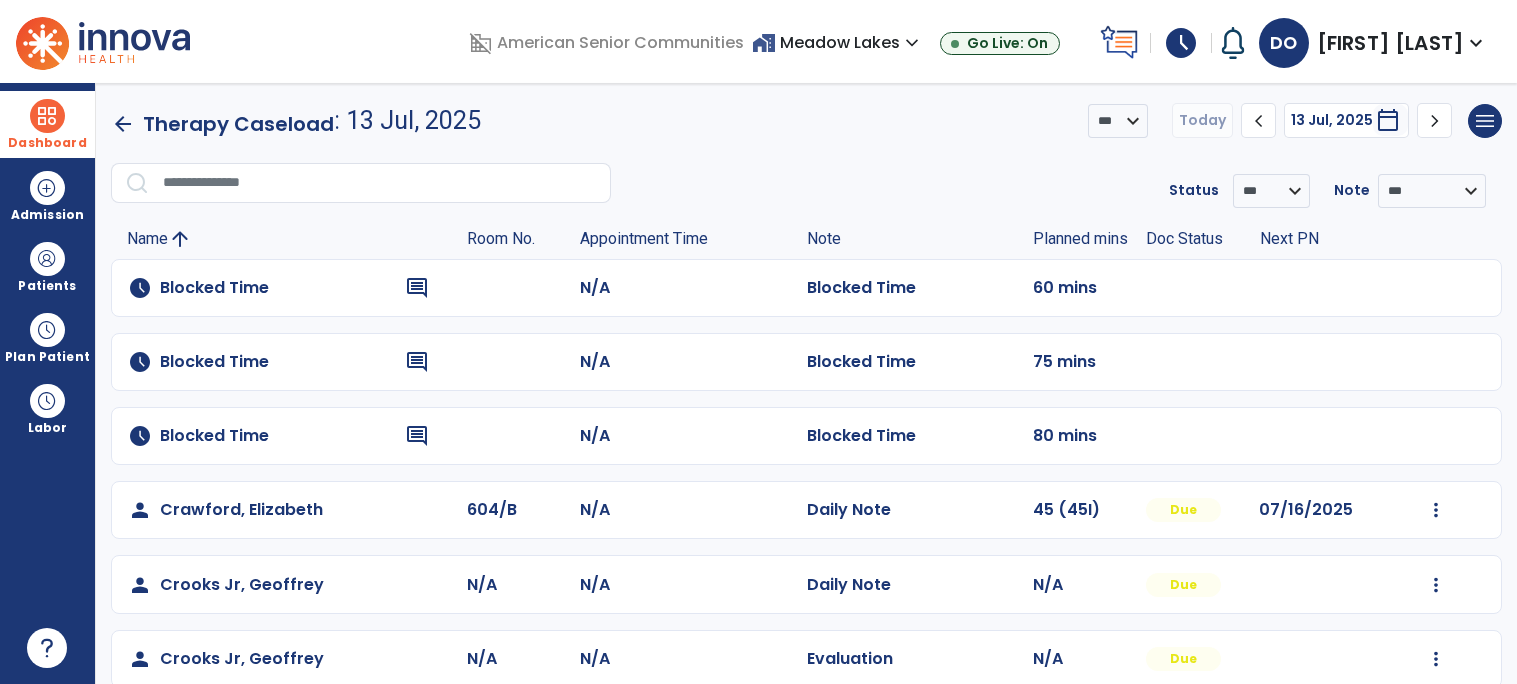 click on "arrow_back" 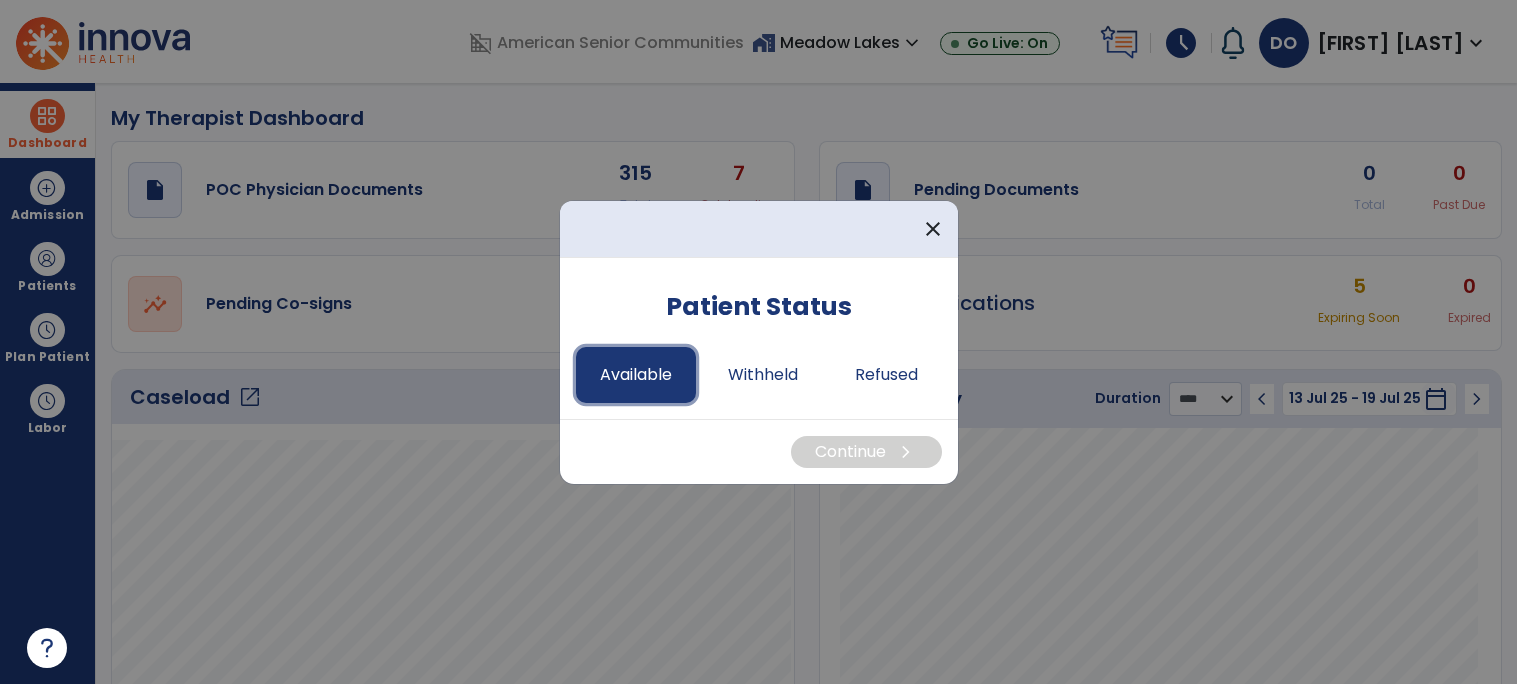 click on "Available" at bounding box center [636, 375] 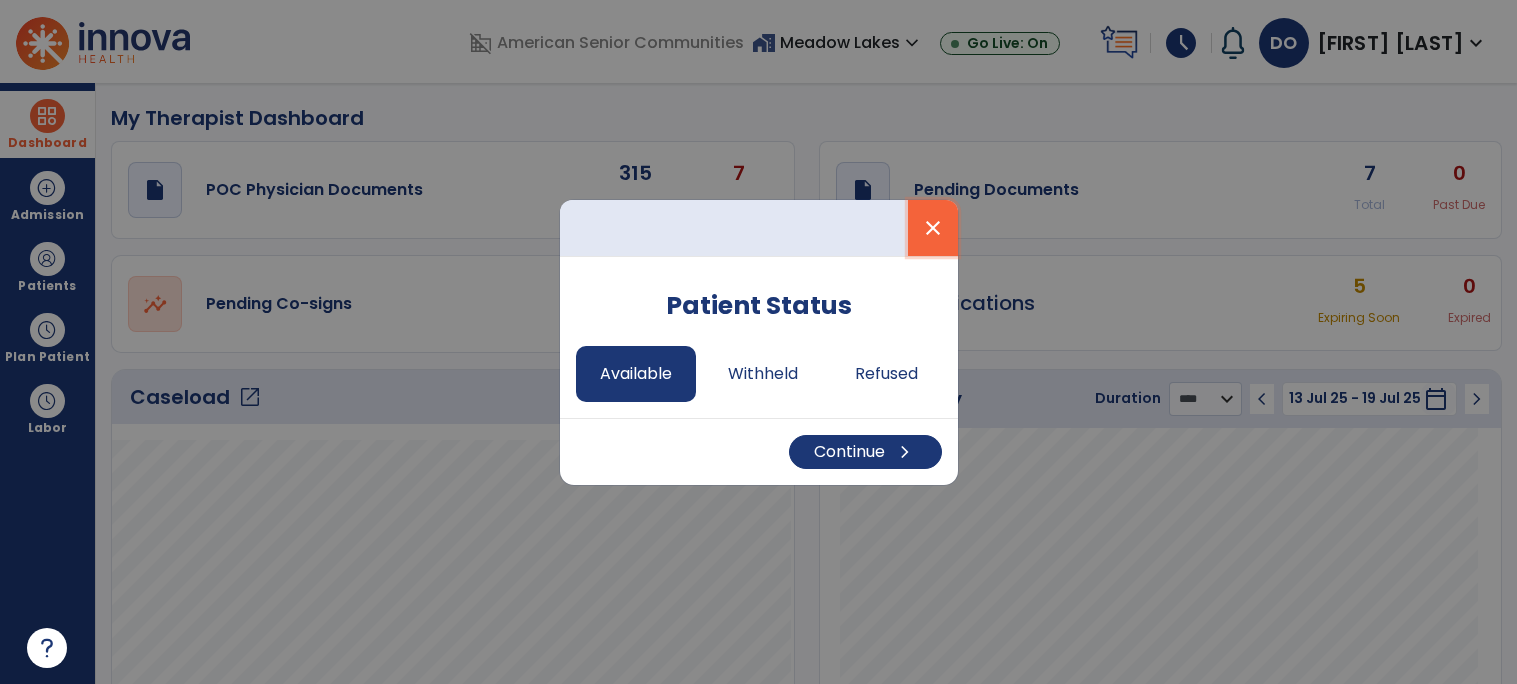 click on "close" at bounding box center [933, 228] 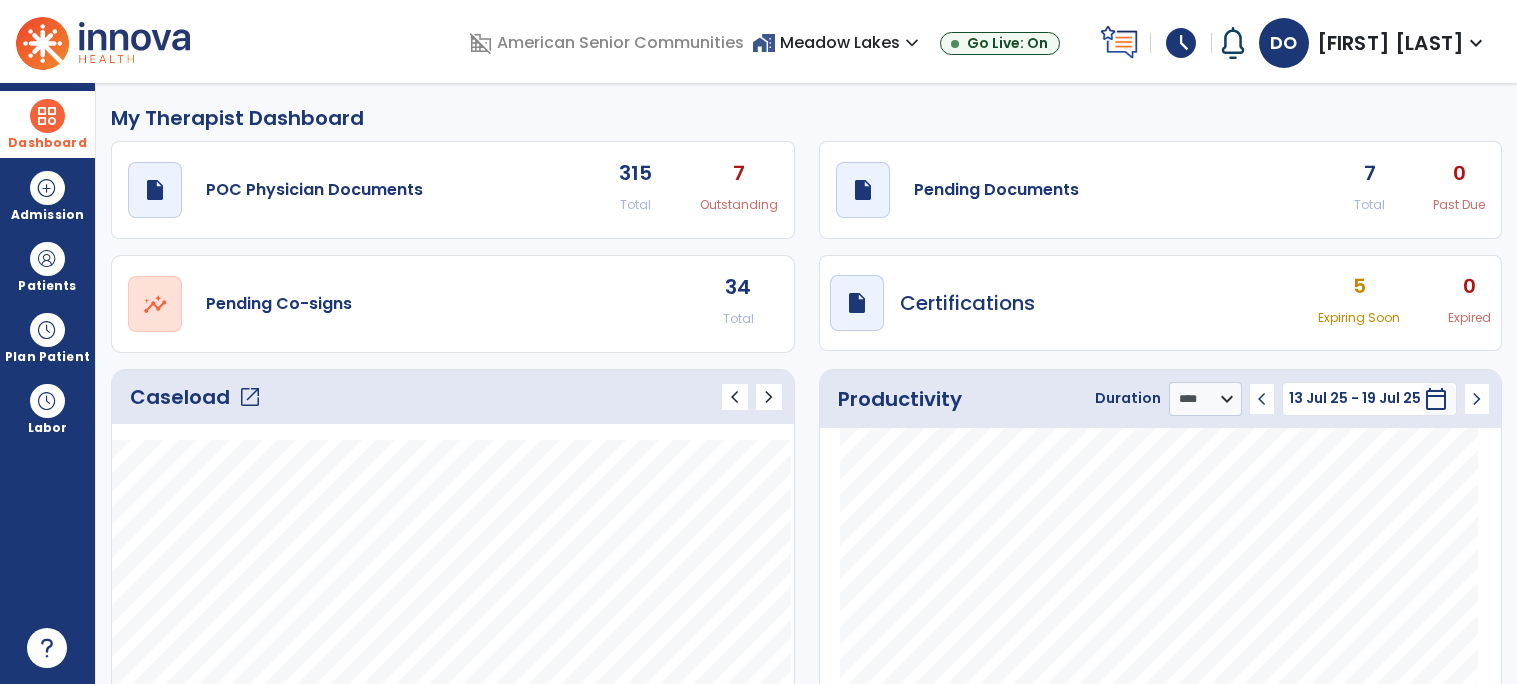 click on "open_in_new Pending Co-signs 34 Total" 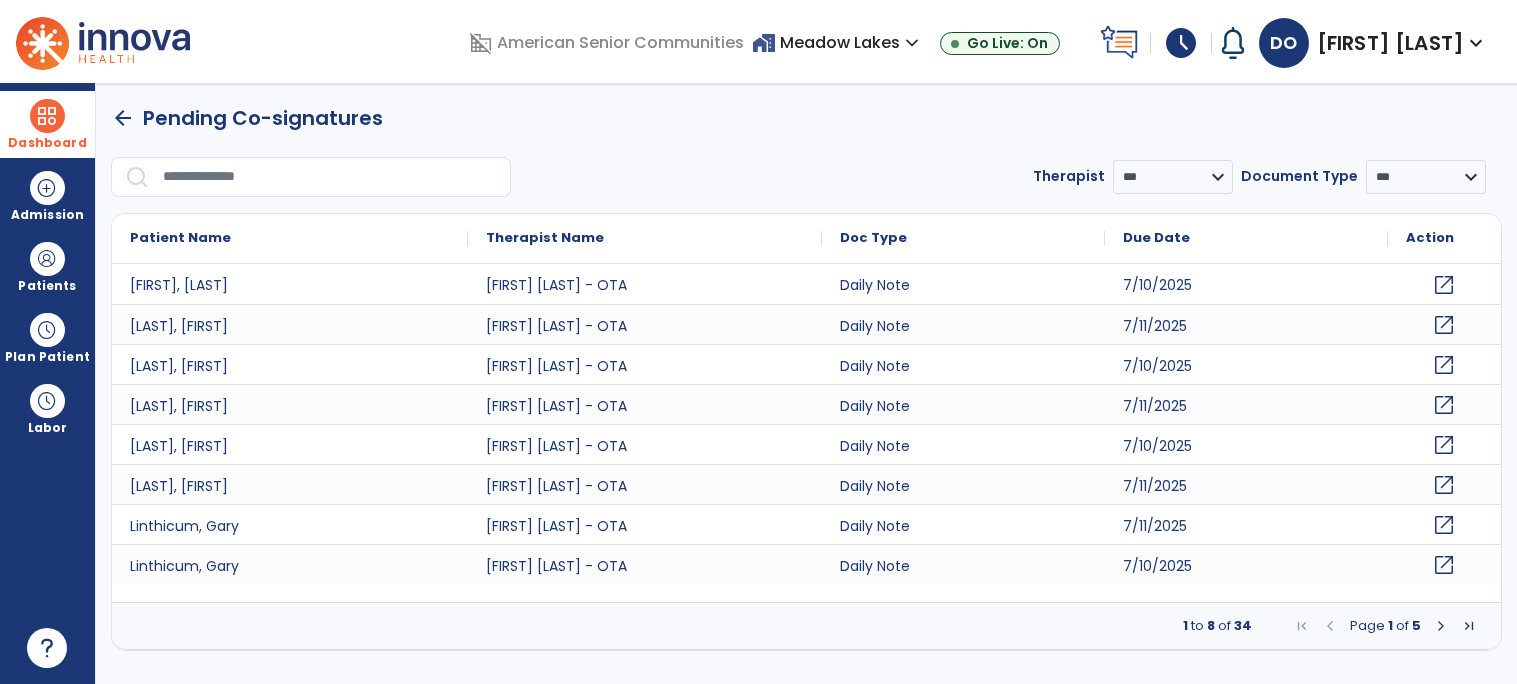 click at bounding box center [1441, 626] 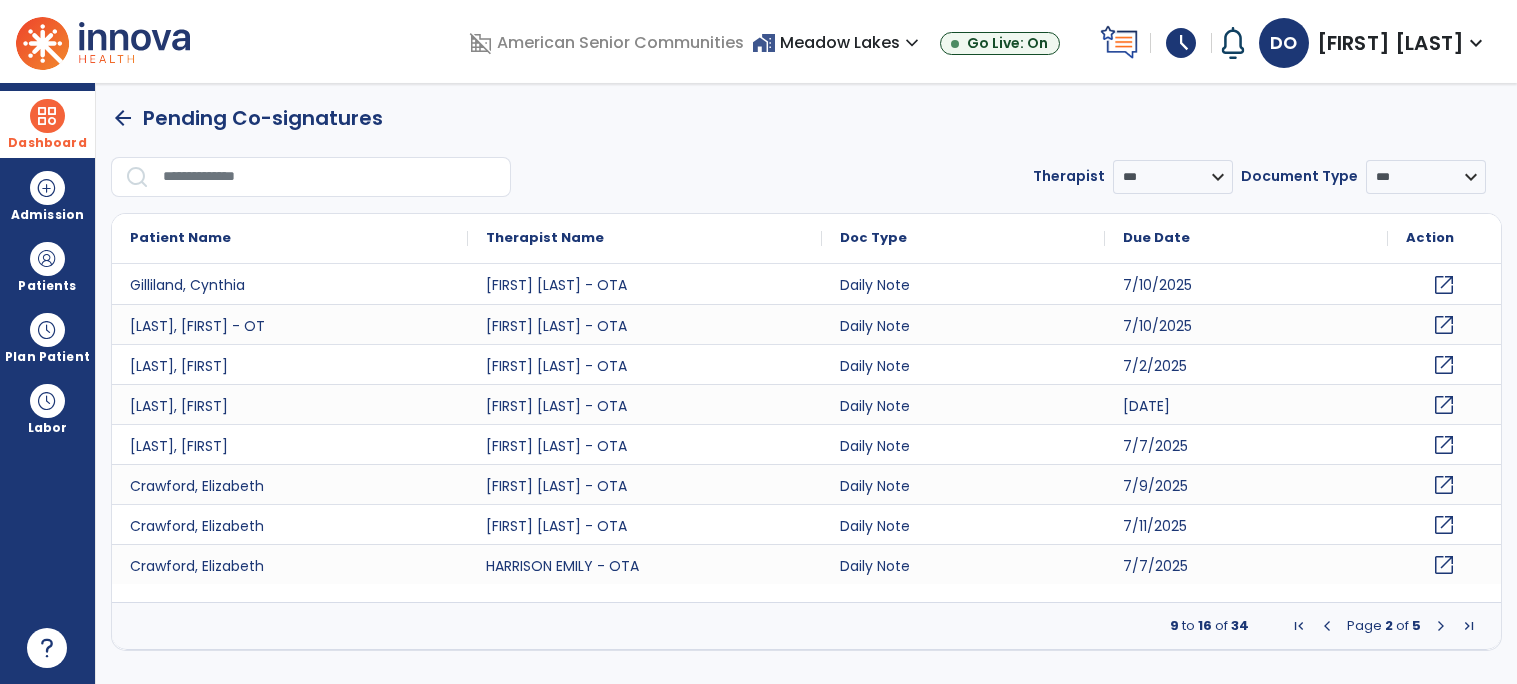 click on "open_in_new" 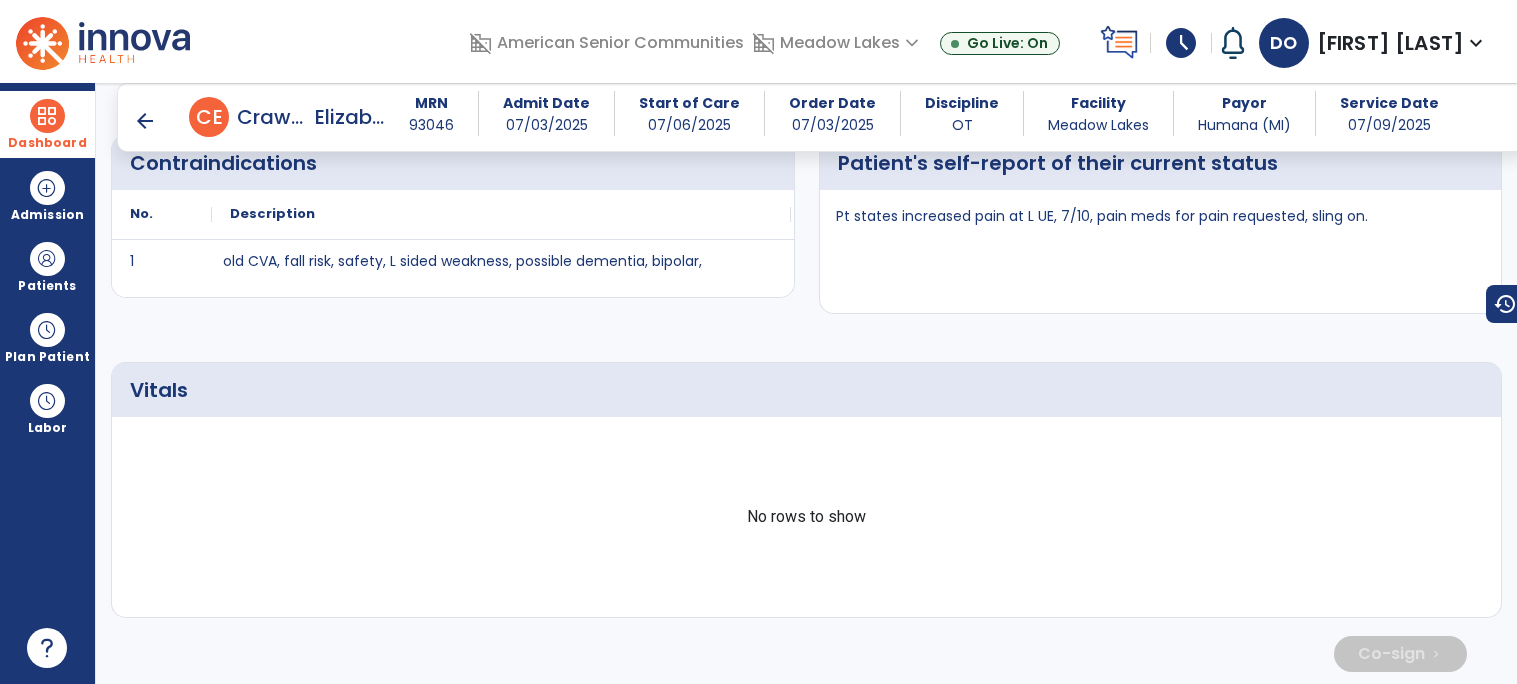scroll, scrollTop: 857, scrollLeft: 0, axis: vertical 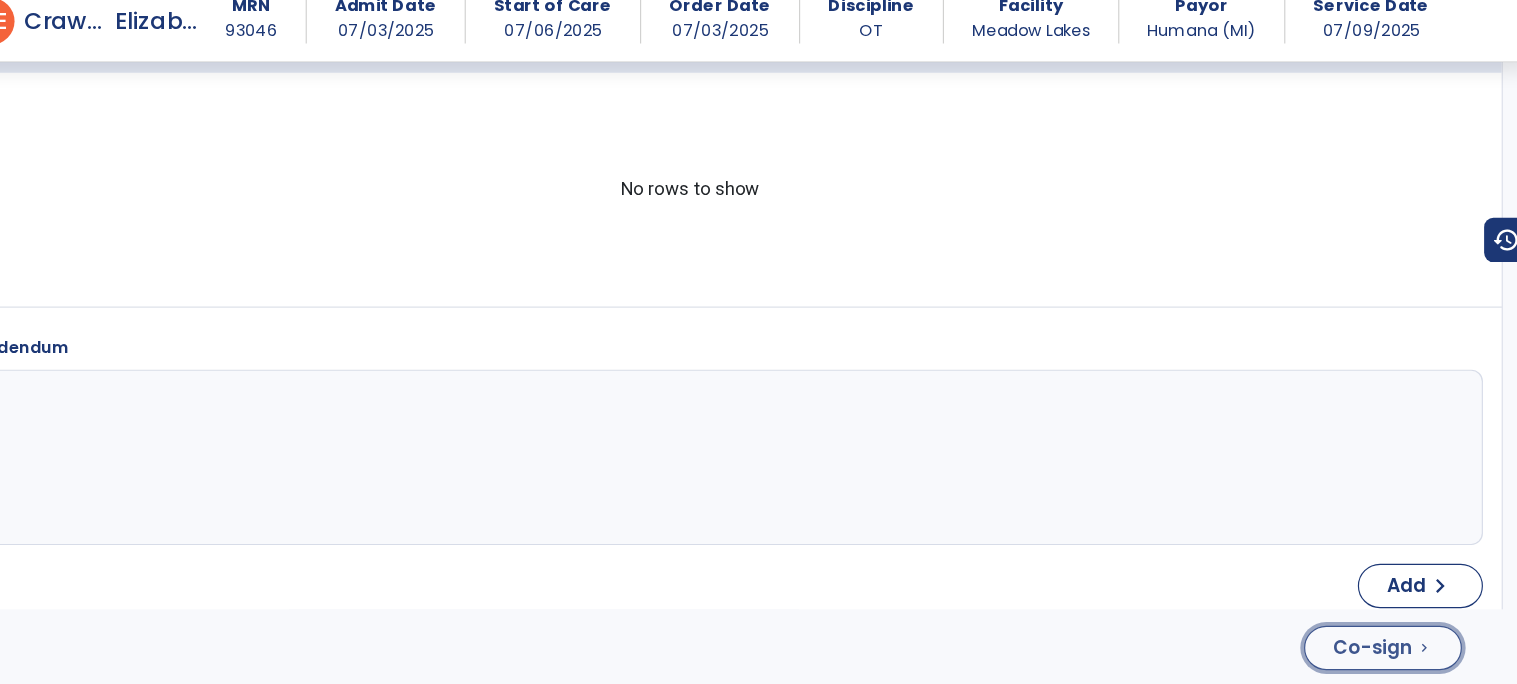 click on "Co-sign" 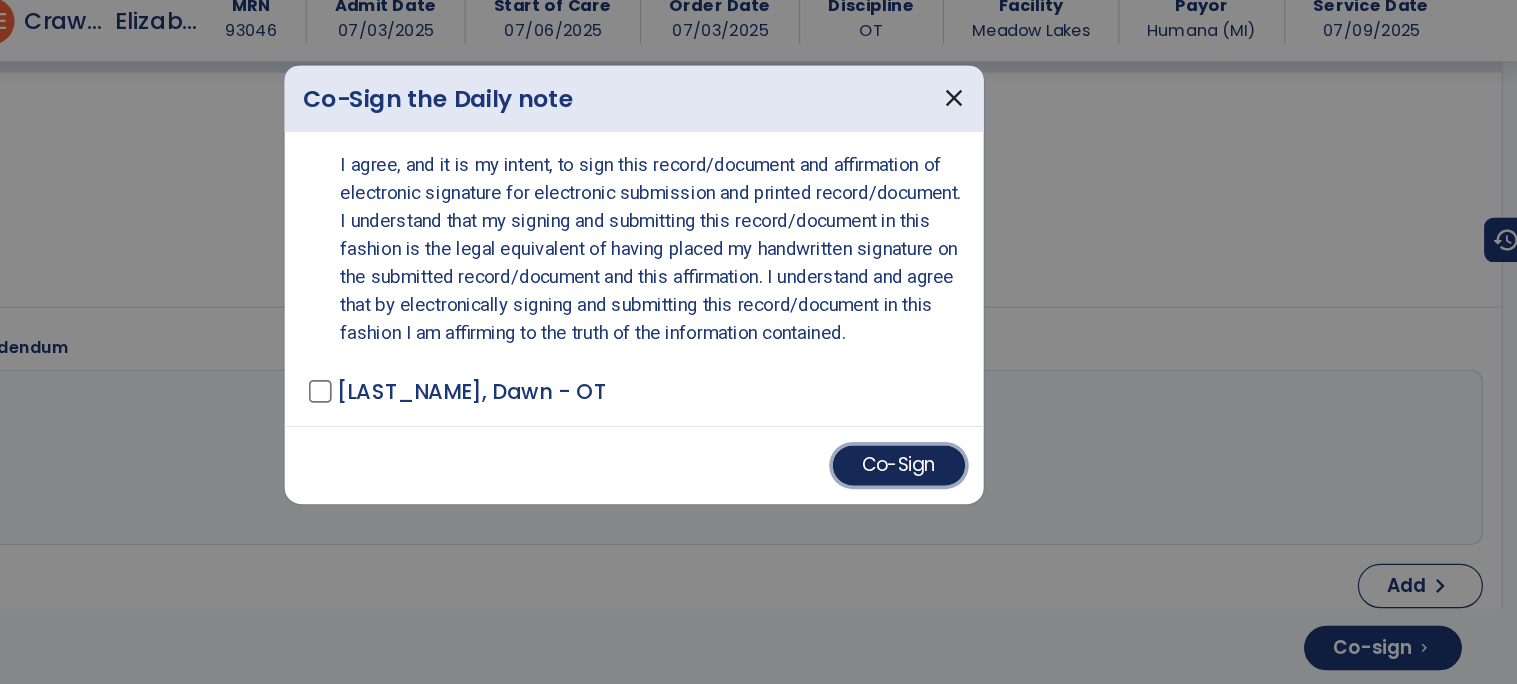 click on "Co-Sign" at bounding box center (985, 497) 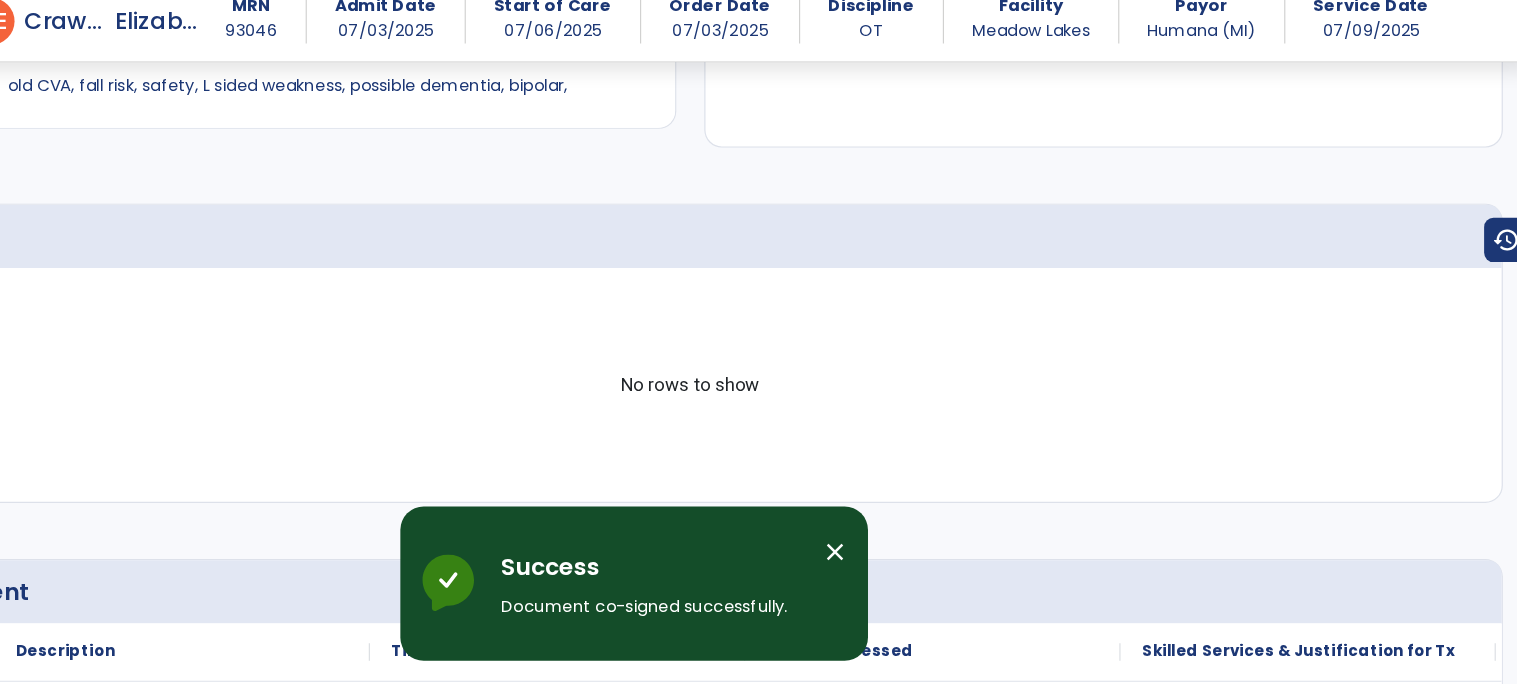scroll, scrollTop: 0, scrollLeft: 0, axis: both 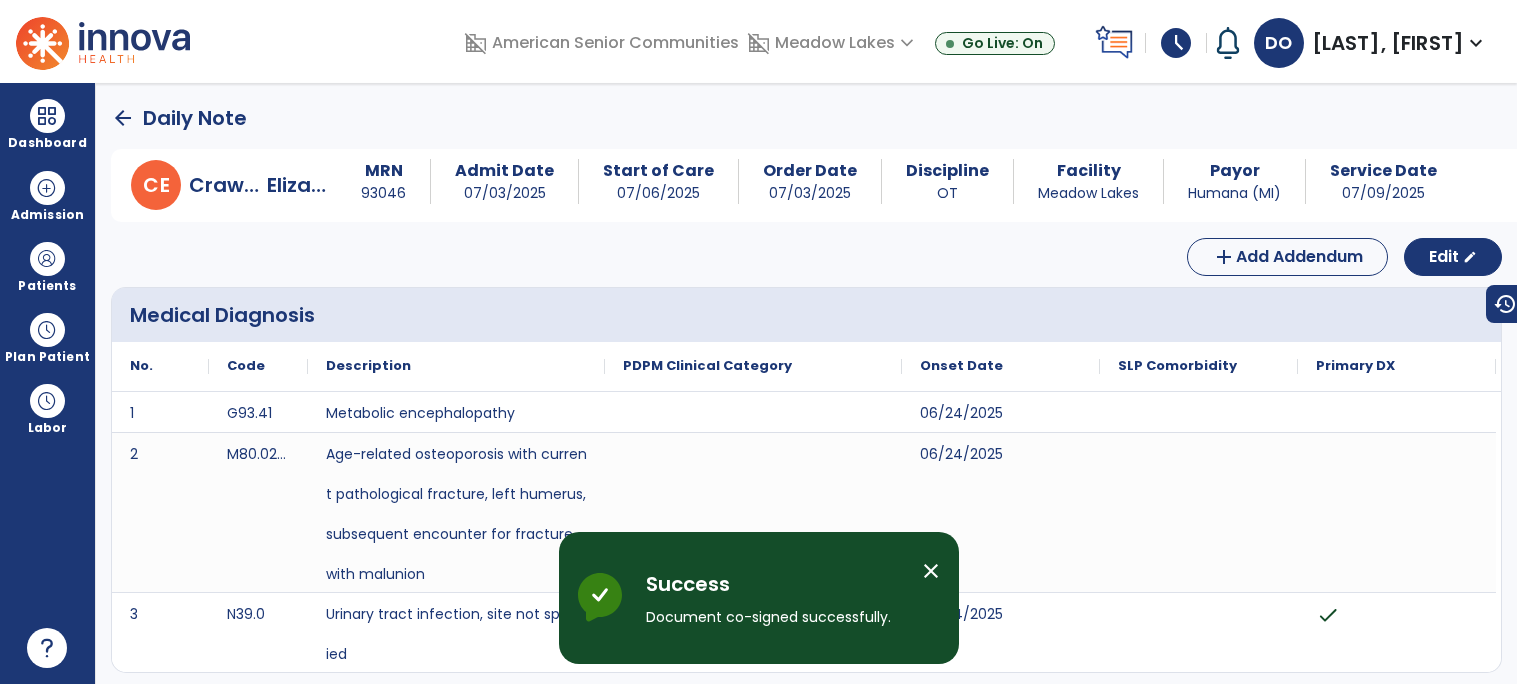 click on "arrow_back" 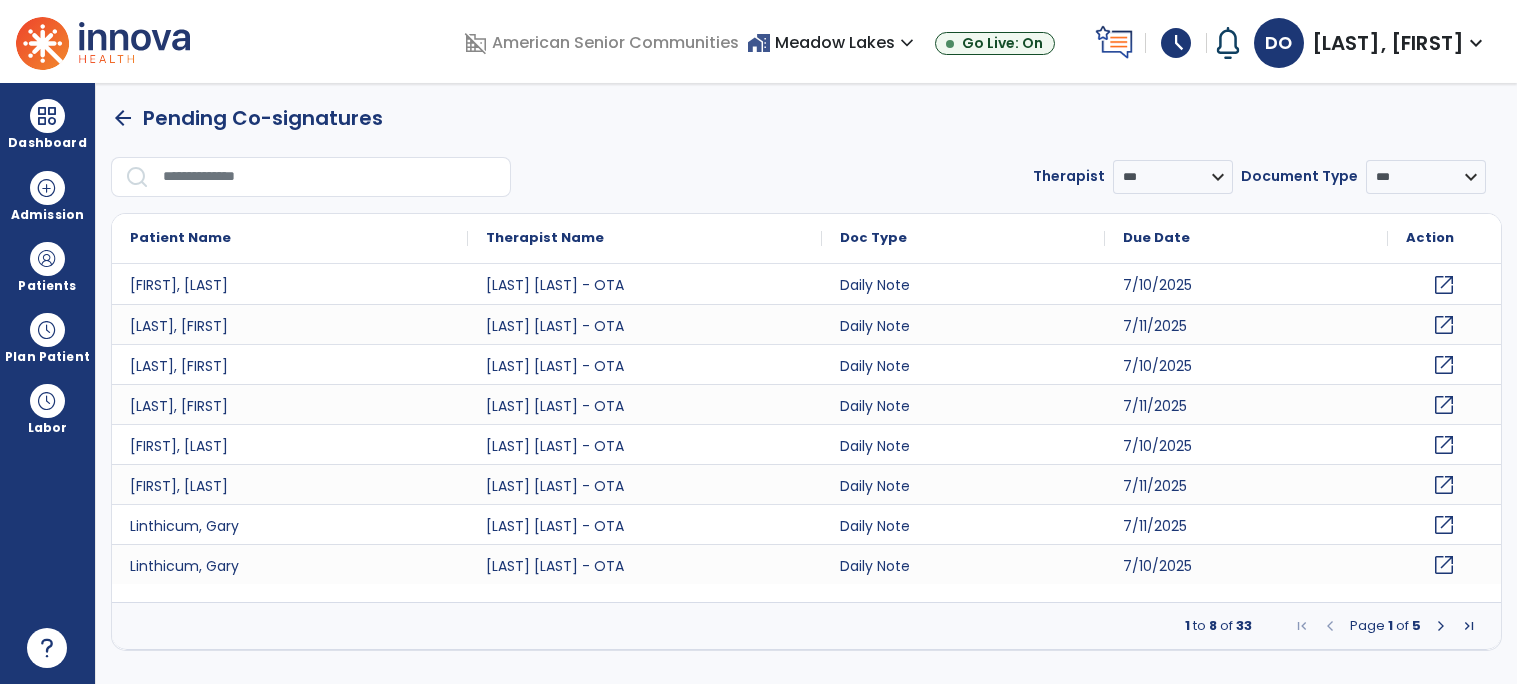 click at bounding box center [1441, 626] 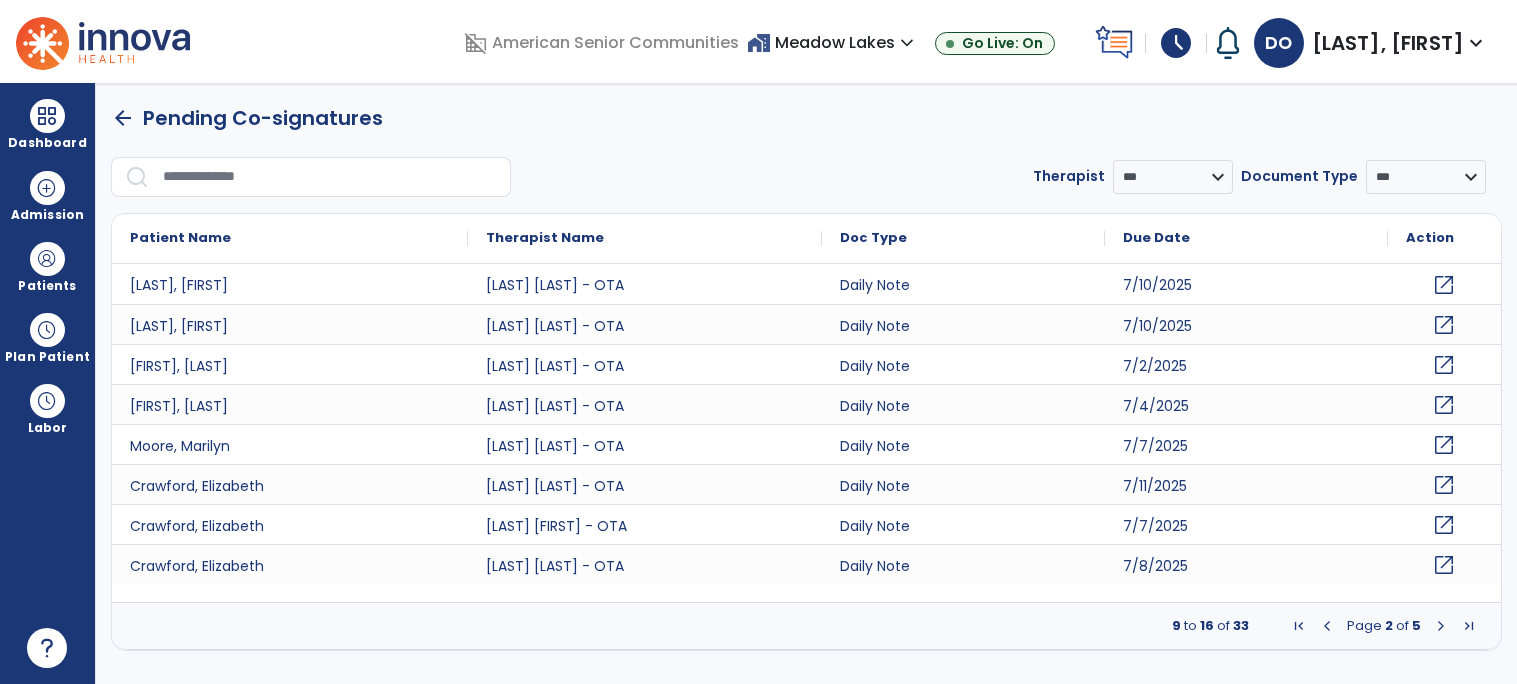 click on "open_in_new" 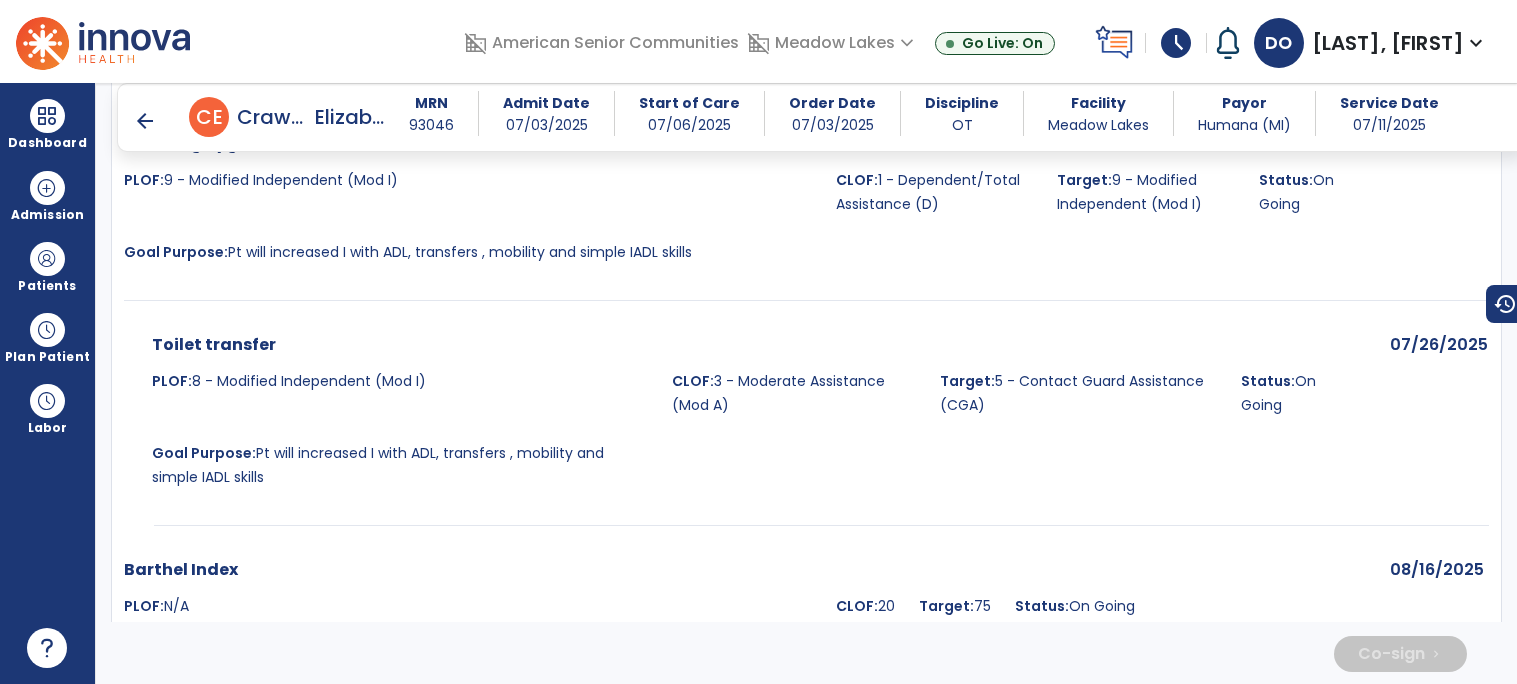 scroll, scrollTop: 4764, scrollLeft: 0, axis: vertical 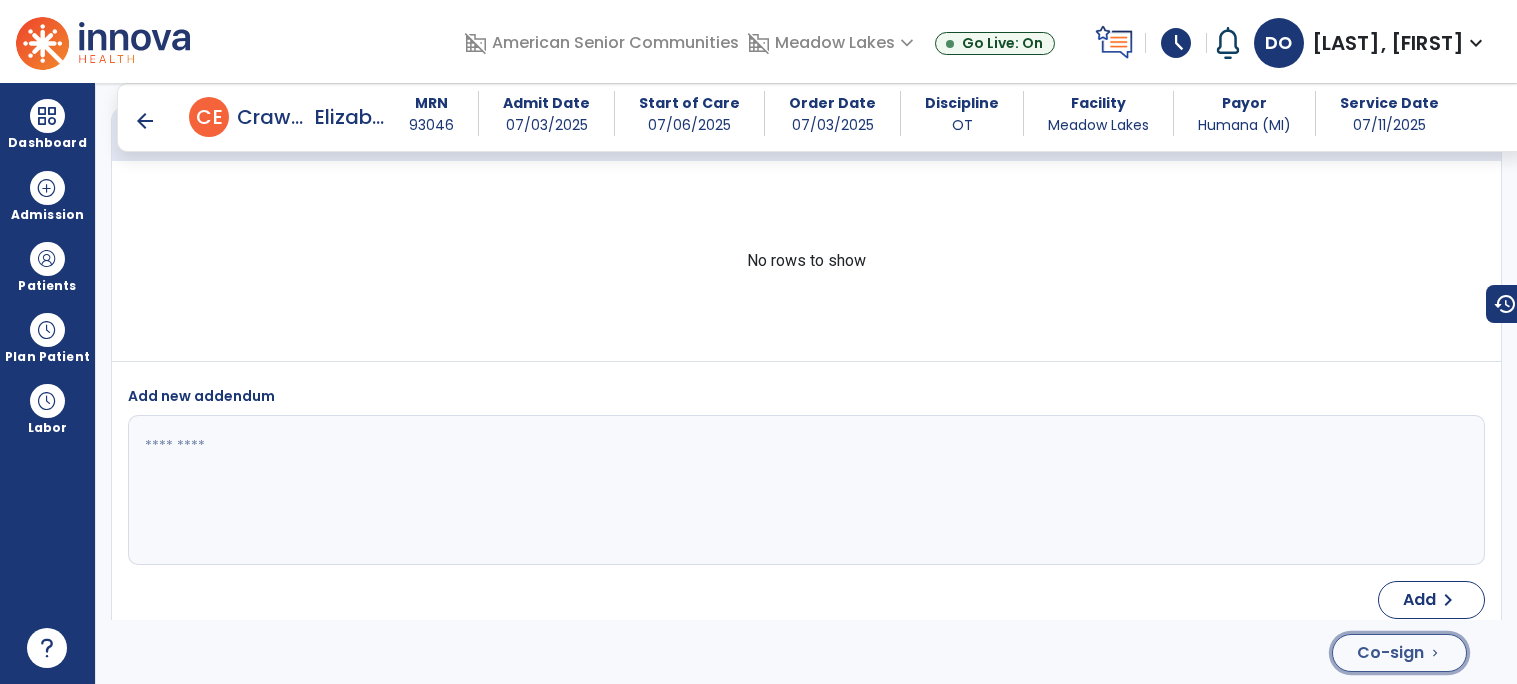 click on "Co-sign  chevron_right" 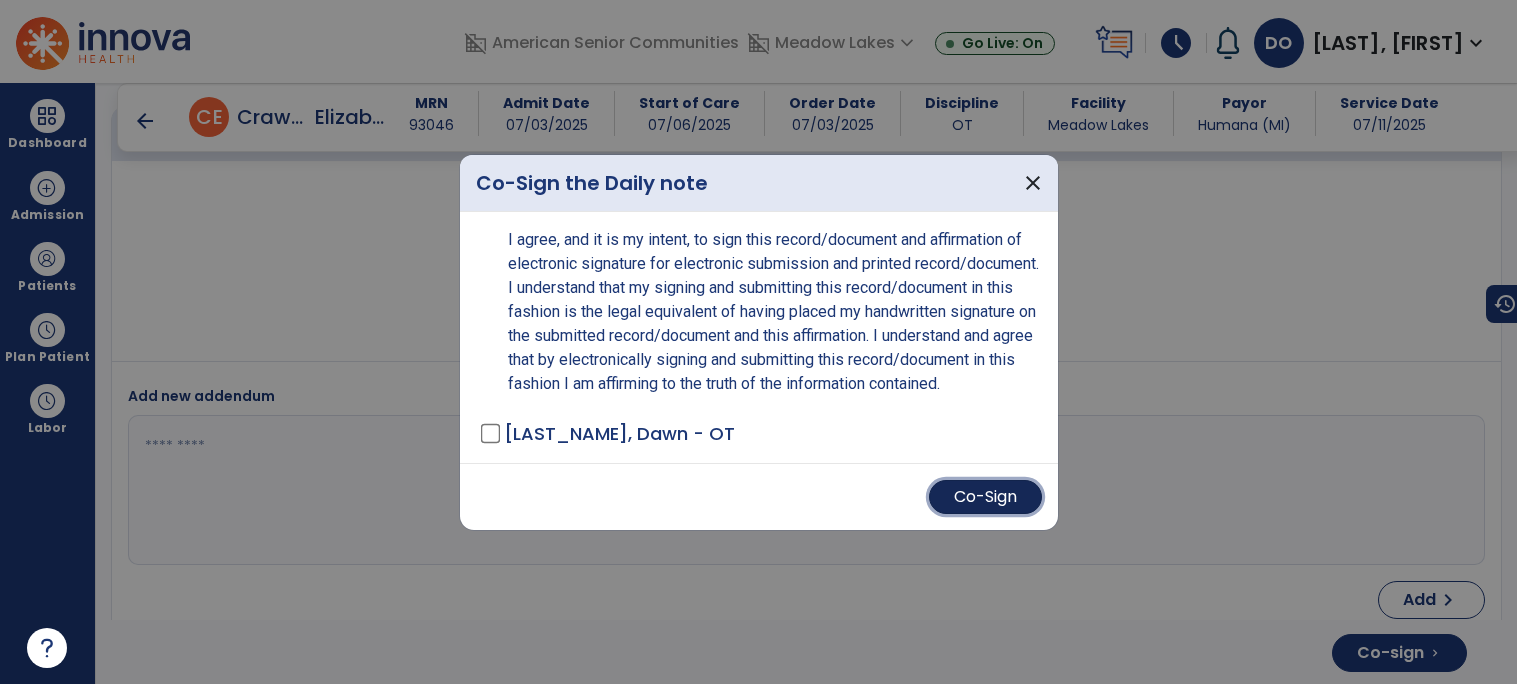 click on "Co-Sign" at bounding box center [985, 497] 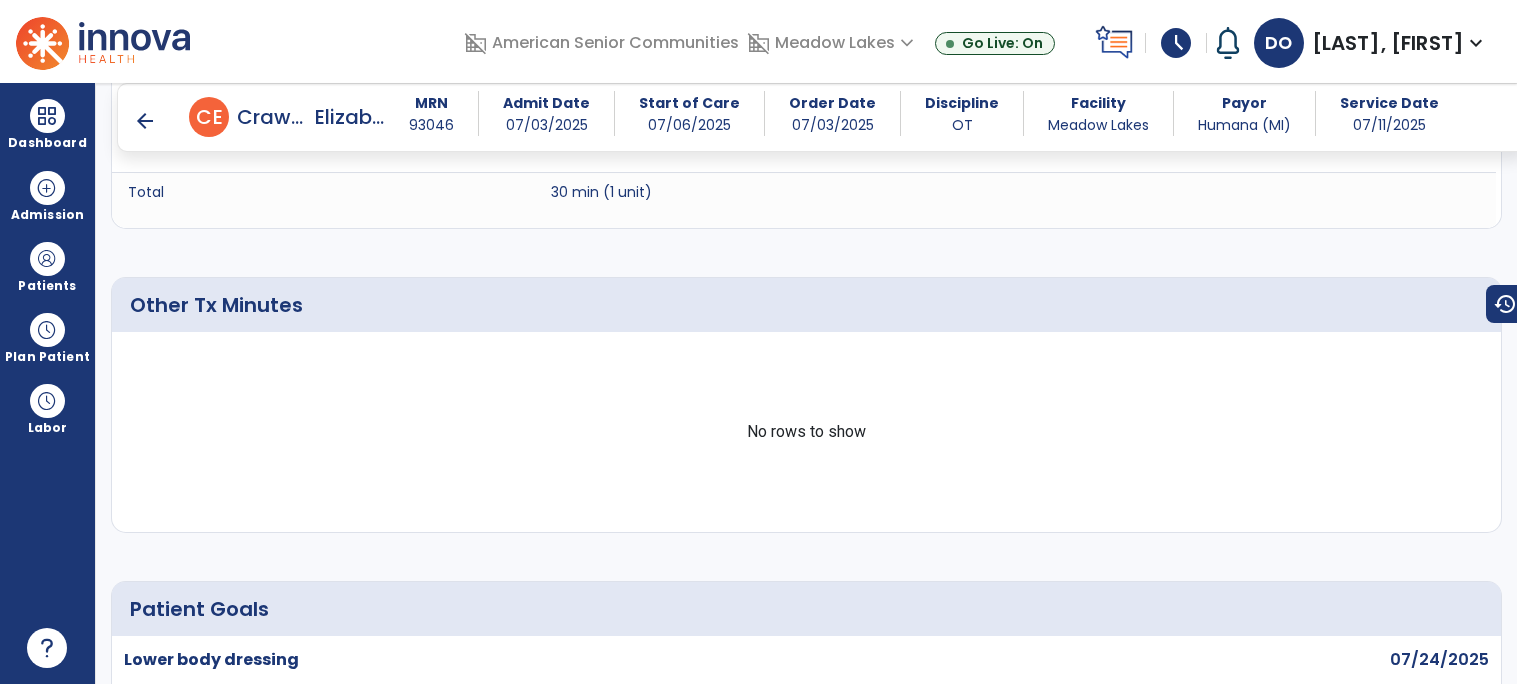scroll, scrollTop: 0, scrollLeft: 0, axis: both 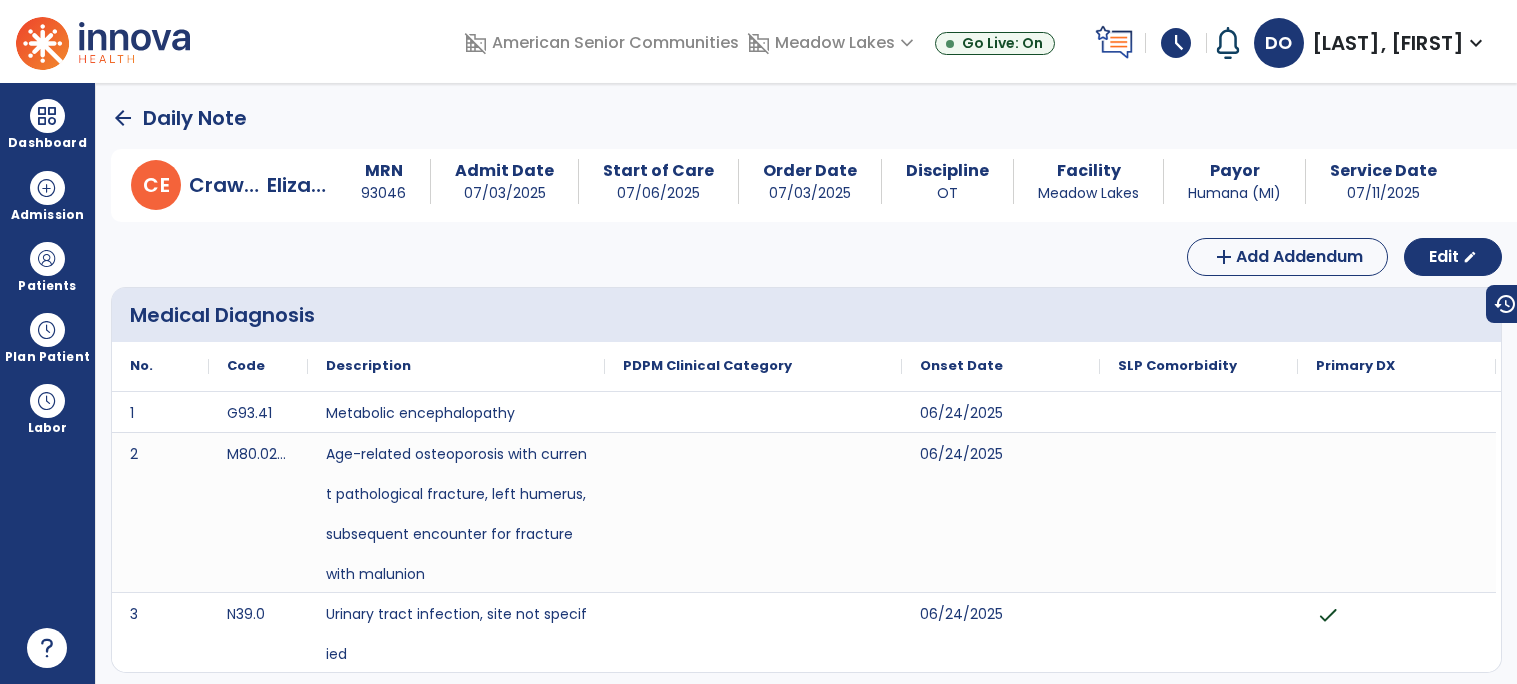 click on "arrow_back" 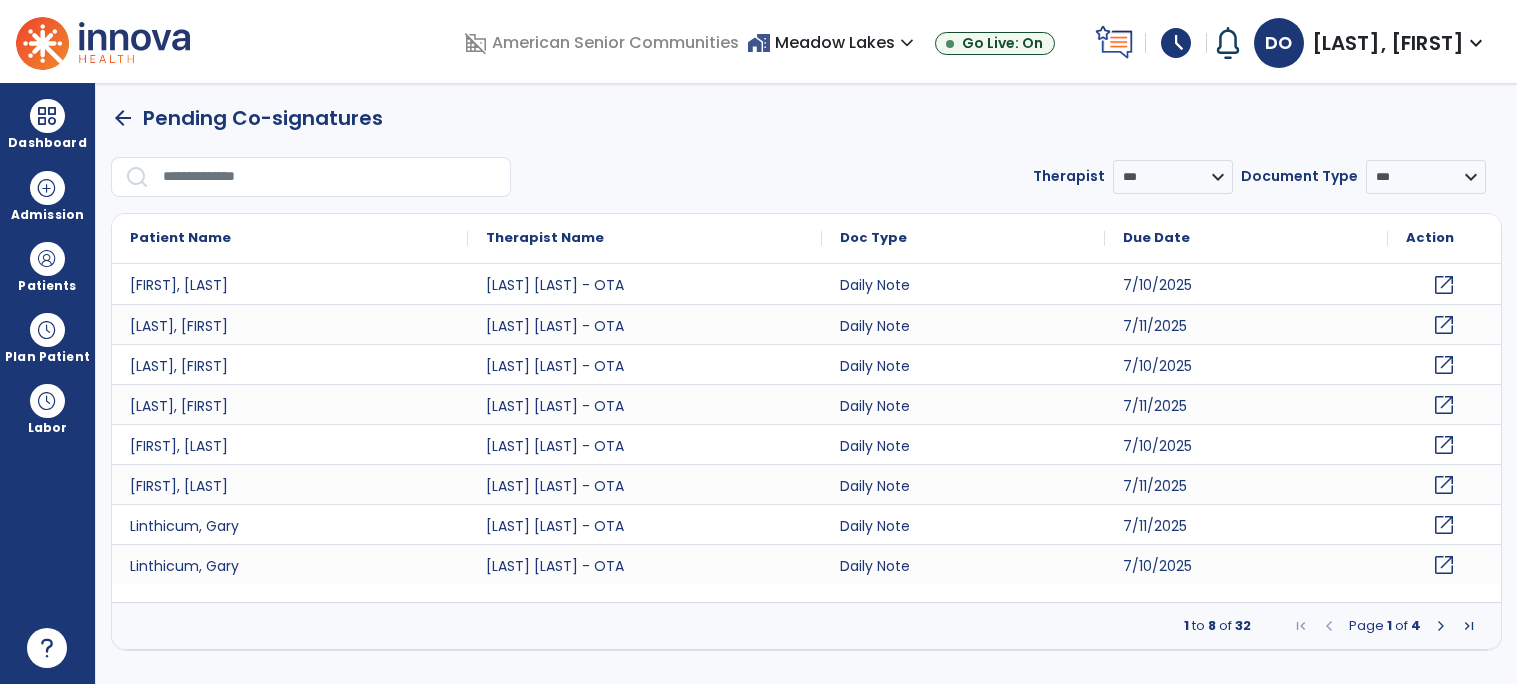 click at bounding box center [1441, 626] 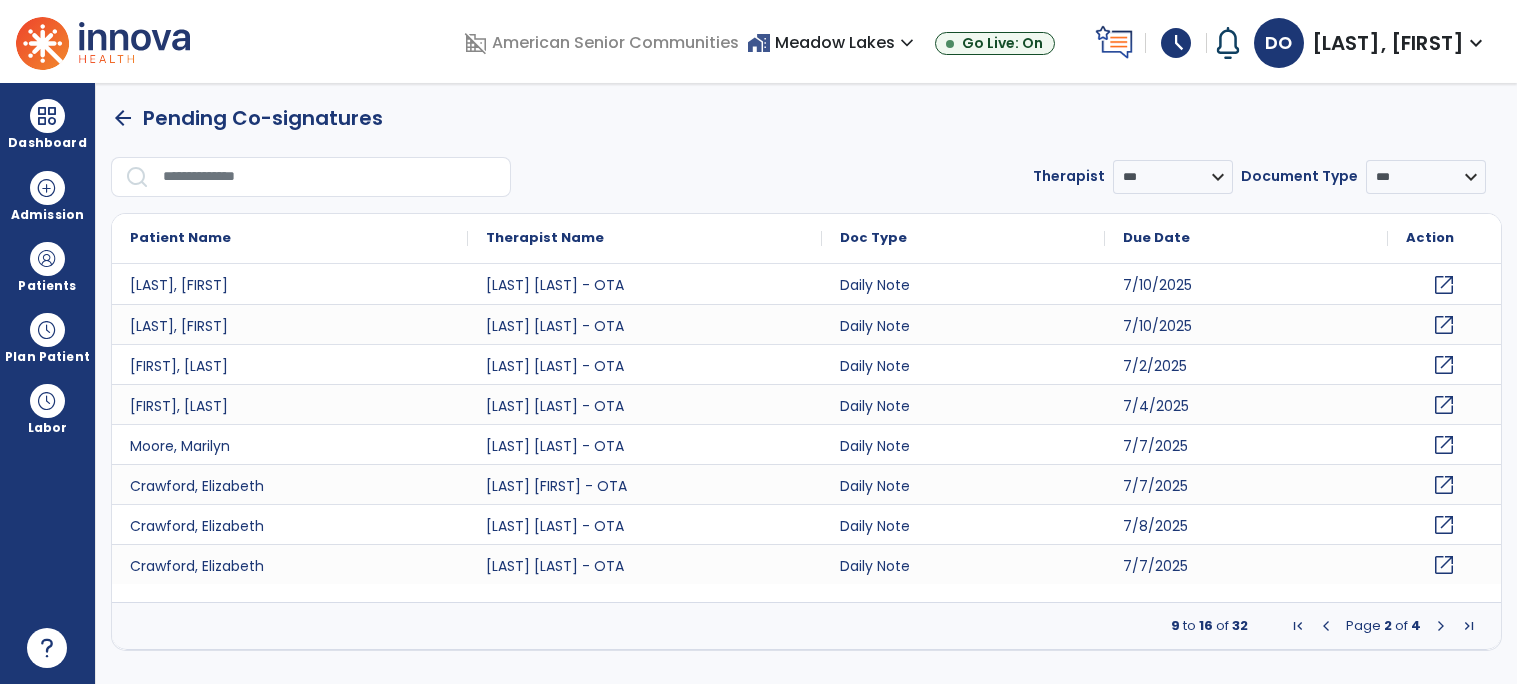 click on "open_in_new" 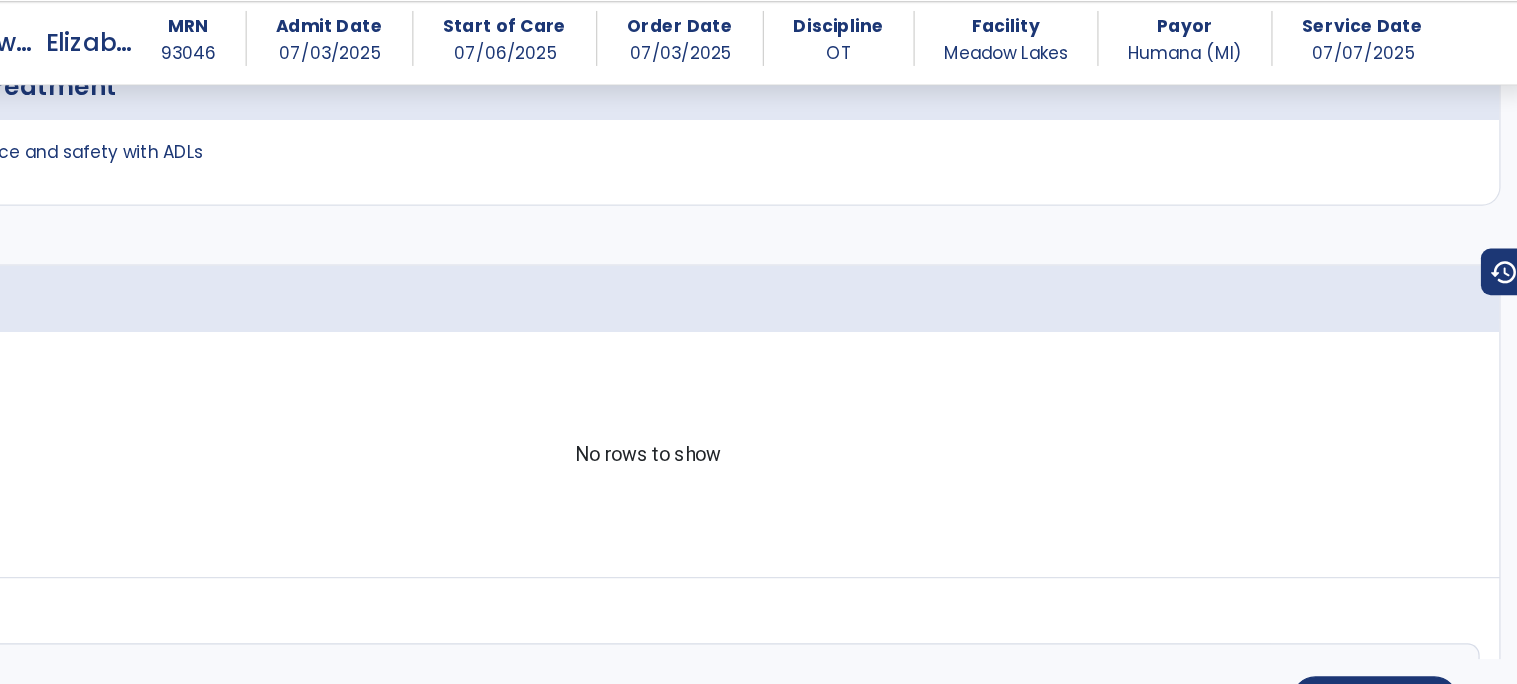 scroll, scrollTop: 4848, scrollLeft: 0, axis: vertical 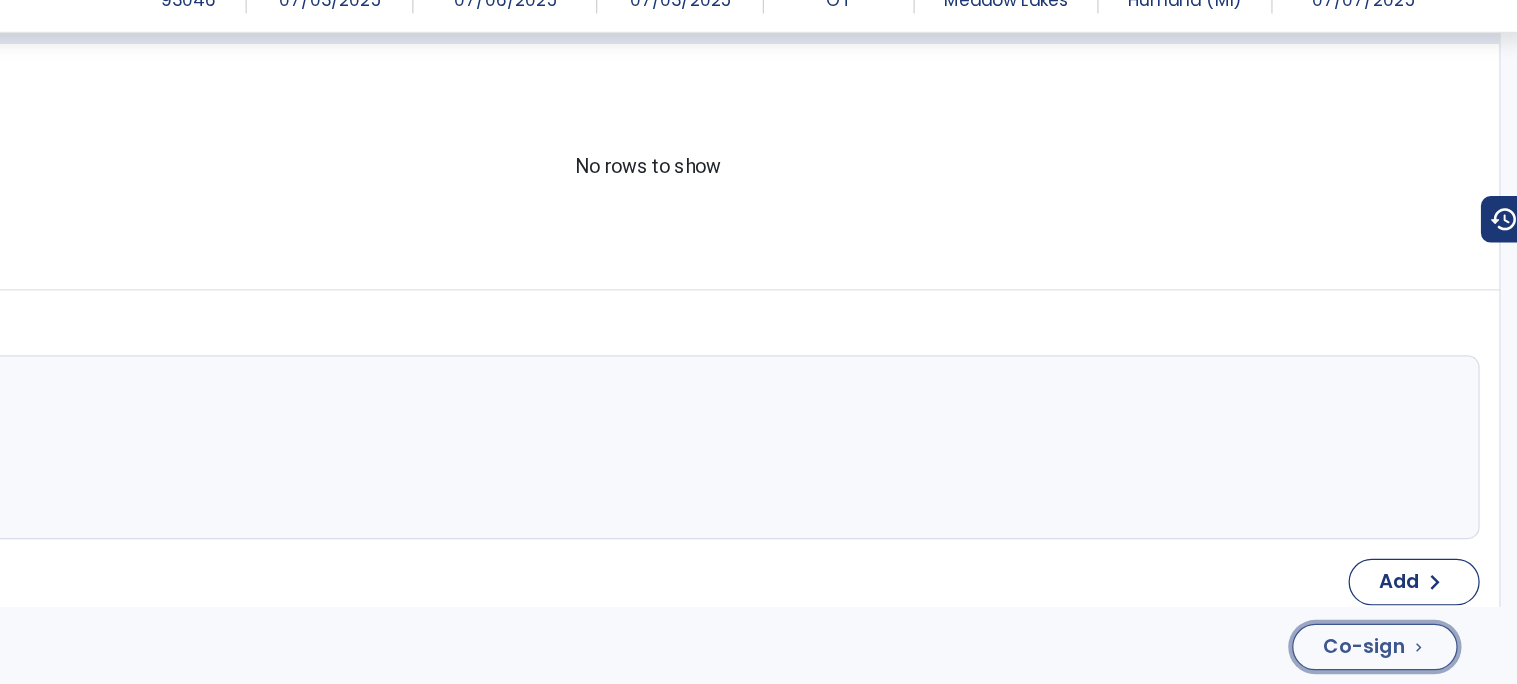 click on "Co-sign" 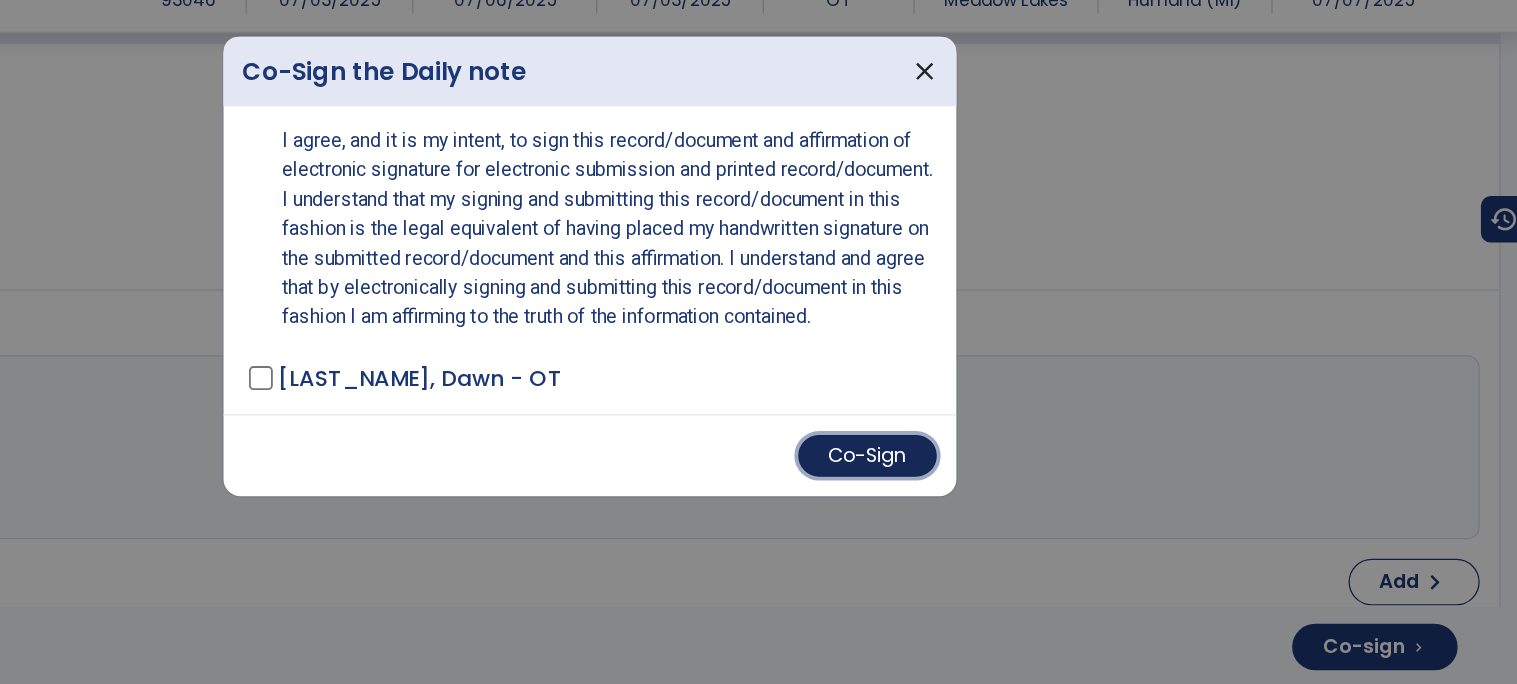 click on "Co-Sign" at bounding box center [985, 497] 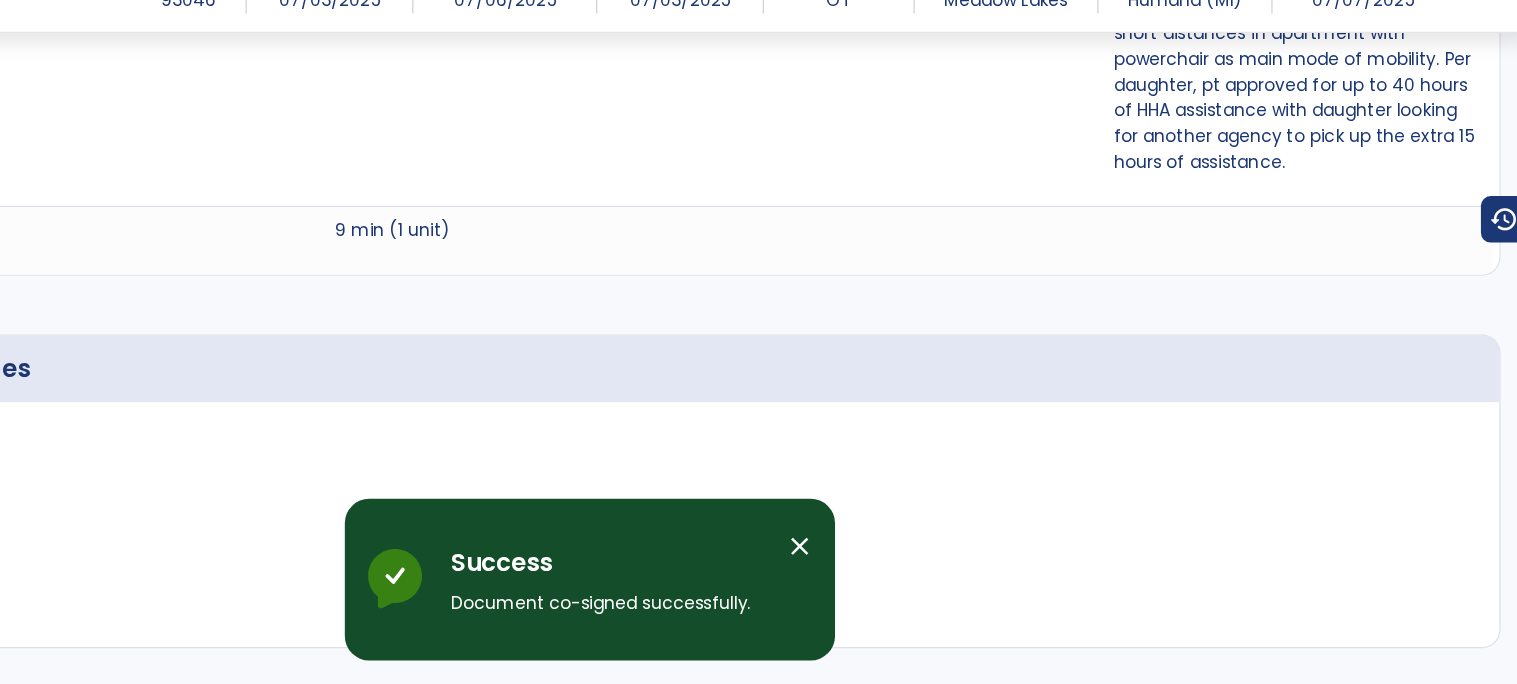 scroll, scrollTop: 0, scrollLeft: 0, axis: both 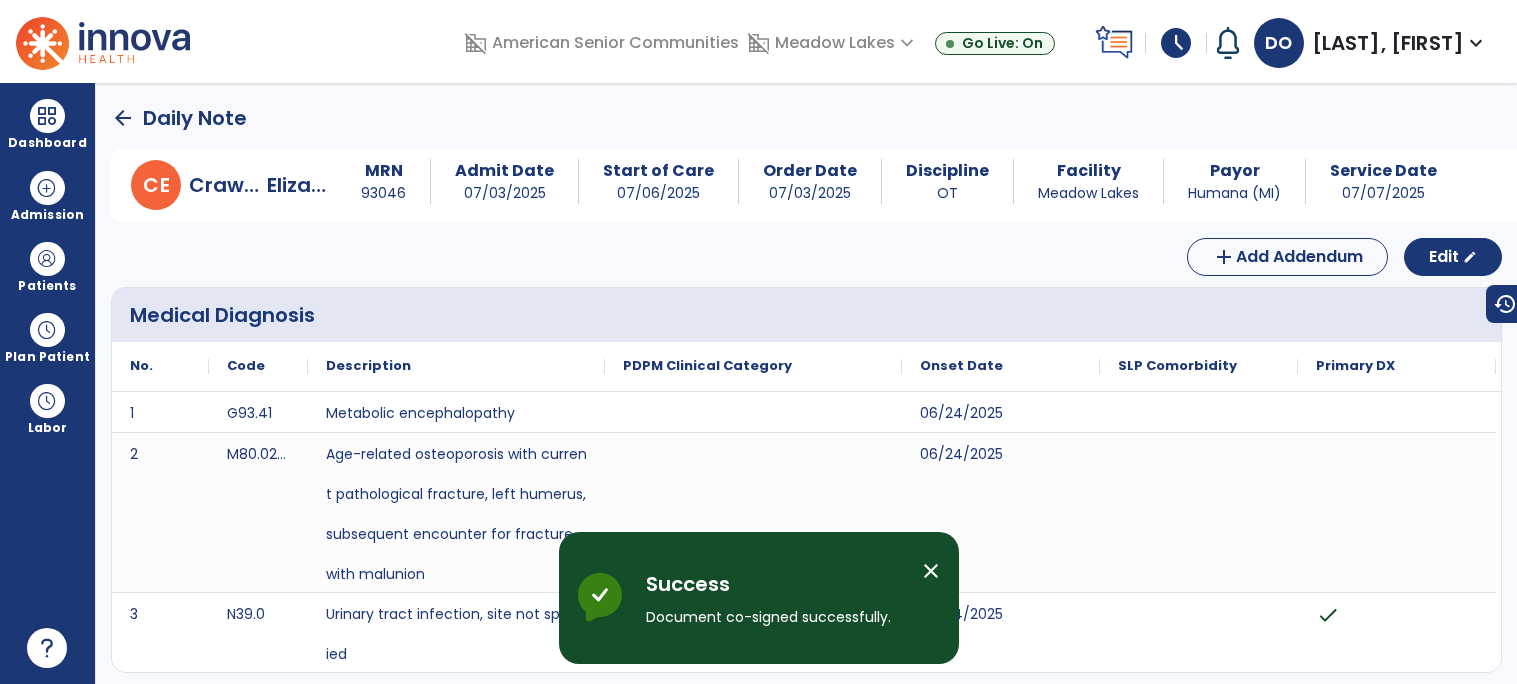 click on "arrow_back" 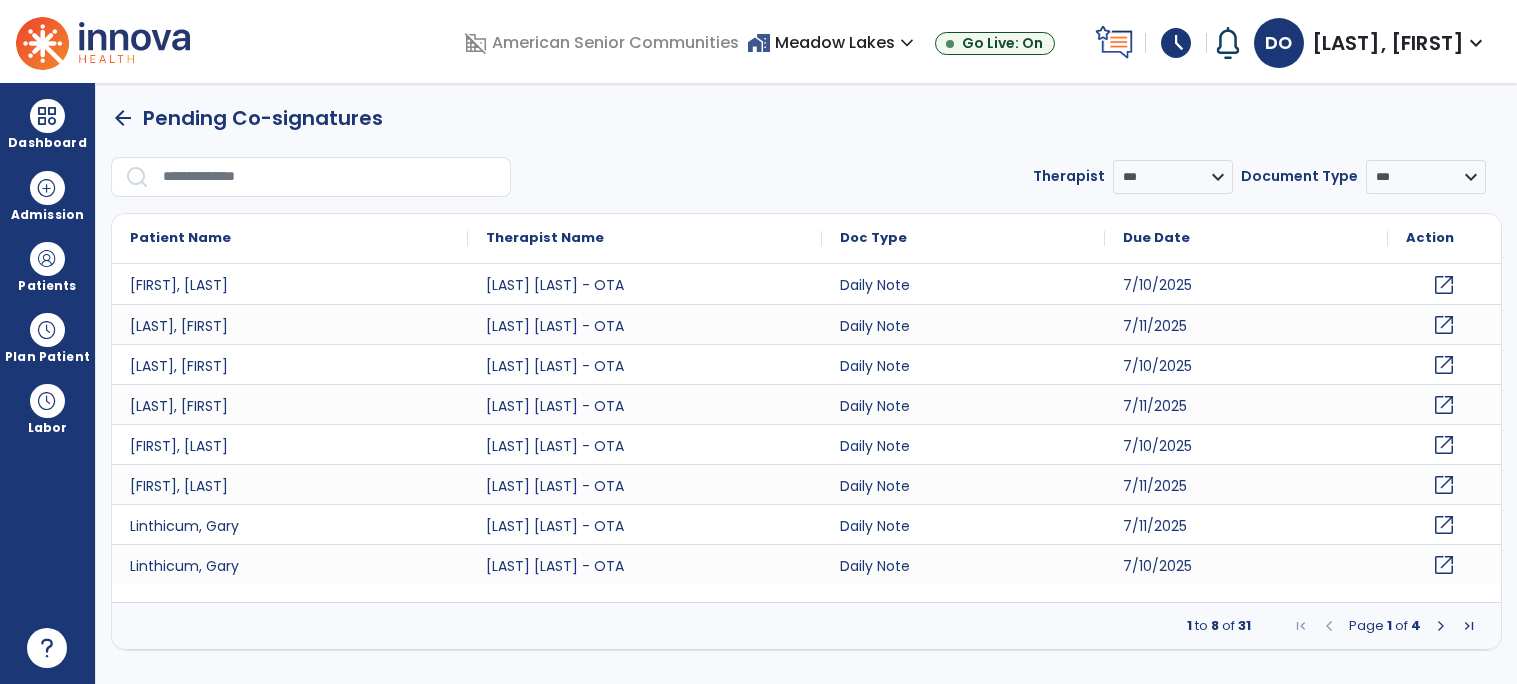 click at bounding box center [1441, 626] 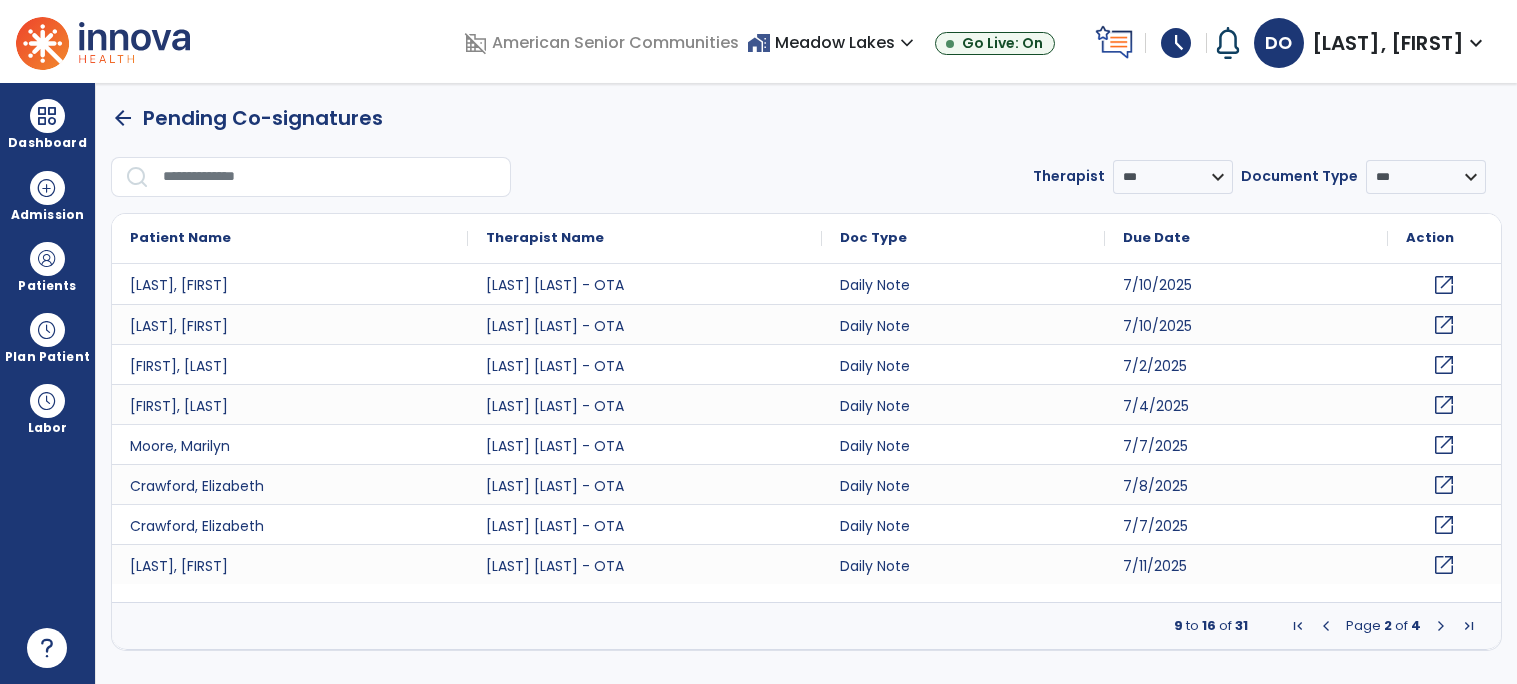 click on "open_in_new" 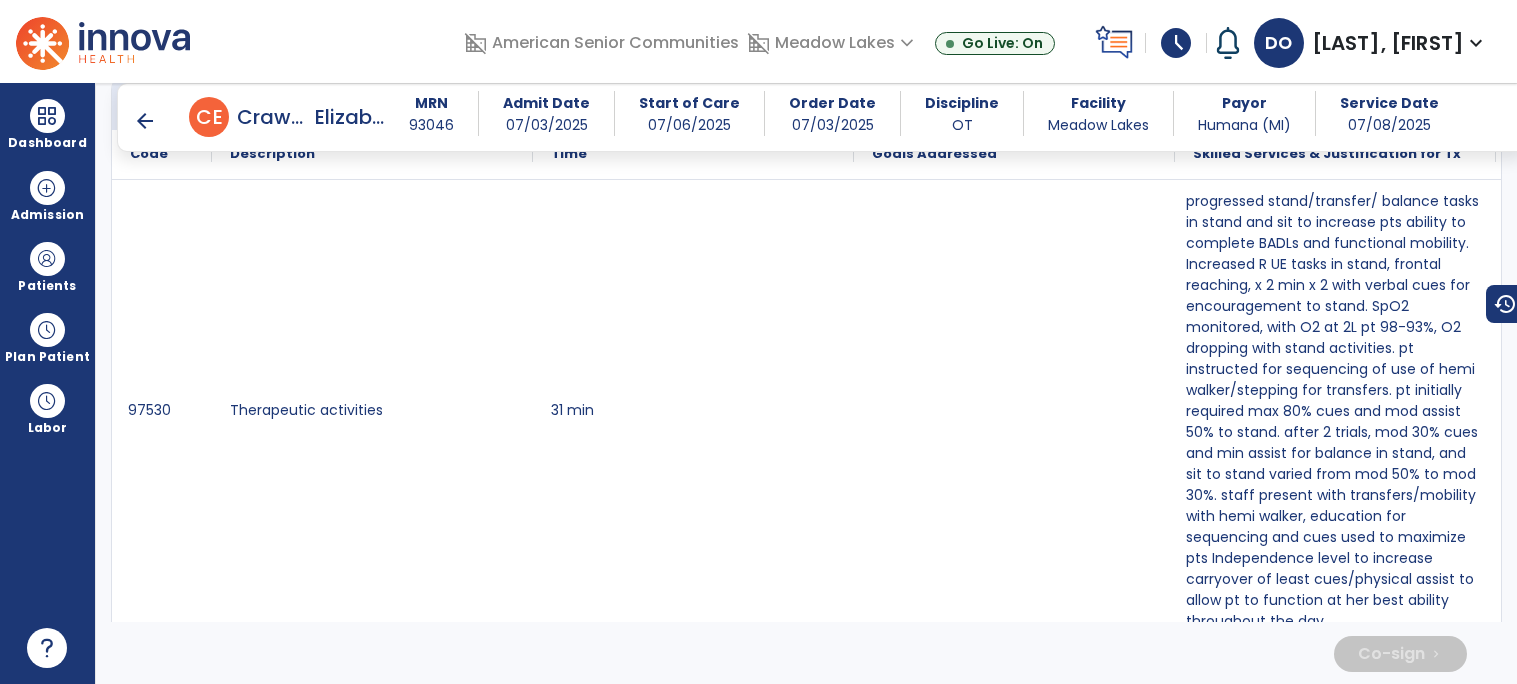 scroll, scrollTop: 1457, scrollLeft: 0, axis: vertical 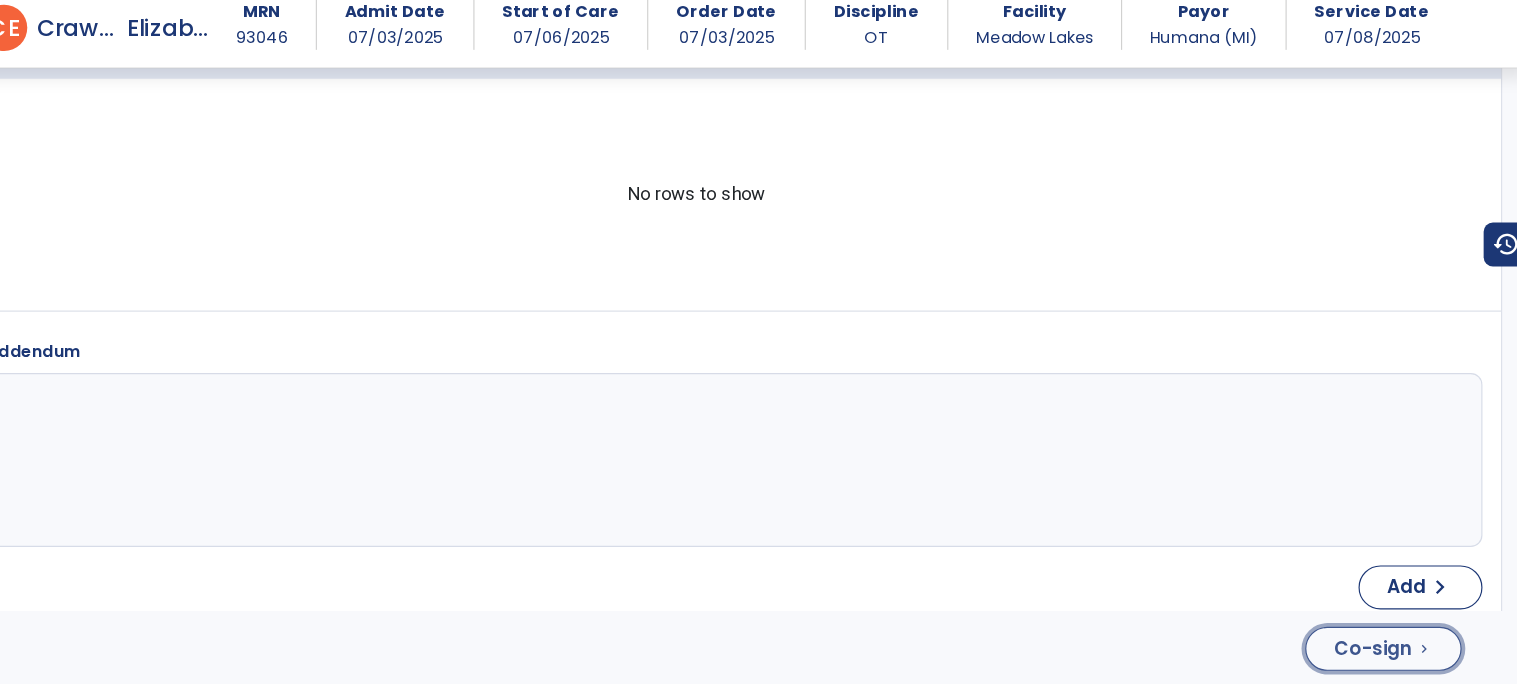 click on "Co-sign  chevron_right" 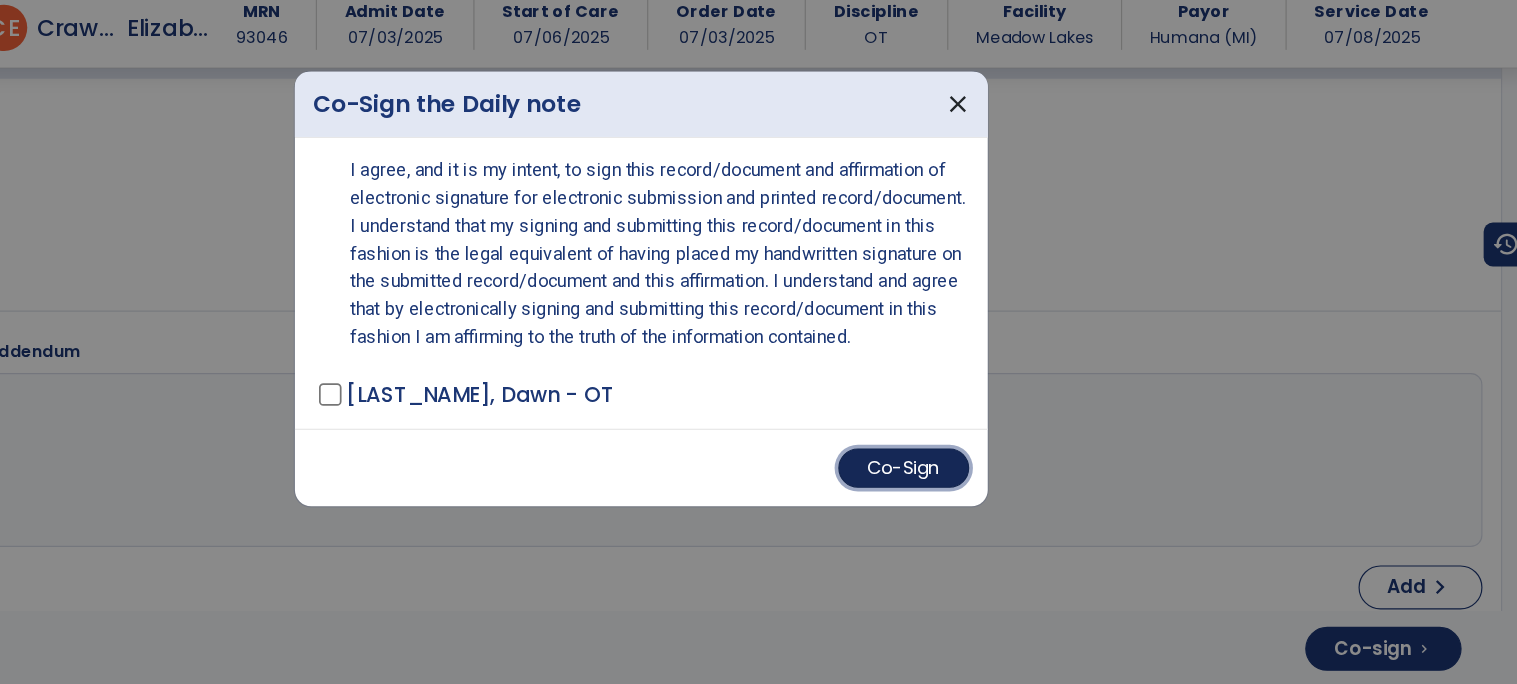 click on "Co-Sign" at bounding box center (985, 497) 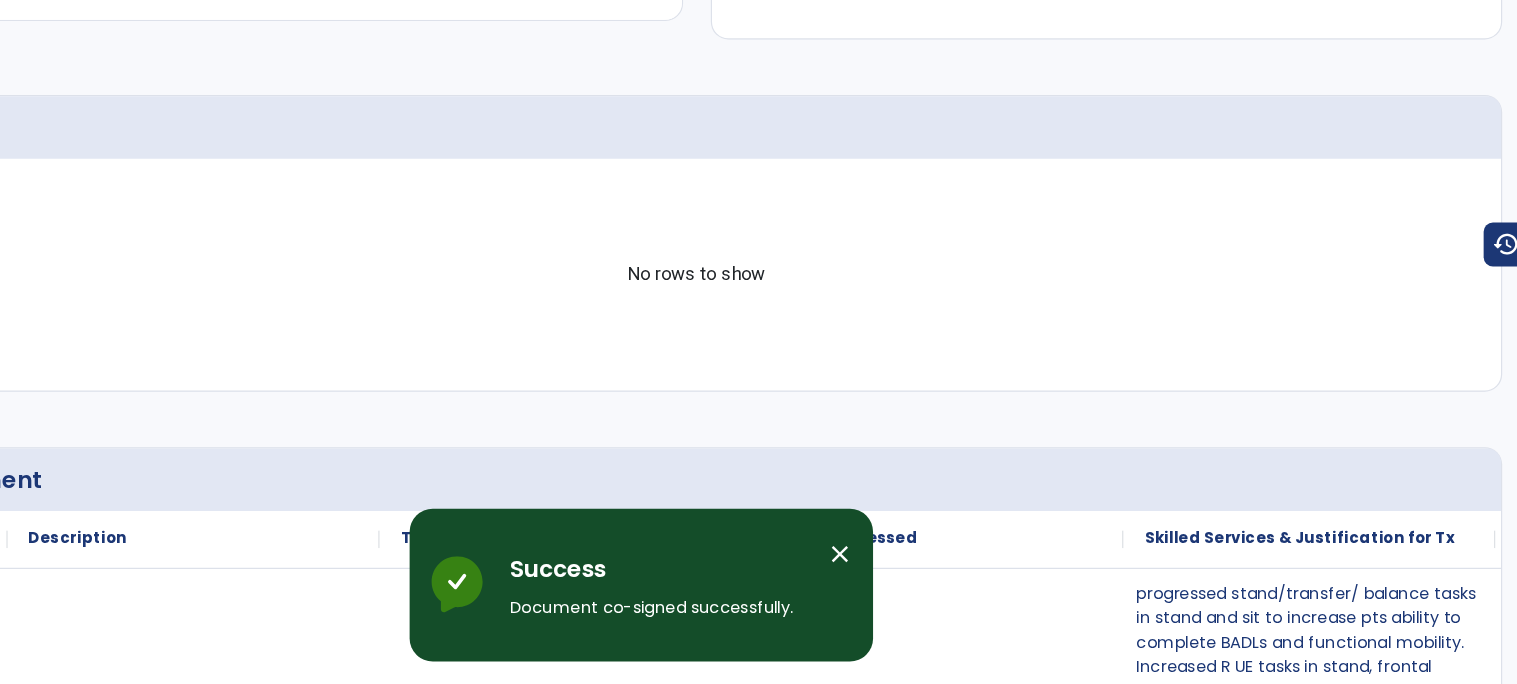 scroll, scrollTop: 0, scrollLeft: 0, axis: both 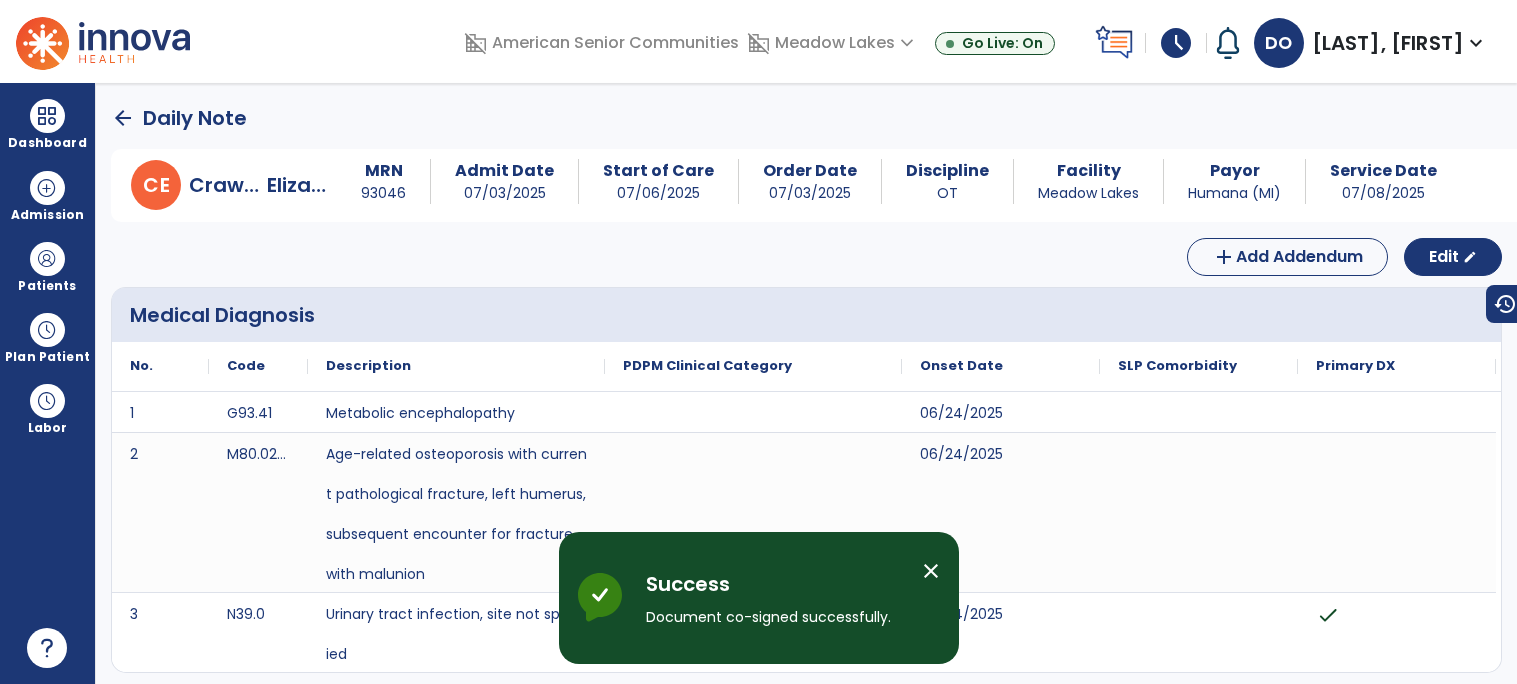 click on "arrow_back" 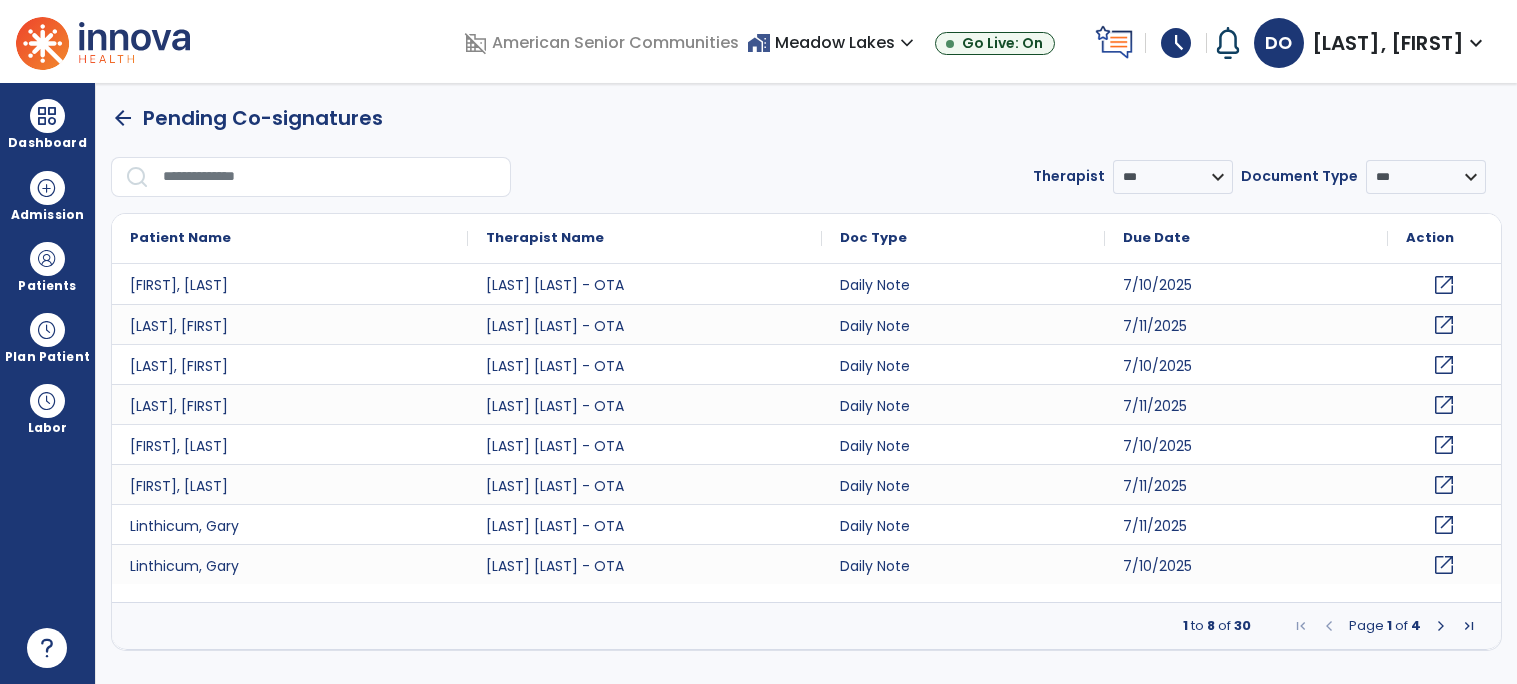 click at bounding box center (1441, 626) 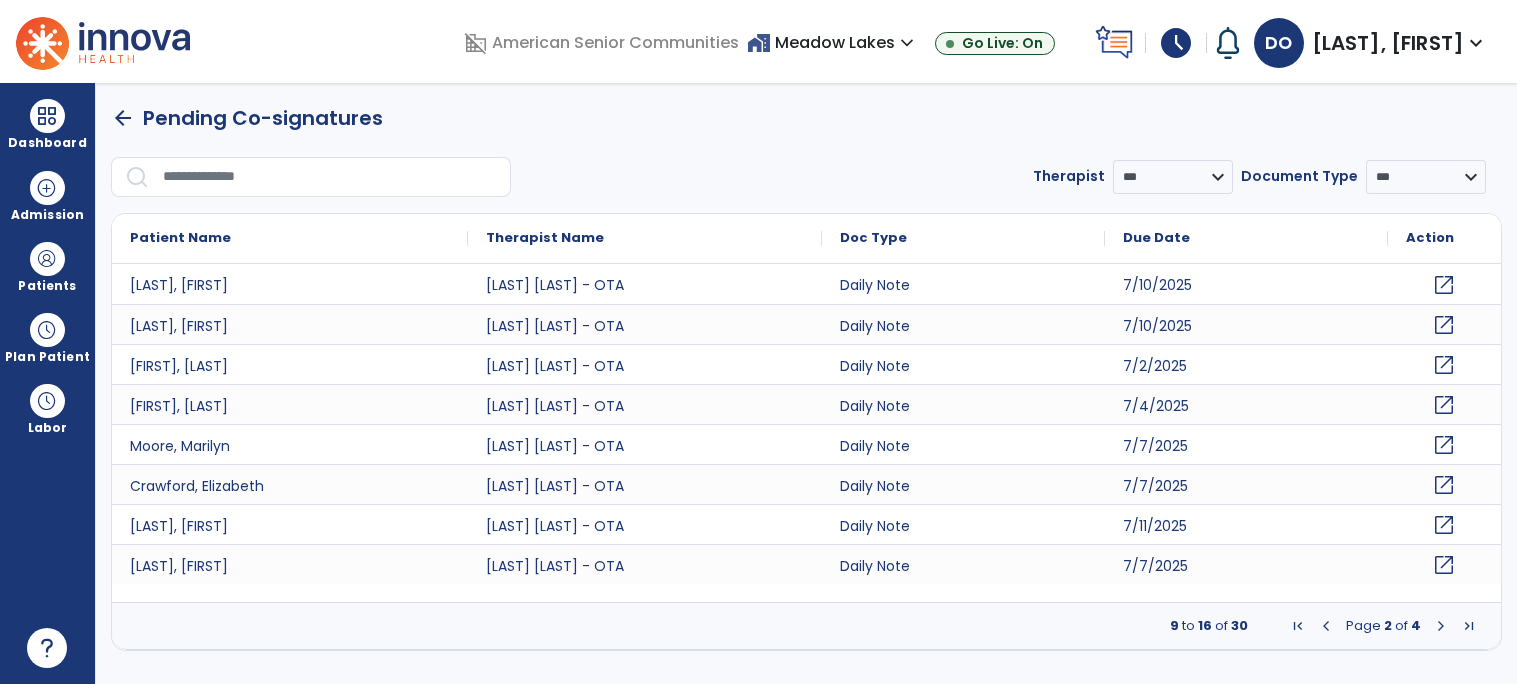 click on "open_in_new" 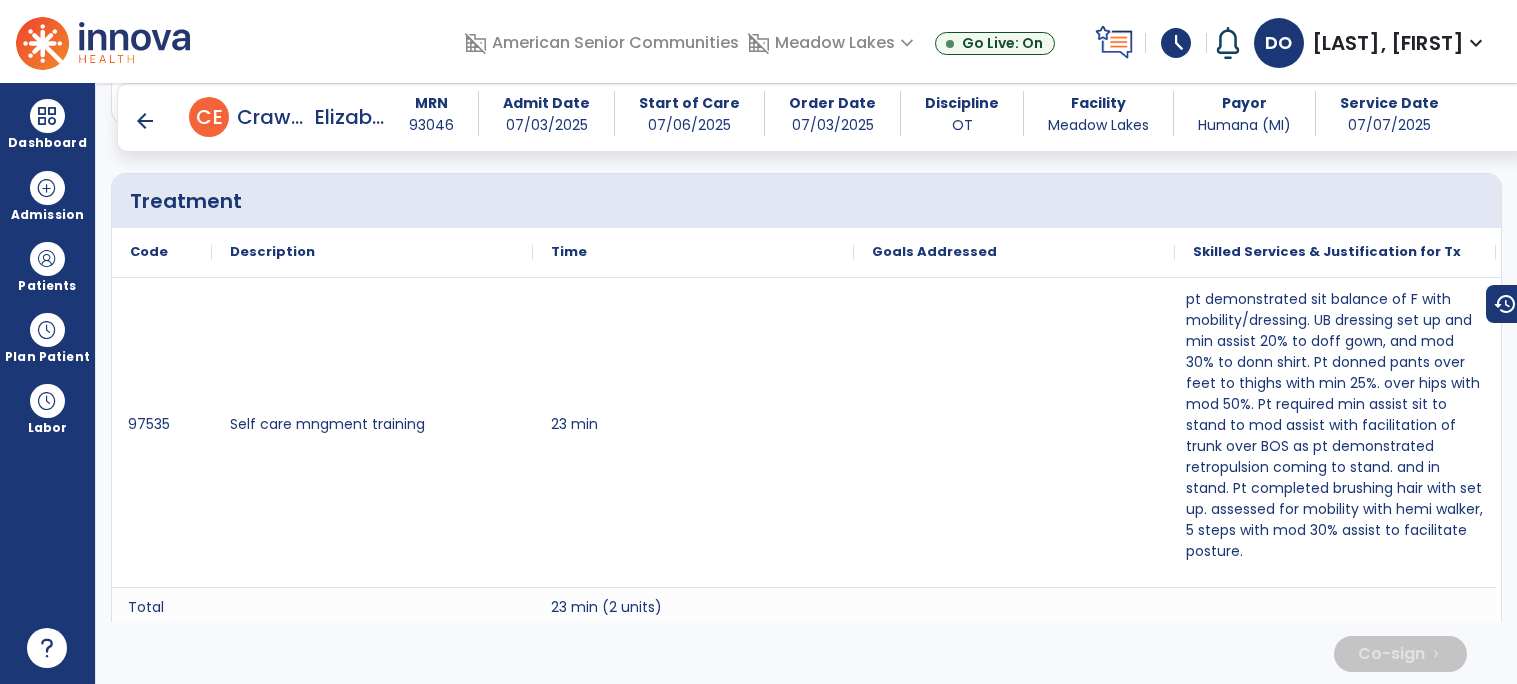 scroll, scrollTop: 1358, scrollLeft: 0, axis: vertical 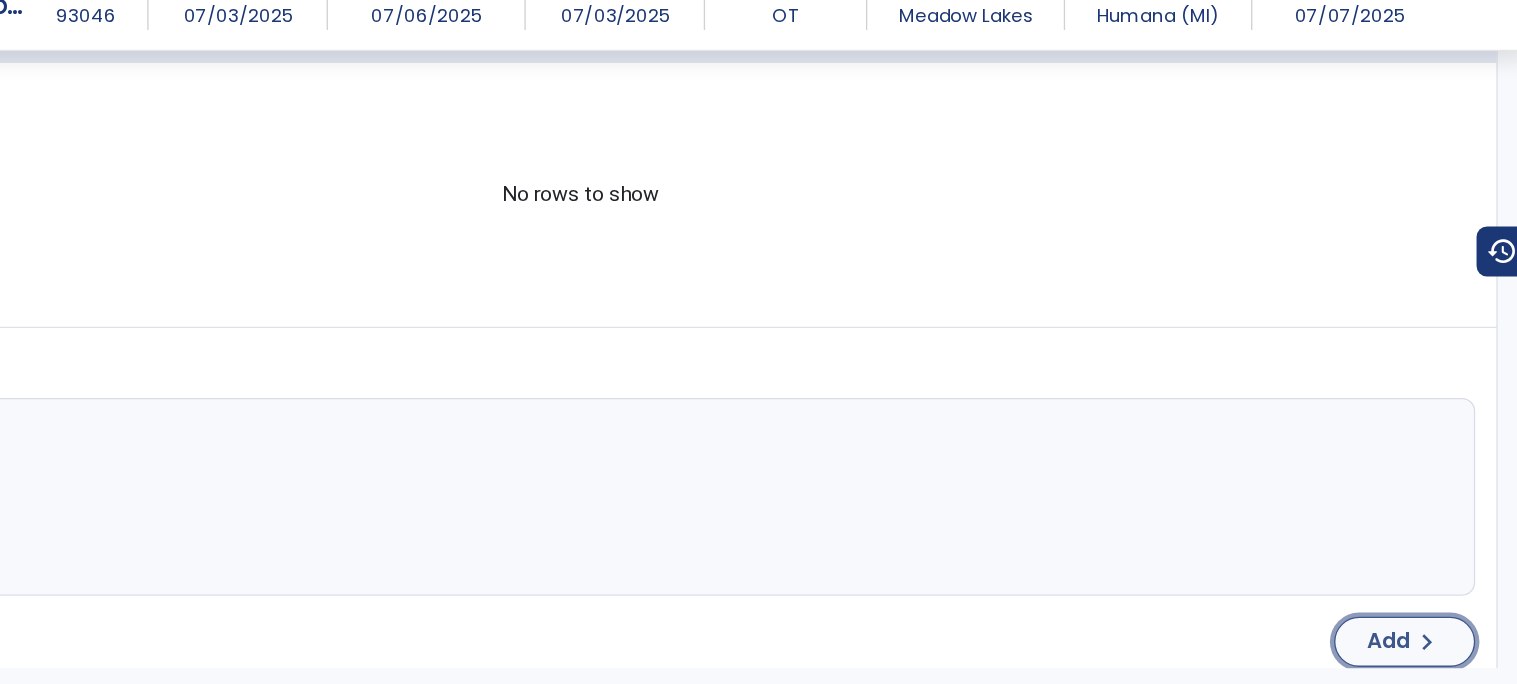 click on "Add  chevron_right" at bounding box center [1431, 600] 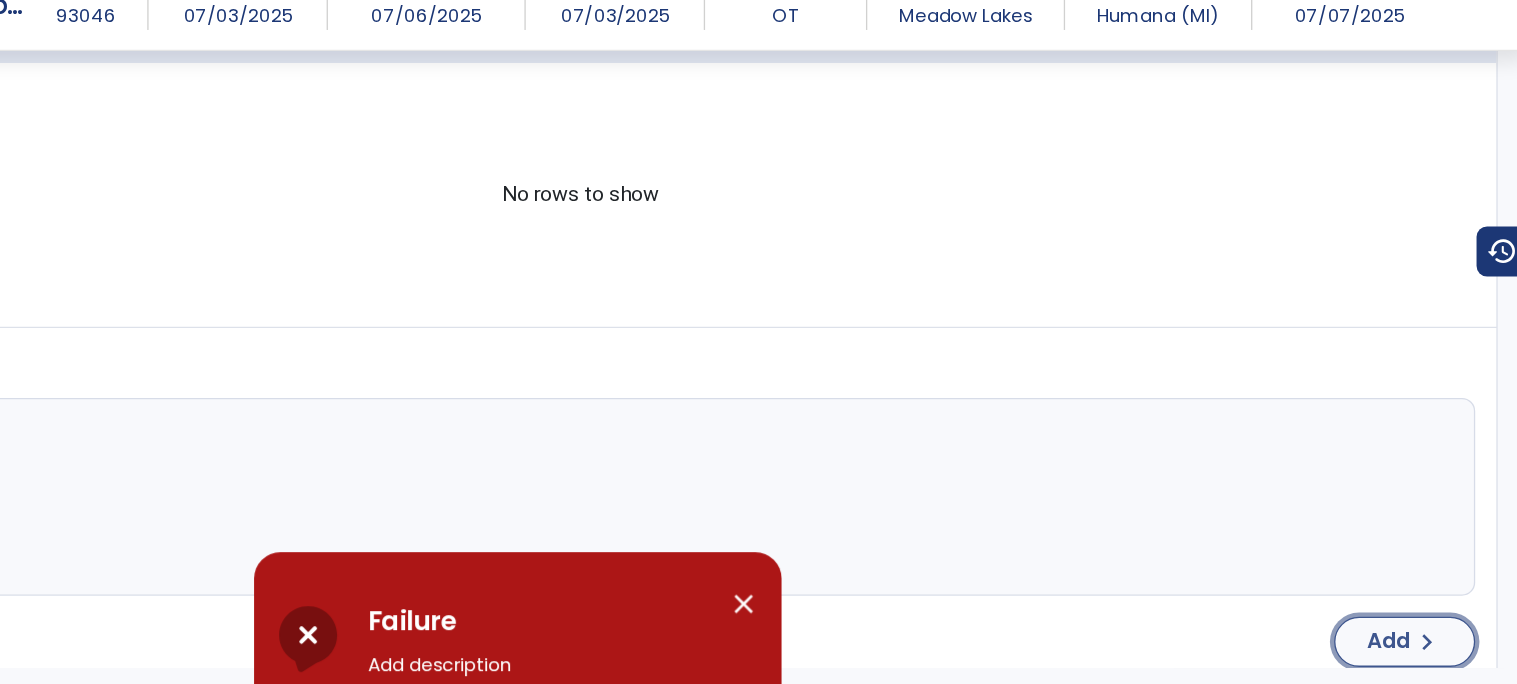 scroll, scrollTop: 0, scrollLeft: 0, axis: both 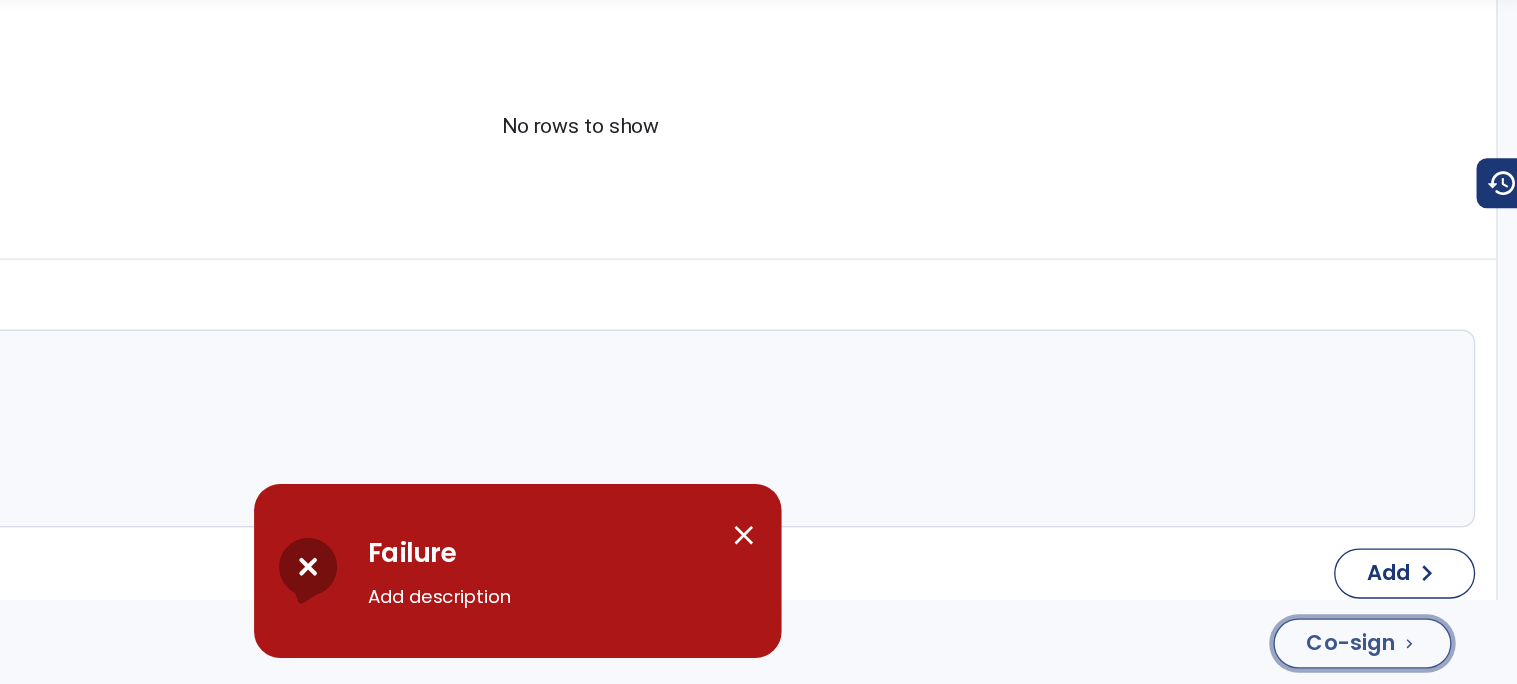 click on "Co-sign  chevron_right" 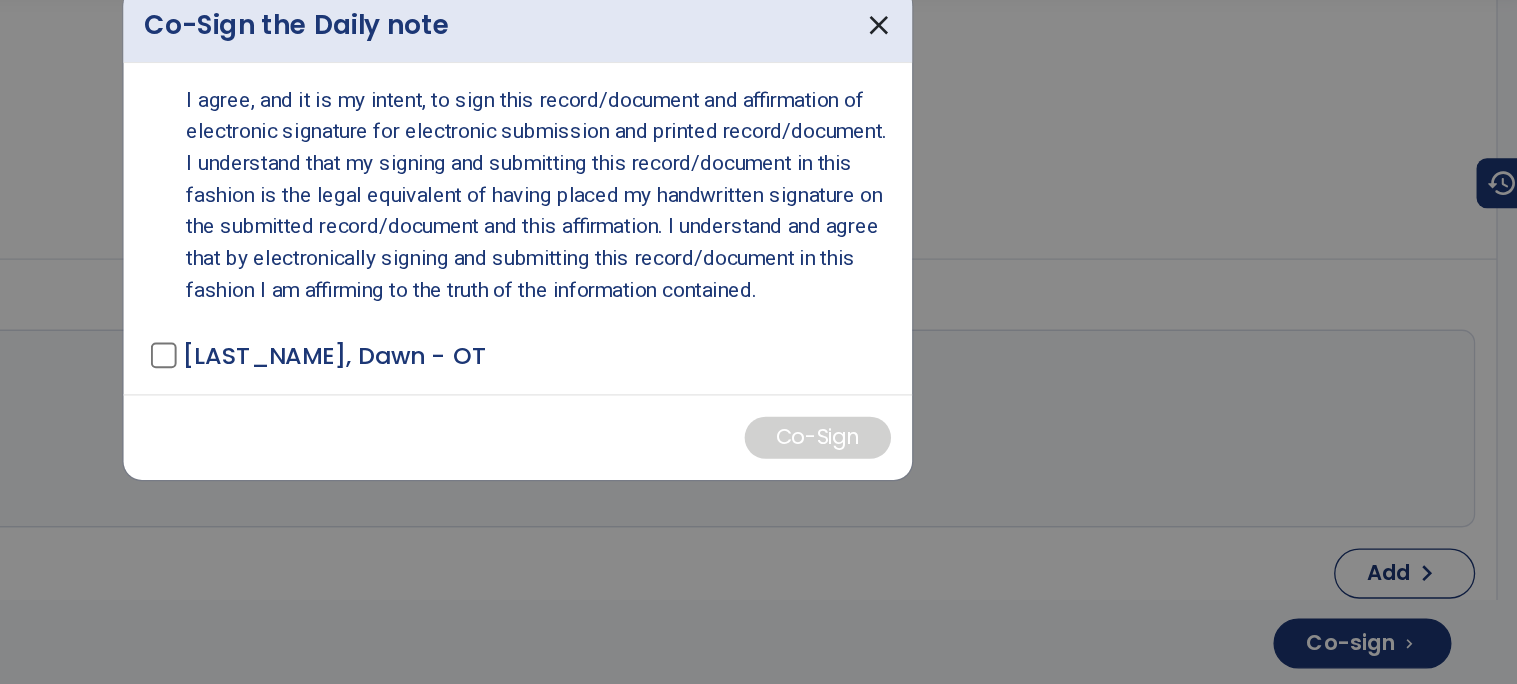 click on "[LAST_NAME], Dawn  - OT" at bounding box center (619, 434) 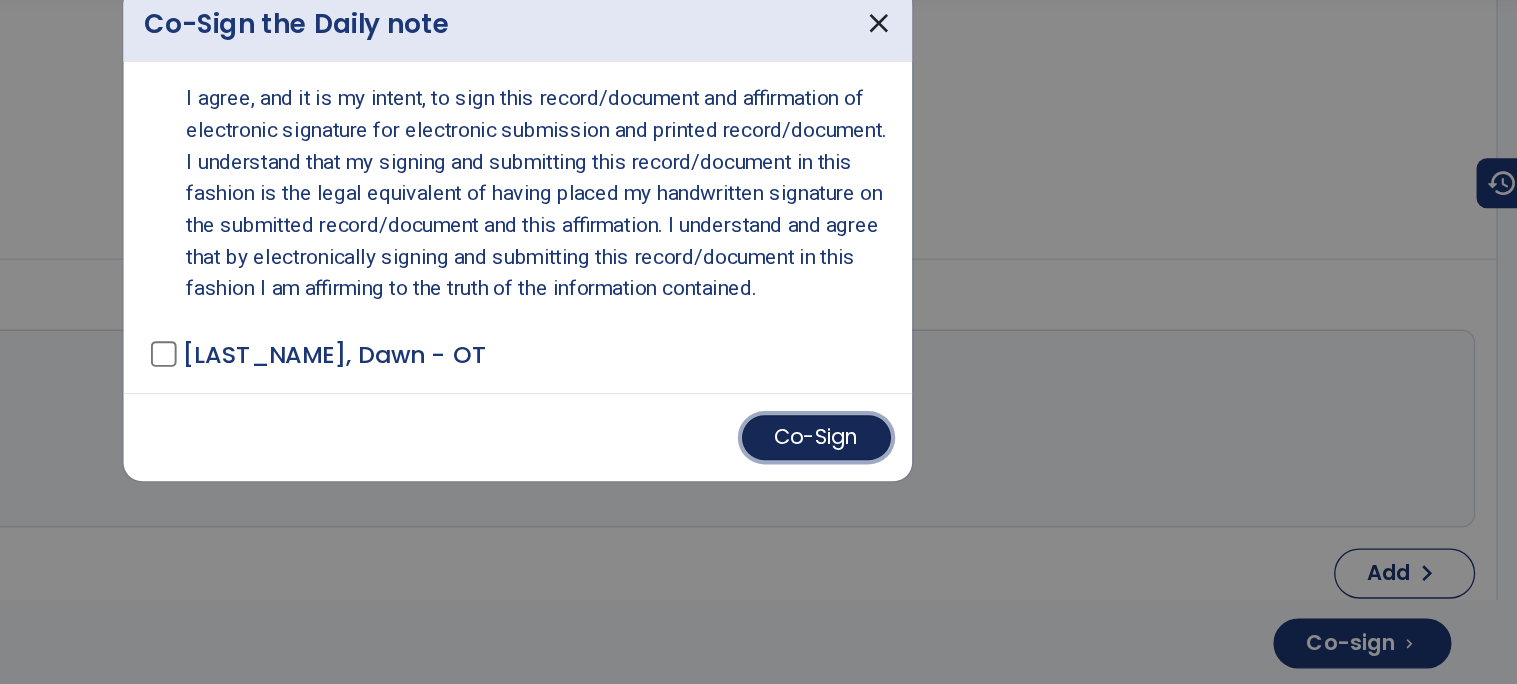 click on "Co-Sign" at bounding box center [985, 497] 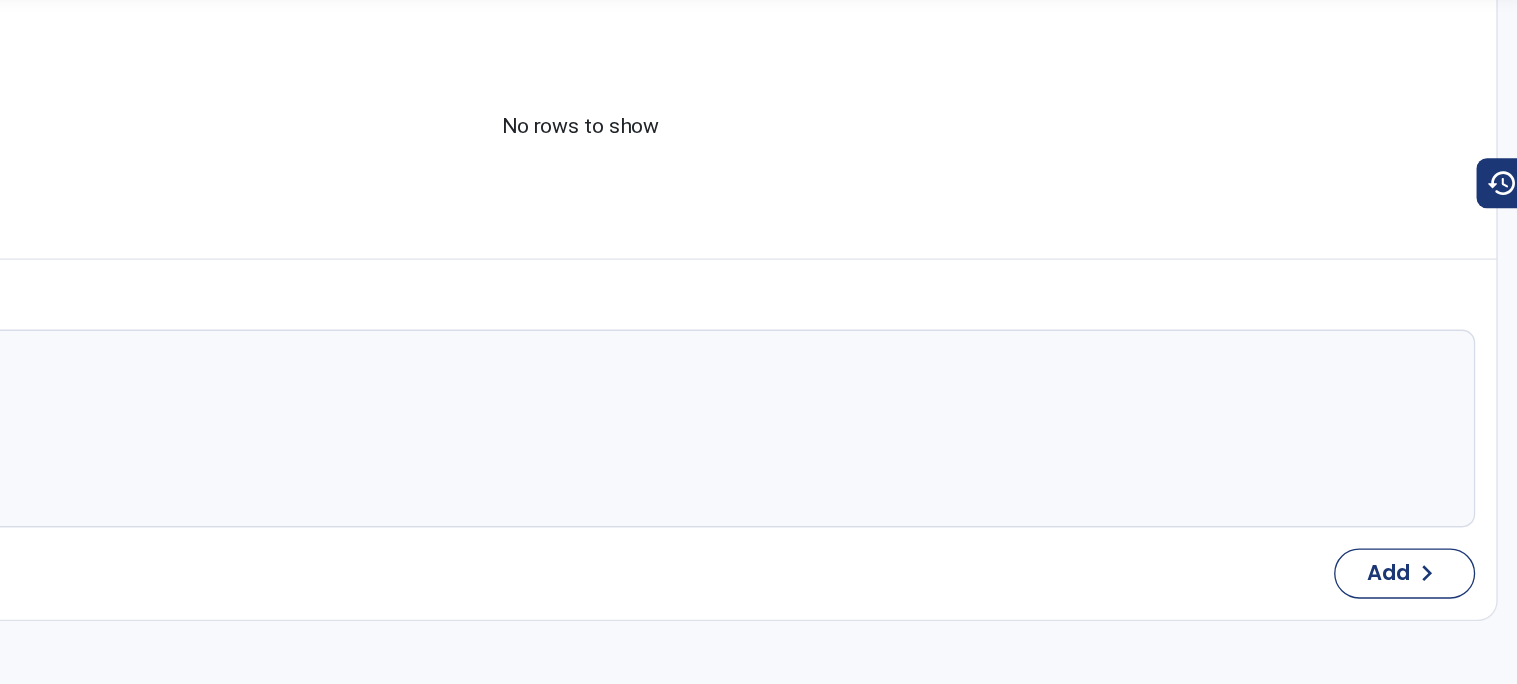 scroll, scrollTop: 0, scrollLeft: 0, axis: both 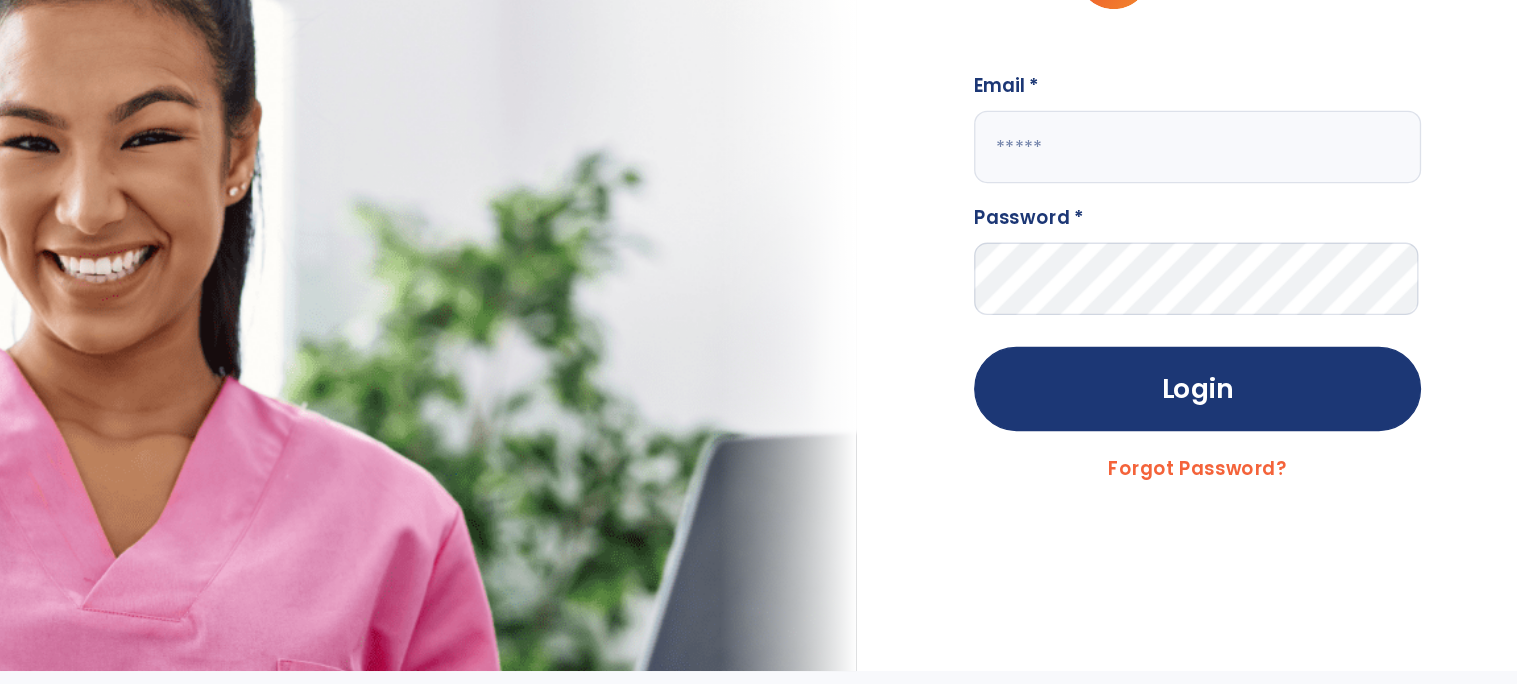 click 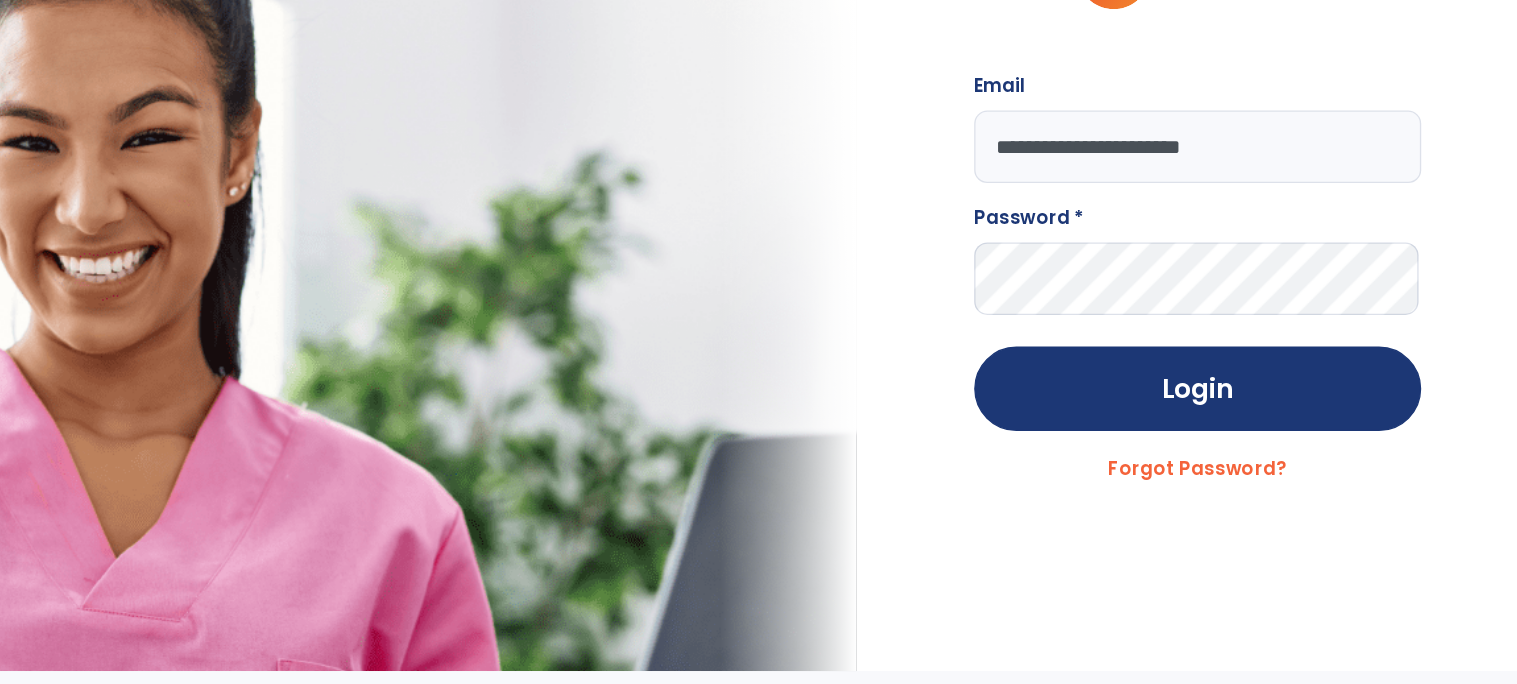type on "**********" 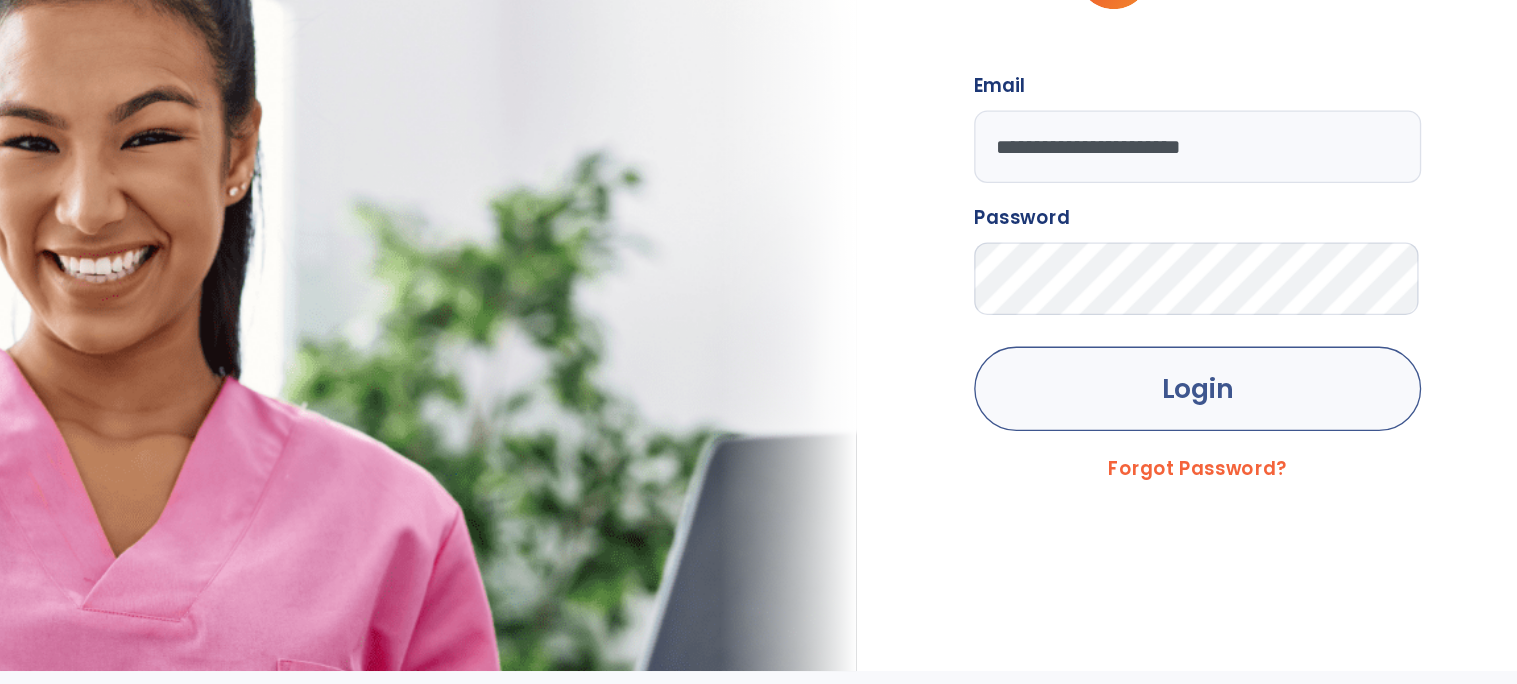 click on "Login" 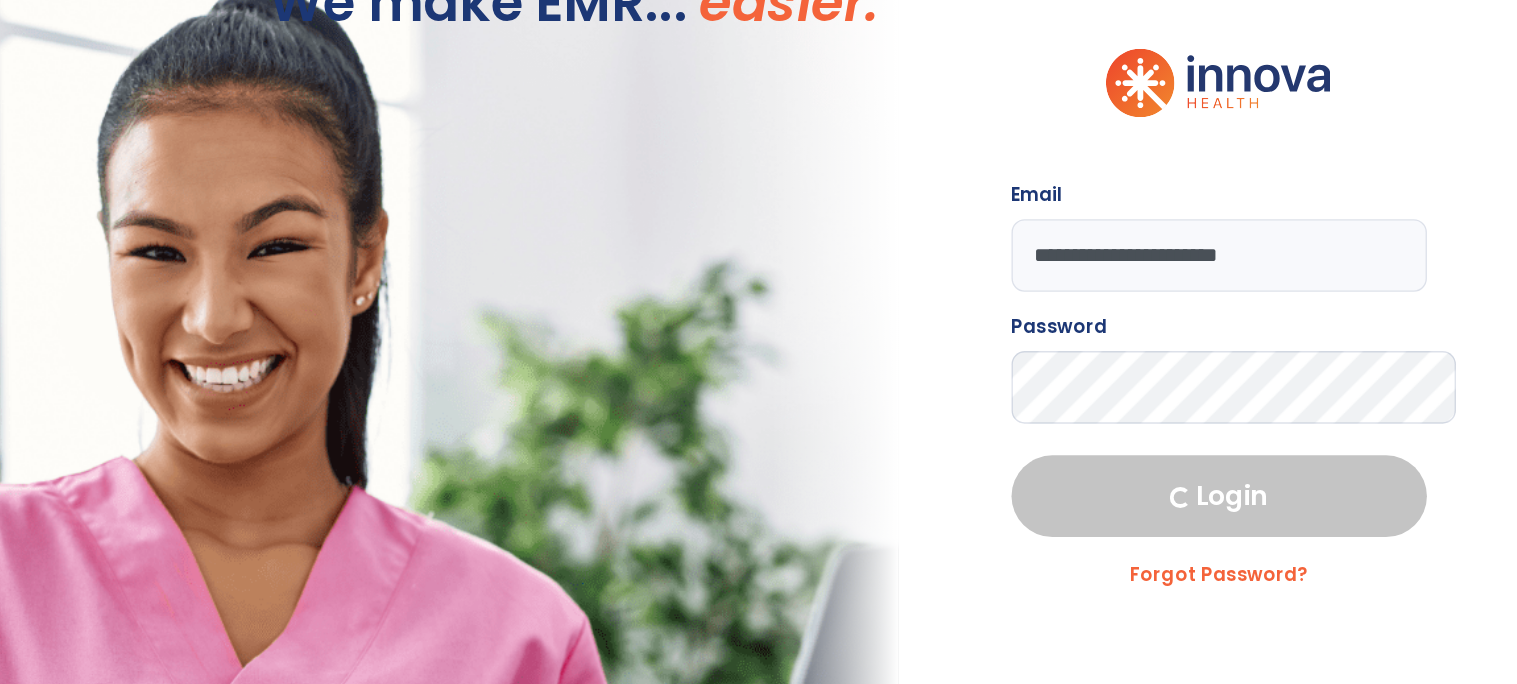select on "****" 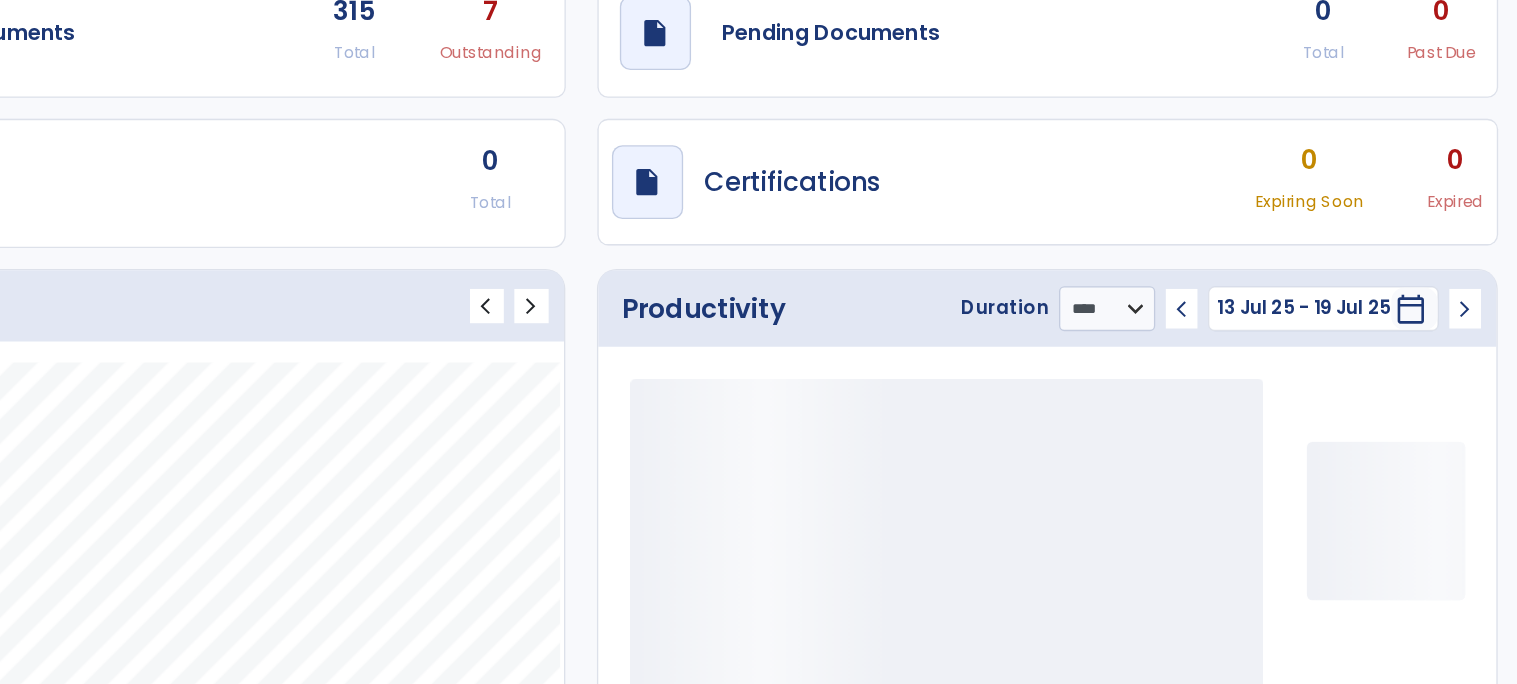 scroll, scrollTop: 0, scrollLeft: 0, axis: both 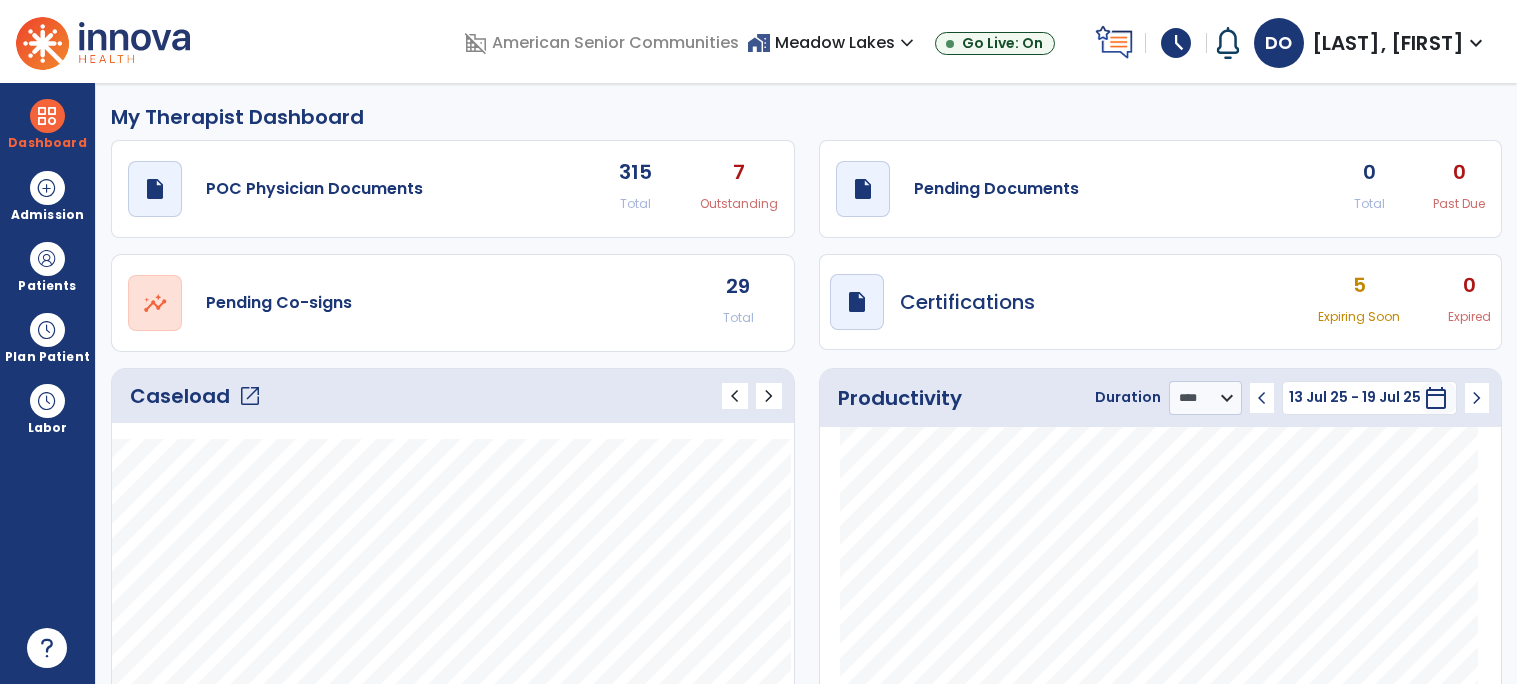 click on "Caseload   open_in_new" 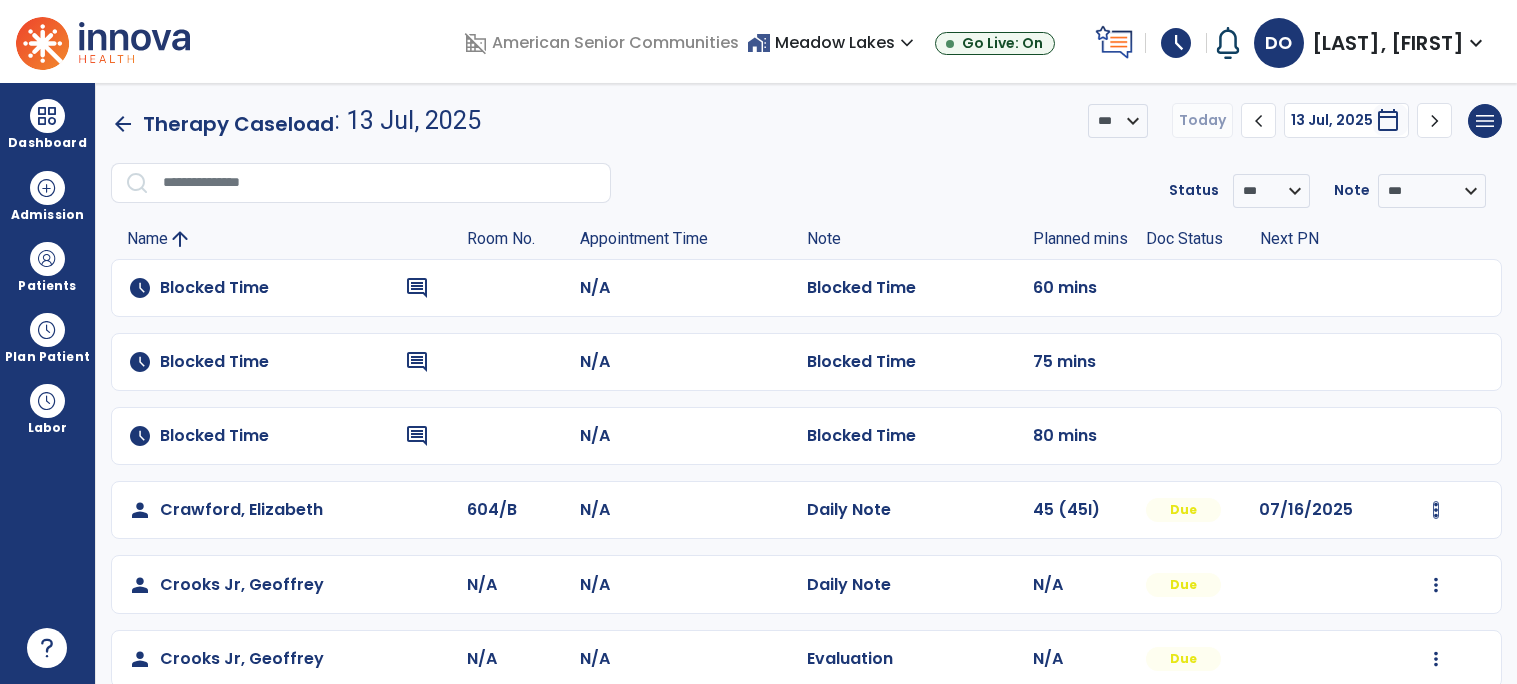 click at bounding box center [1436, 510] 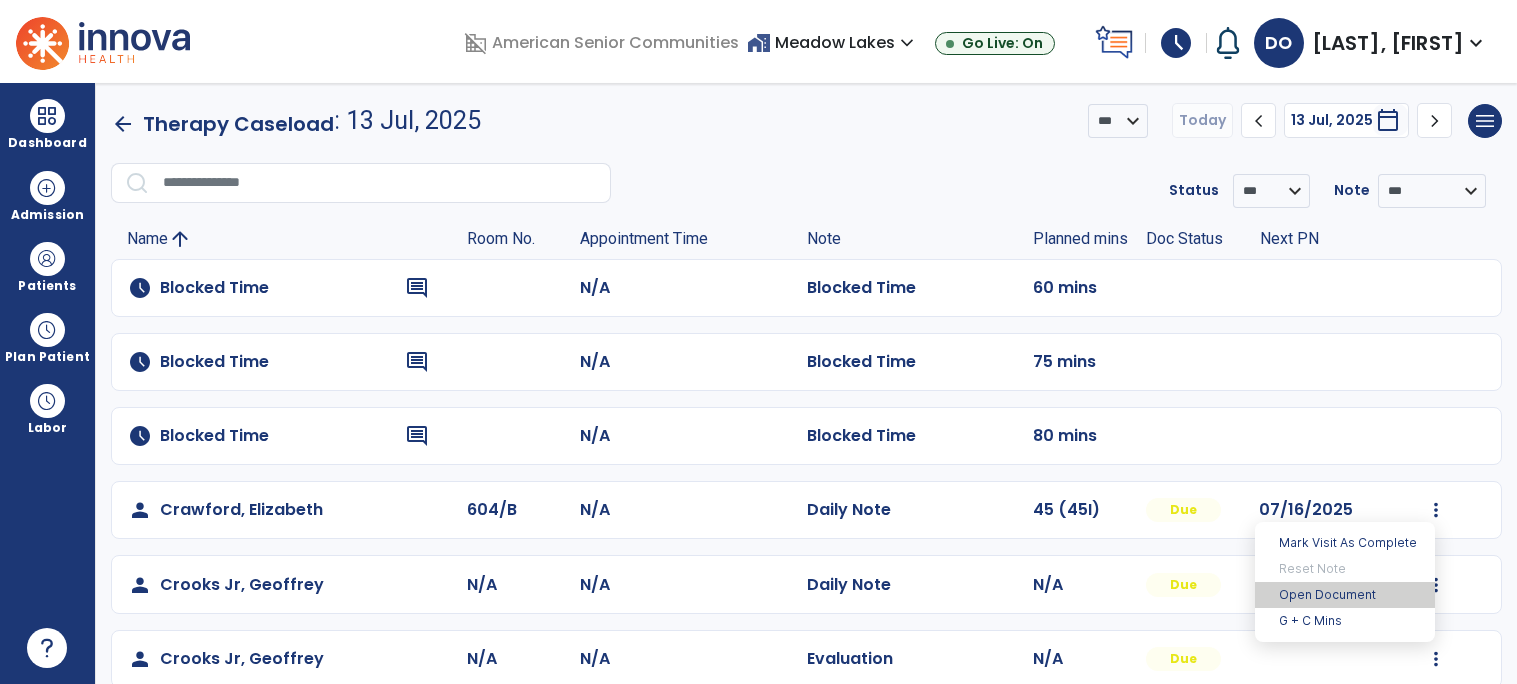 click on "Open Document" at bounding box center (1345, 595) 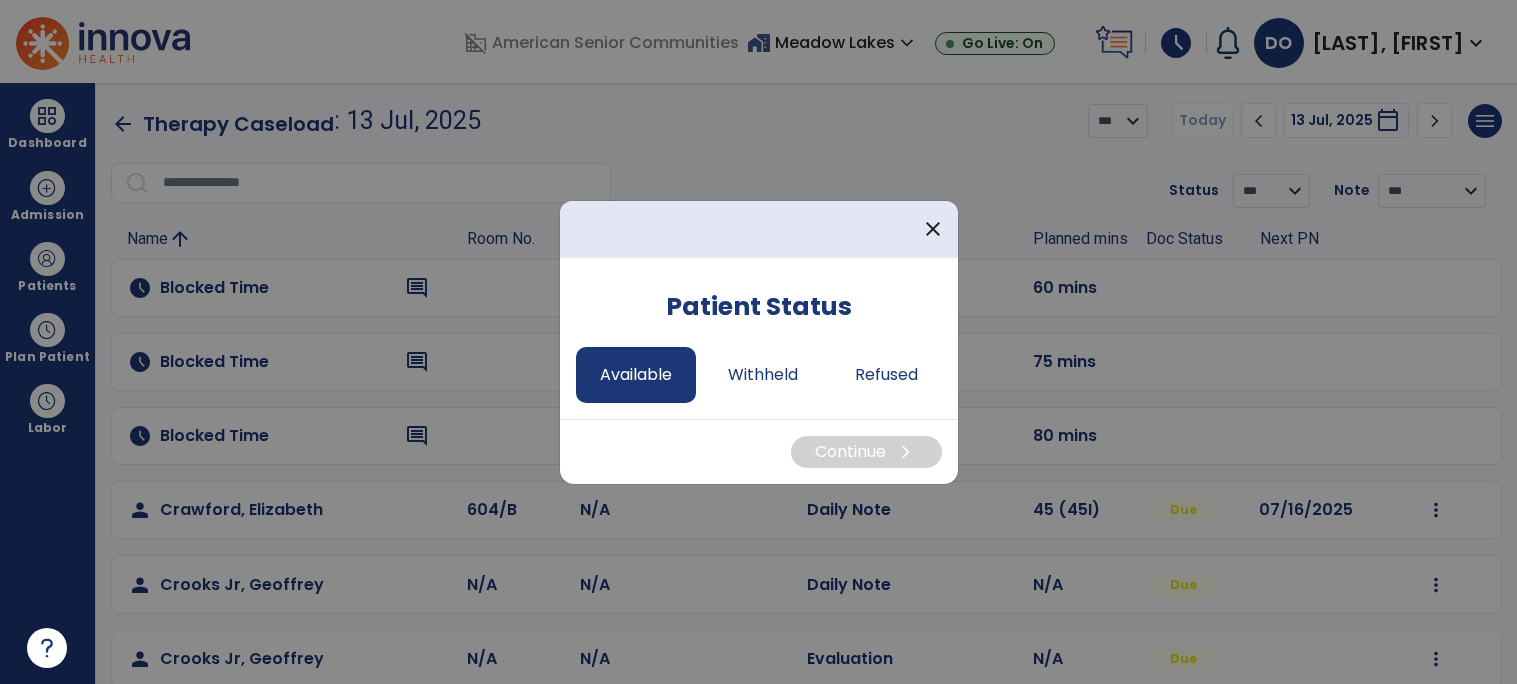 click on "Available" at bounding box center [636, 375] 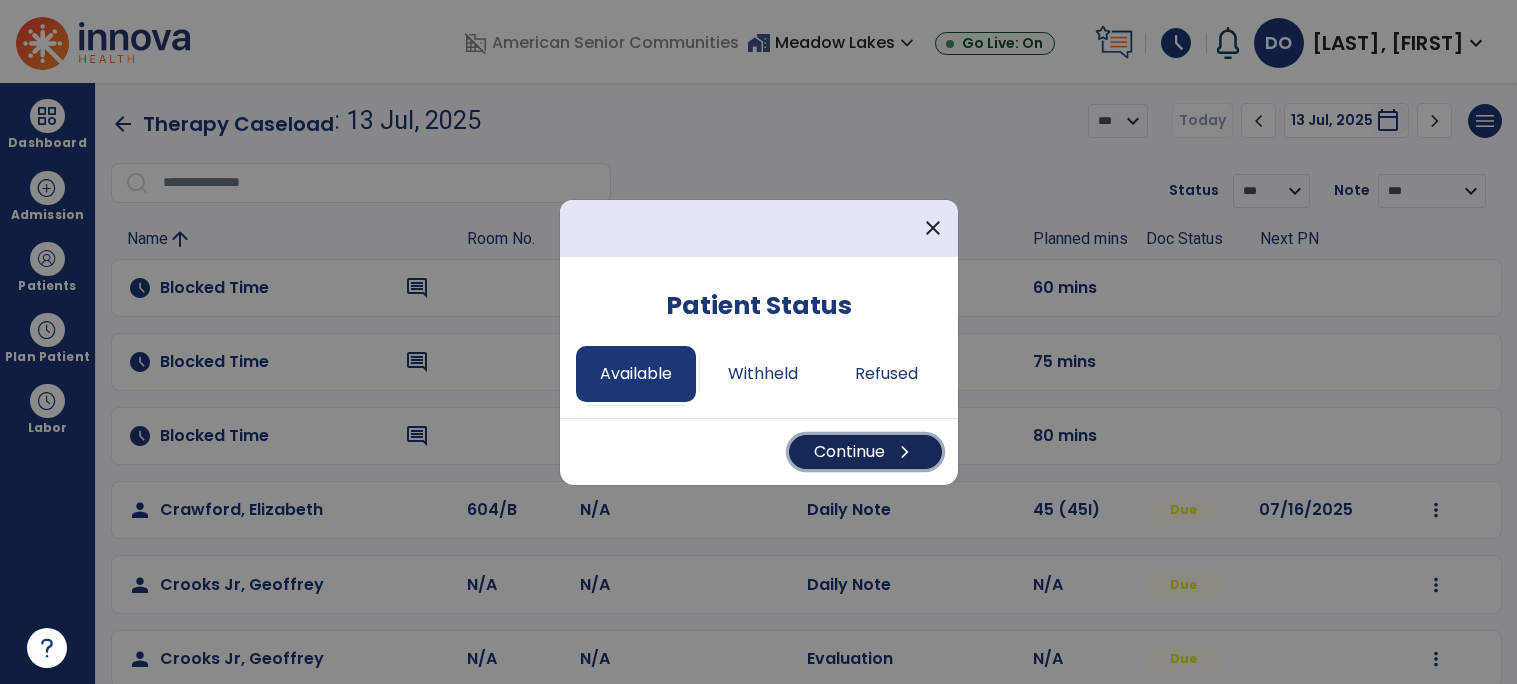 click on "Continue   chevron_right" at bounding box center [865, 452] 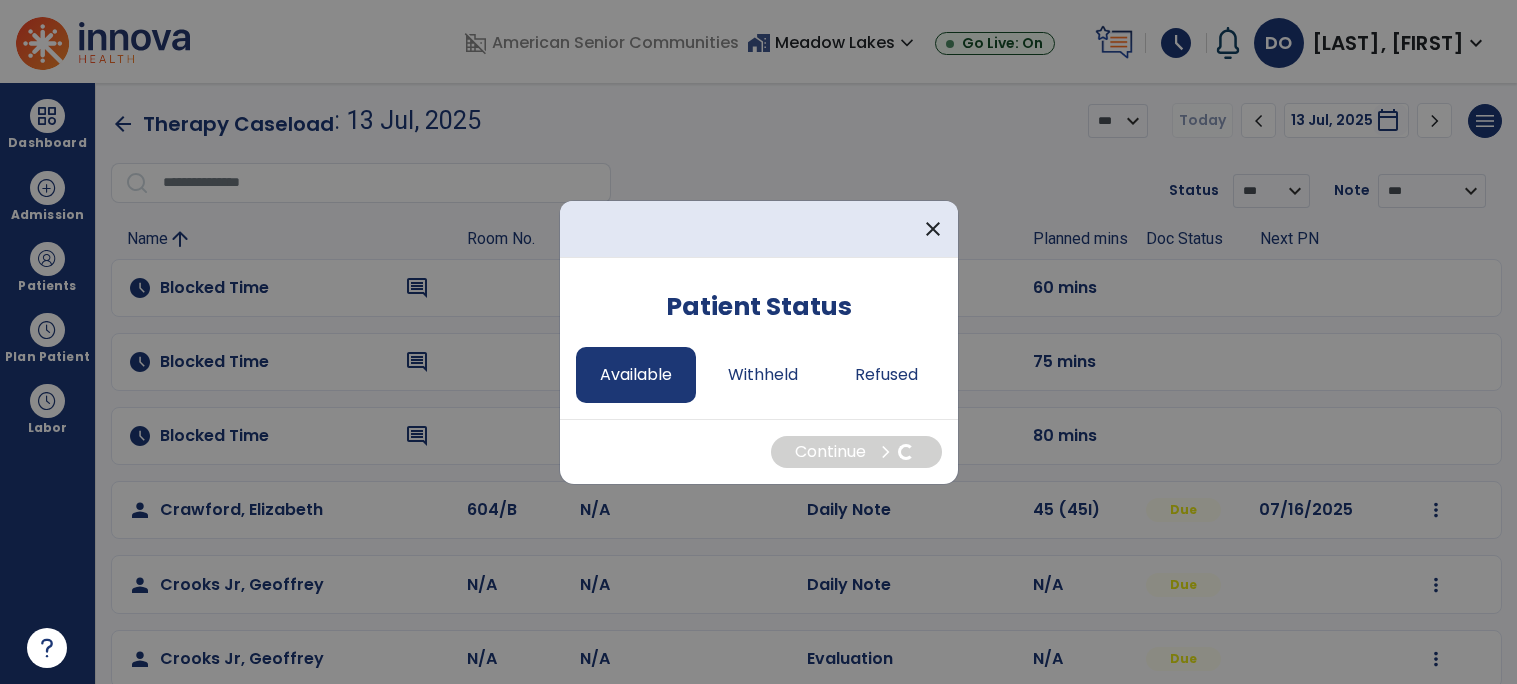 select on "*" 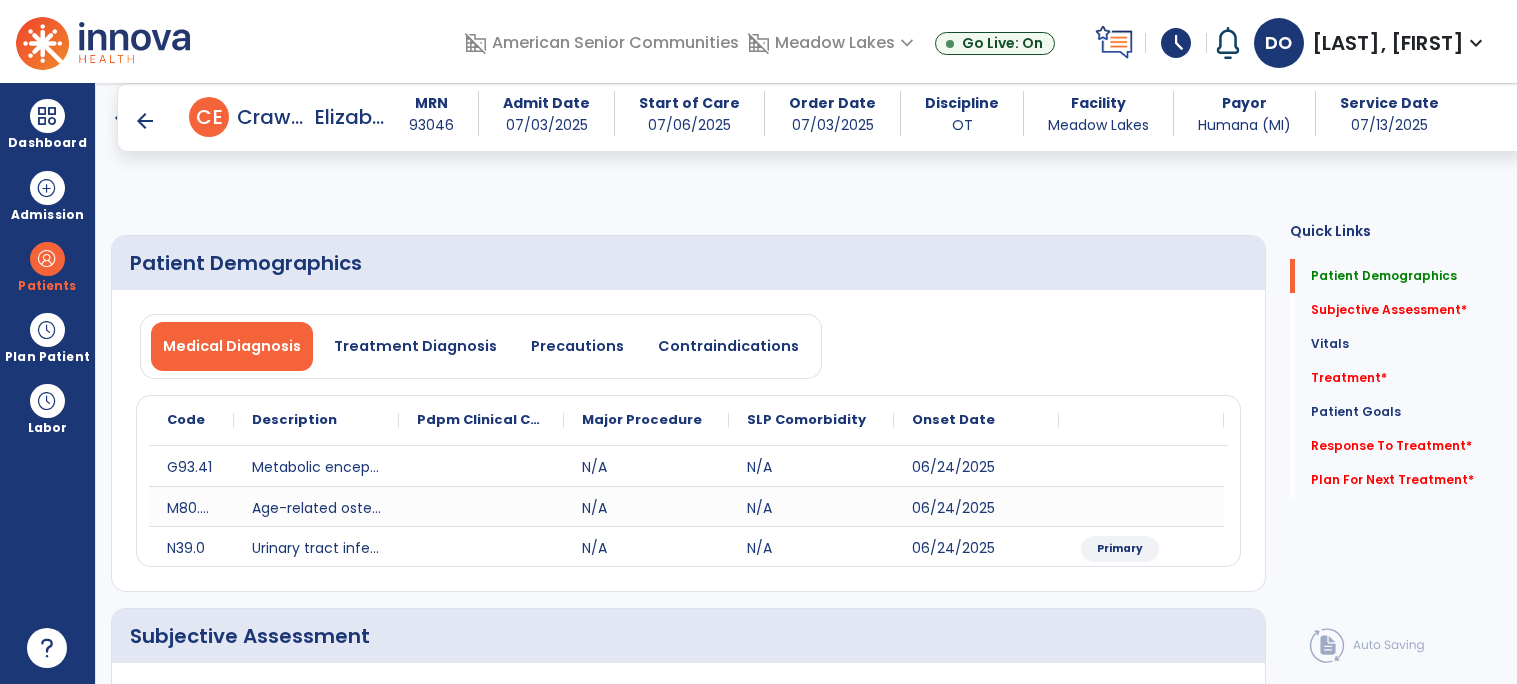 scroll, scrollTop: 308, scrollLeft: 0, axis: vertical 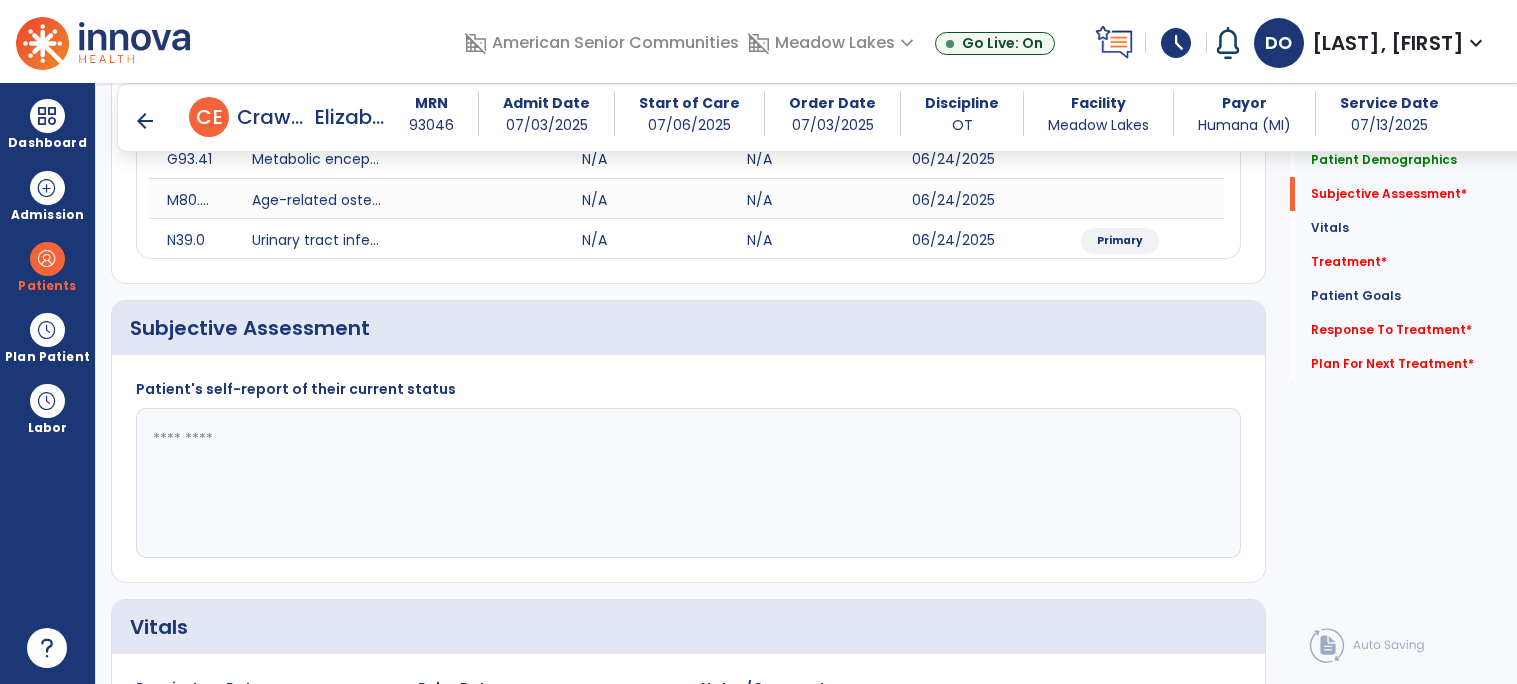 click 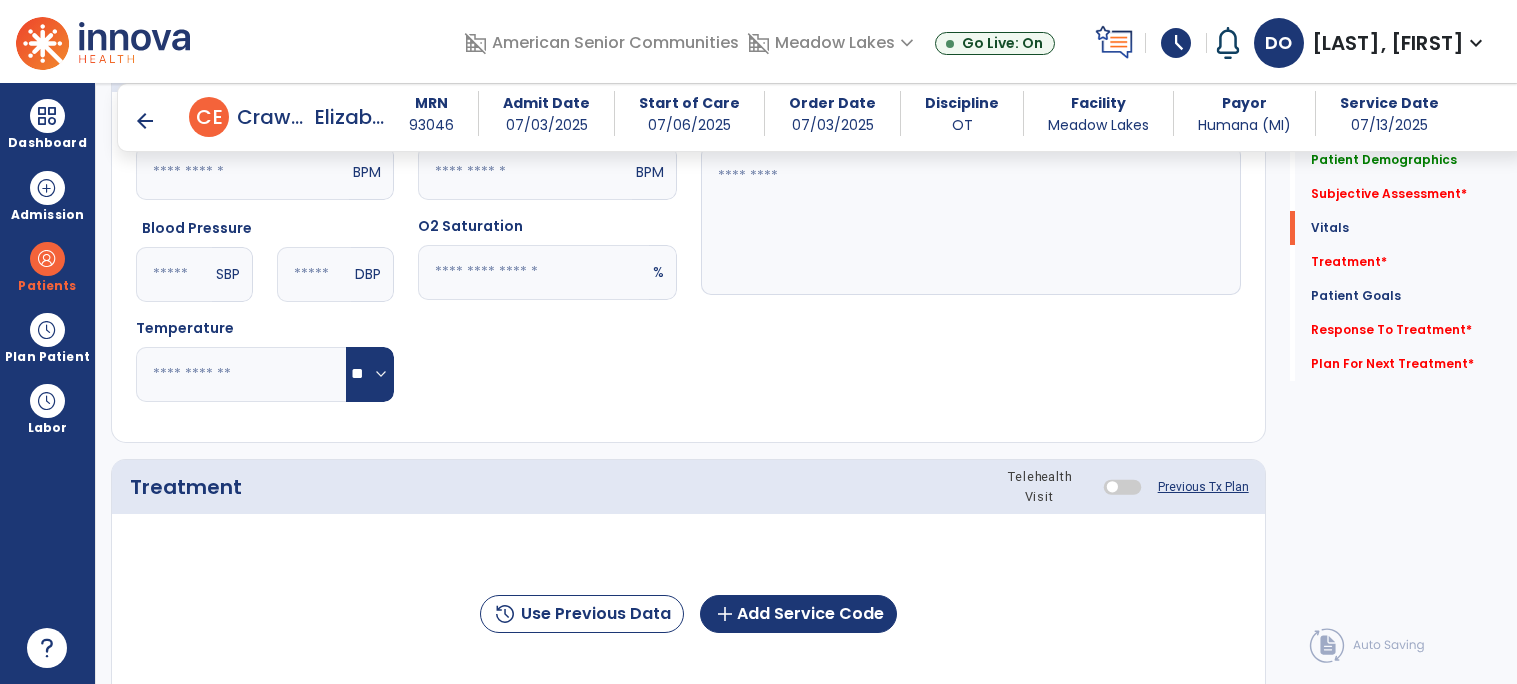 scroll, scrollTop: 871, scrollLeft: 0, axis: vertical 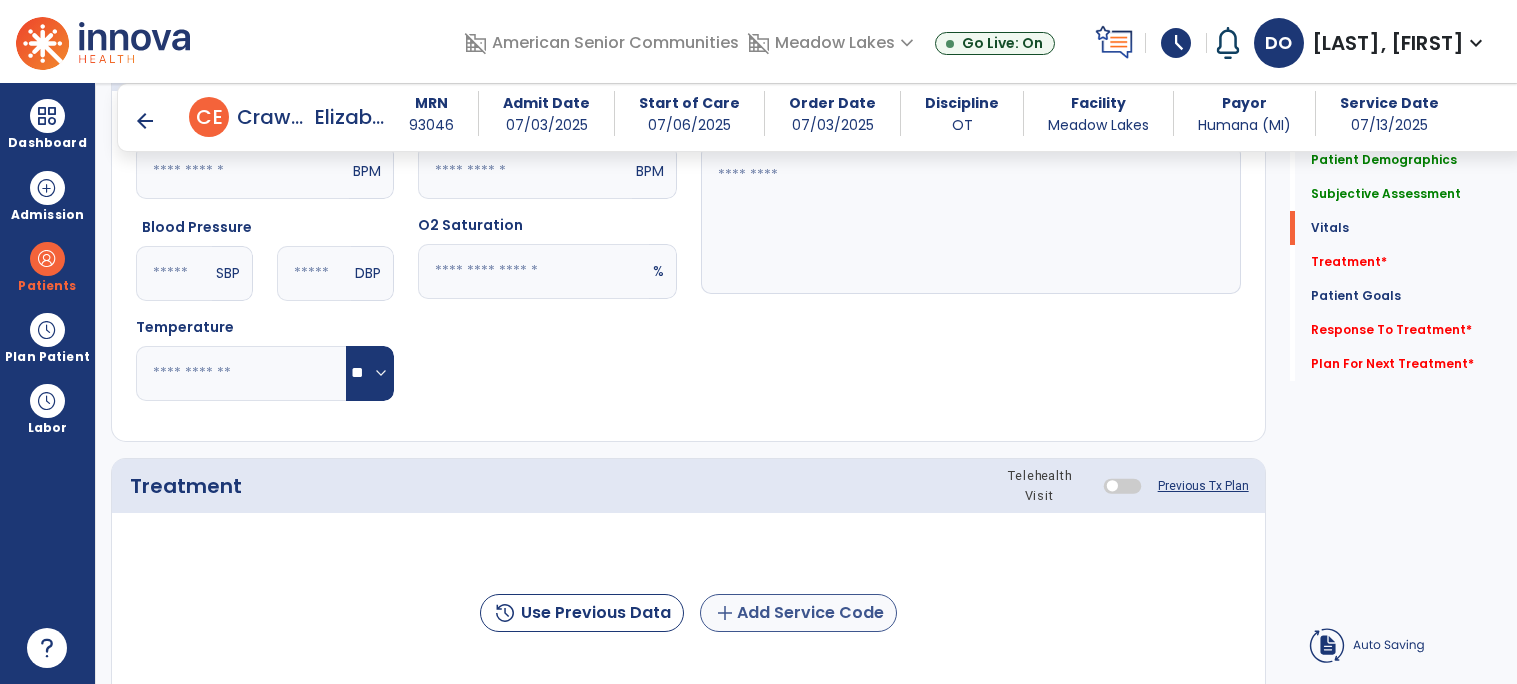 type on "**********" 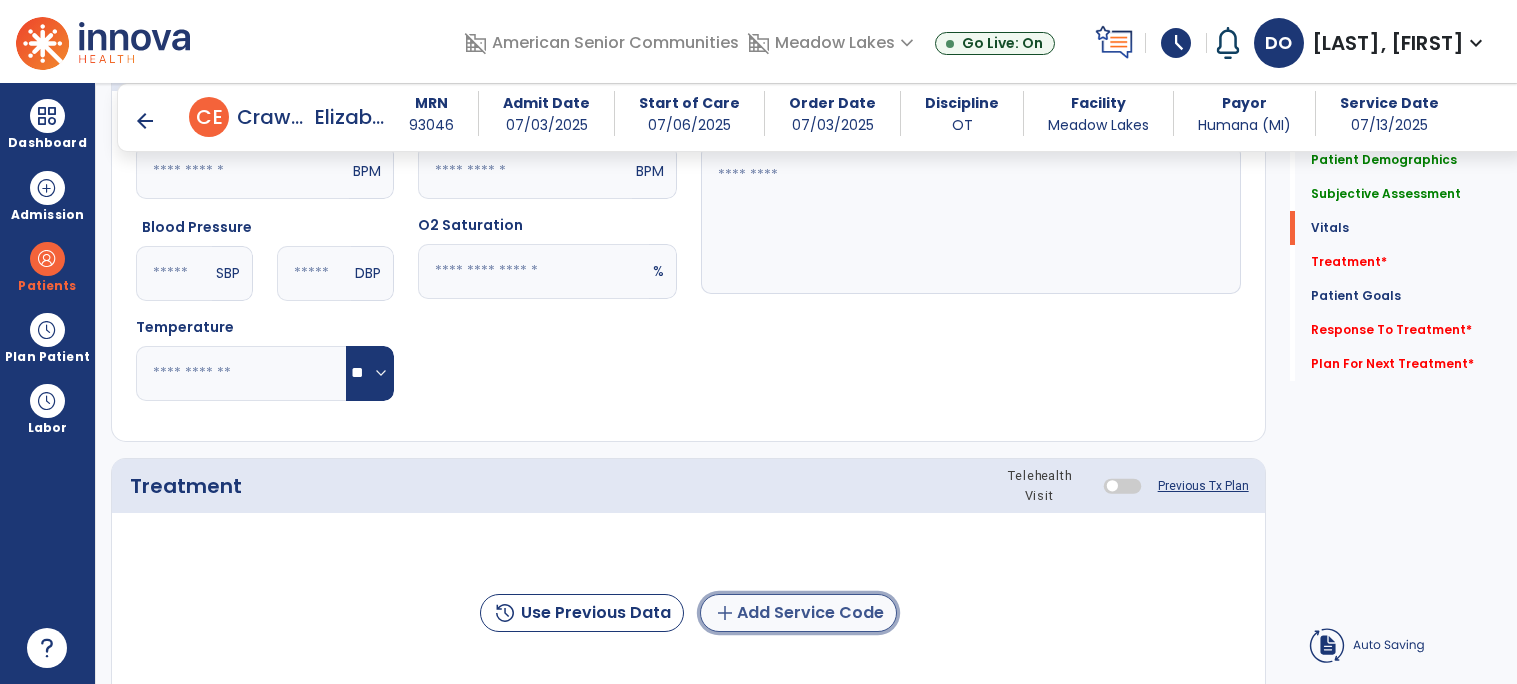 click on "add  Add Service Code" 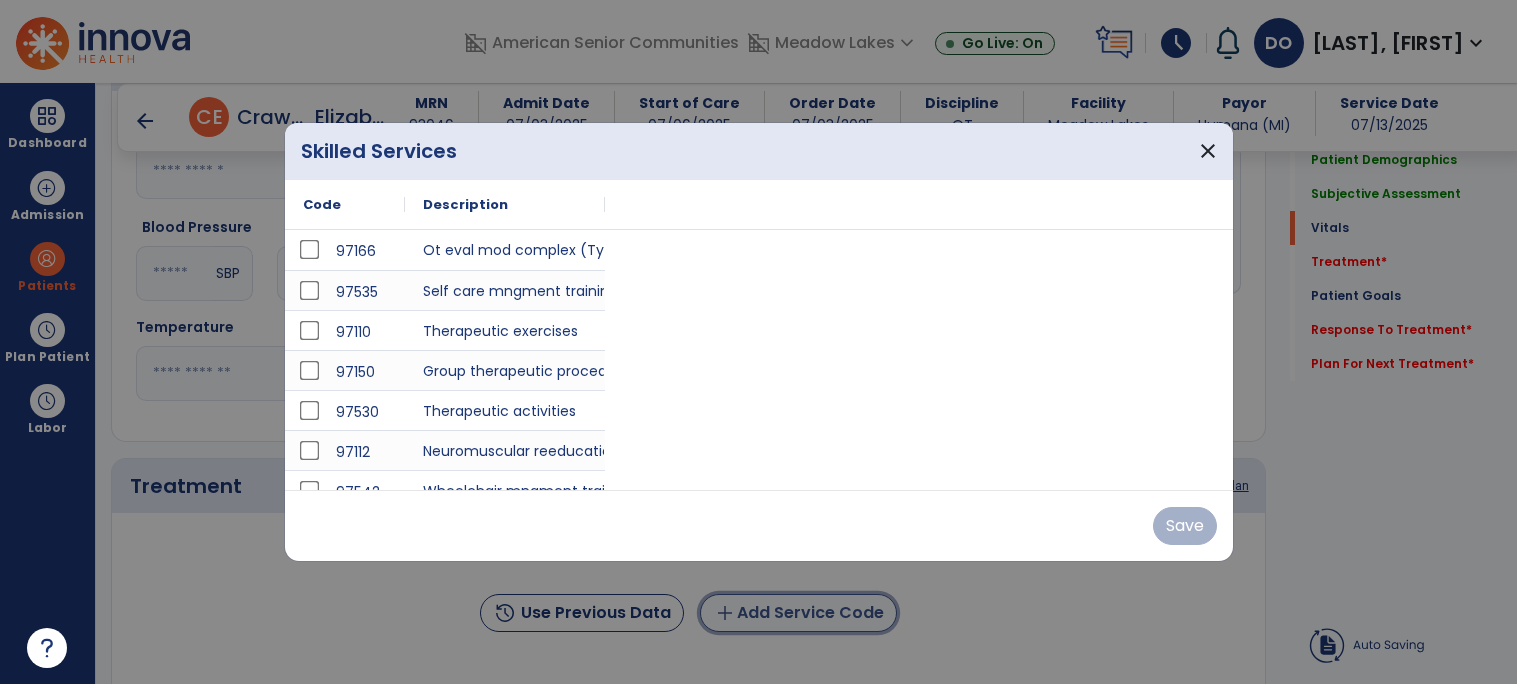 scroll, scrollTop: 990, scrollLeft: 0, axis: vertical 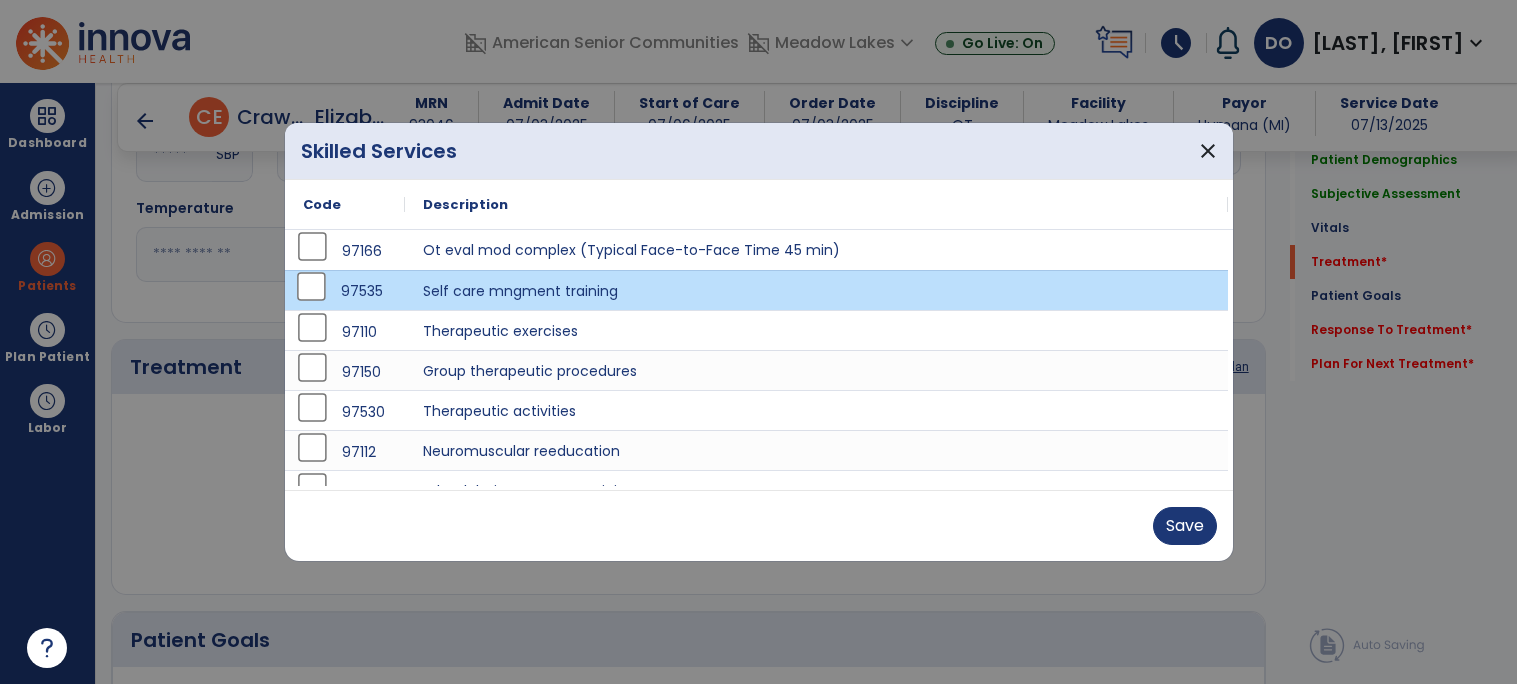 click on "97110" at bounding box center [345, 332] 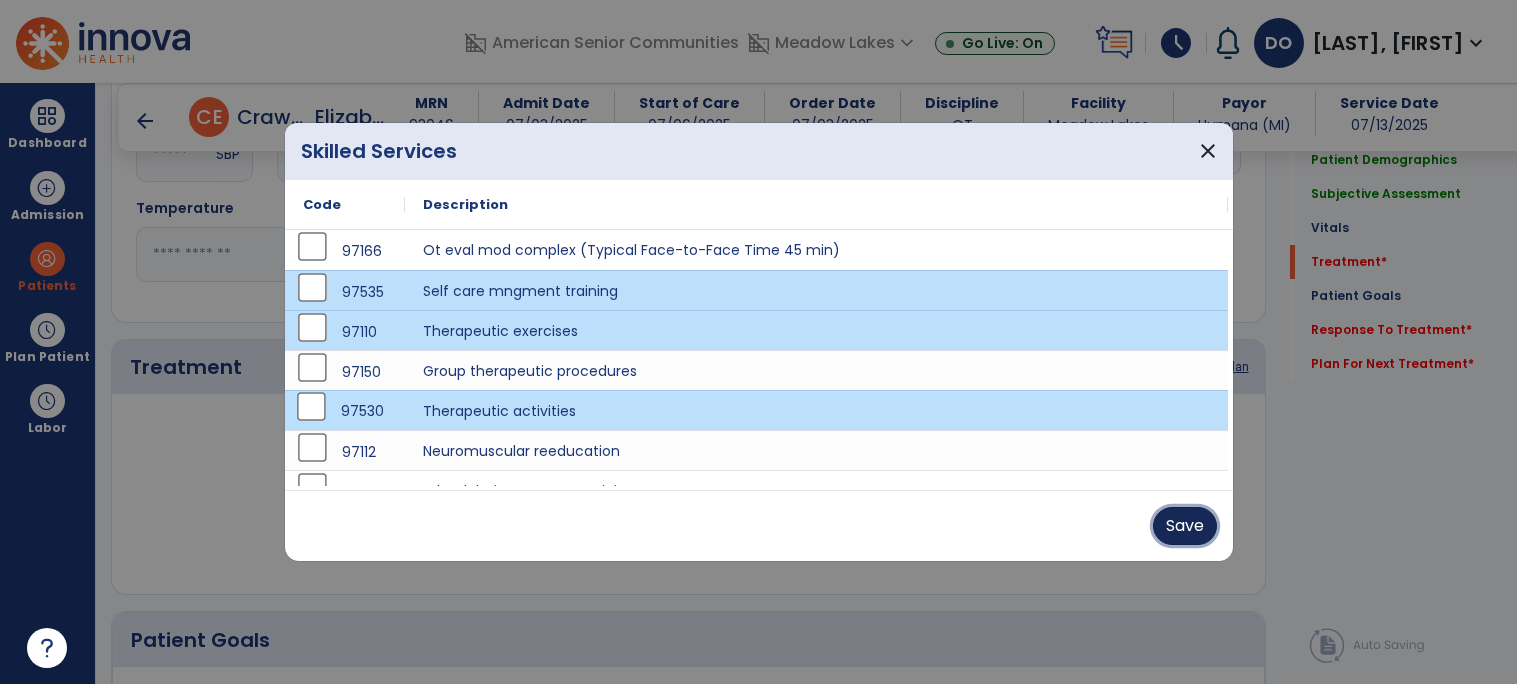 click on "Save" at bounding box center (1185, 526) 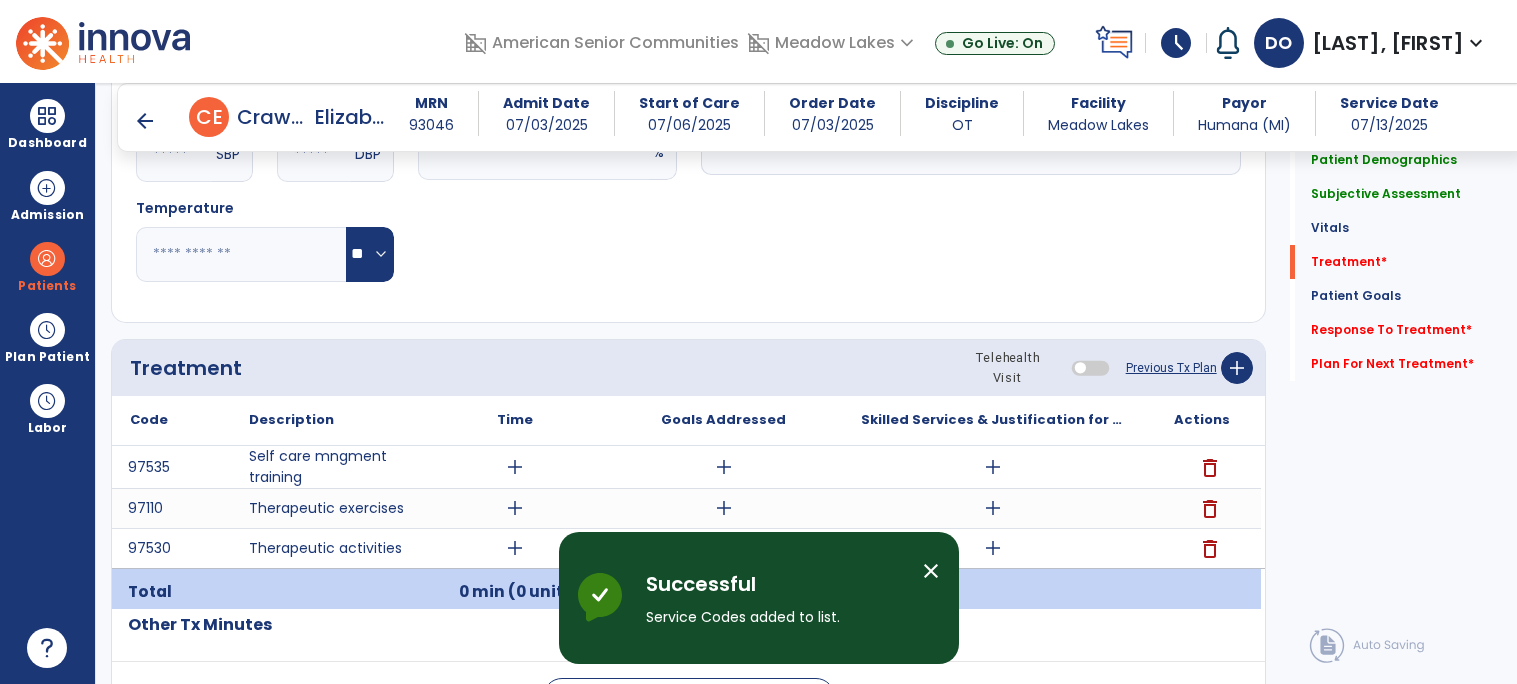 click on "add" at bounding box center [515, 467] 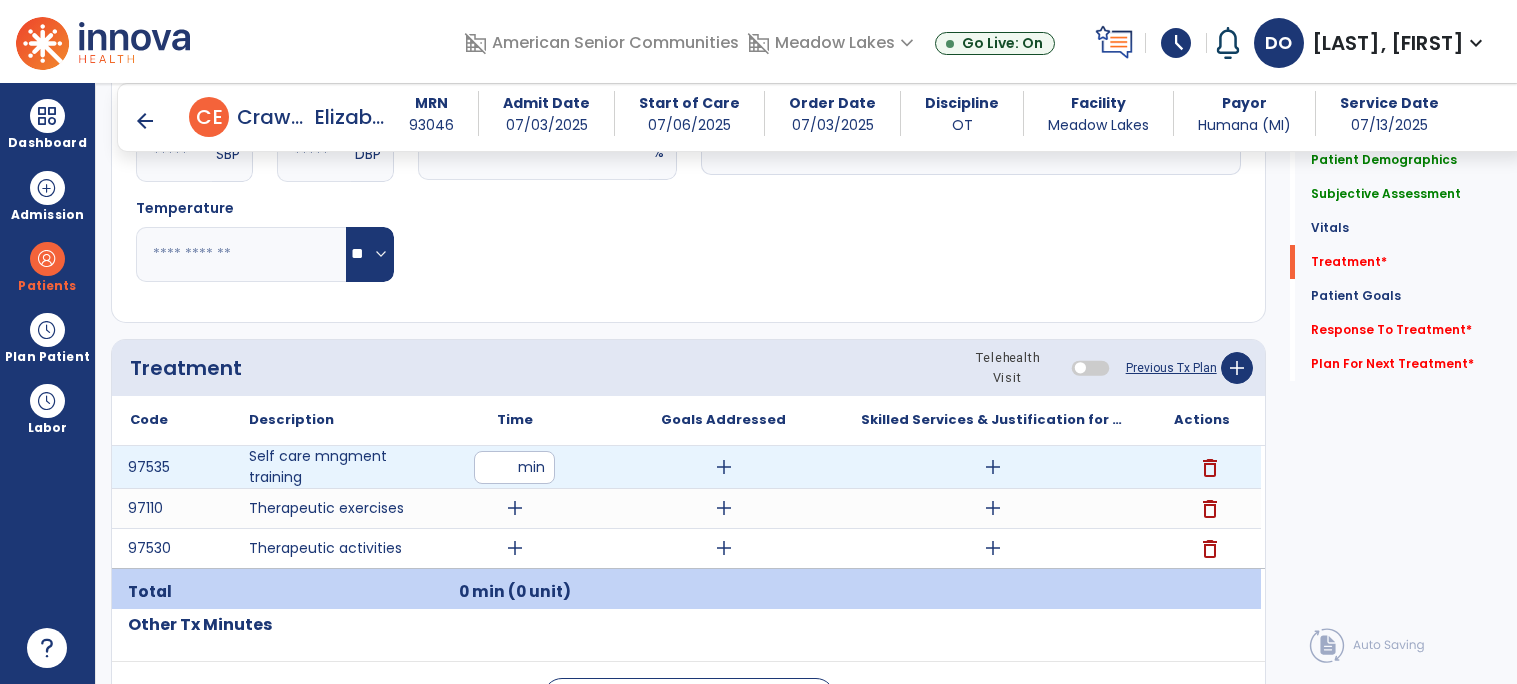 type on "**" 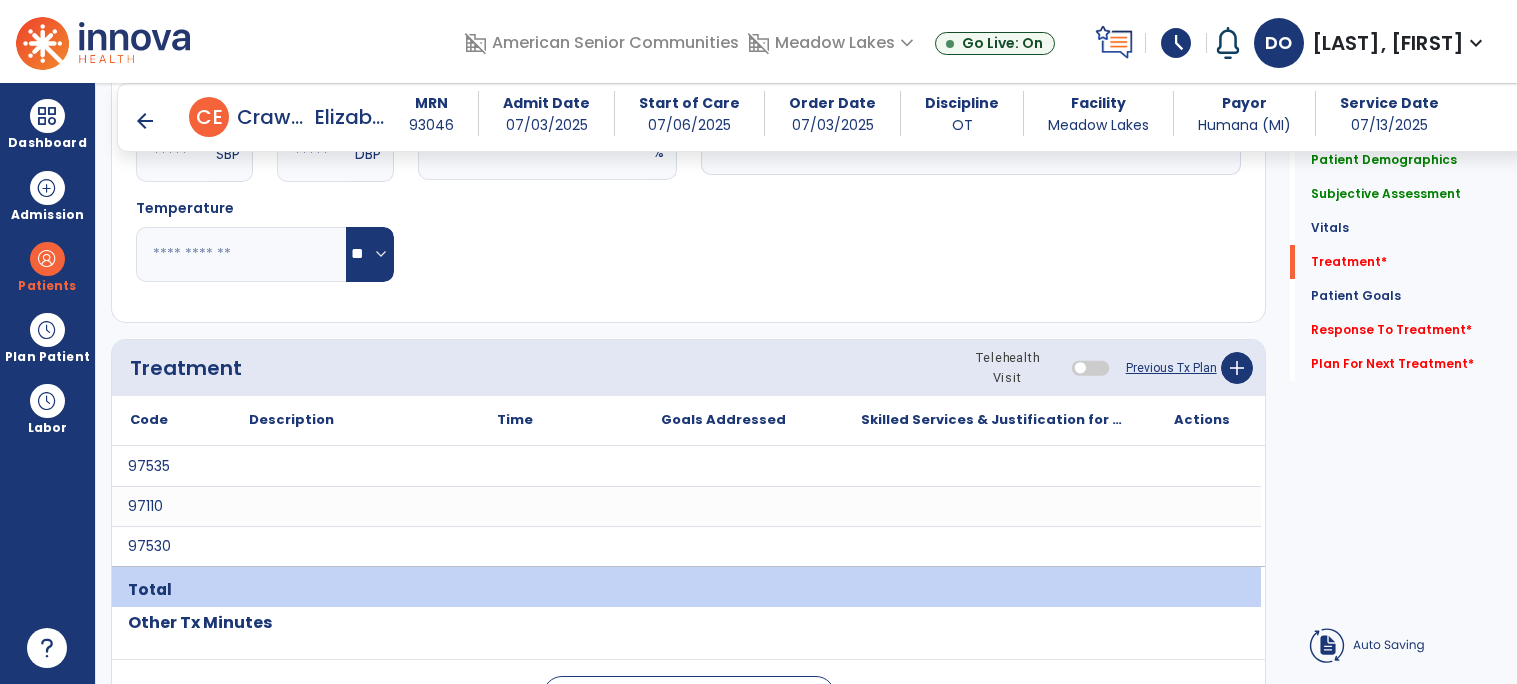click at bounding box center [514, 506] 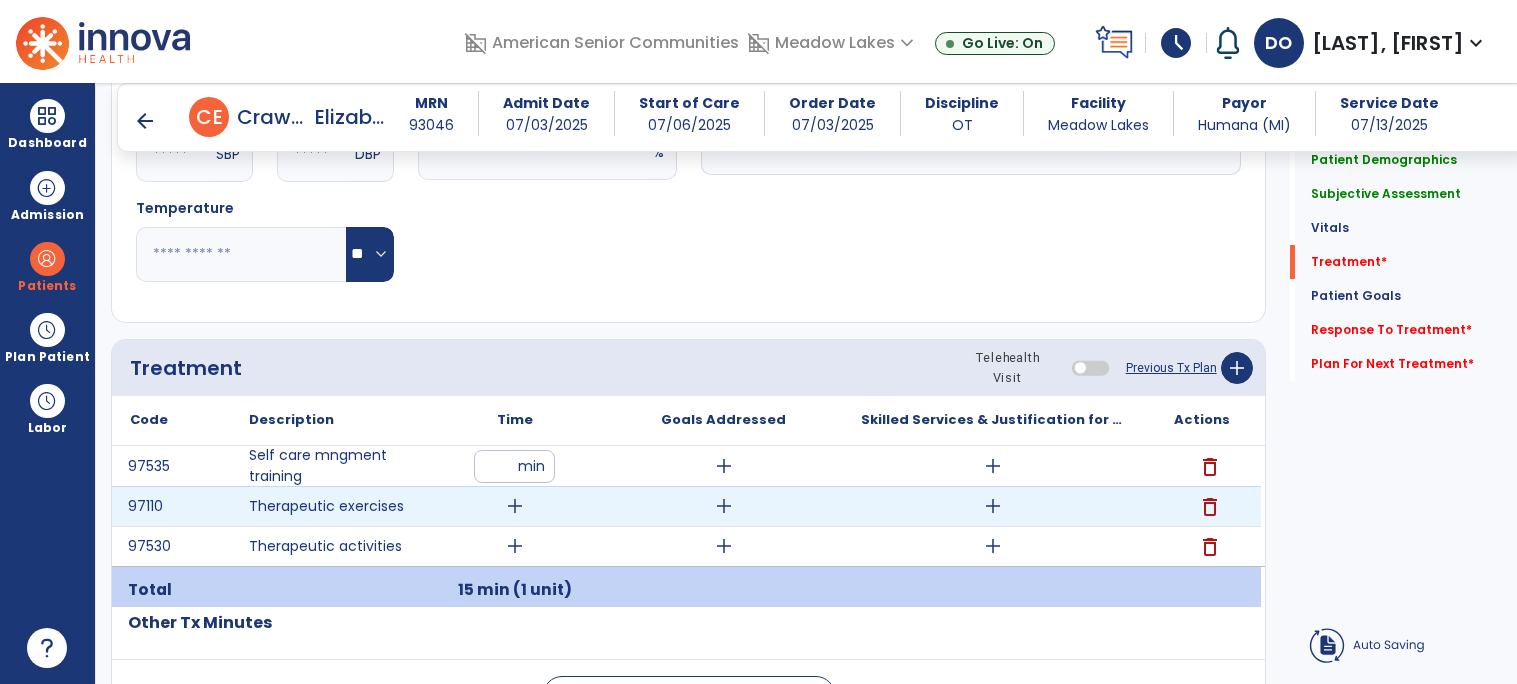 click on "add" at bounding box center [514, 506] 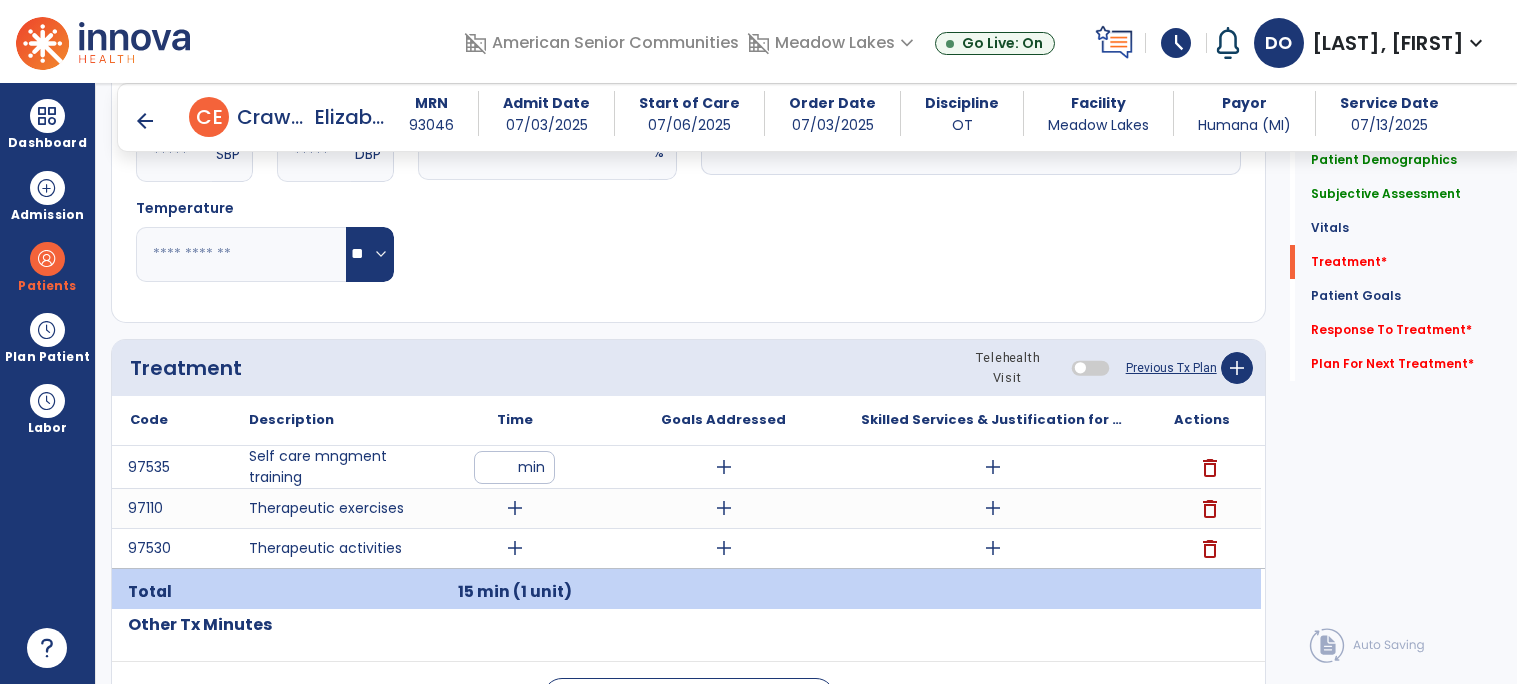 click on "add" at bounding box center [515, 508] 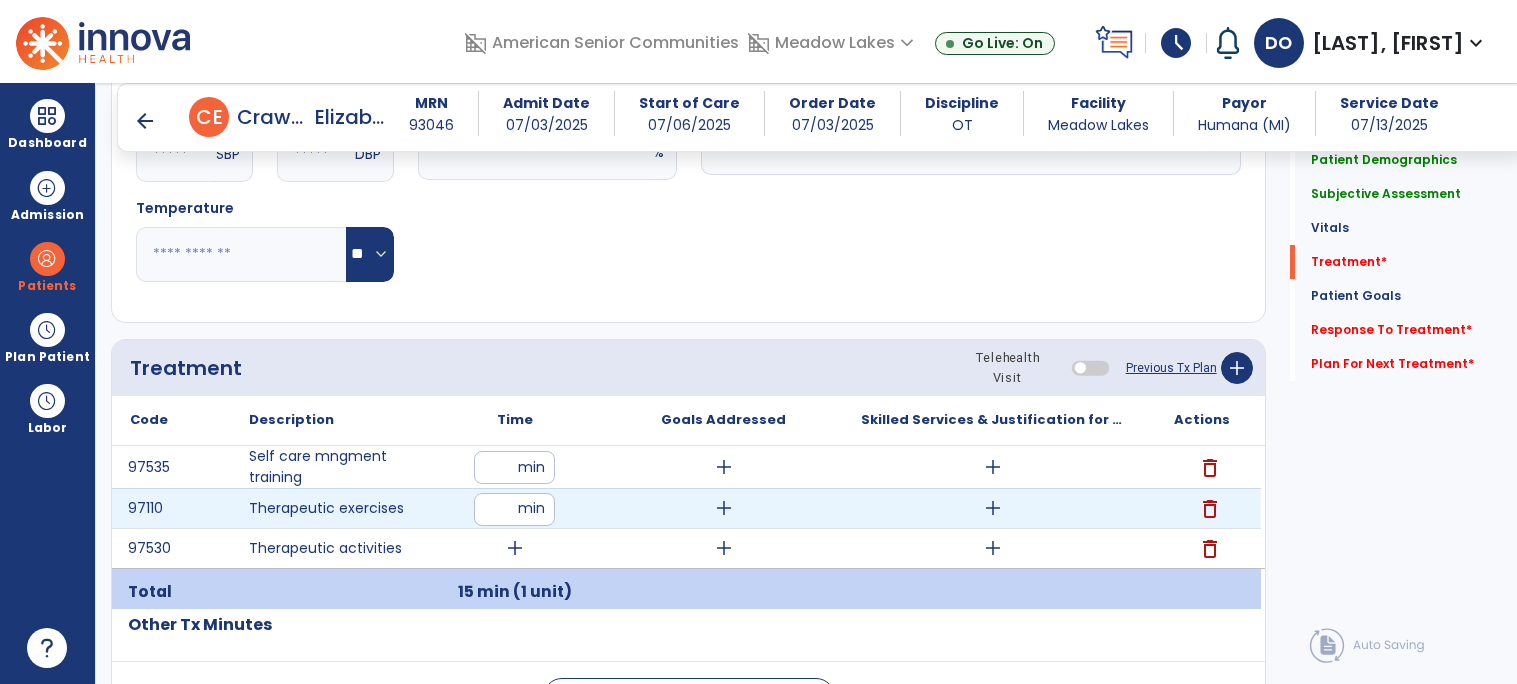 type on "**" 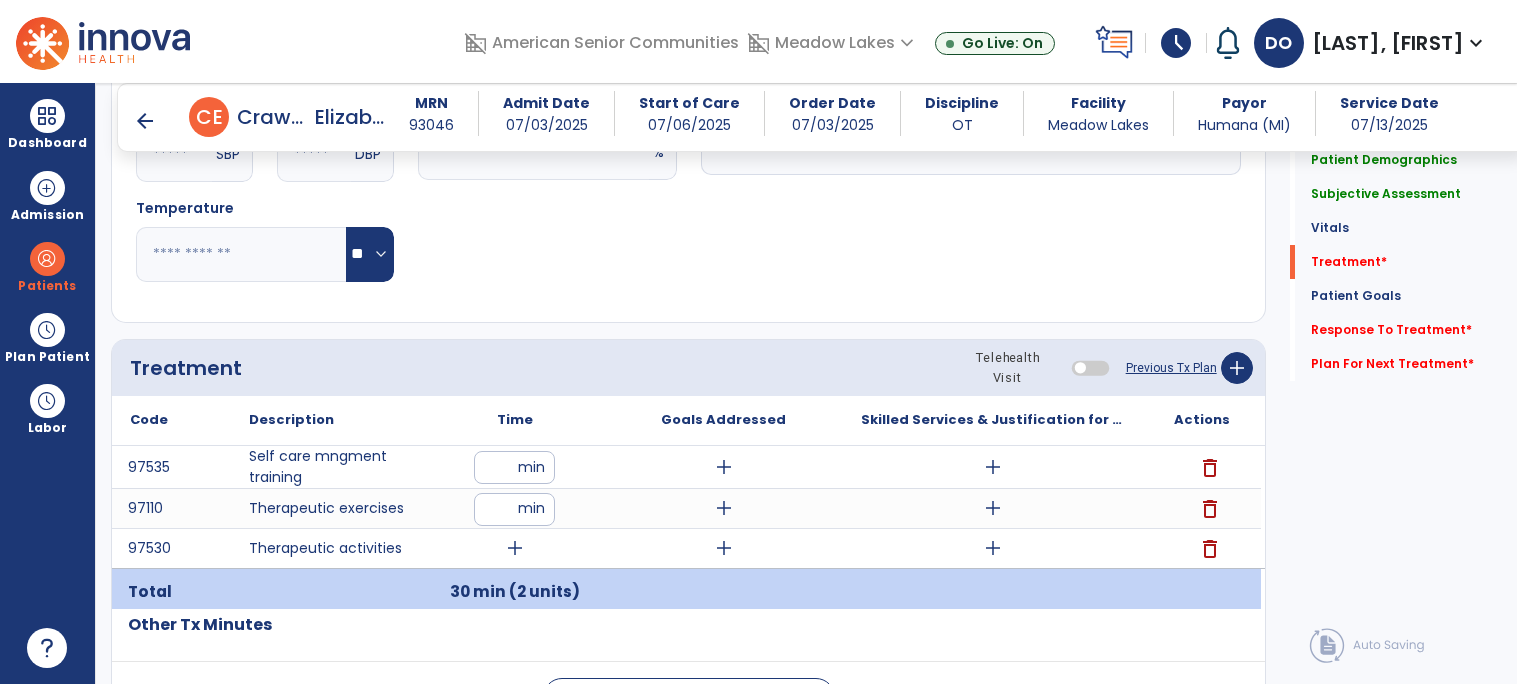 click on "add" at bounding box center (515, 548) 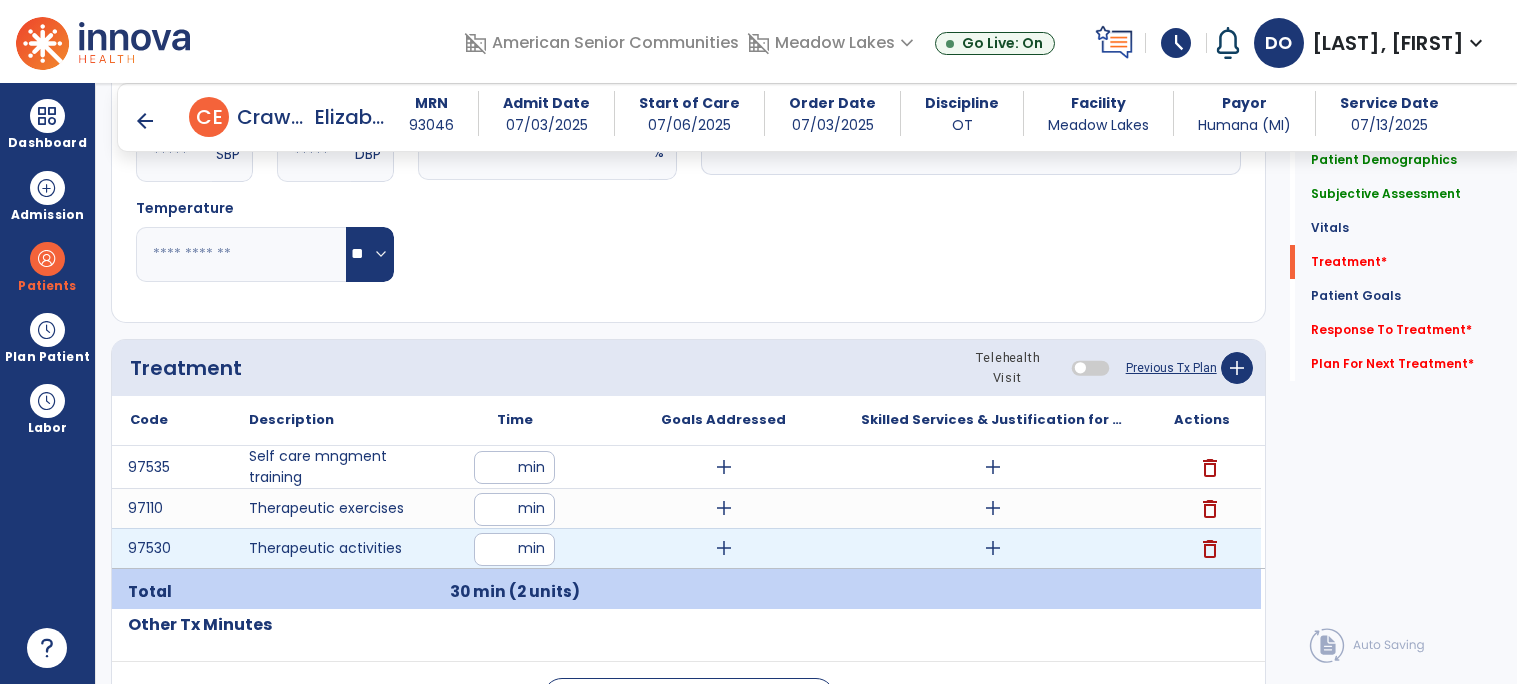 type on "**" 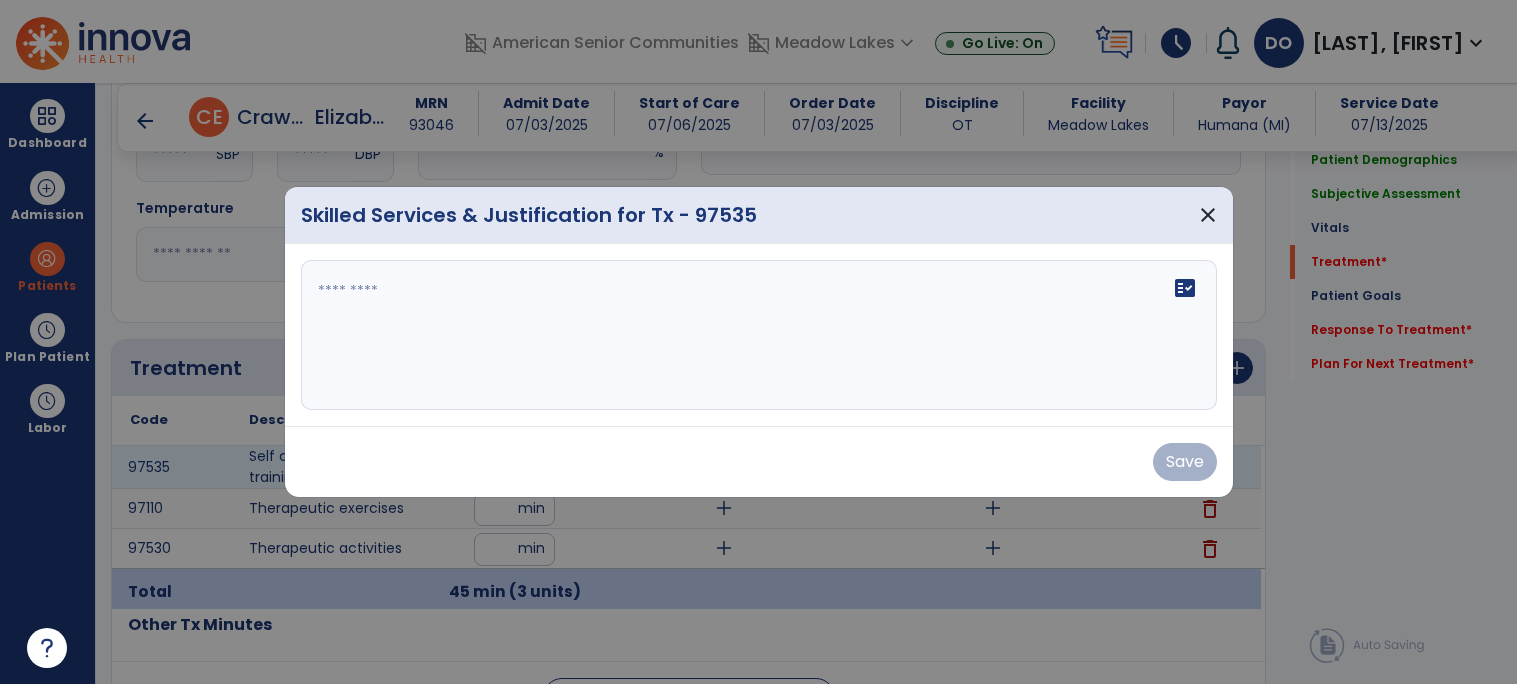 click on "fact_check" at bounding box center (759, 335) 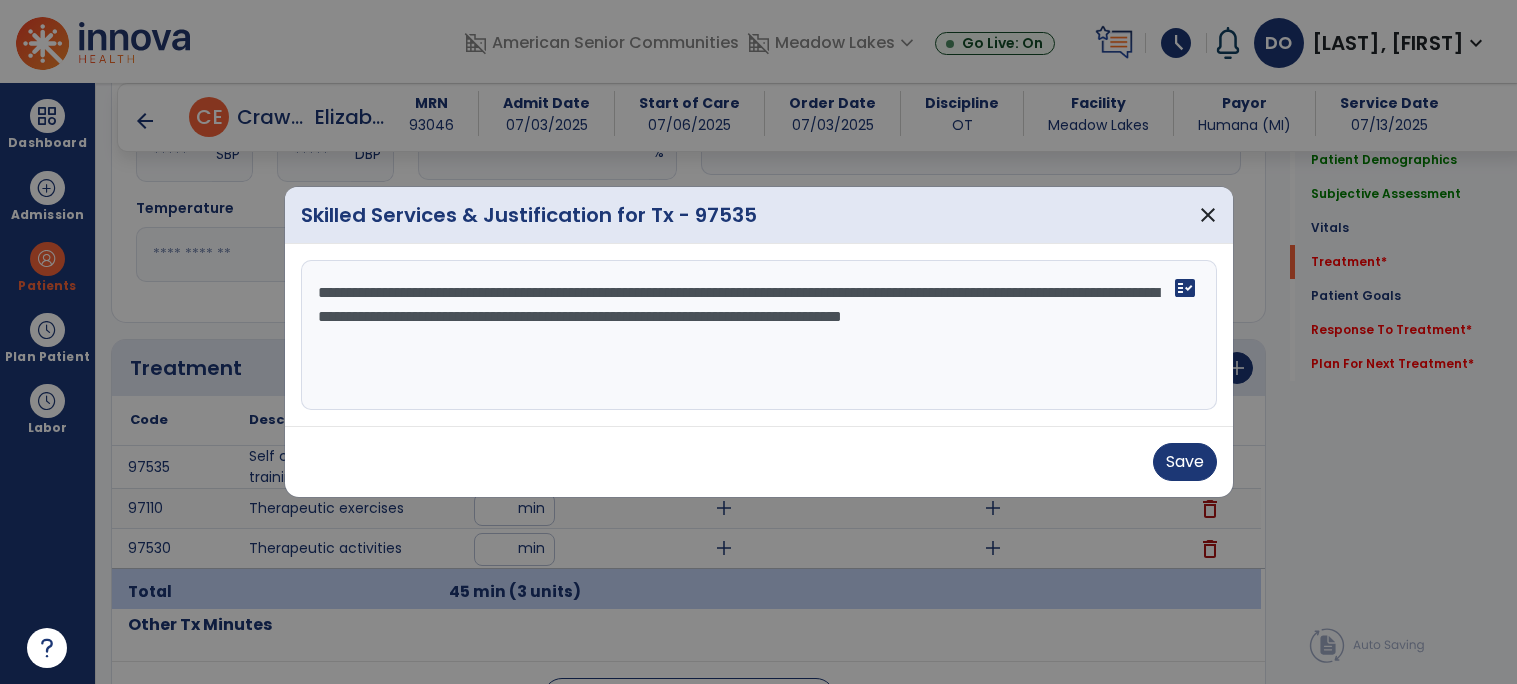type on "**********" 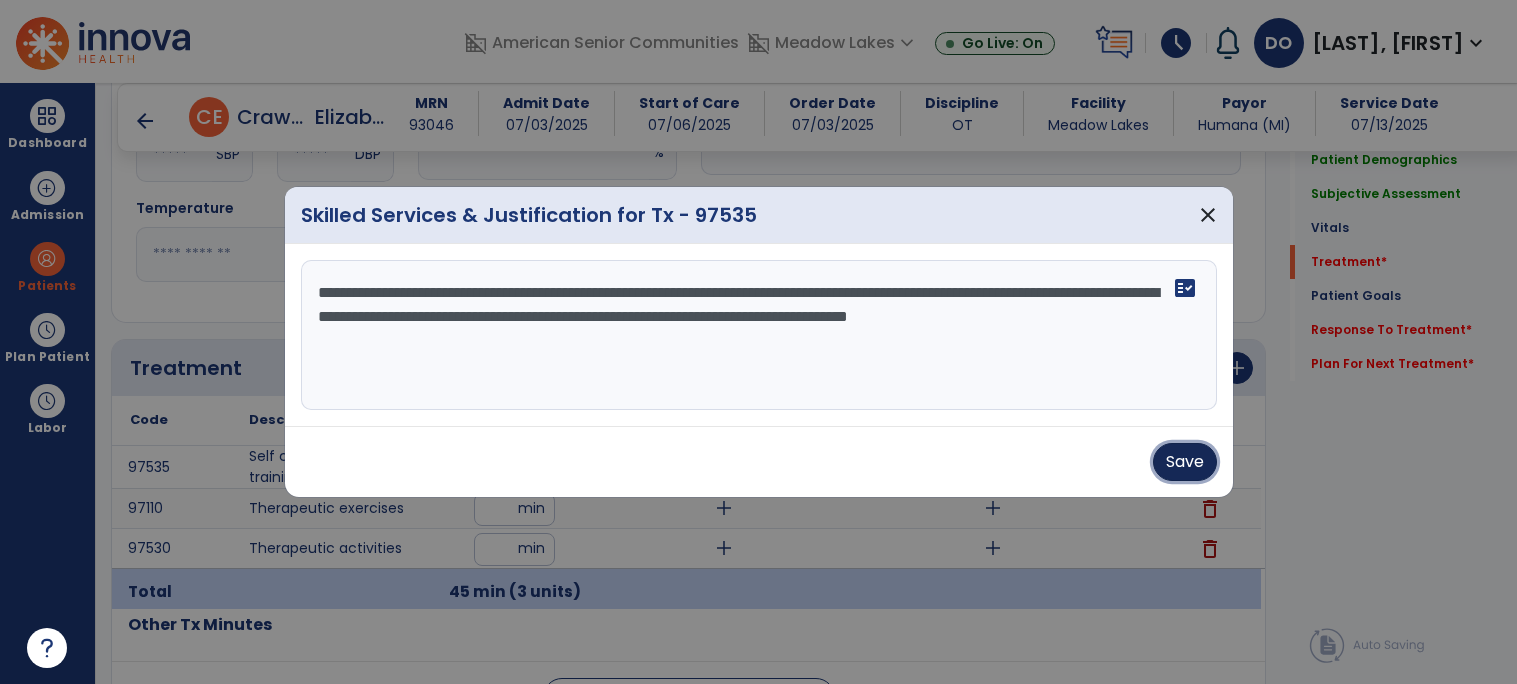 click on "Save" at bounding box center (1185, 462) 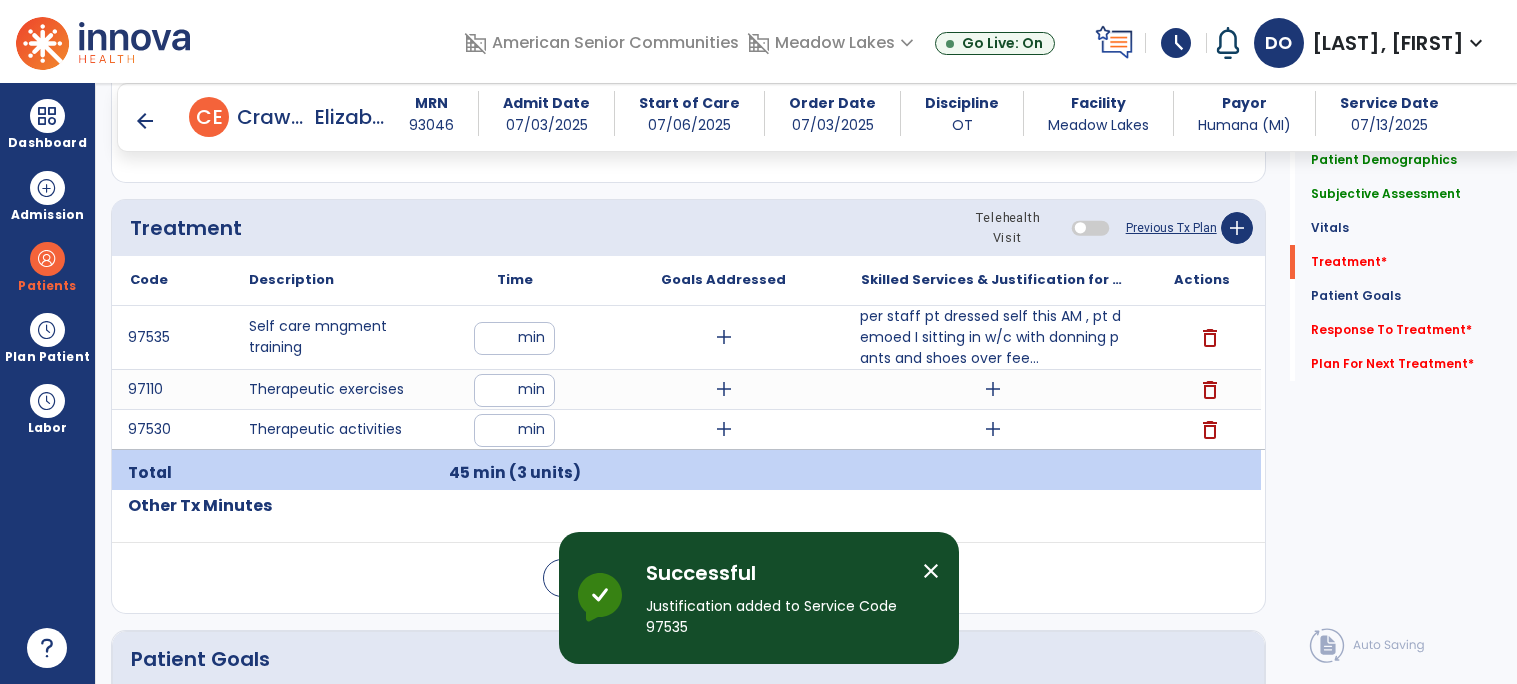 scroll, scrollTop: 1166, scrollLeft: 0, axis: vertical 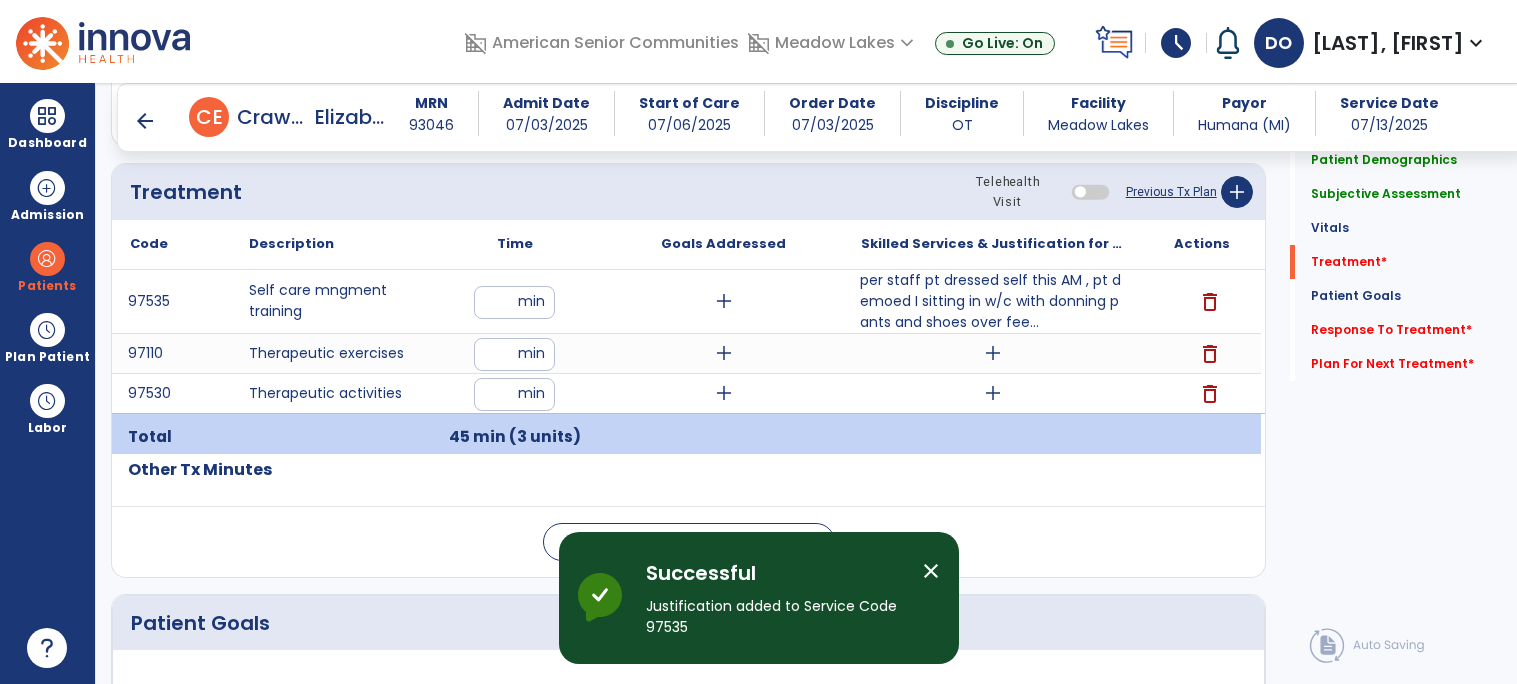 click on "add" at bounding box center [993, 353] 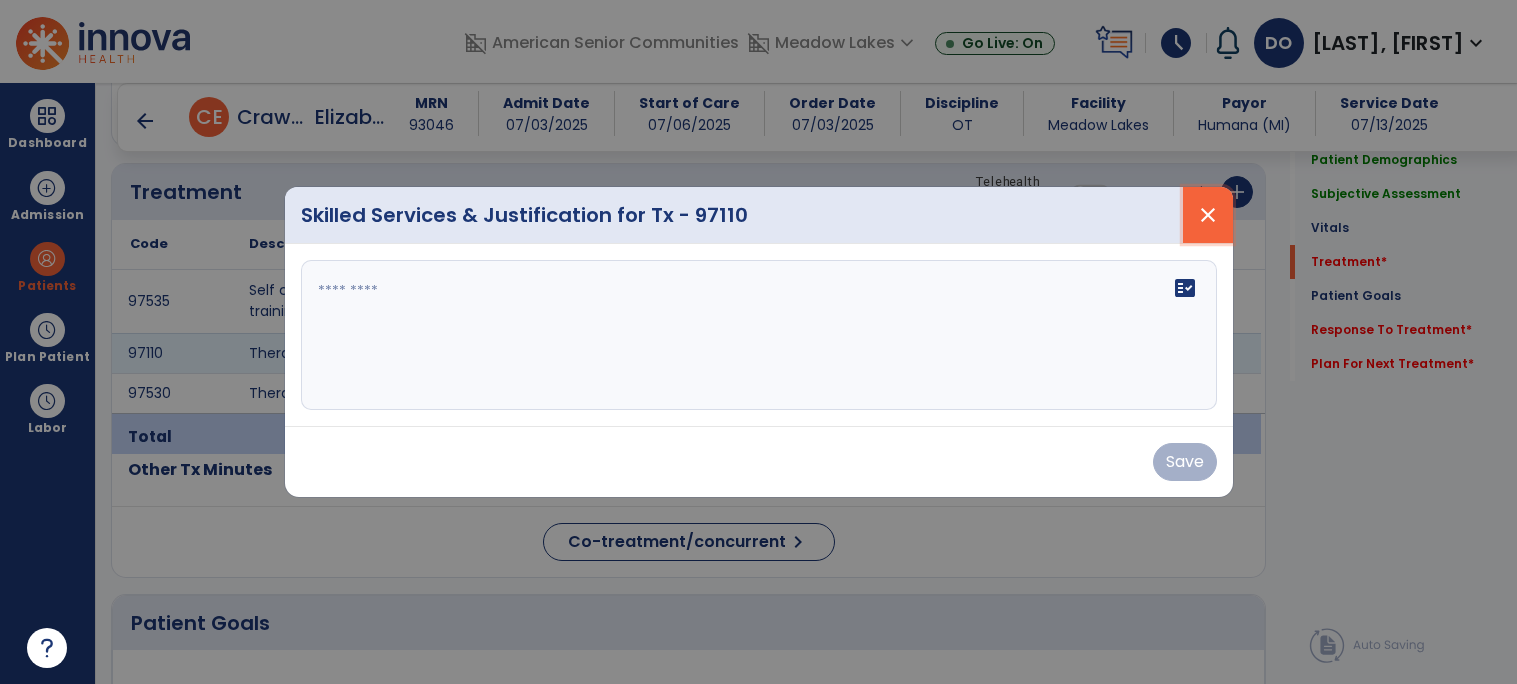 click on "close" at bounding box center [1208, 215] 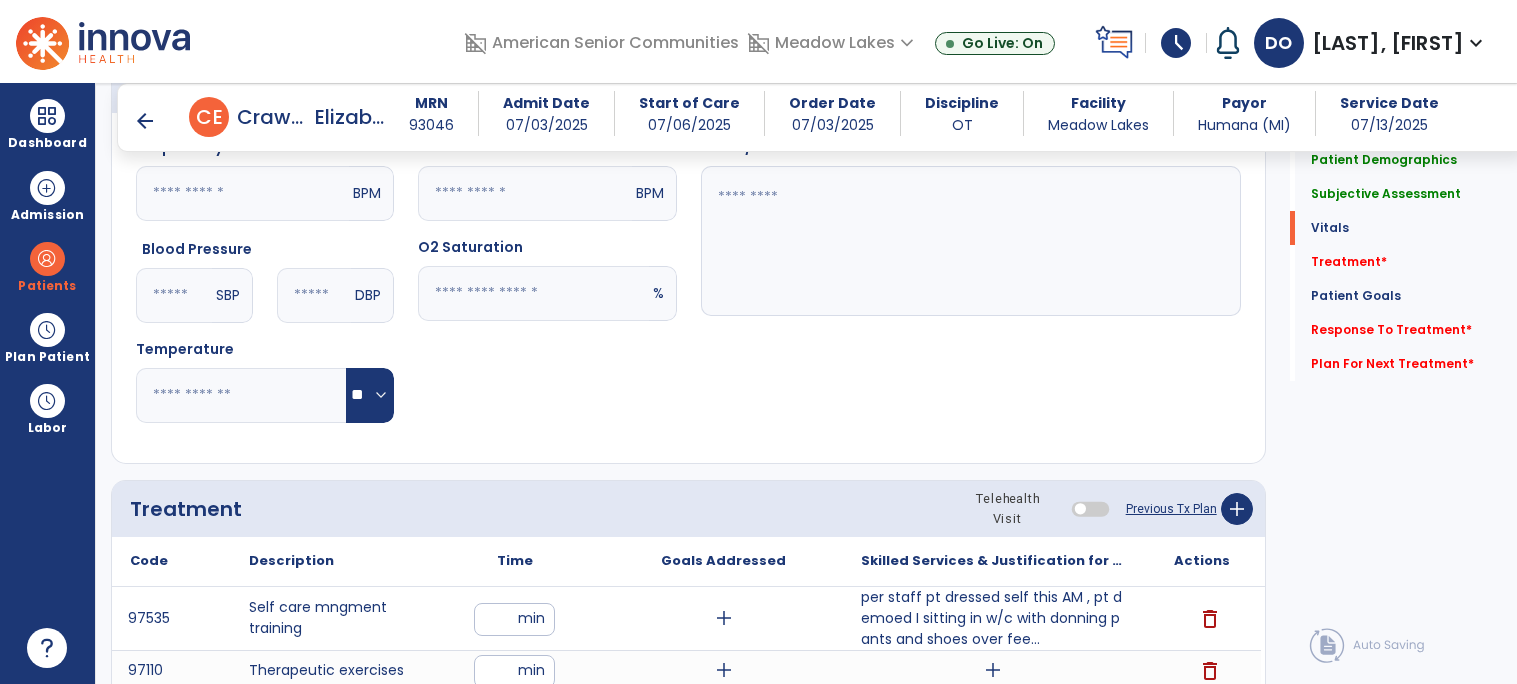 scroll, scrollTop: 795, scrollLeft: 0, axis: vertical 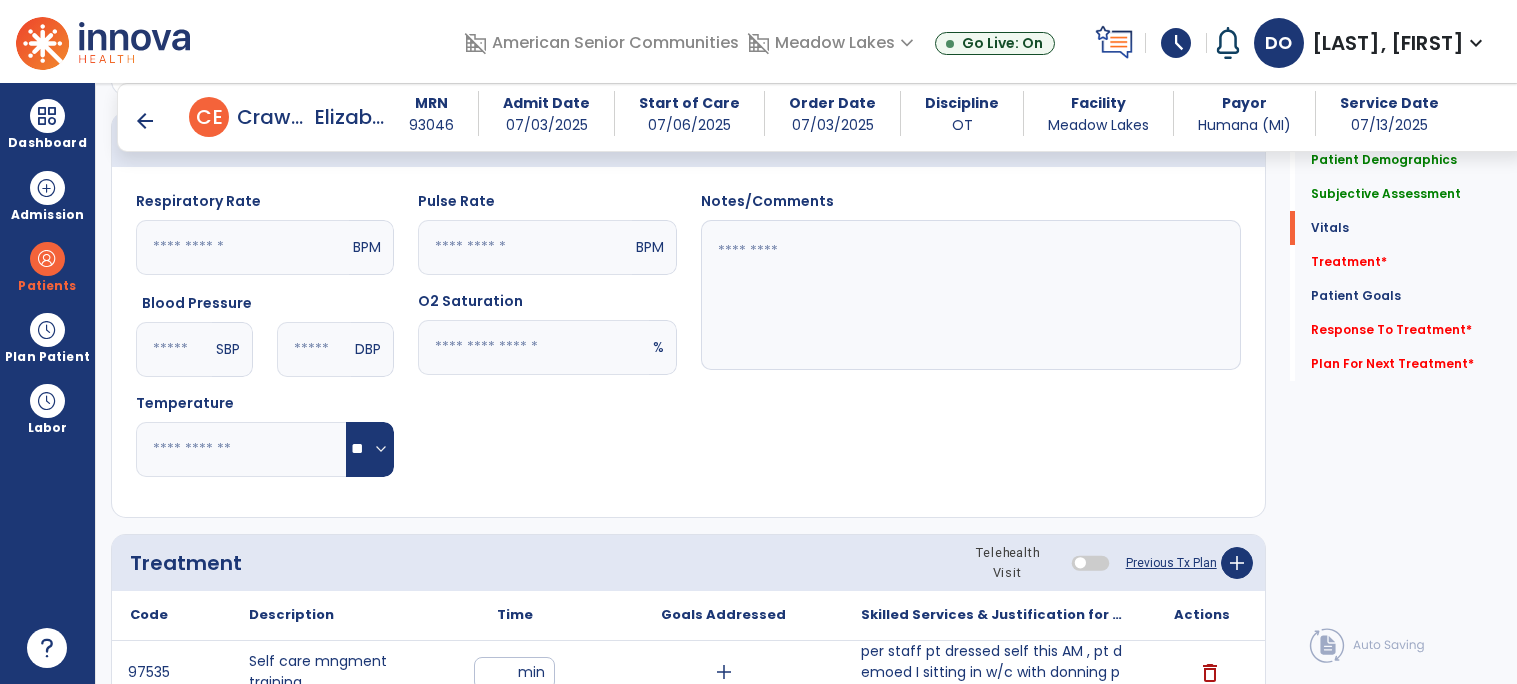 click 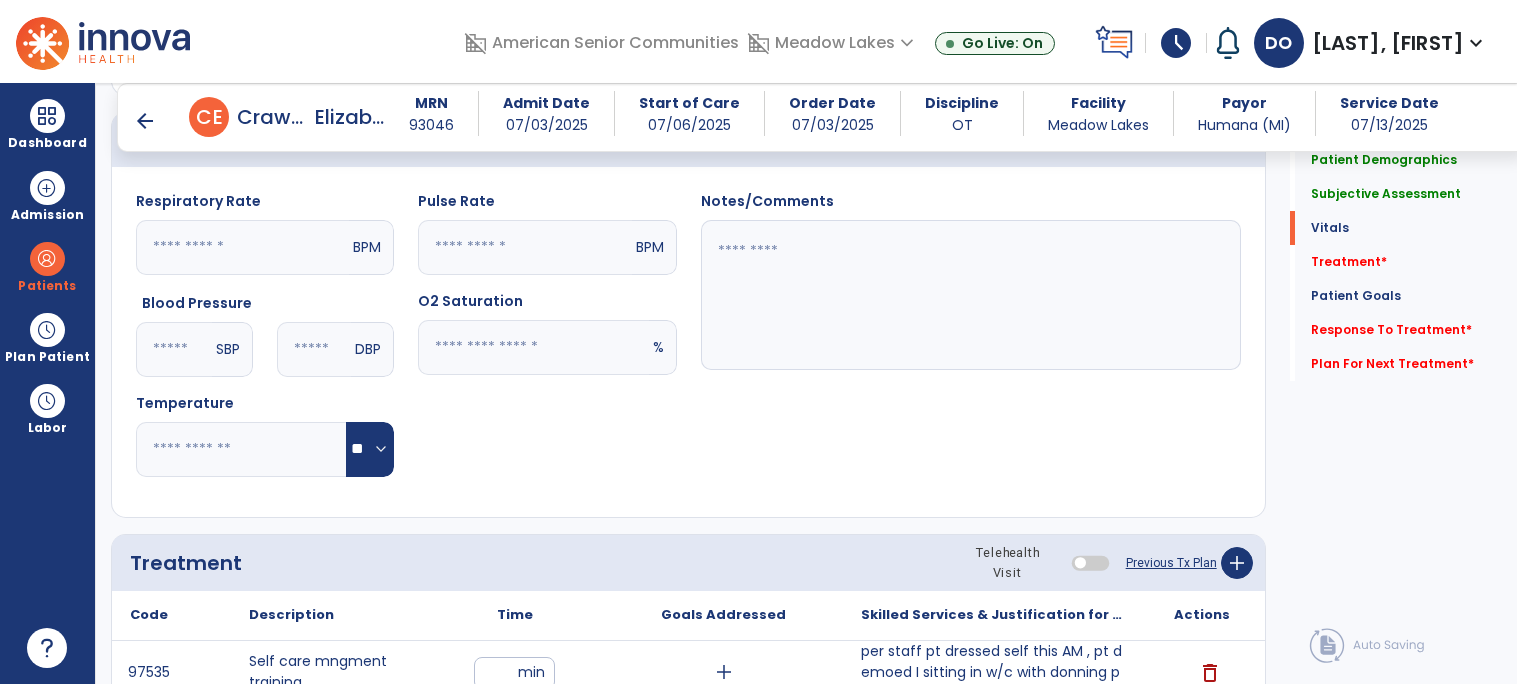 click 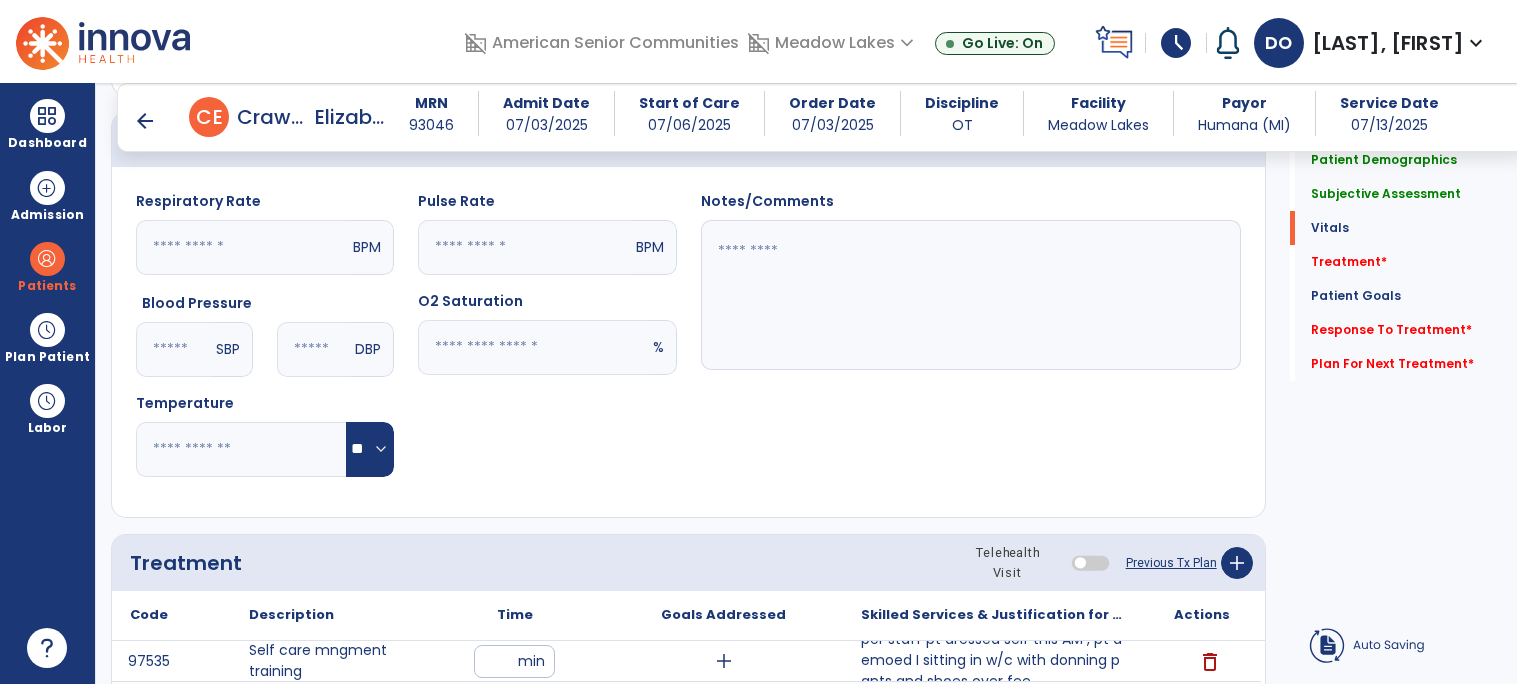 click 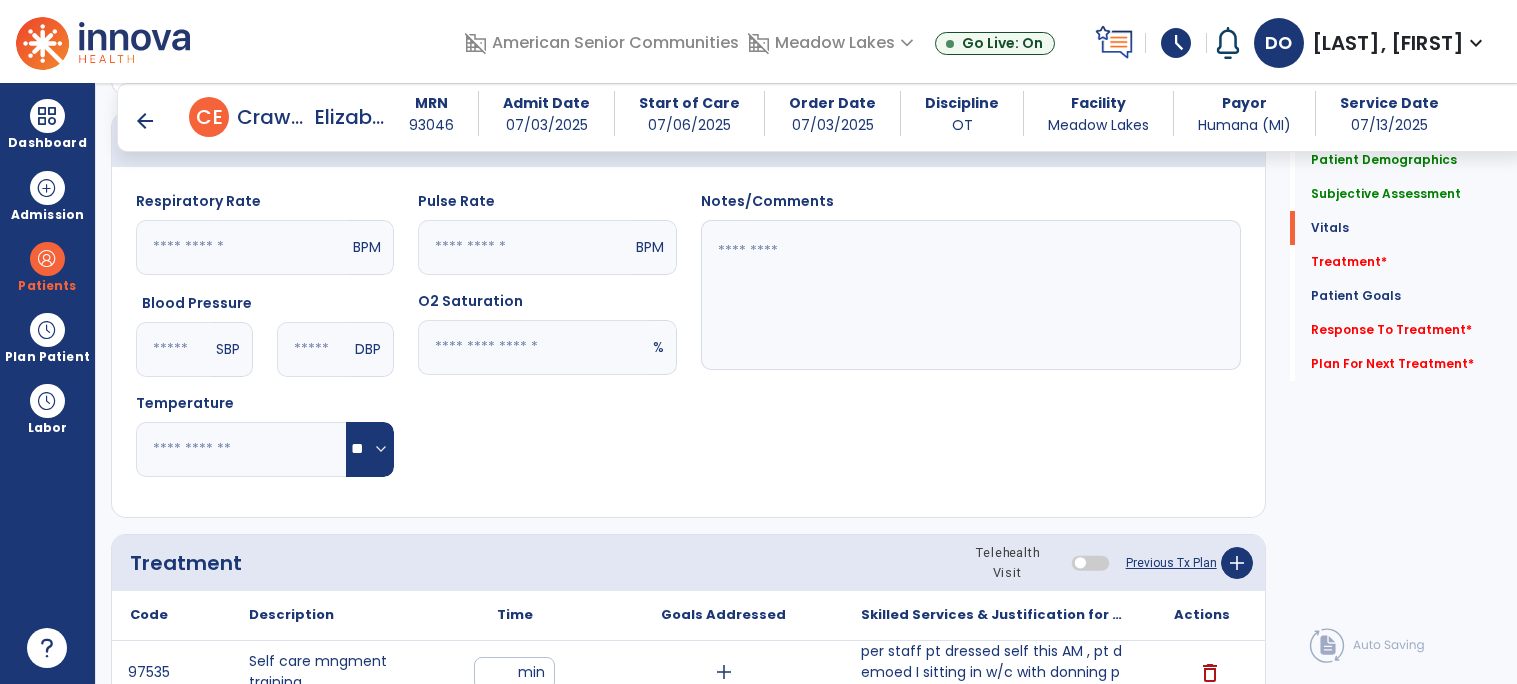 type on "**" 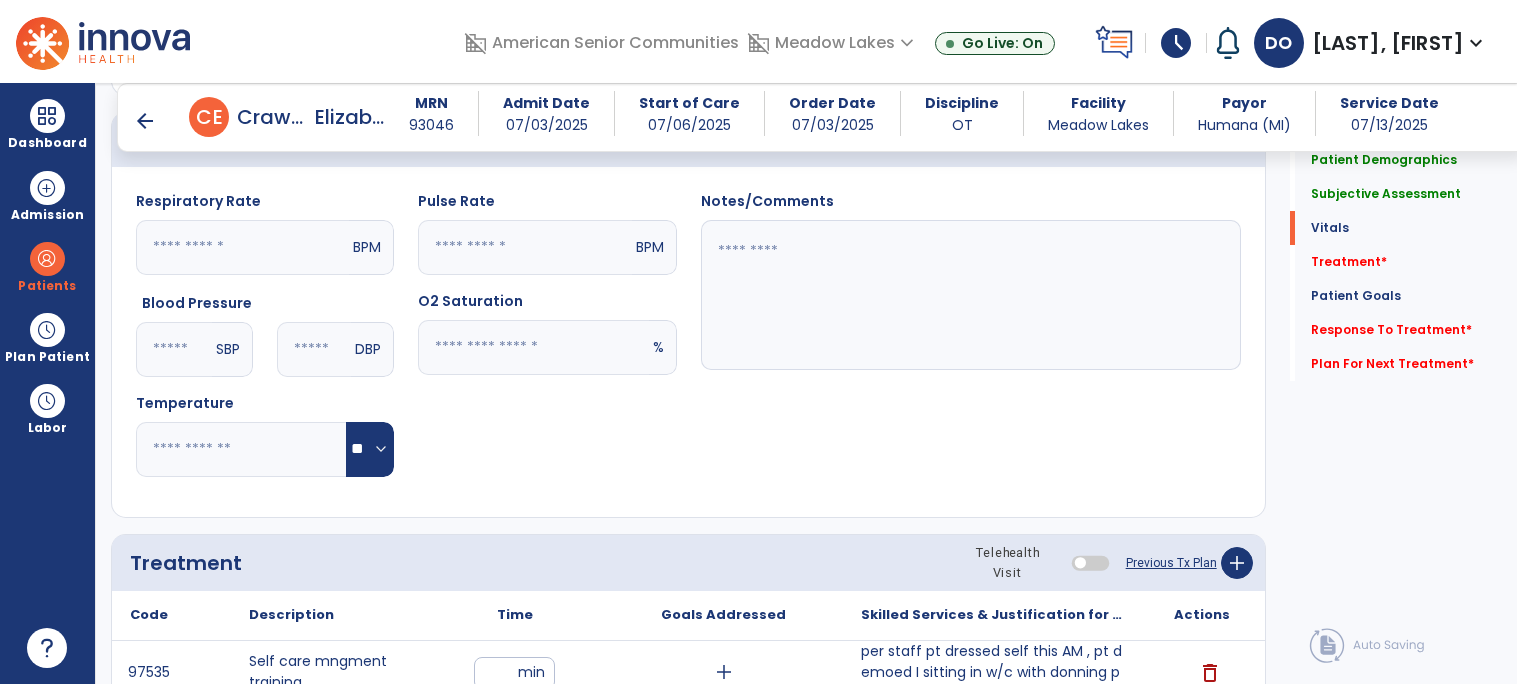 click 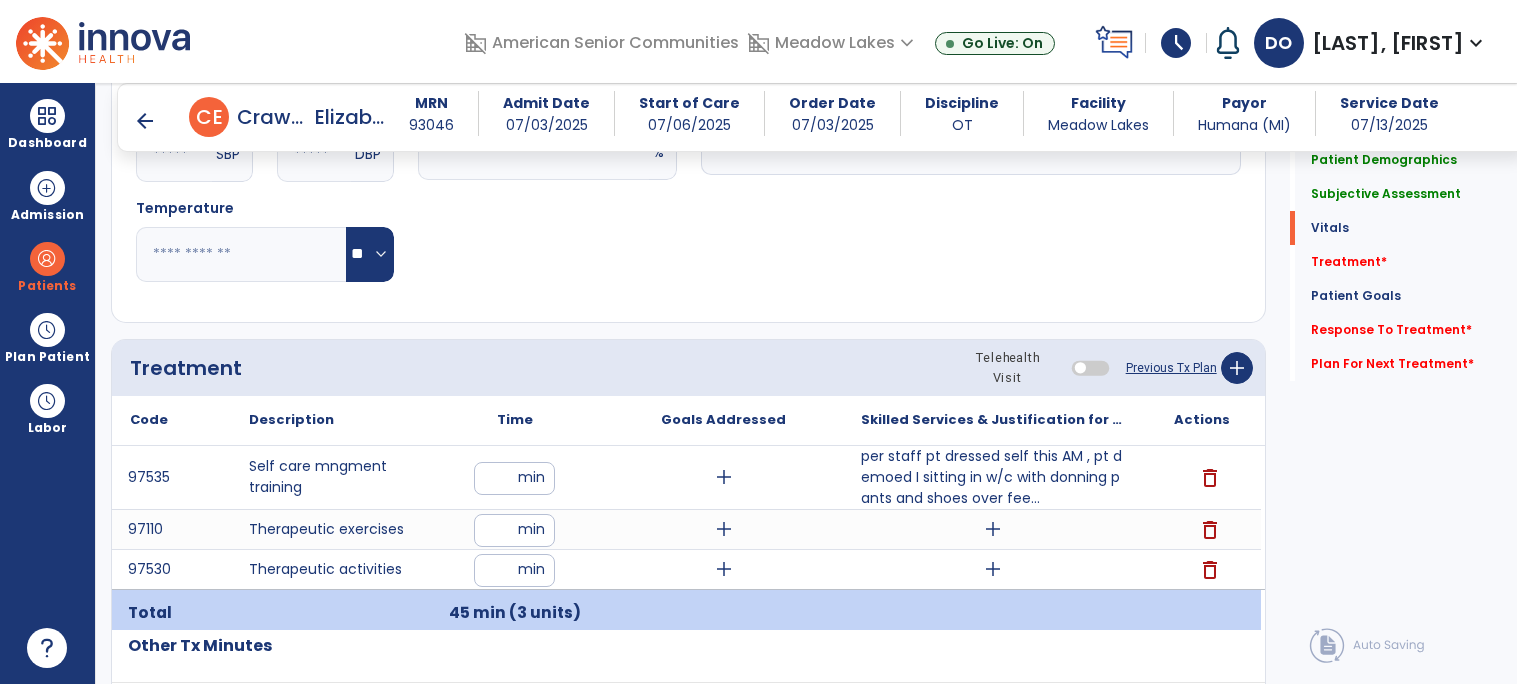 scroll, scrollTop: 1073, scrollLeft: 0, axis: vertical 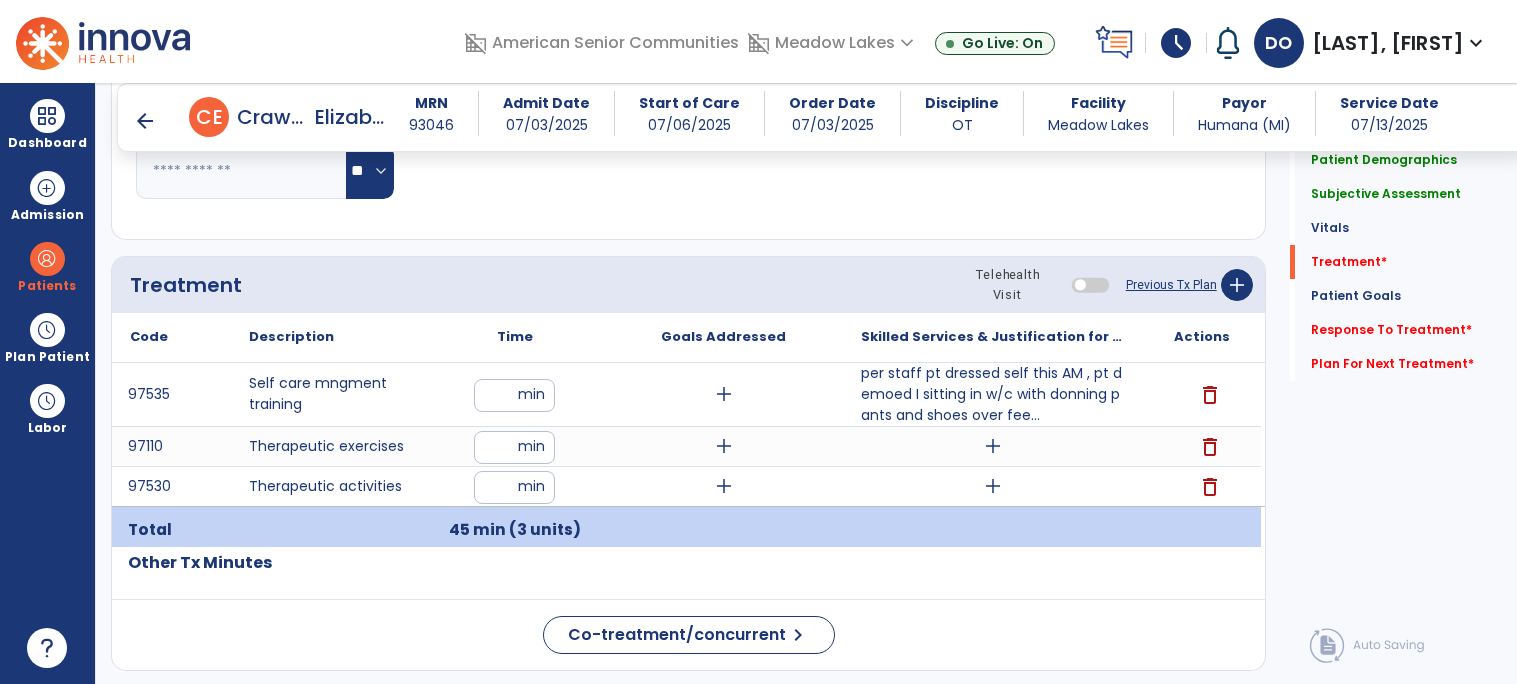 type on "**********" 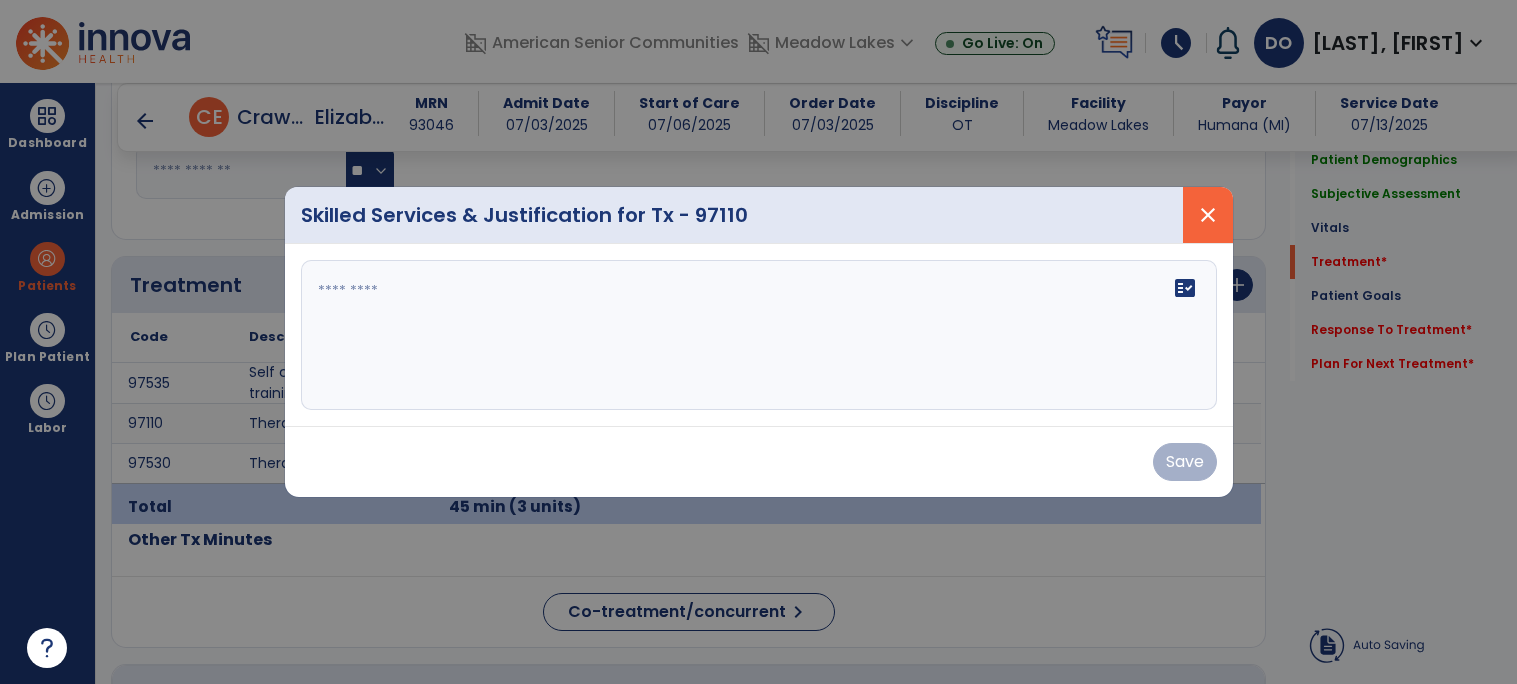 click on "close" at bounding box center (1208, 215) 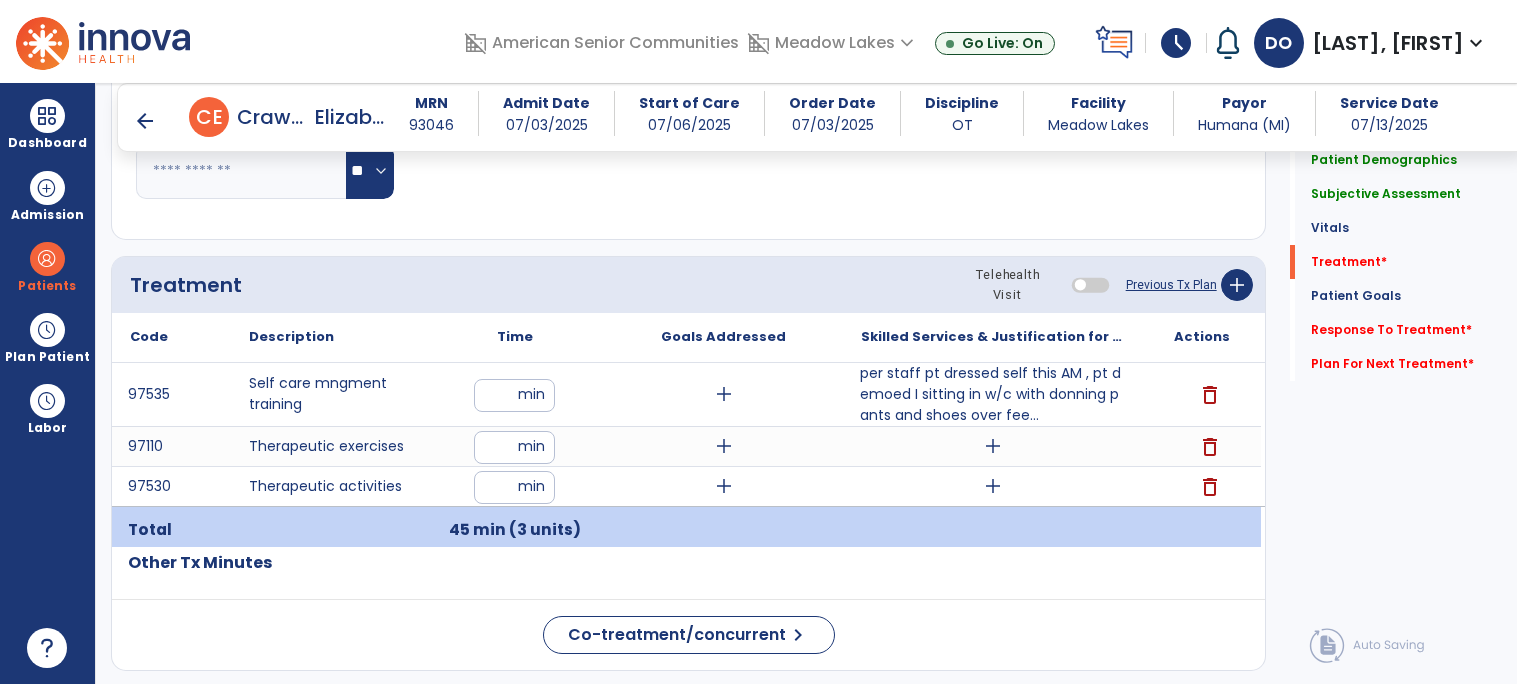 click on "per staff pt dressed self this AM , pt demoed I sitting in w/c with donning pants and shoes over fee..." at bounding box center (992, 394) 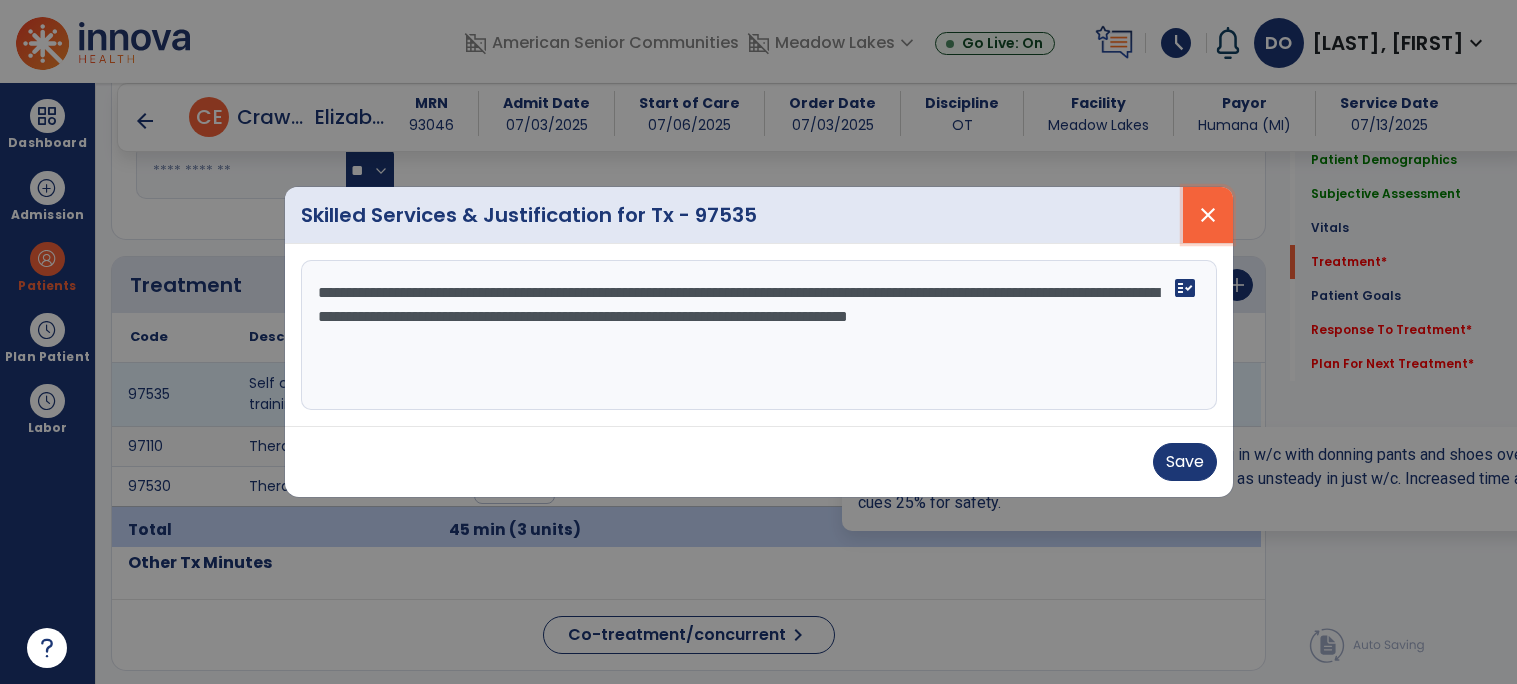 click on "close" at bounding box center (1208, 215) 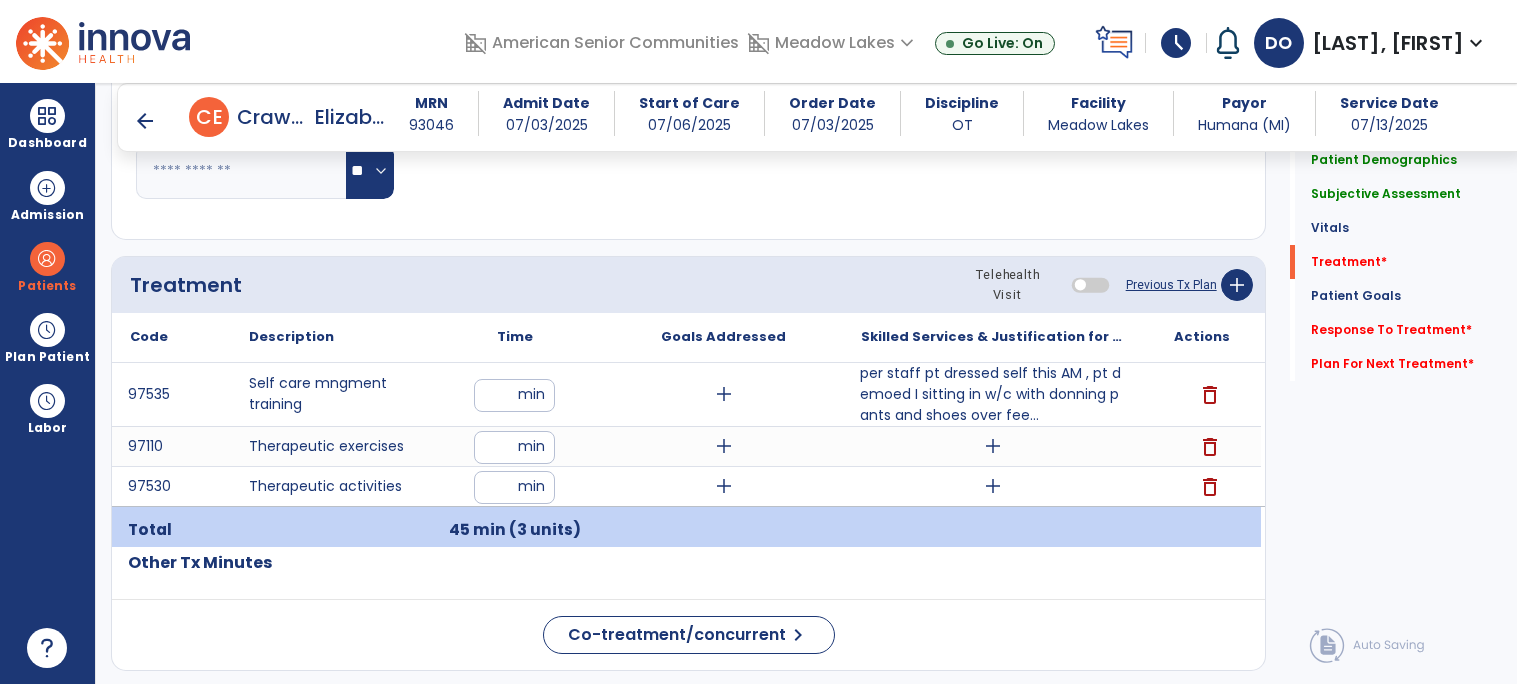 click on "add" at bounding box center [993, 446] 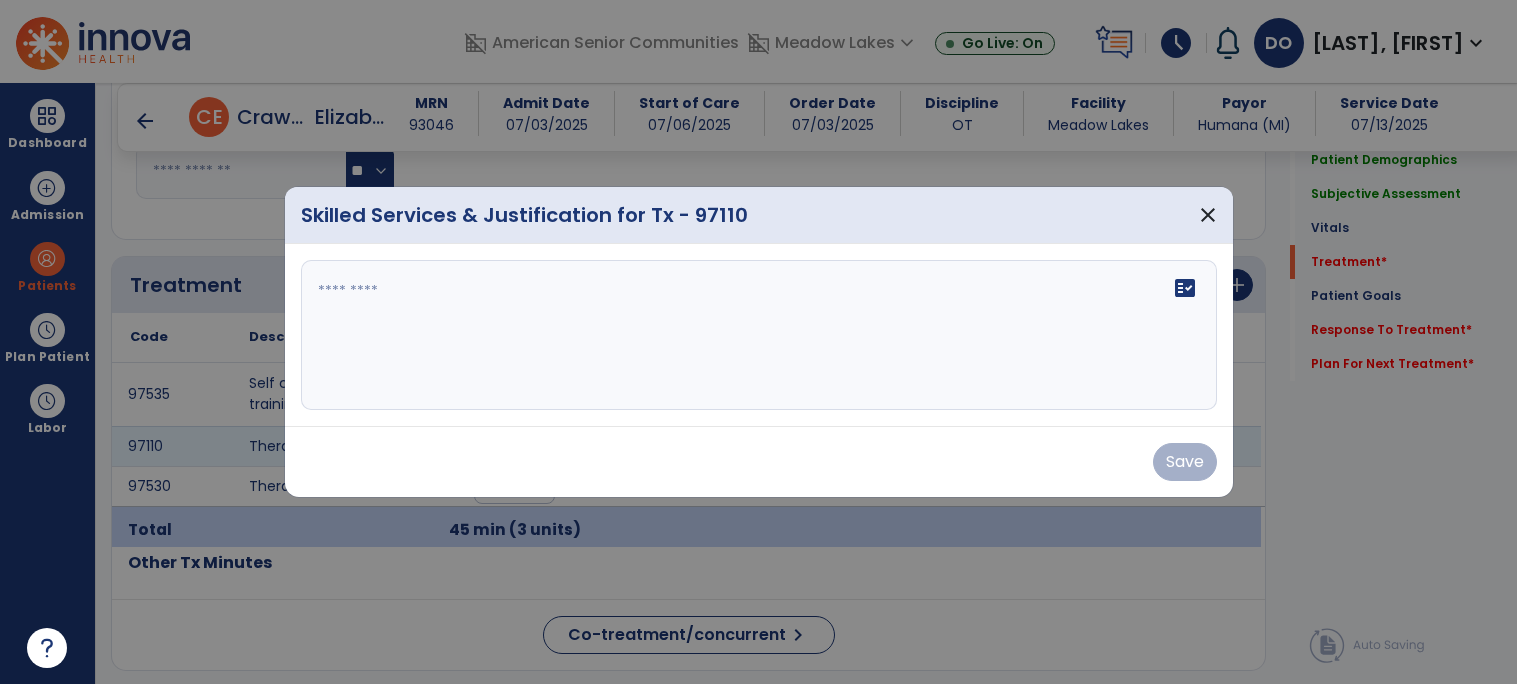click on "fact_check" at bounding box center (759, 335) 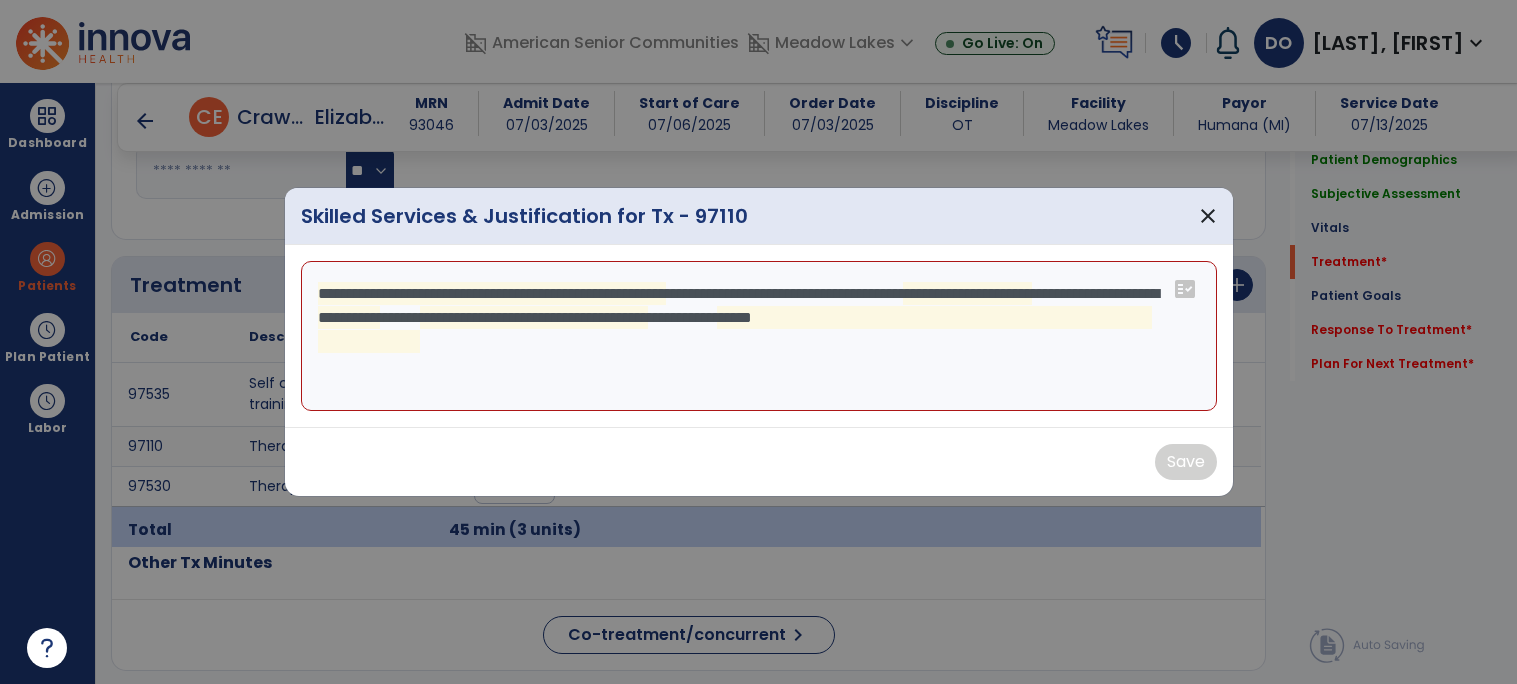 click on "**********" at bounding box center [759, 336] 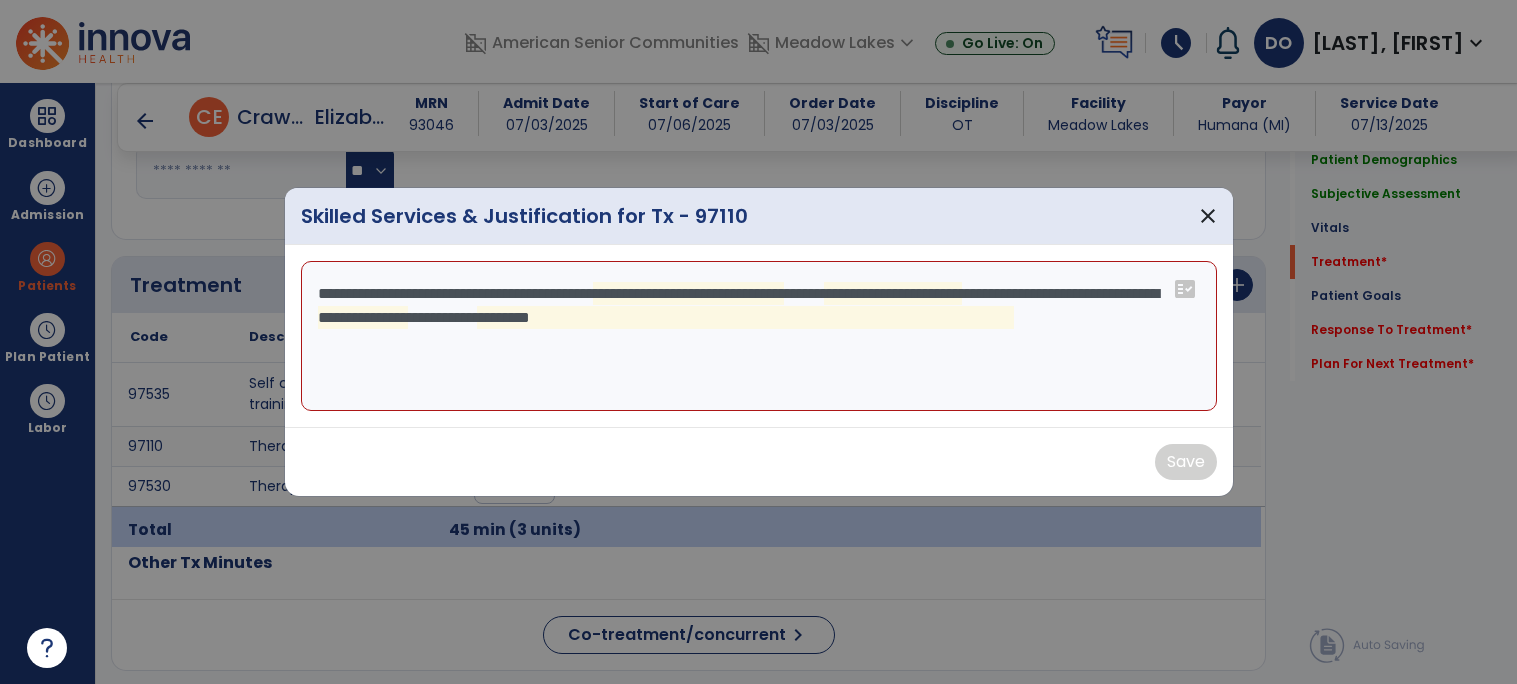 click on "**********" at bounding box center [759, 336] 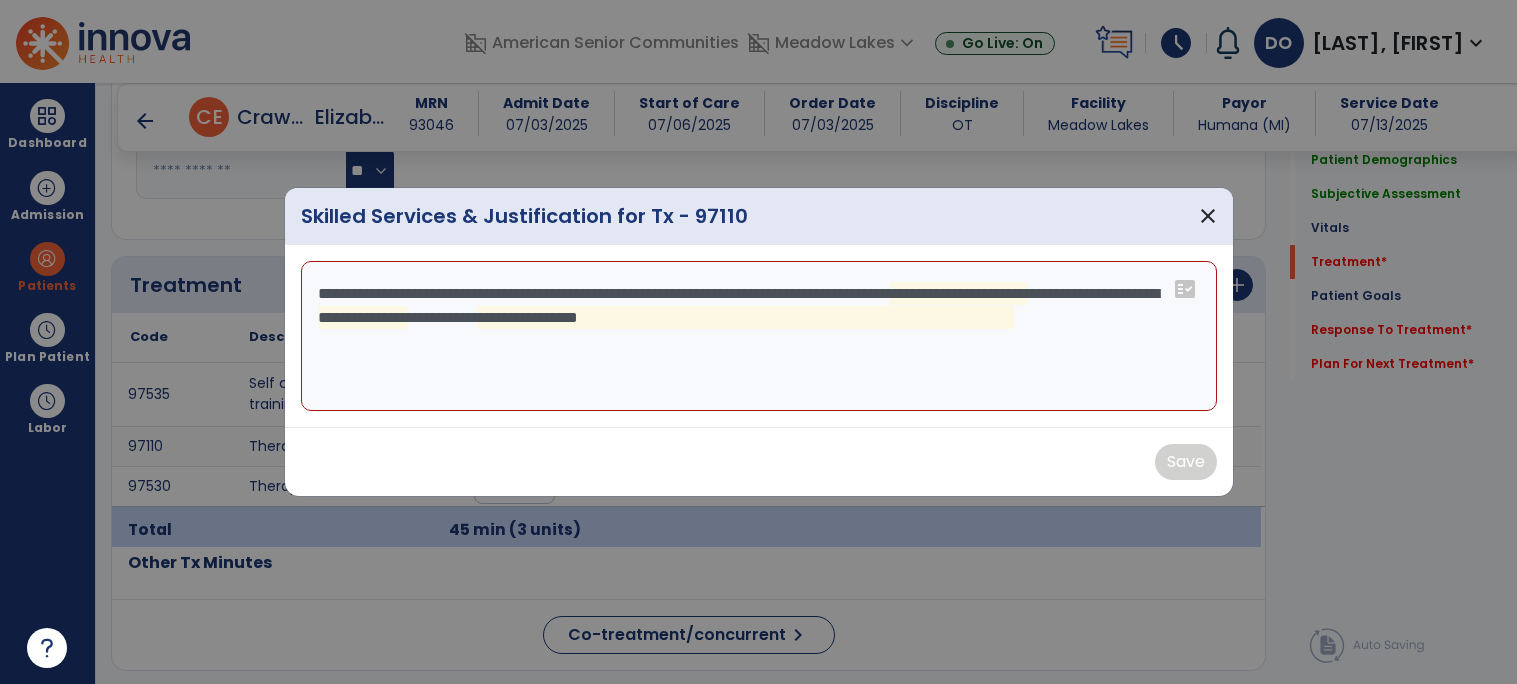 click on "**********" at bounding box center (759, 336) 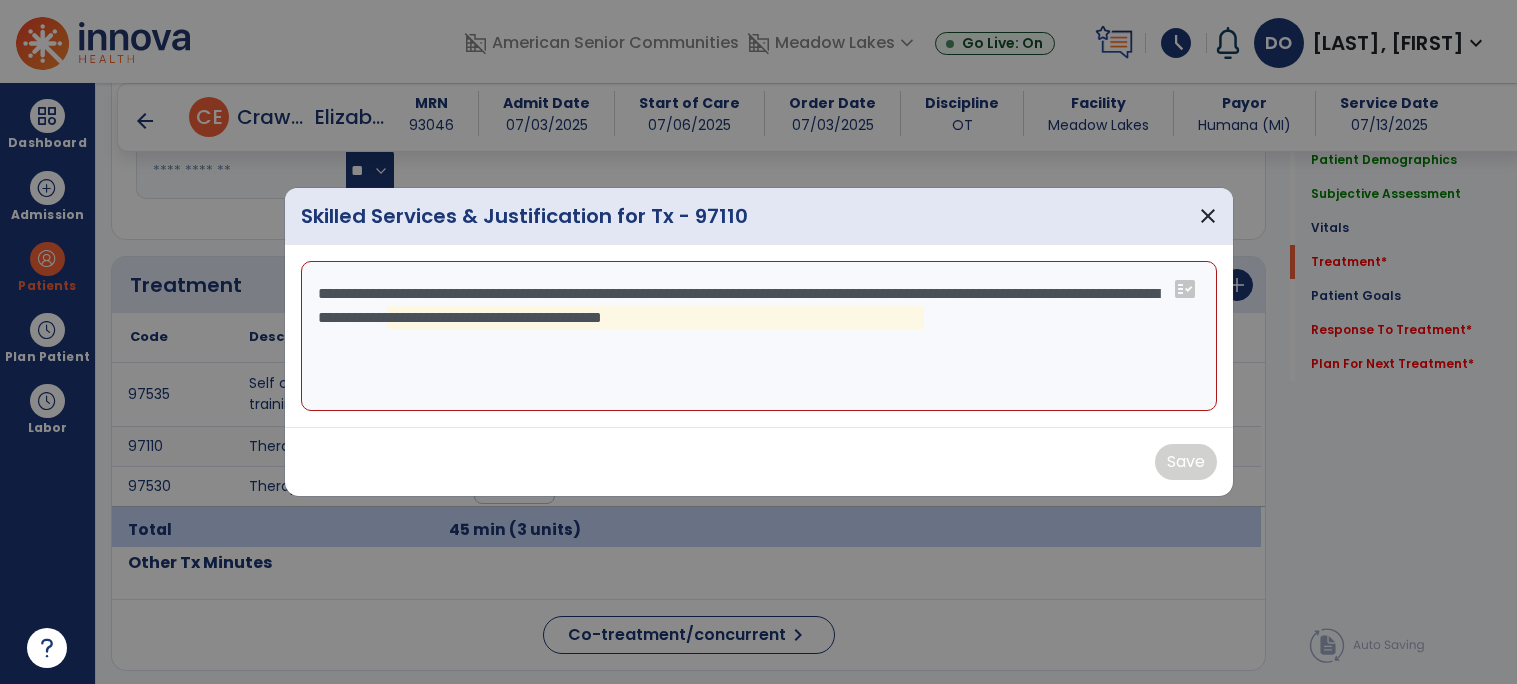 click on "**********" at bounding box center (759, 336) 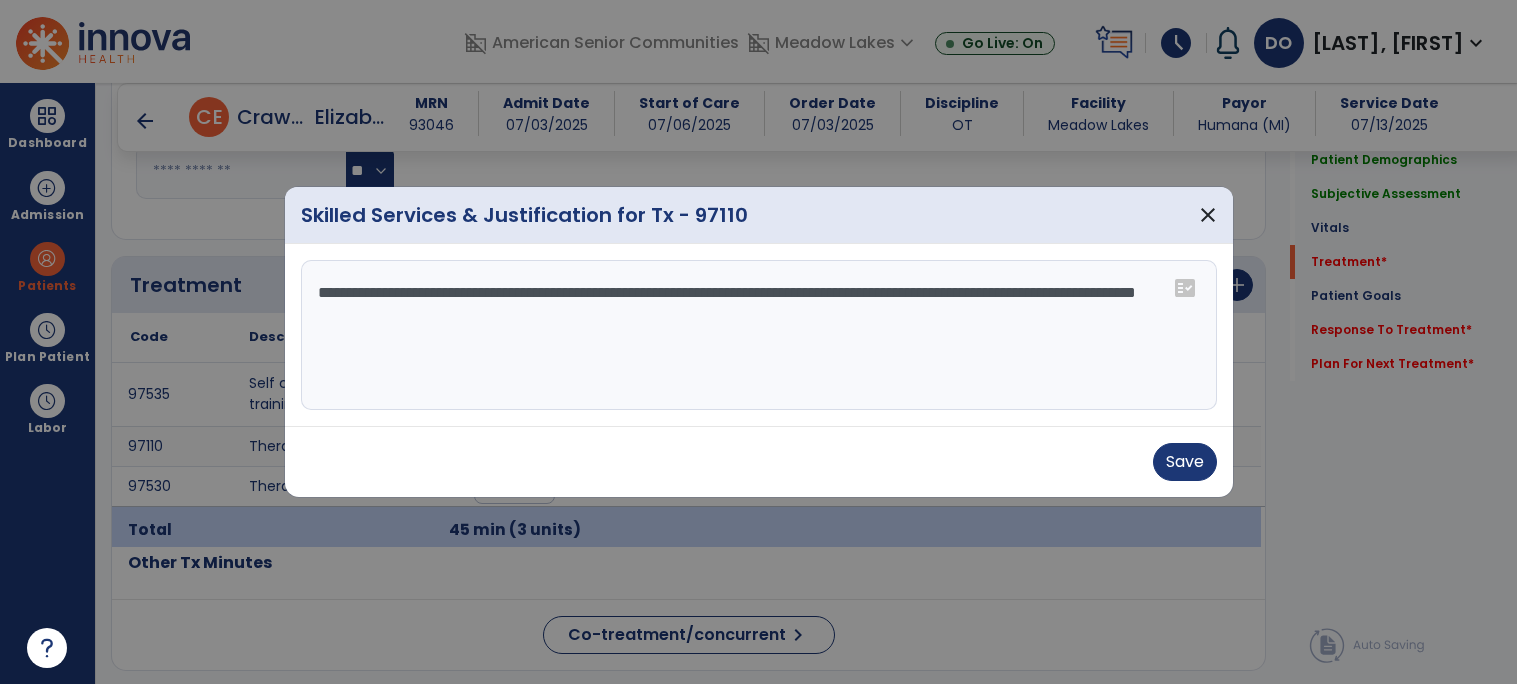 type on "**********" 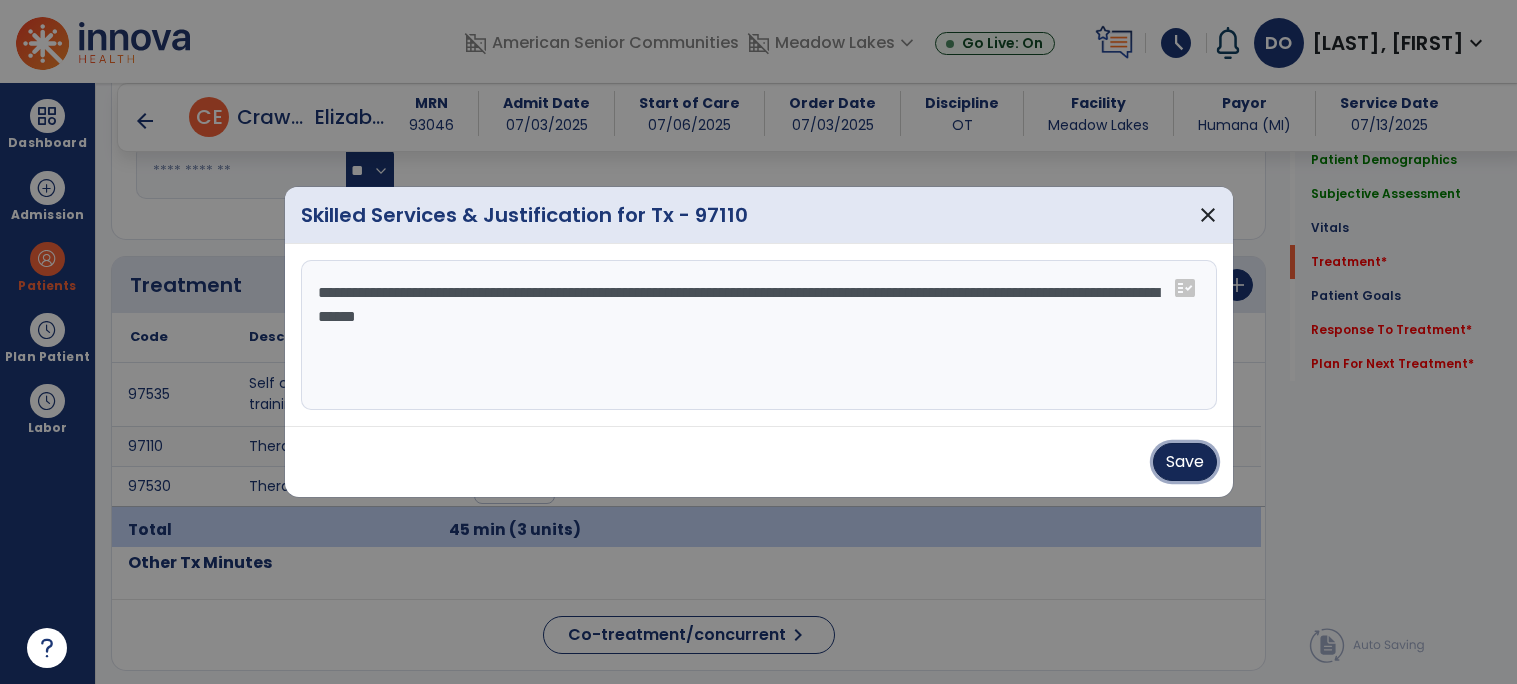 click on "Save" at bounding box center [1185, 462] 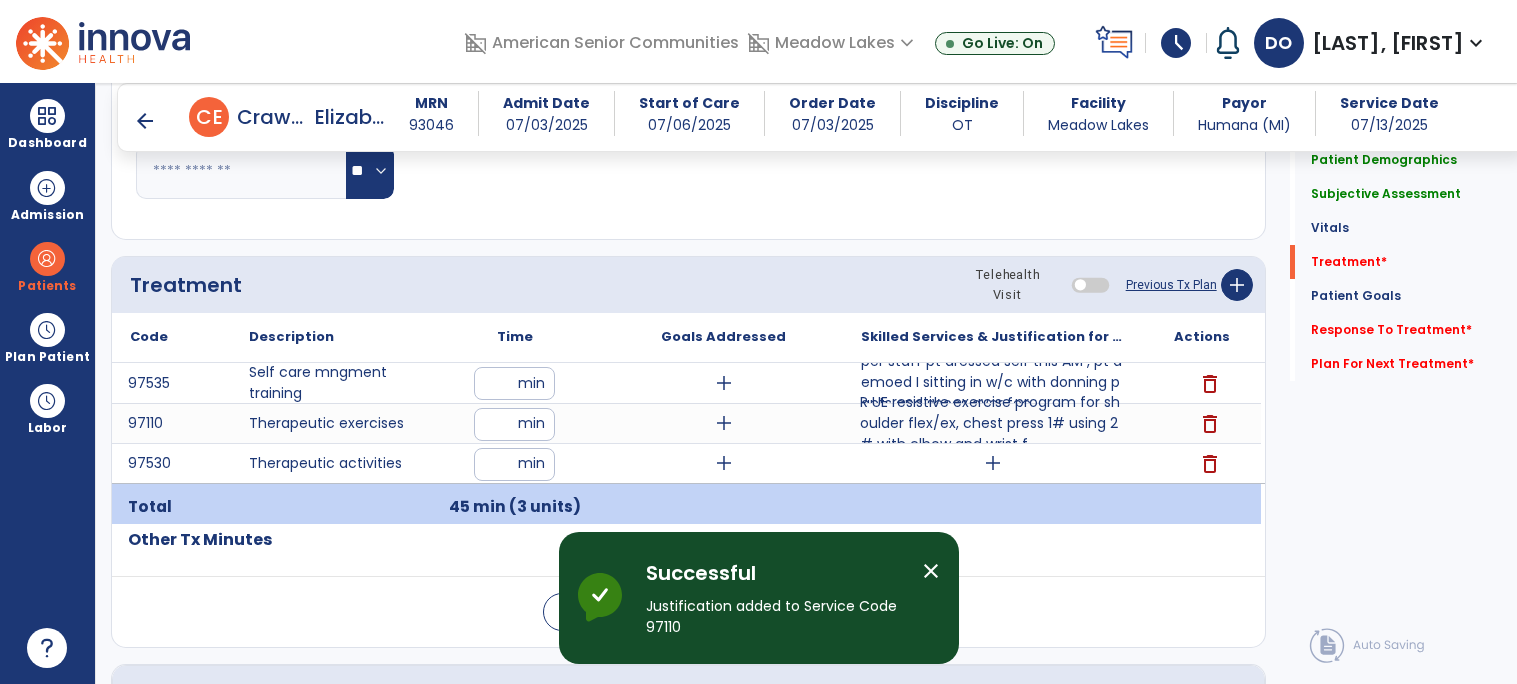 scroll, scrollTop: 1173, scrollLeft: 0, axis: vertical 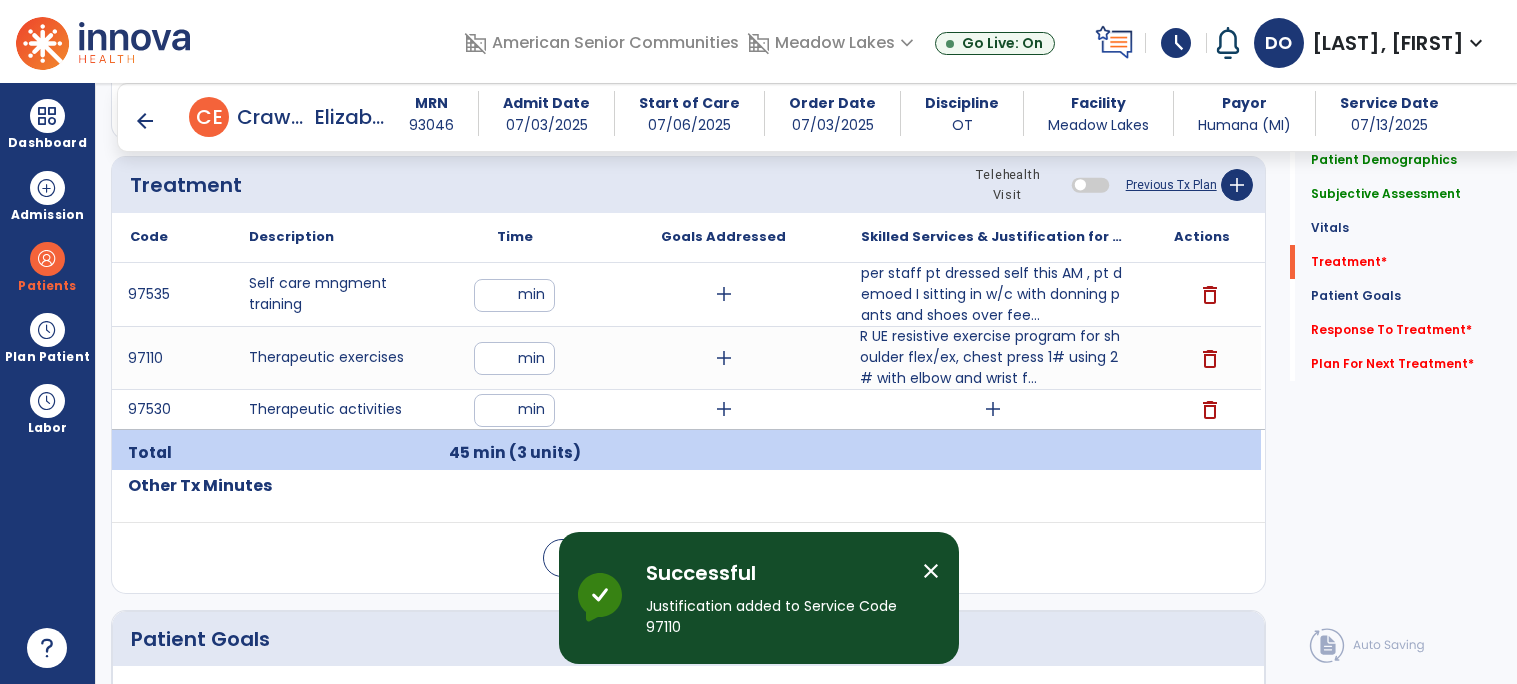 click on "R UE resistive exercise program for shoulder flex/ex, chest press 1# using 2# with elbow and wrist f..." at bounding box center [992, 357] 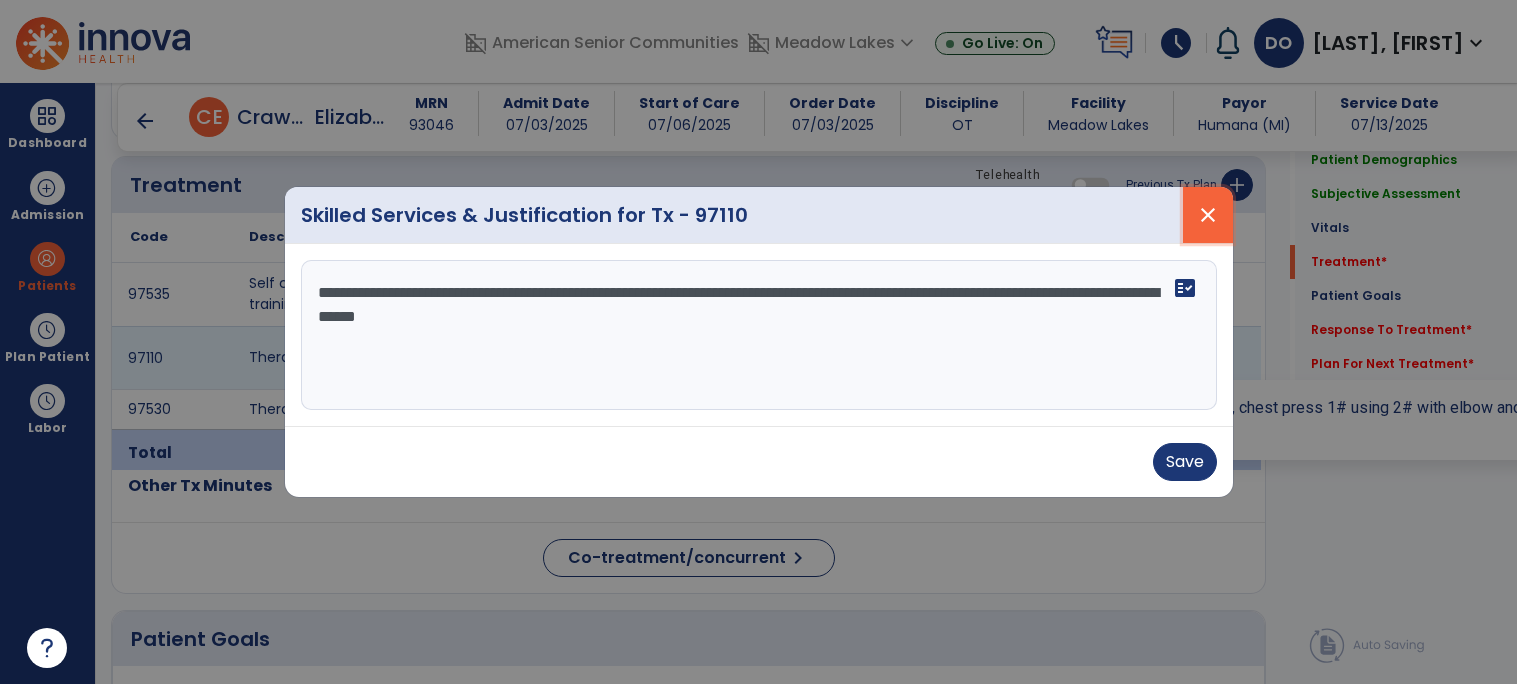 click on "close" at bounding box center [1208, 215] 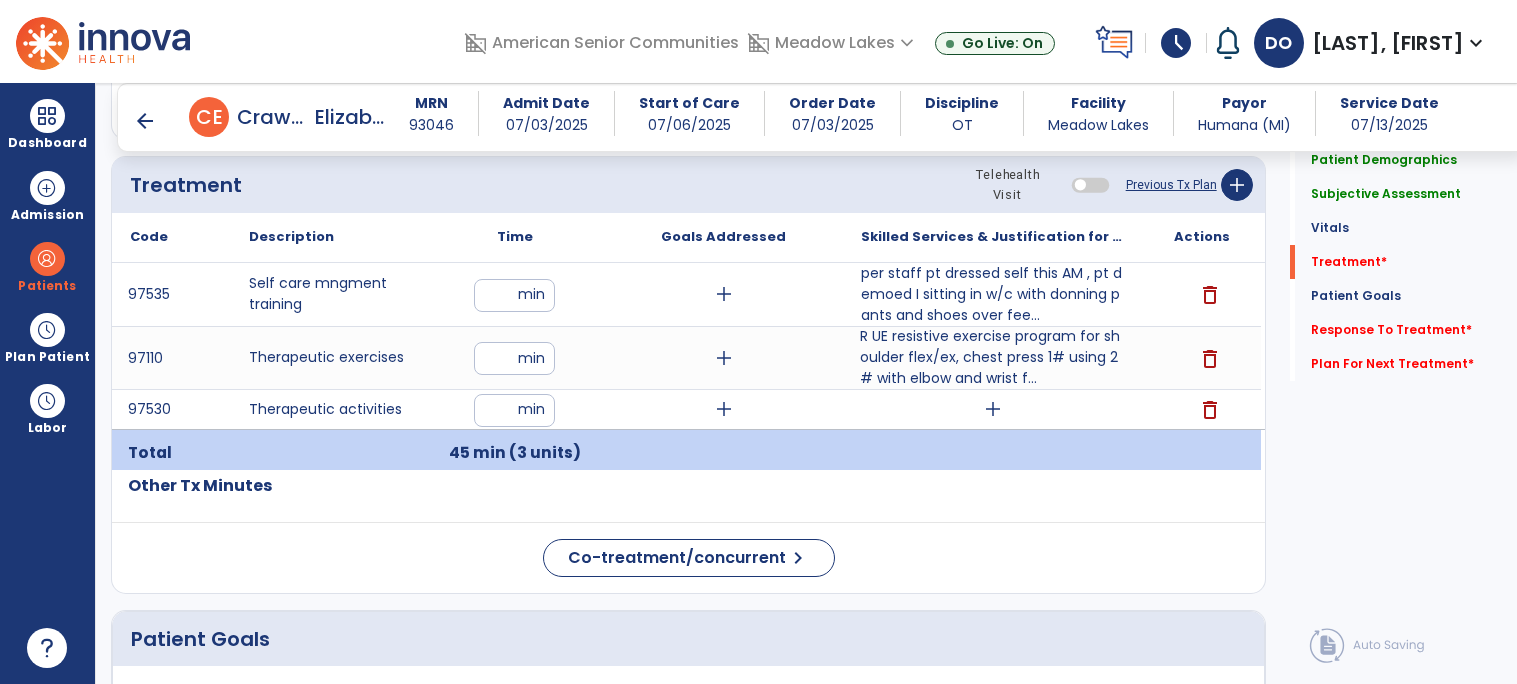 click on "add" at bounding box center [992, 409] 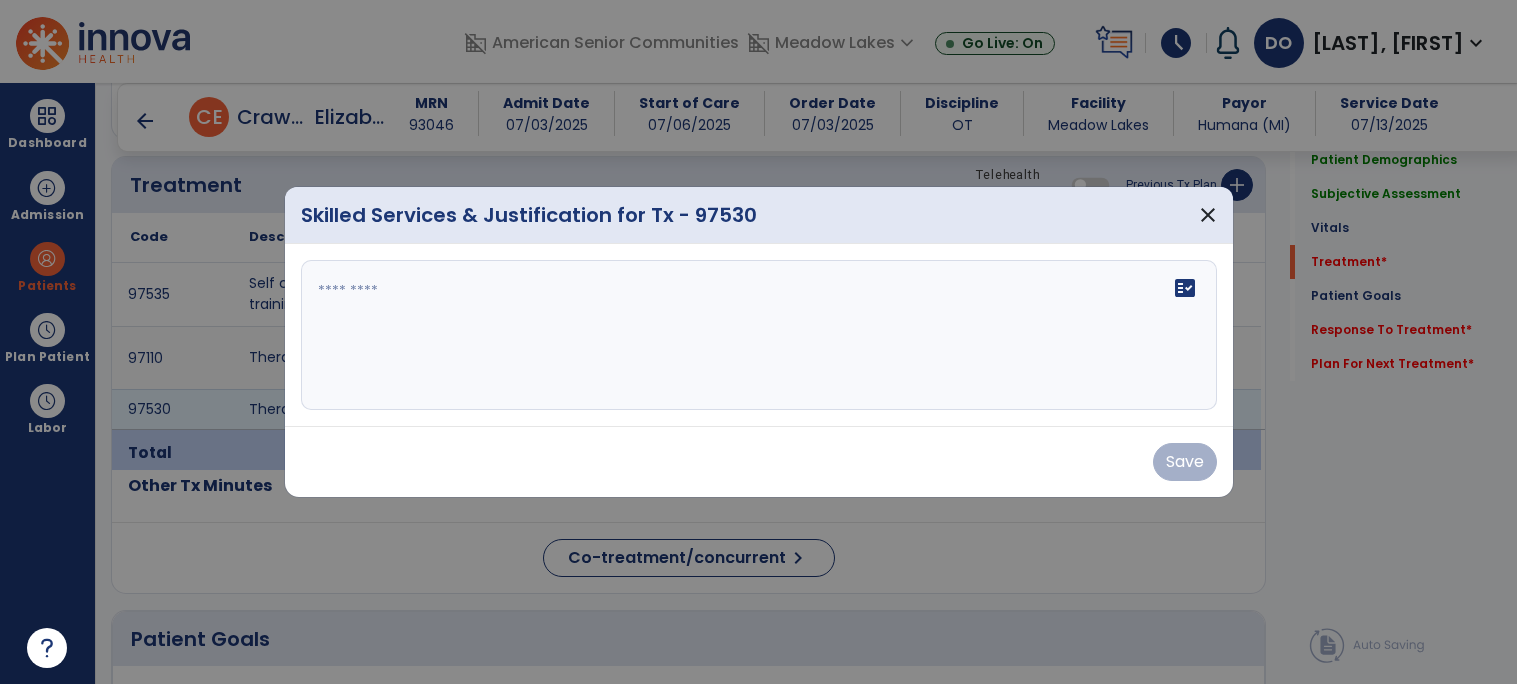 click on "fact_check" at bounding box center (759, 335) 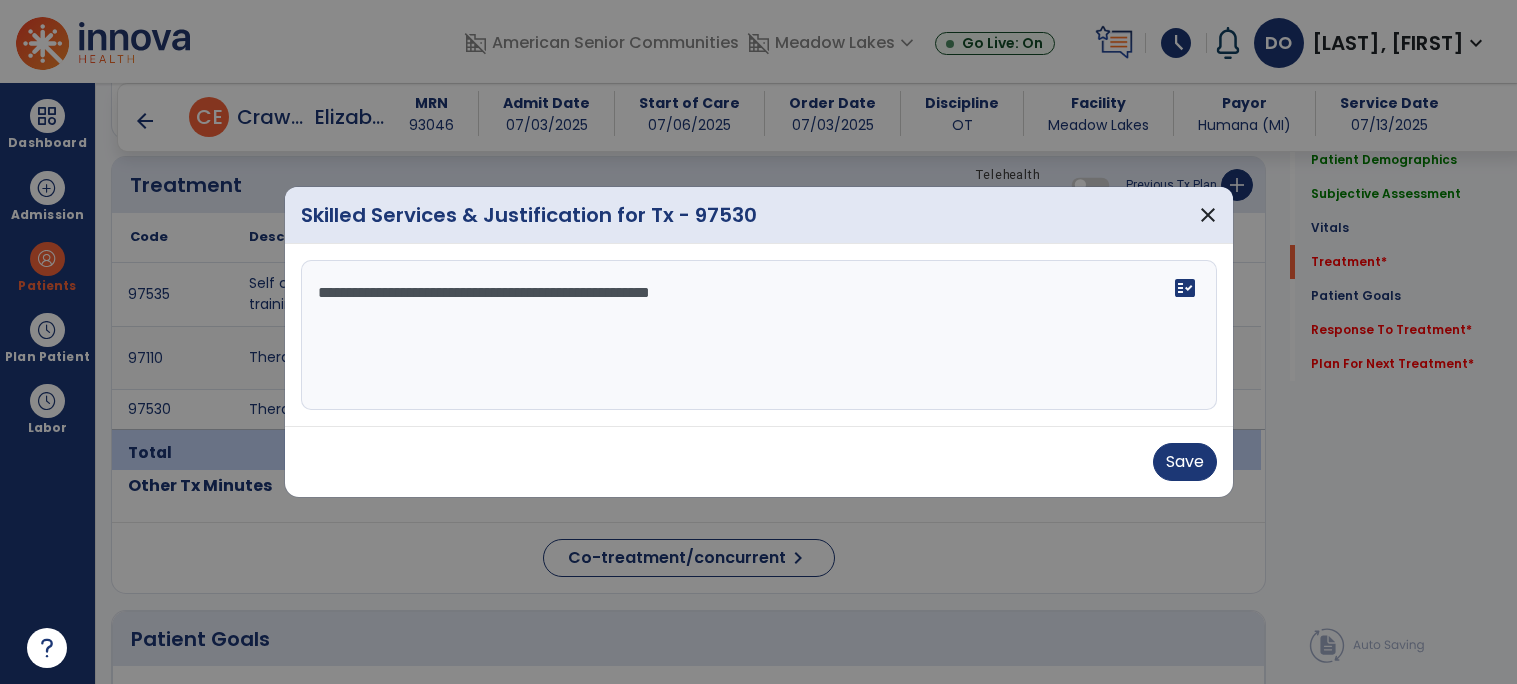 click on "**********" at bounding box center [759, 335] 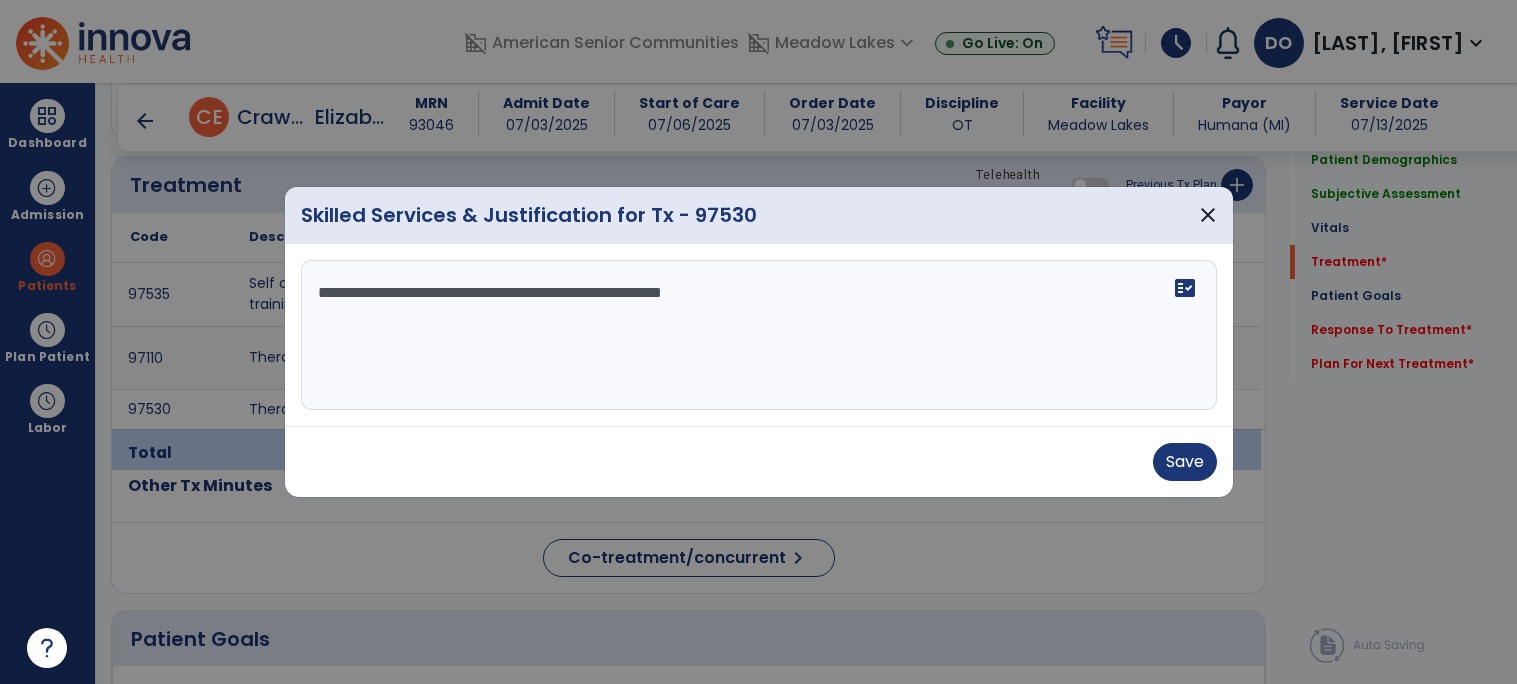 click on "**********" at bounding box center (759, 335) 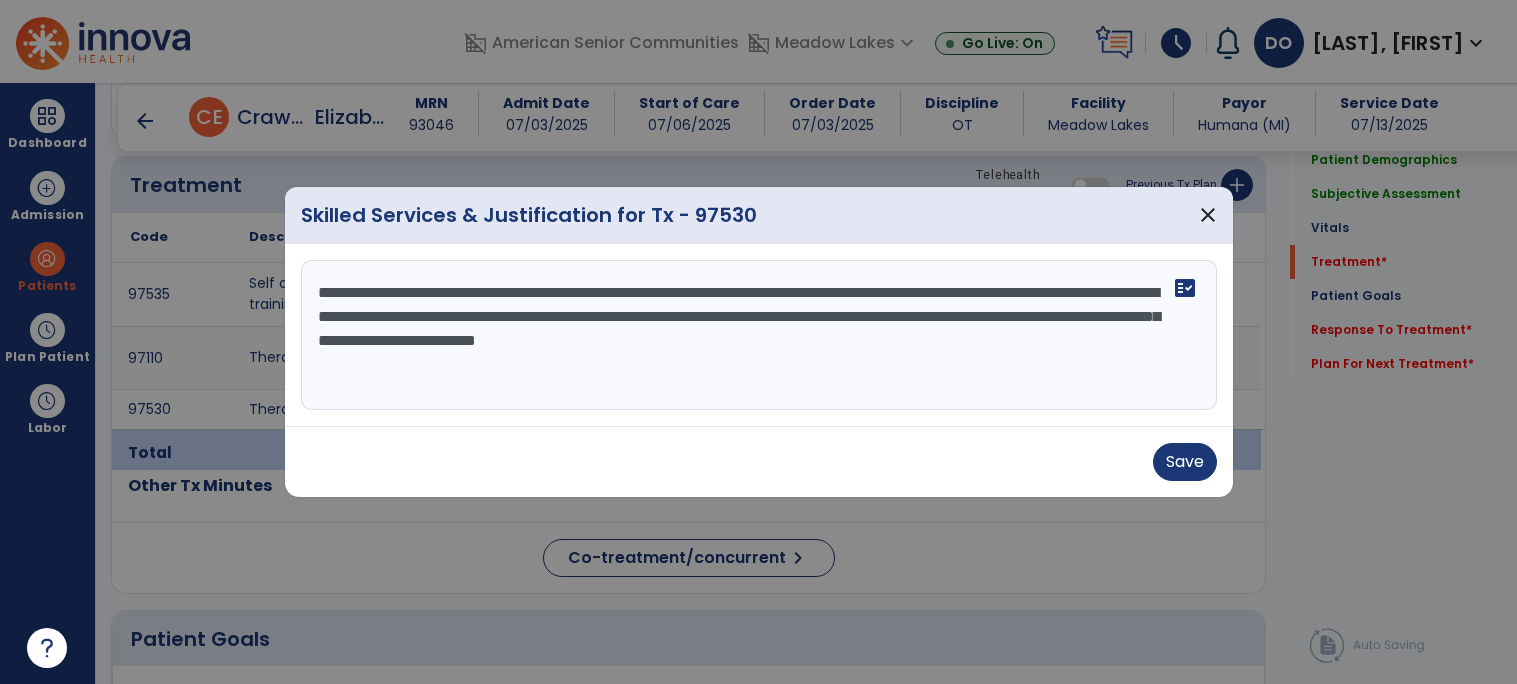 click on "**********" at bounding box center (759, 335) 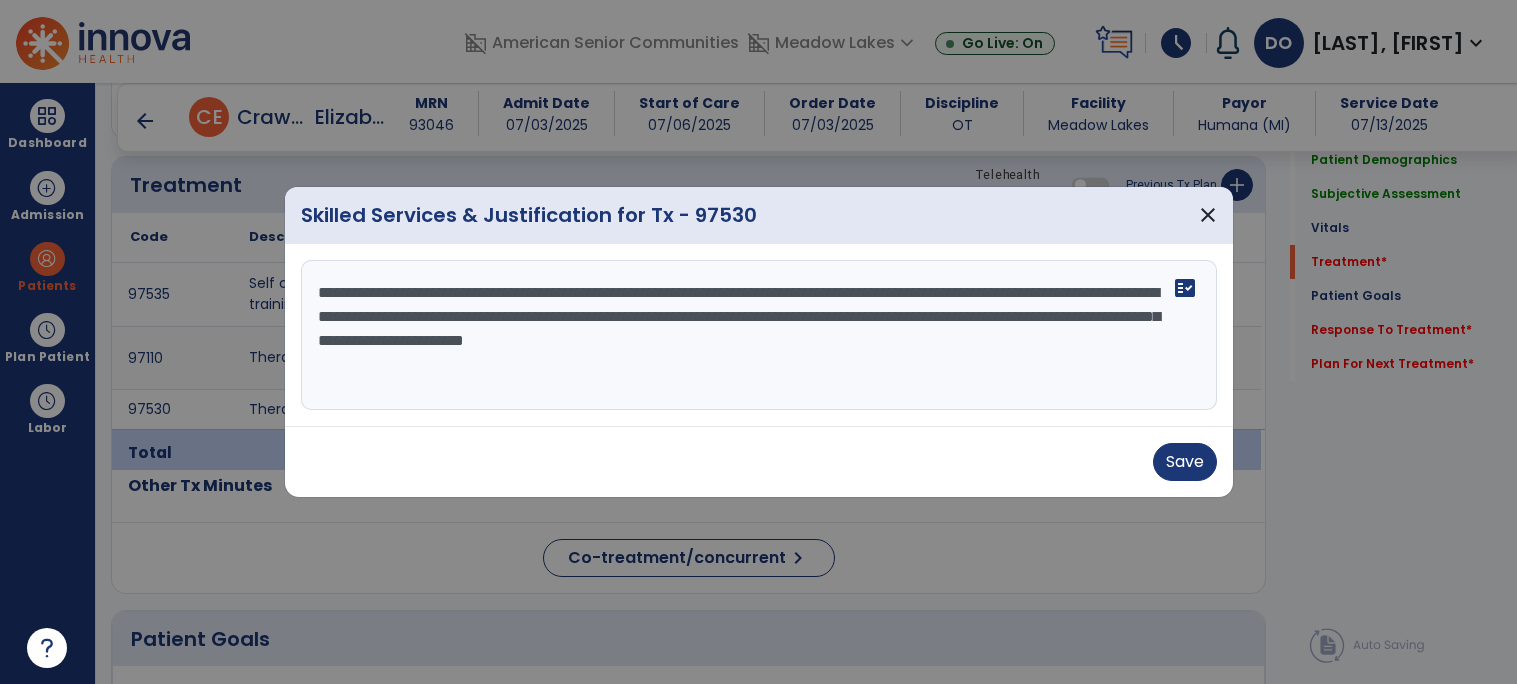 click on "**********" at bounding box center (759, 335) 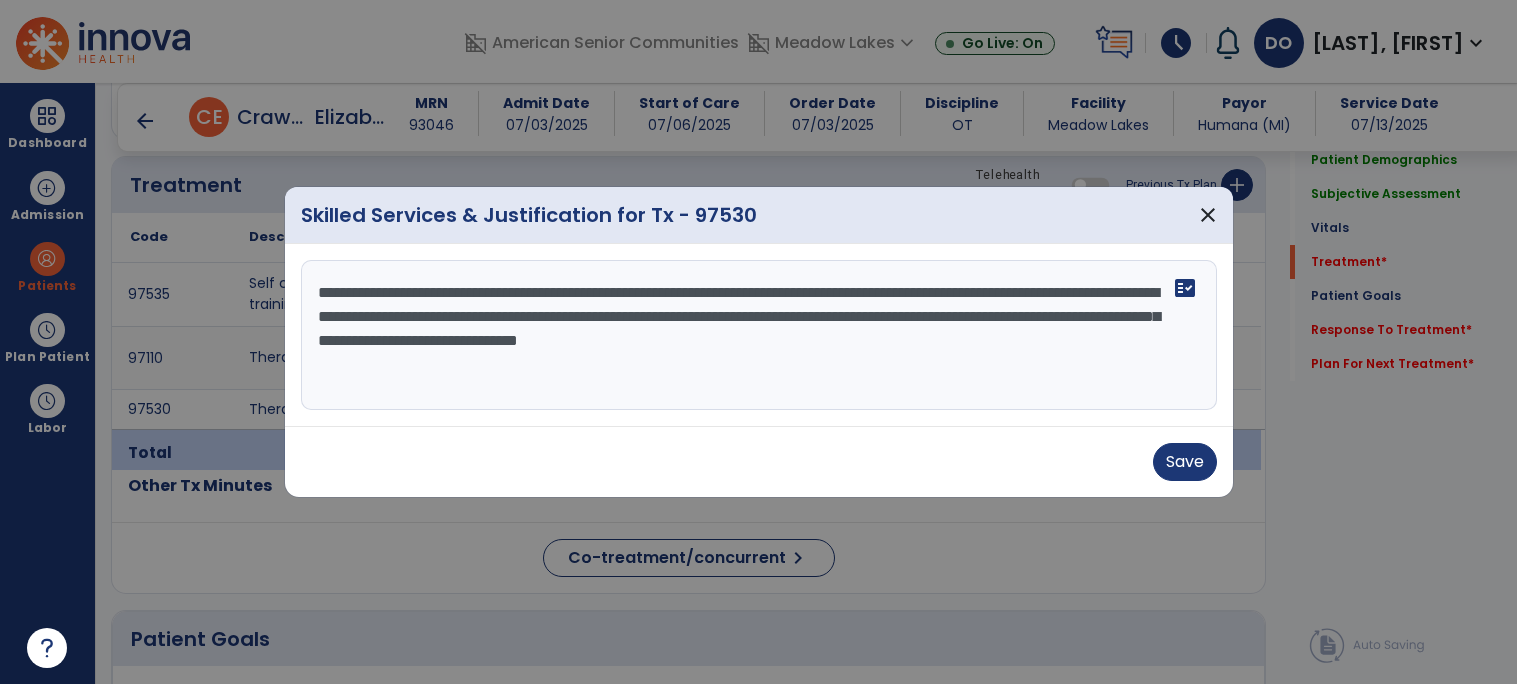 click on "**********" at bounding box center [759, 335] 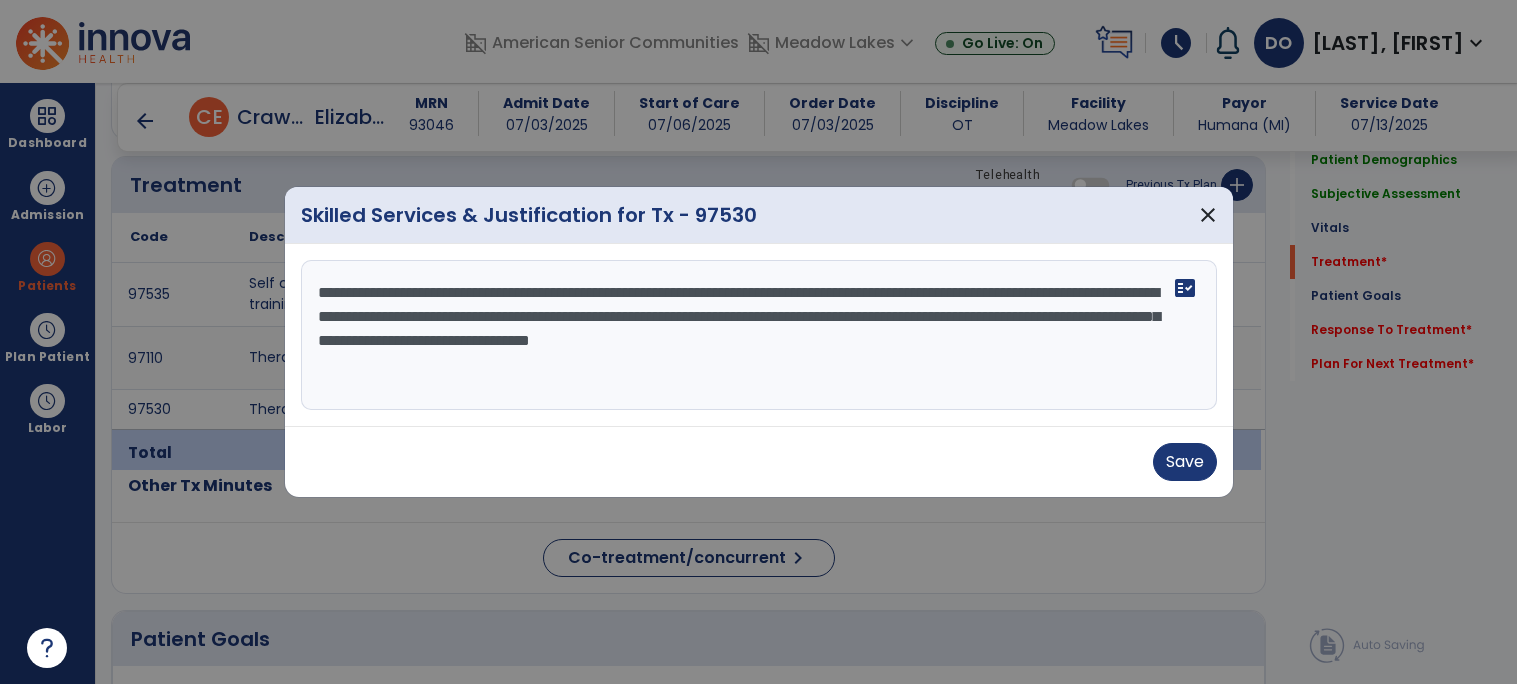 click on "**********" at bounding box center (759, 335) 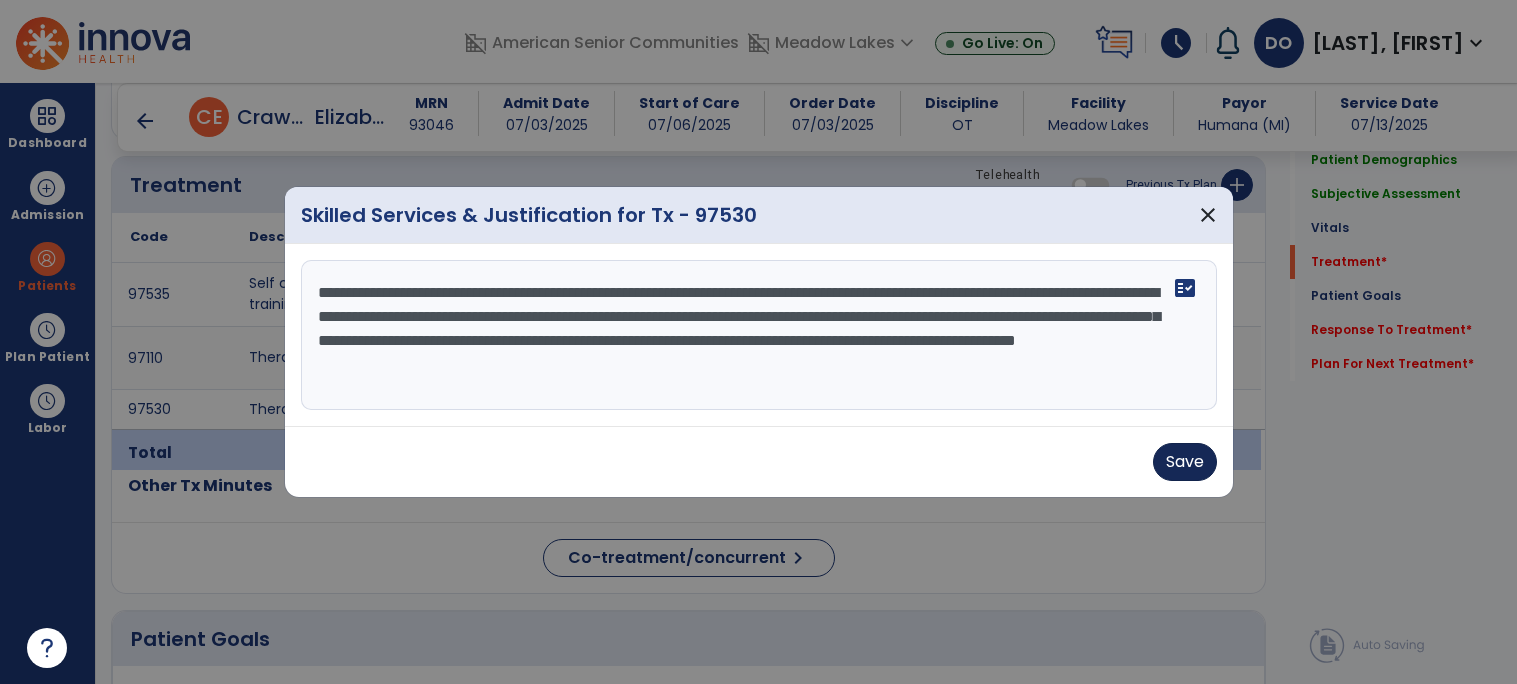type on "**********" 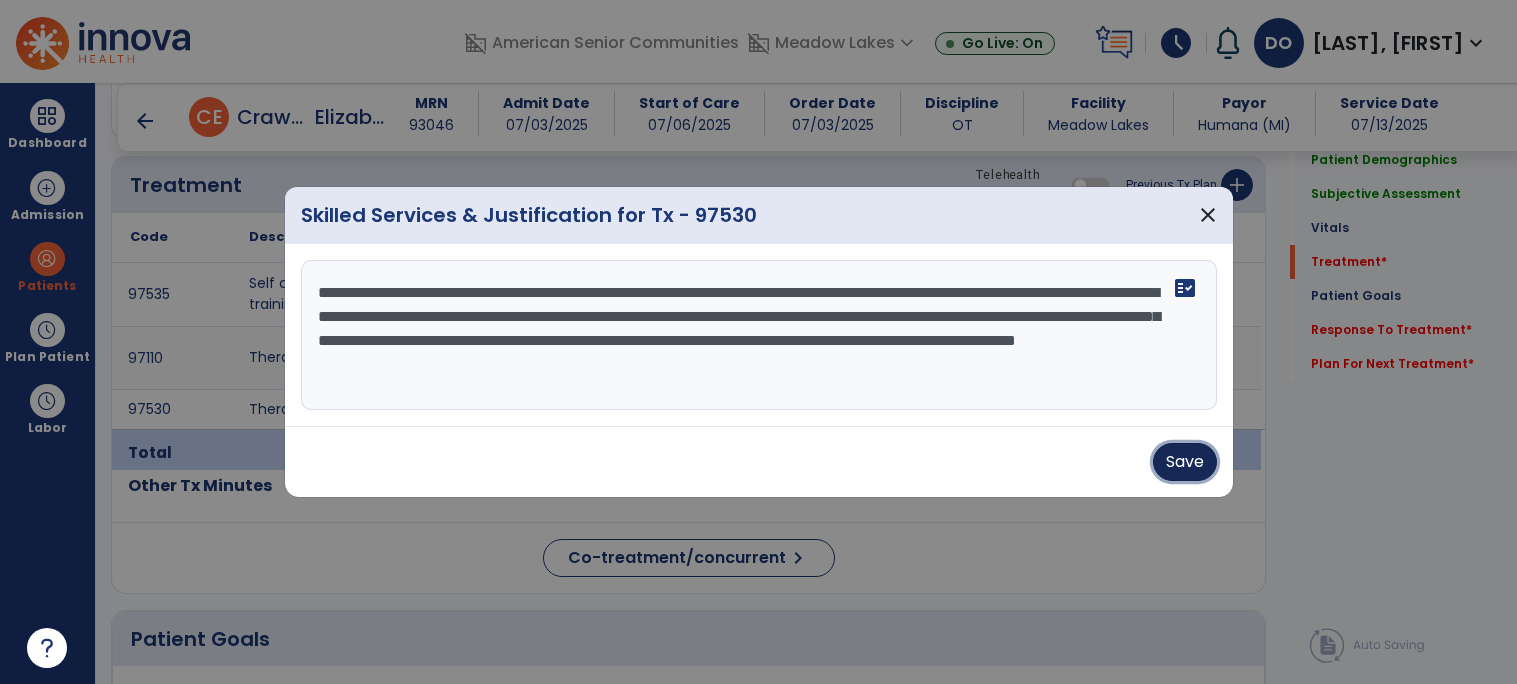 click on "Save" at bounding box center [1185, 462] 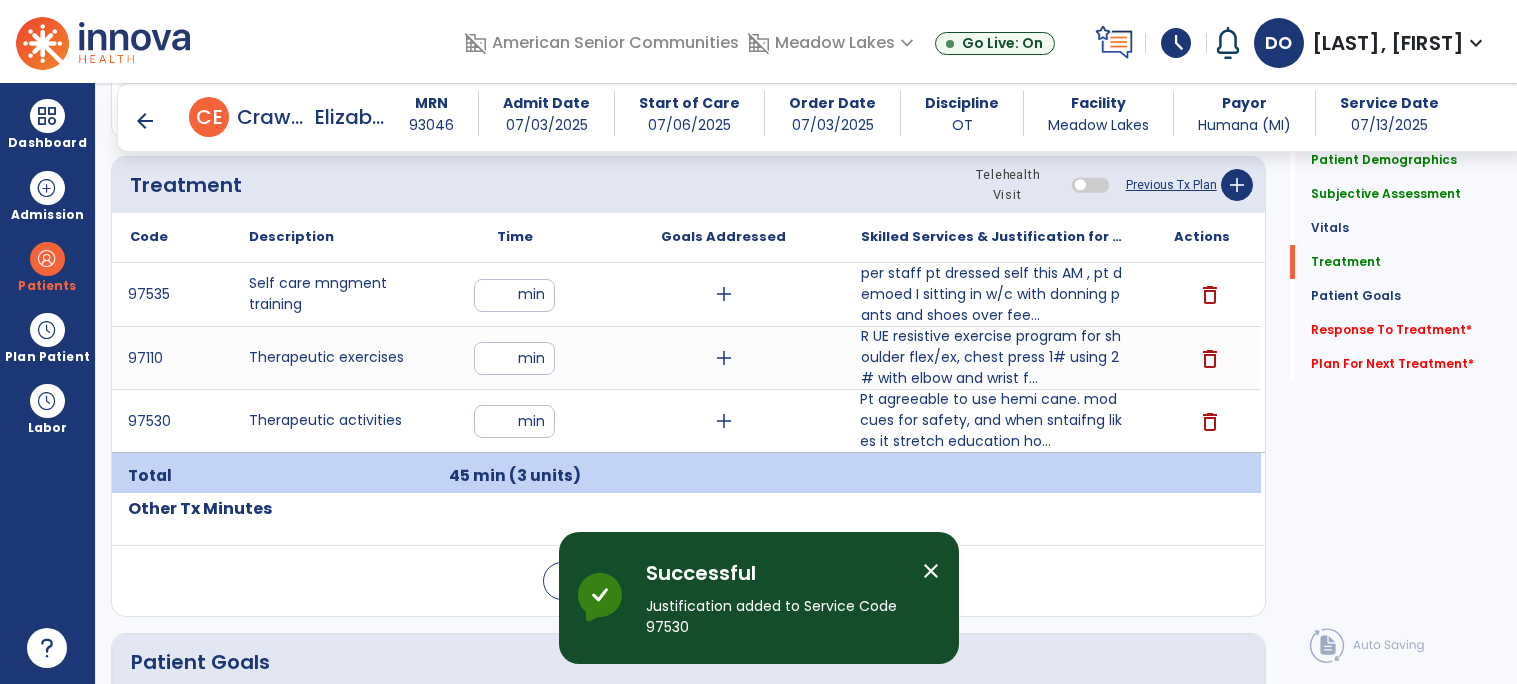 click on "Pt agreeable  to use hemi cane. mod cues for safety, and when sntaifng likes it stretch education ho..." at bounding box center (992, 420) 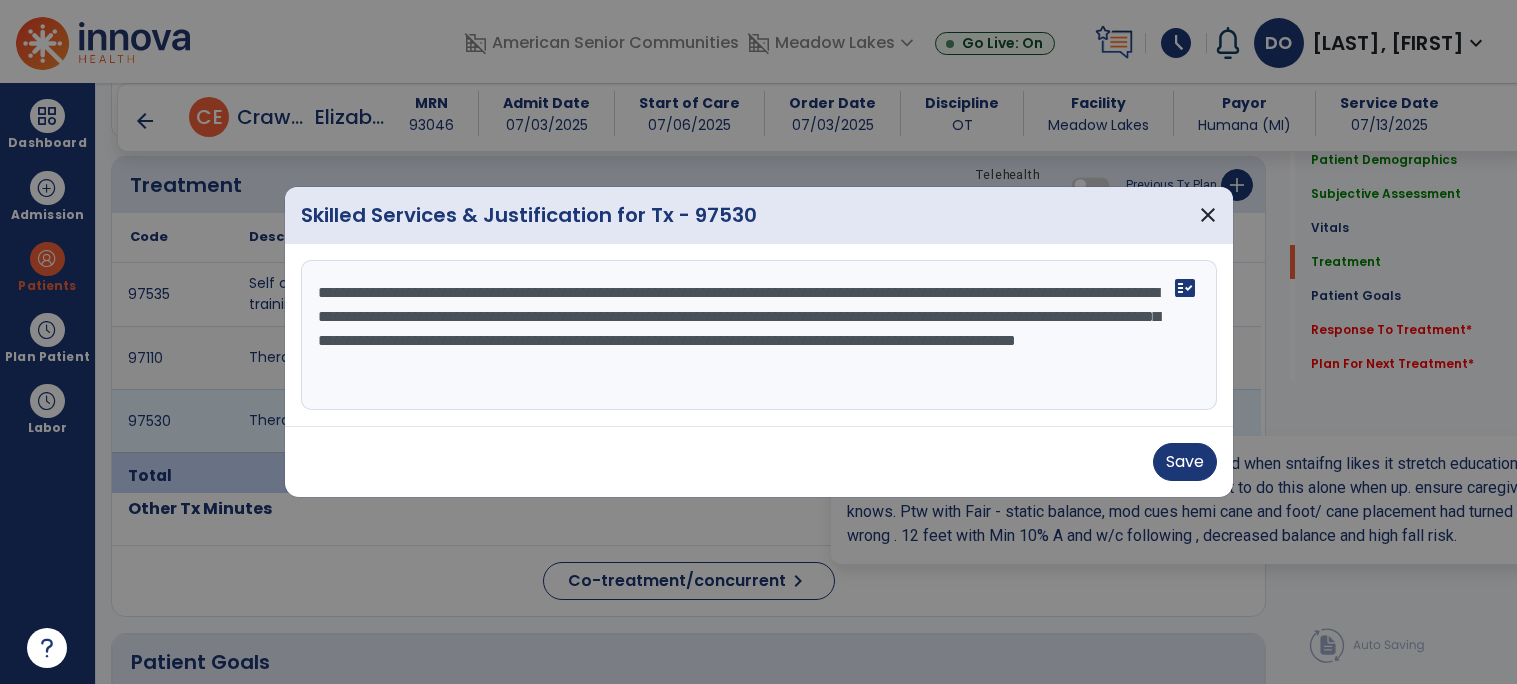 click on "**********" at bounding box center (759, 335) 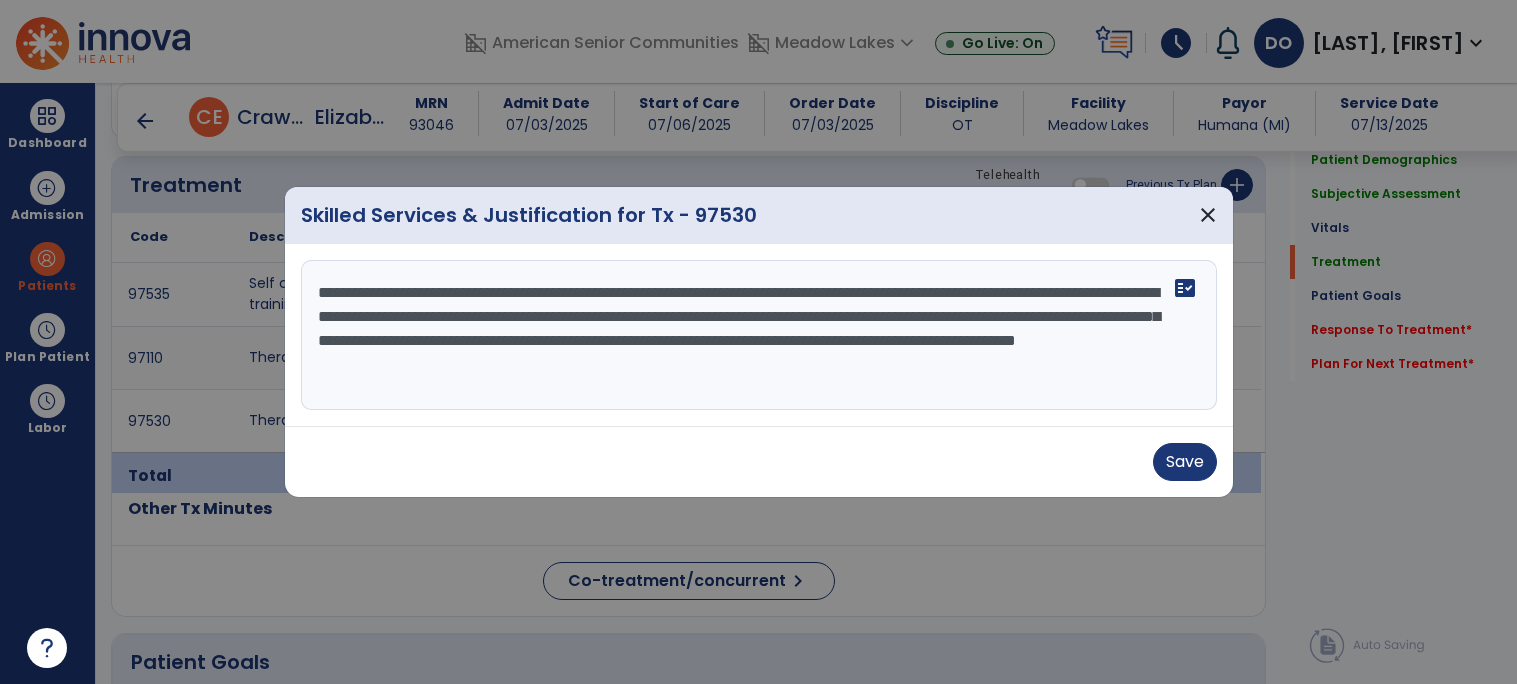type on "**********" 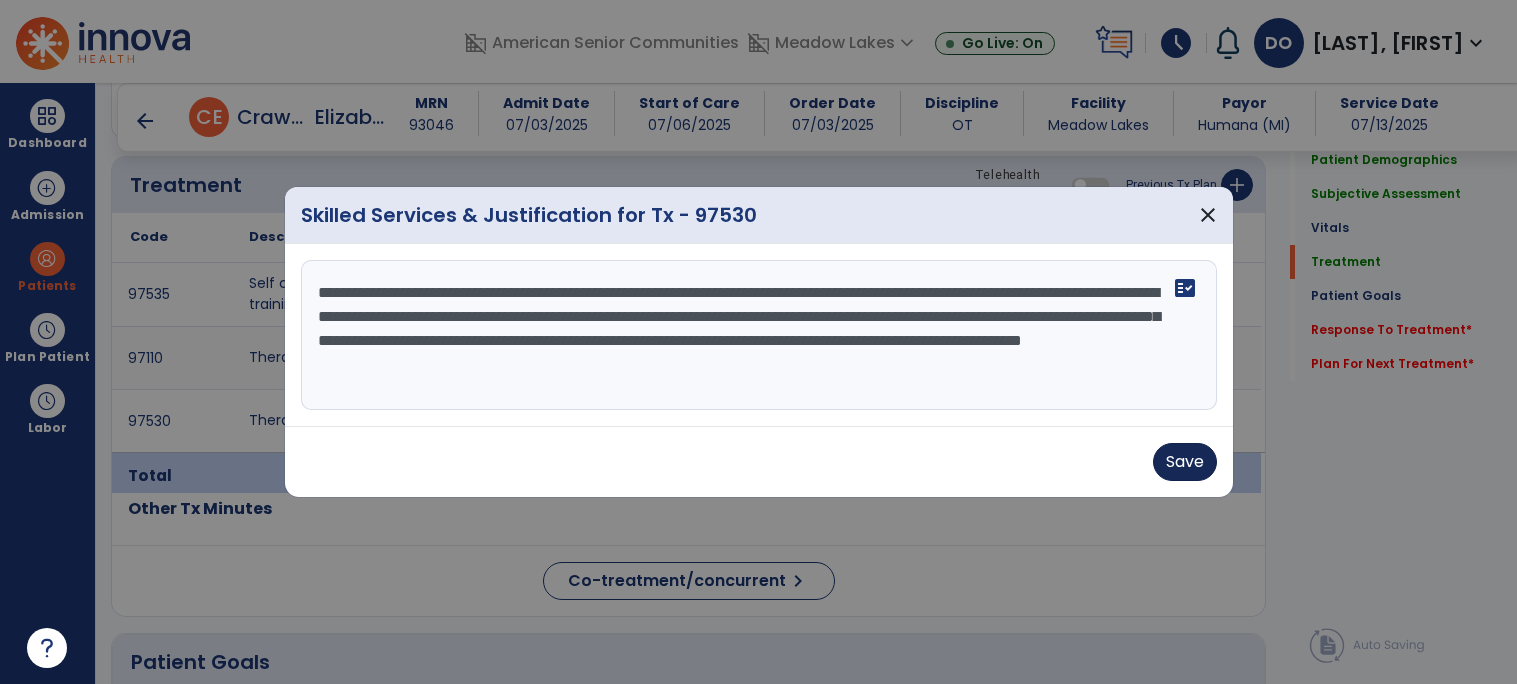 click on "Save" at bounding box center [1185, 462] 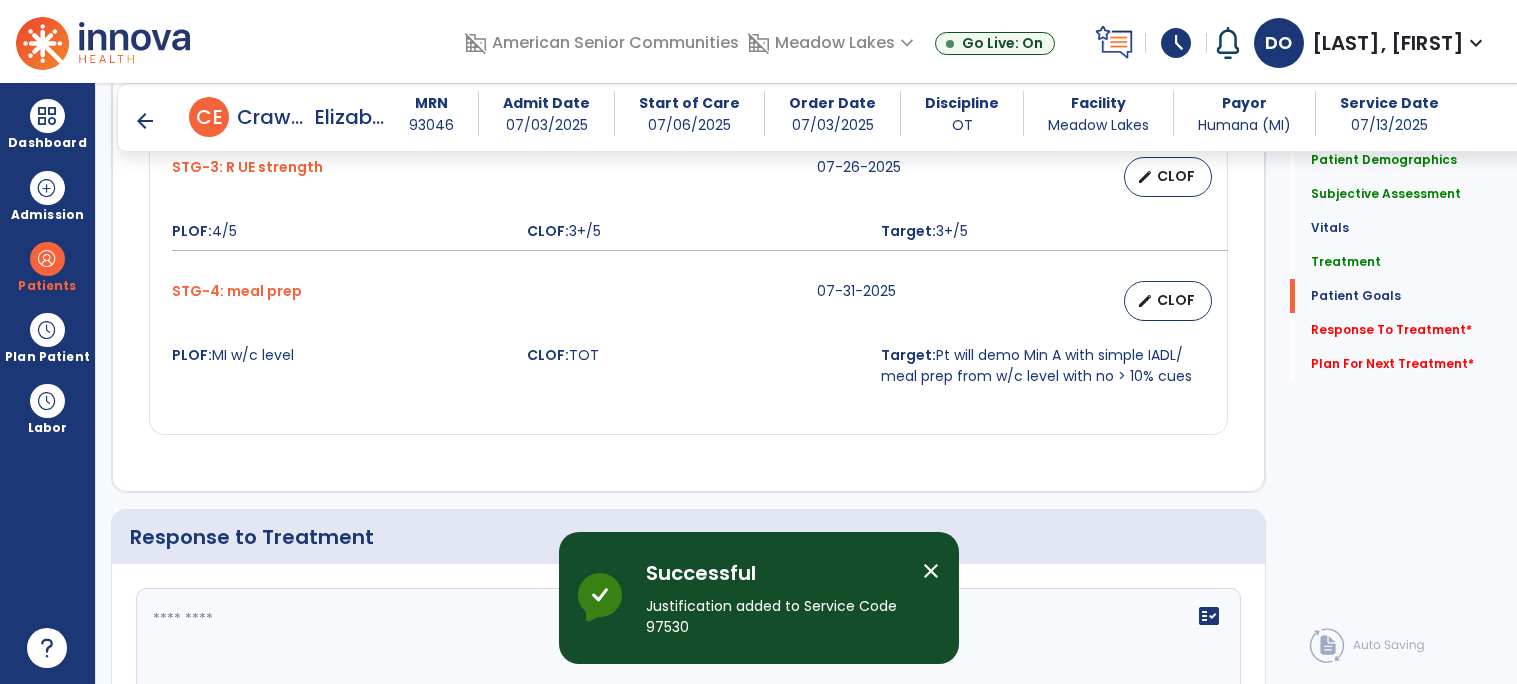 scroll, scrollTop: 3218, scrollLeft: 0, axis: vertical 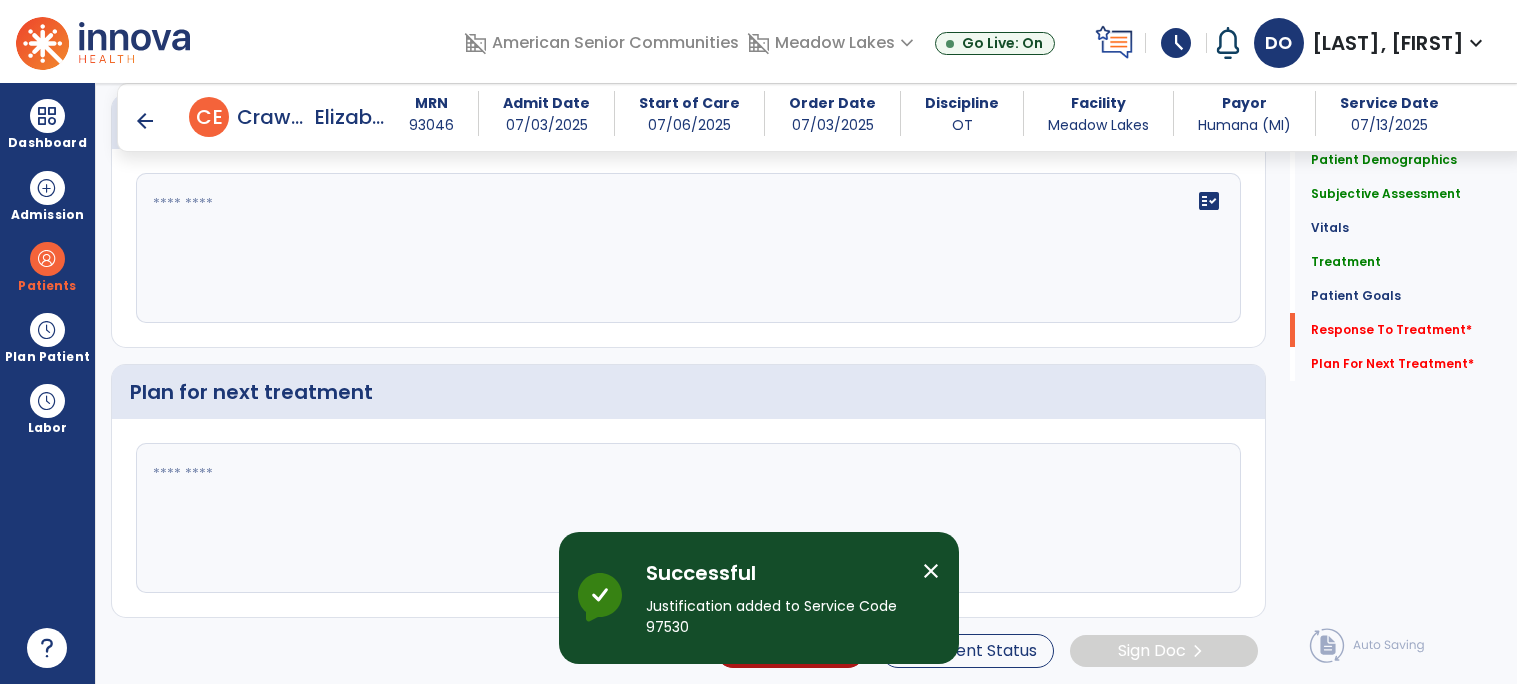 click on "fact_check" 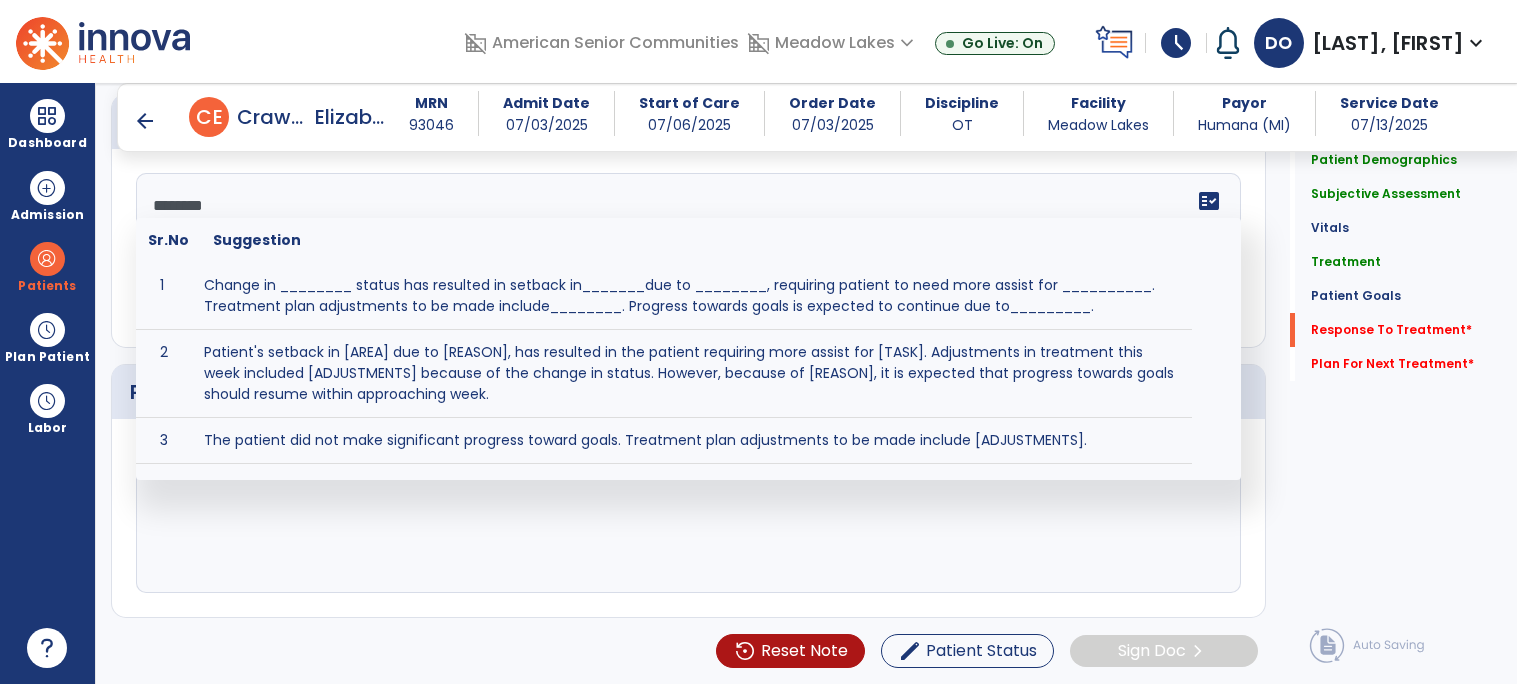 type on "*********" 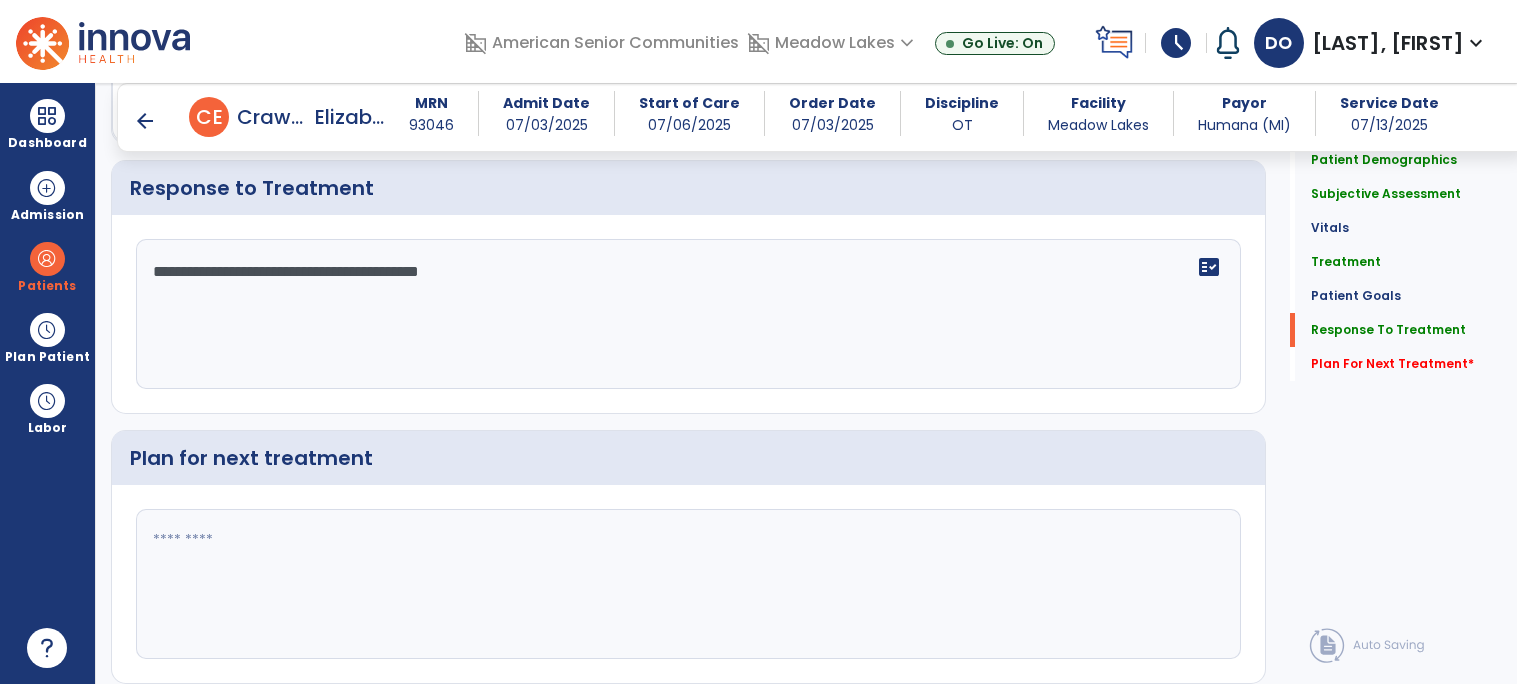 scroll, scrollTop: 3218, scrollLeft: 0, axis: vertical 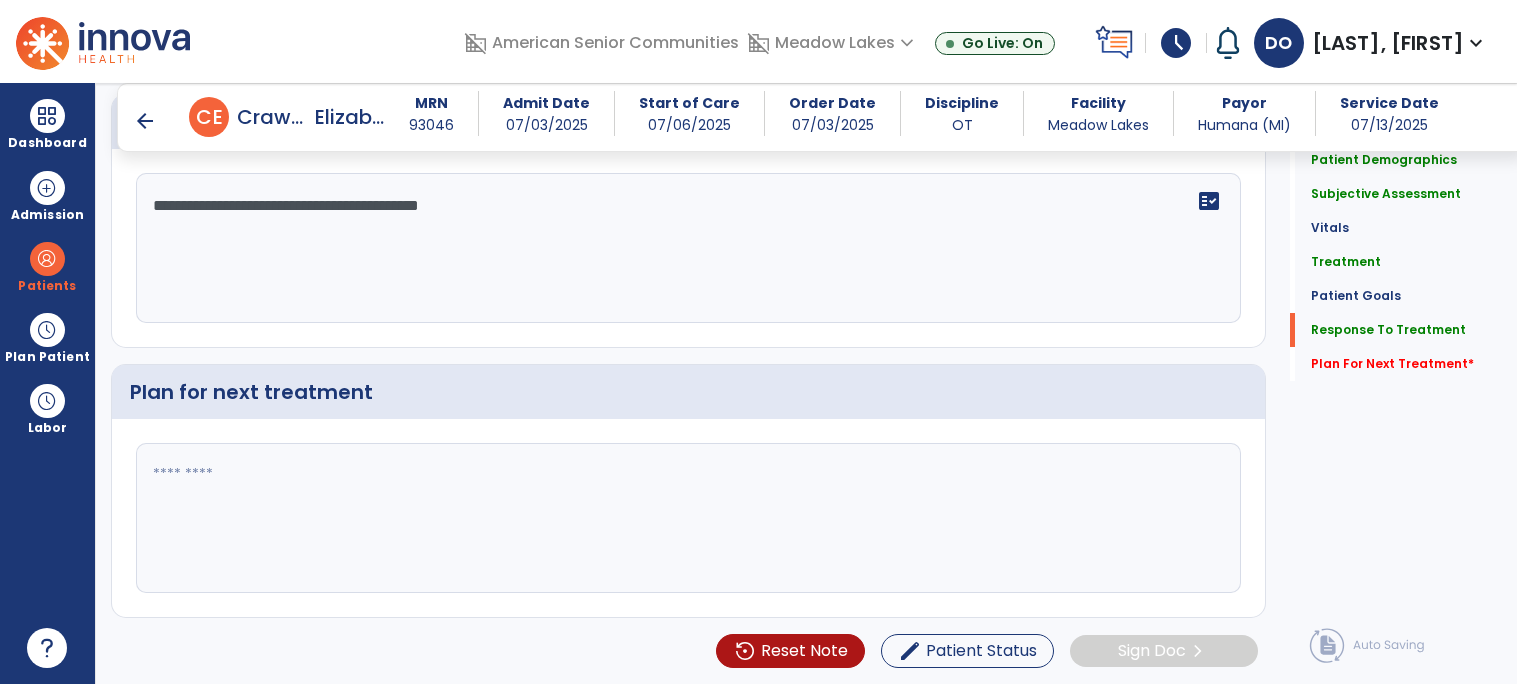 type on "**********" 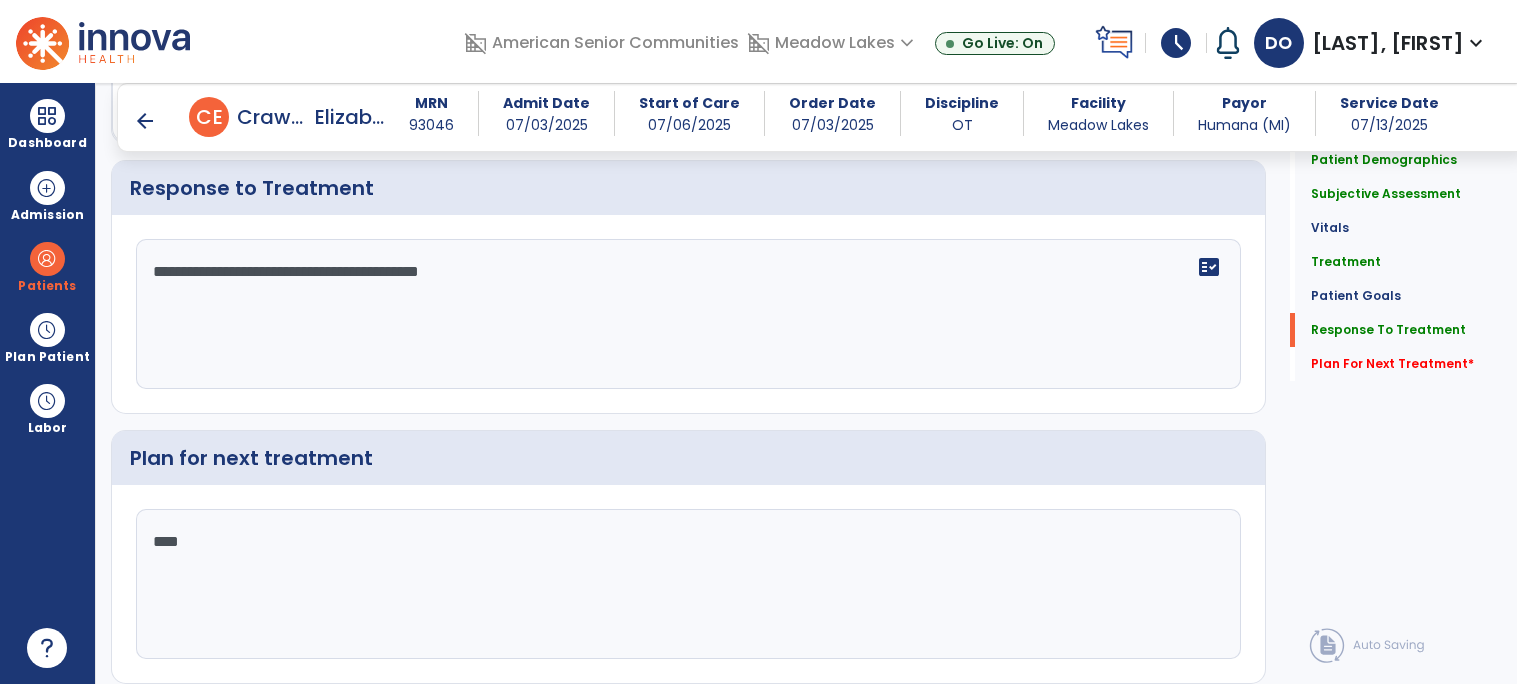 scroll, scrollTop: 3218, scrollLeft: 0, axis: vertical 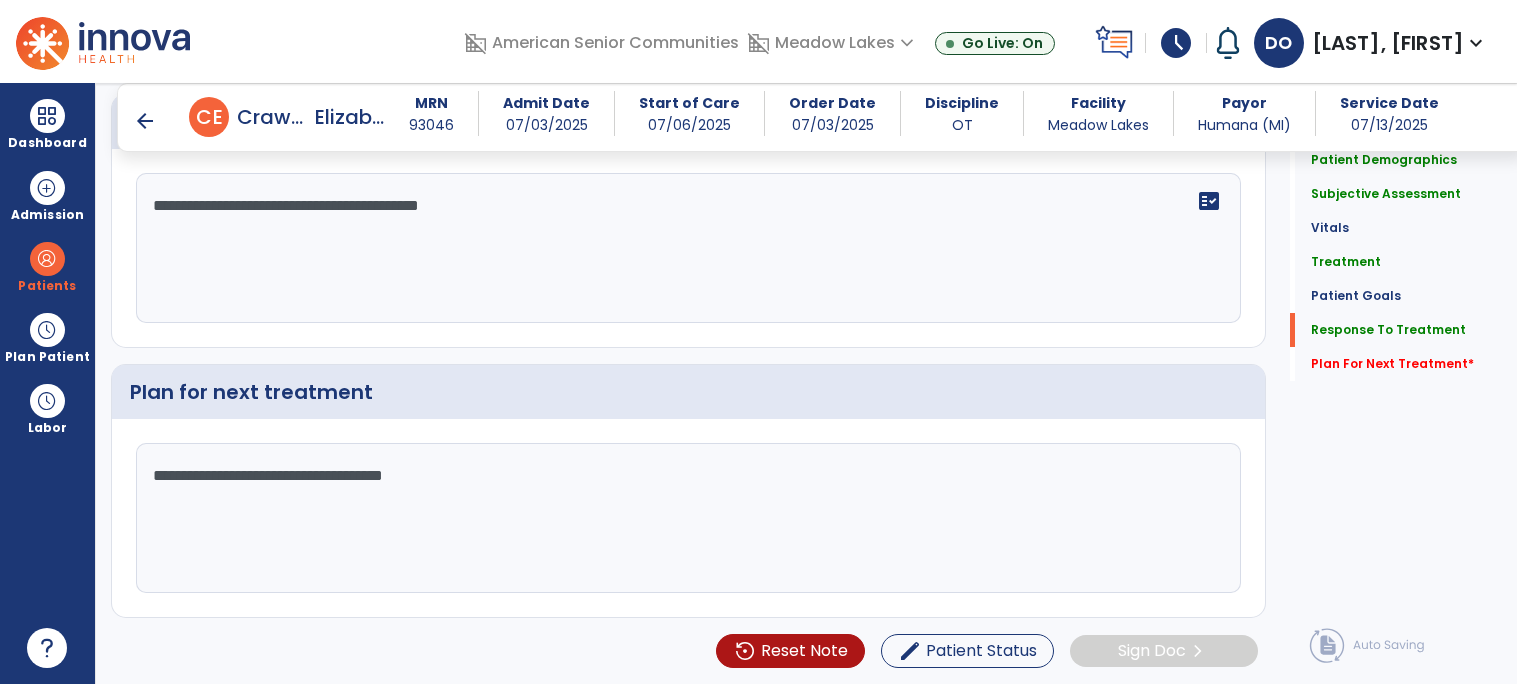 type on "**********" 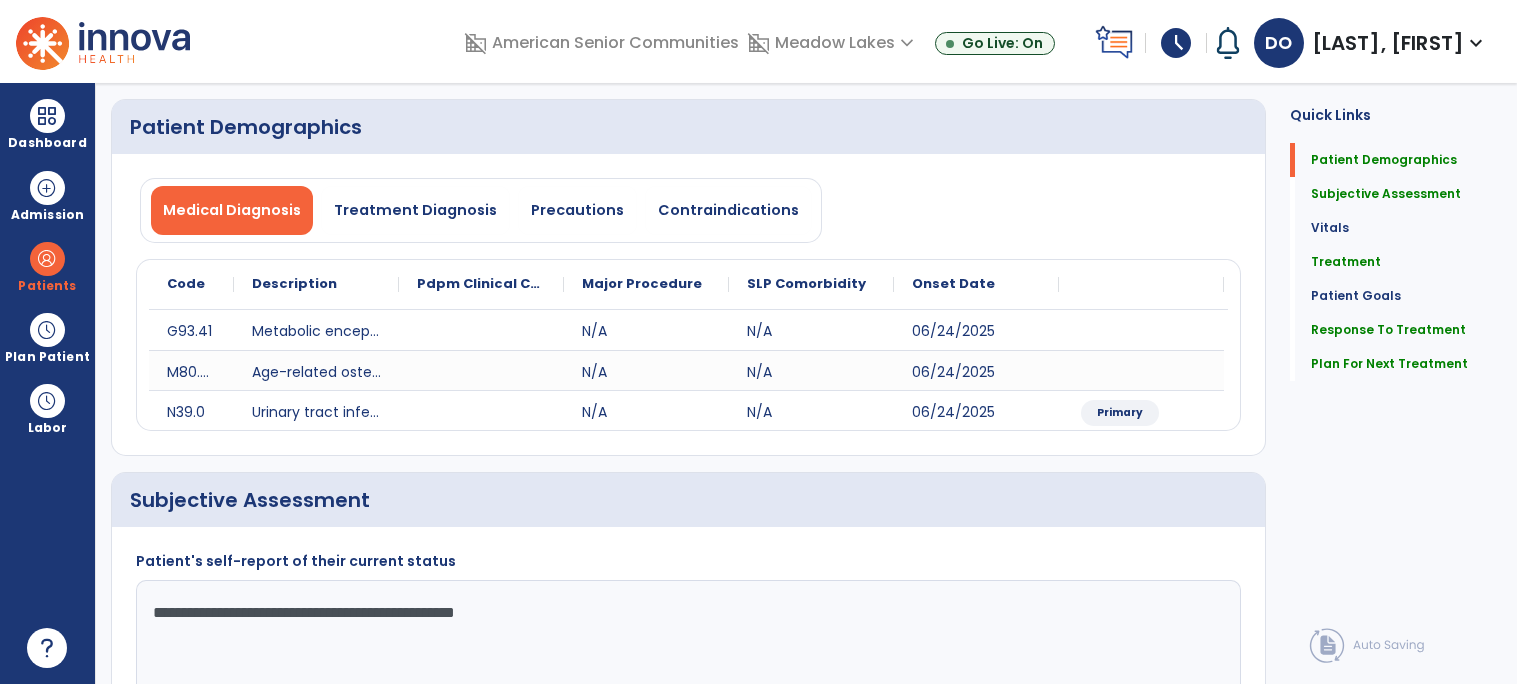 scroll, scrollTop: 0, scrollLeft: 0, axis: both 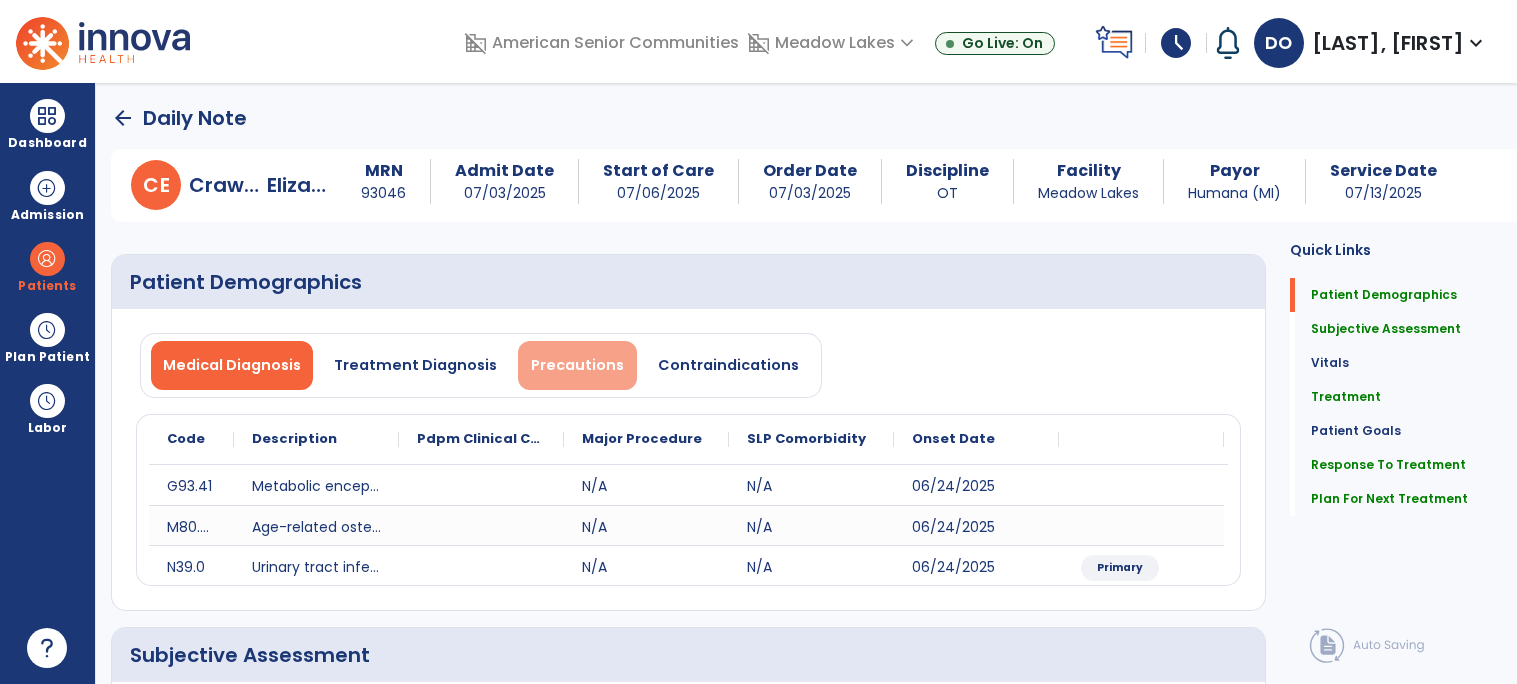 click on "Precautions" at bounding box center [577, 365] 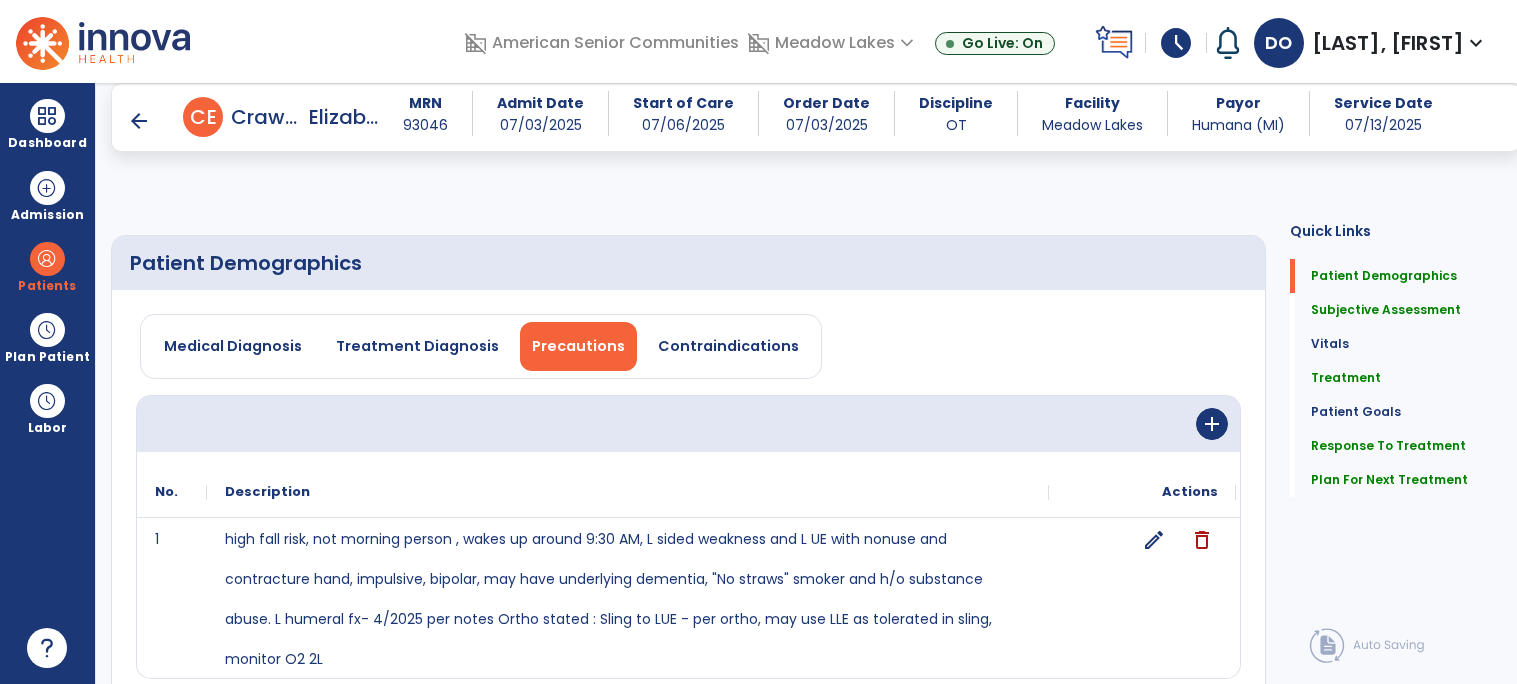 scroll, scrollTop: 95, scrollLeft: 0, axis: vertical 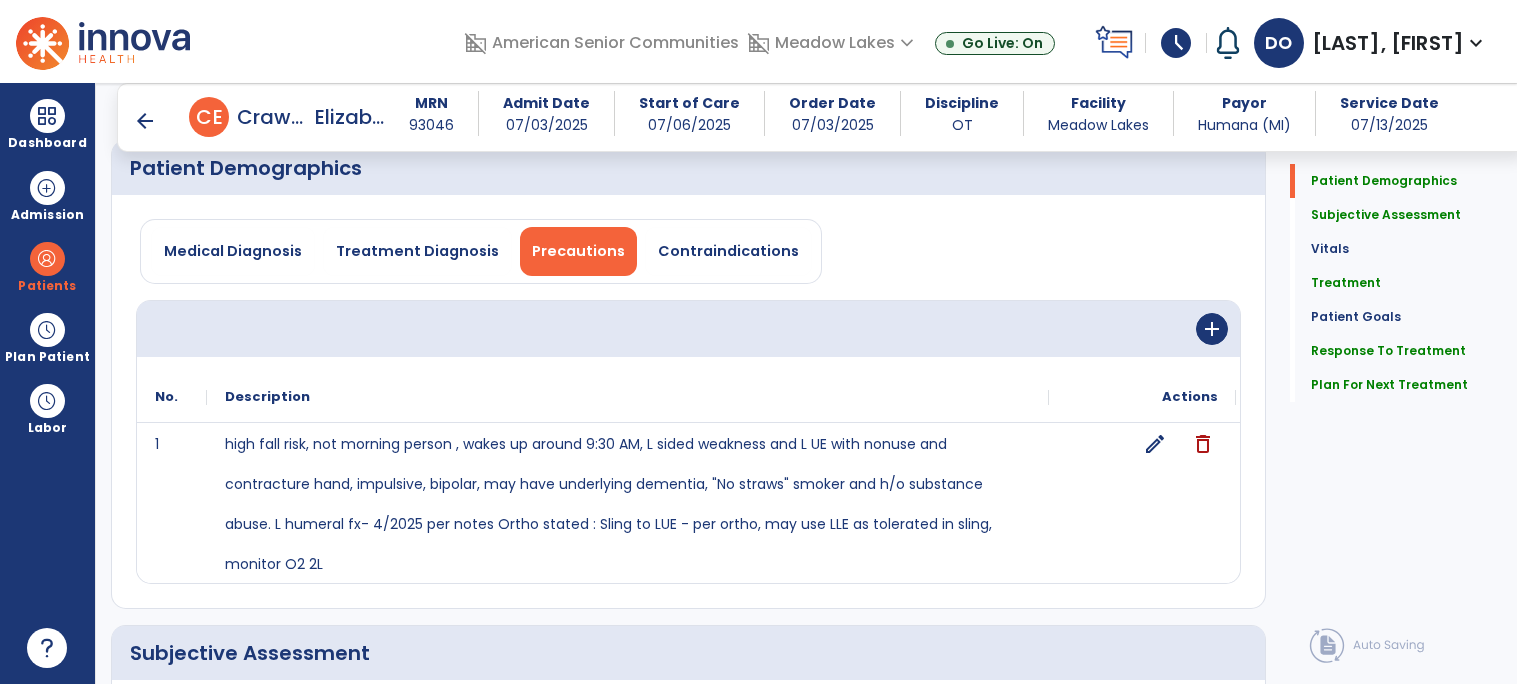 click on "edit" 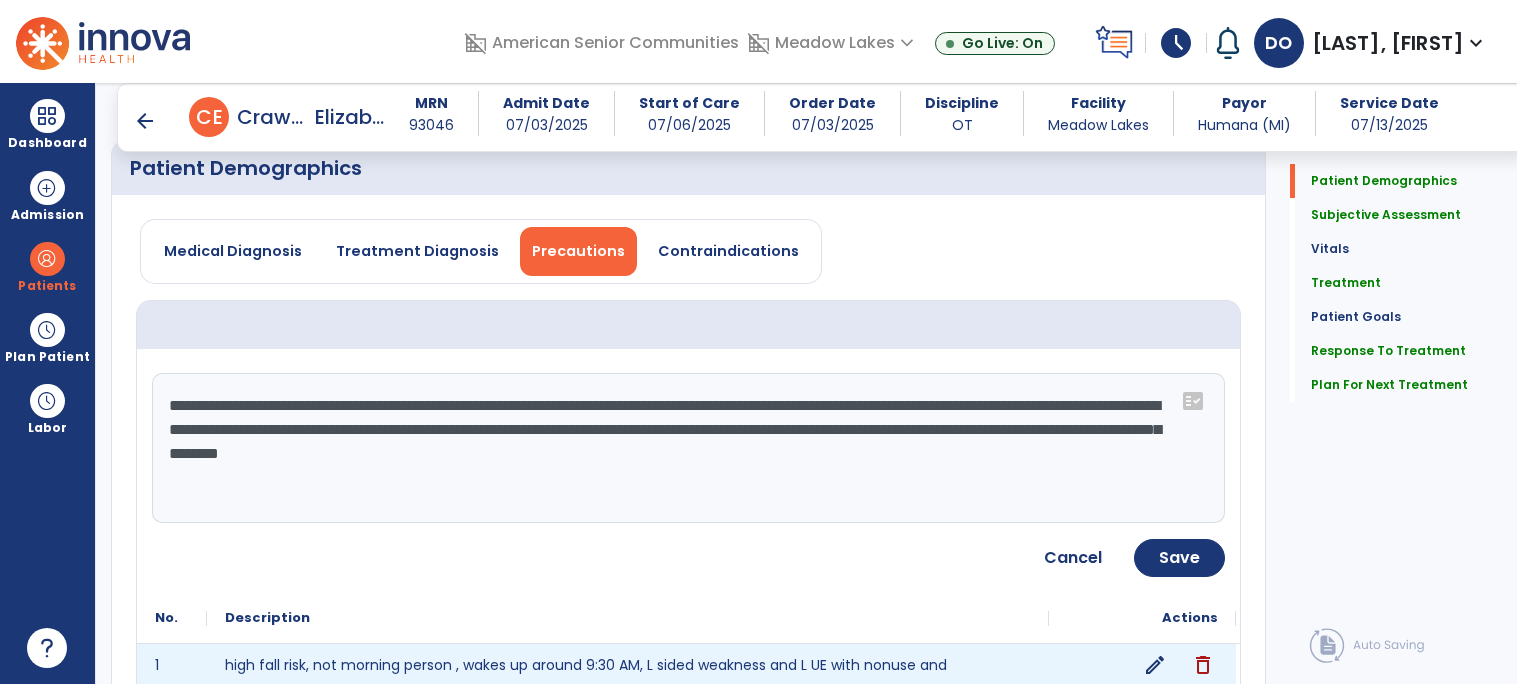 click on "**********" 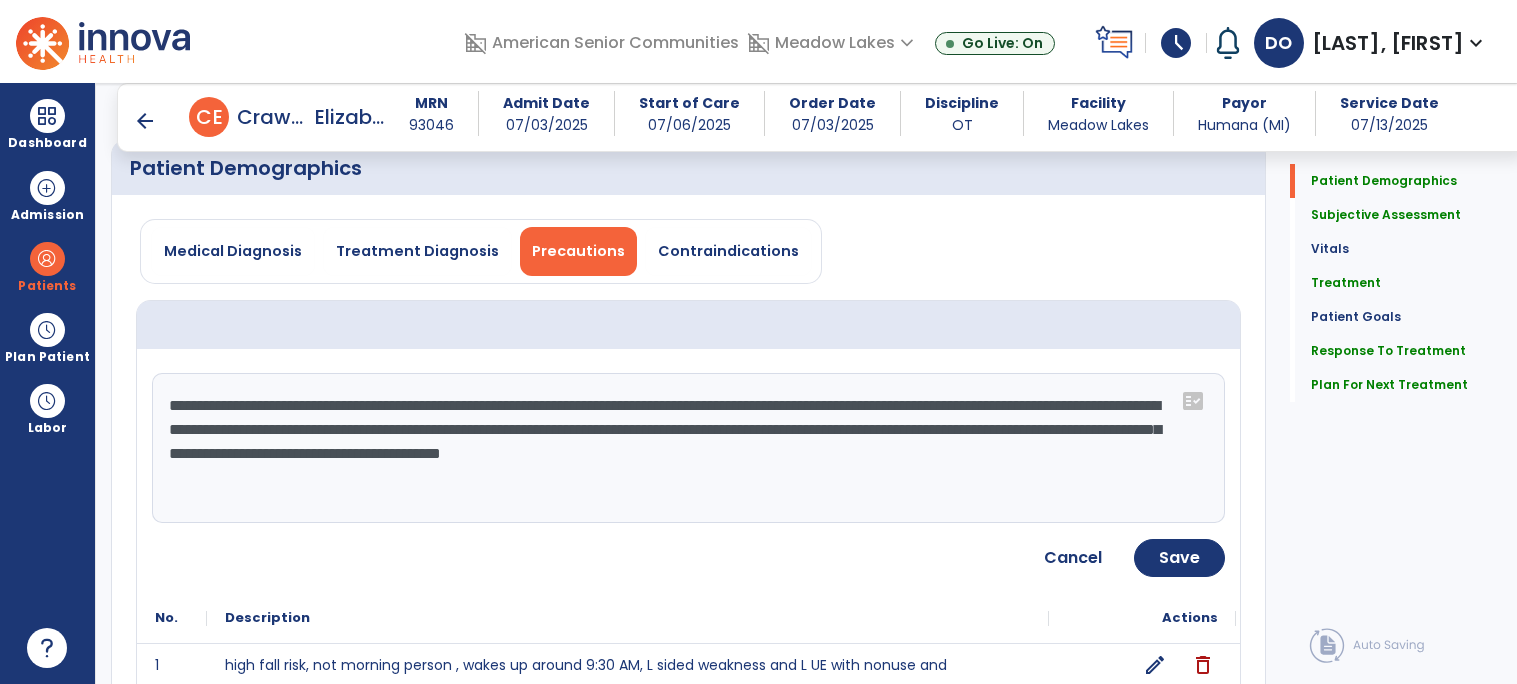 type on "**********" 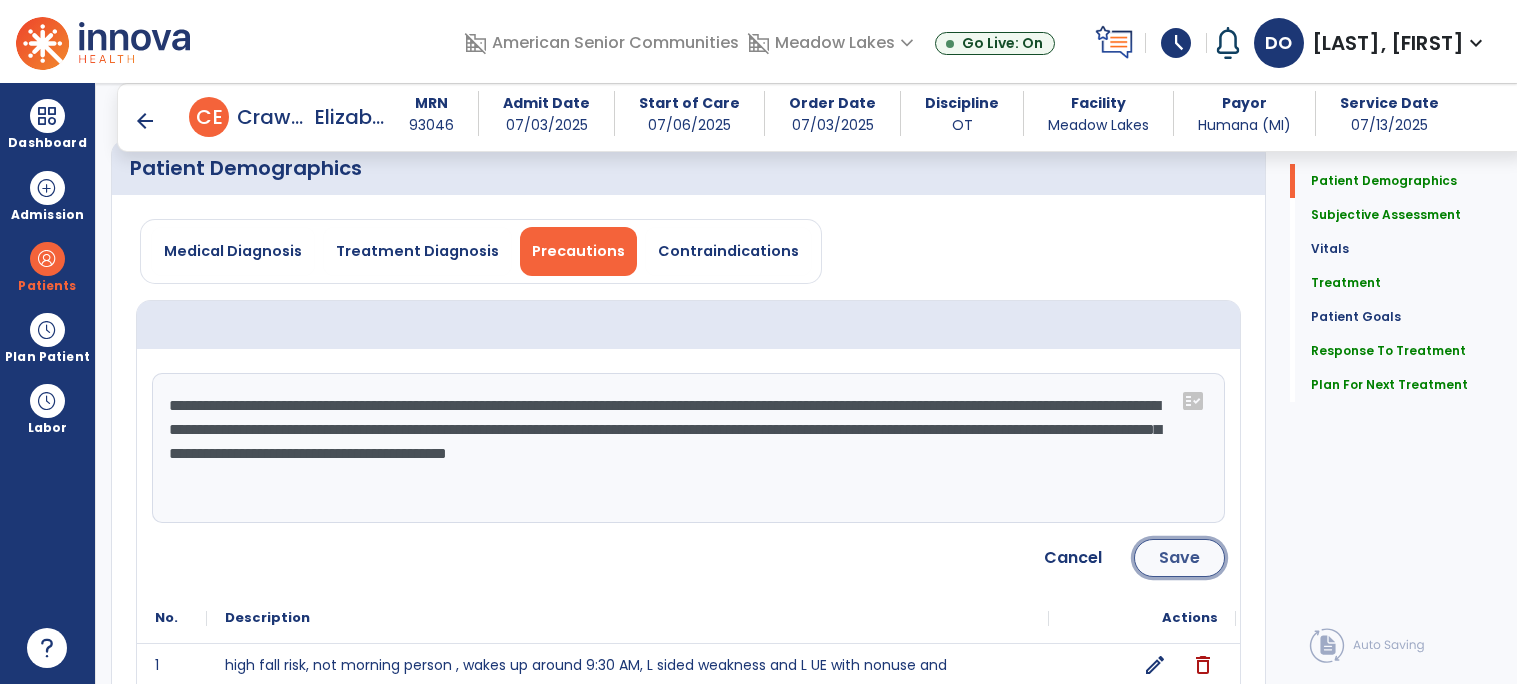 click on "Save" 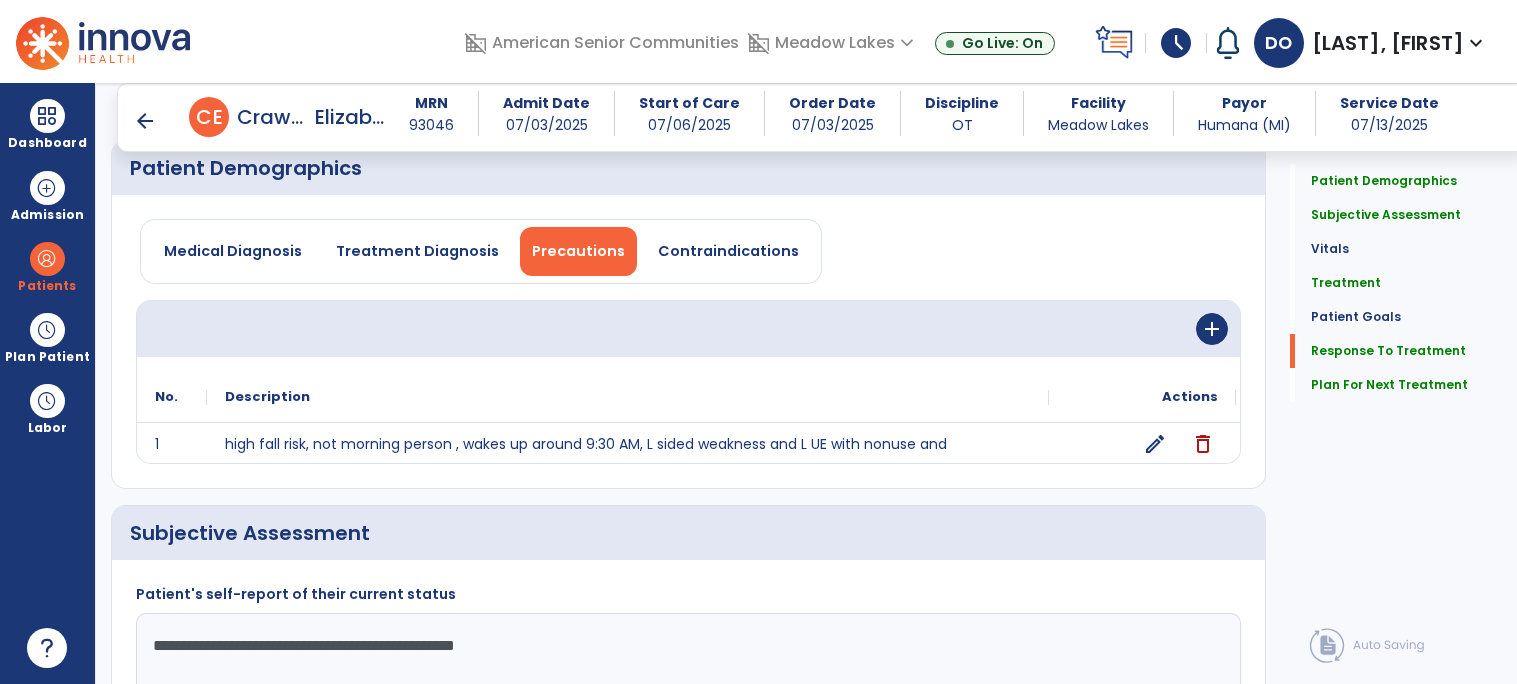 scroll, scrollTop: 3141, scrollLeft: 0, axis: vertical 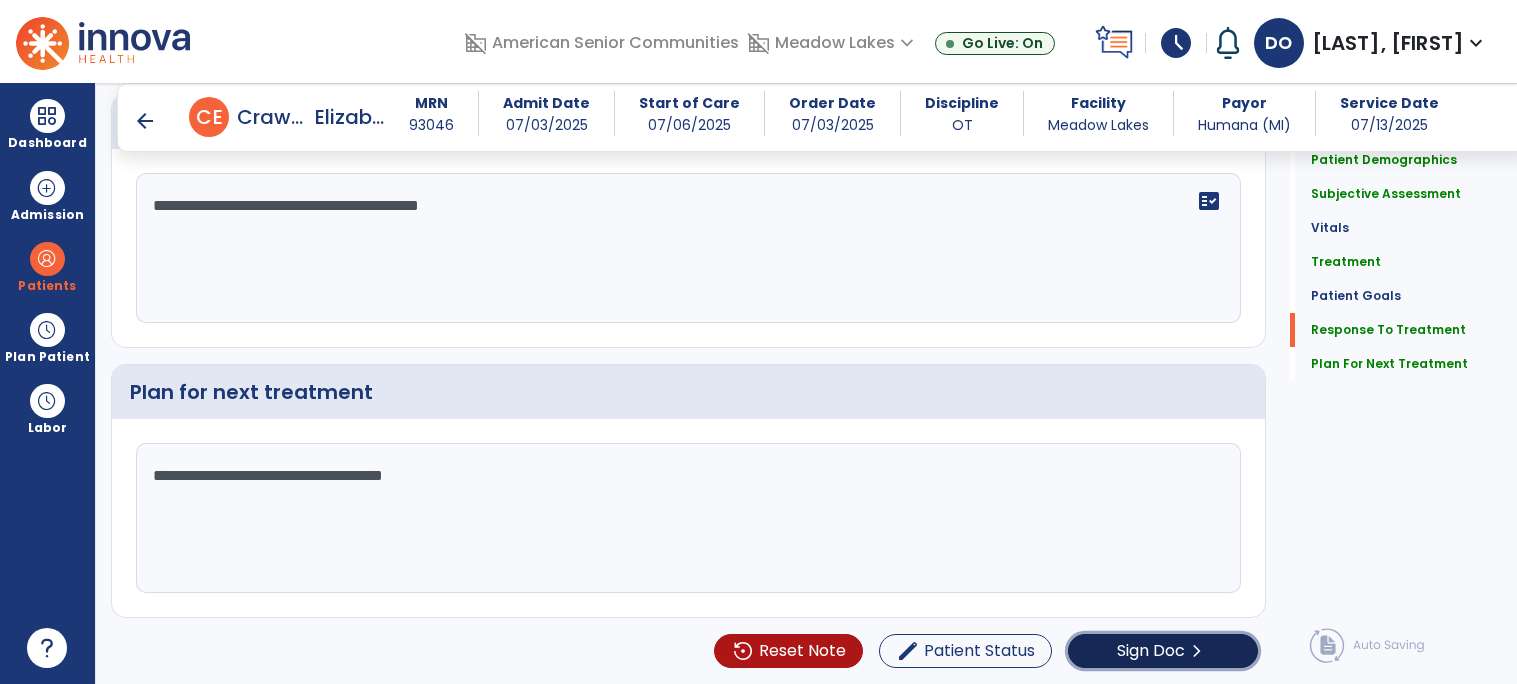 click on "chevron_right" 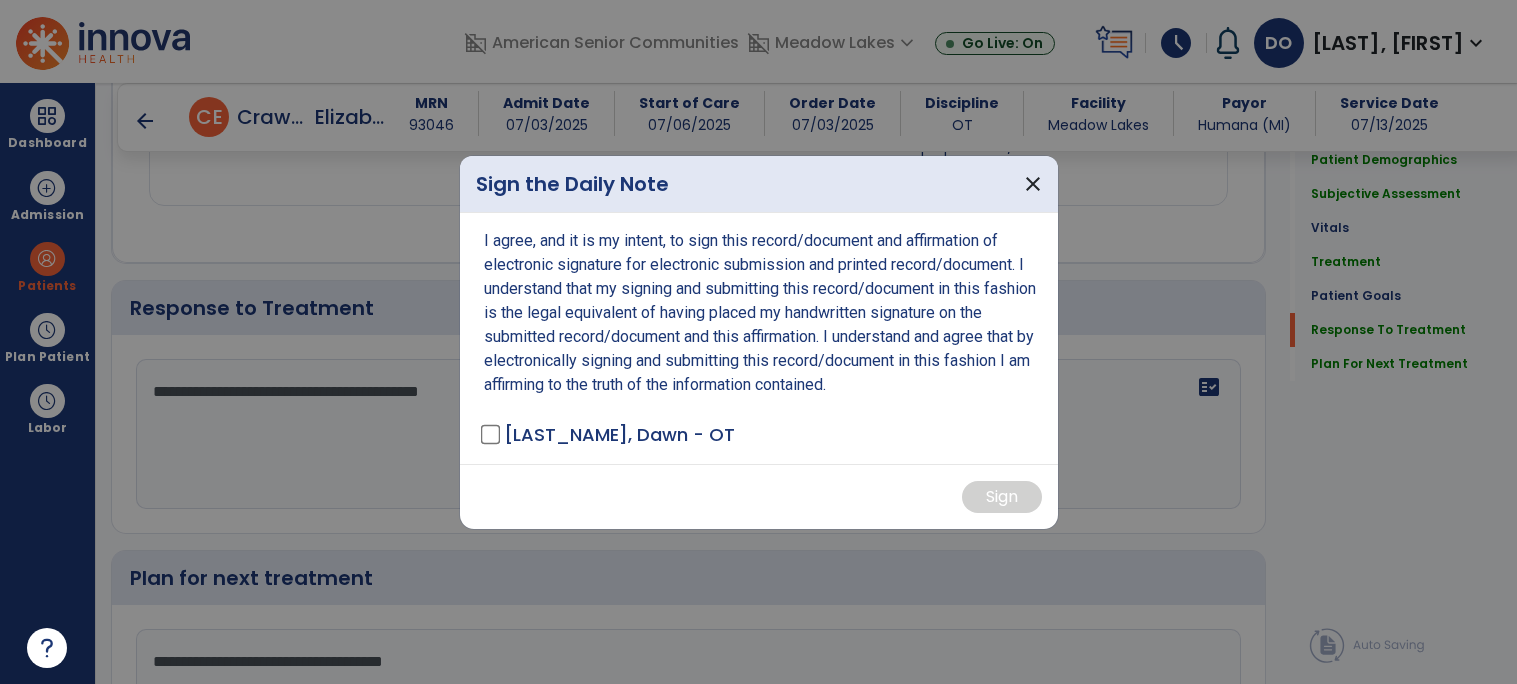 scroll, scrollTop: 3330, scrollLeft: 0, axis: vertical 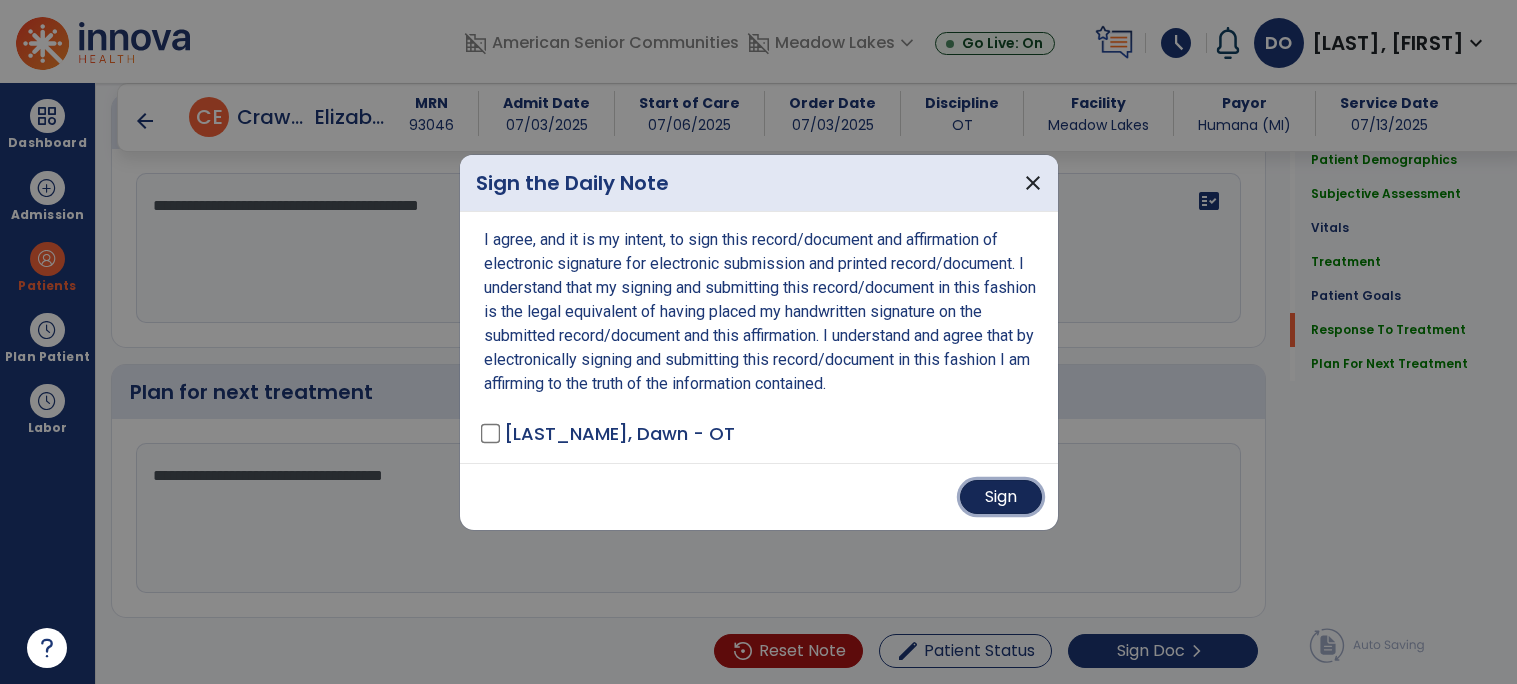 click on "Sign" at bounding box center (1001, 497) 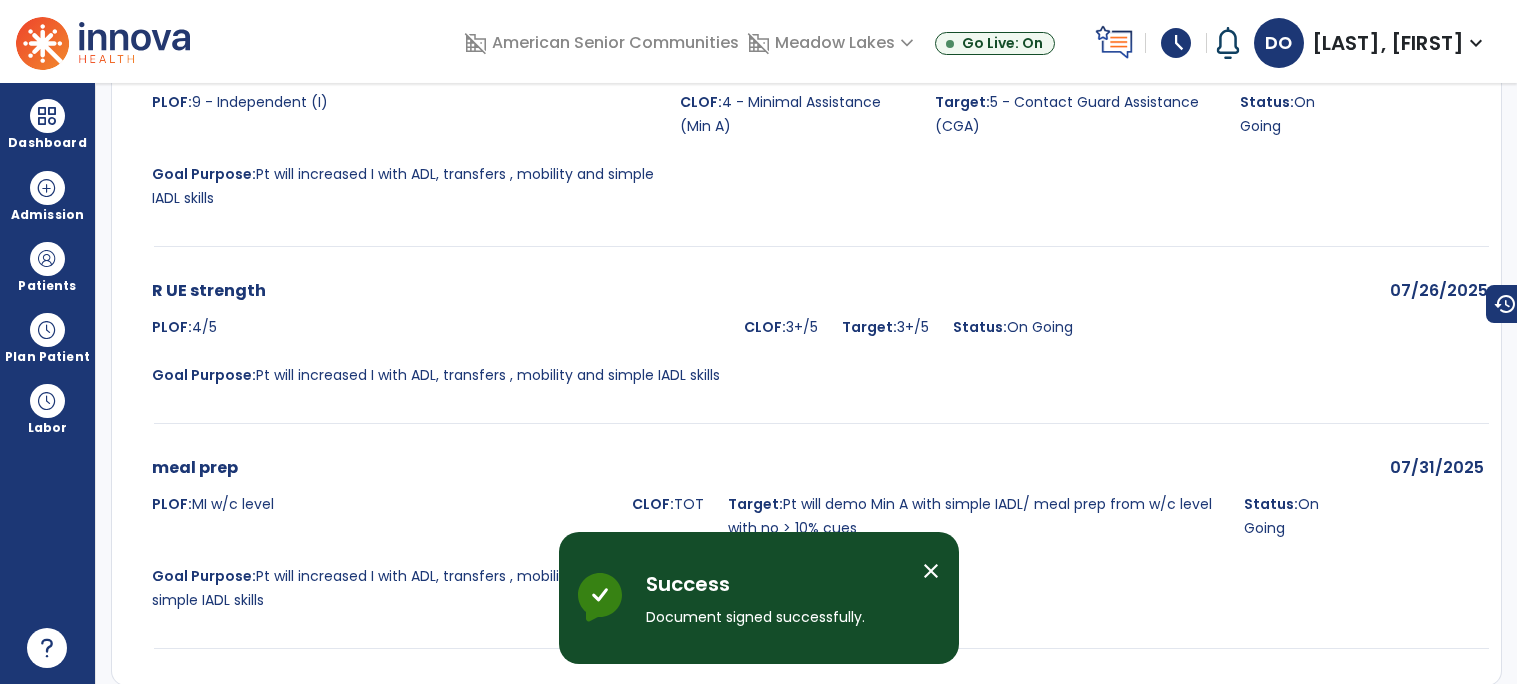 scroll, scrollTop: 0, scrollLeft: 0, axis: both 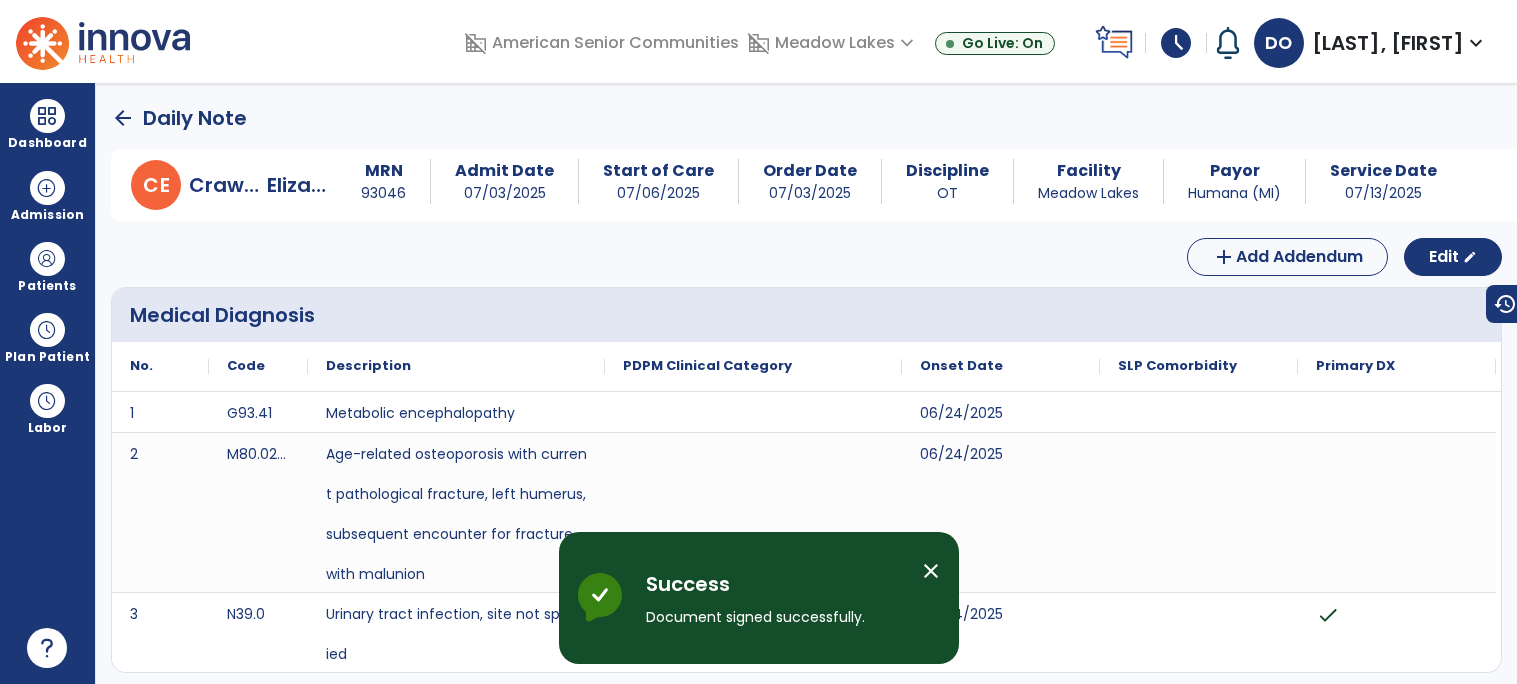 click on "arrow_back" 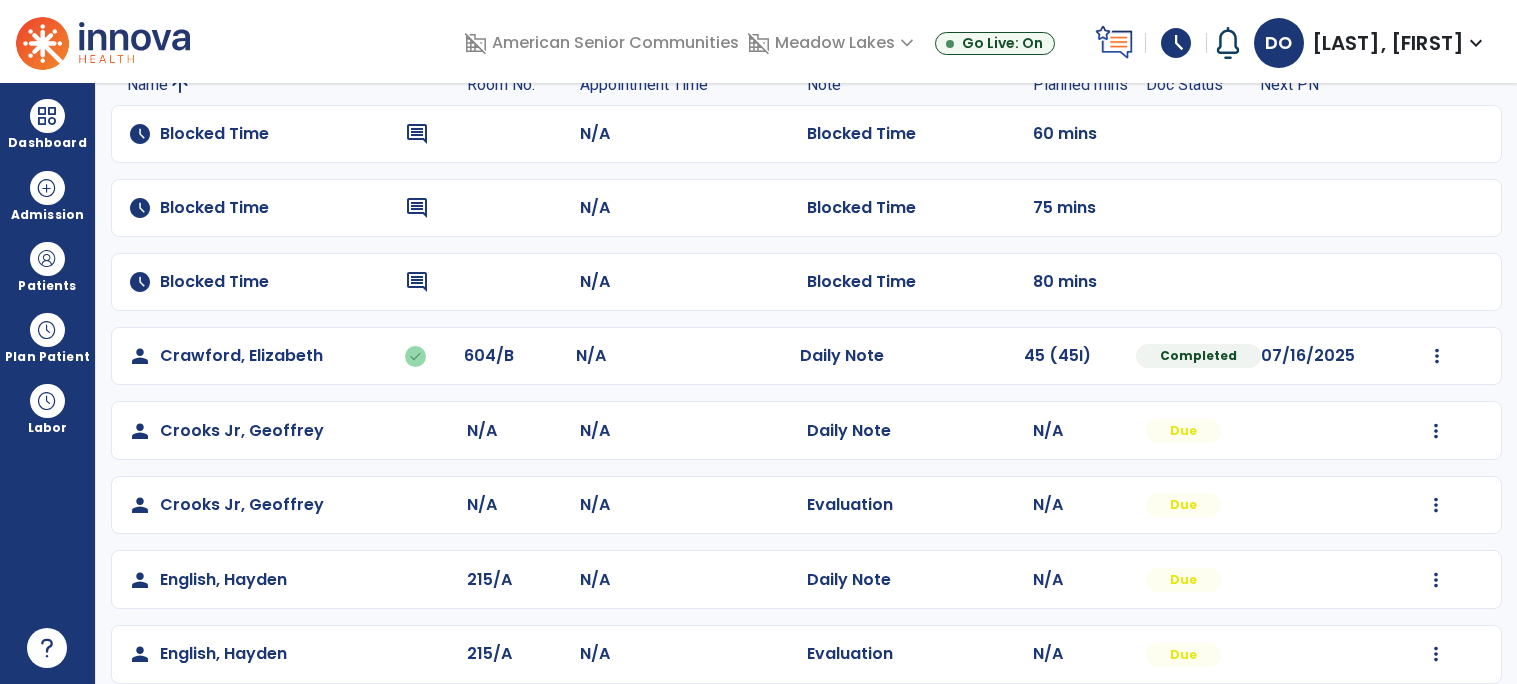 scroll, scrollTop: 264, scrollLeft: 0, axis: vertical 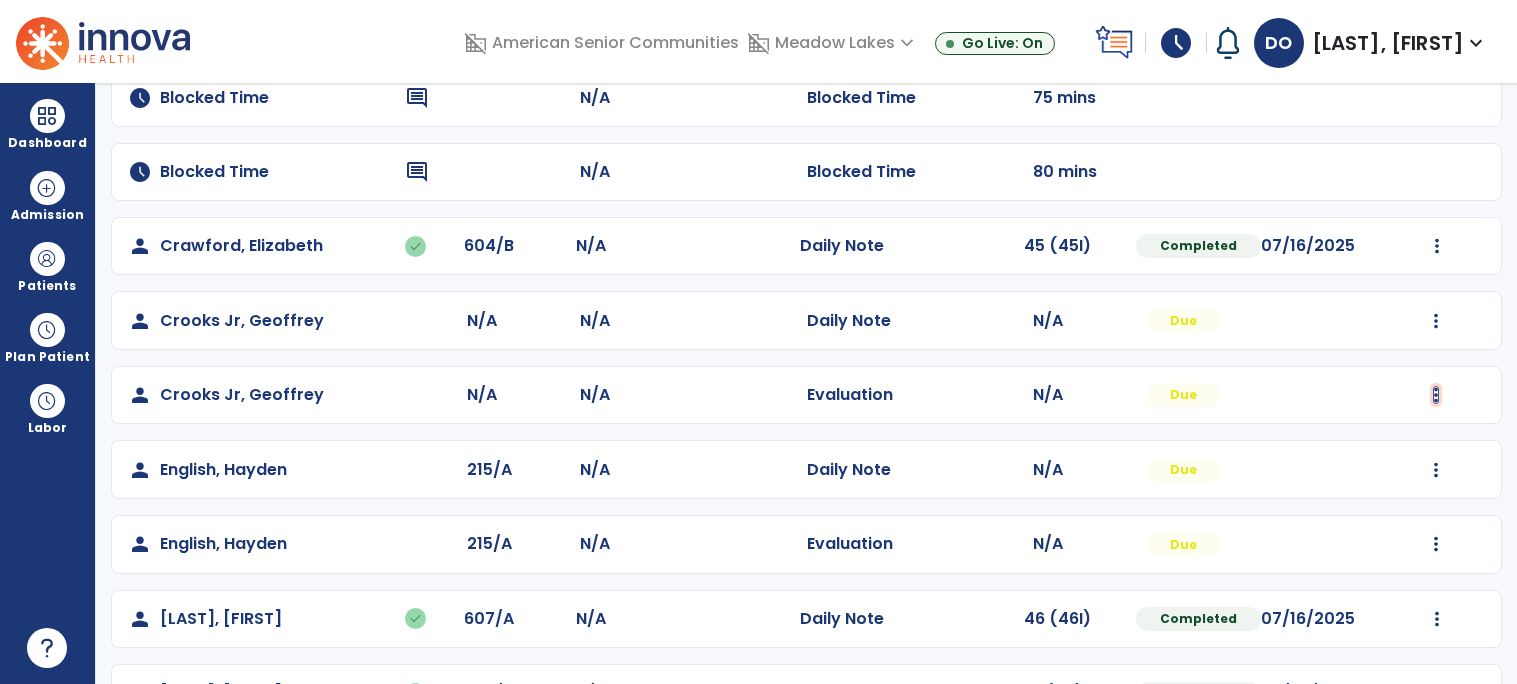click at bounding box center [1437, 246] 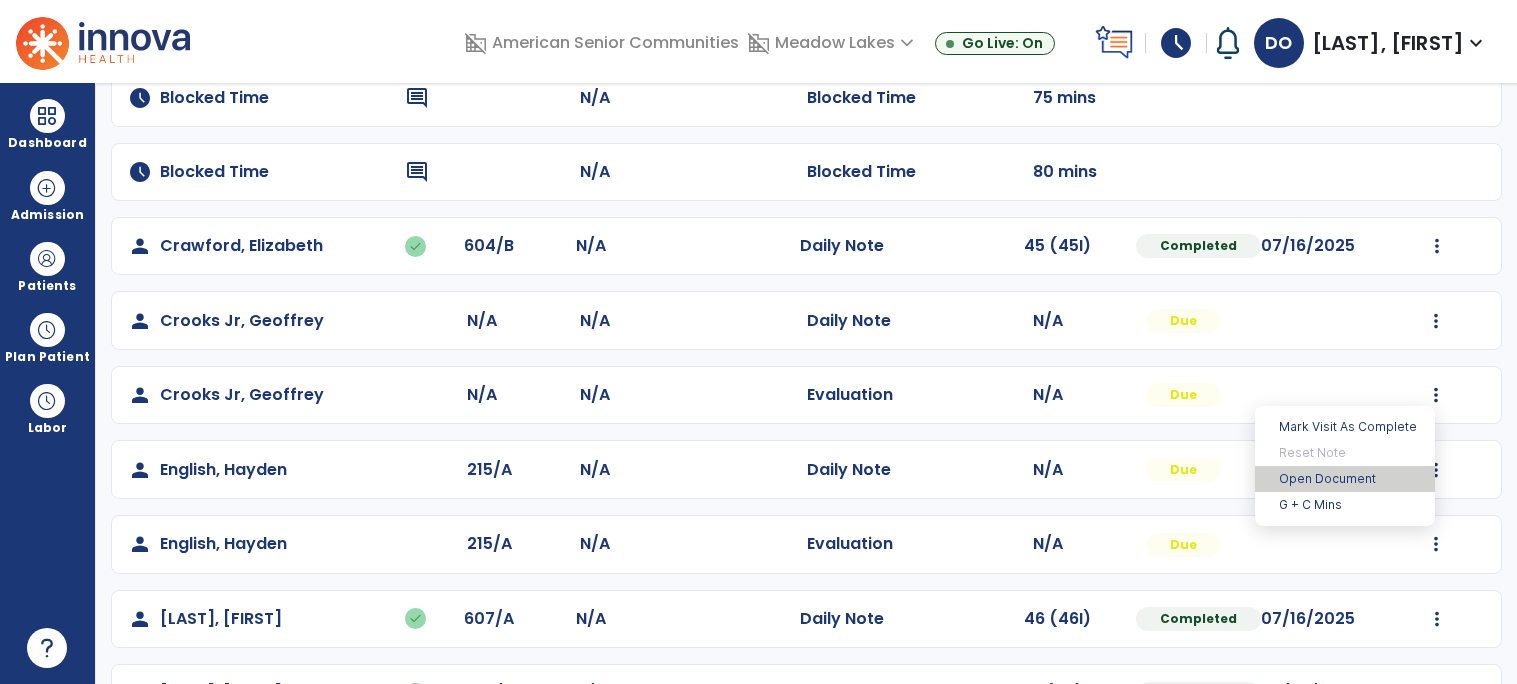 click on "Open Document" at bounding box center (1345, 479) 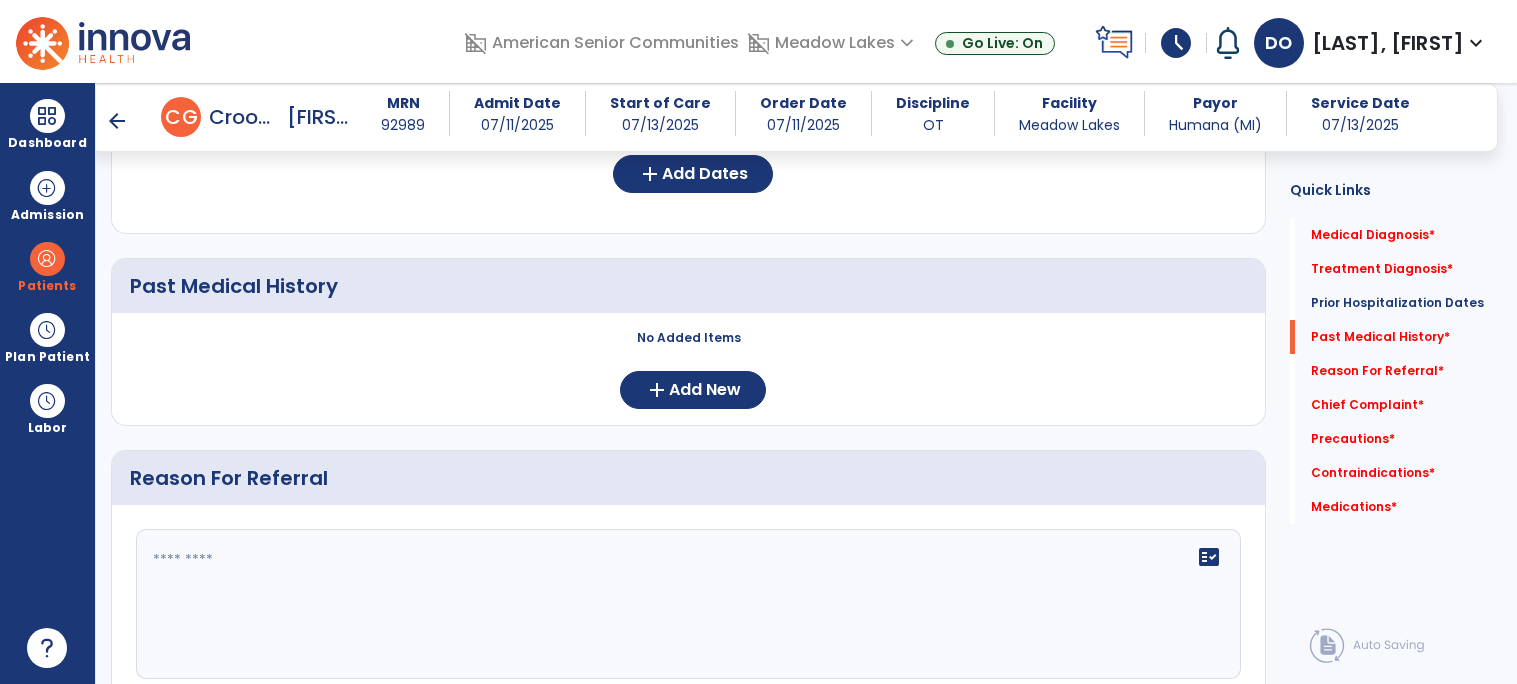 scroll, scrollTop: 687, scrollLeft: 0, axis: vertical 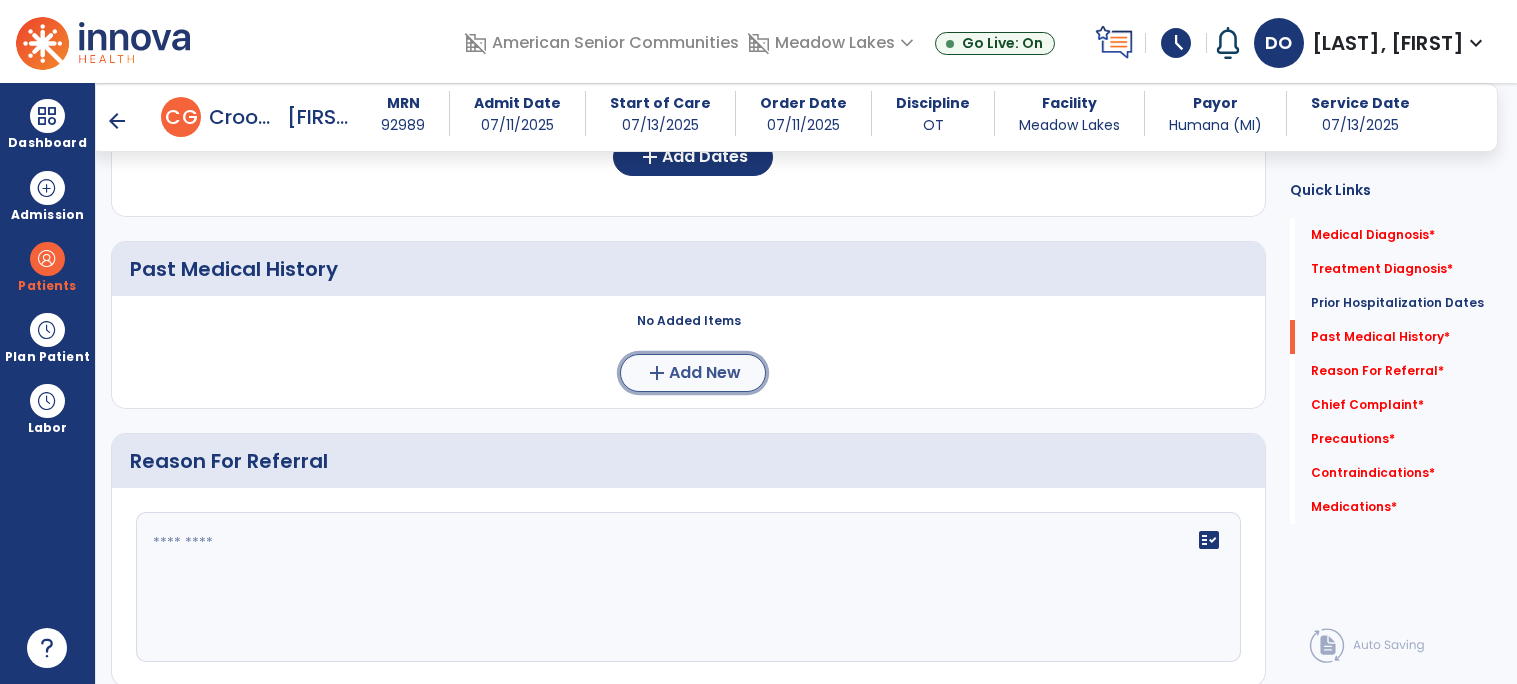 click on "Add New" 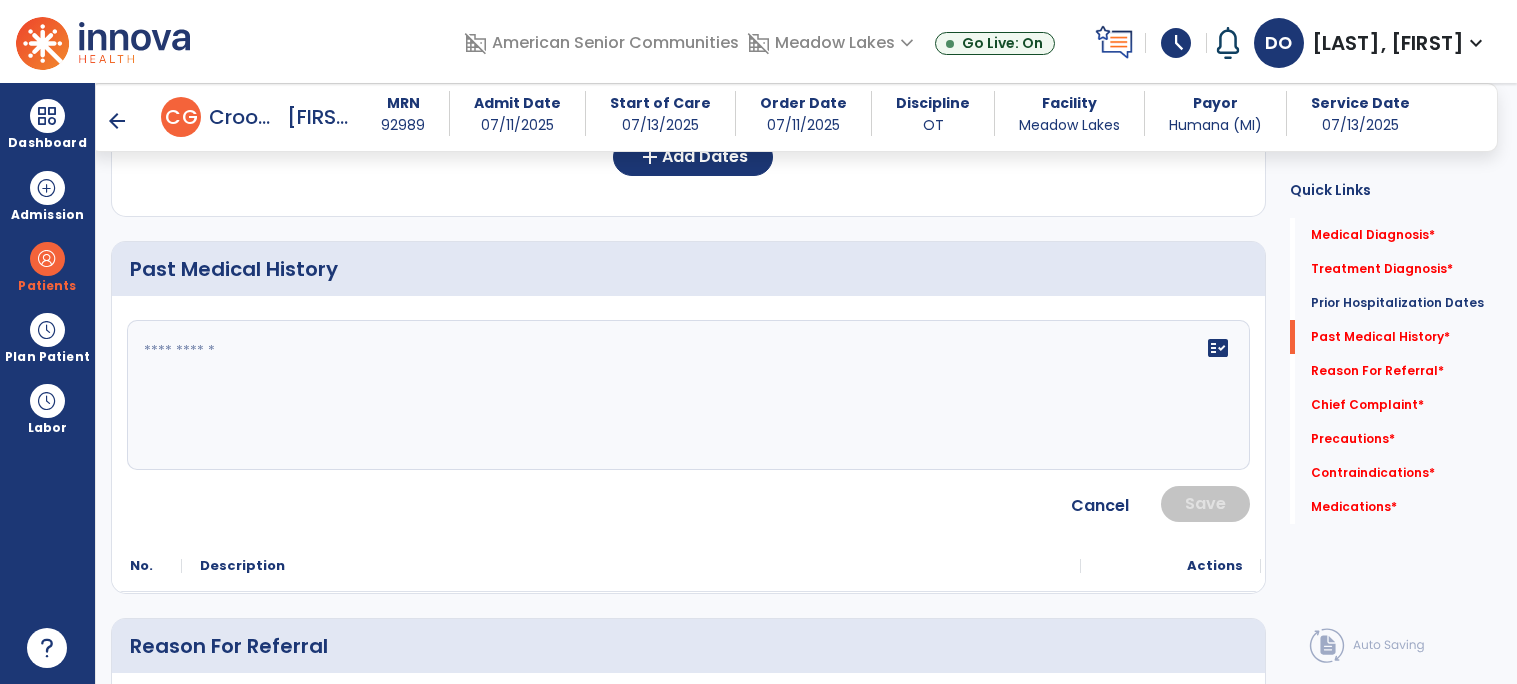 click on "fact_check" 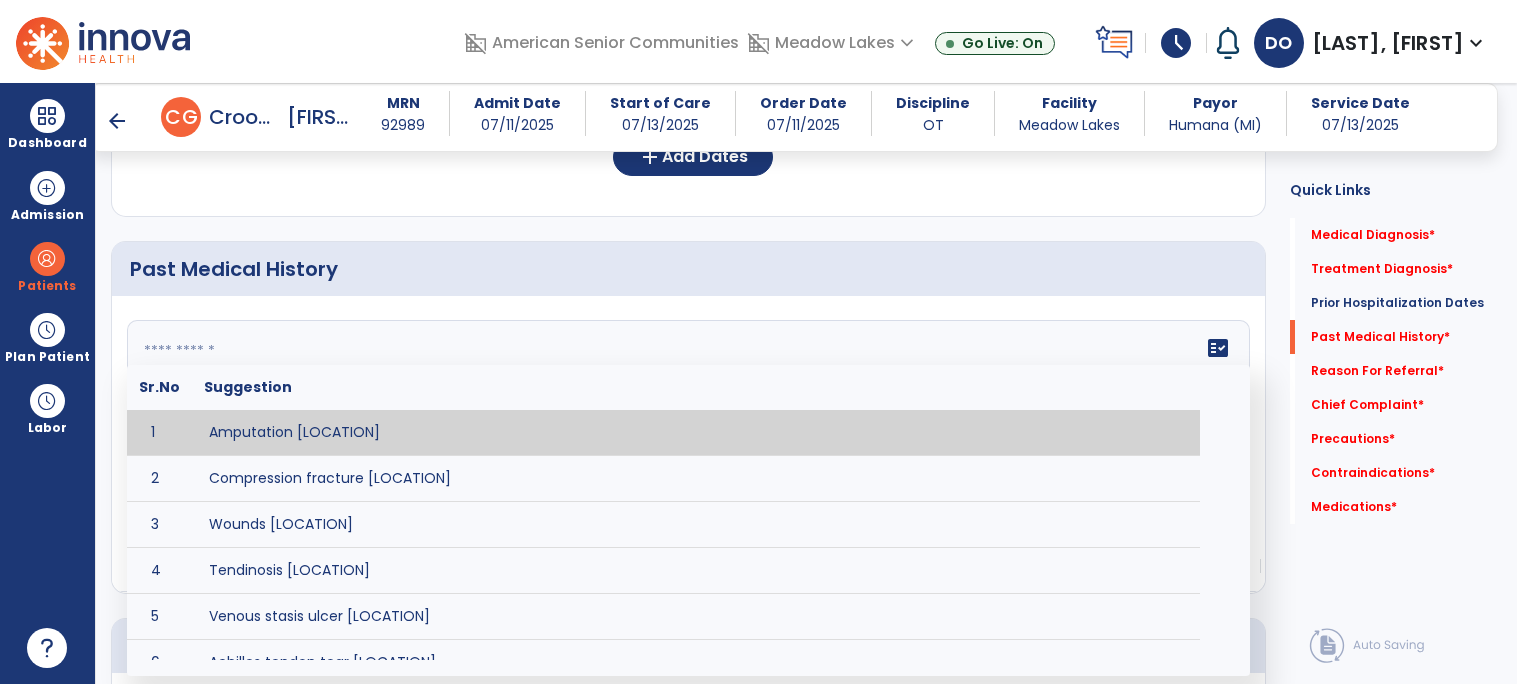 paste on "**********" 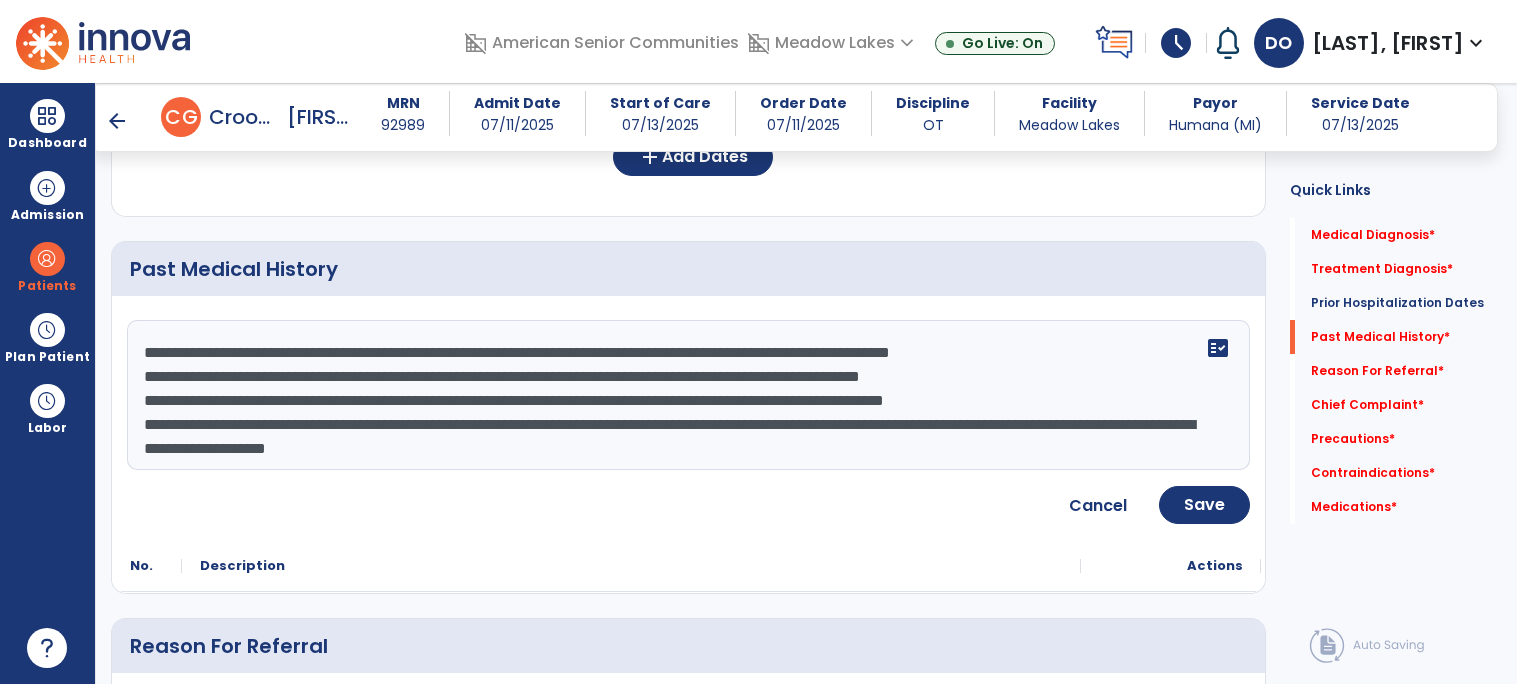 type on "**********" 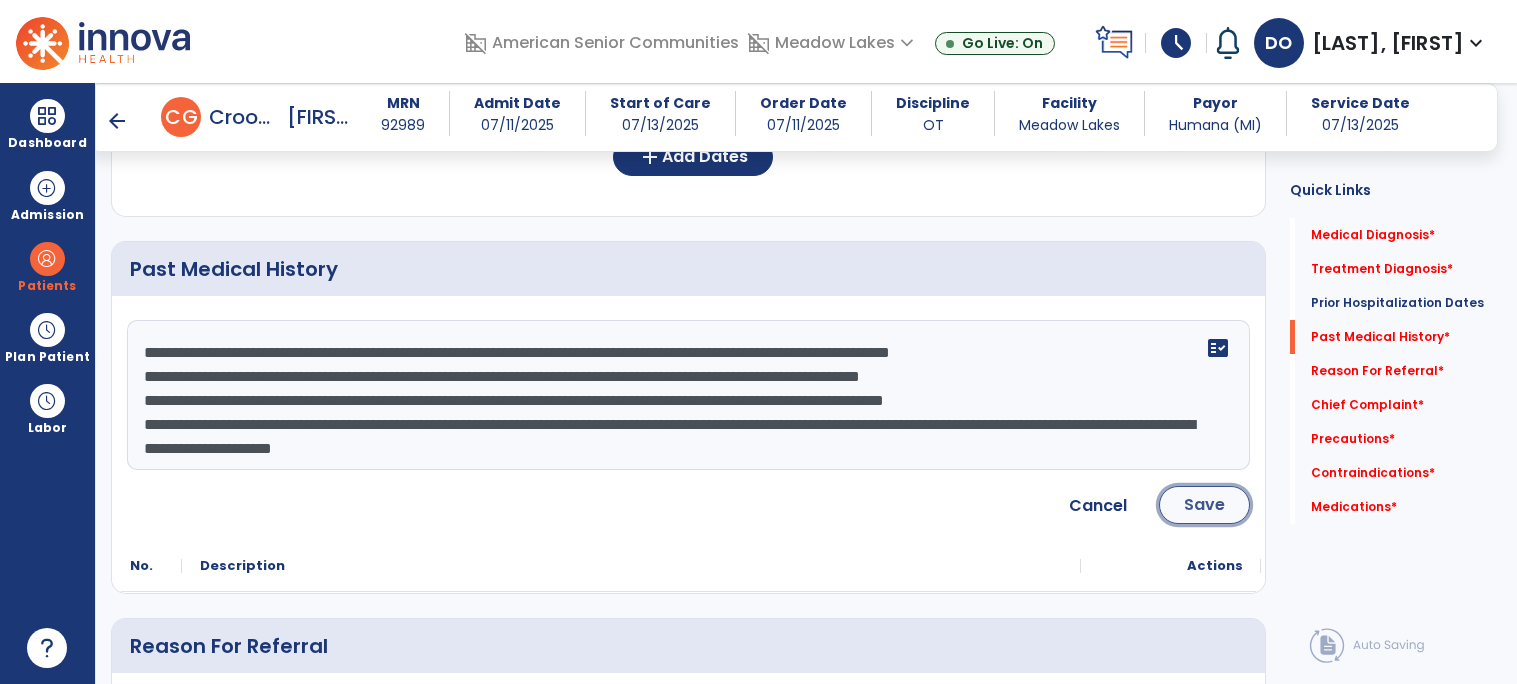 click on "Save" 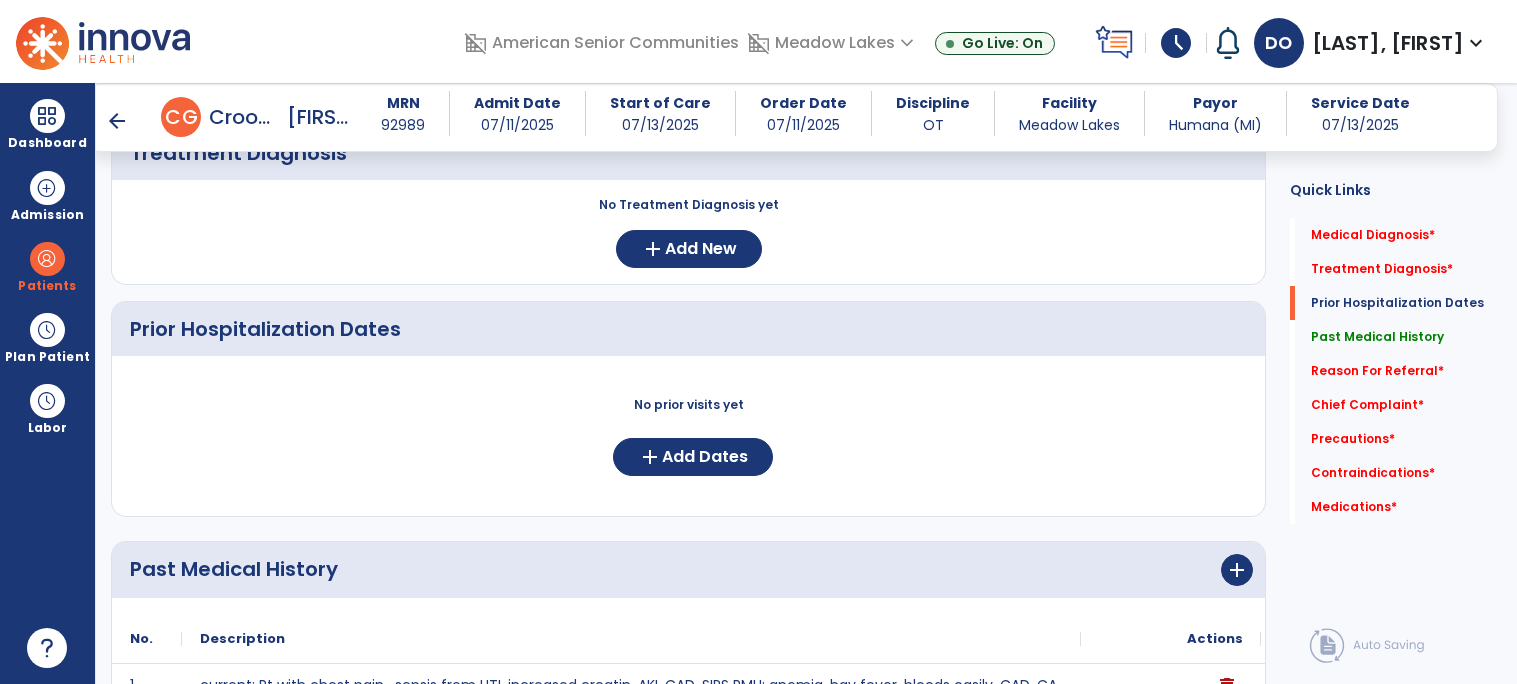 scroll, scrollTop: 0, scrollLeft: 0, axis: both 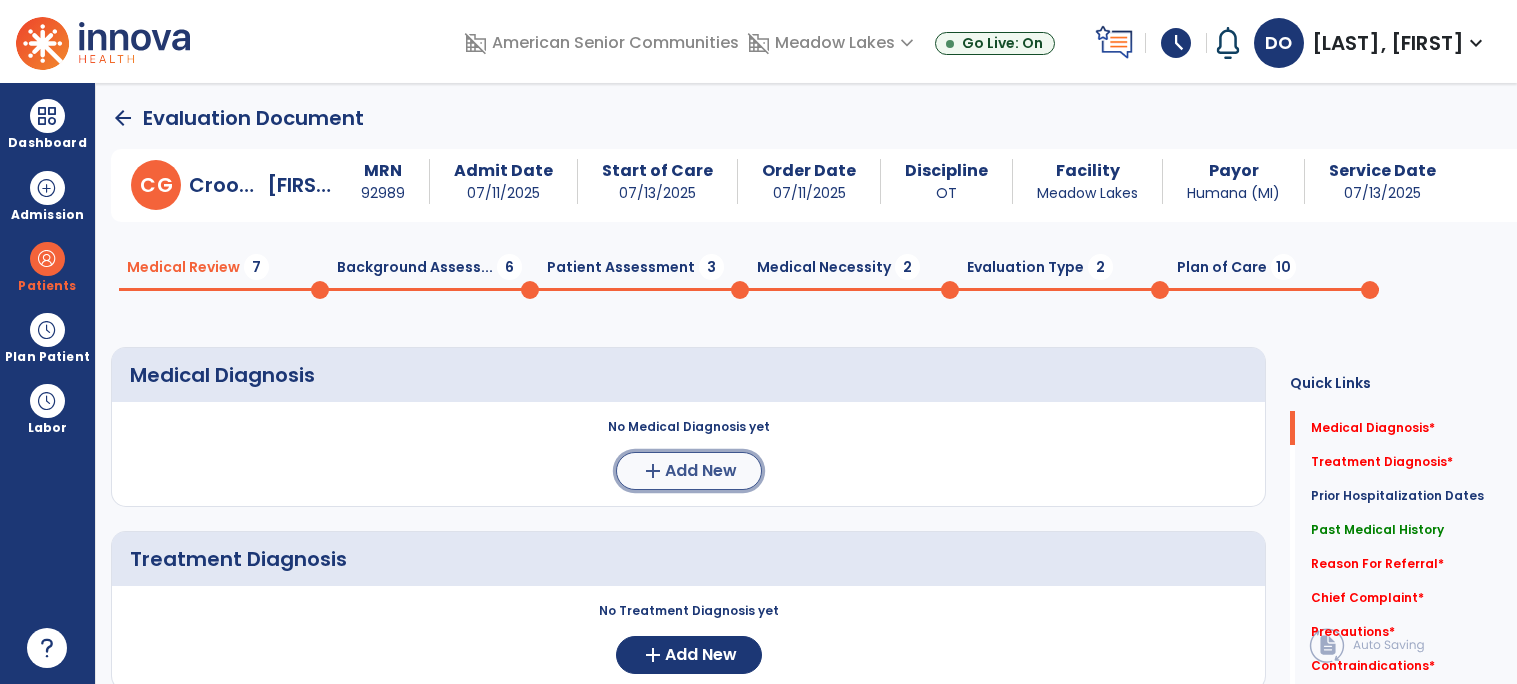 click on "add  Add New" 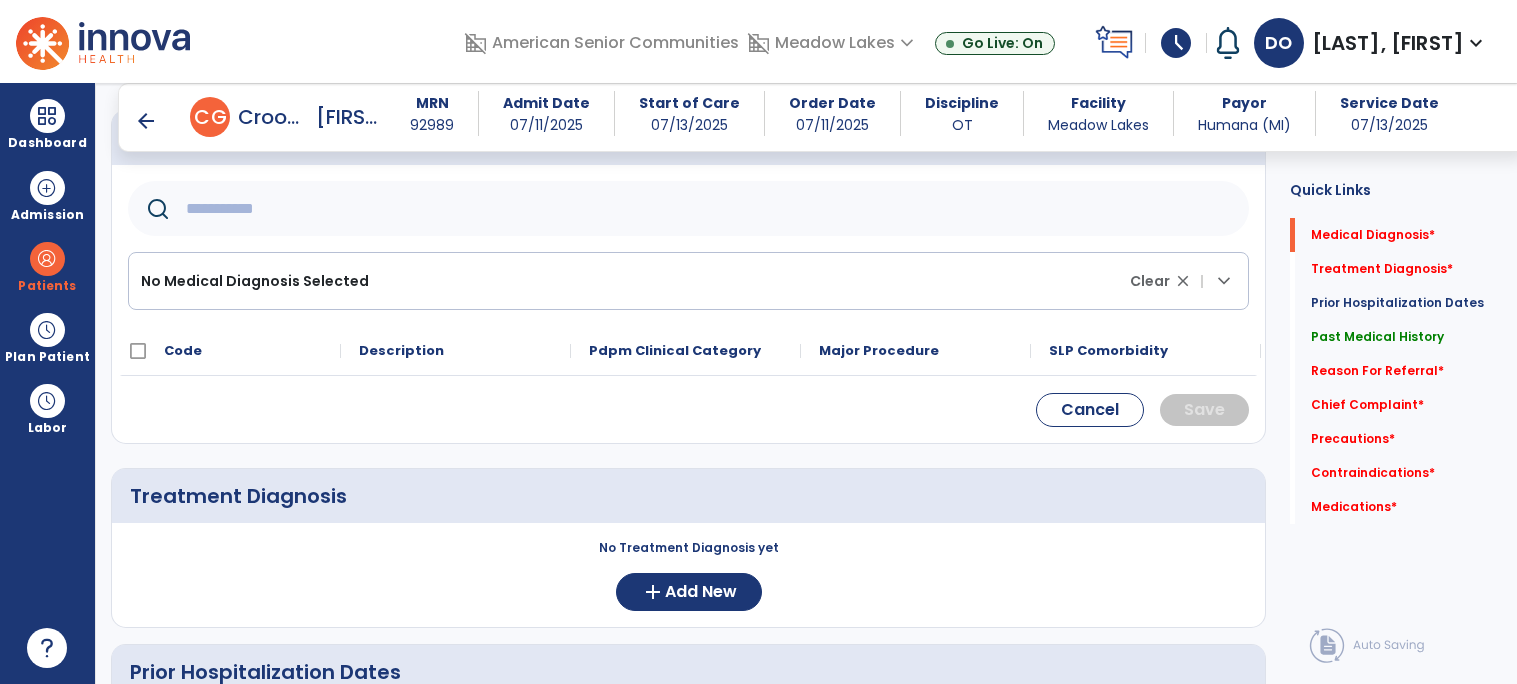 scroll, scrollTop: 0, scrollLeft: 0, axis: both 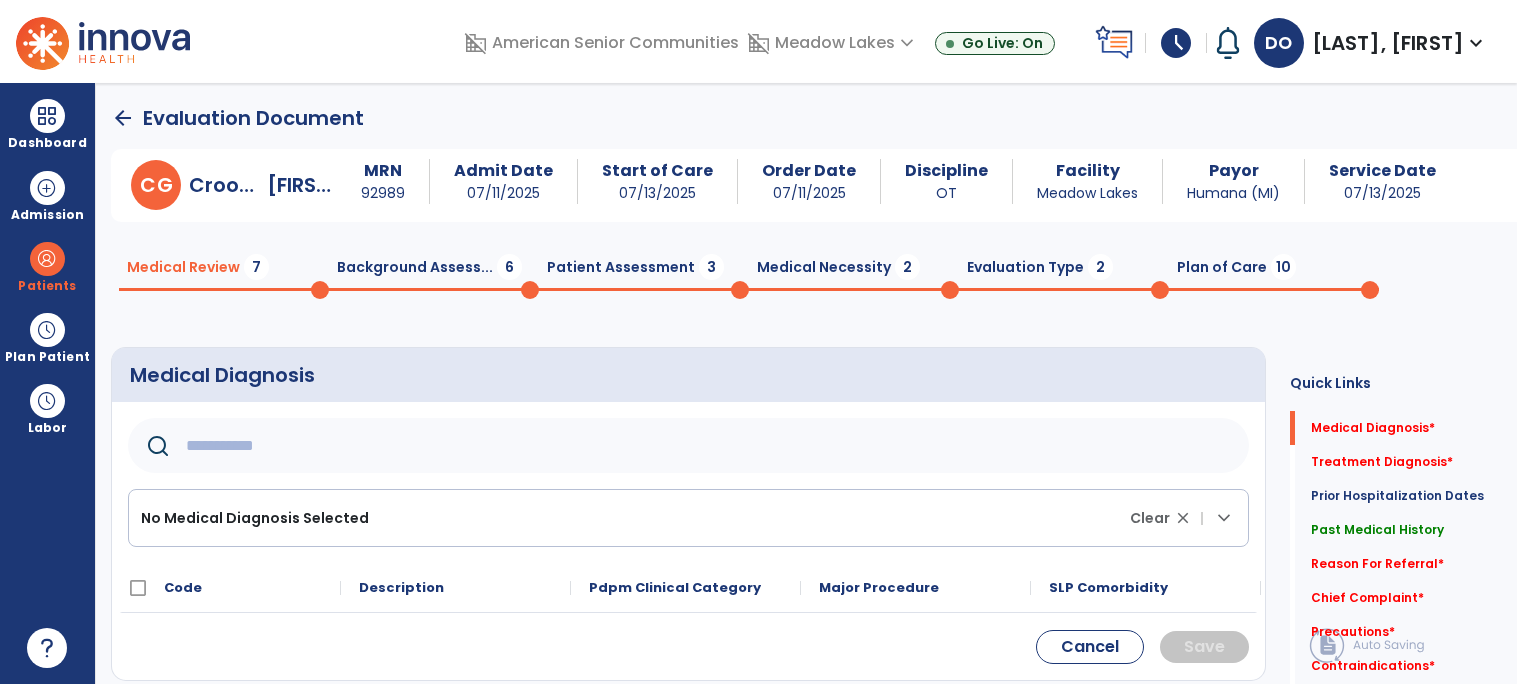 click 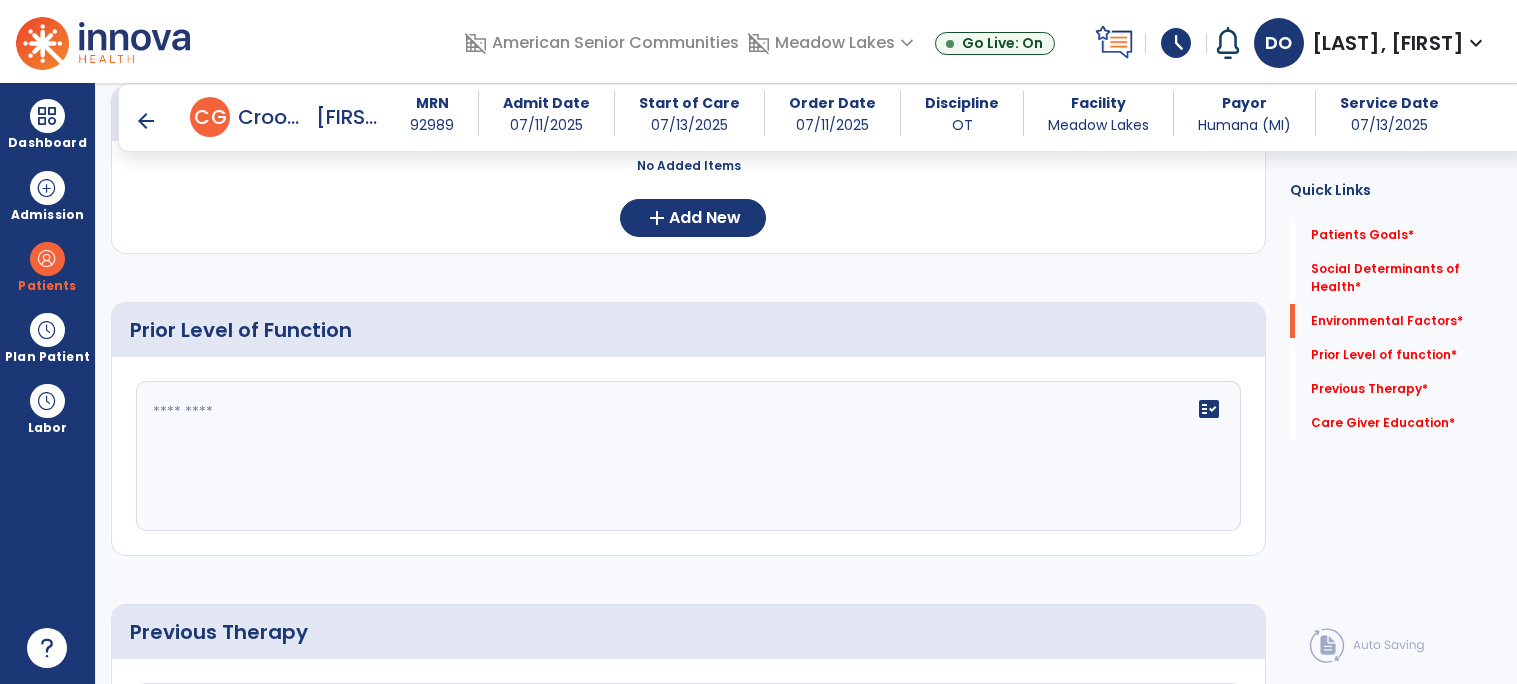 scroll, scrollTop: 688, scrollLeft: 0, axis: vertical 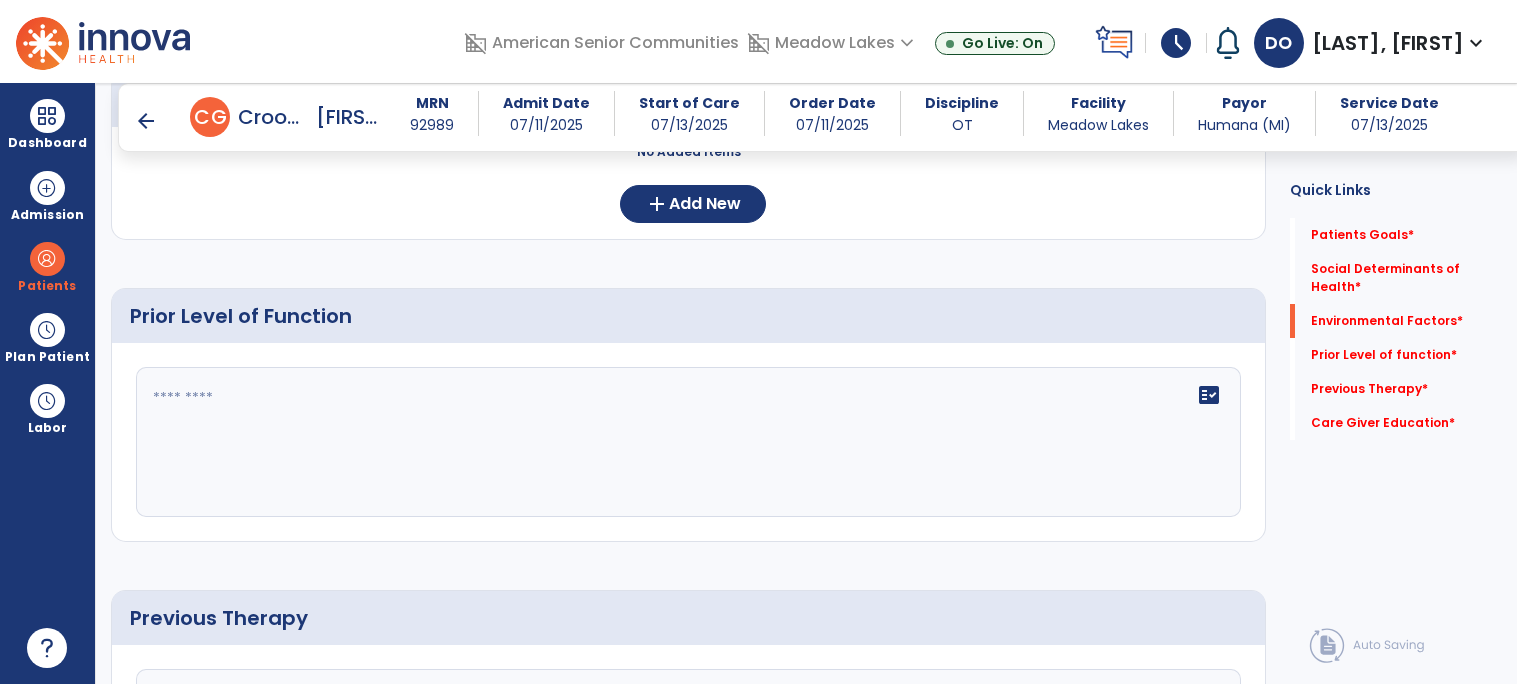 click on "fact_check" 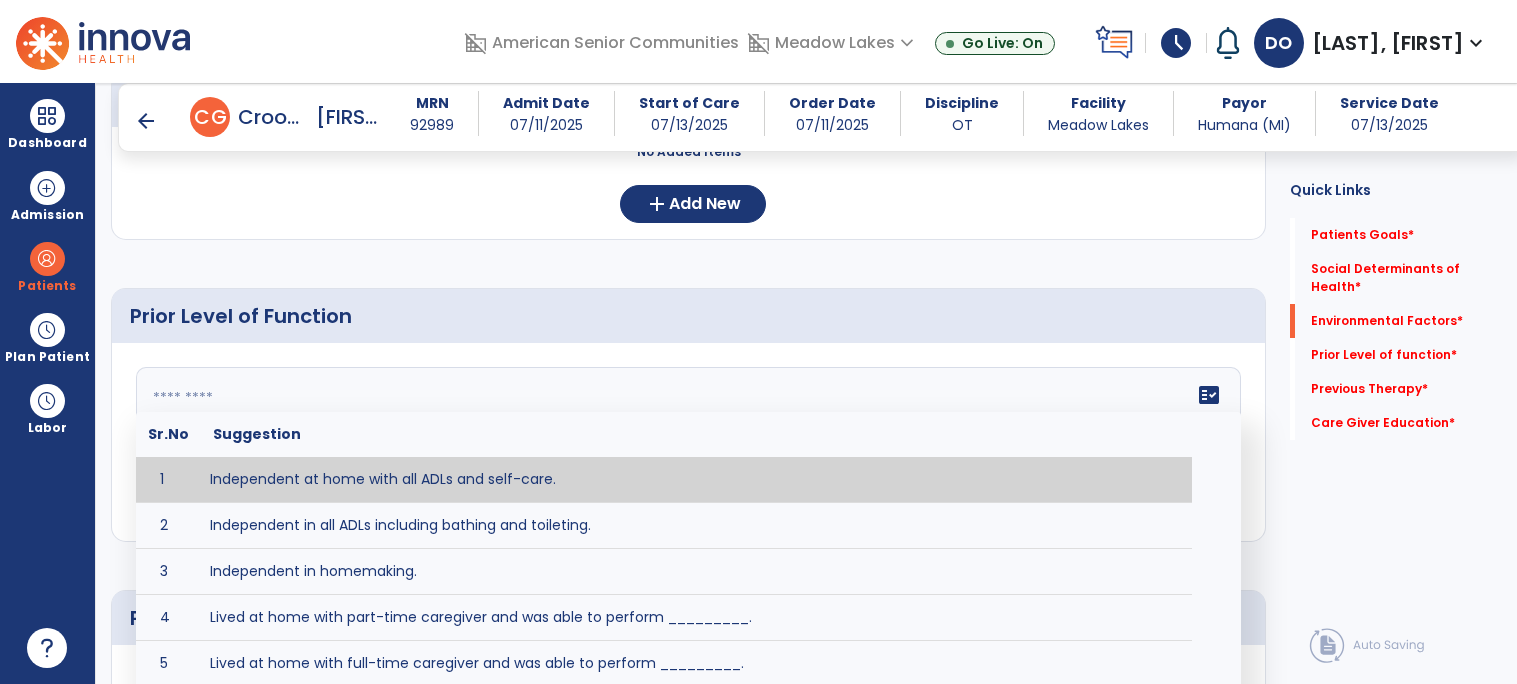 paste on "**********" 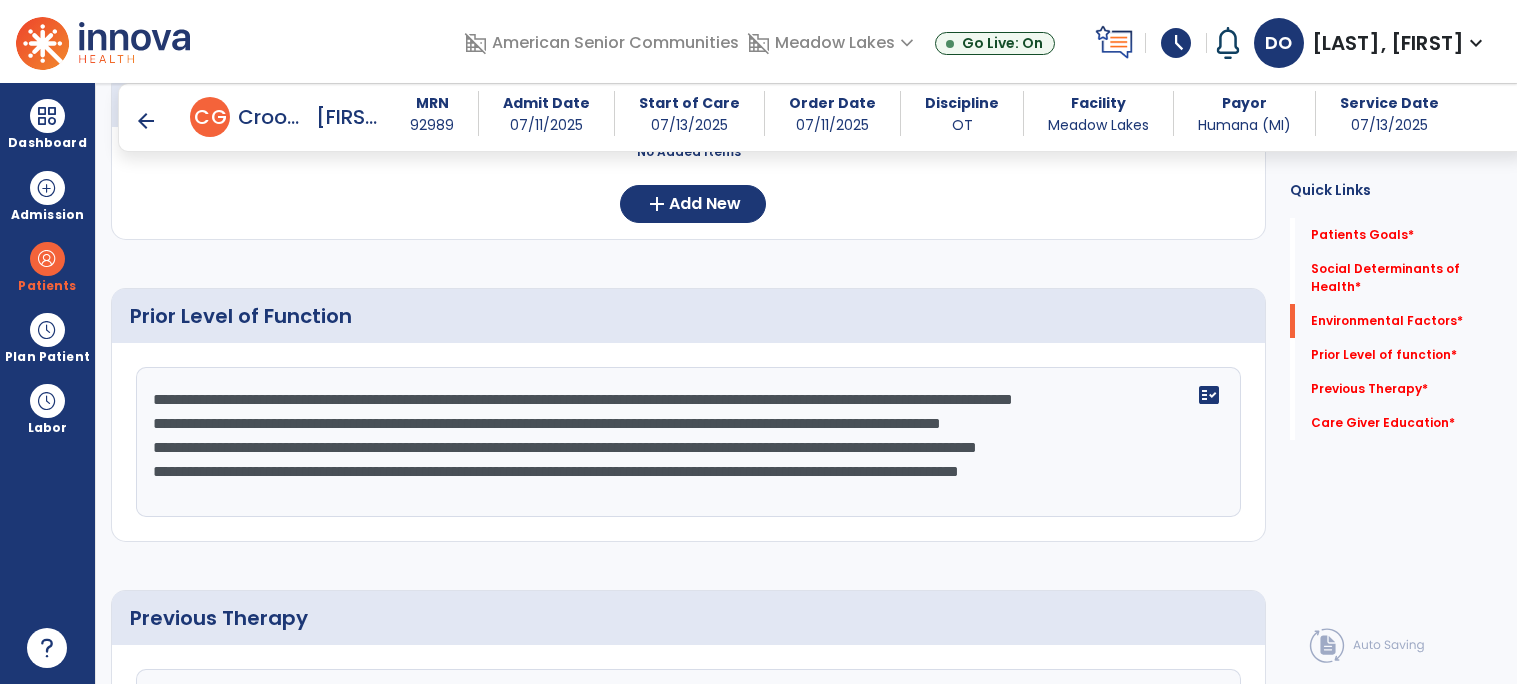 scroll, scrollTop: 62, scrollLeft: 0, axis: vertical 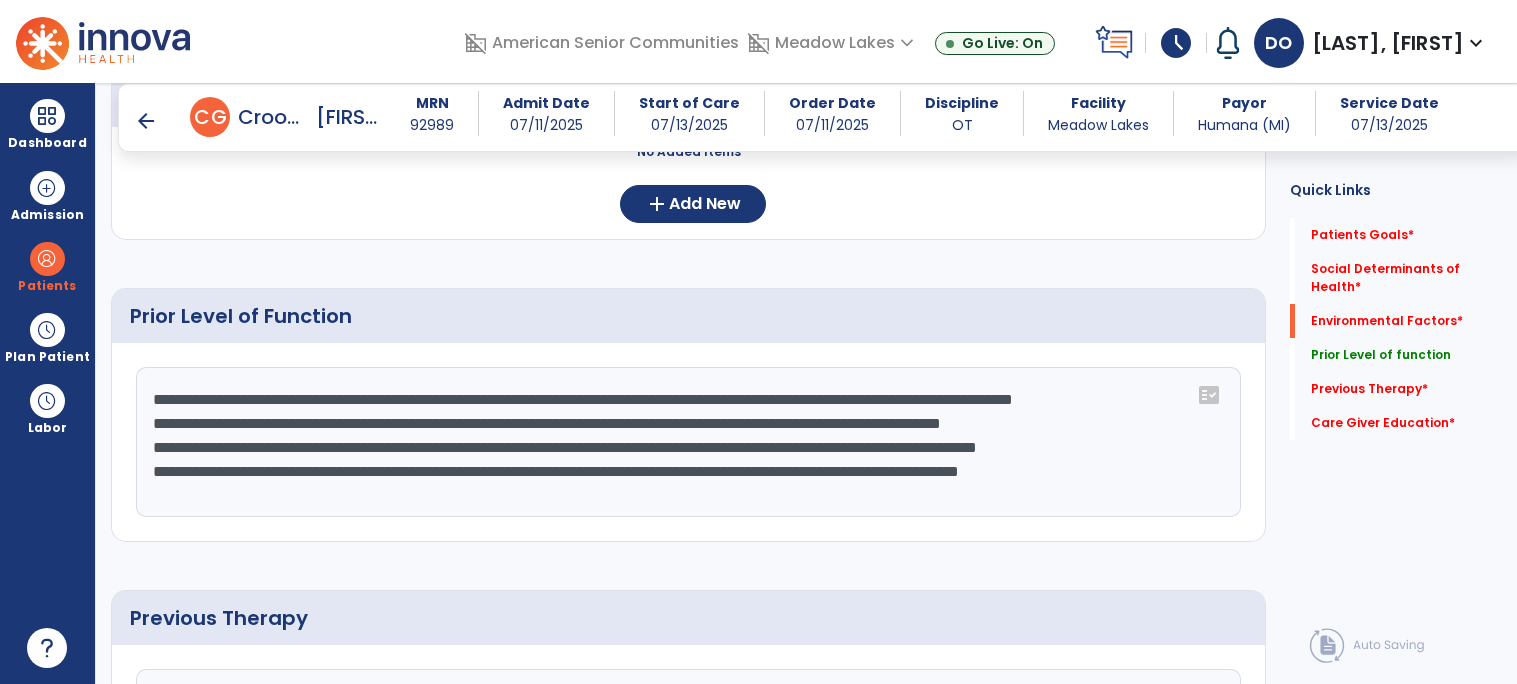 click on "**********" 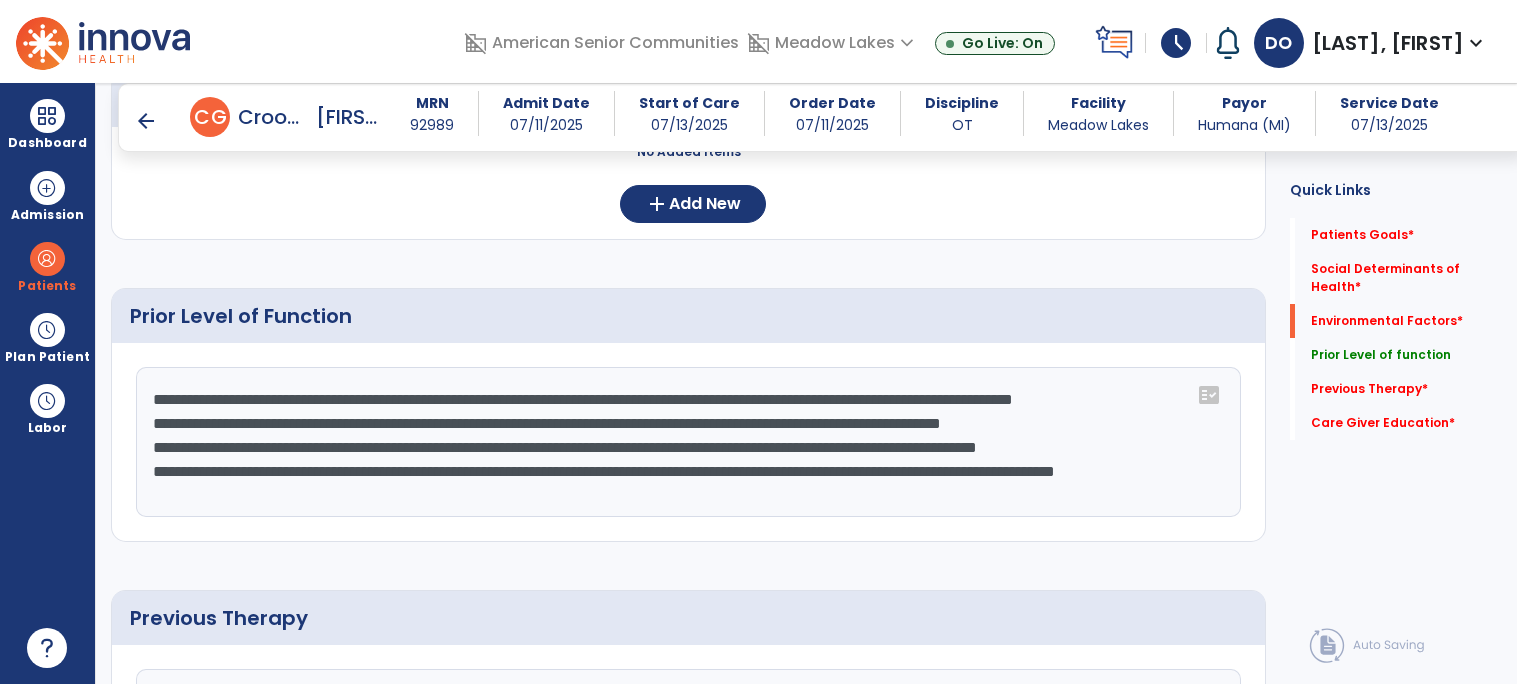 click on "**********" 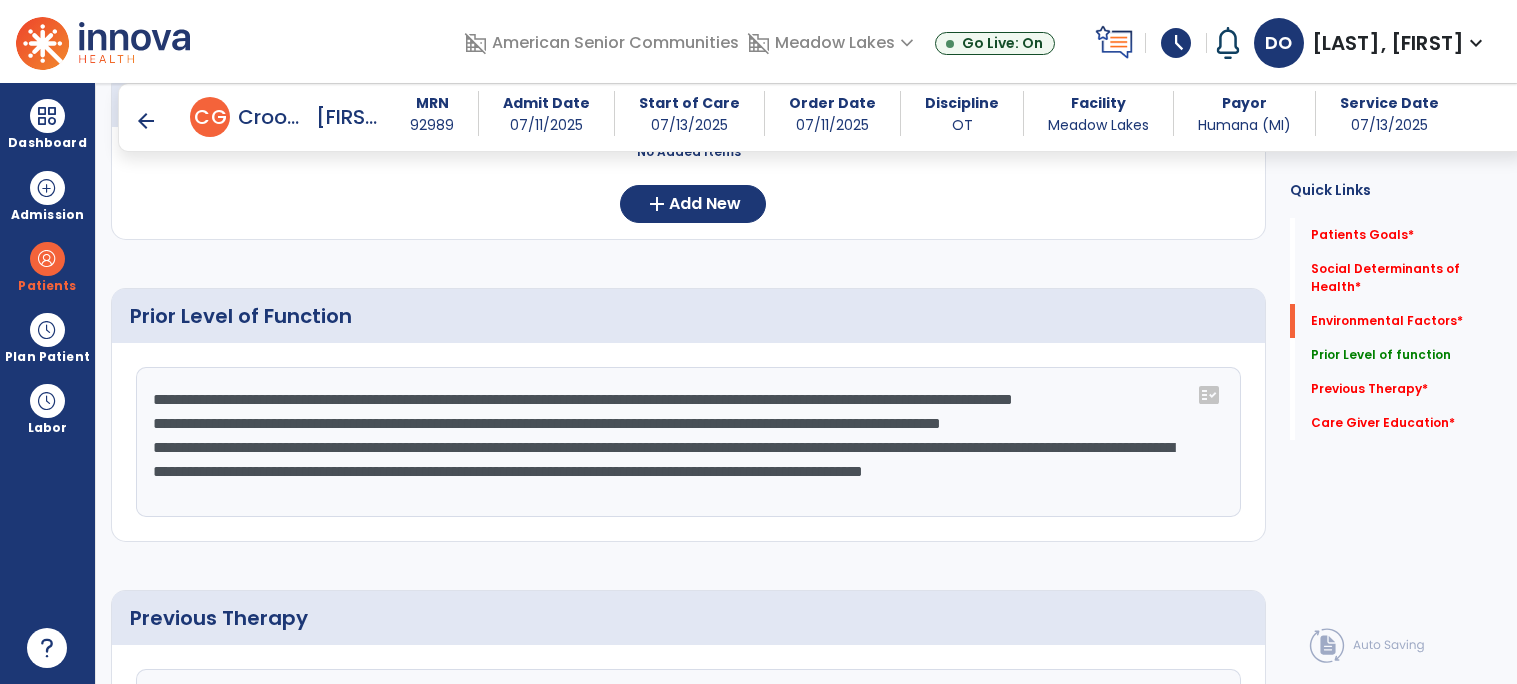 scroll, scrollTop: 47, scrollLeft: 0, axis: vertical 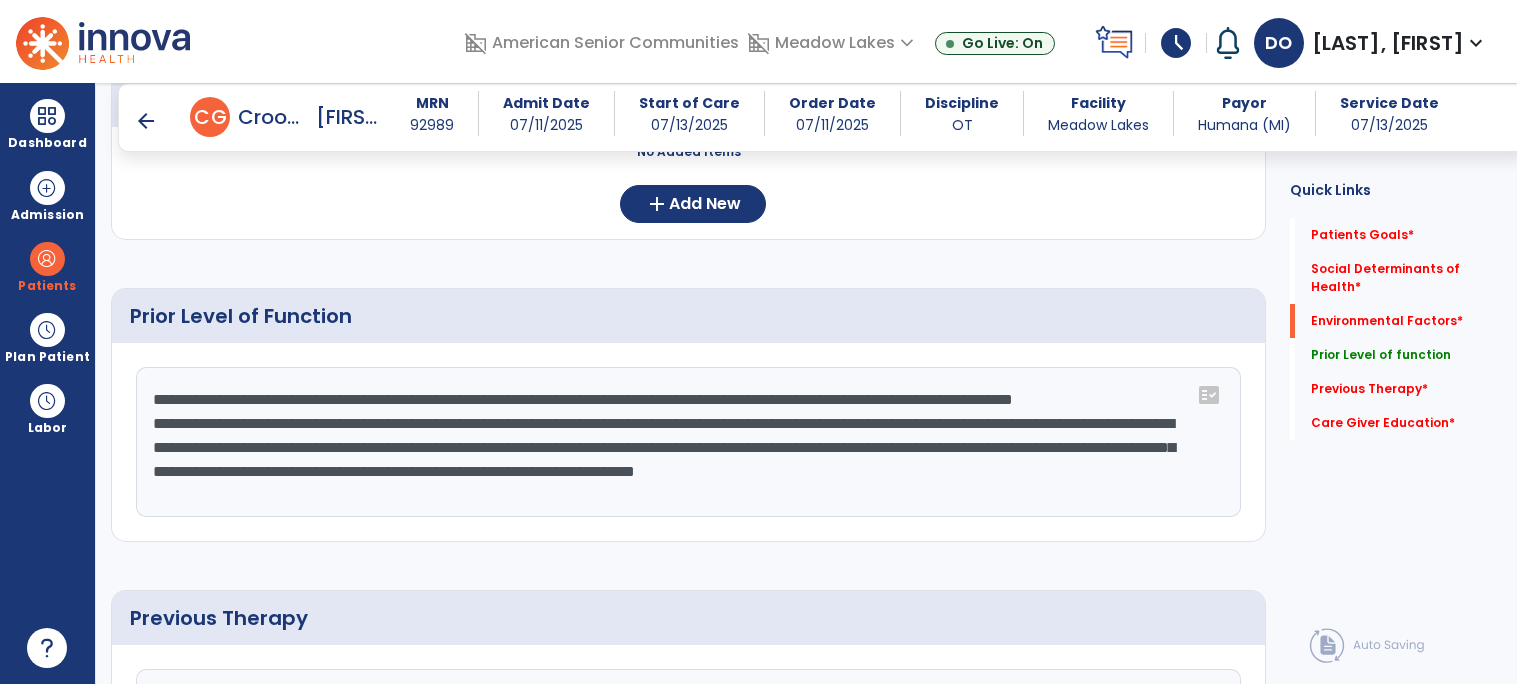 click on "**********" 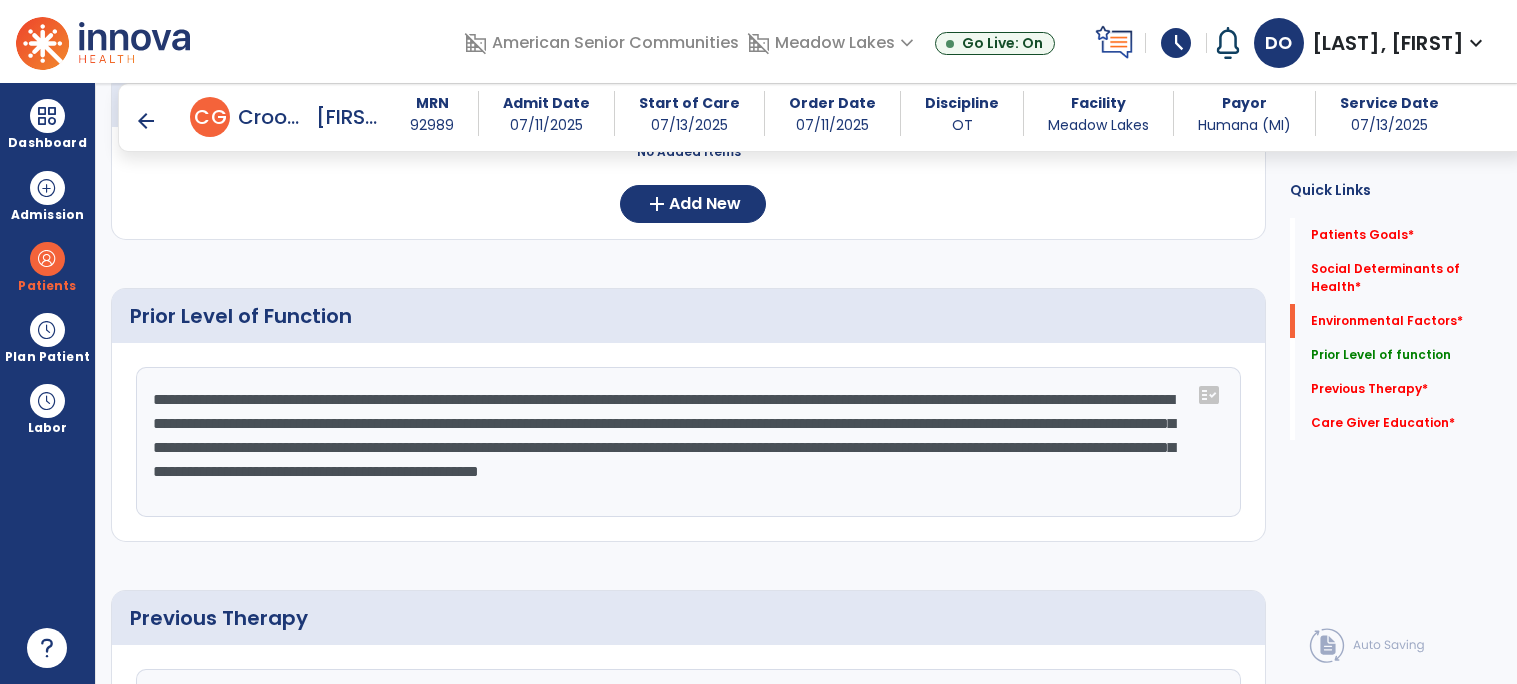 scroll, scrollTop: 0, scrollLeft: 0, axis: both 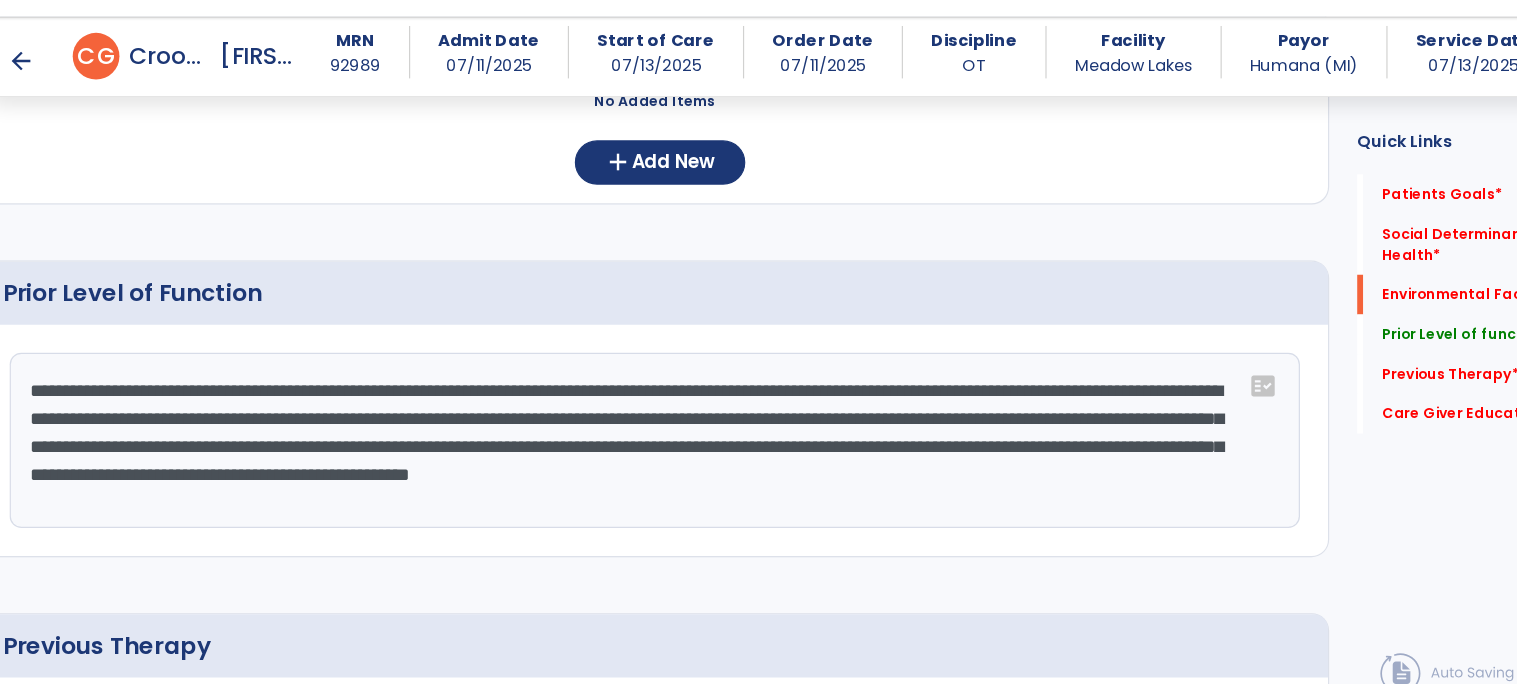 click on "**********" 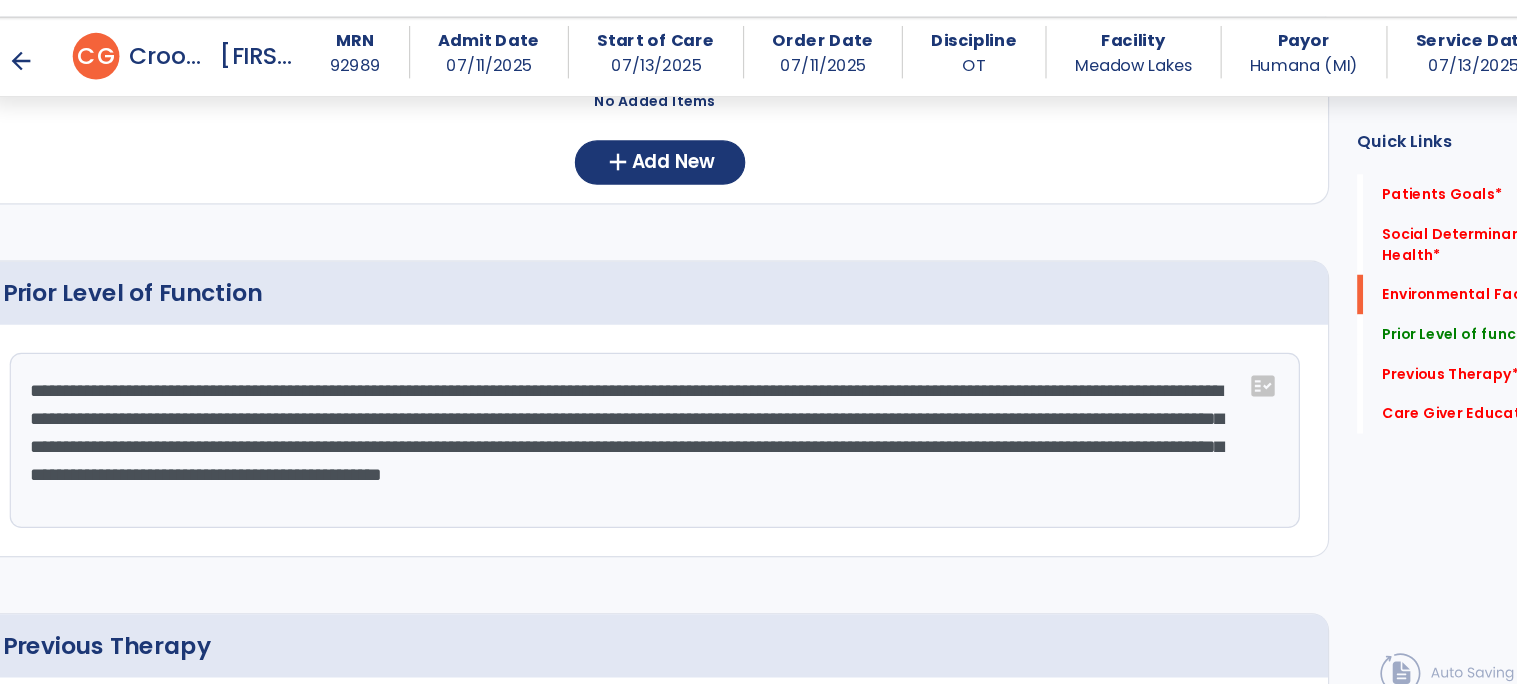click on "**********" 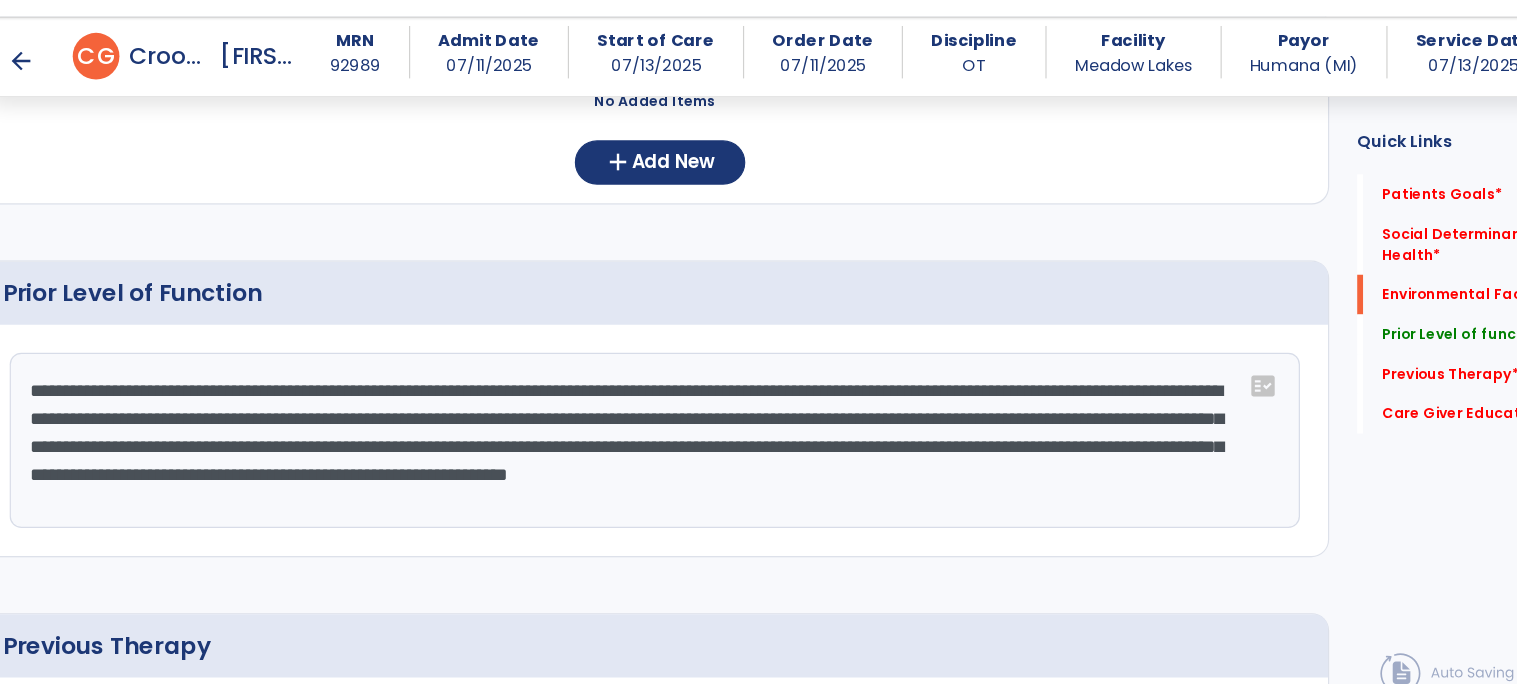 click on "**********" 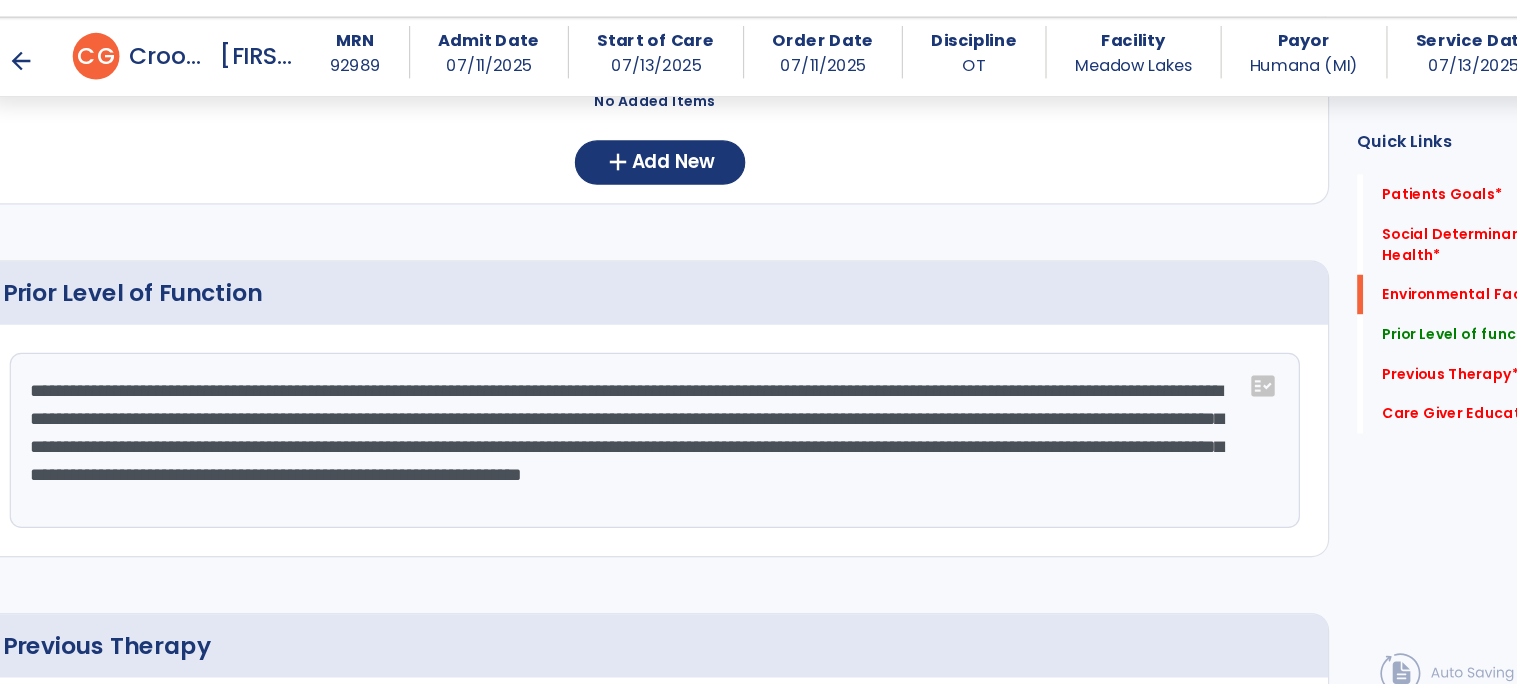 click on "**********" 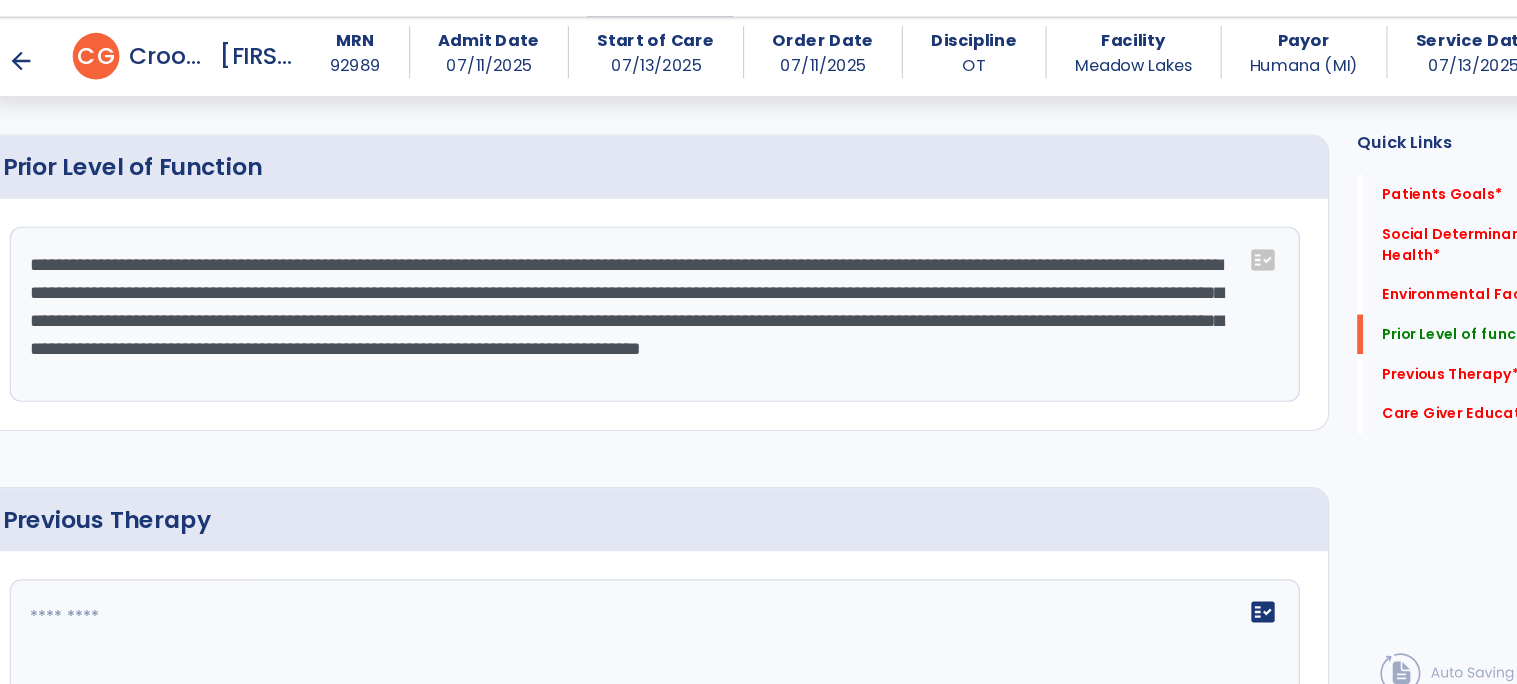 scroll, scrollTop: 842, scrollLeft: 0, axis: vertical 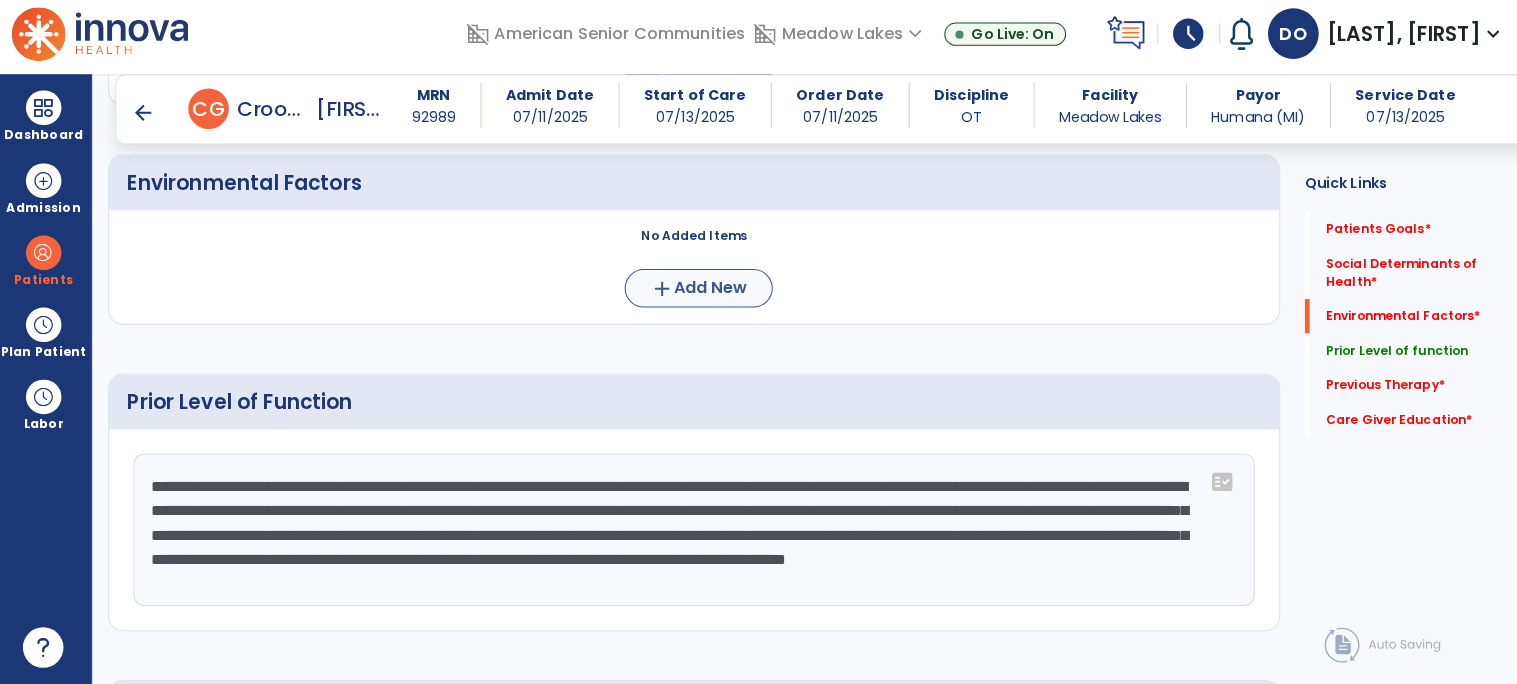type on "**********" 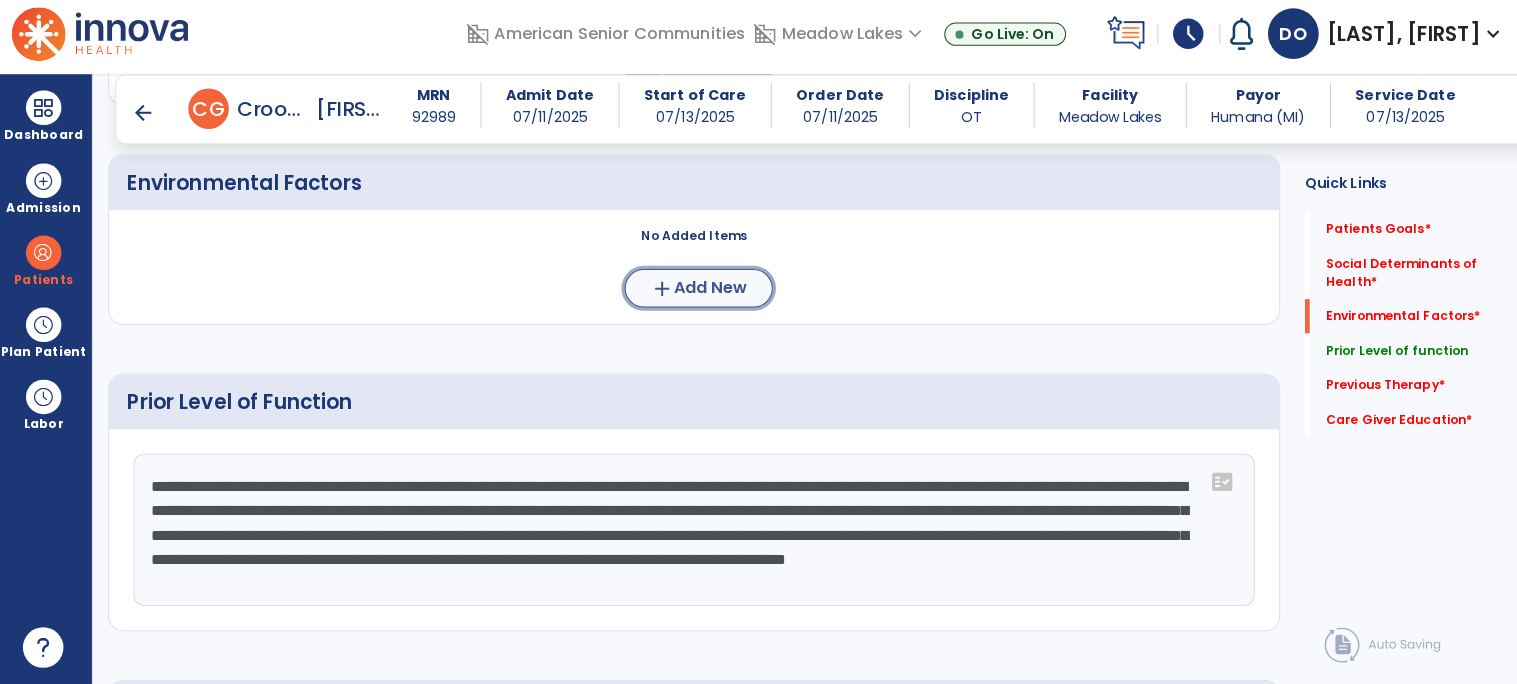 click on "Add New" 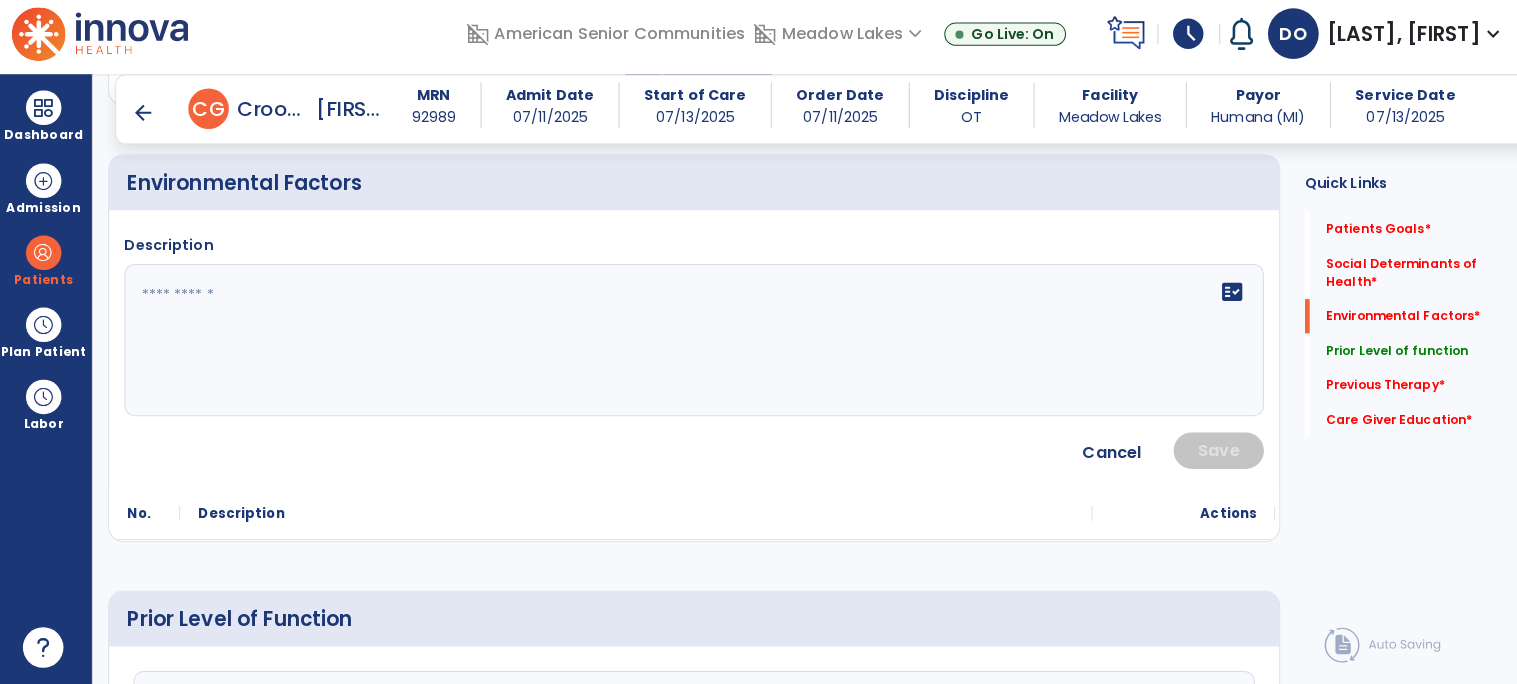 click on "fact_check" 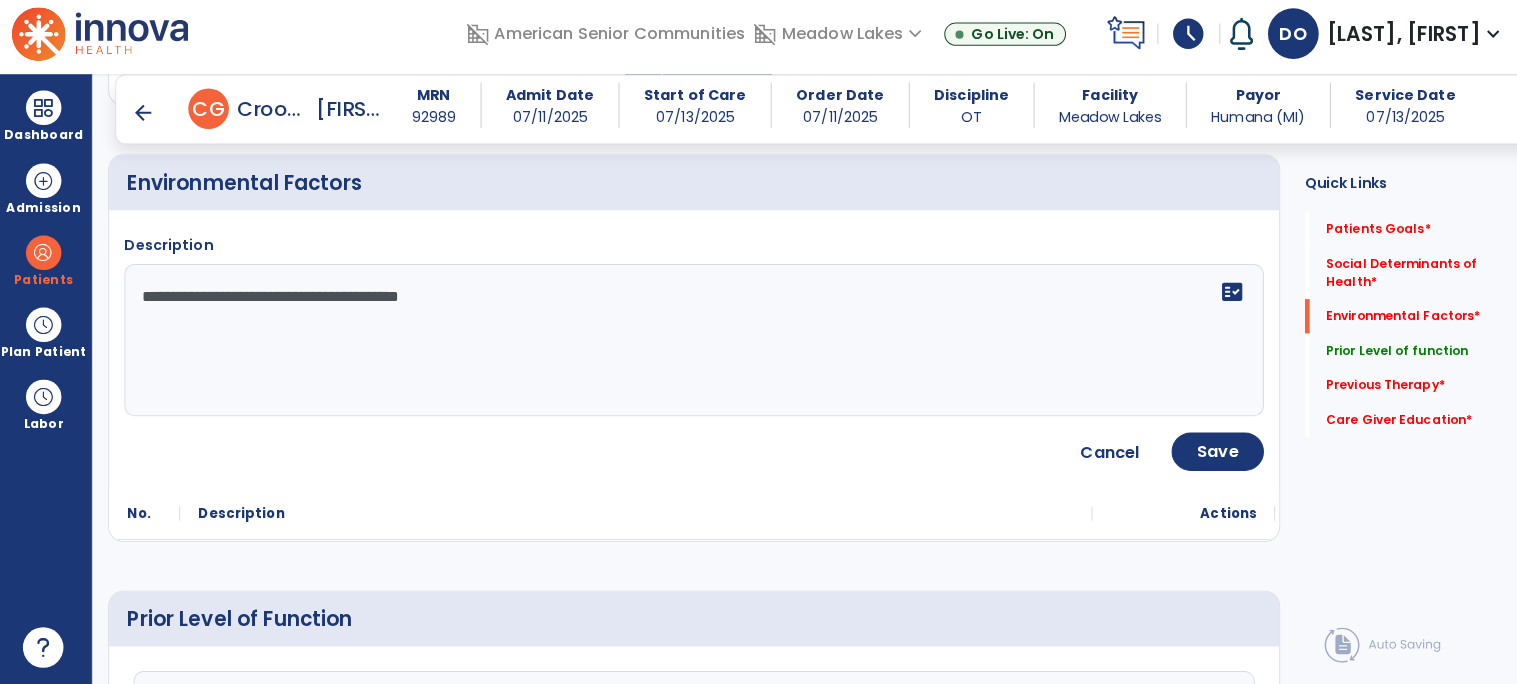type on "**********" 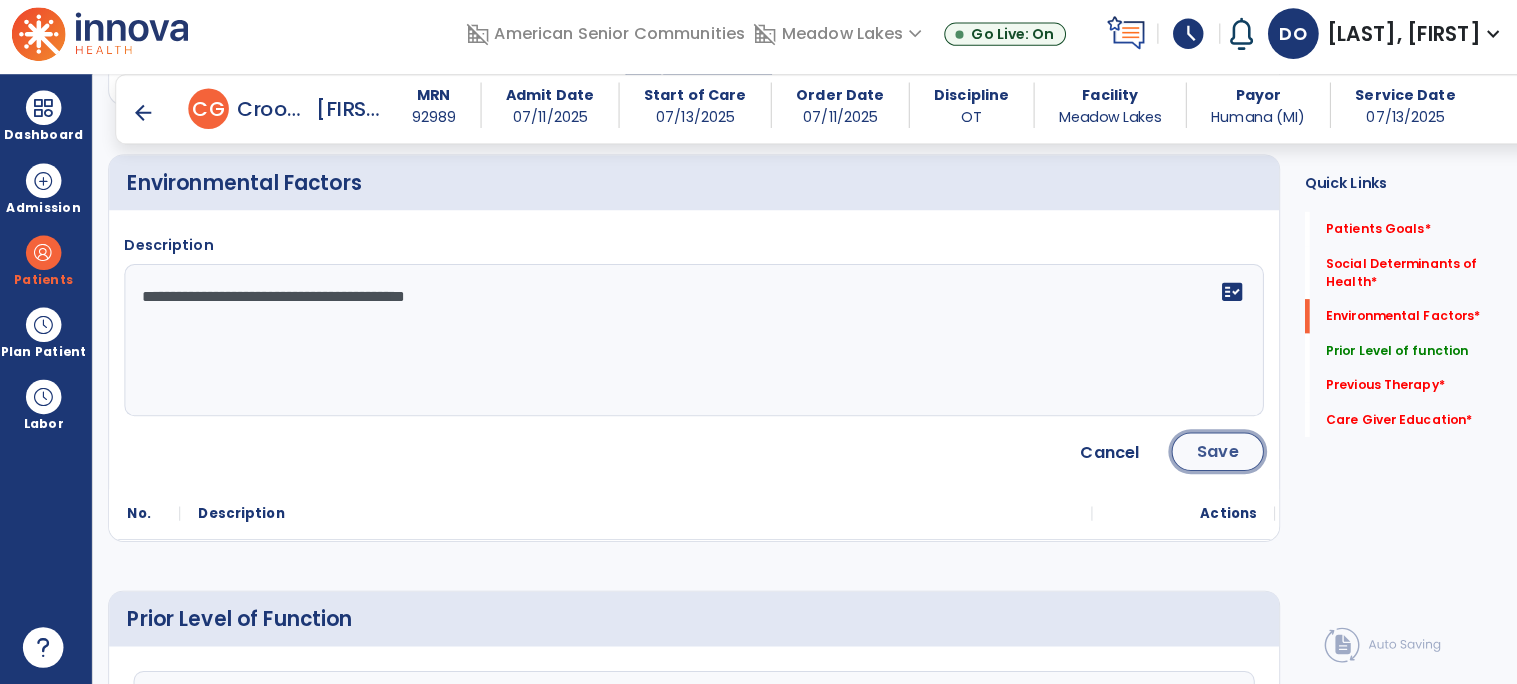 click on "Save" 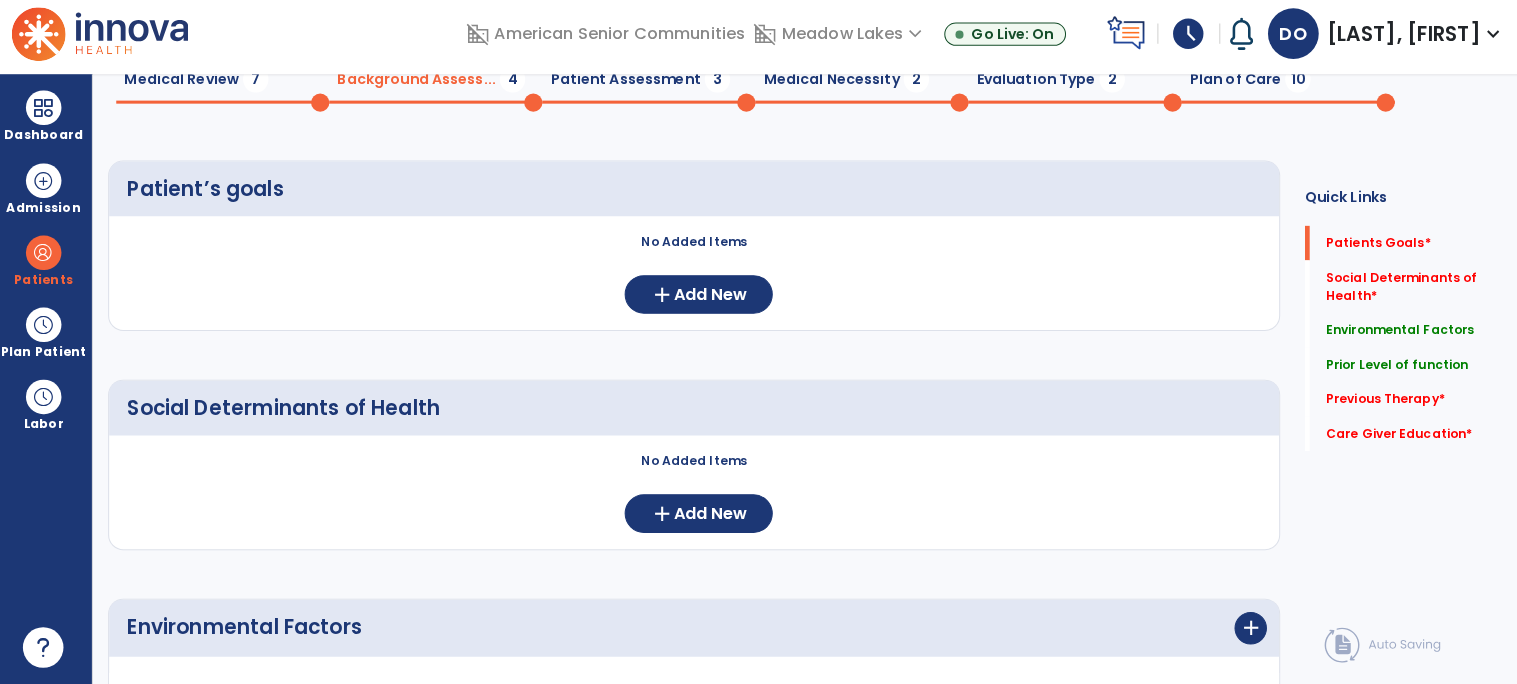 scroll, scrollTop: 0, scrollLeft: 0, axis: both 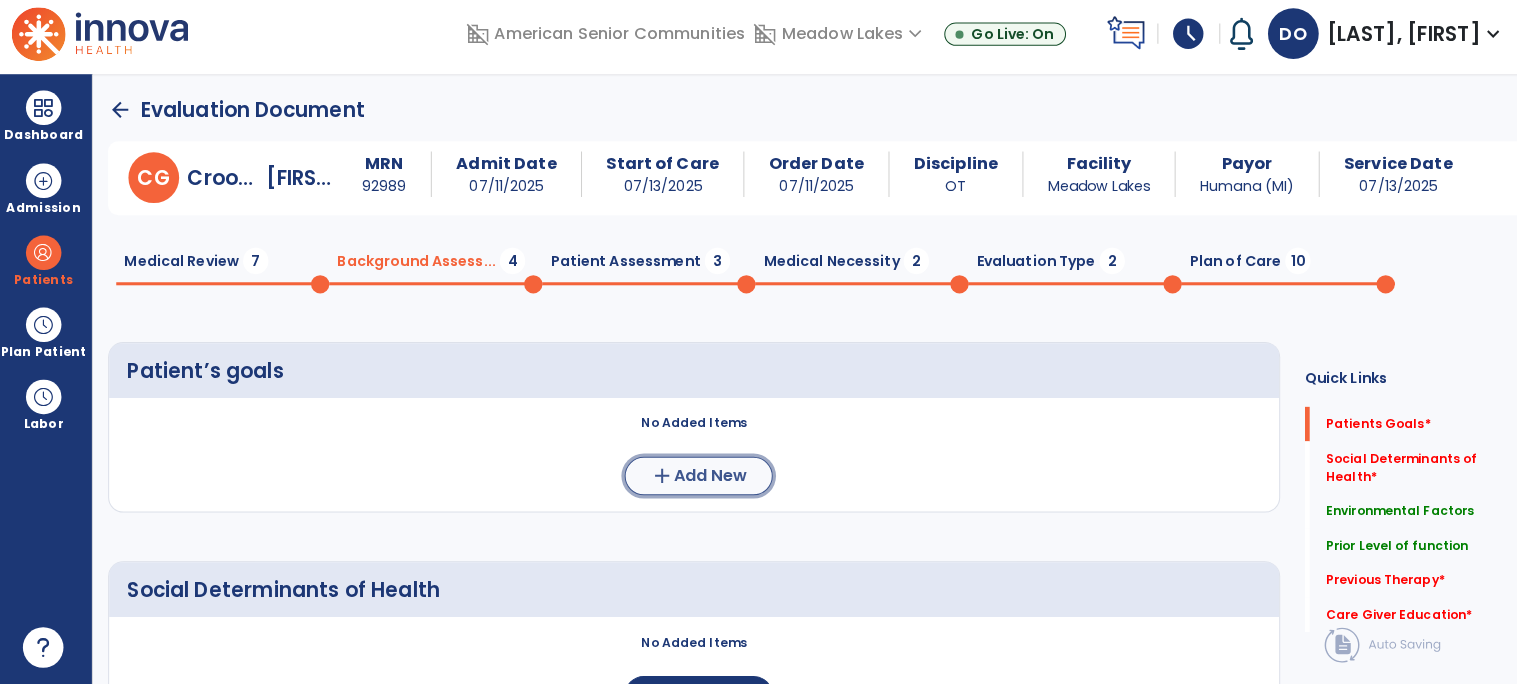 click on "Add New" 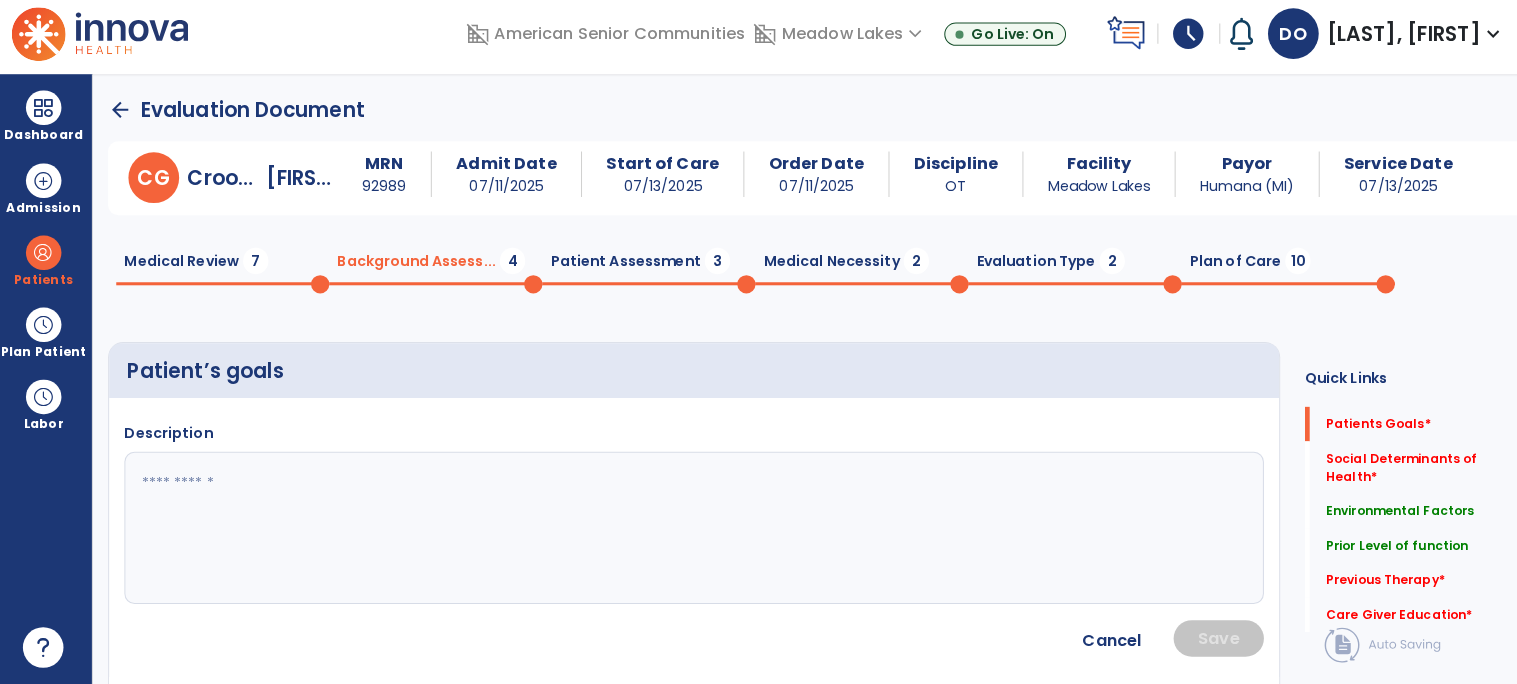 click 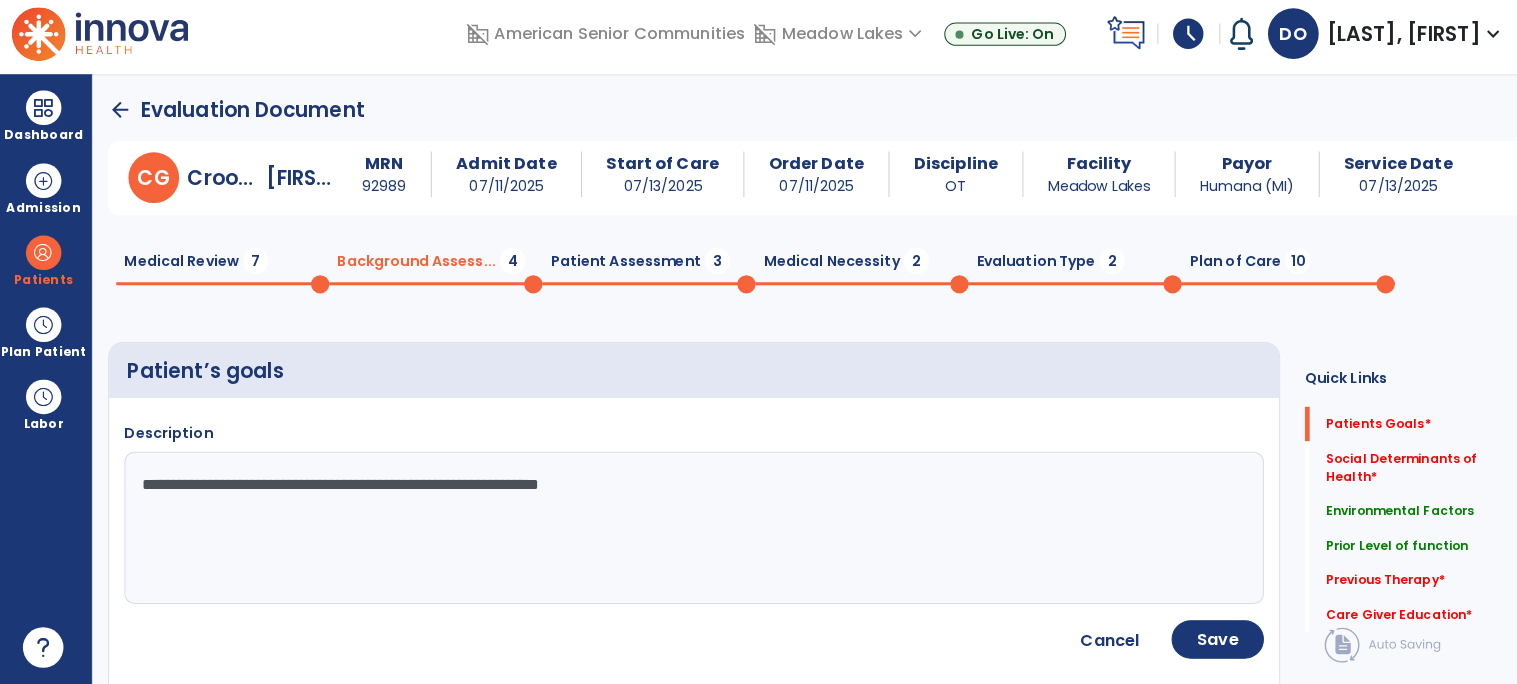 type on "**********" 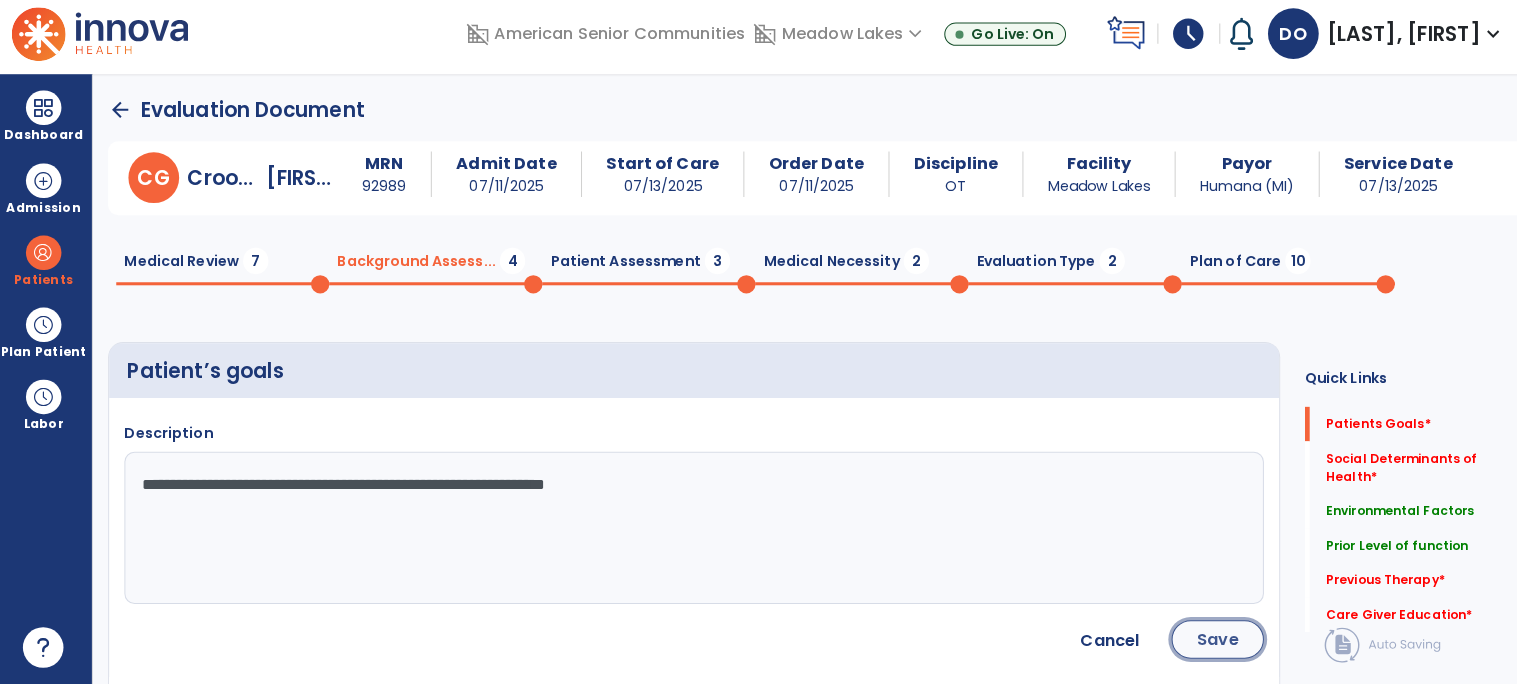 click on "Save" 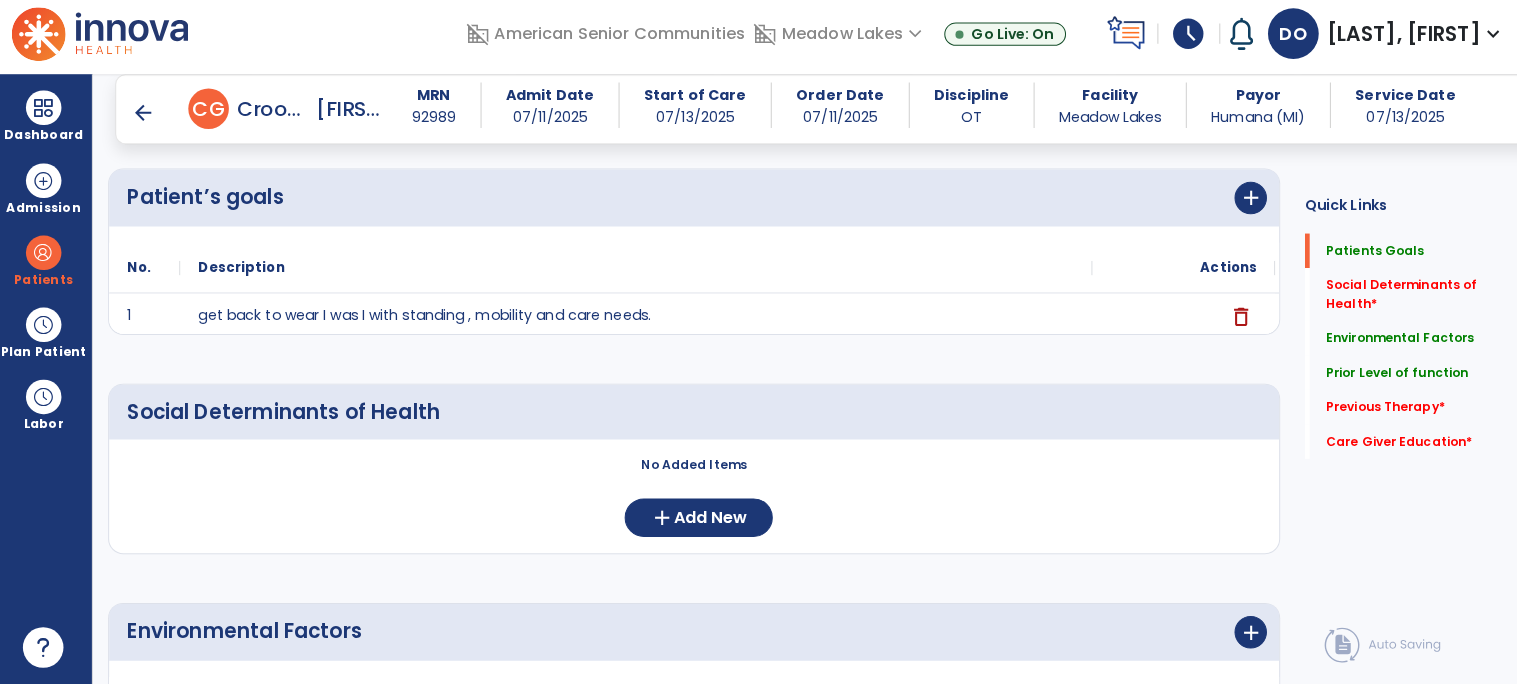 scroll, scrollTop: 161, scrollLeft: 0, axis: vertical 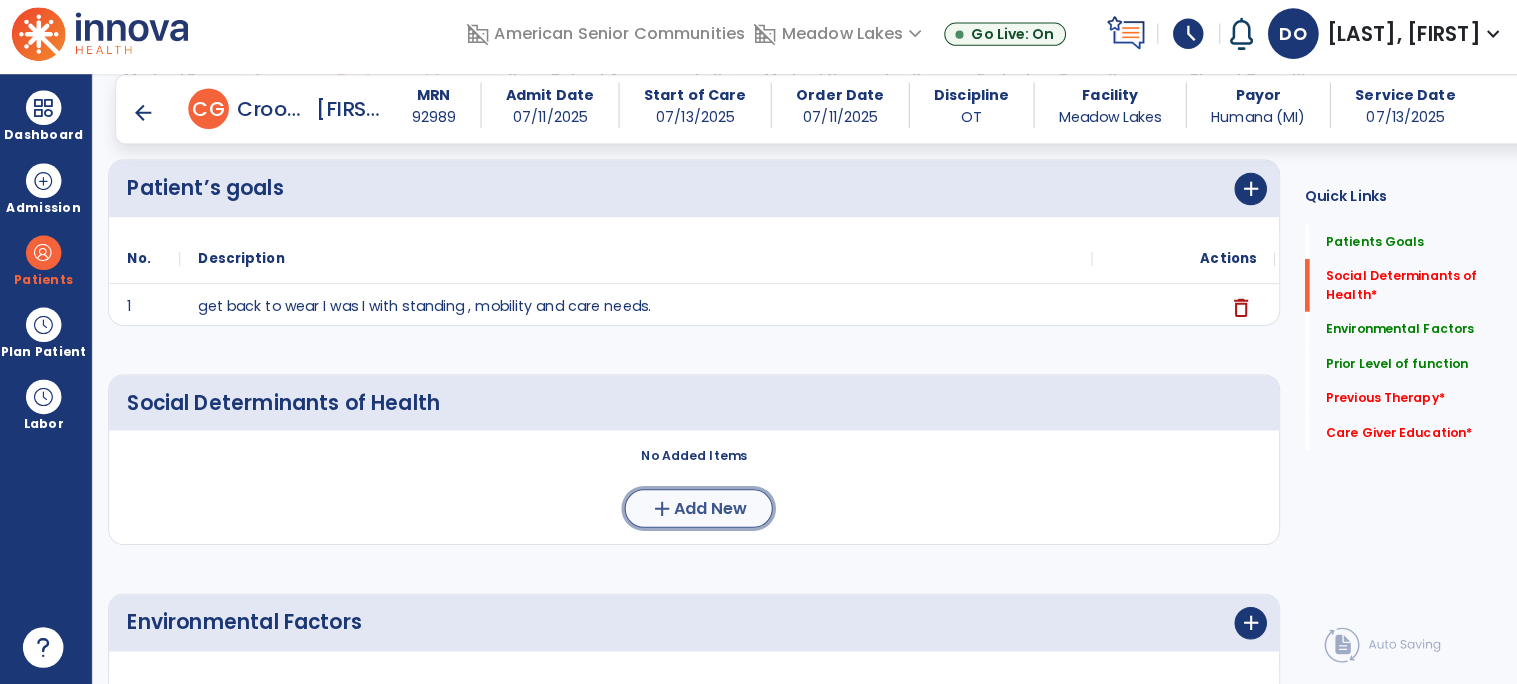click on "add  Add New" 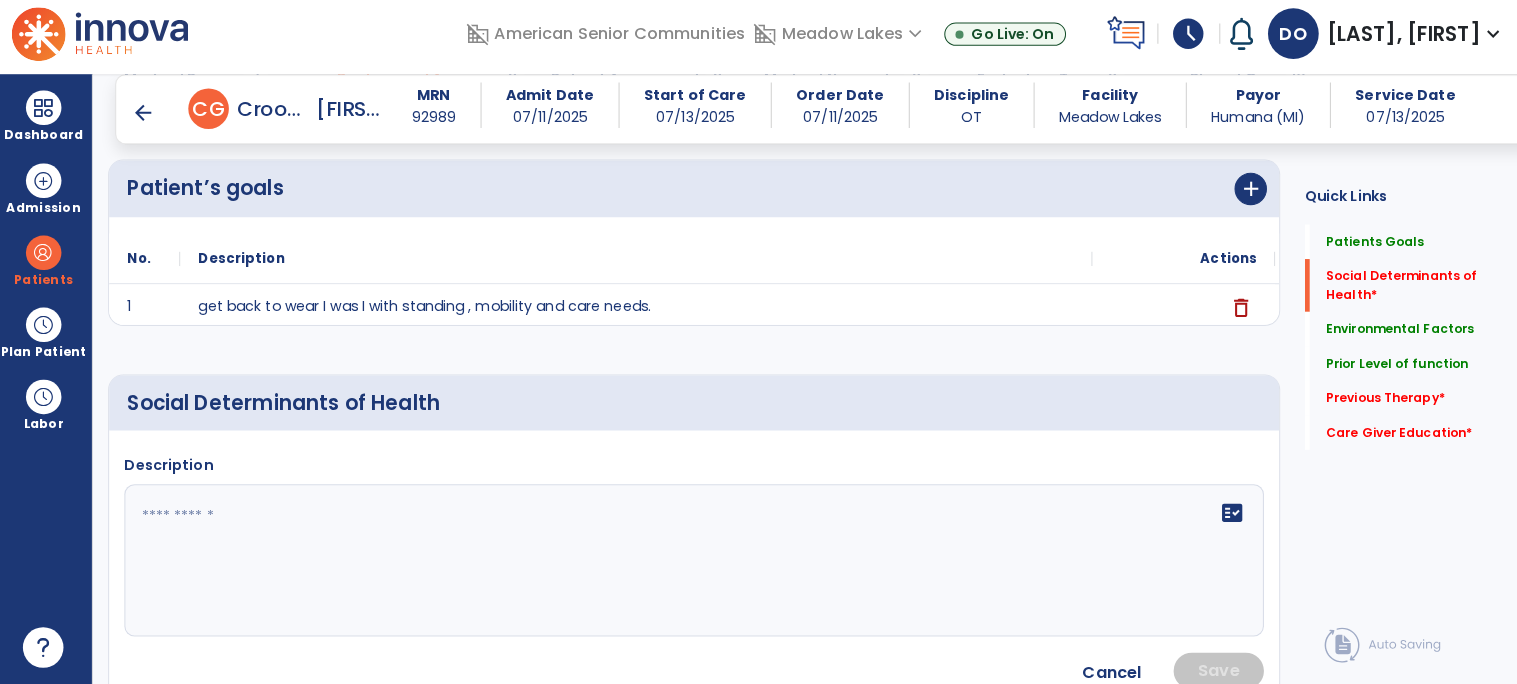 click 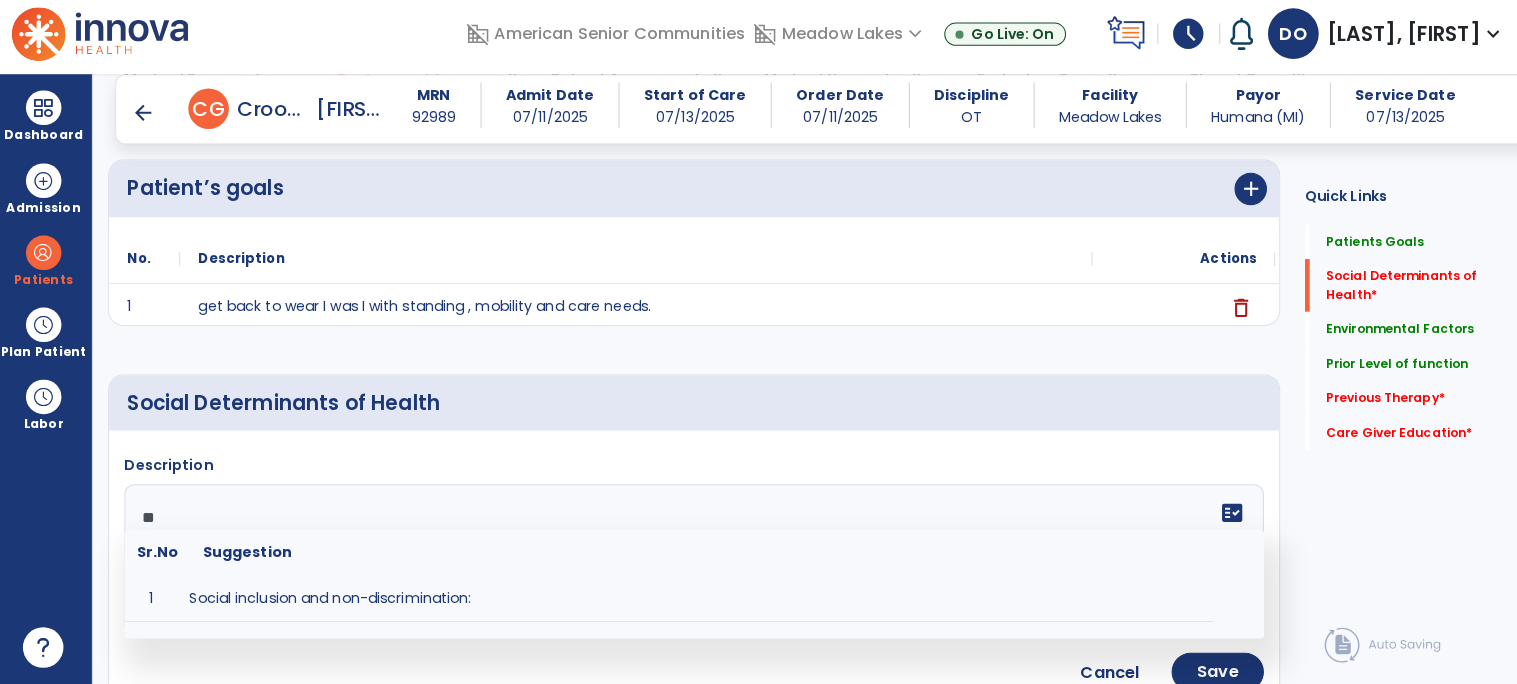 type on "**" 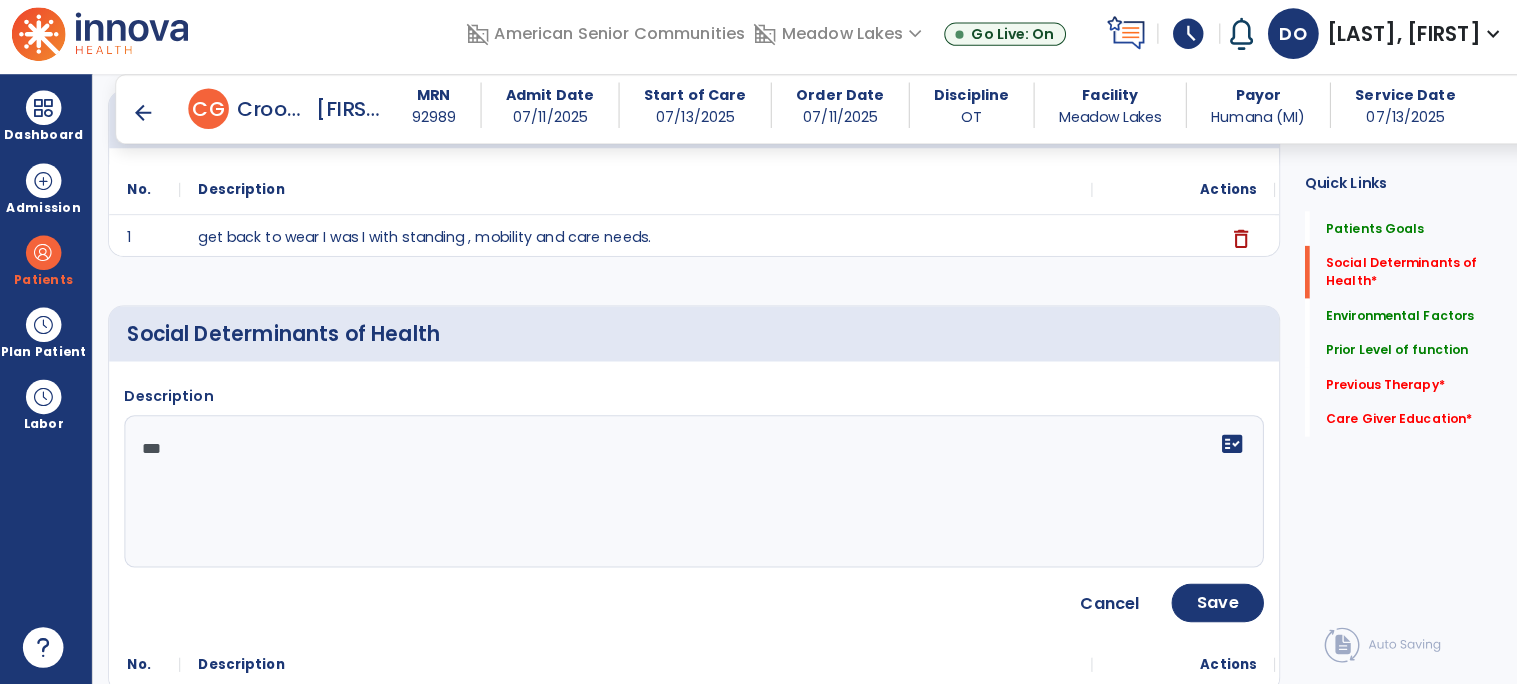 scroll, scrollTop: 267, scrollLeft: 0, axis: vertical 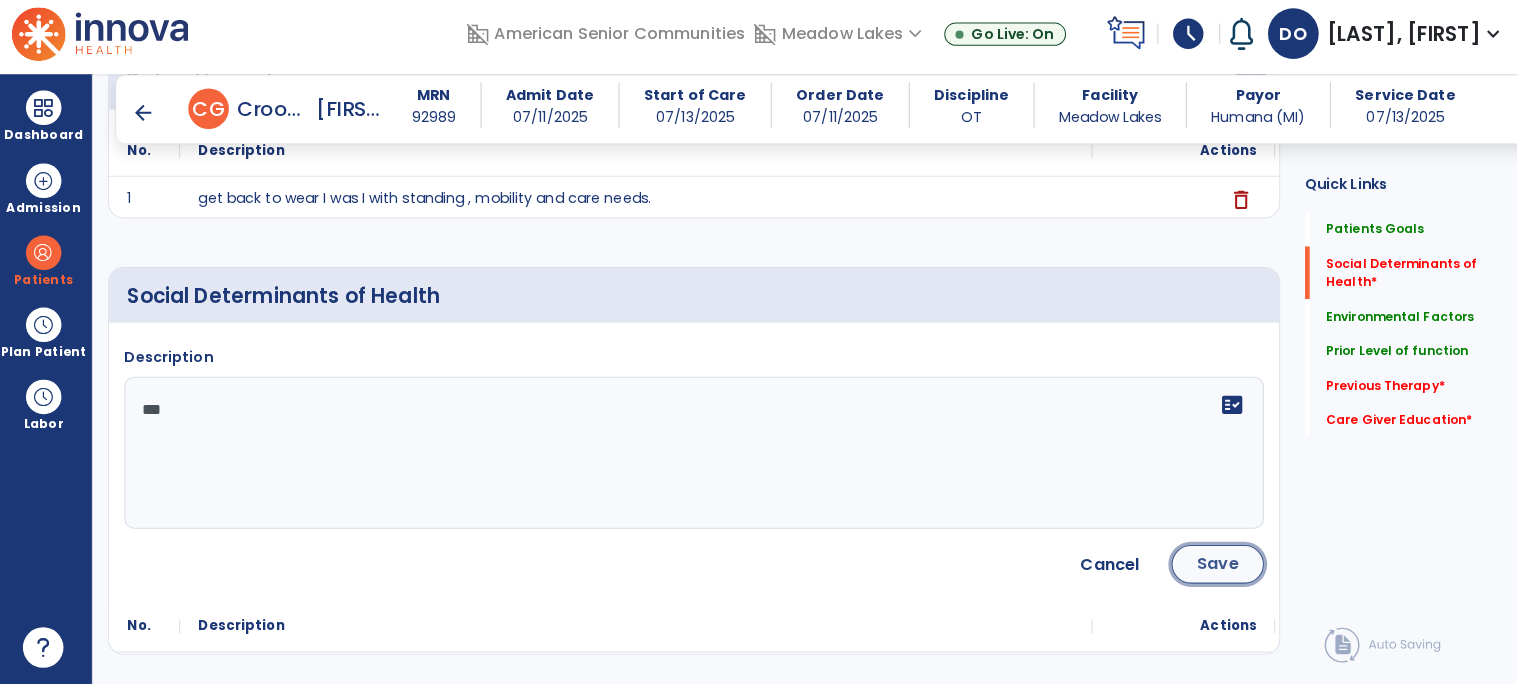 click on "Save" 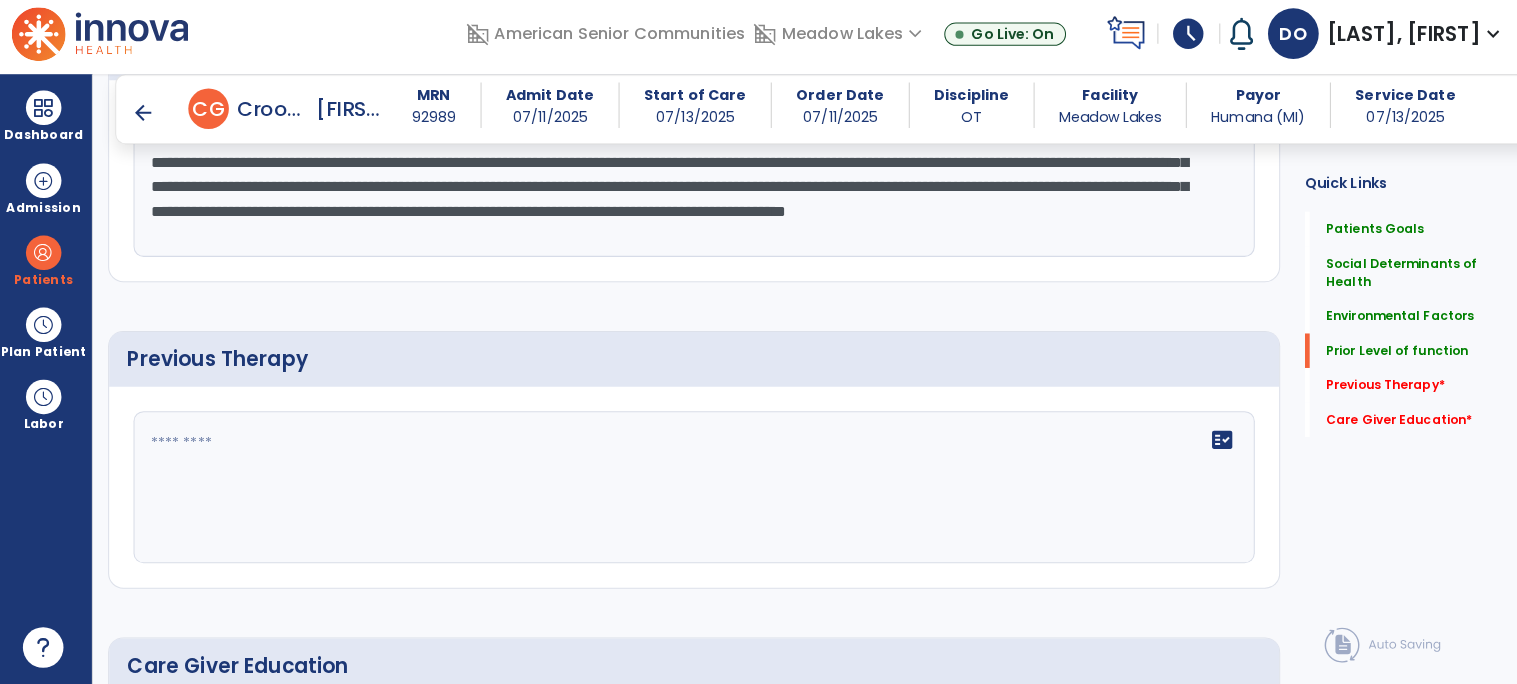scroll, scrollTop: 945, scrollLeft: 0, axis: vertical 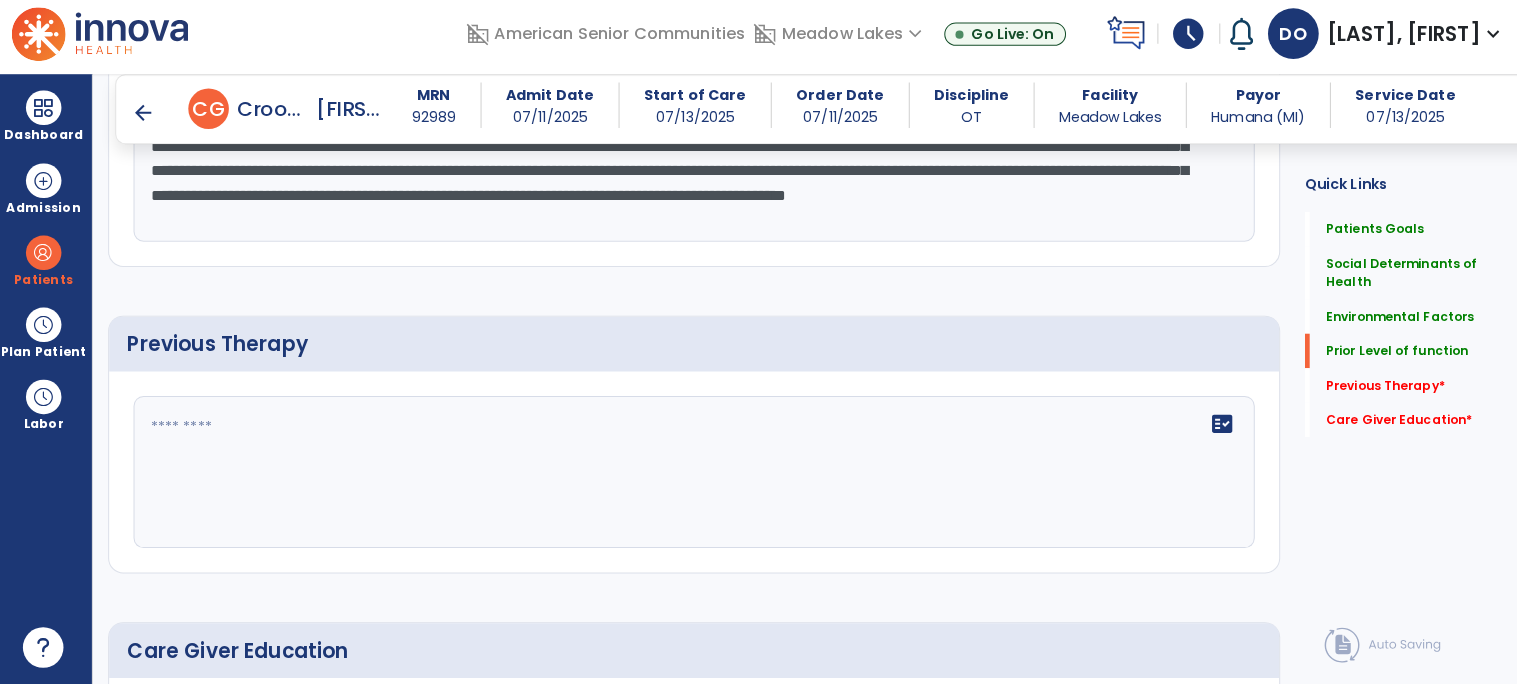 click on "fact_check" 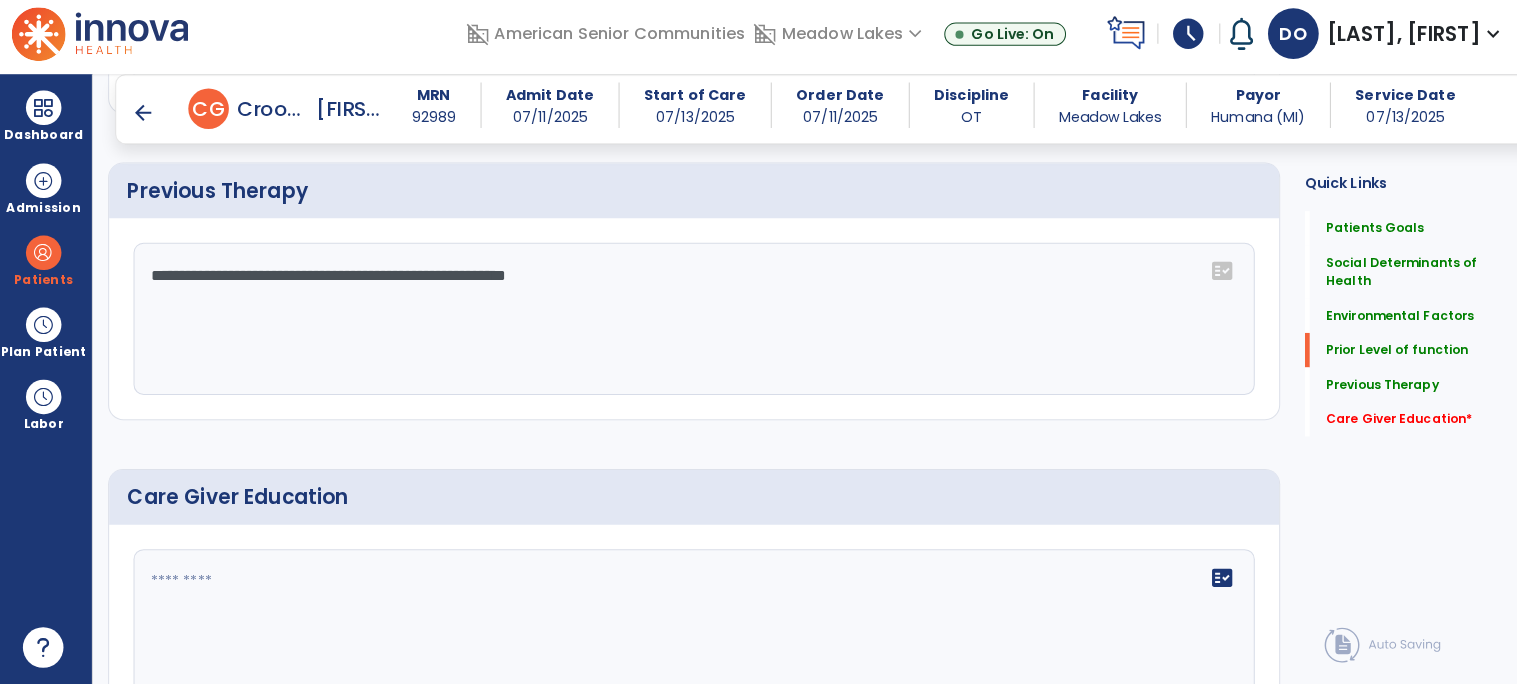scroll, scrollTop: 1172, scrollLeft: 0, axis: vertical 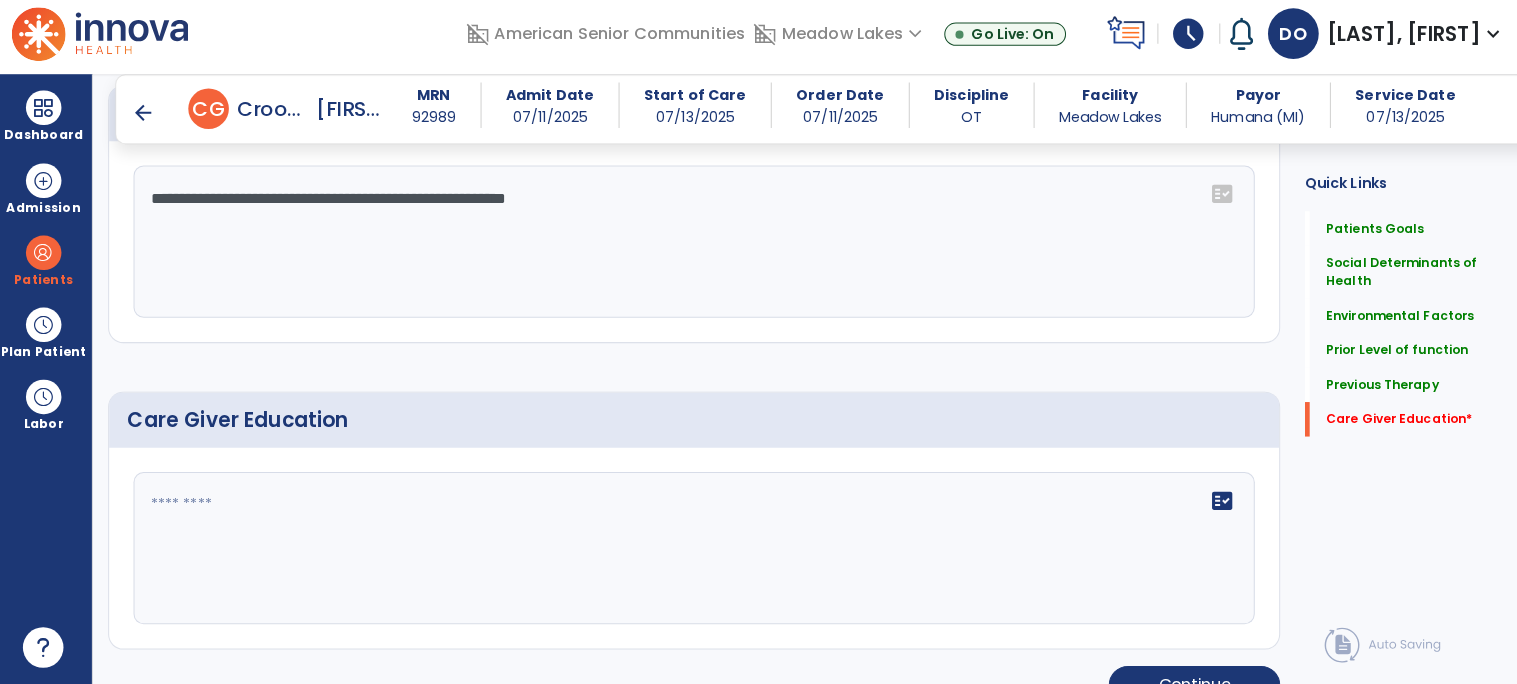 type on "**********" 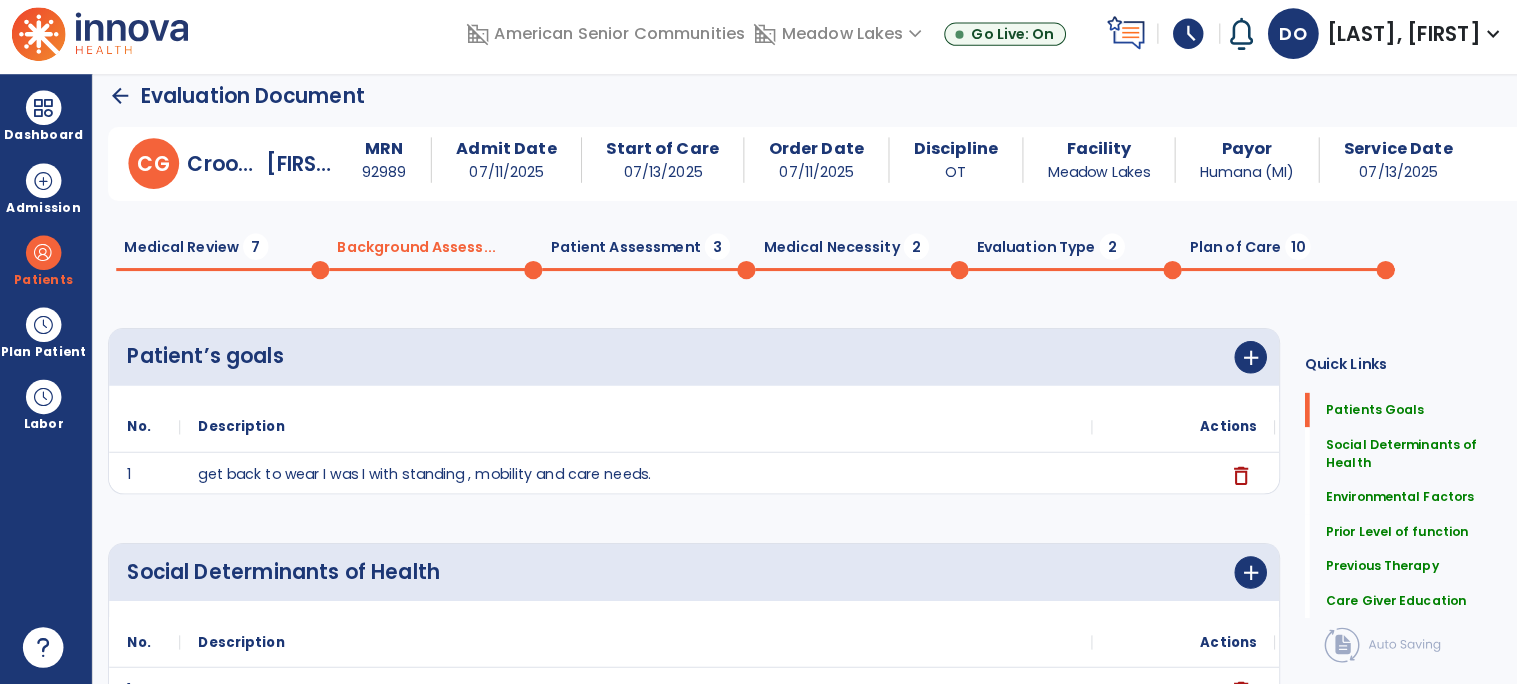 scroll, scrollTop: 0, scrollLeft: 0, axis: both 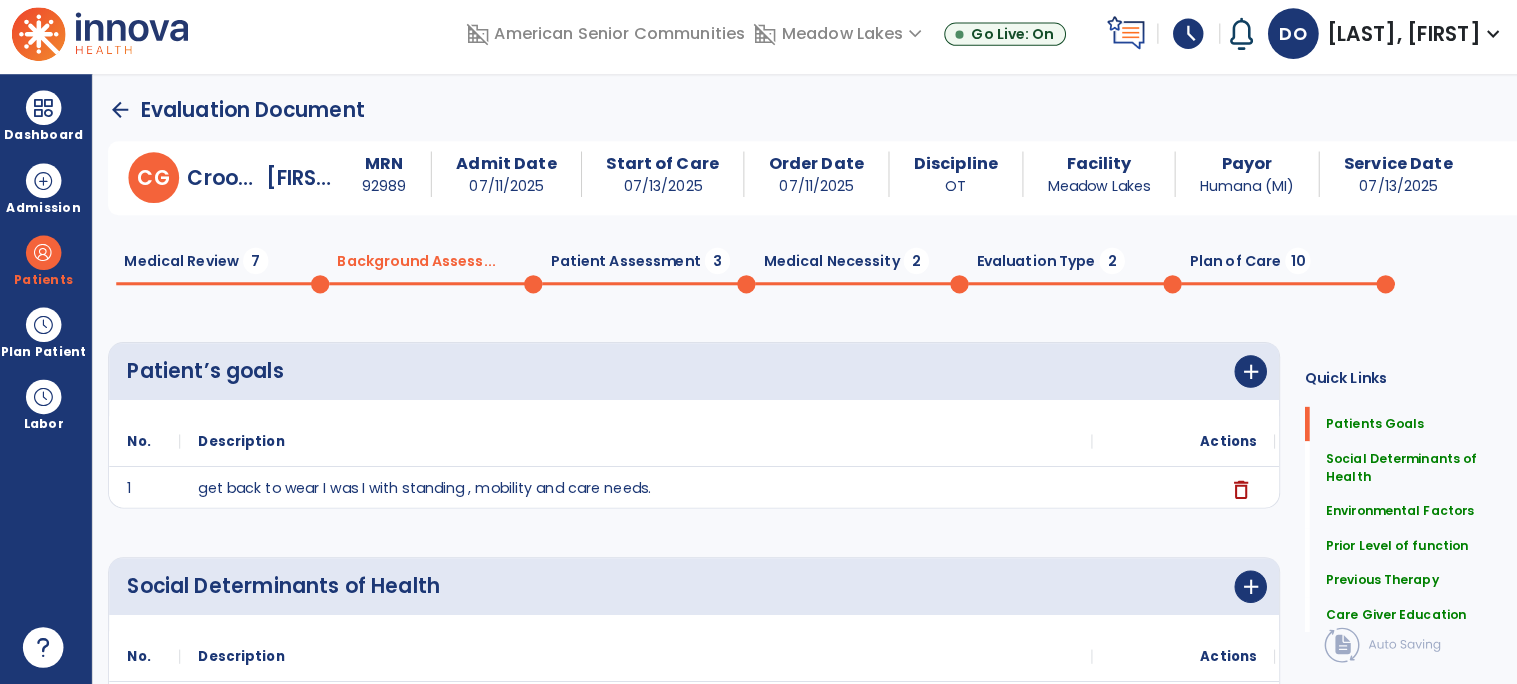 type on "**********" 